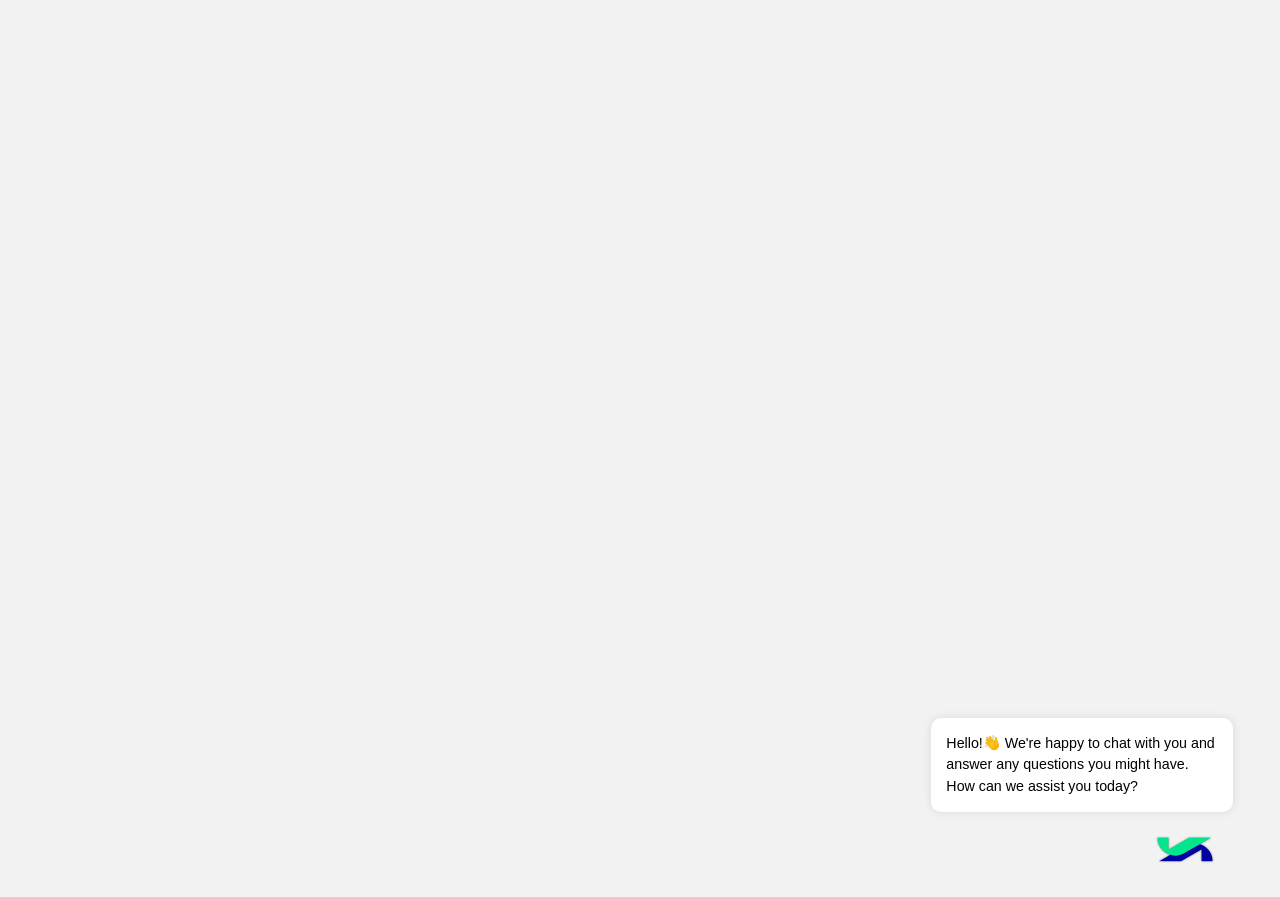 scroll, scrollTop: 0, scrollLeft: 0, axis: both 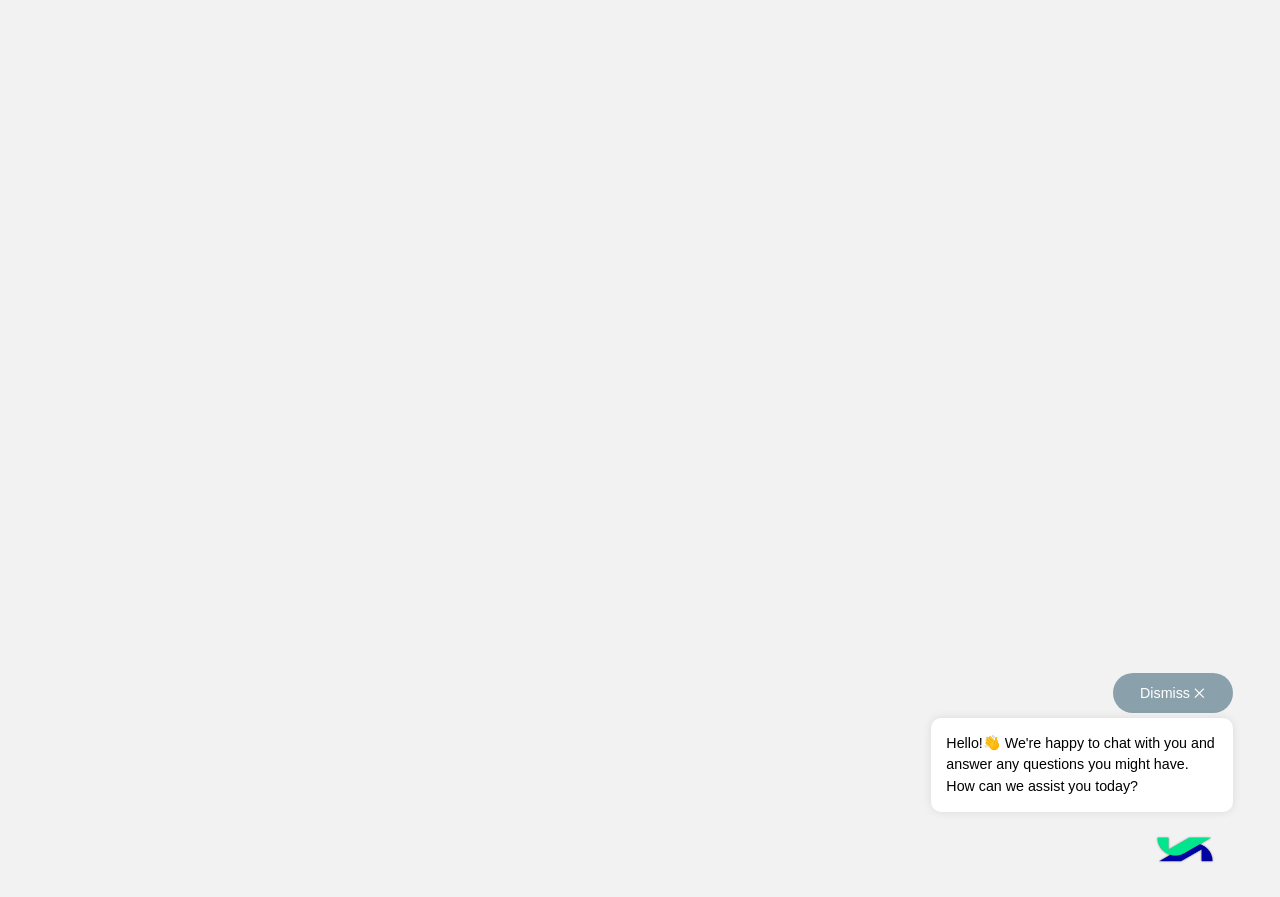 click on "Dismiss ✕" at bounding box center [1173, 693] 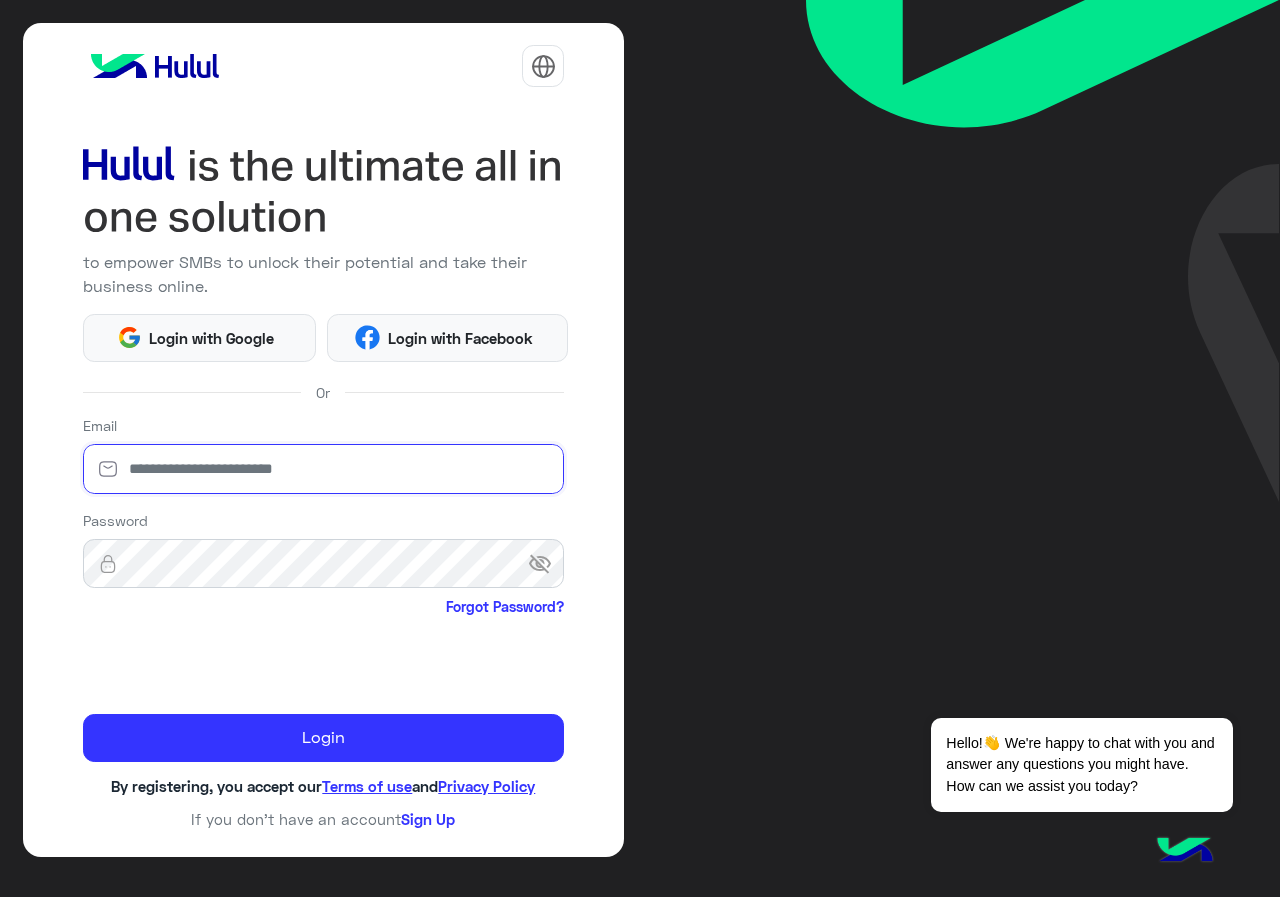 click at bounding box center (324, 469) 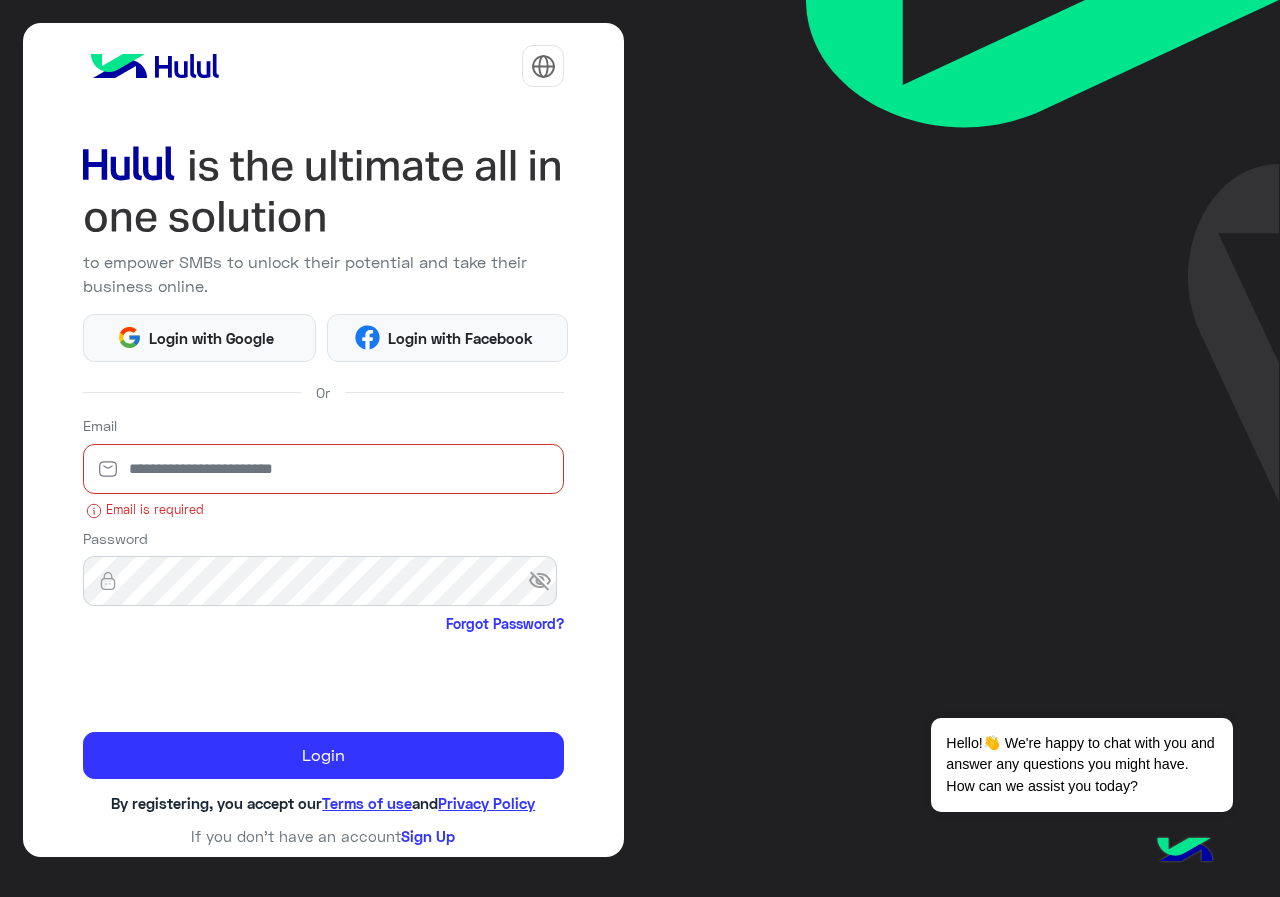 click at bounding box center (324, 469) 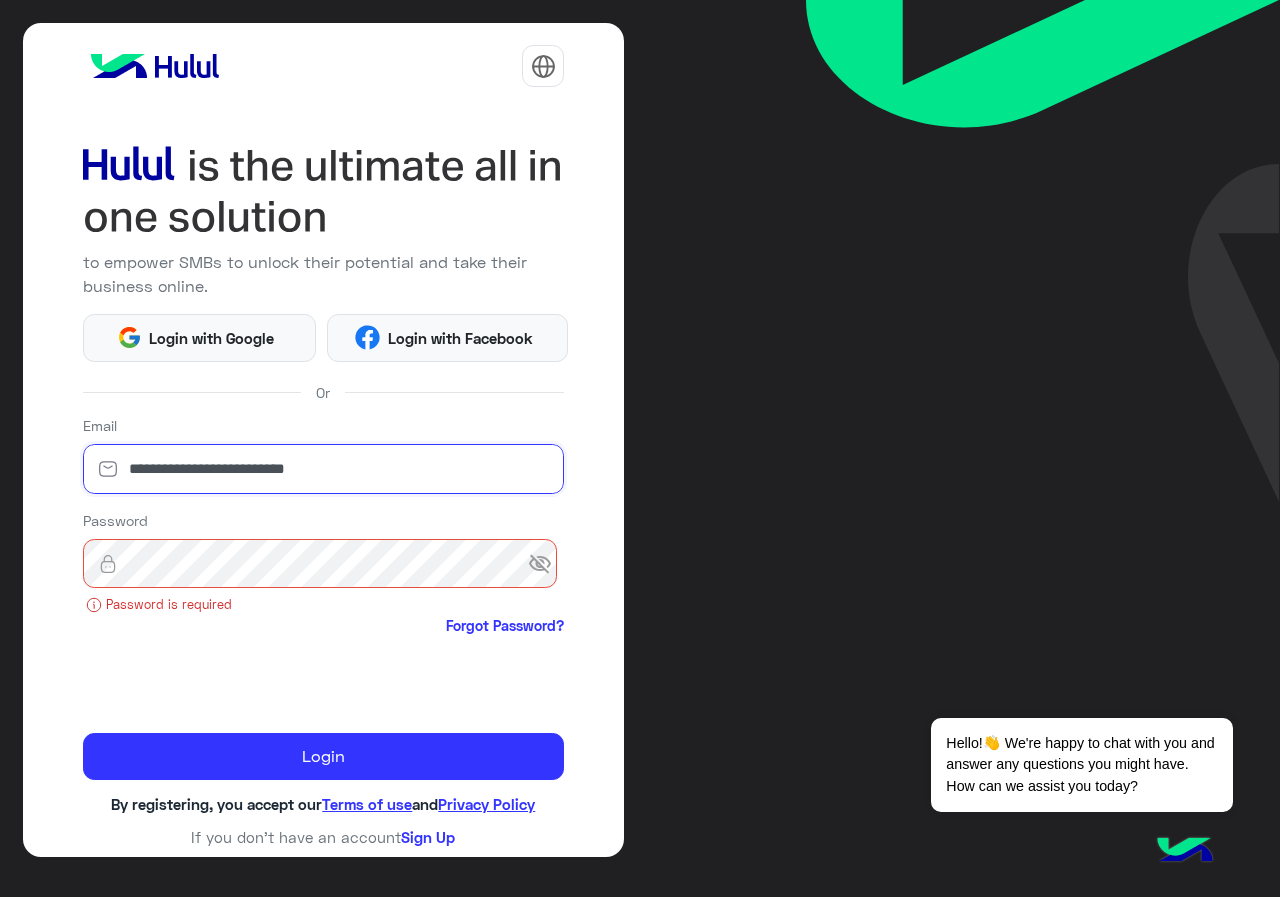 type on "**********" 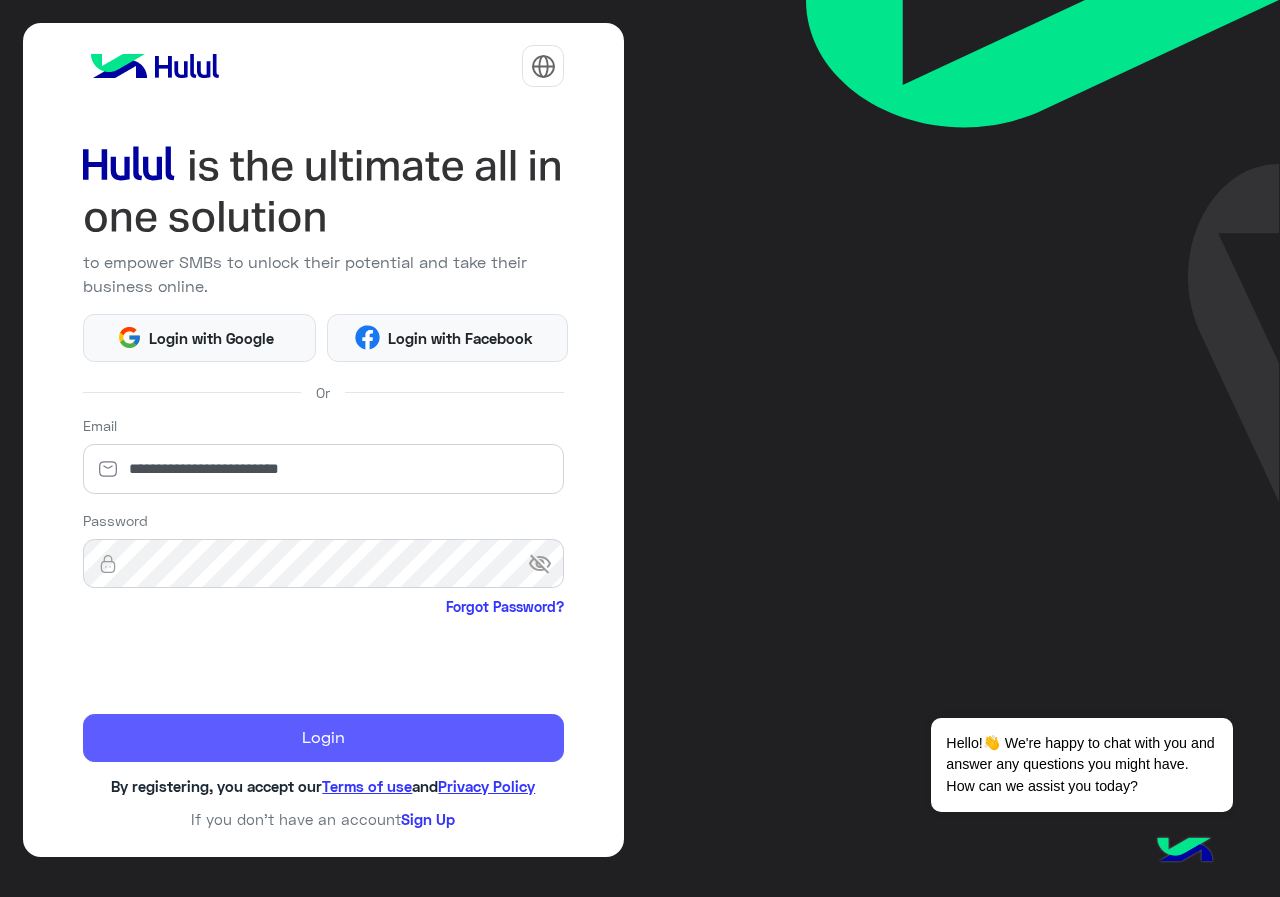 click on "Login" 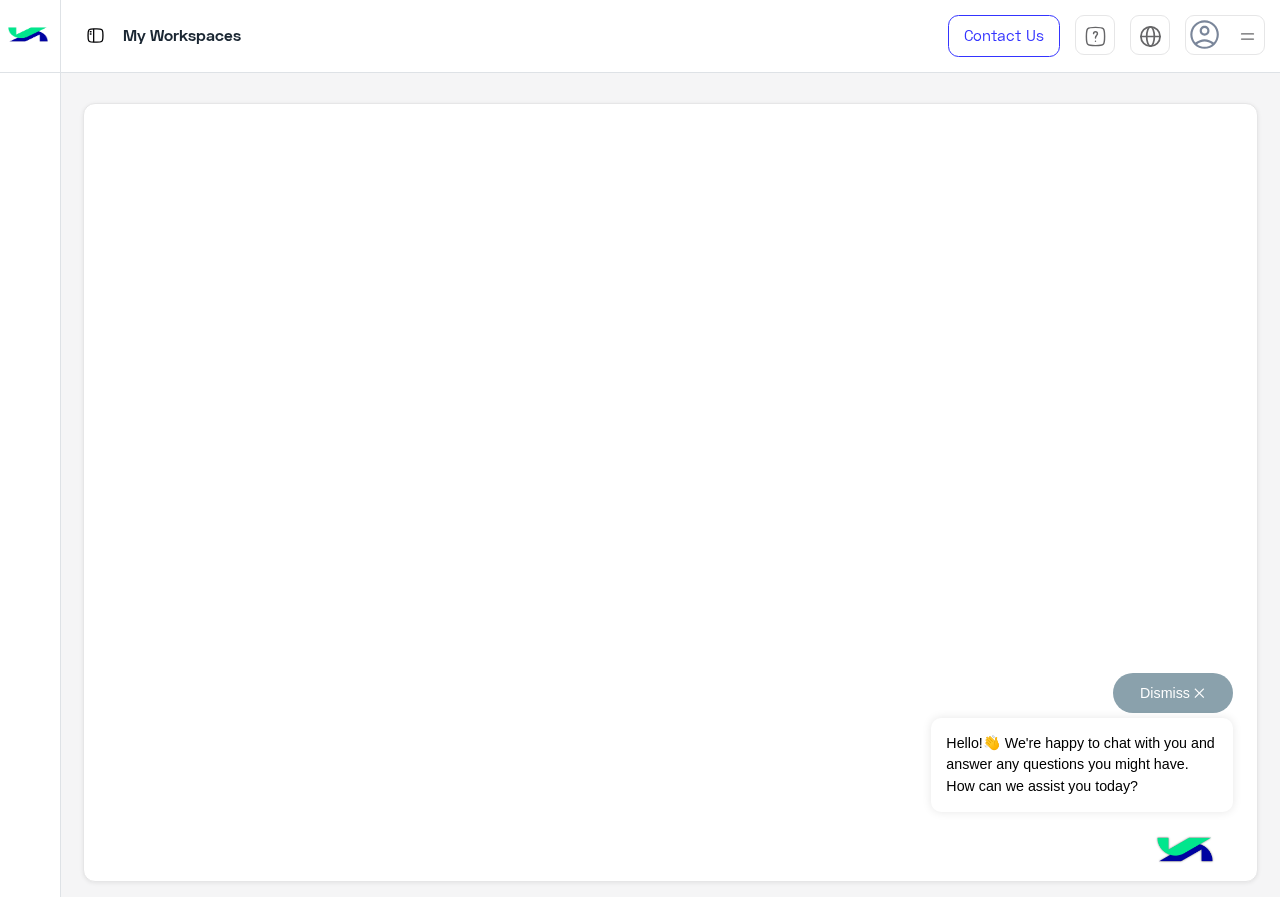 click on "Dismiss ✕" at bounding box center [1173, 693] 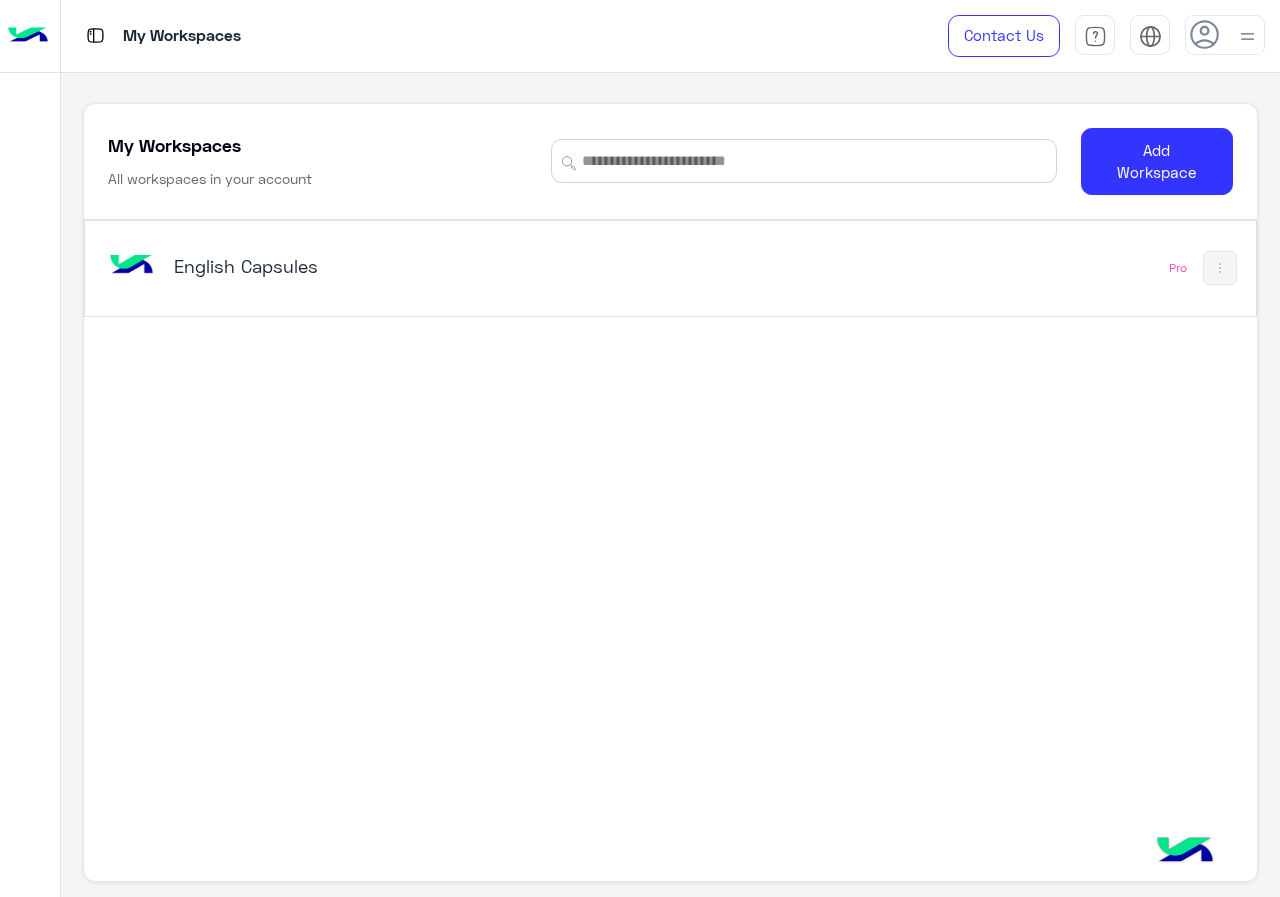 click on "English Capsules   Pro" at bounding box center [670, 268] 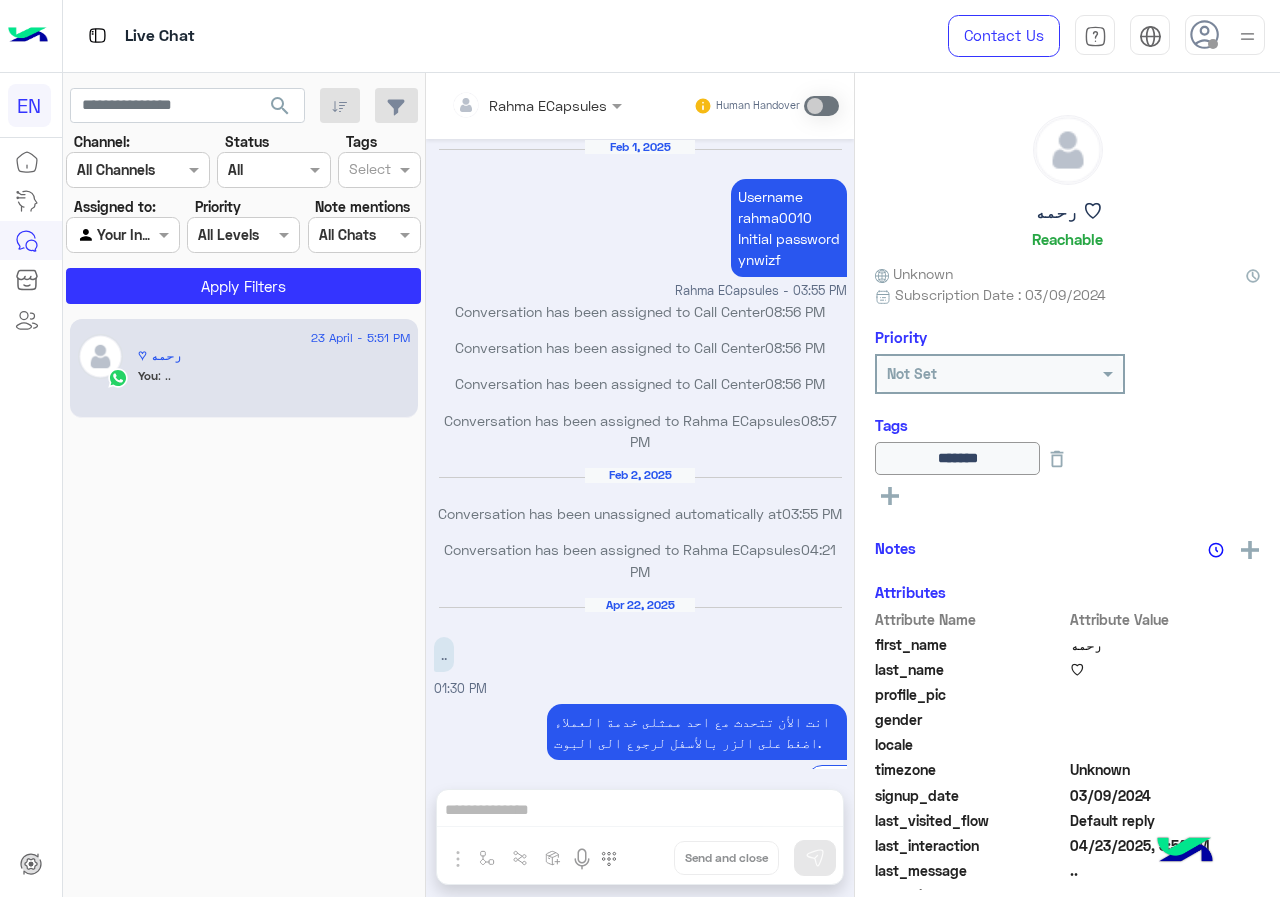 scroll, scrollTop: 748, scrollLeft: 0, axis: vertical 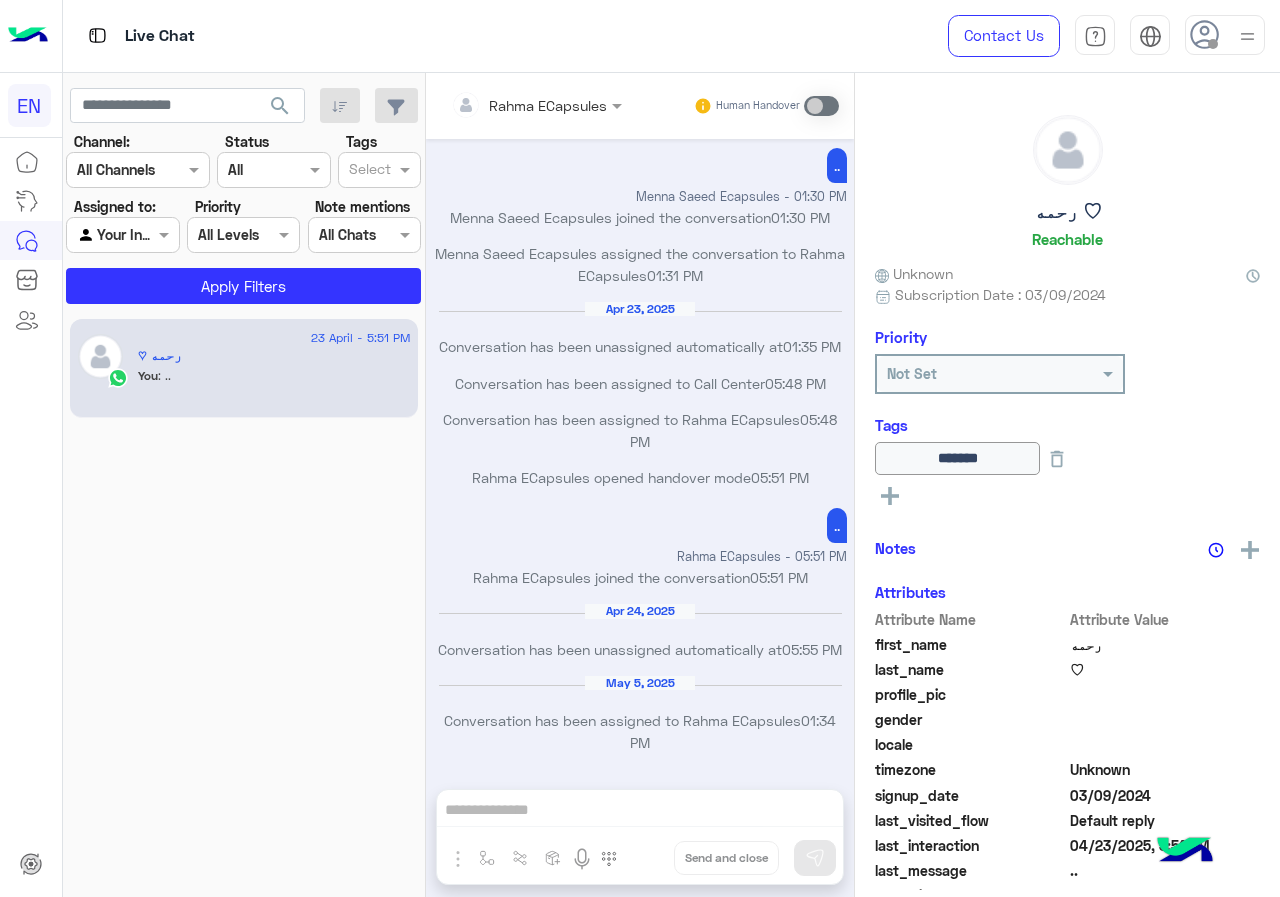 click on "All Channels" at bounding box center (116, 169) 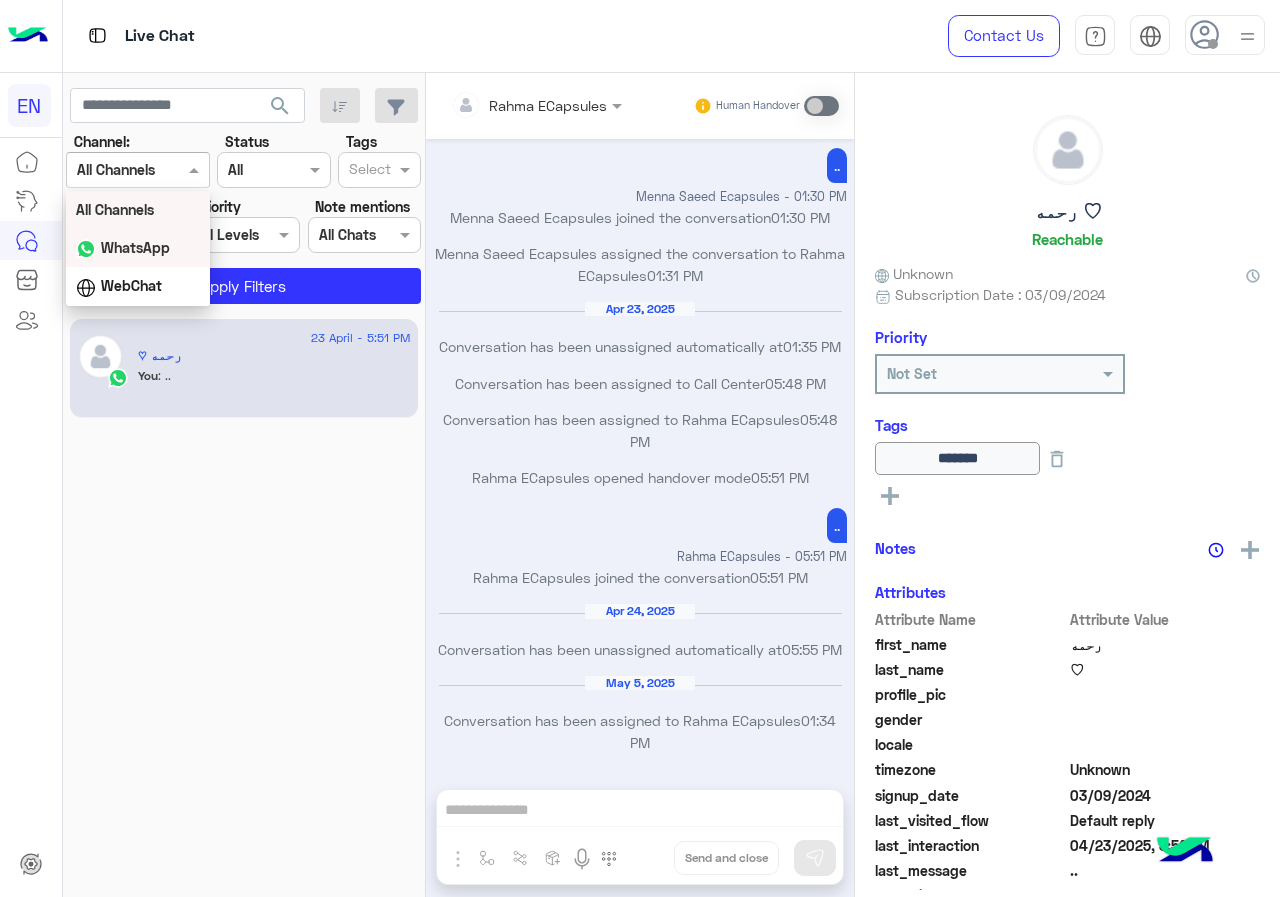 drag, startPoint x: 167, startPoint y: 272, endPoint x: 179, endPoint y: 255, distance: 20.808653 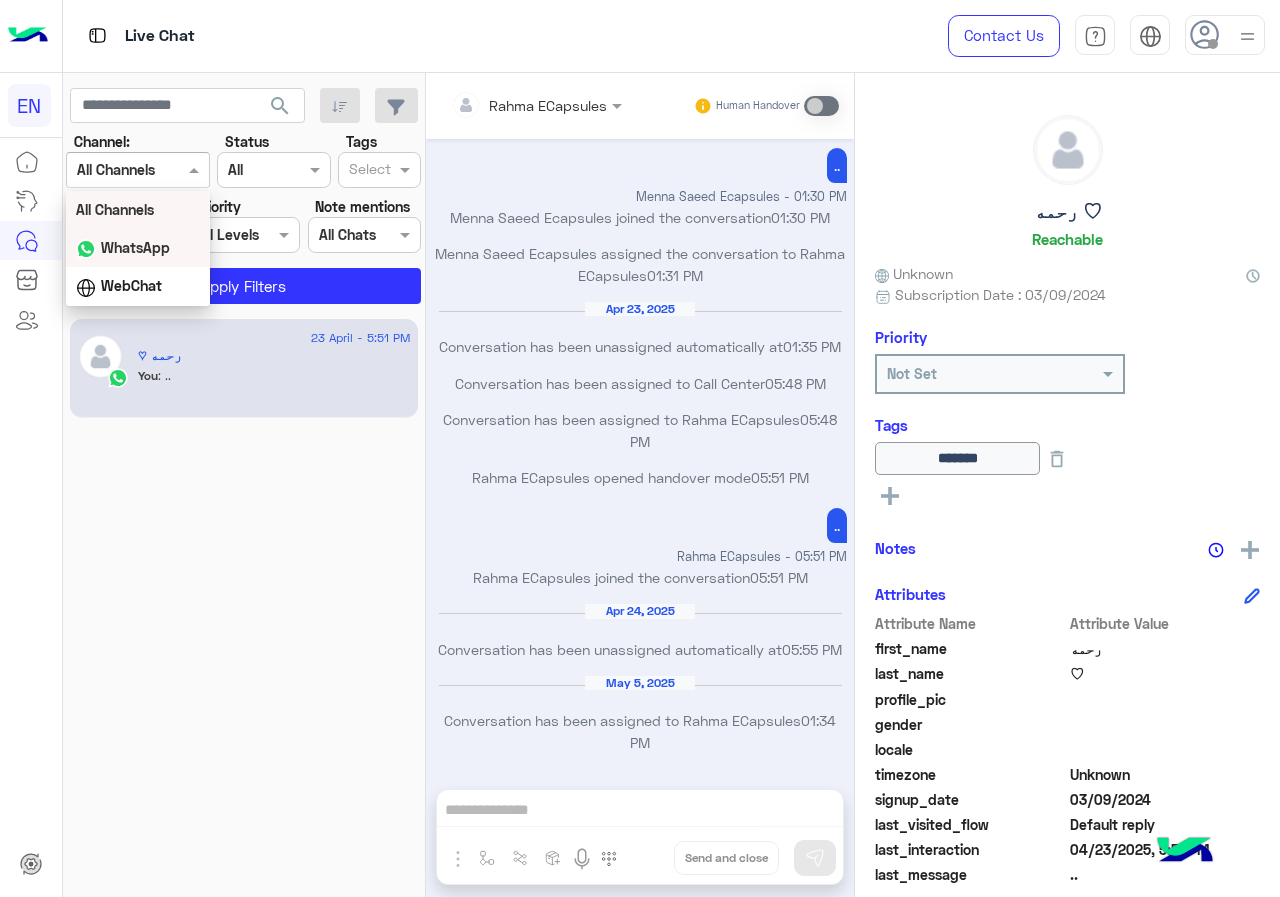 click on "WhatsApp" at bounding box center [138, 248] 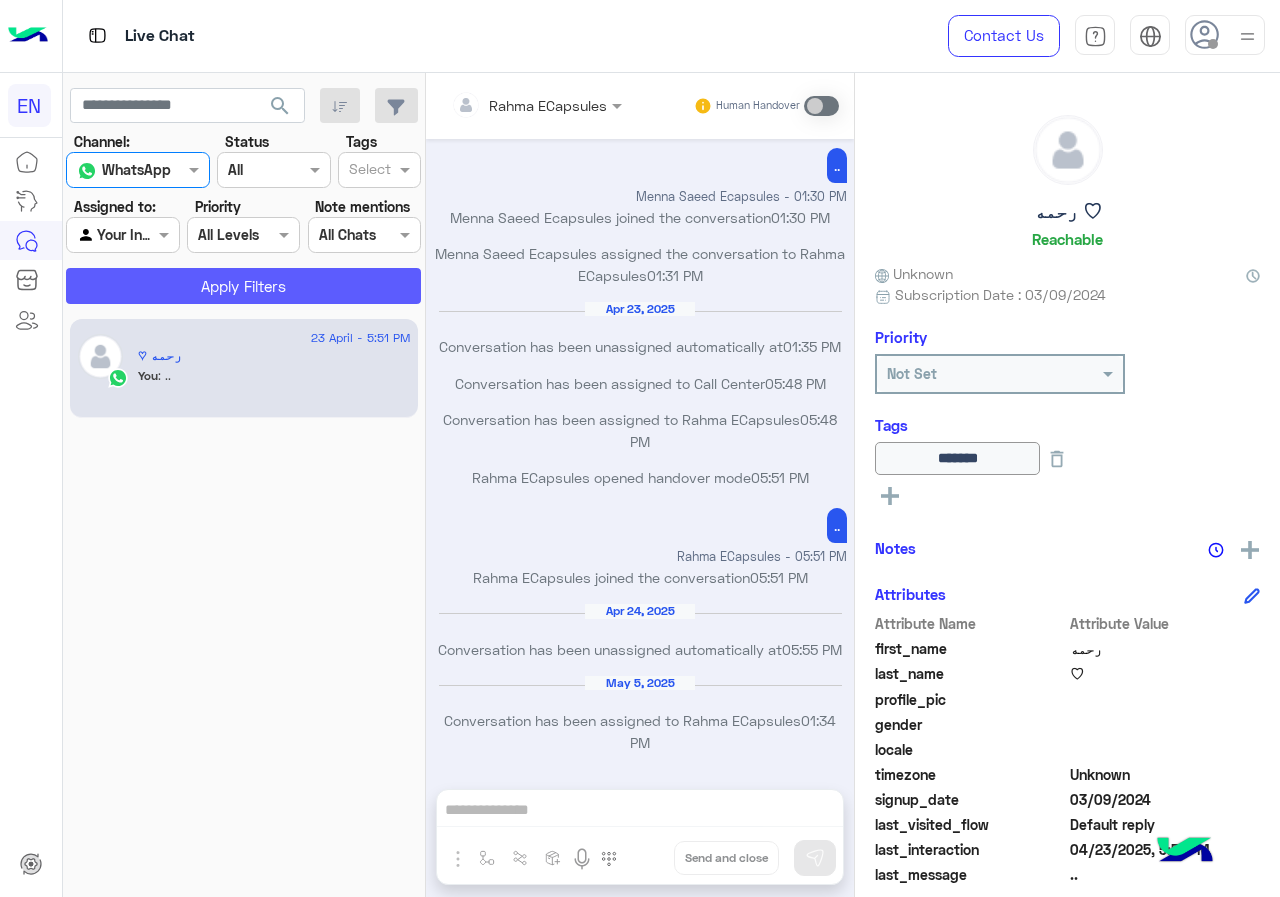 click on "Apply Filters" 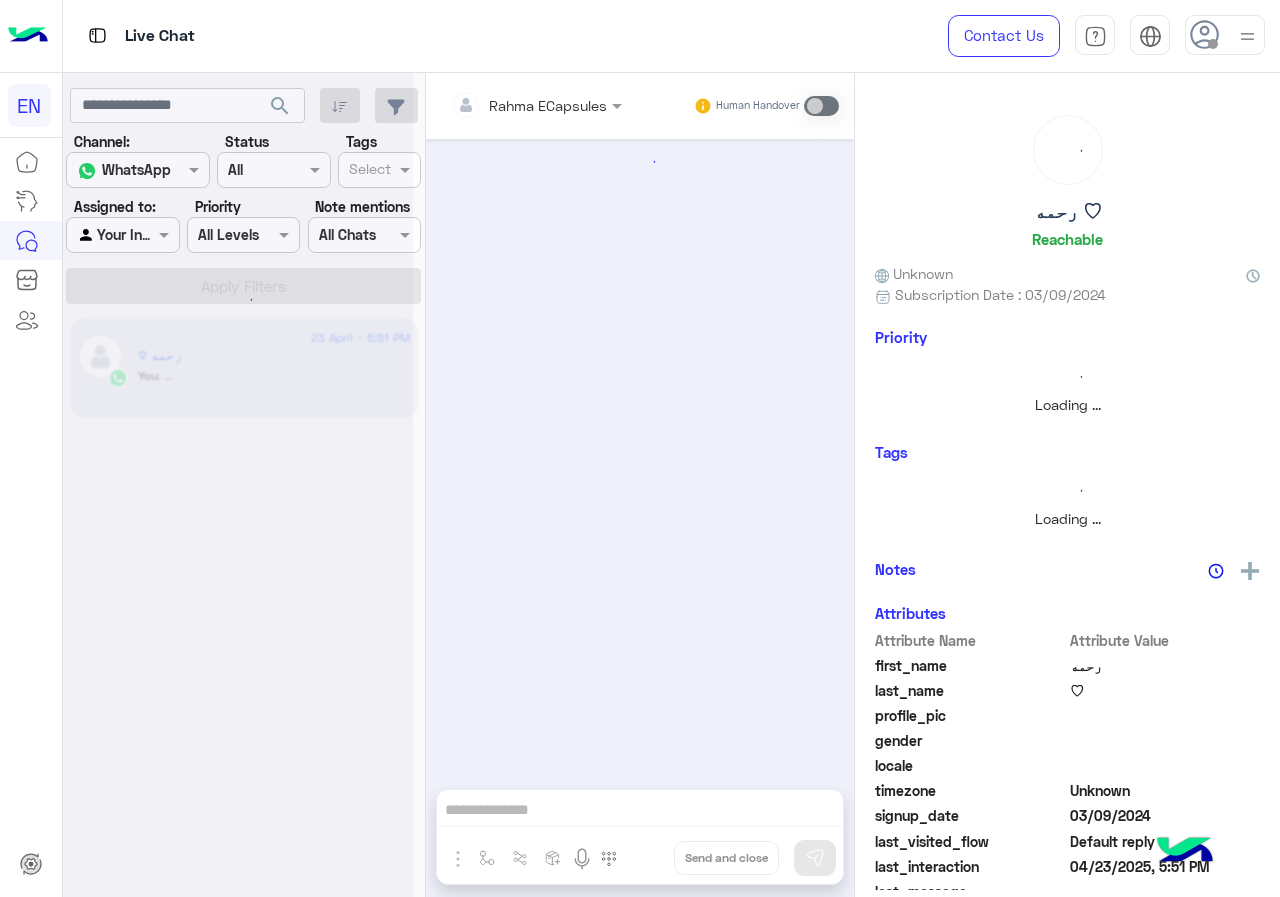 scroll, scrollTop: 748, scrollLeft: 0, axis: vertical 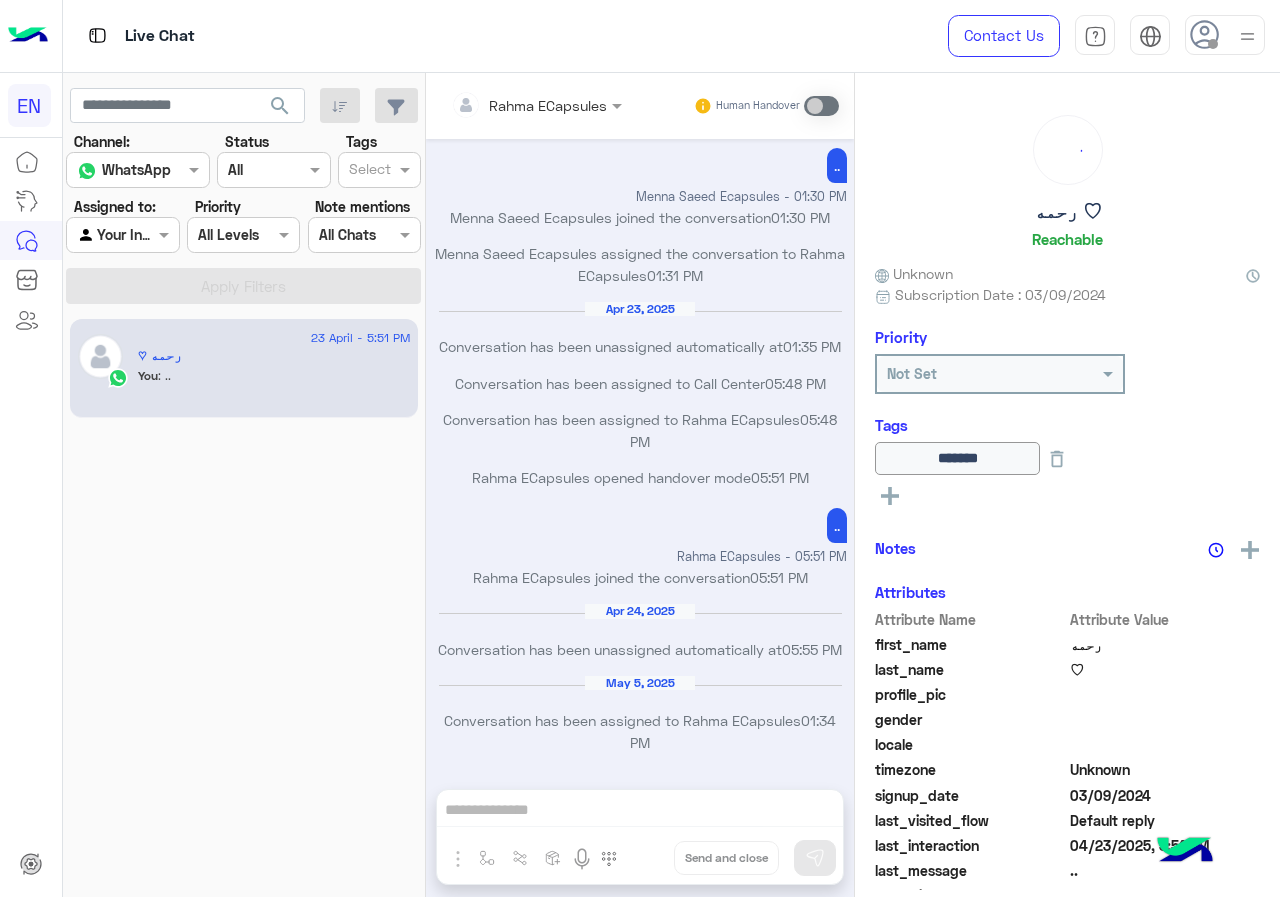 click on "Channel: Channel WhatsApp Status Channel All Tags Select Assigned to: Agent Filter Your Inbox Priority All Levels All Levels Note mentions Select All Chats Apply Filters" 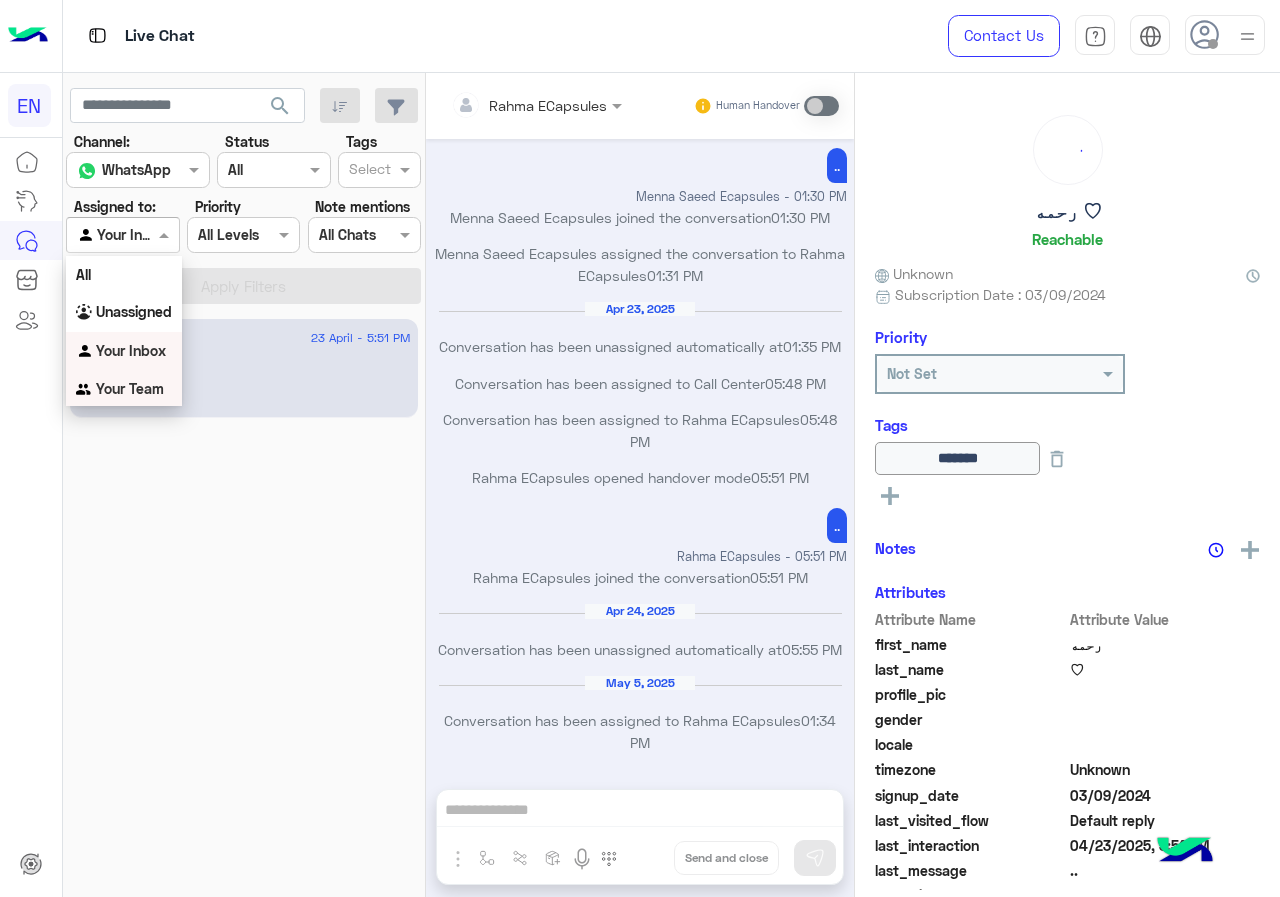 click on "Your Team" at bounding box center [130, 388] 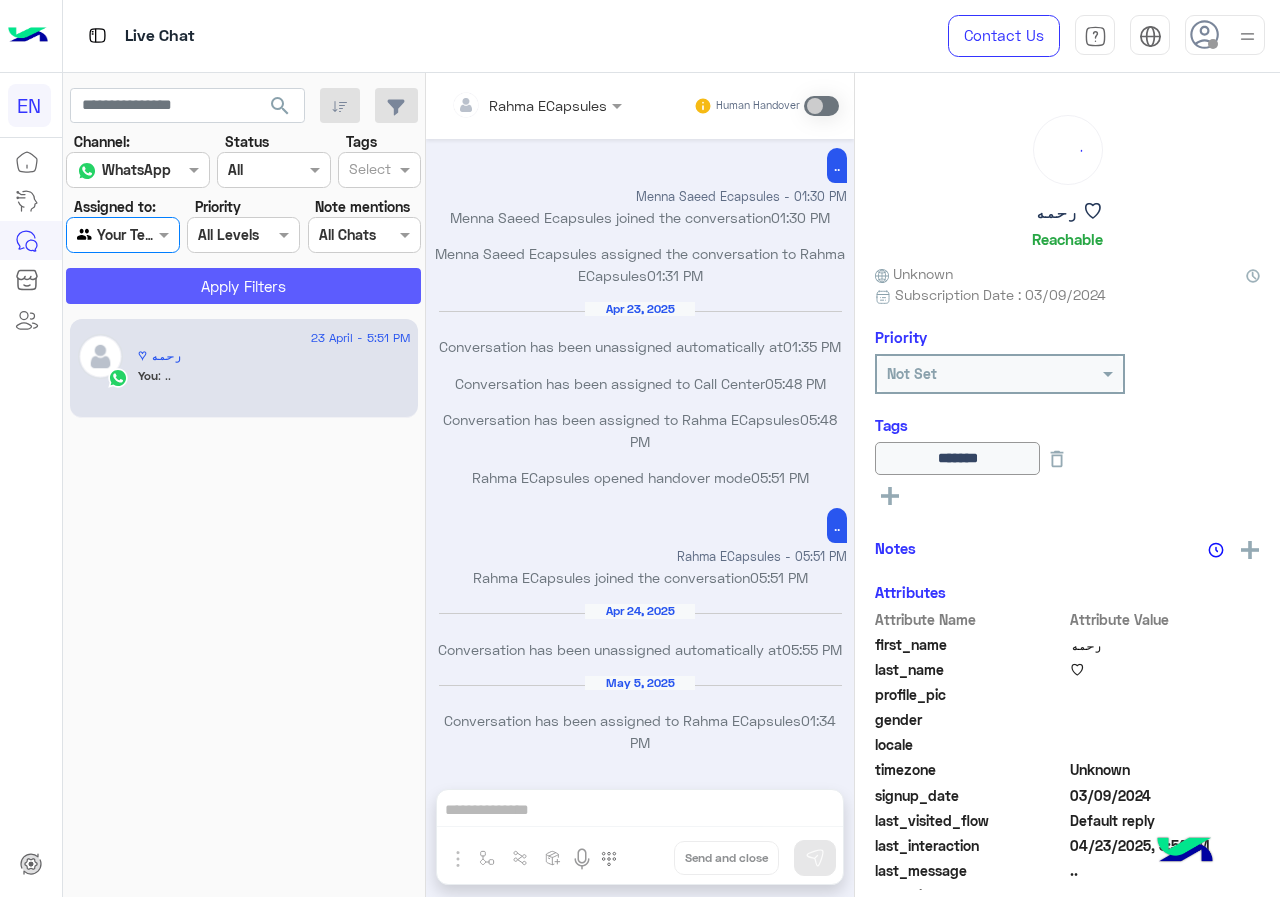 click on "Apply Filters" 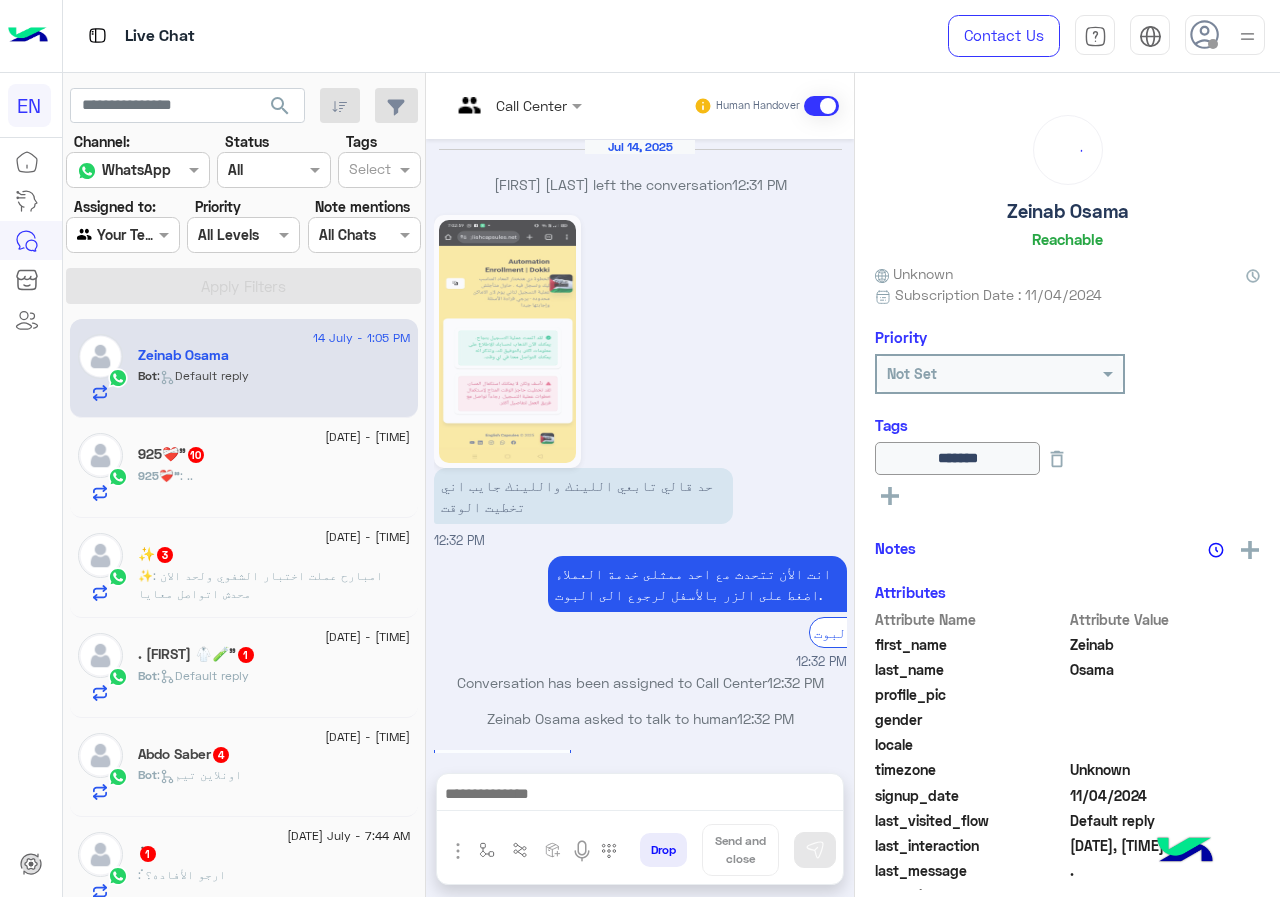 scroll, scrollTop: 2594, scrollLeft: 0, axis: vertical 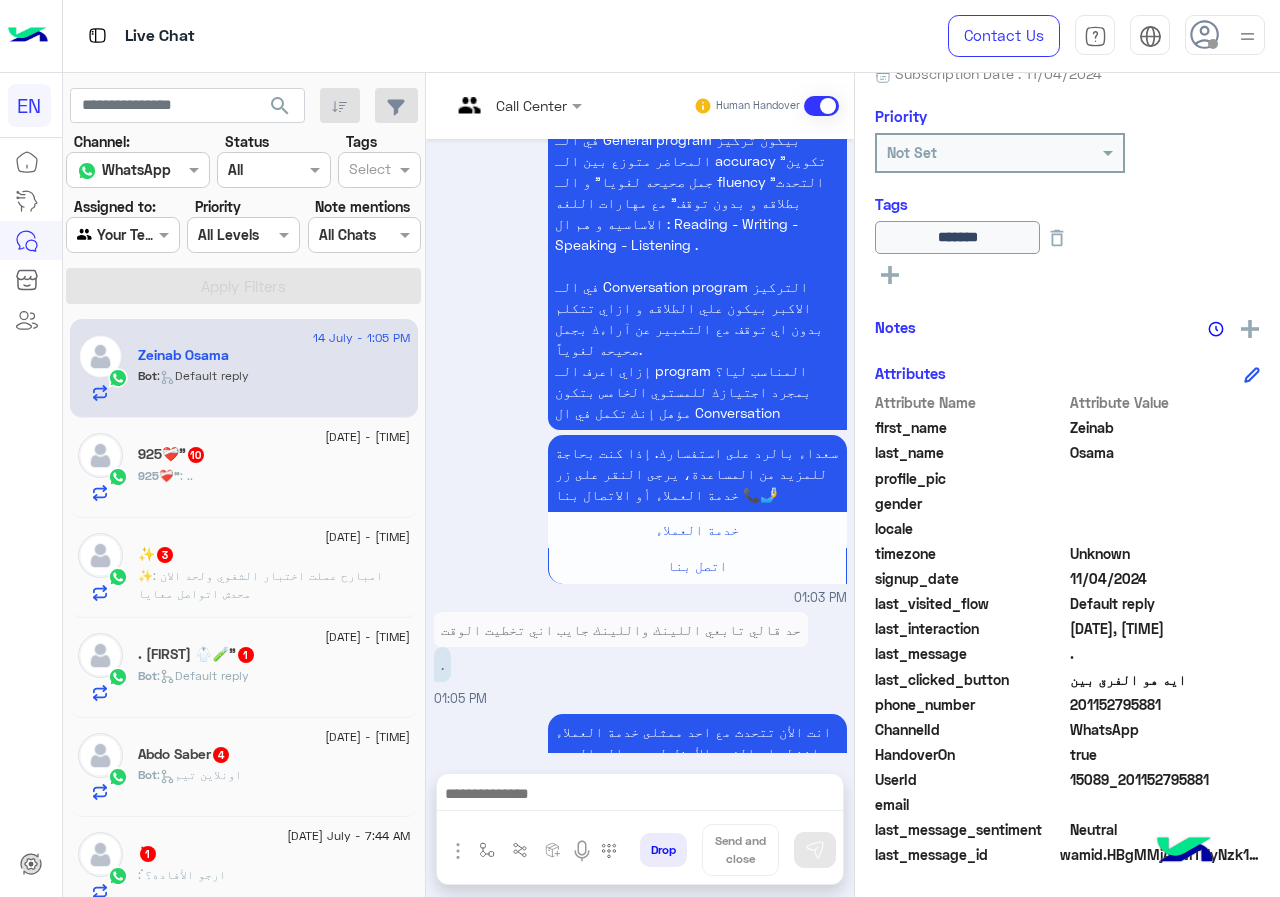 drag, startPoint x: 1073, startPoint y: 702, endPoint x: 1273, endPoint y: 707, distance: 200.06248 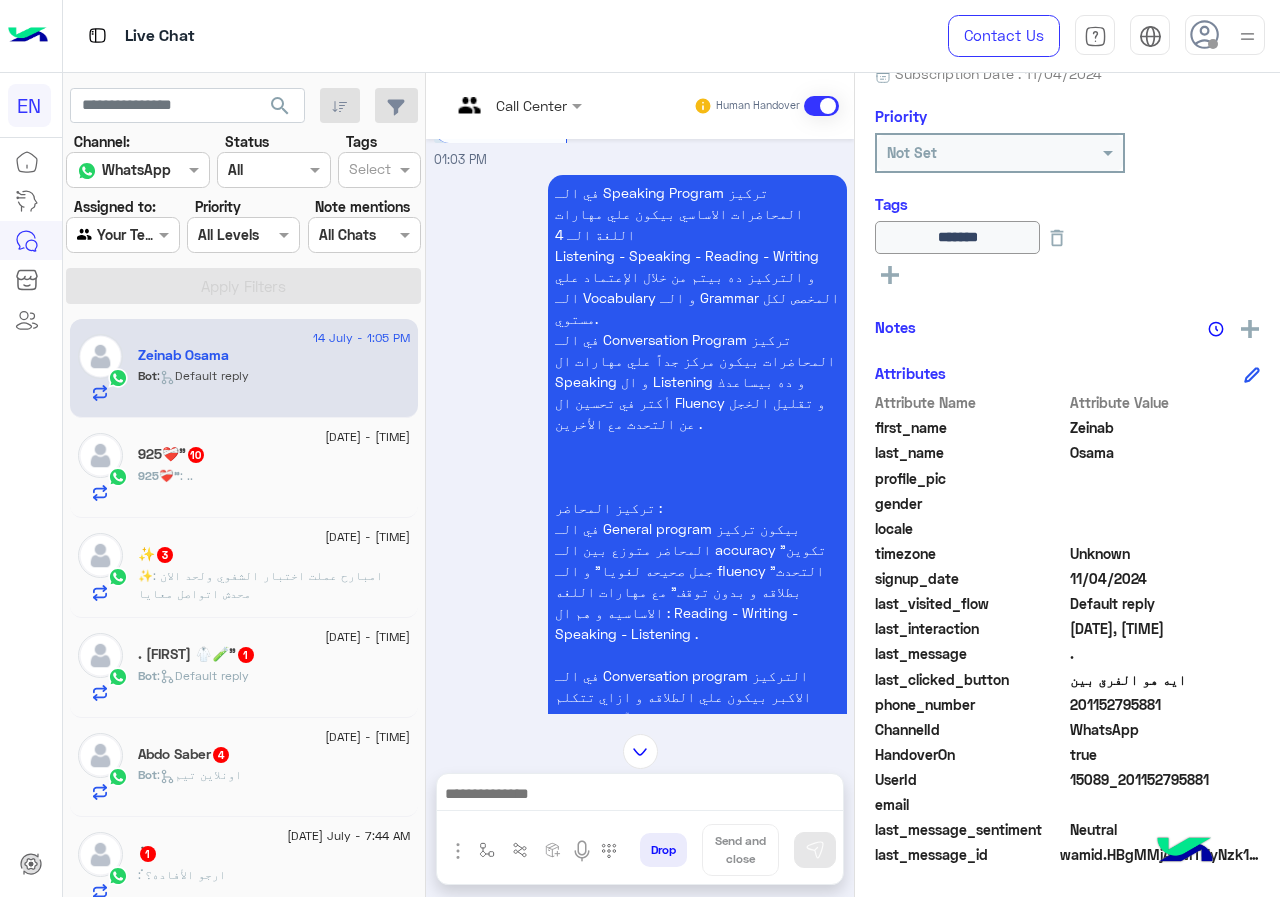 scroll, scrollTop: 2194, scrollLeft: 0, axis: vertical 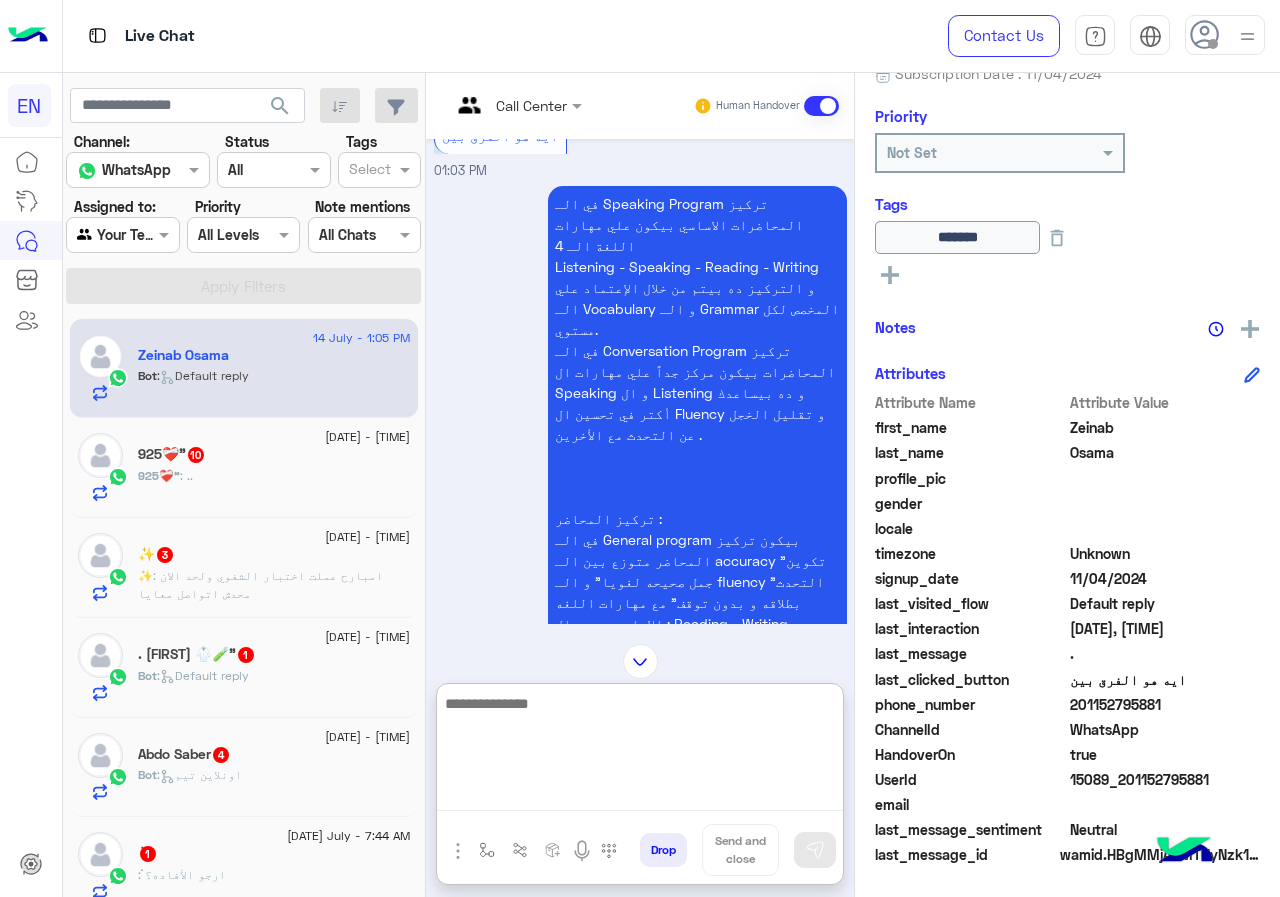 paste on "**********" 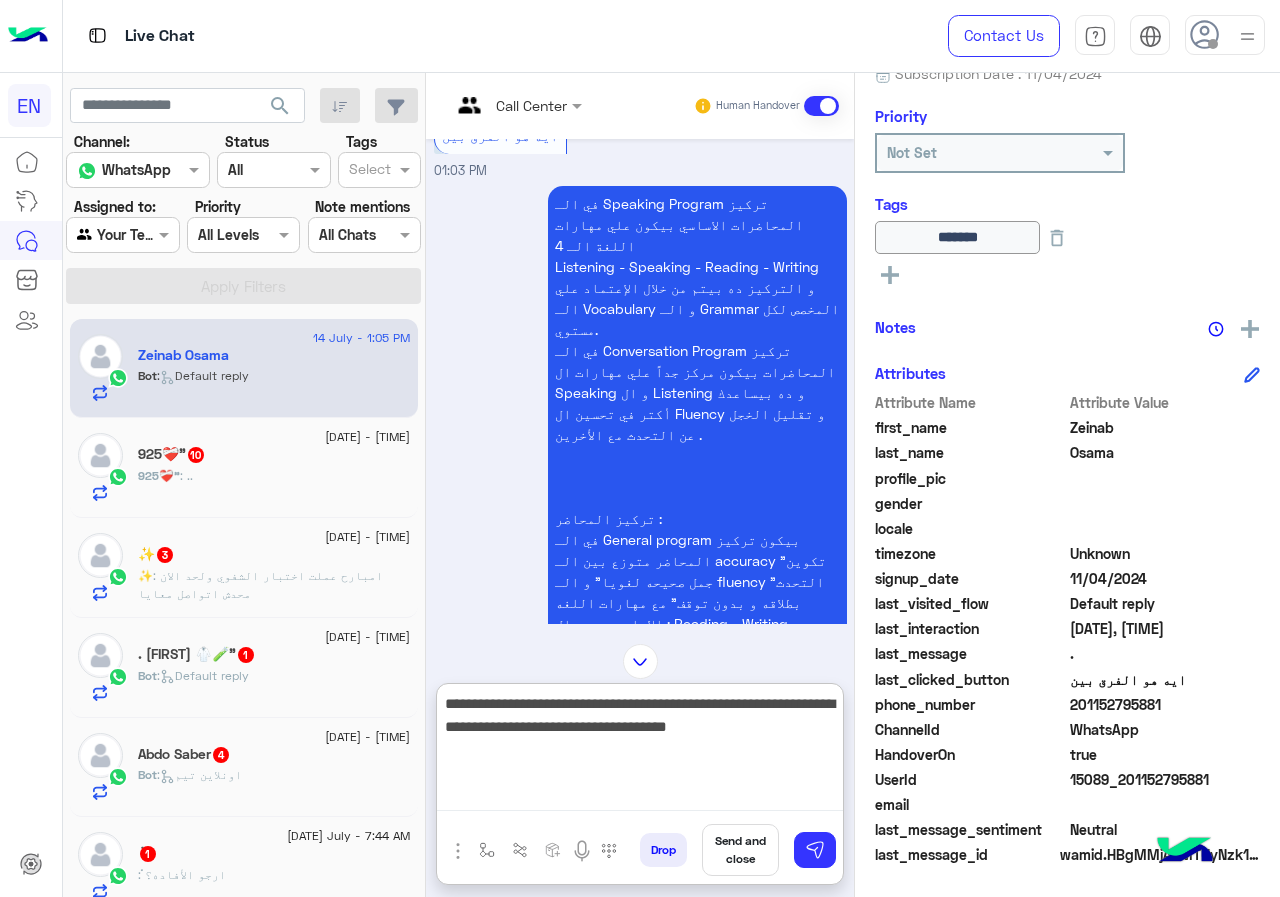 type on "**********" 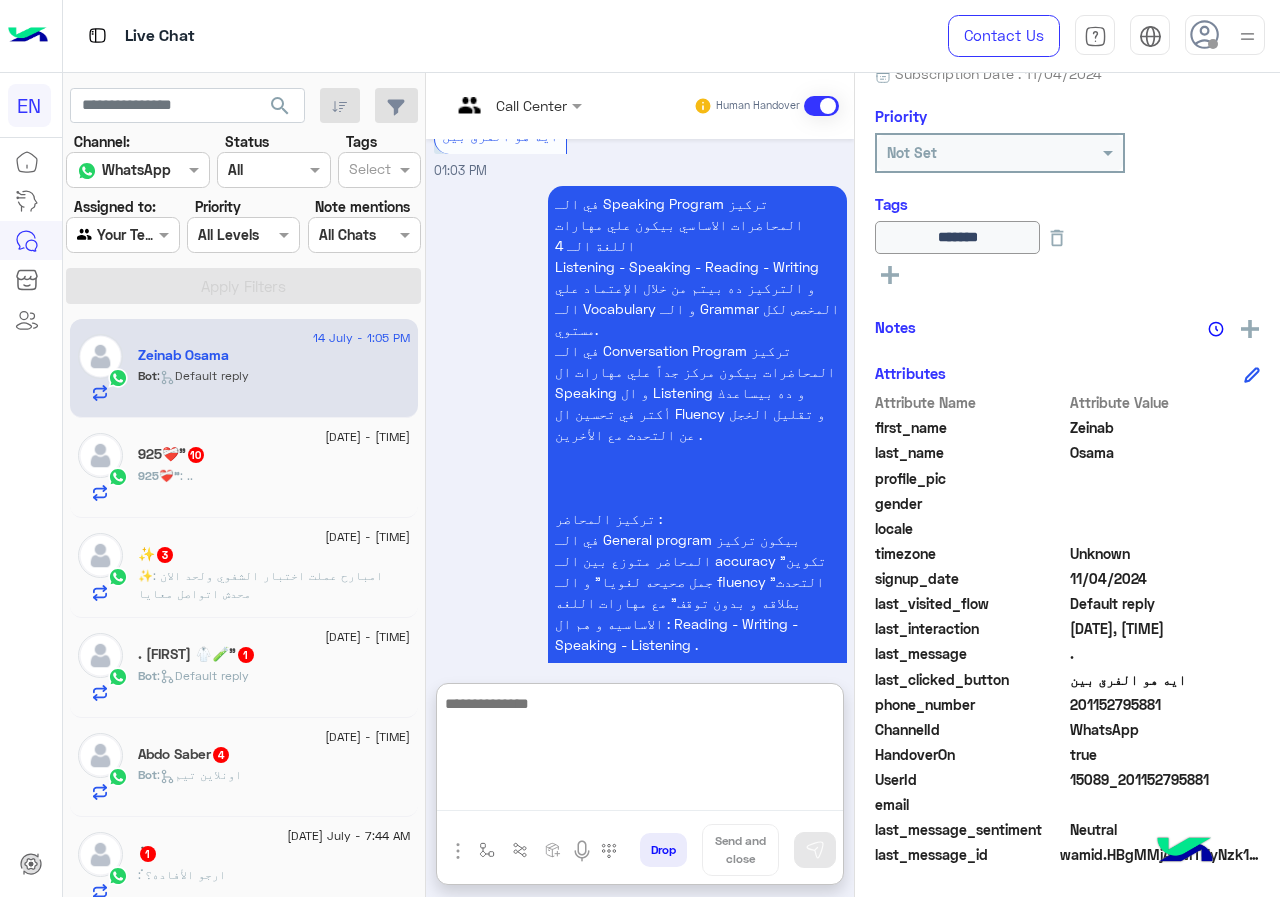 scroll, scrollTop: 2790, scrollLeft: 0, axis: vertical 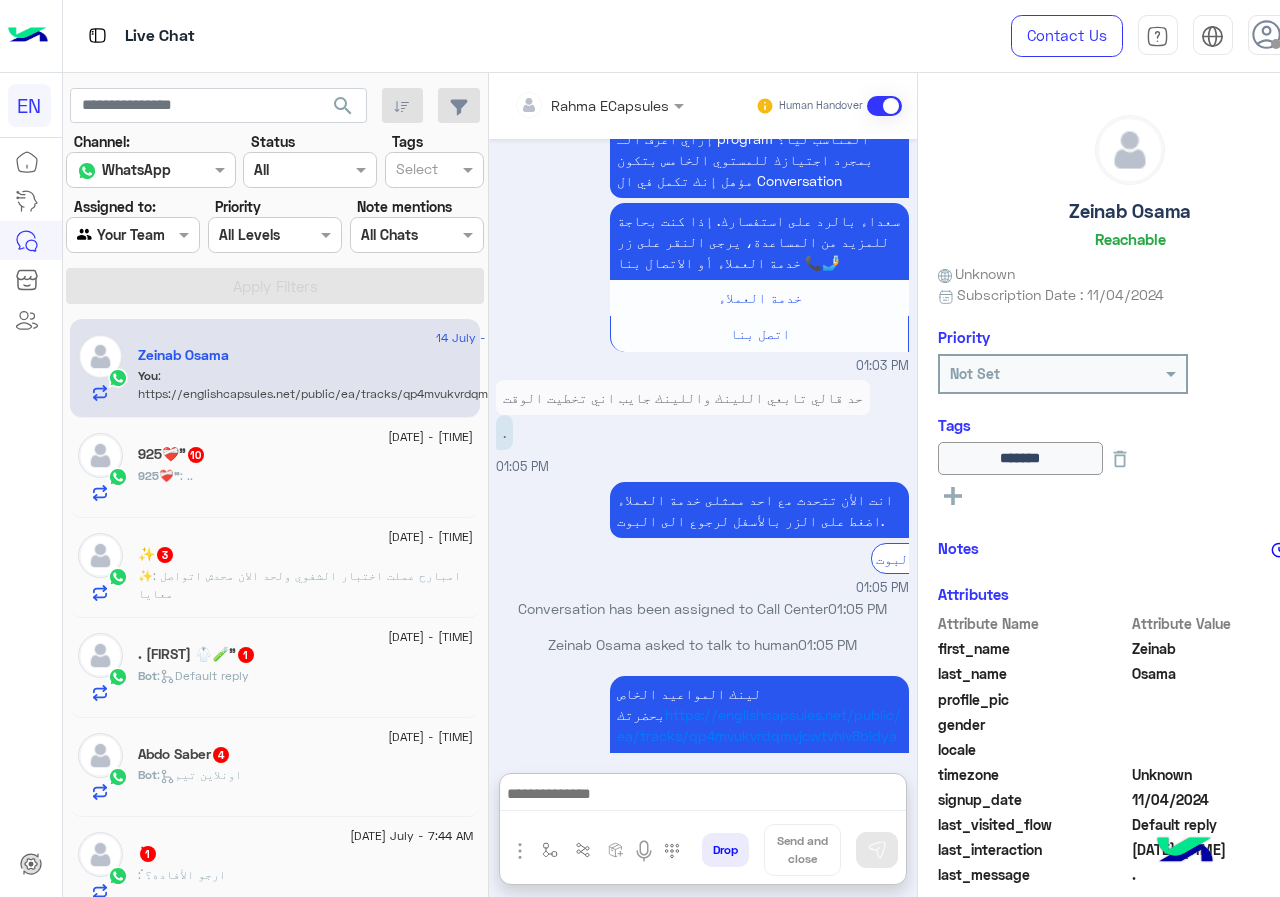 click on "925❤️‍🩹"   10" 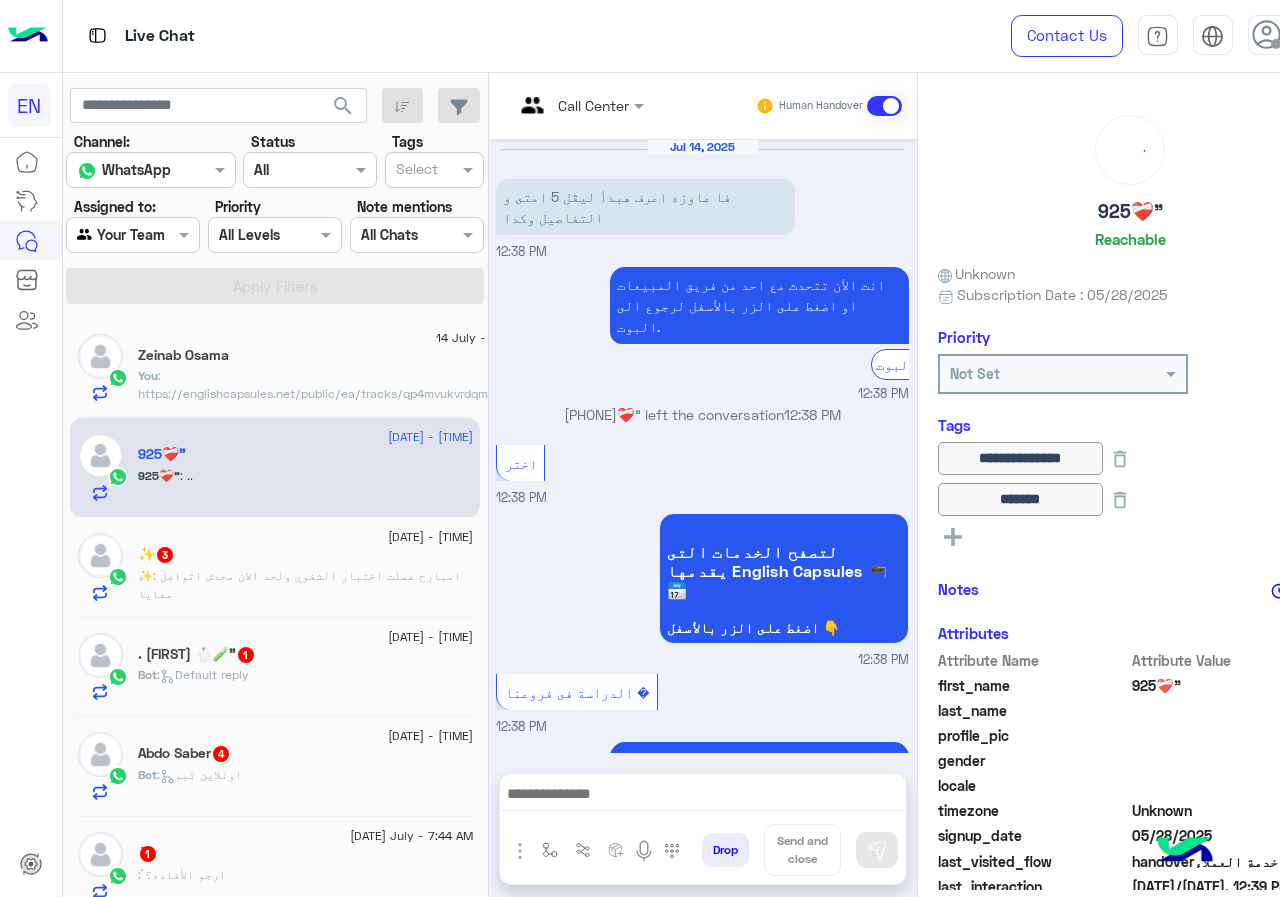 scroll, scrollTop: 1134, scrollLeft: 0, axis: vertical 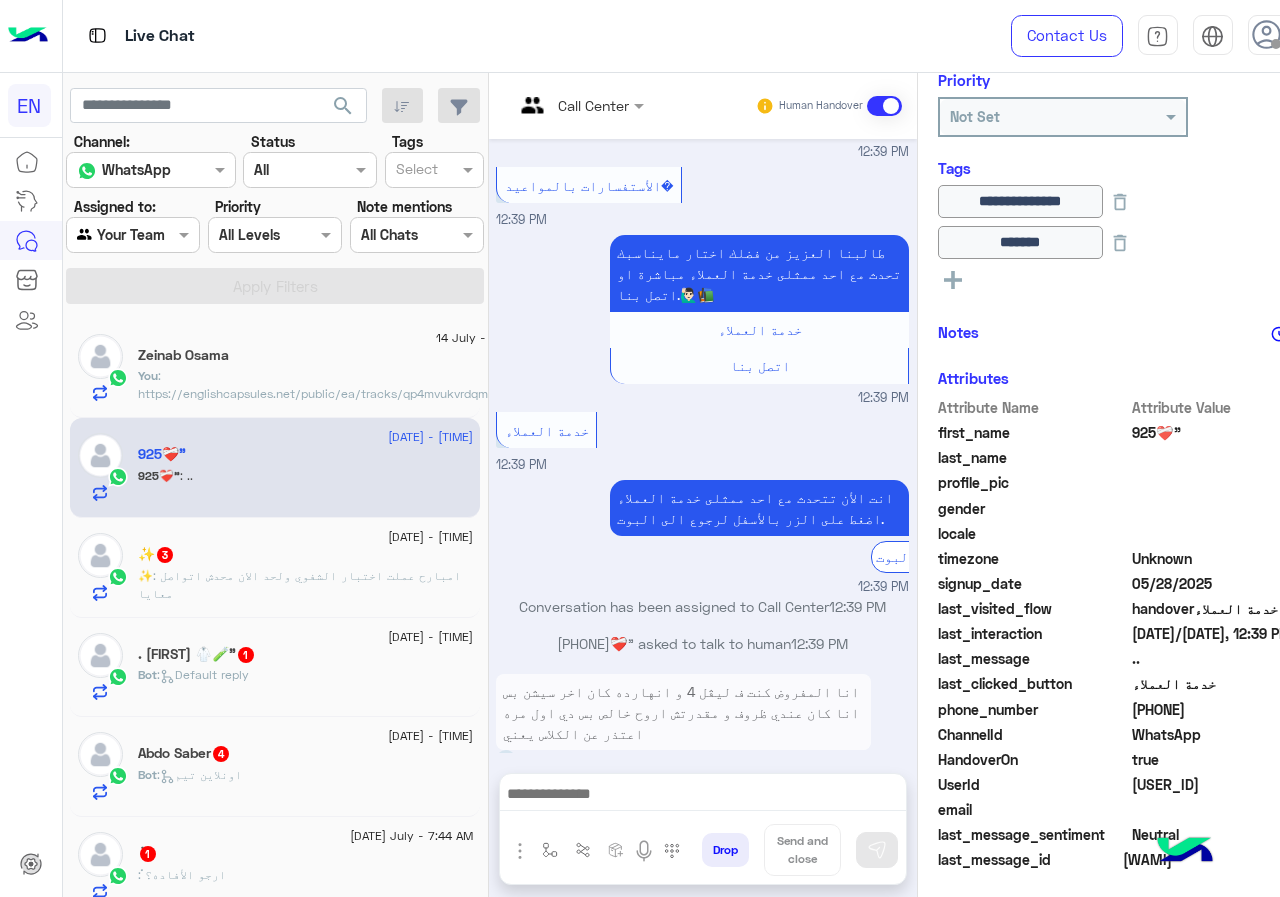 drag, startPoint x: 1138, startPoint y: 709, endPoint x: 1258, endPoint y: 709, distance: 120 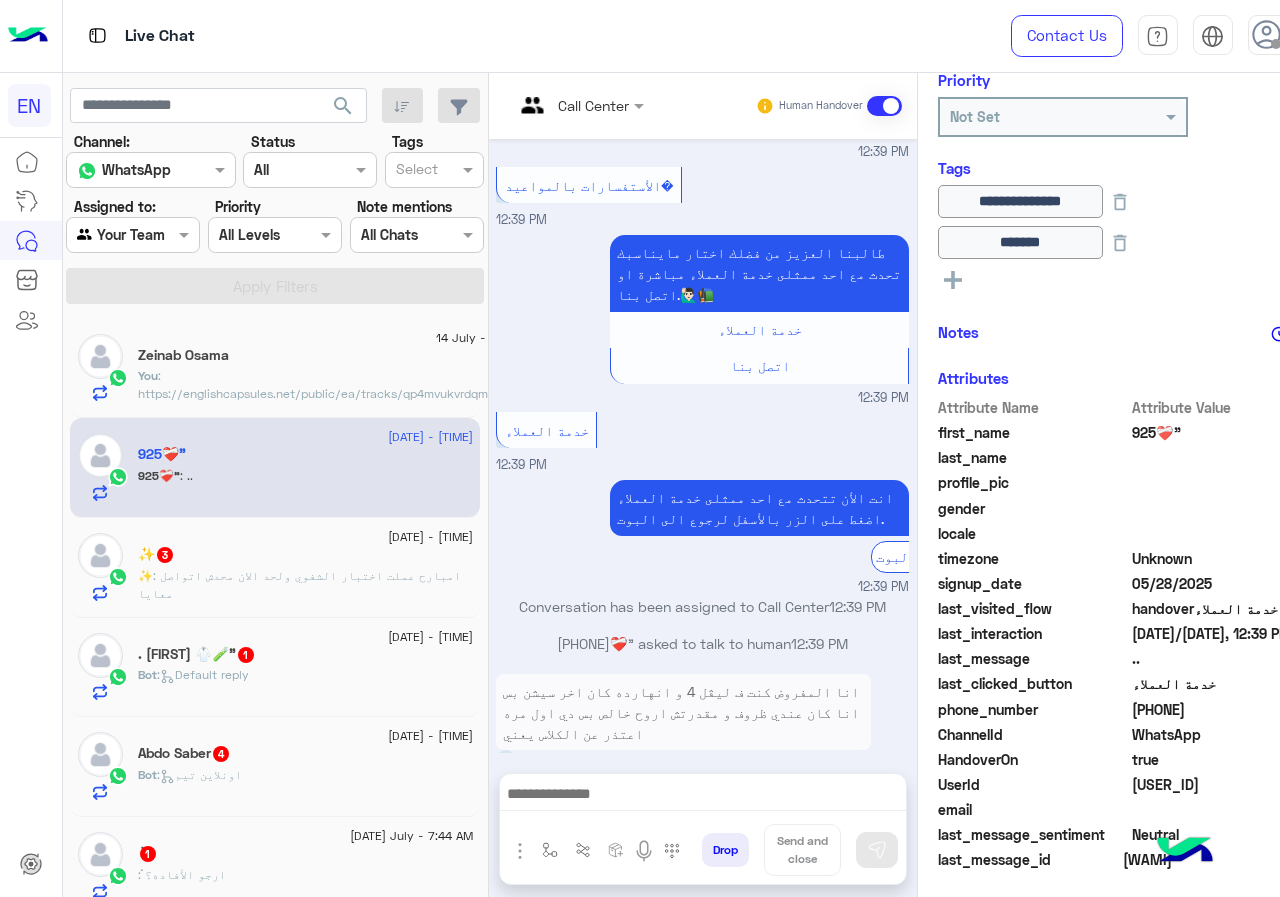 click at bounding box center [703, 799] 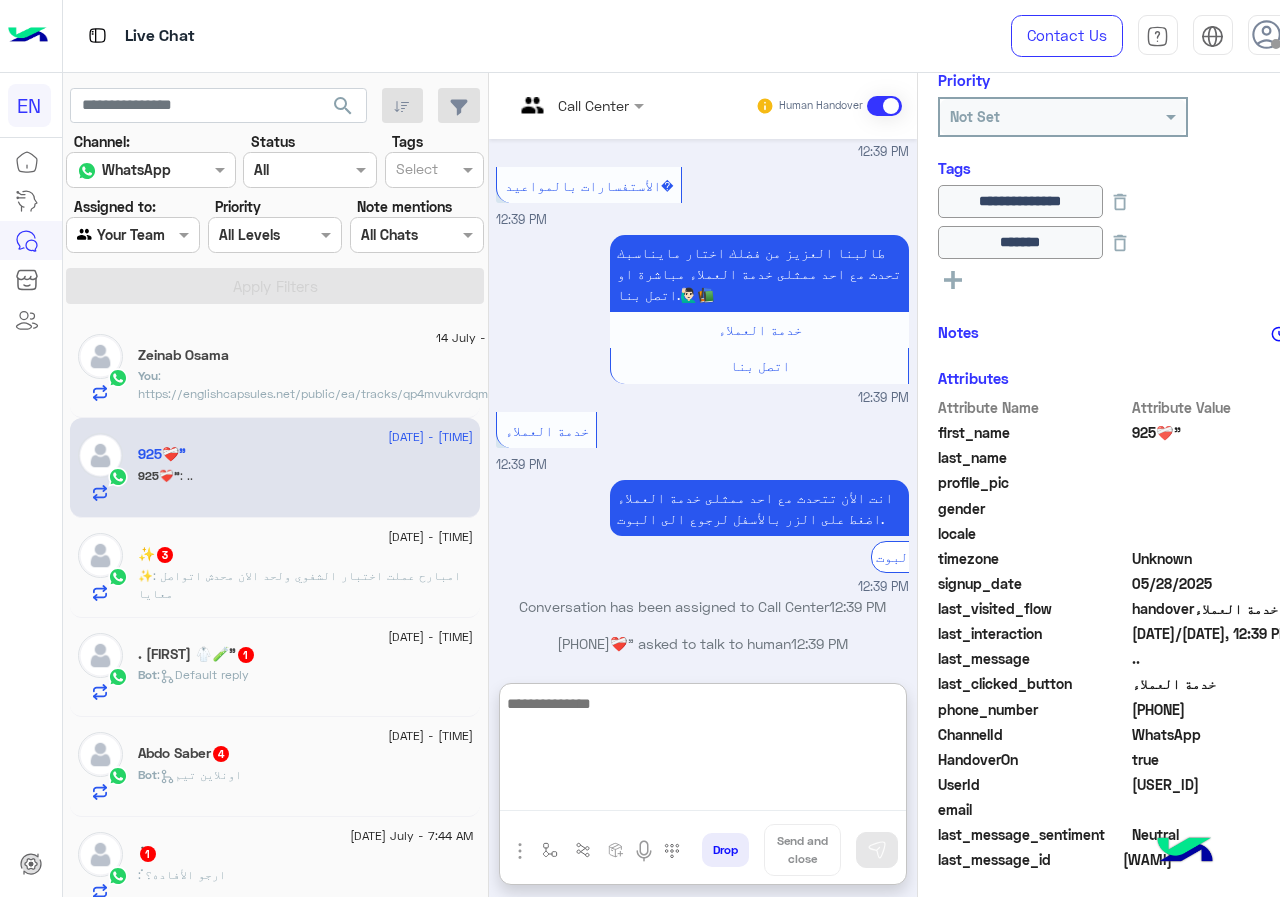click at bounding box center [703, 751] 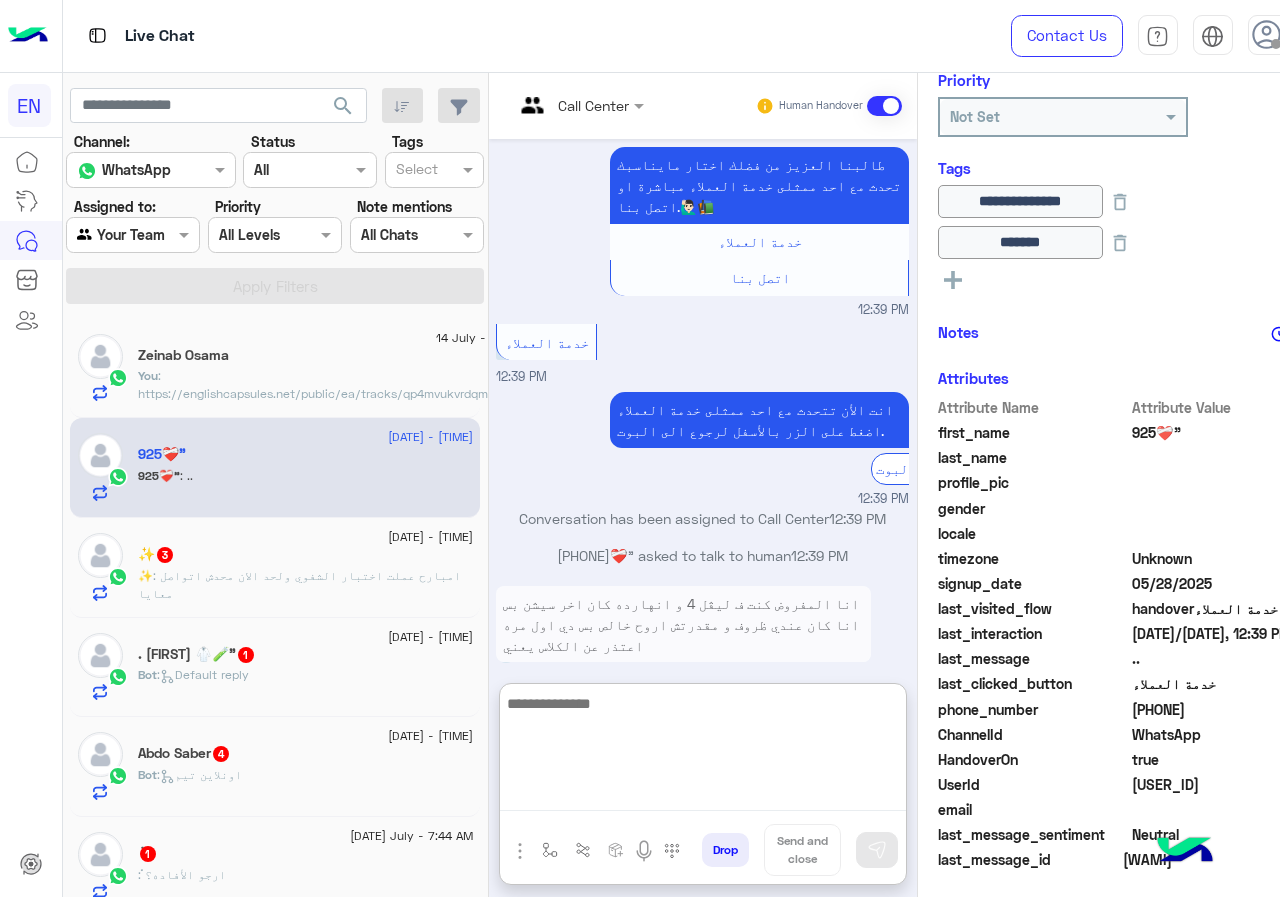scroll, scrollTop: 1223, scrollLeft: 0, axis: vertical 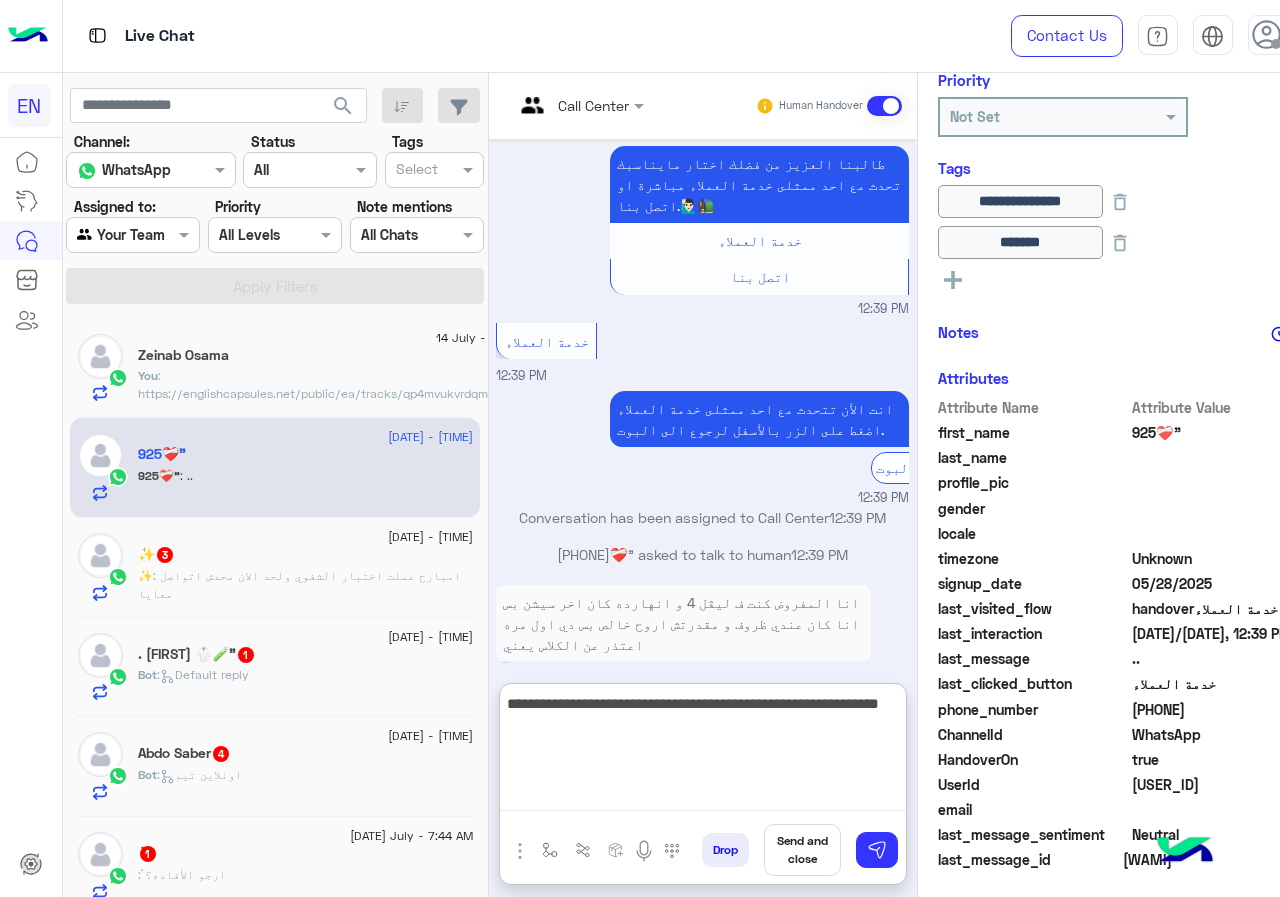 type on "**********" 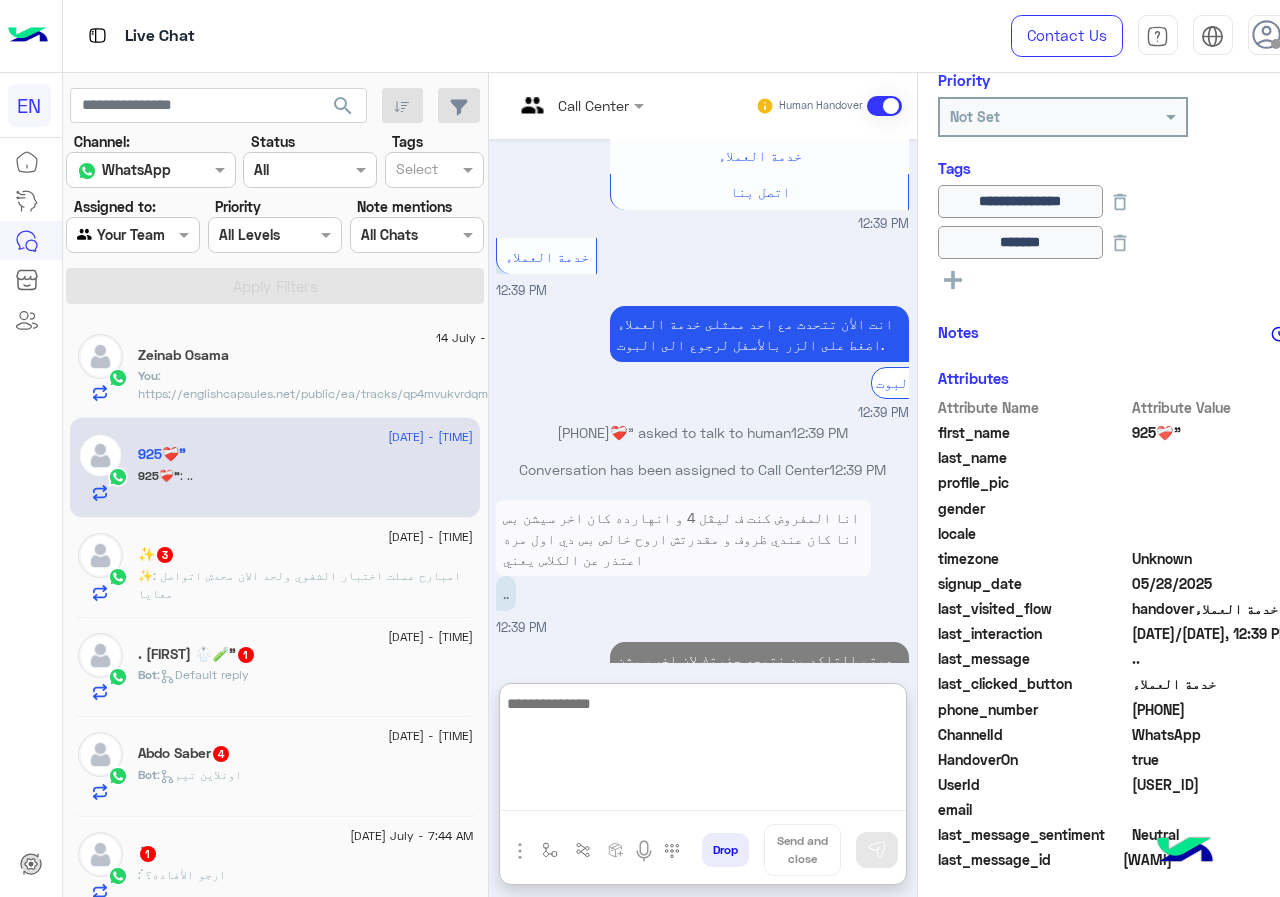 scroll, scrollTop: 1345, scrollLeft: 0, axis: vertical 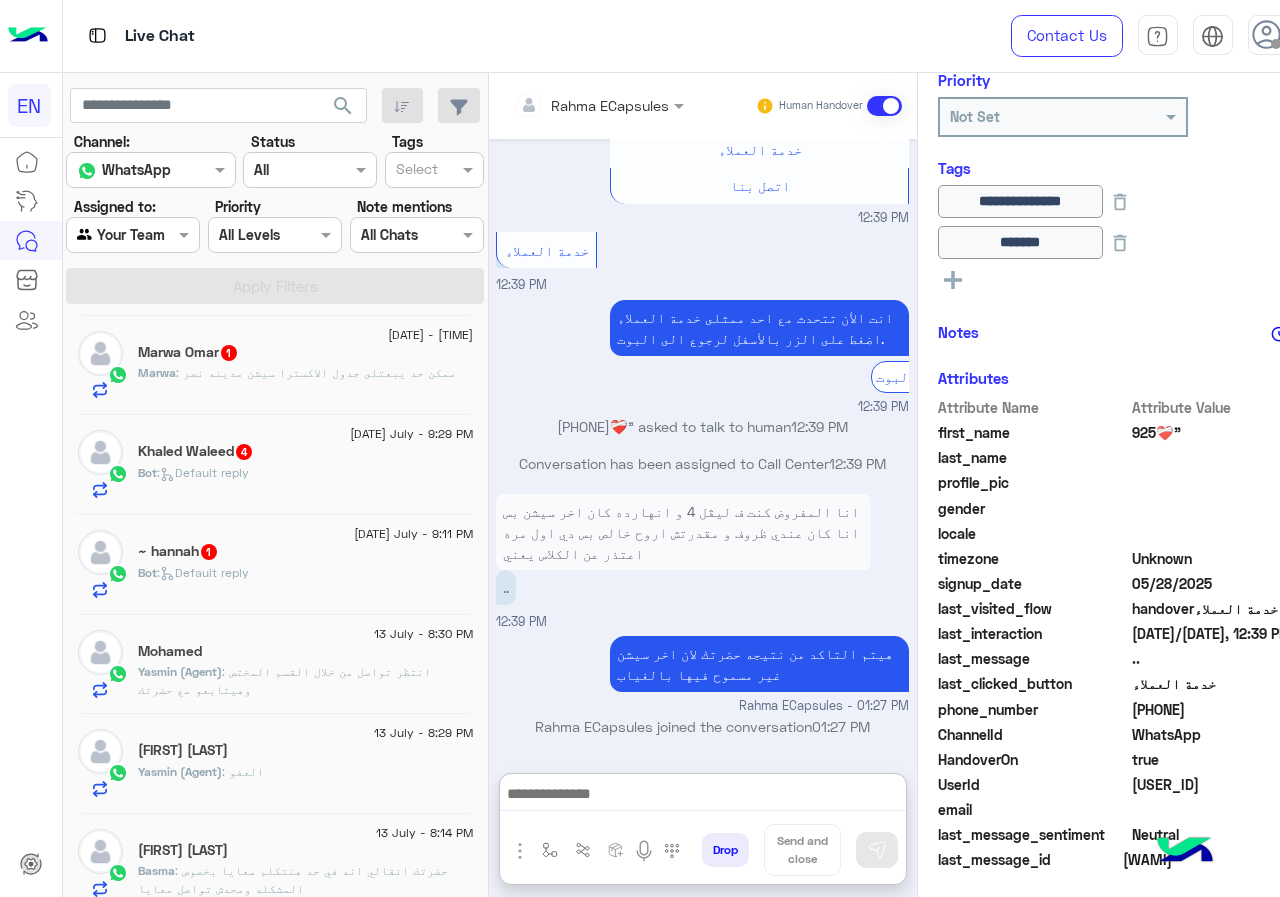 click on "~ hannah  1" 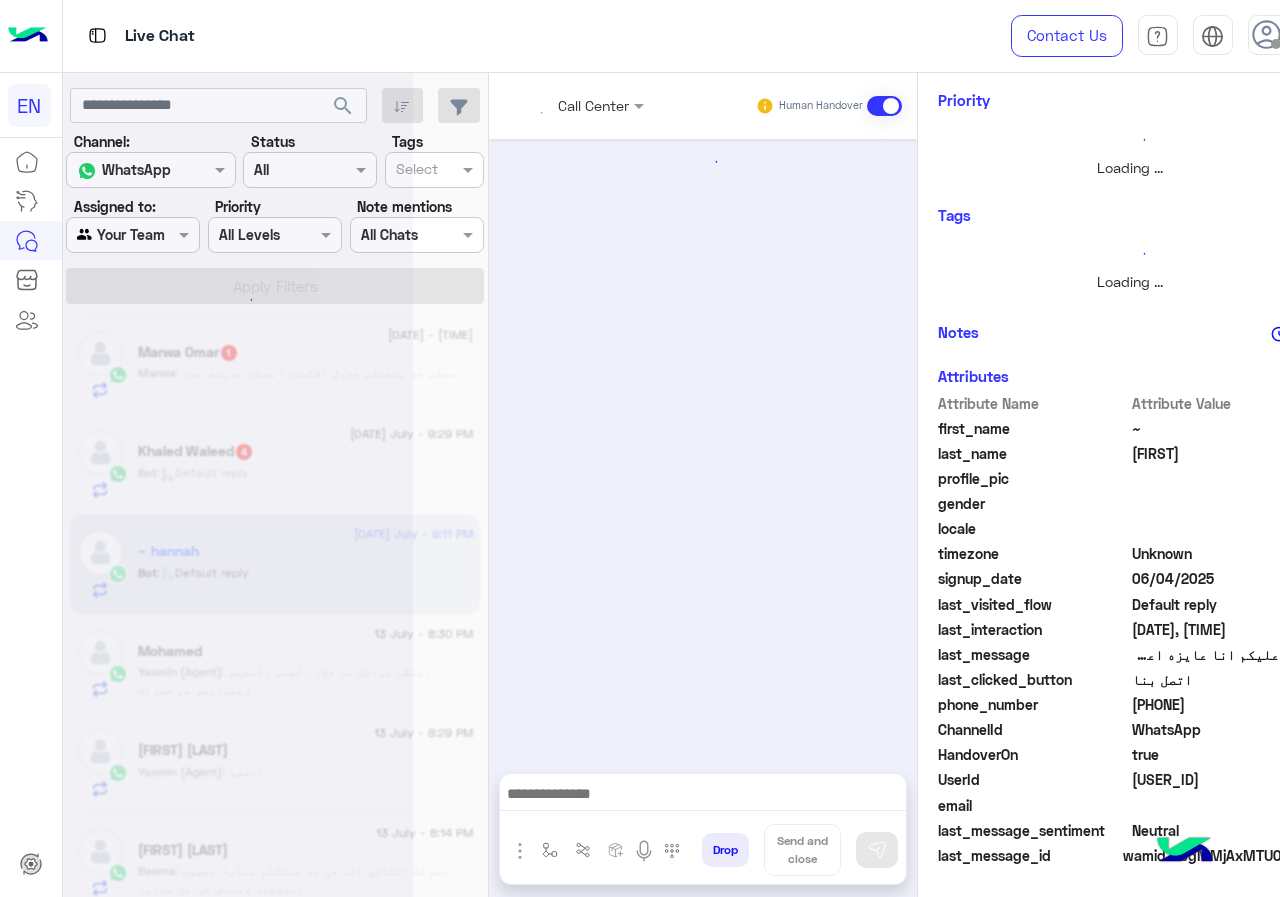 scroll, scrollTop: 0, scrollLeft: 0, axis: both 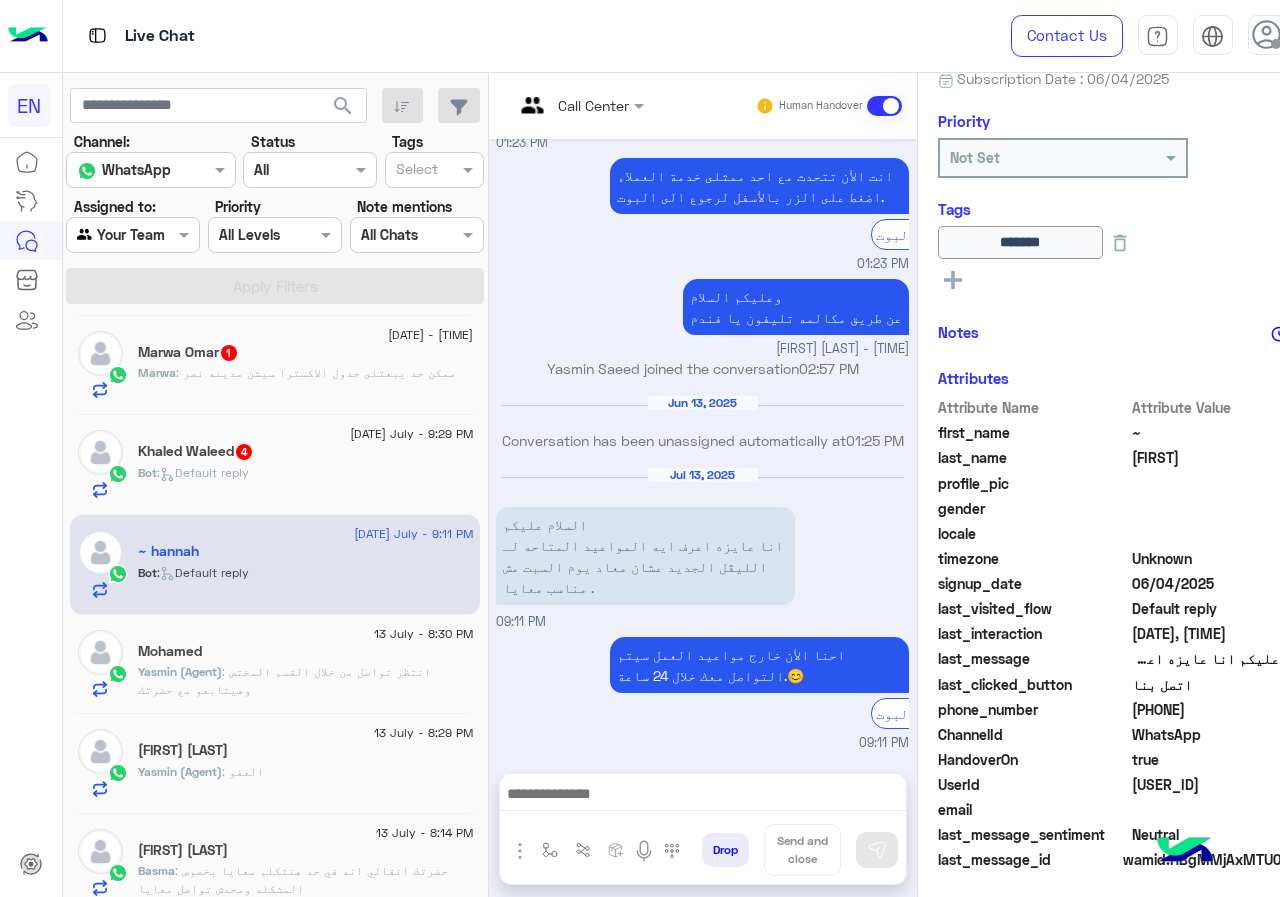 drag, startPoint x: 1141, startPoint y: 709, endPoint x: 1279, endPoint y: 705, distance: 138.05795 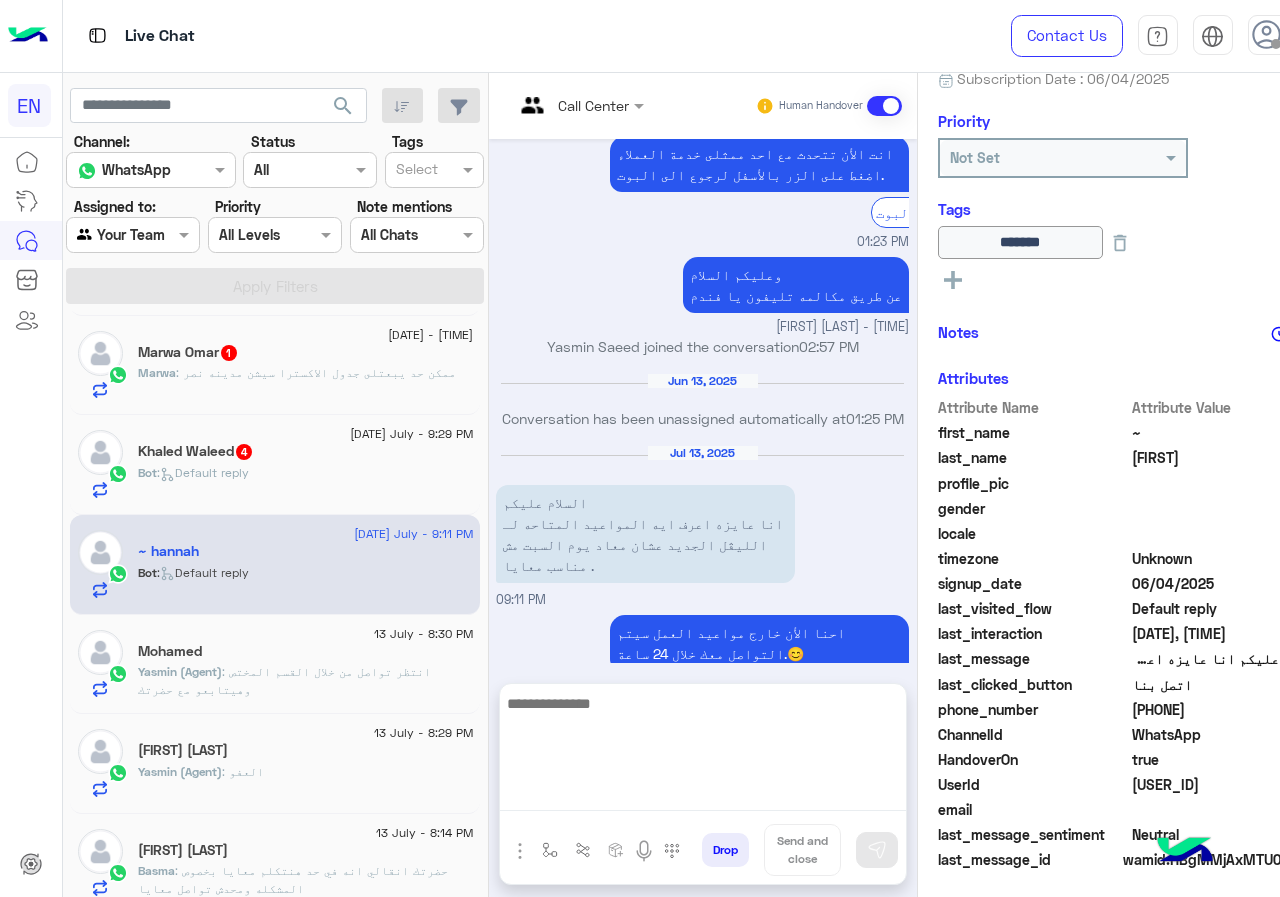 click at bounding box center (703, 751) 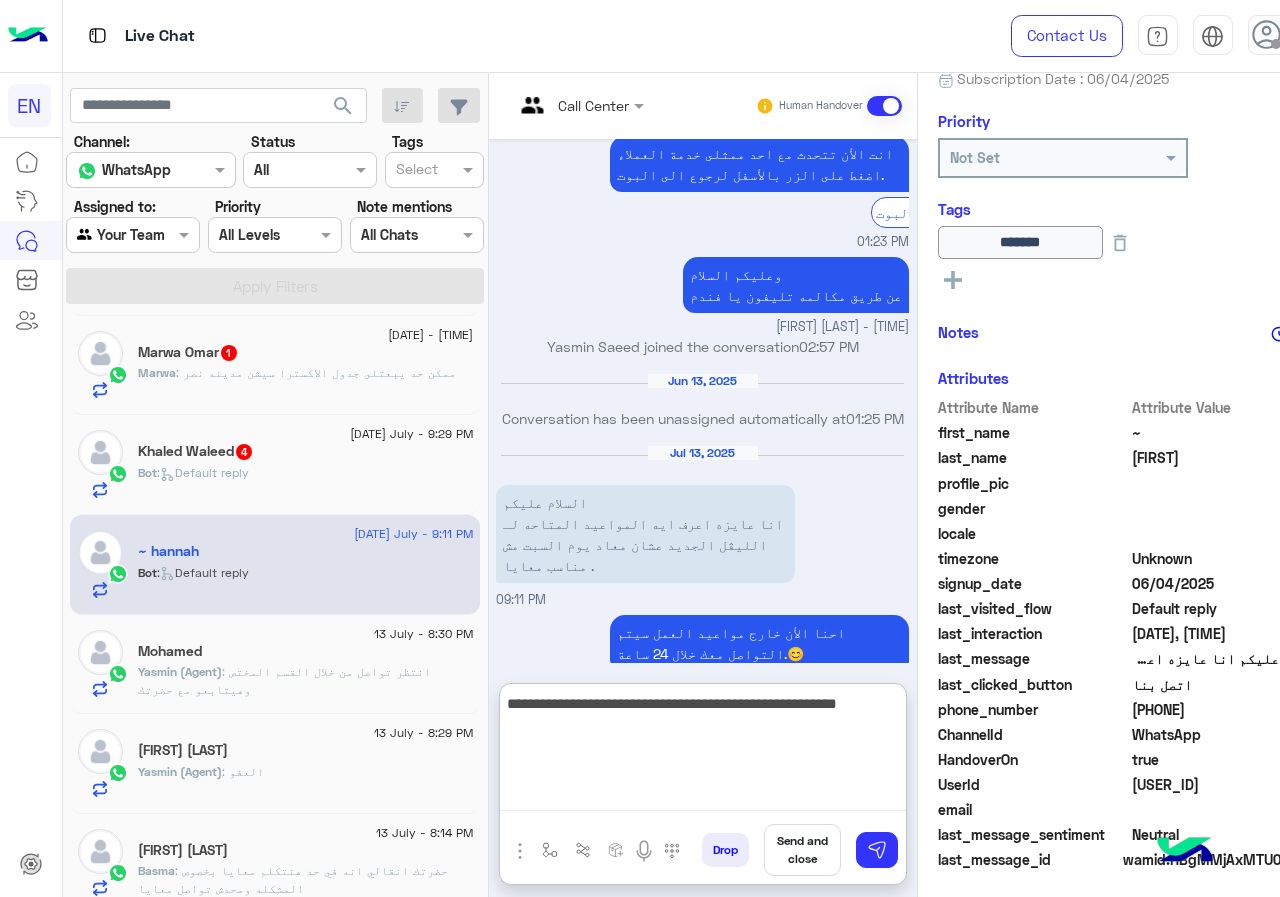 type on "**********" 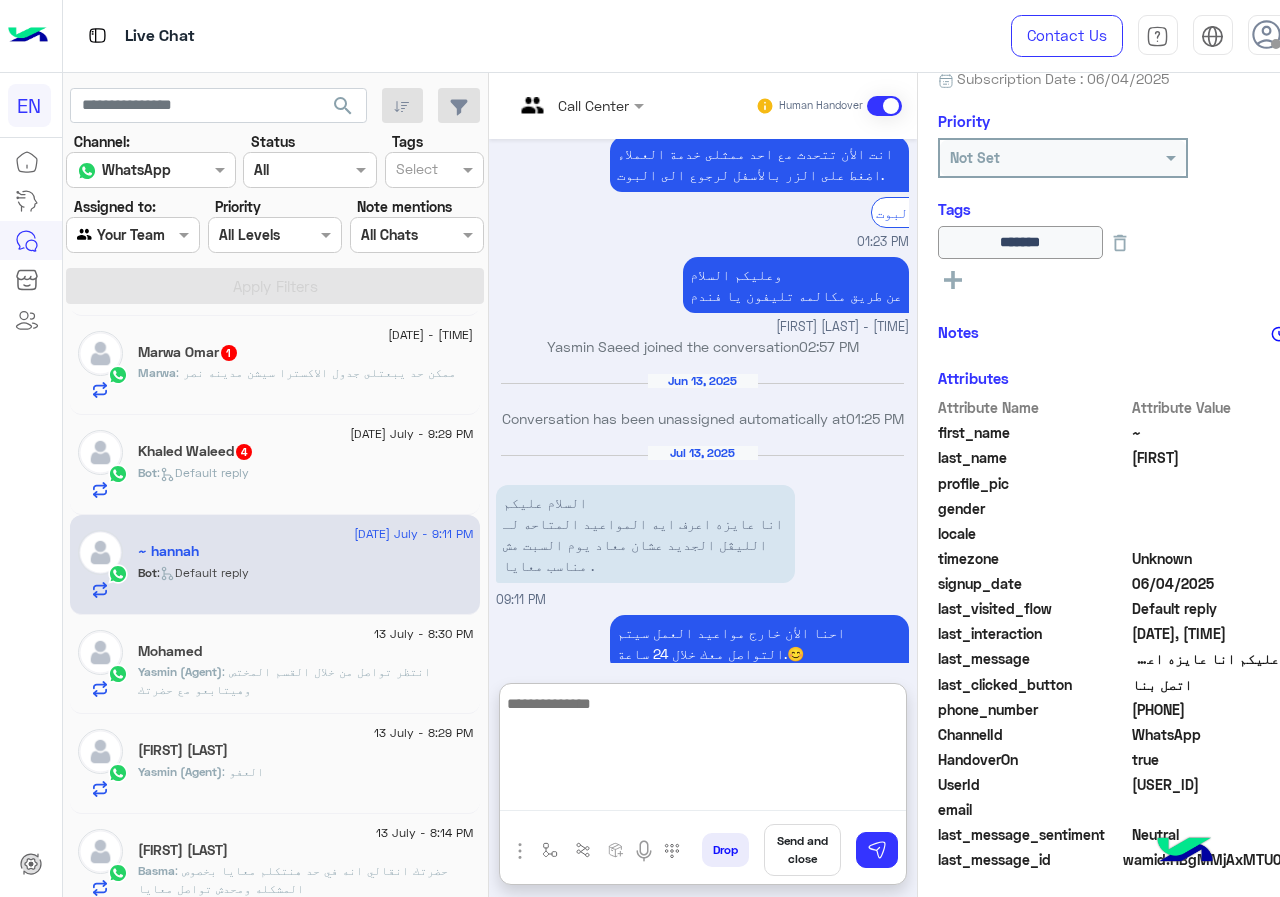 scroll, scrollTop: 1779, scrollLeft: 0, axis: vertical 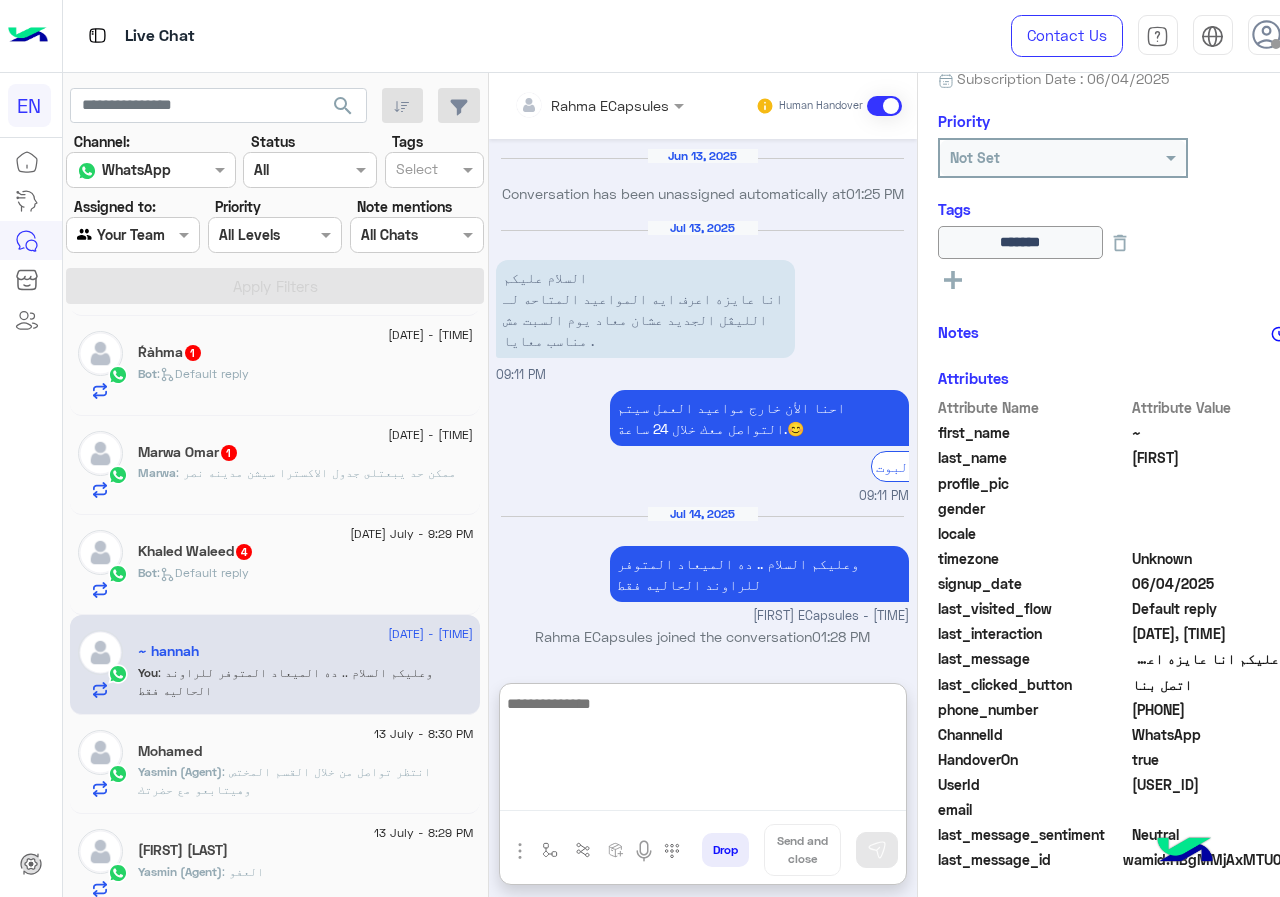 click at bounding box center (703, 751) 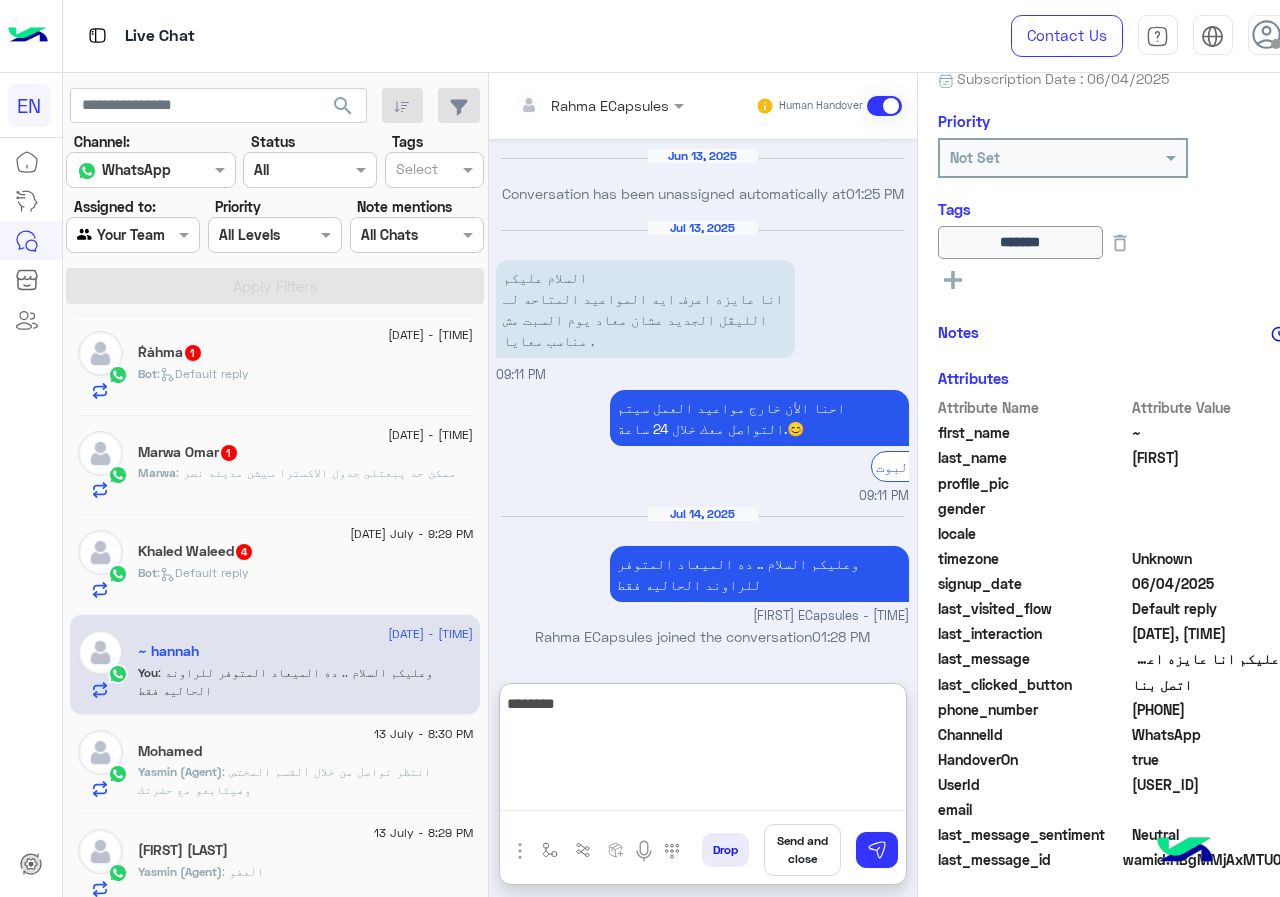 type on "********" 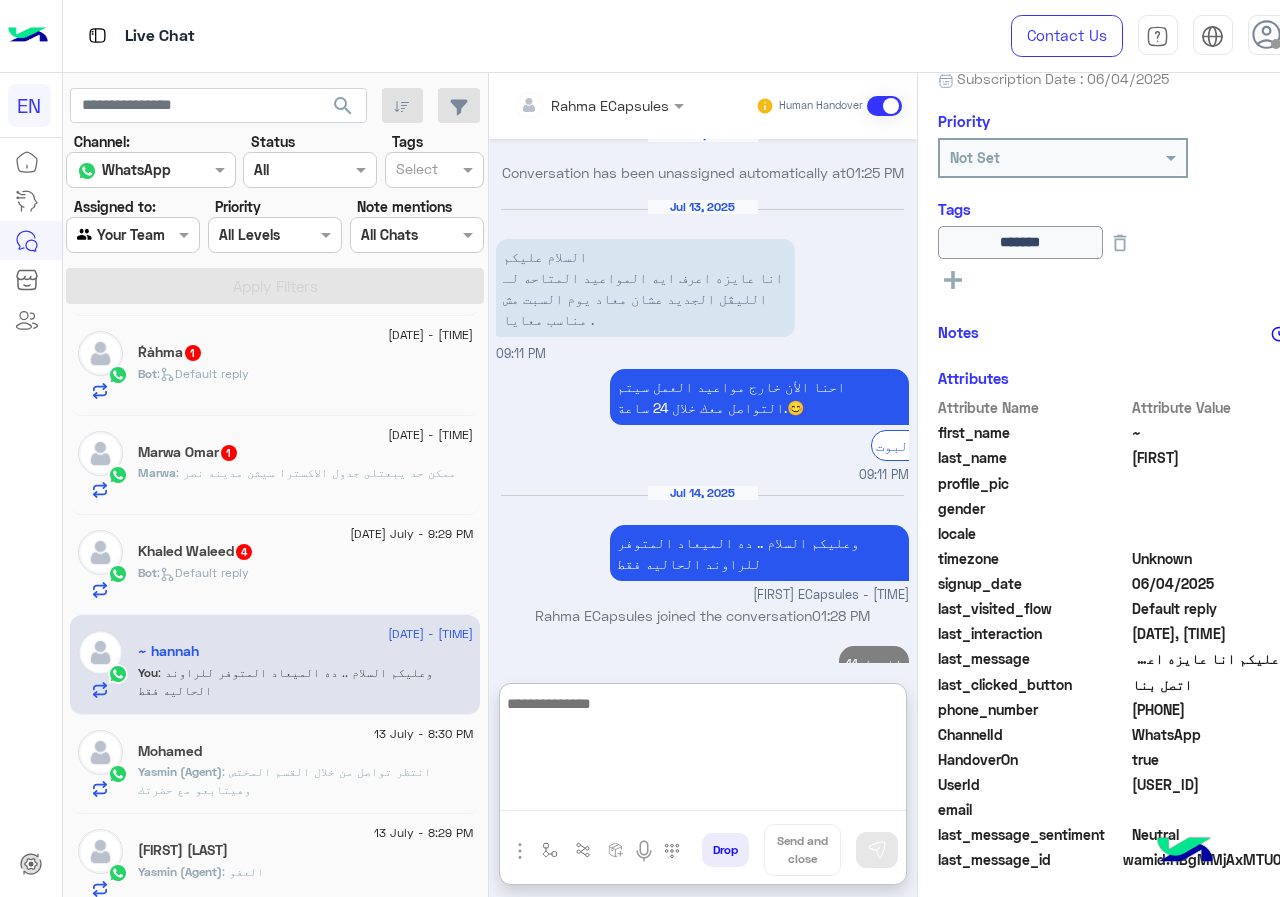 scroll, scrollTop: 1879, scrollLeft: 0, axis: vertical 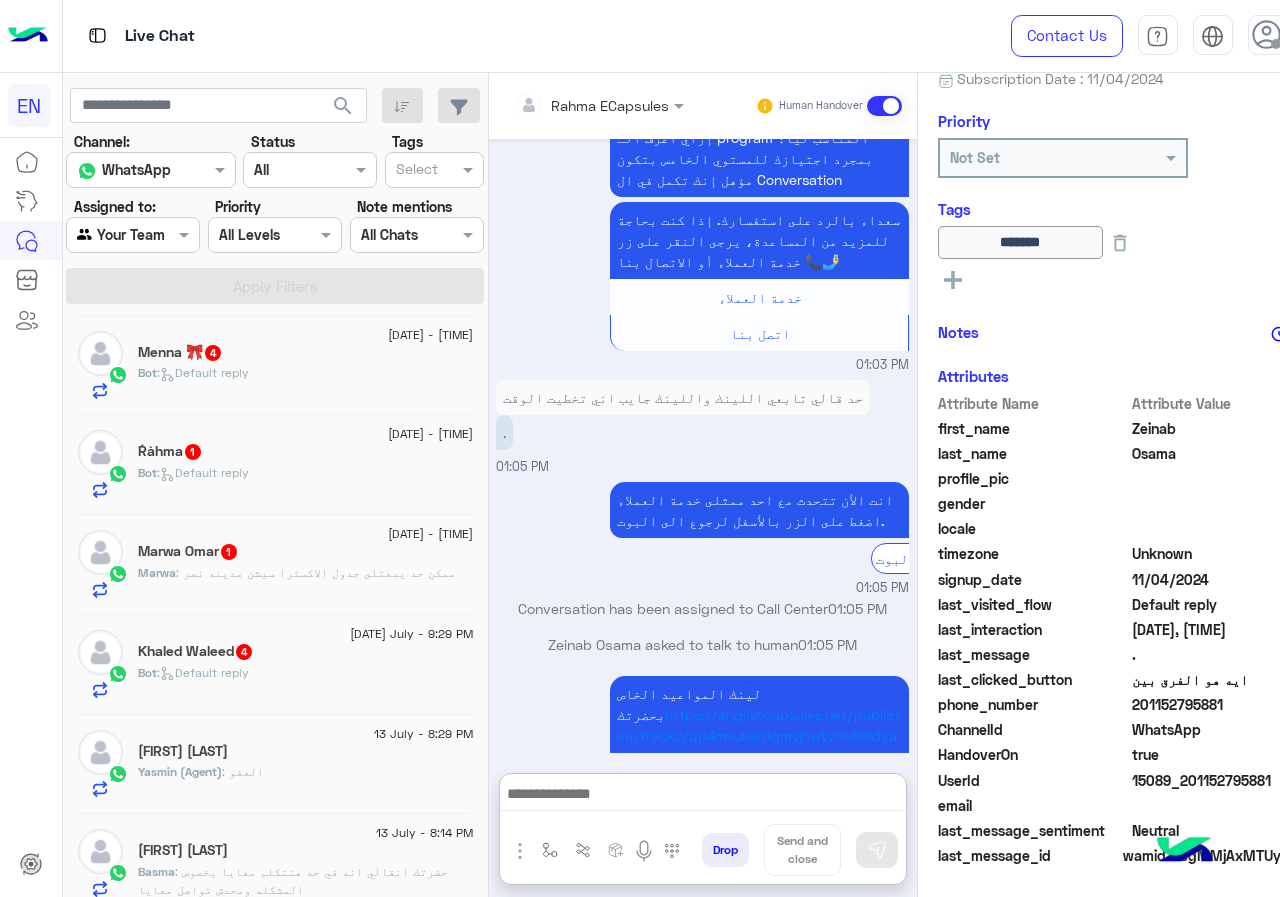 click on "13 July - 9:29 PM  Khaled Waleed  4 Bot :   Default reply" 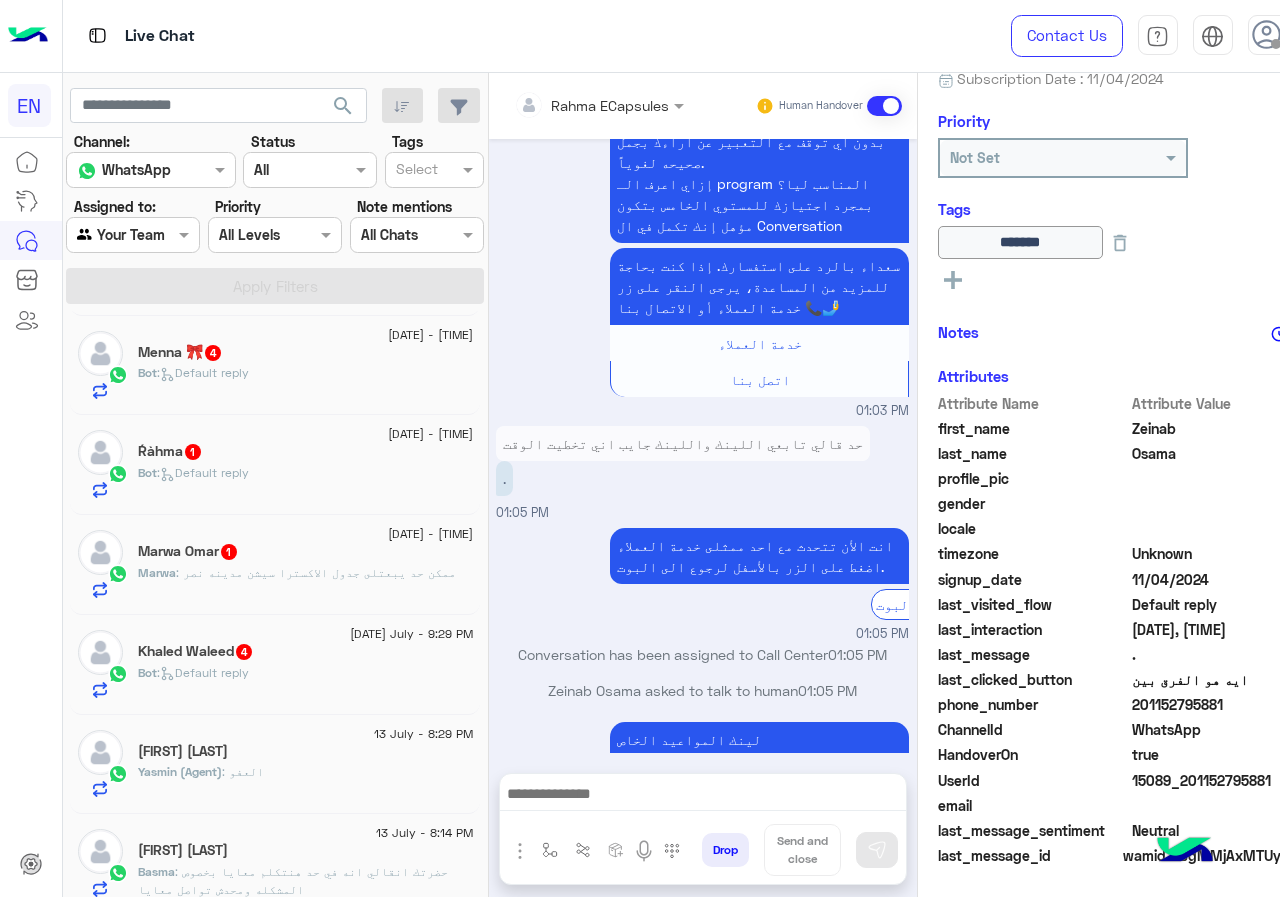 scroll, scrollTop: 2359, scrollLeft: 0, axis: vertical 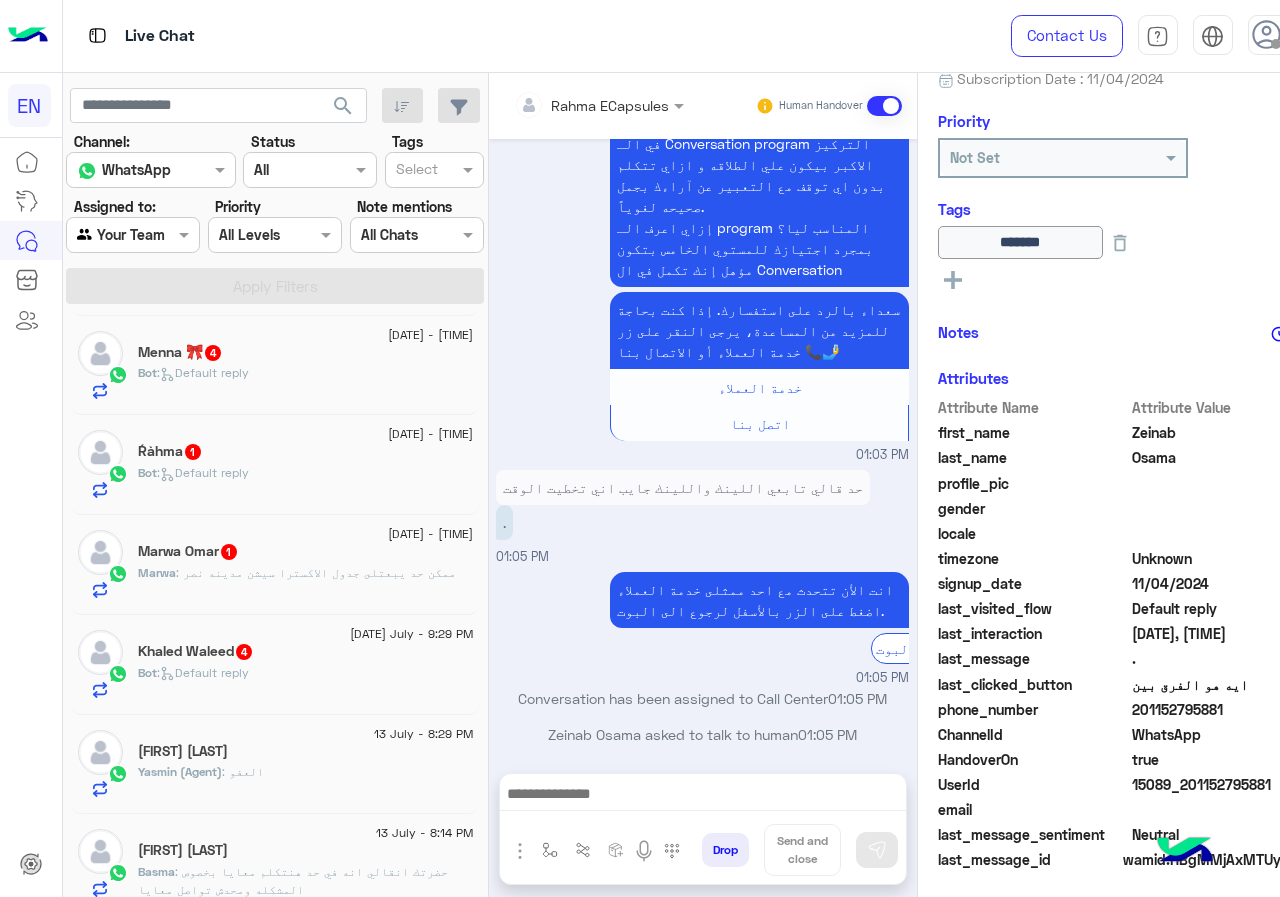 click on "Bot :   Default reply" 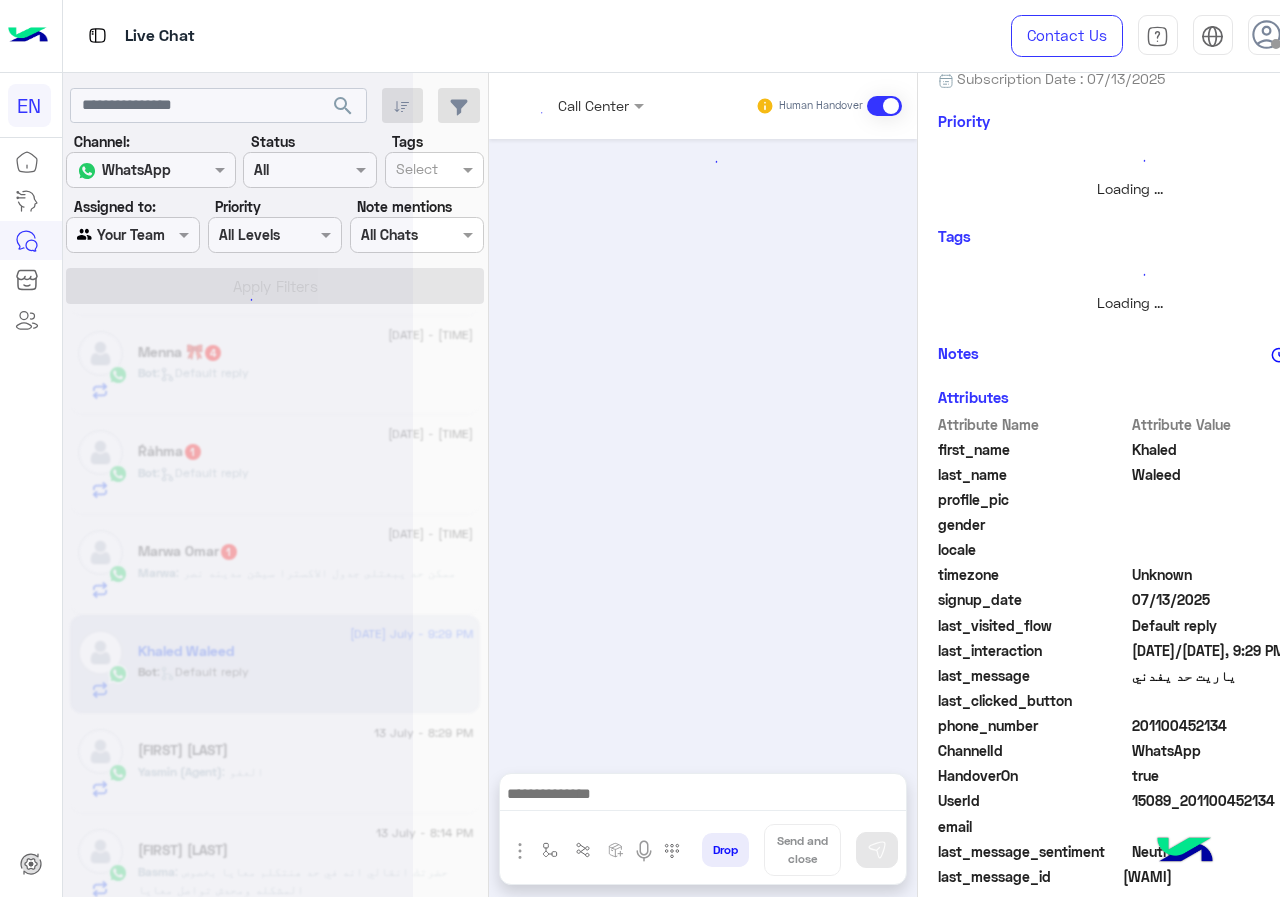 scroll, scrollTop: 0, scrollLeft: 0, axis: both 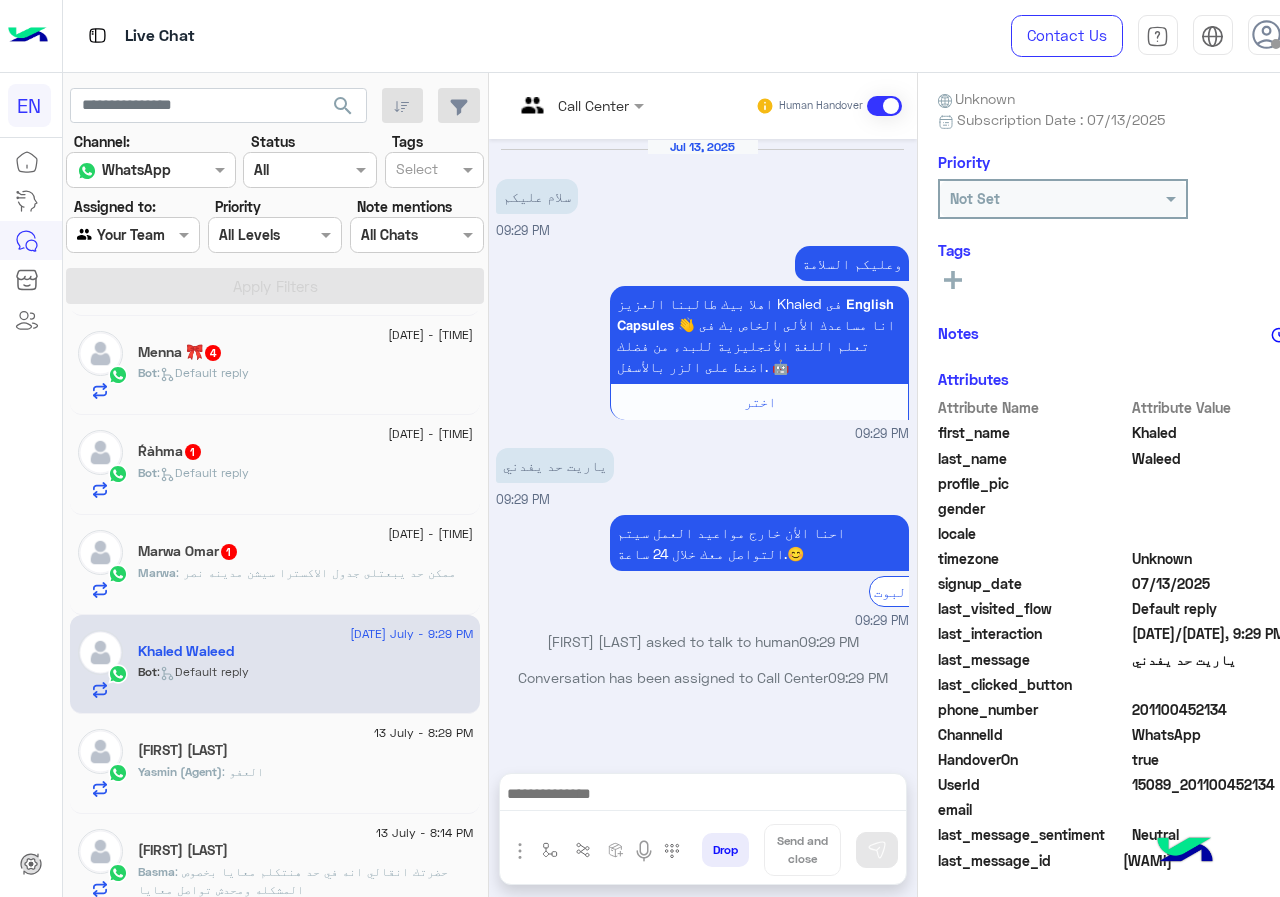 drag, startPoint x: 1179, startPoint y: 705, endPoint x: 1279, endPoint y: 704, distance: 100.005 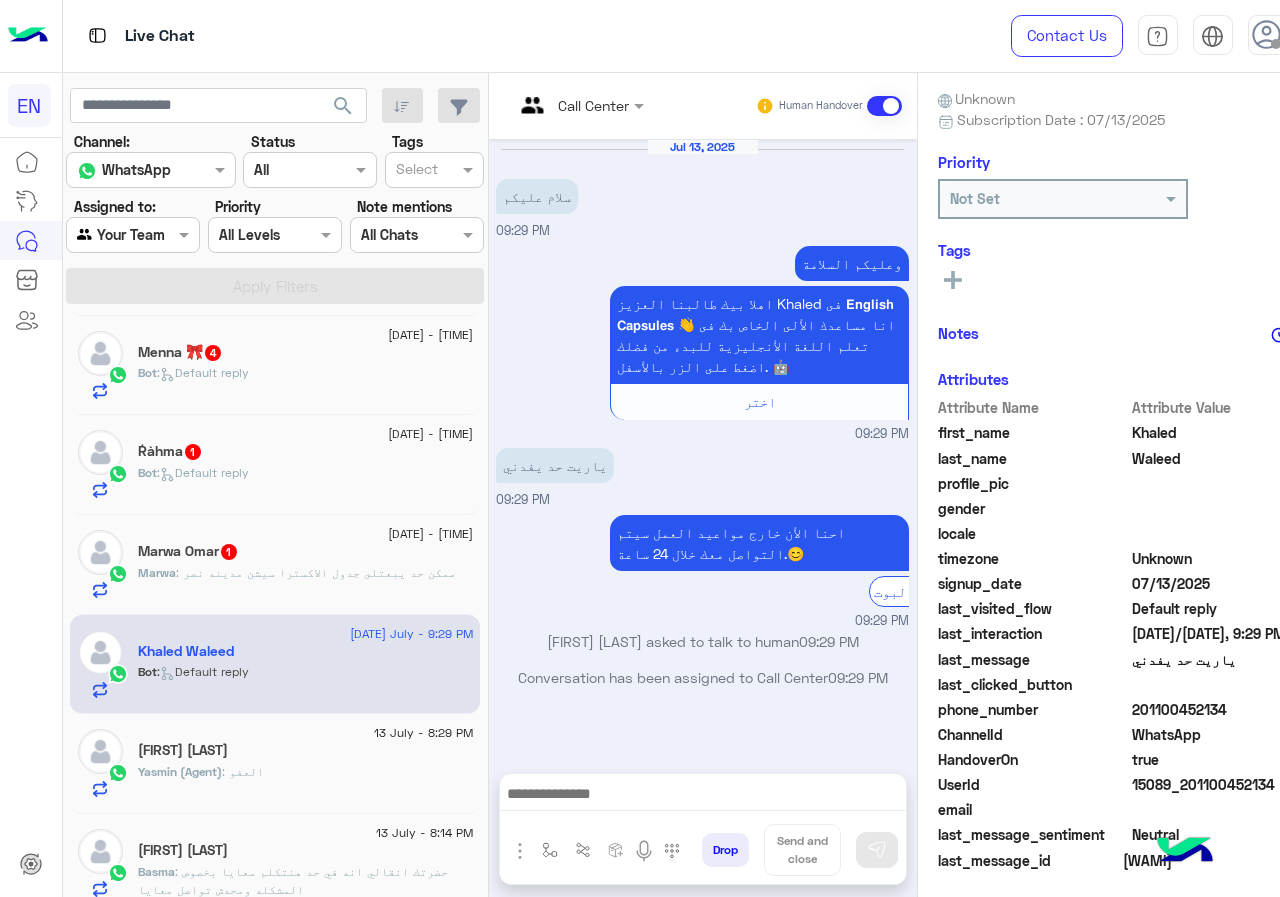 click on "Call Center Human Handover" at bounding box center (703, 106) 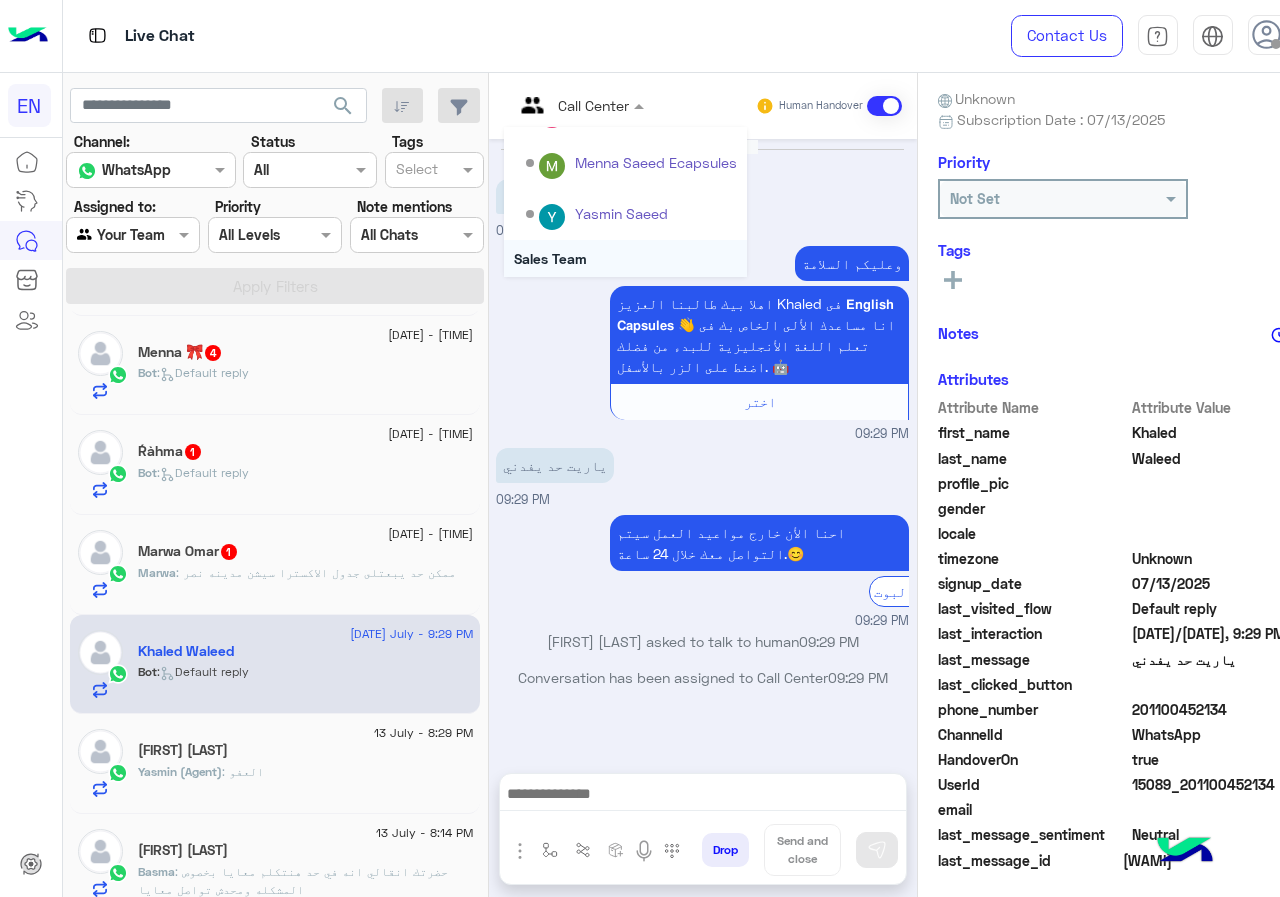 scroll, scrollTop: 332, scrollLeft: 0, axis: vertical 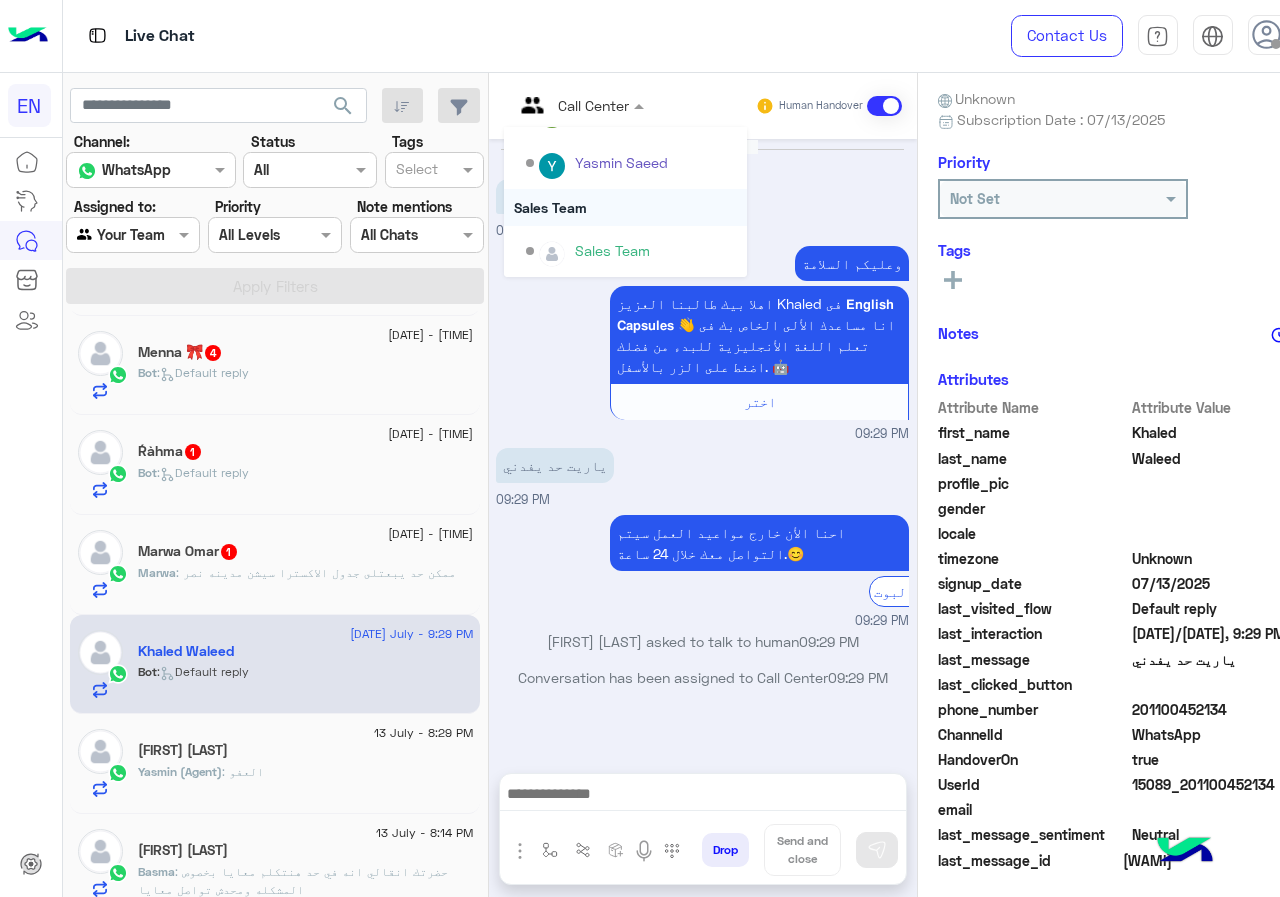 click on "Sales Team" at bounding box center (625, 207) 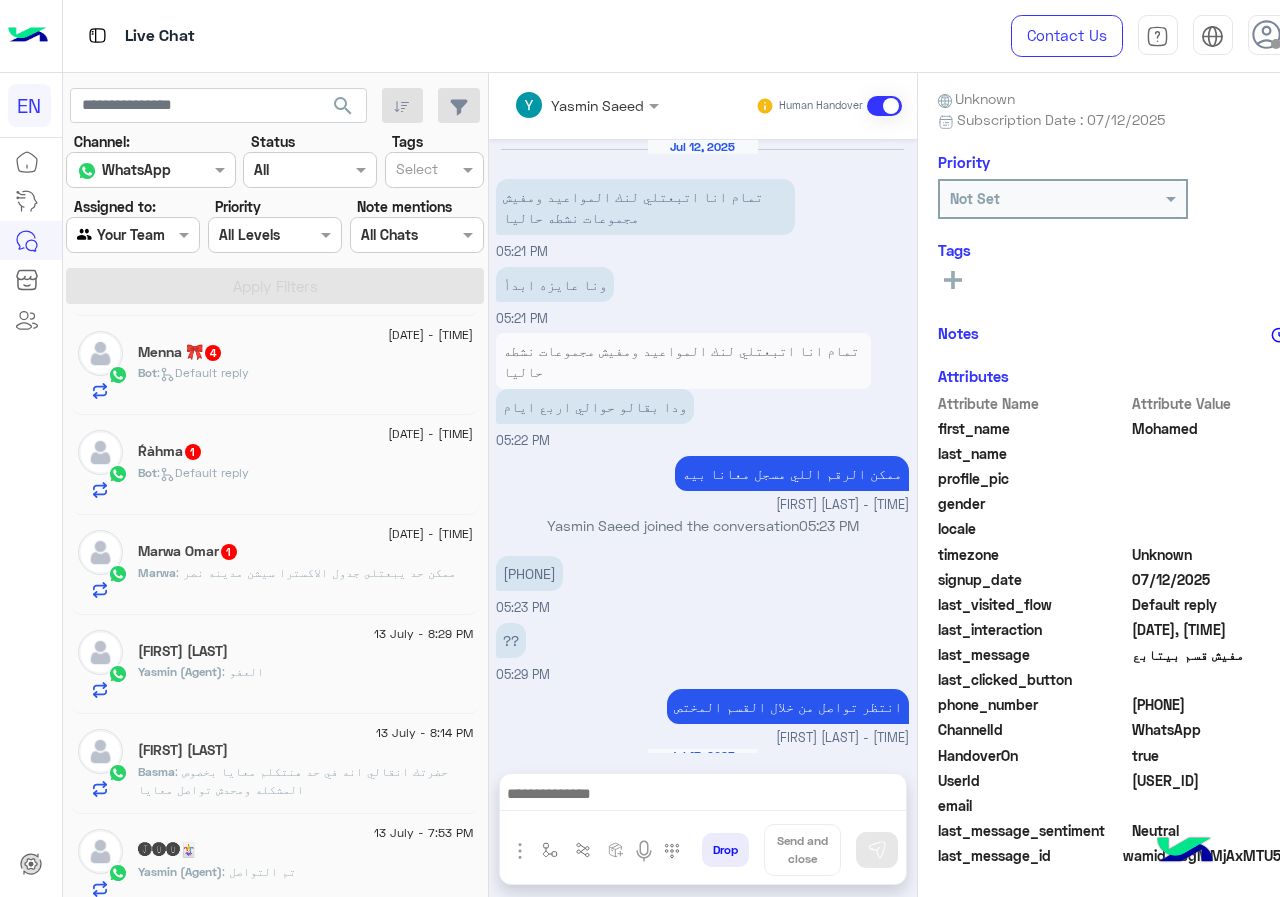 scroll, scrollTop: 1168, scrollLeft: 0, axis: vertical 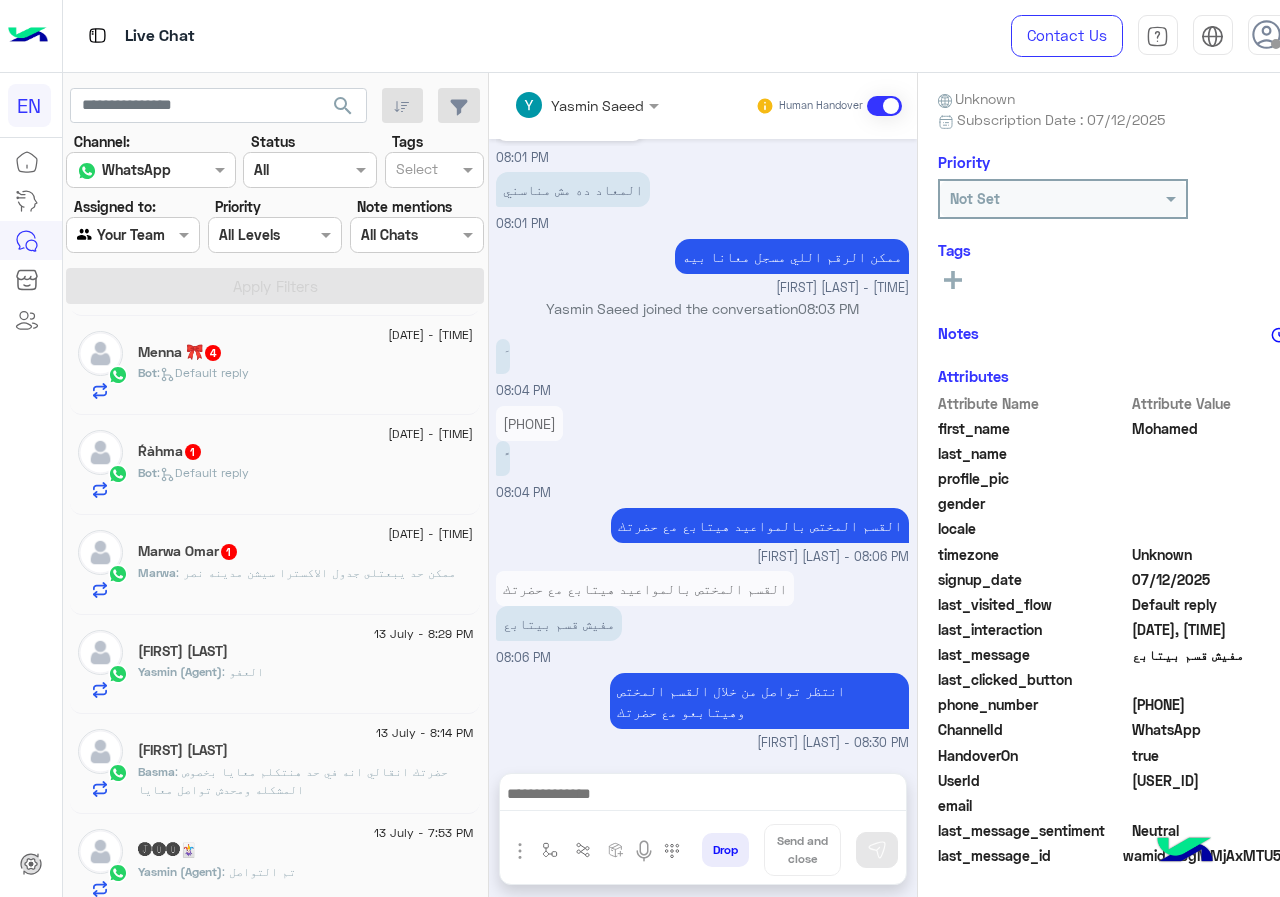 click on "Marwa : ممكن حد يبعتلى جدول الاكسترا سيشن مدينه نصر" 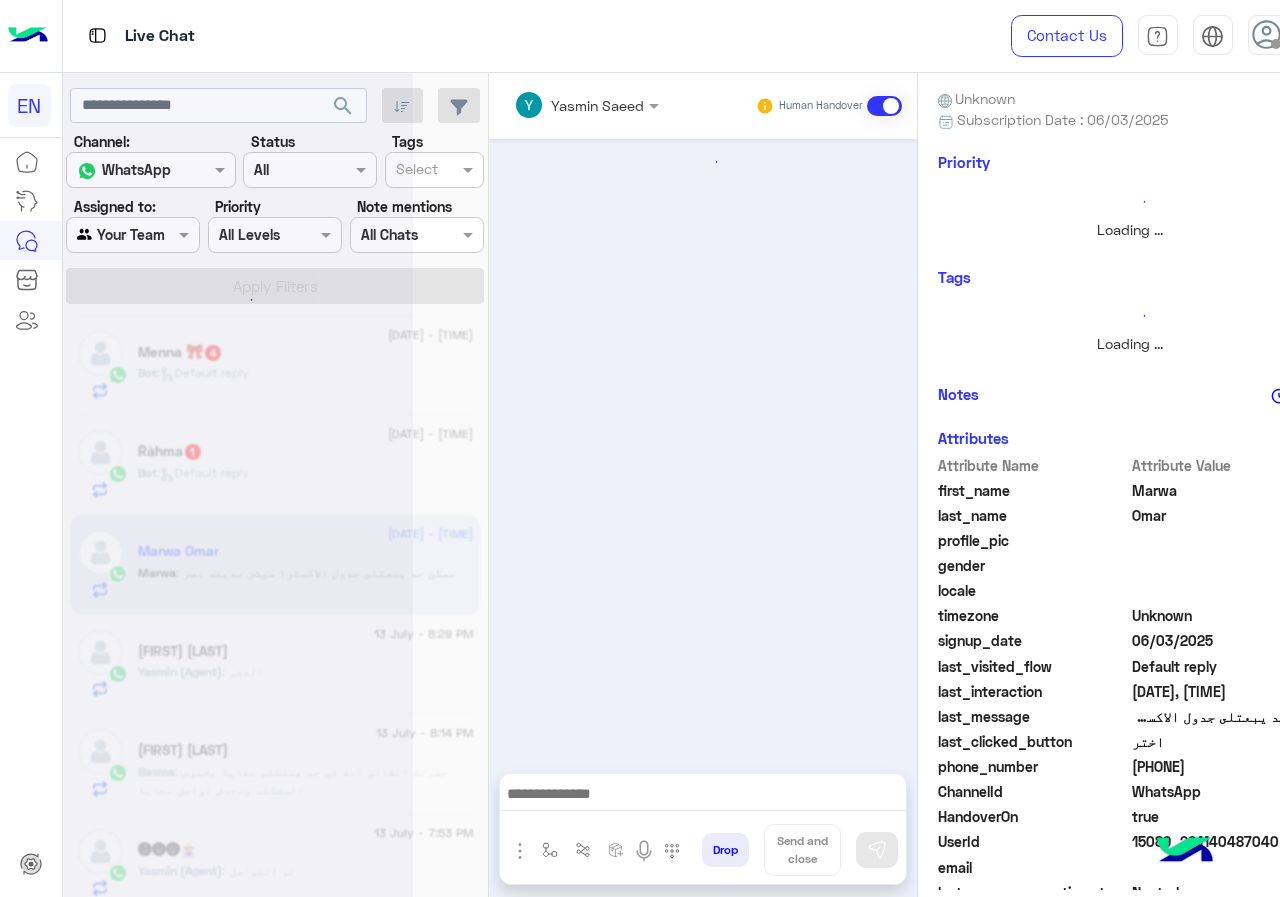 scroll, scrollTop: 0, scrollLeft: 0, axis: both 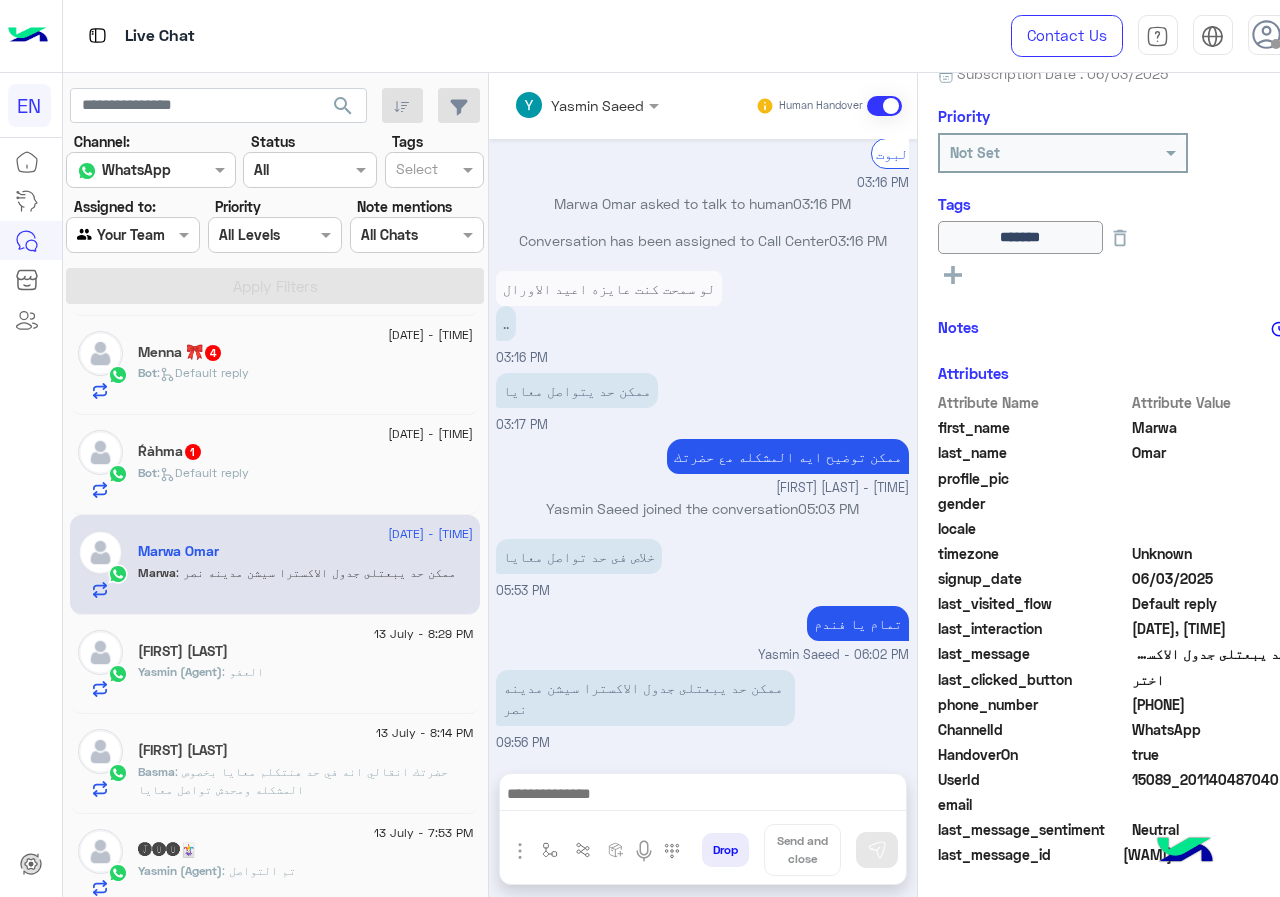 drag, startPoint x: 1140, startPoint y: 711, endPoint x: 1279, endPoint y: 711, distance: 139 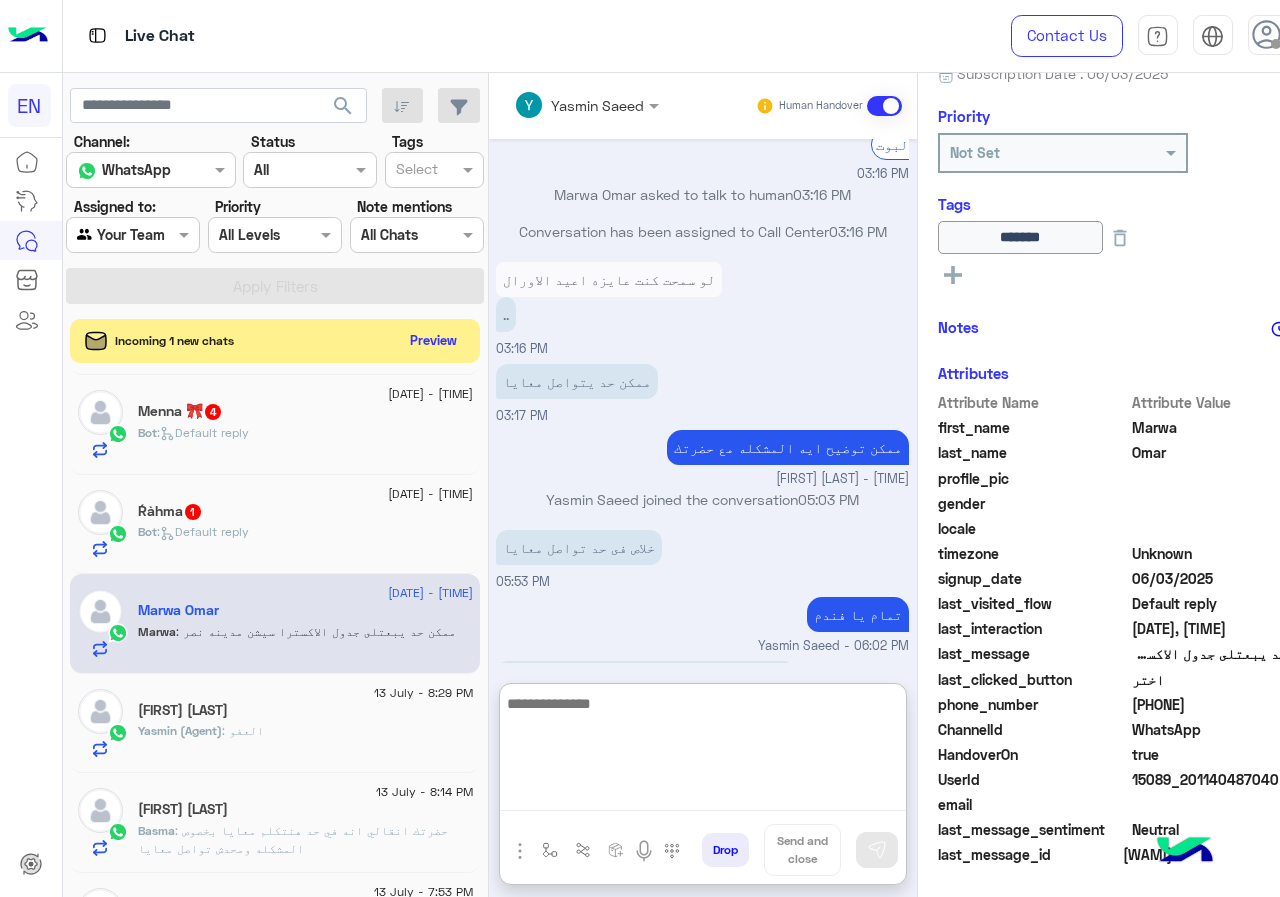 click at bounding box center [703, 751] 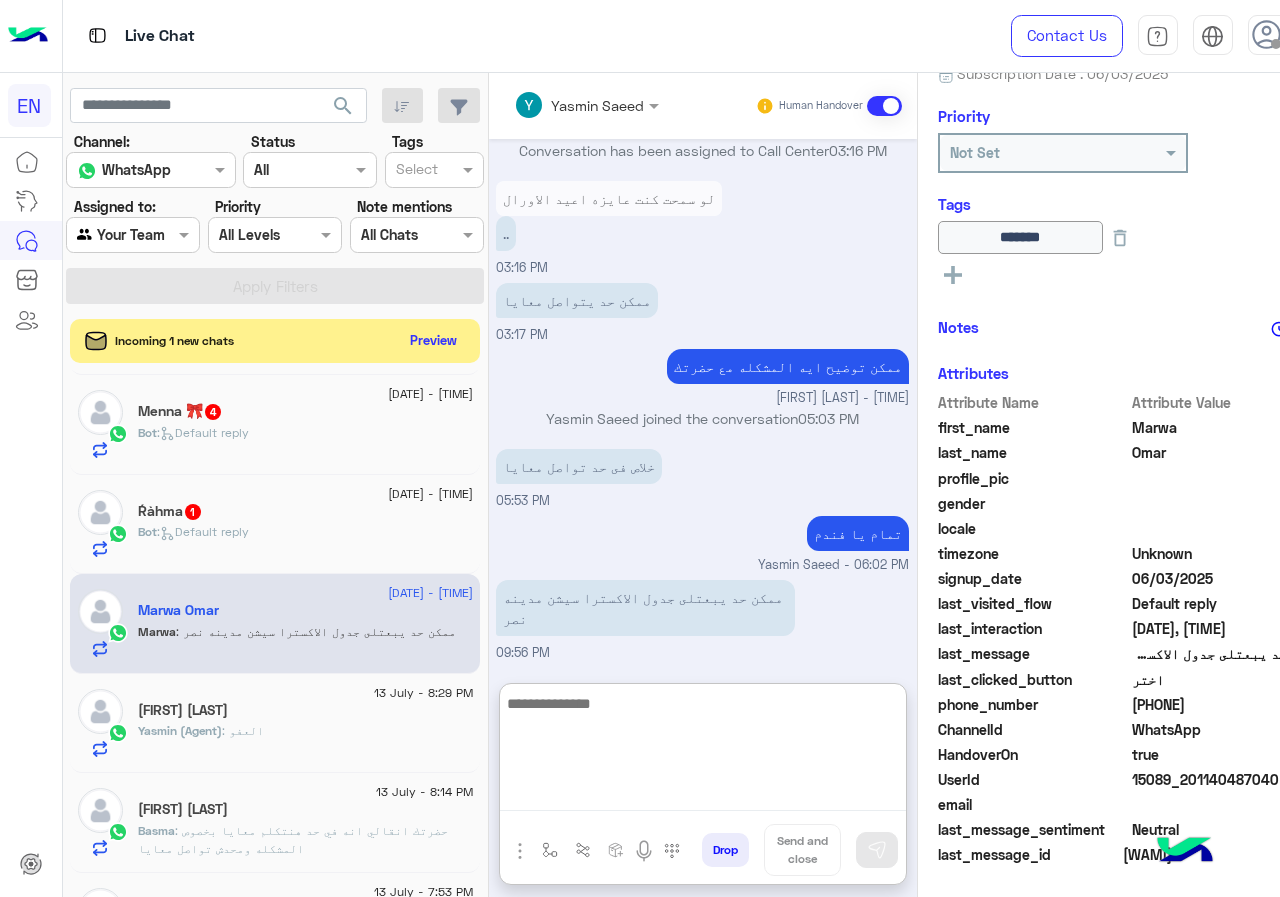 click at bounding box center [703, 751] 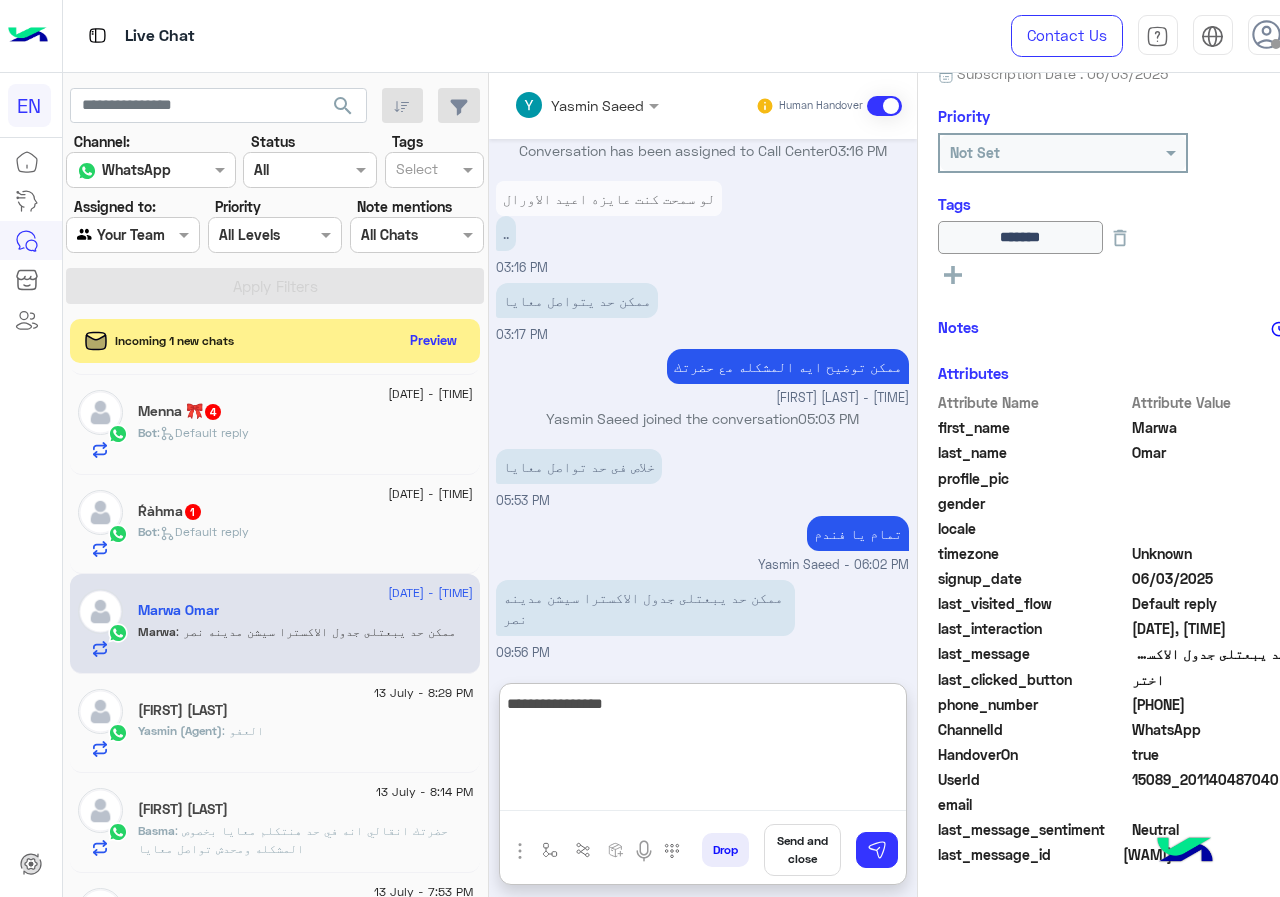 click on "**********" at bounding box center (703, 751) 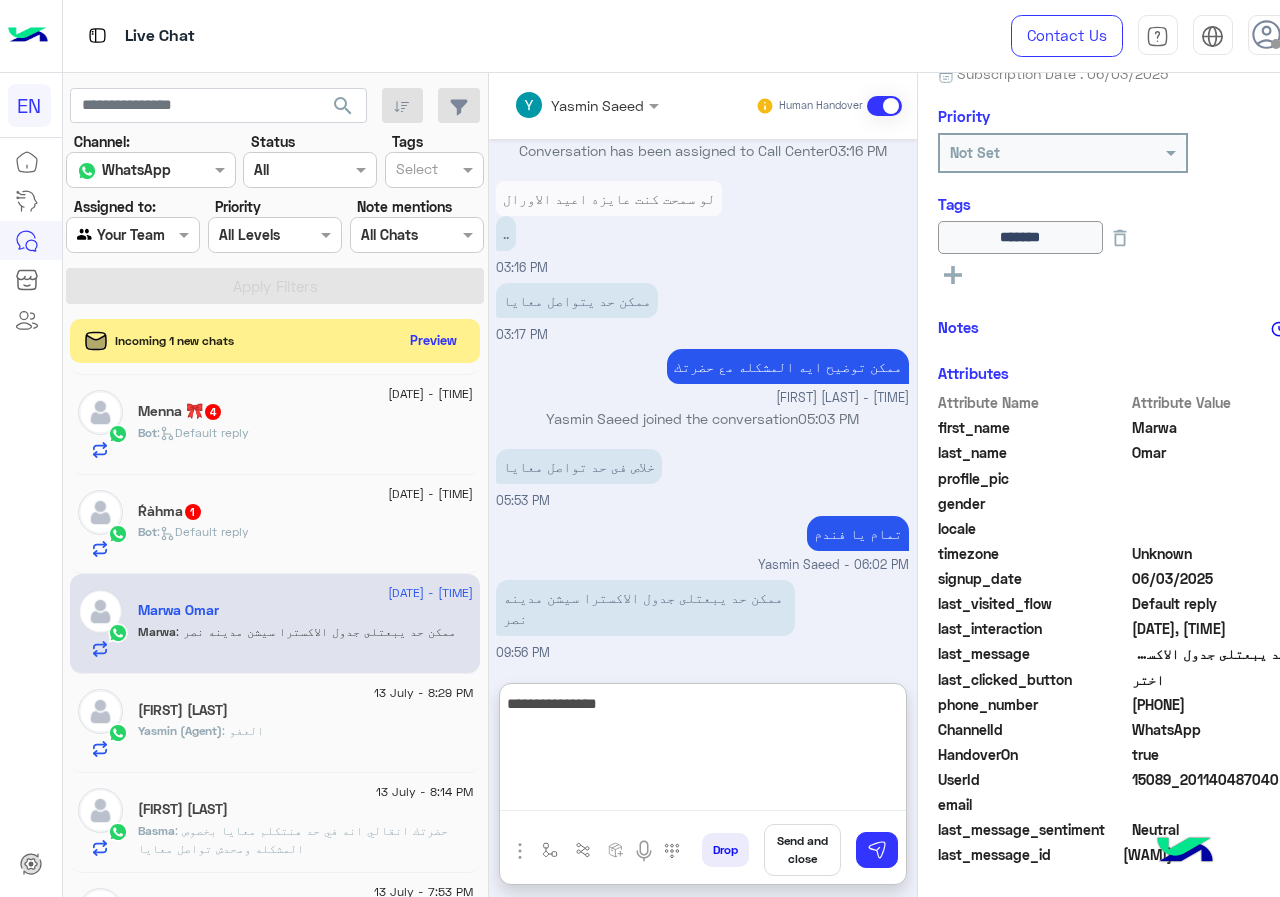 type on "**********" 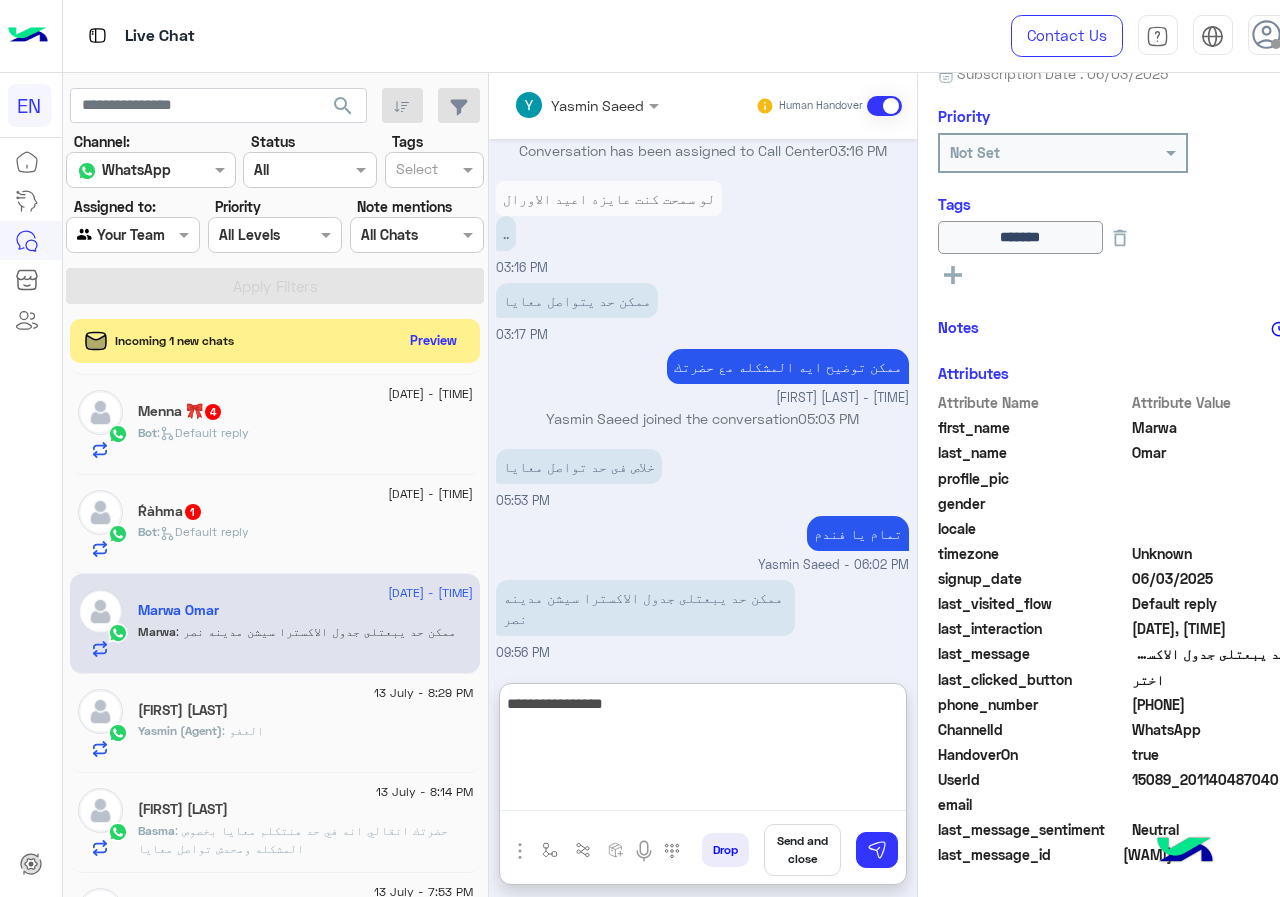 click on "**********" at bounding box center (703, 751) 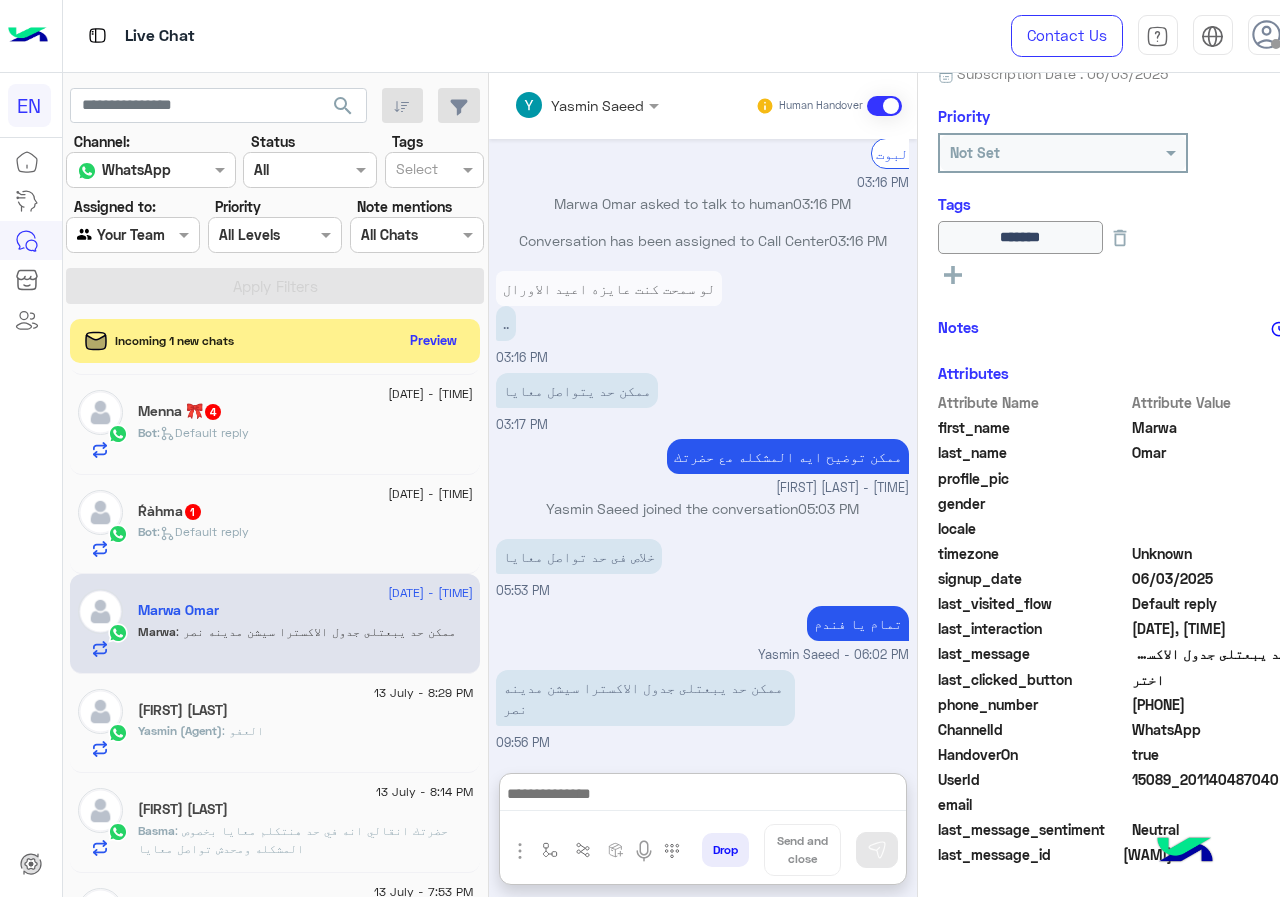 click on "Bot :   Default reply" 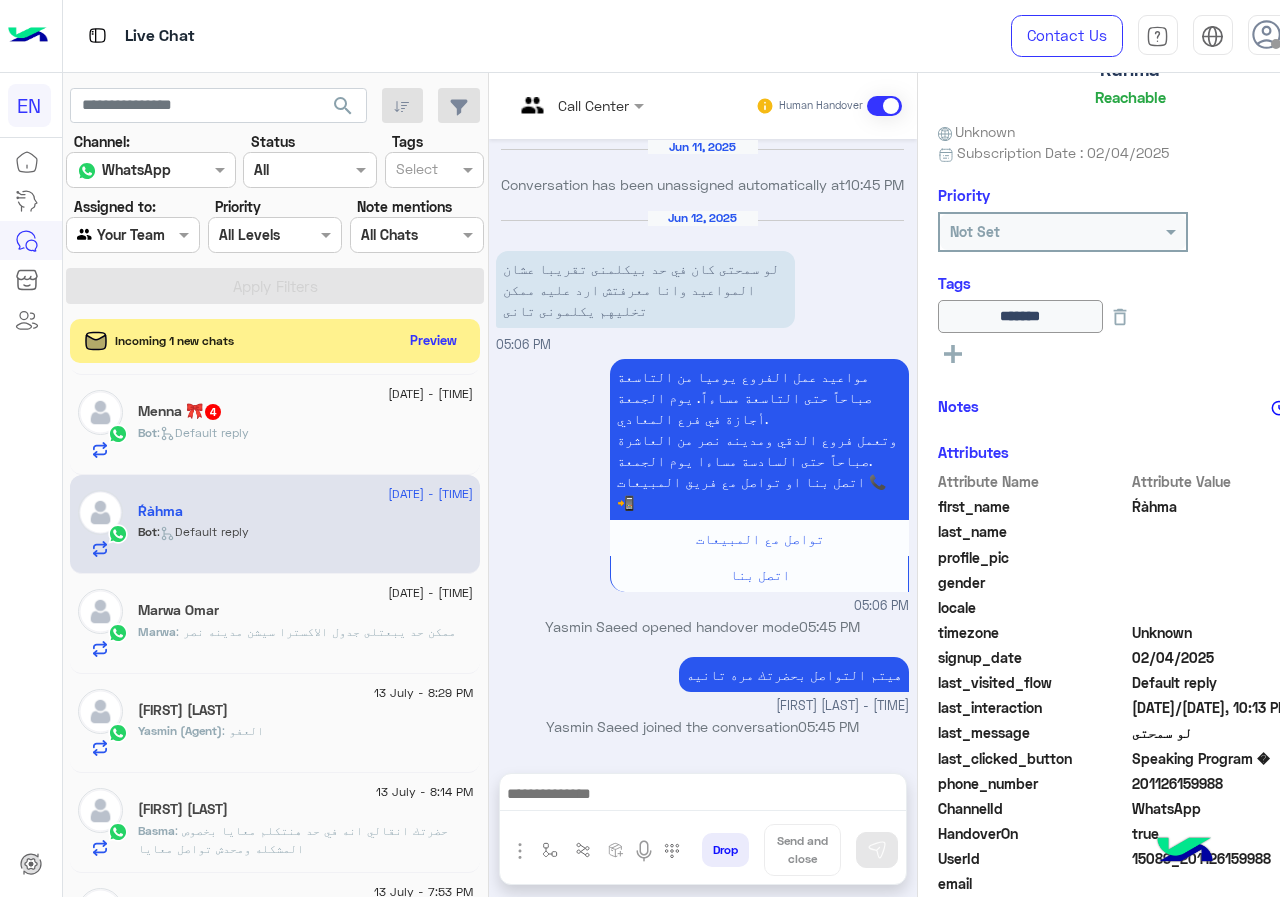 scroll, scrollTop: 221, scrollLeft: 0, axis: vertical 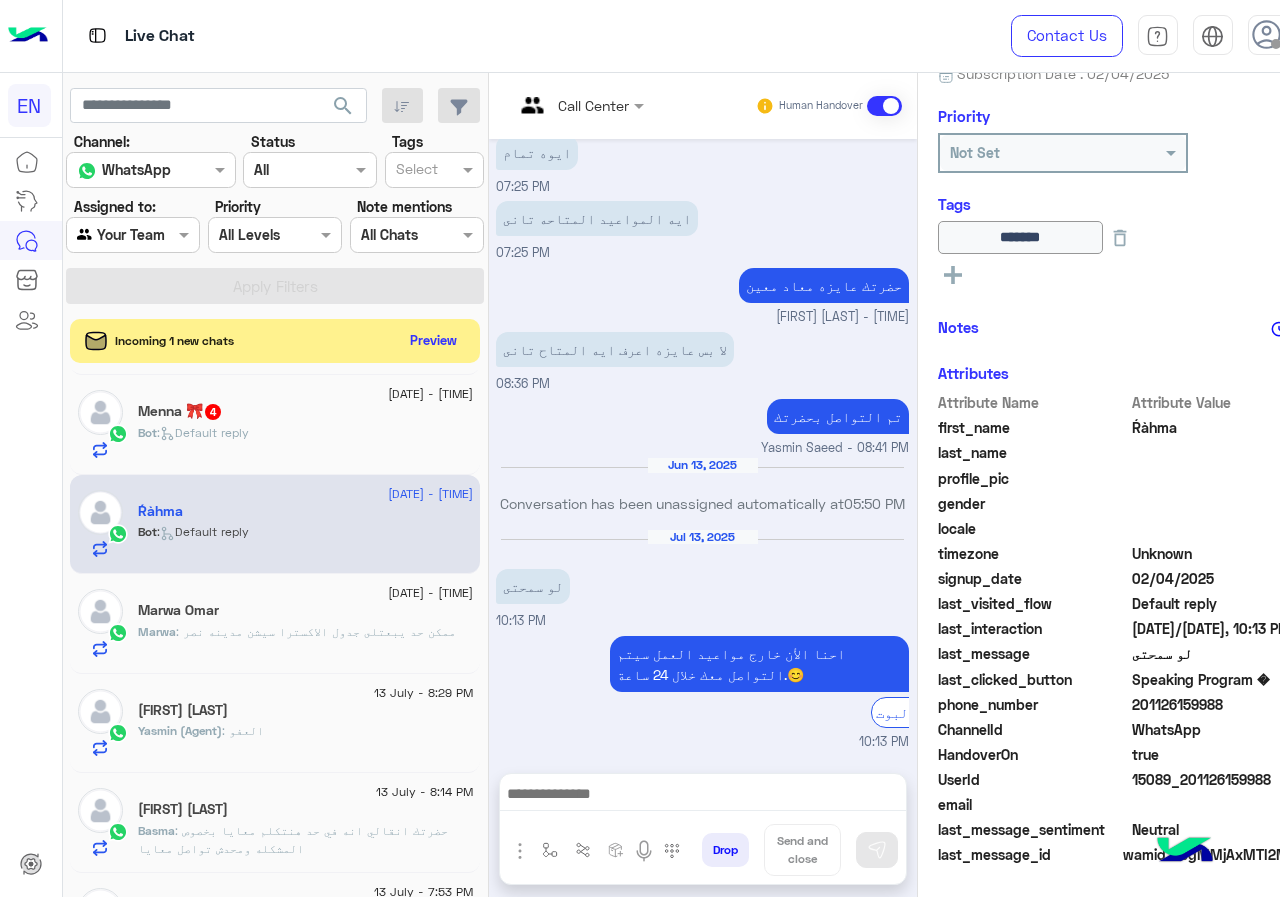drag, startPoint x: 1139, startPoint y: 708, endPoint x: 1263, endPoint y: 717, distance: 124.32619 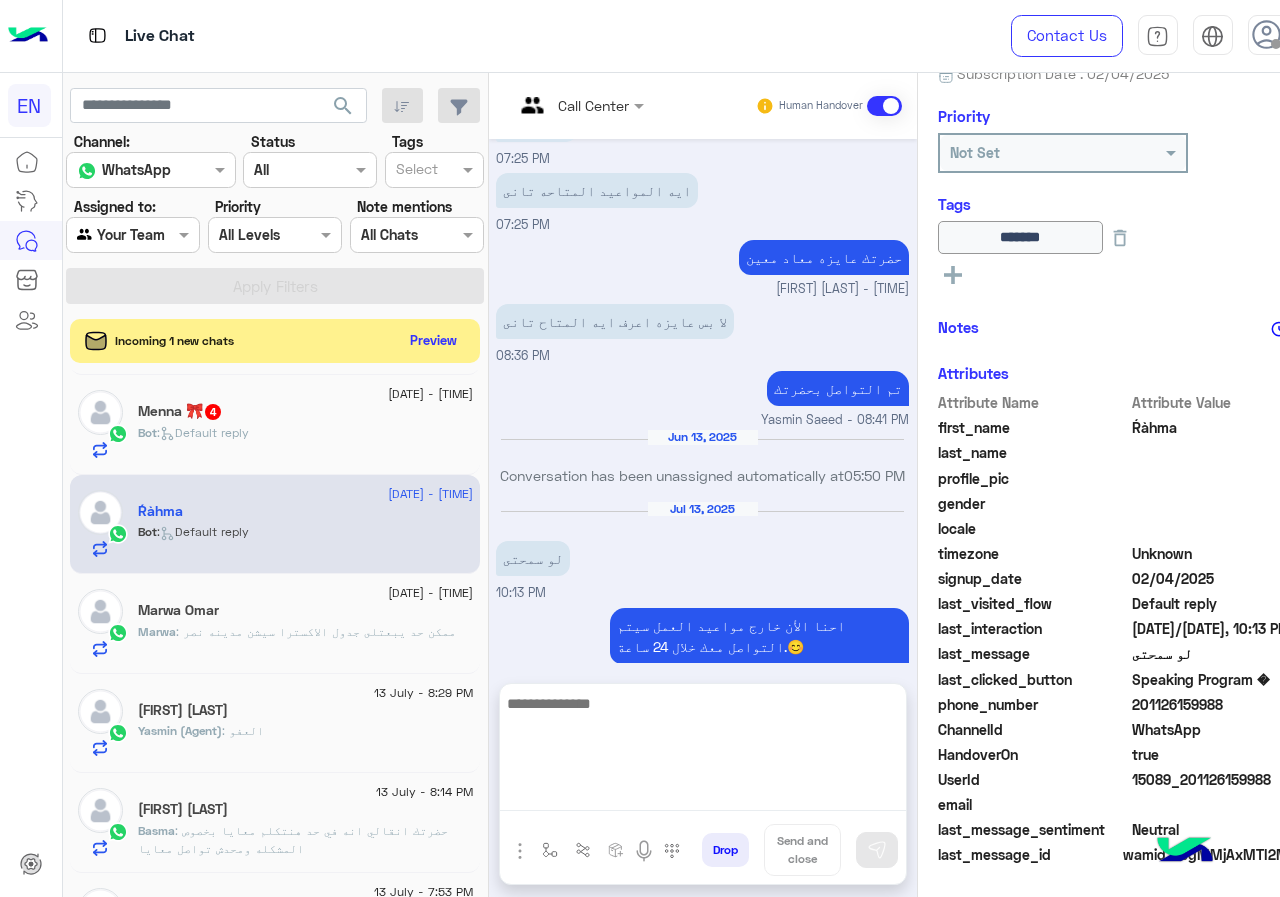 click at bounding box center [703, 751] 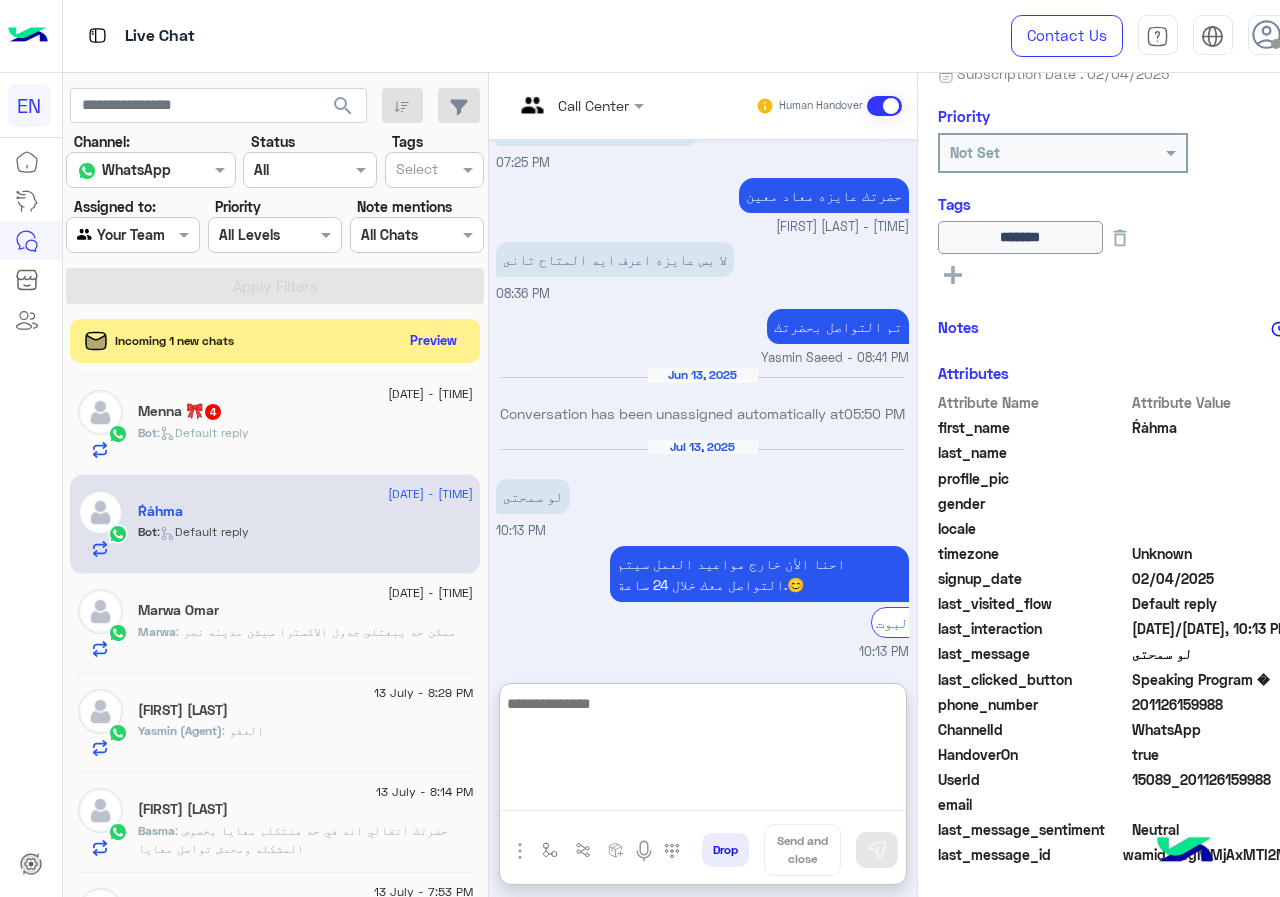 scroll, scrollTop: 1177, scrollLeft: 0, axis: vertical 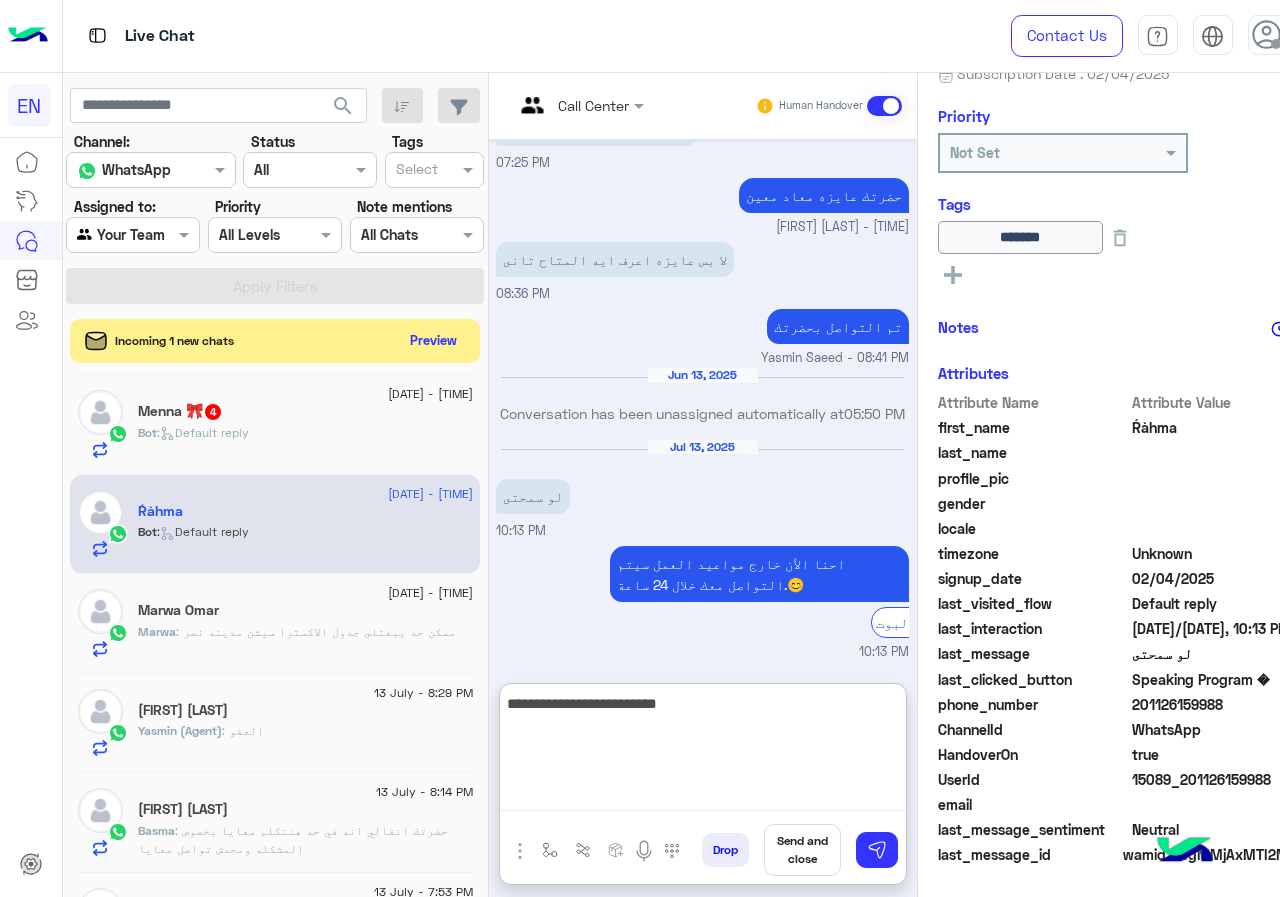 type on "**********" 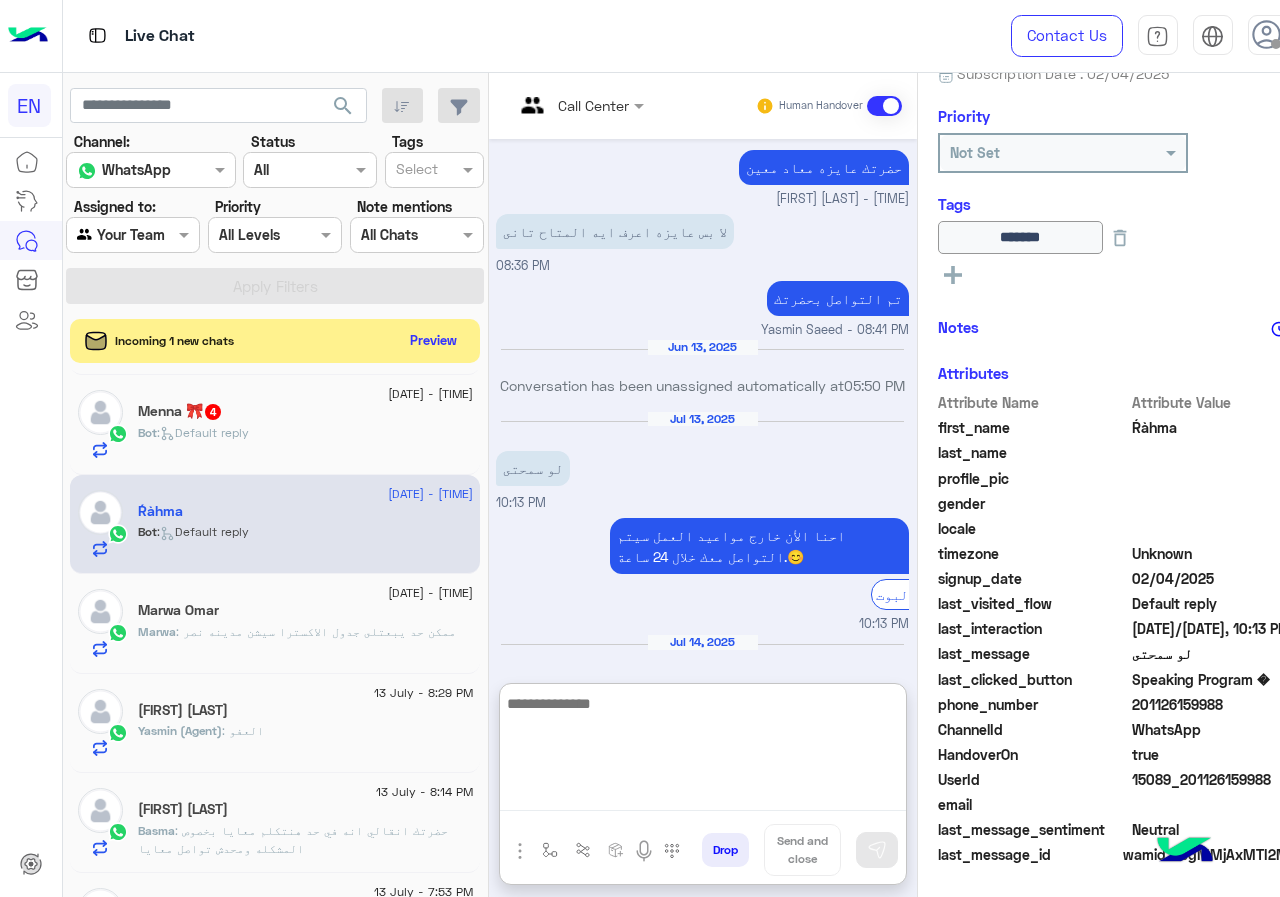 scroll, scrollTop: 1277, scrollLeft: 0, axis: vertical 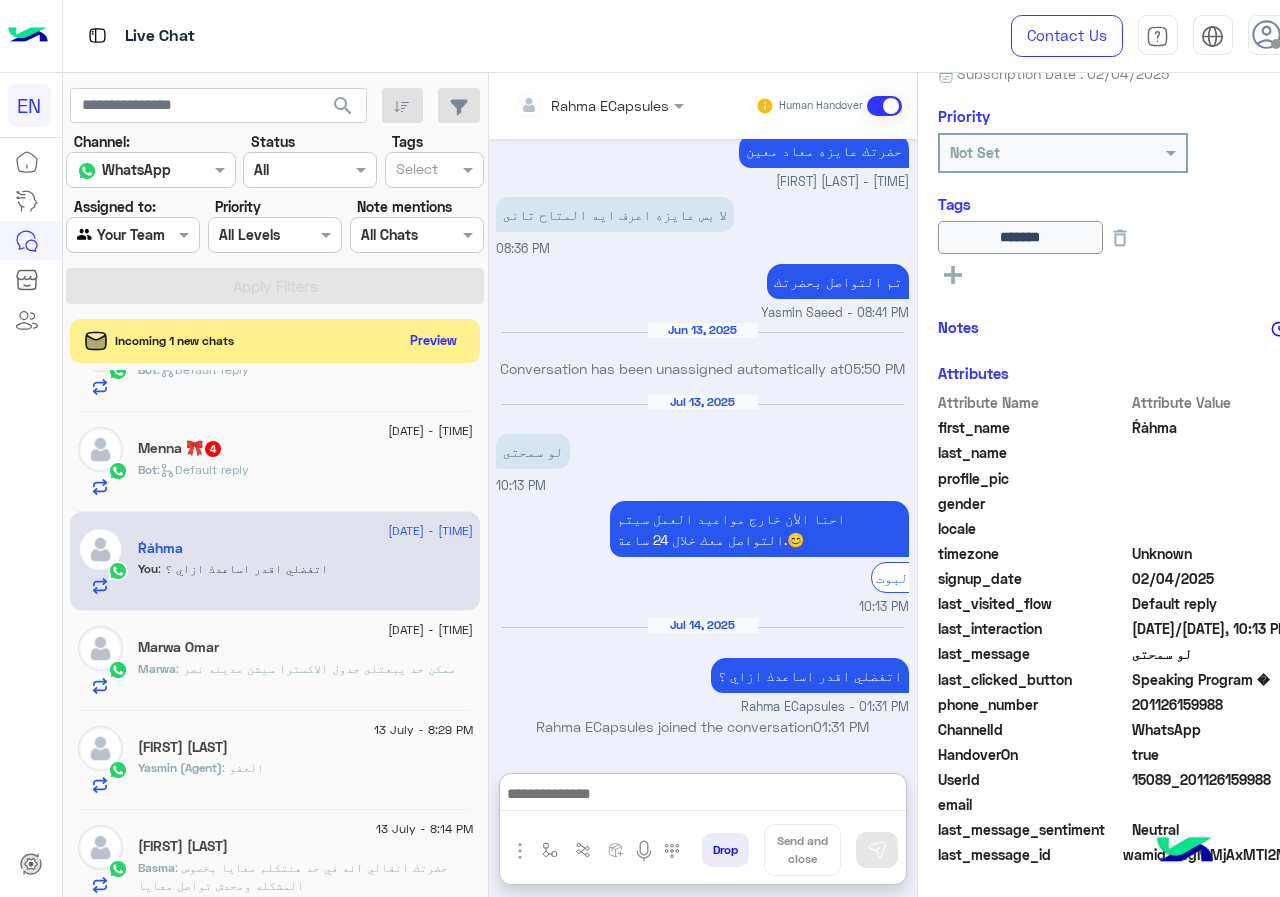 click on ": ممكن حد يبعتلى جدول الاكسترا سيشن مدينه نصر" 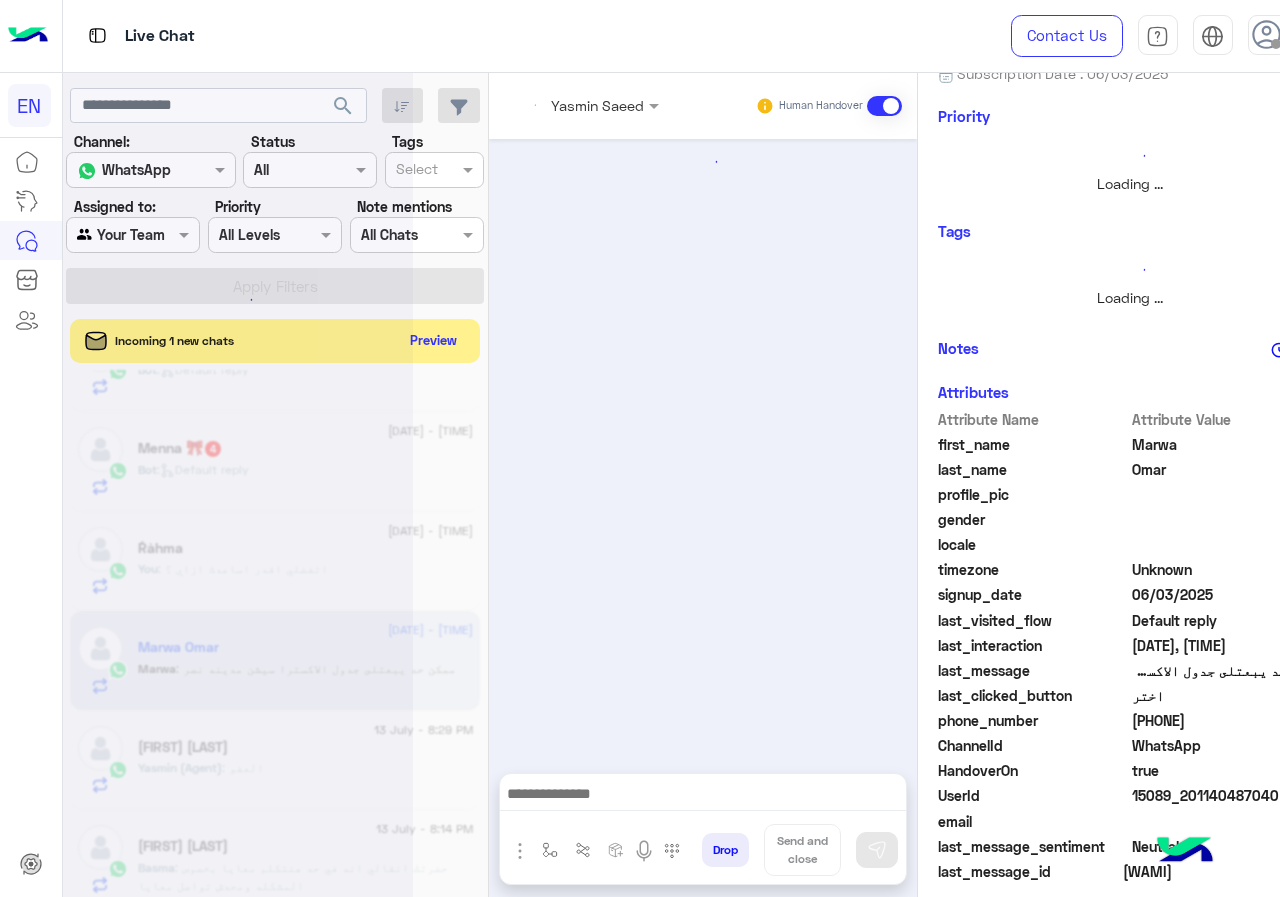 scroll, scrollTop: 0, scrollLeft: 0, axis: both 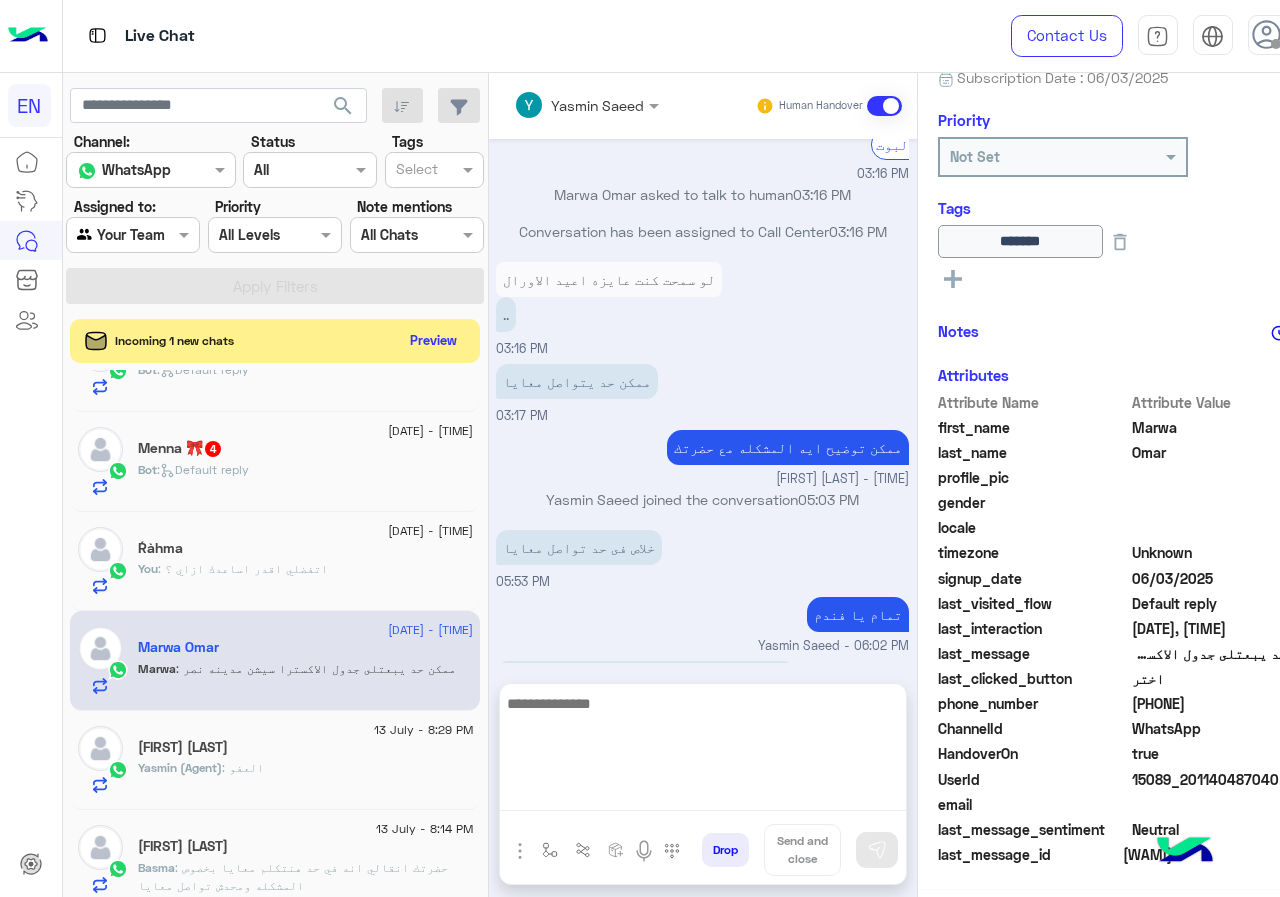 click at bounding box center [703, 751] 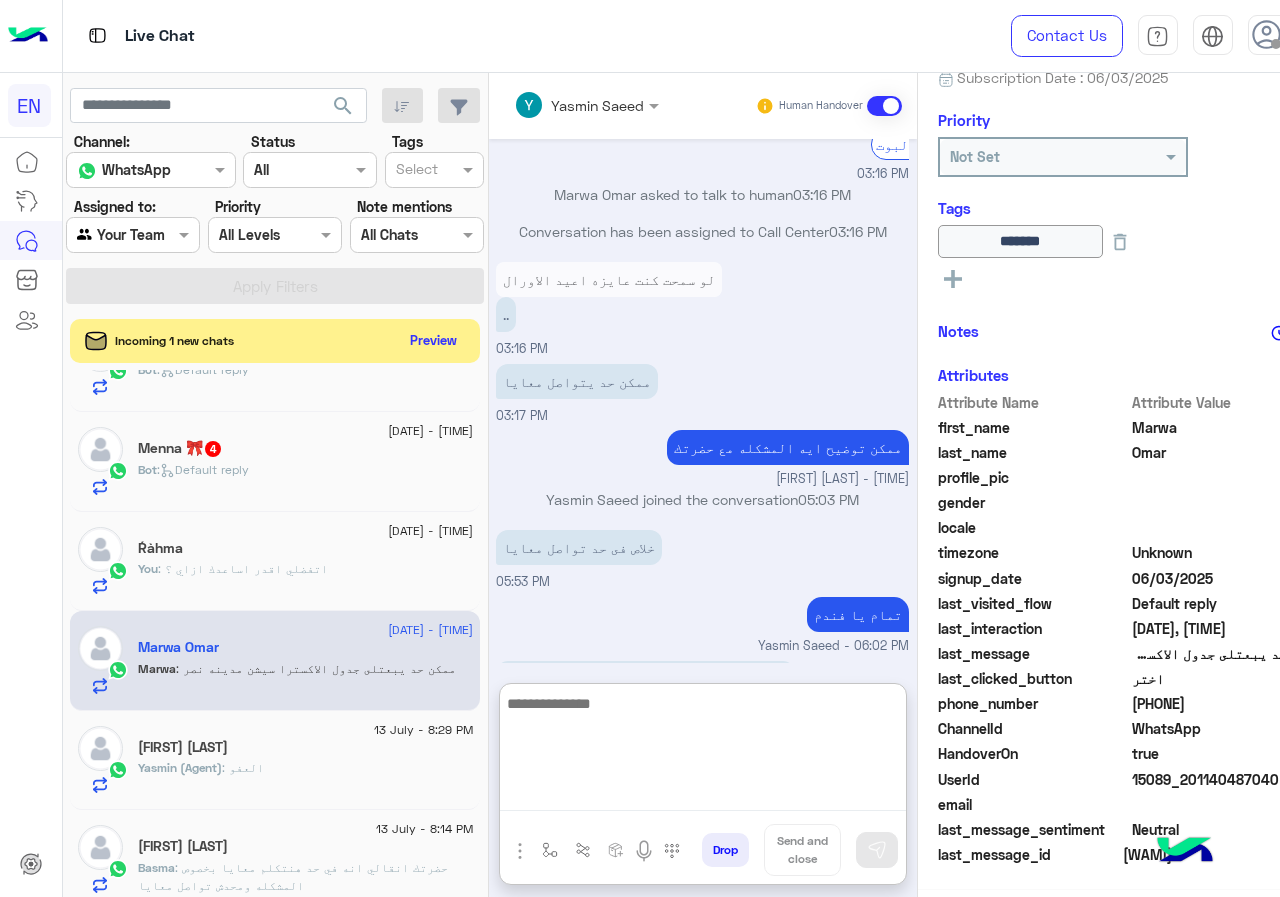 scroll, scrollTop: 1107, scrollLeft: 0, axis: vertical 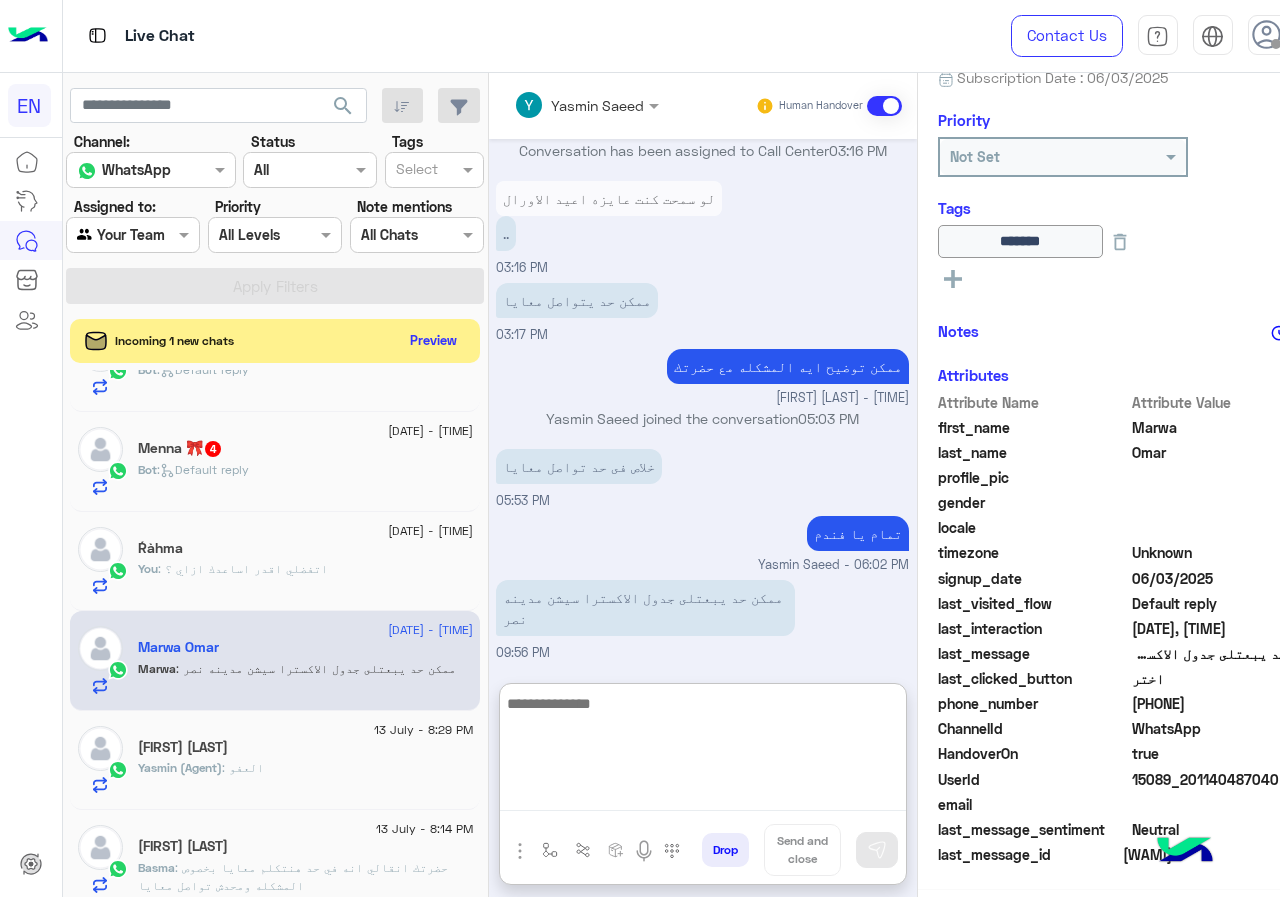 type on "*" 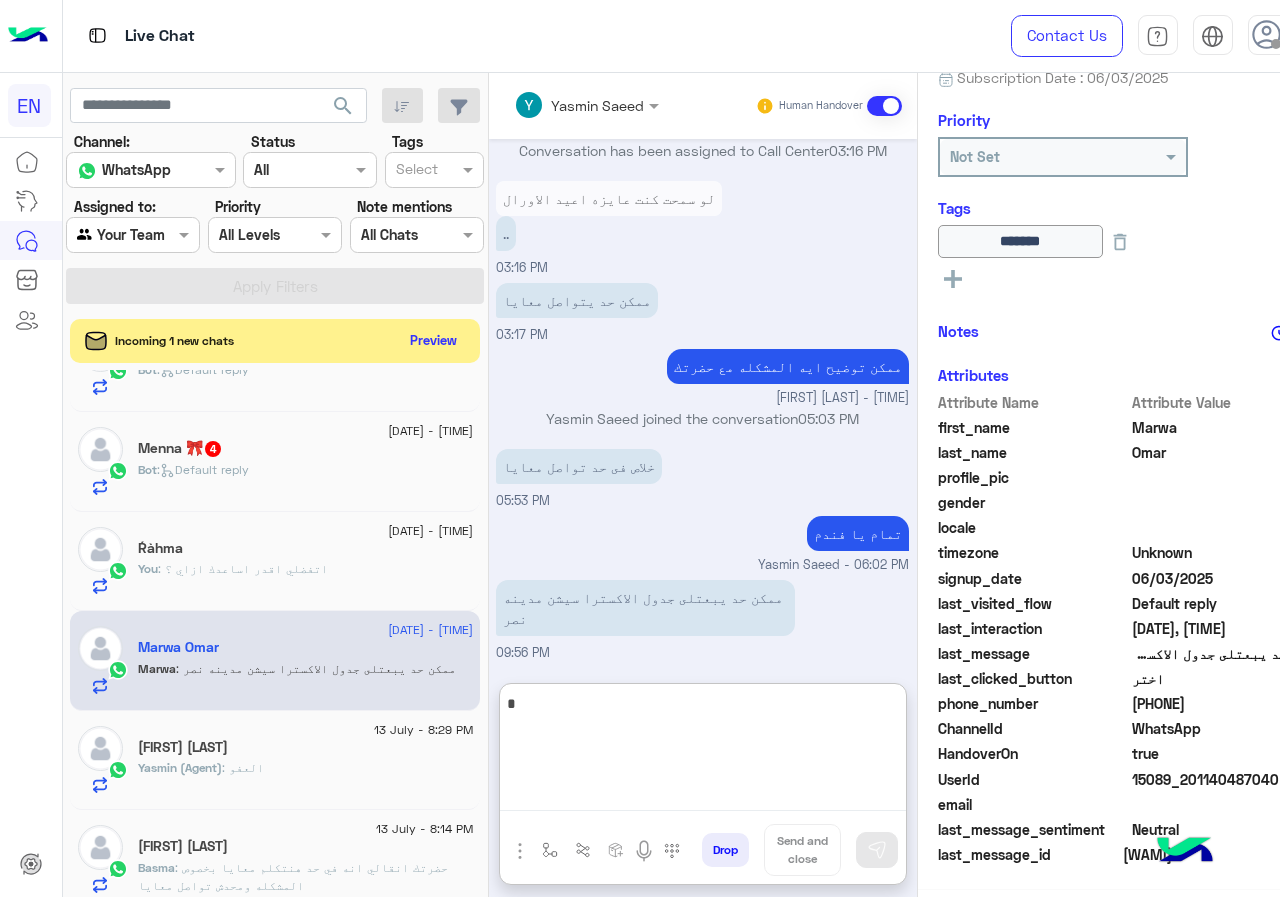 scroll, scrollTop: 221, scrollLeft: 0, axis: vertical 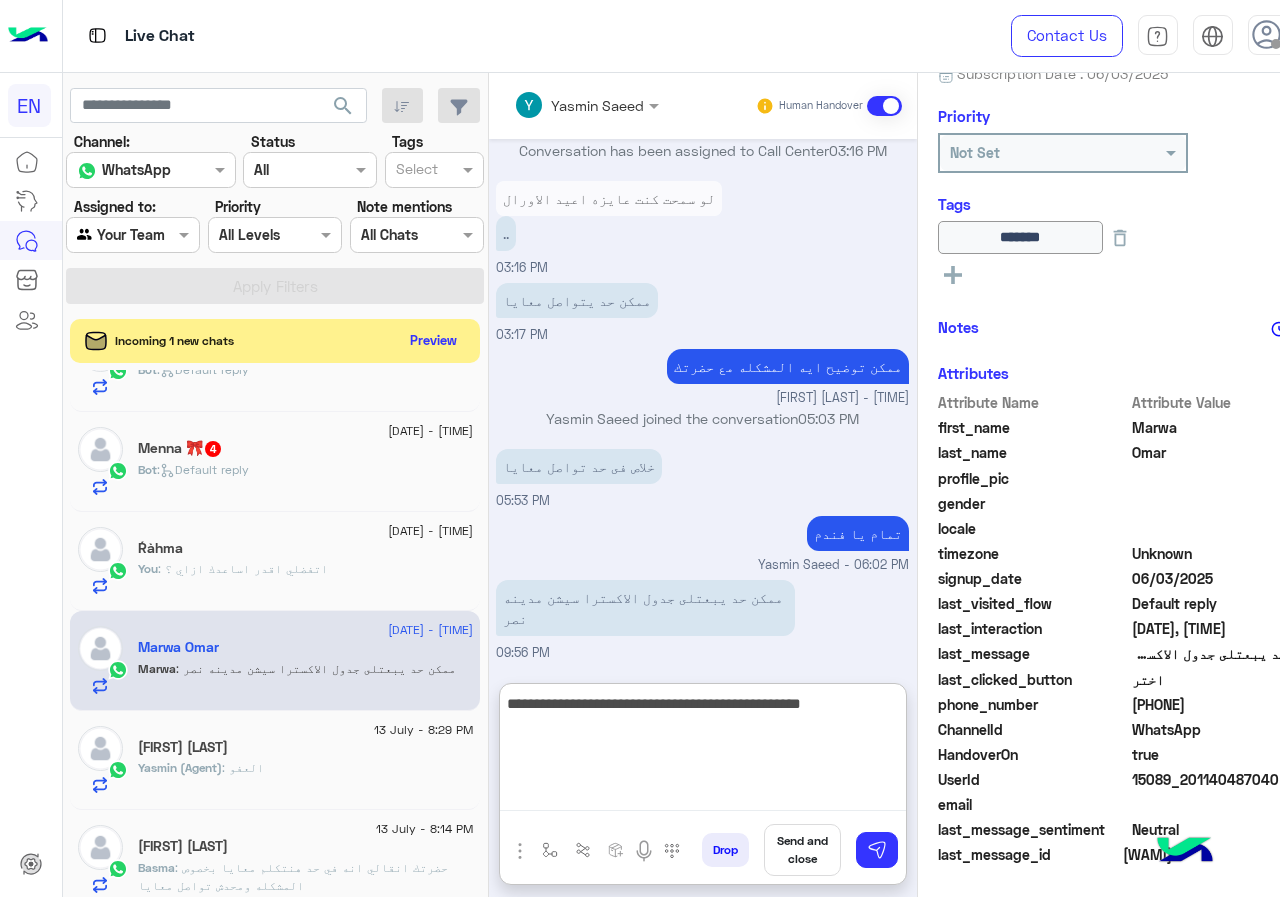 click on "**********" at bounding box center (703, 751) 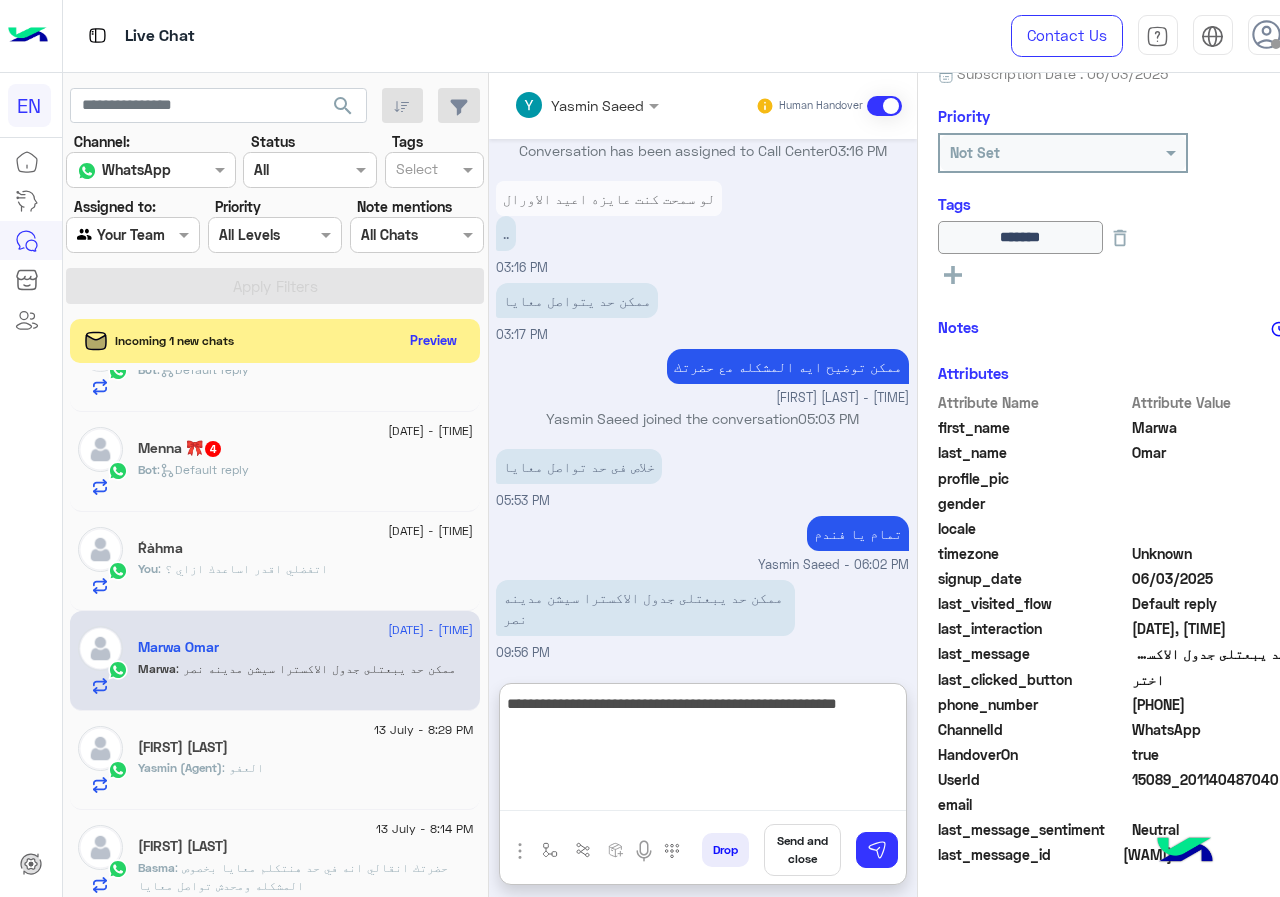 click on "**********" at bounding box center [703, 751] 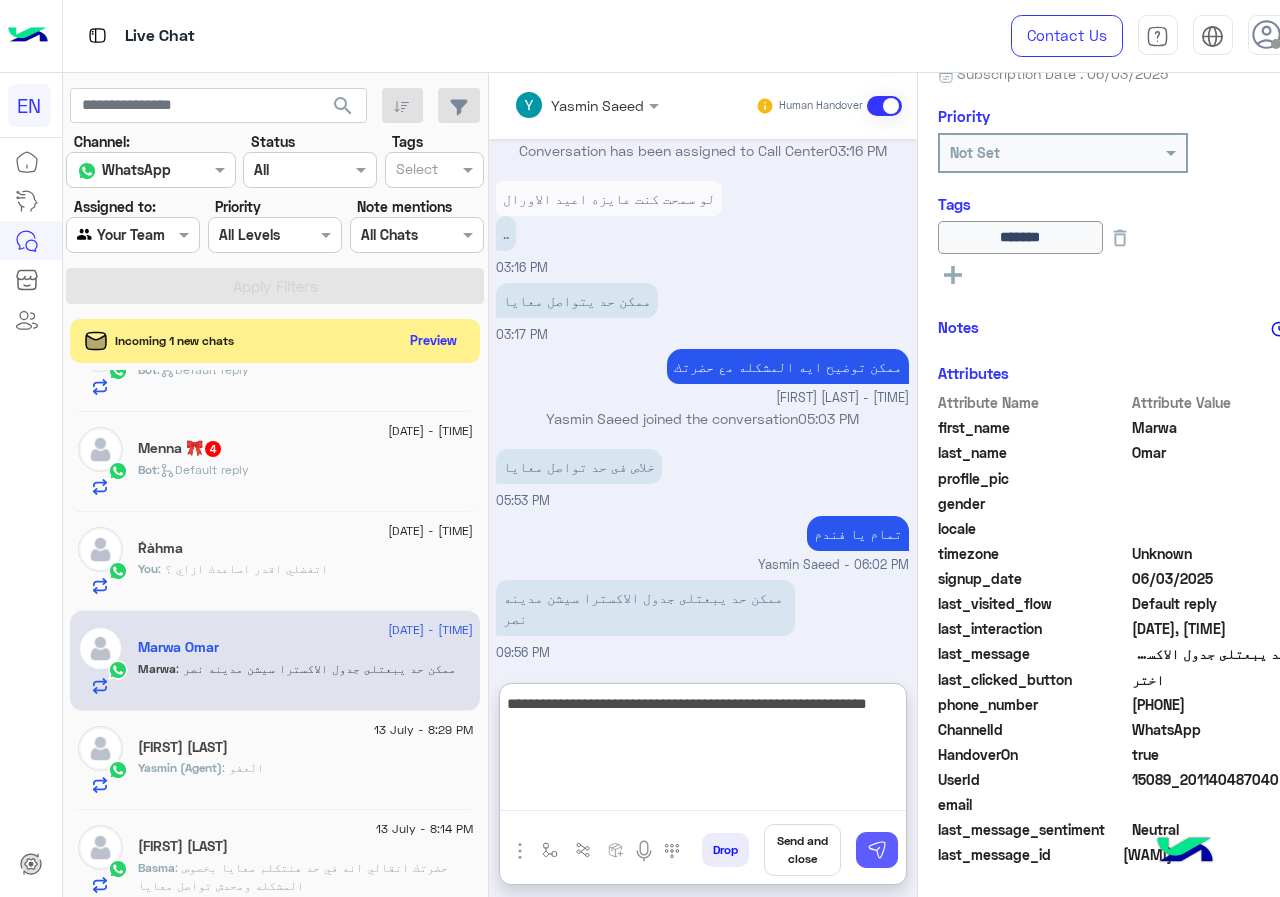 type on "**********" 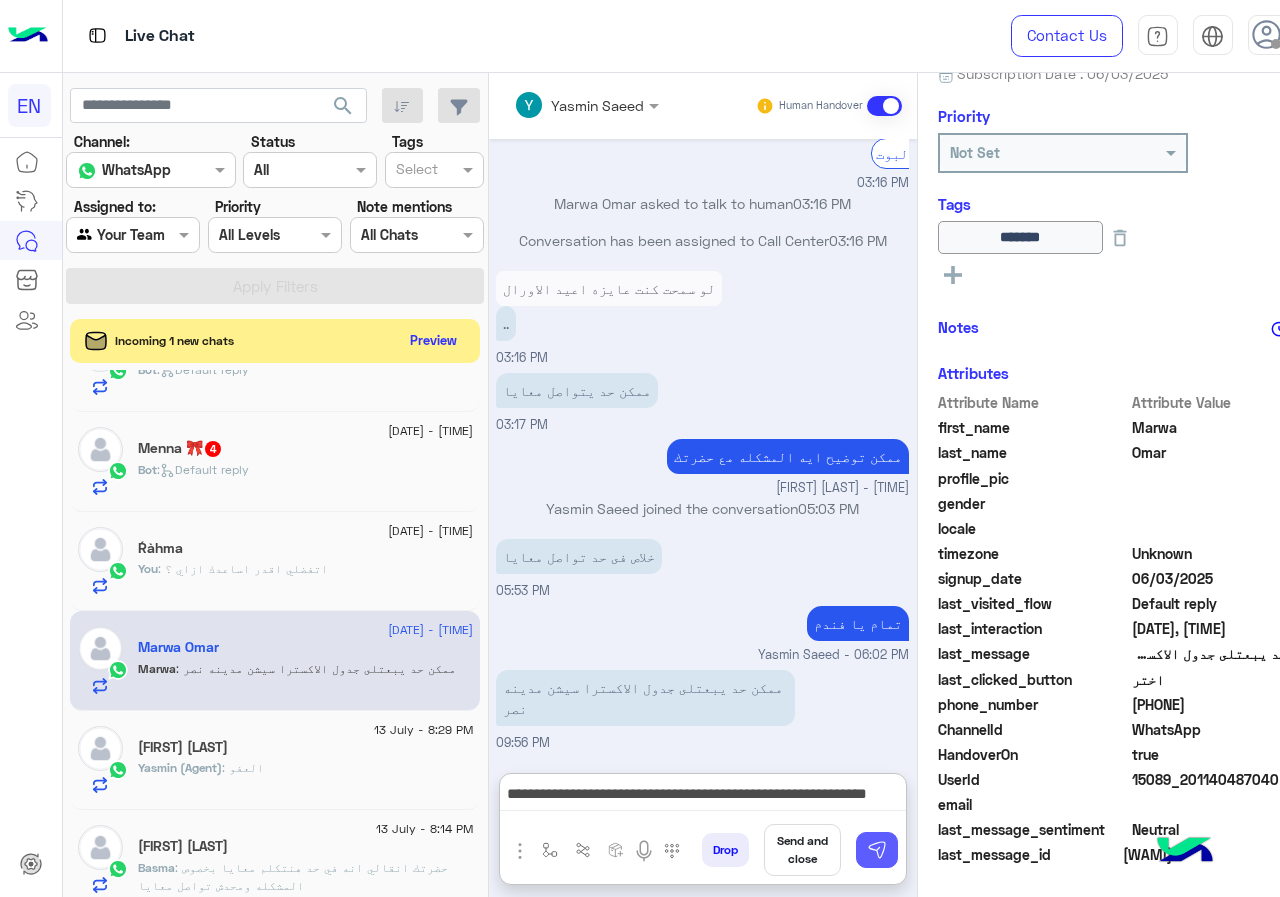 click at bounding box center [877, 850] 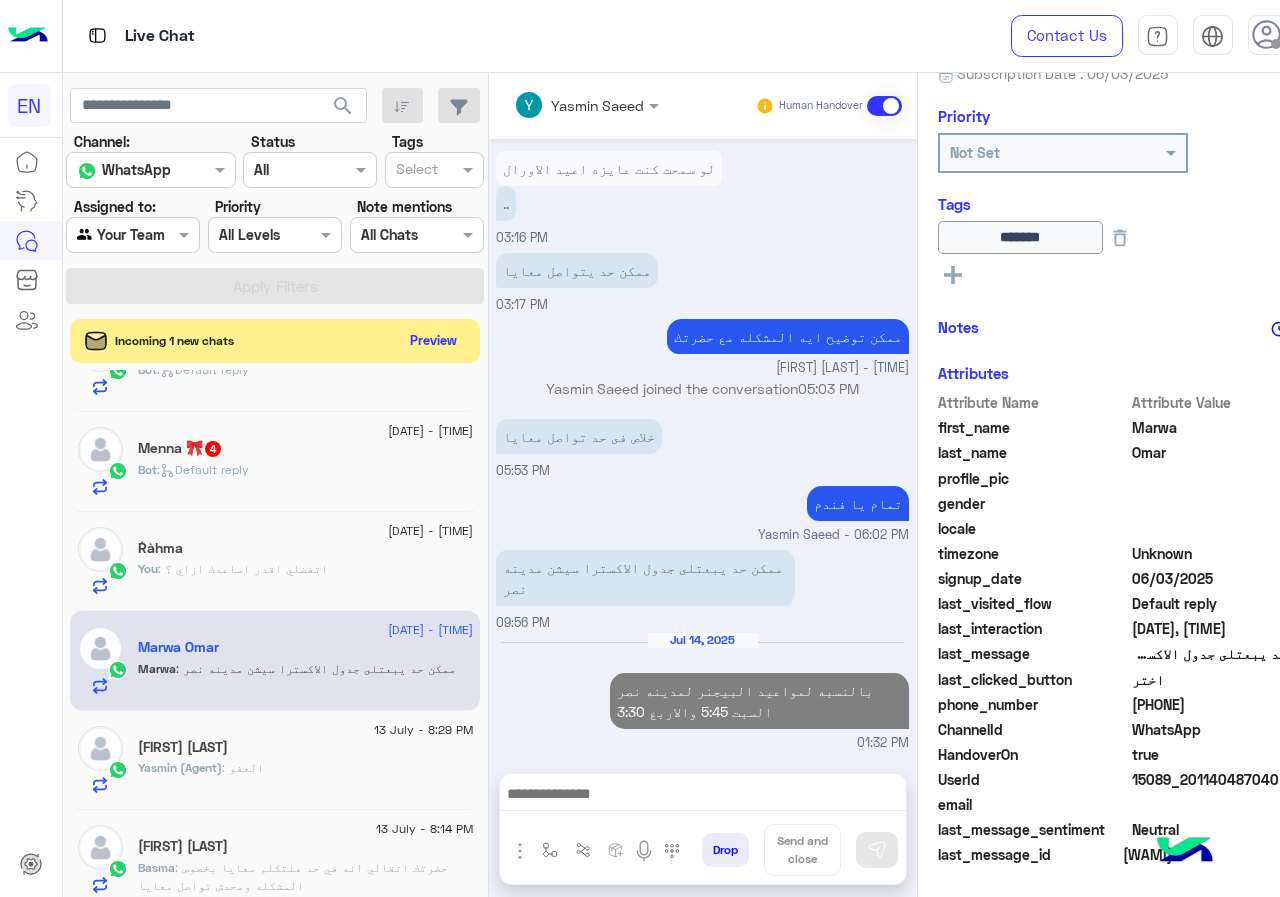 scroll, scrollTop: 1137, scrollLeft: 0, axis: vertical 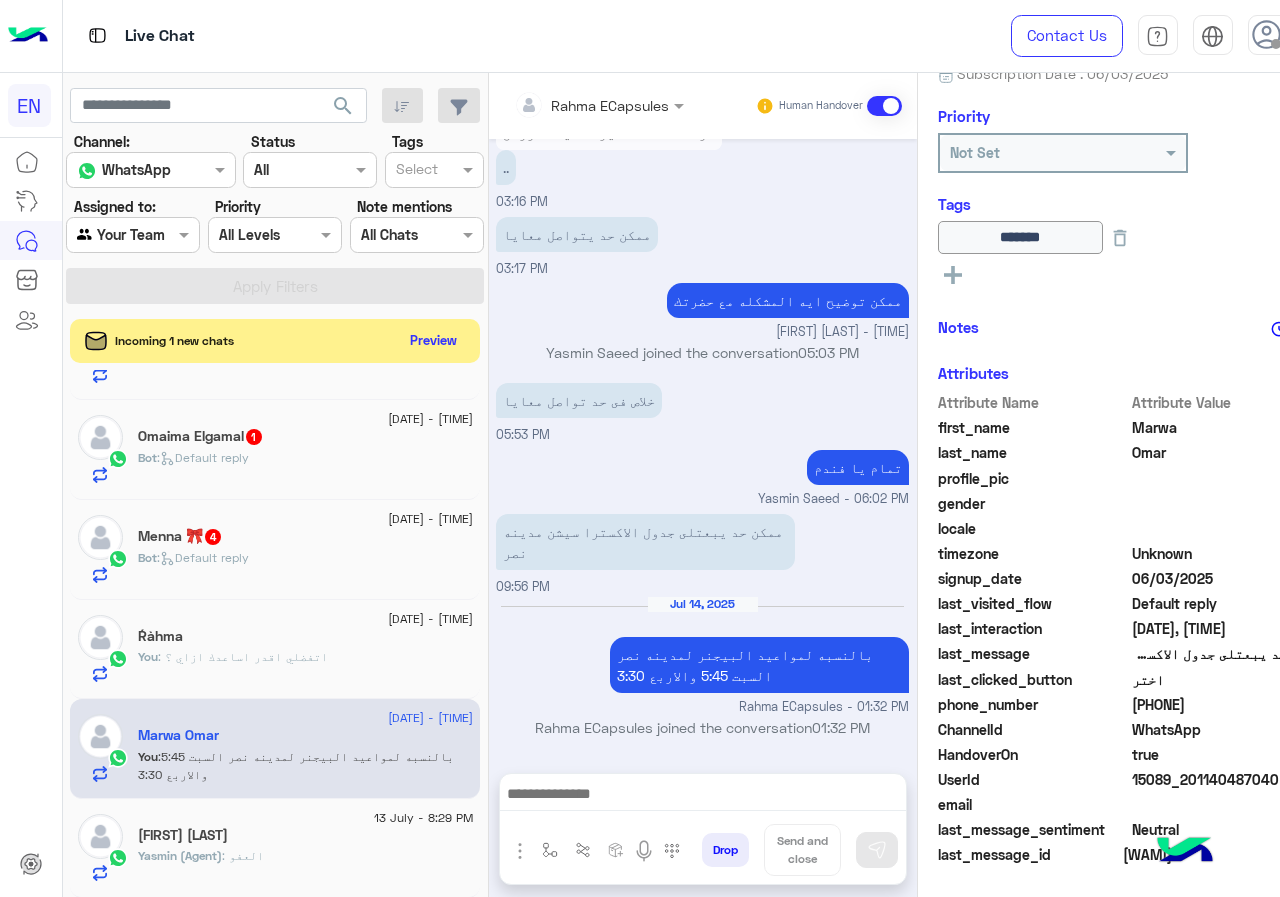 click on "Bot :   Default reply" 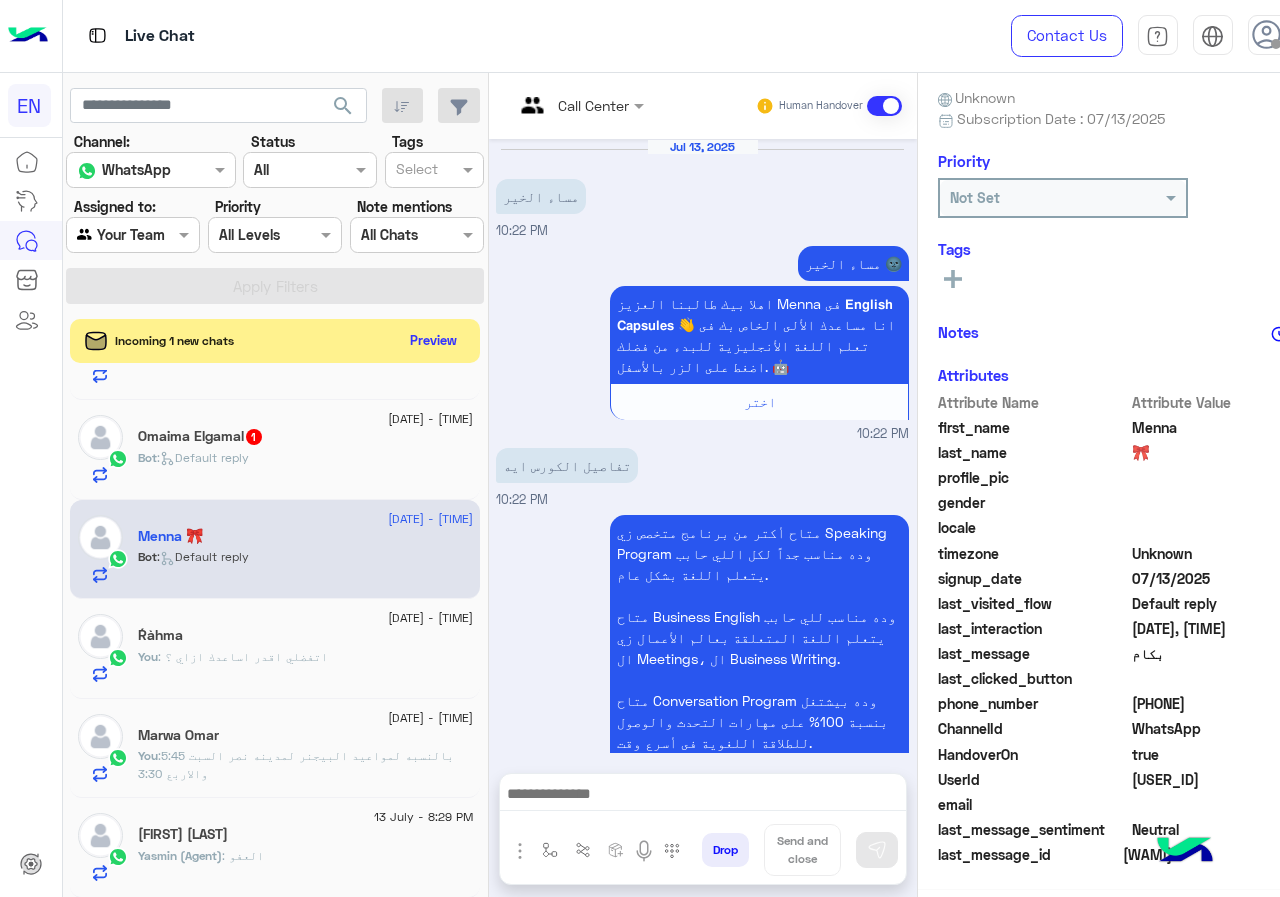 scroll, scrollTop: 176, scrollLeft: 0, axis: vertical 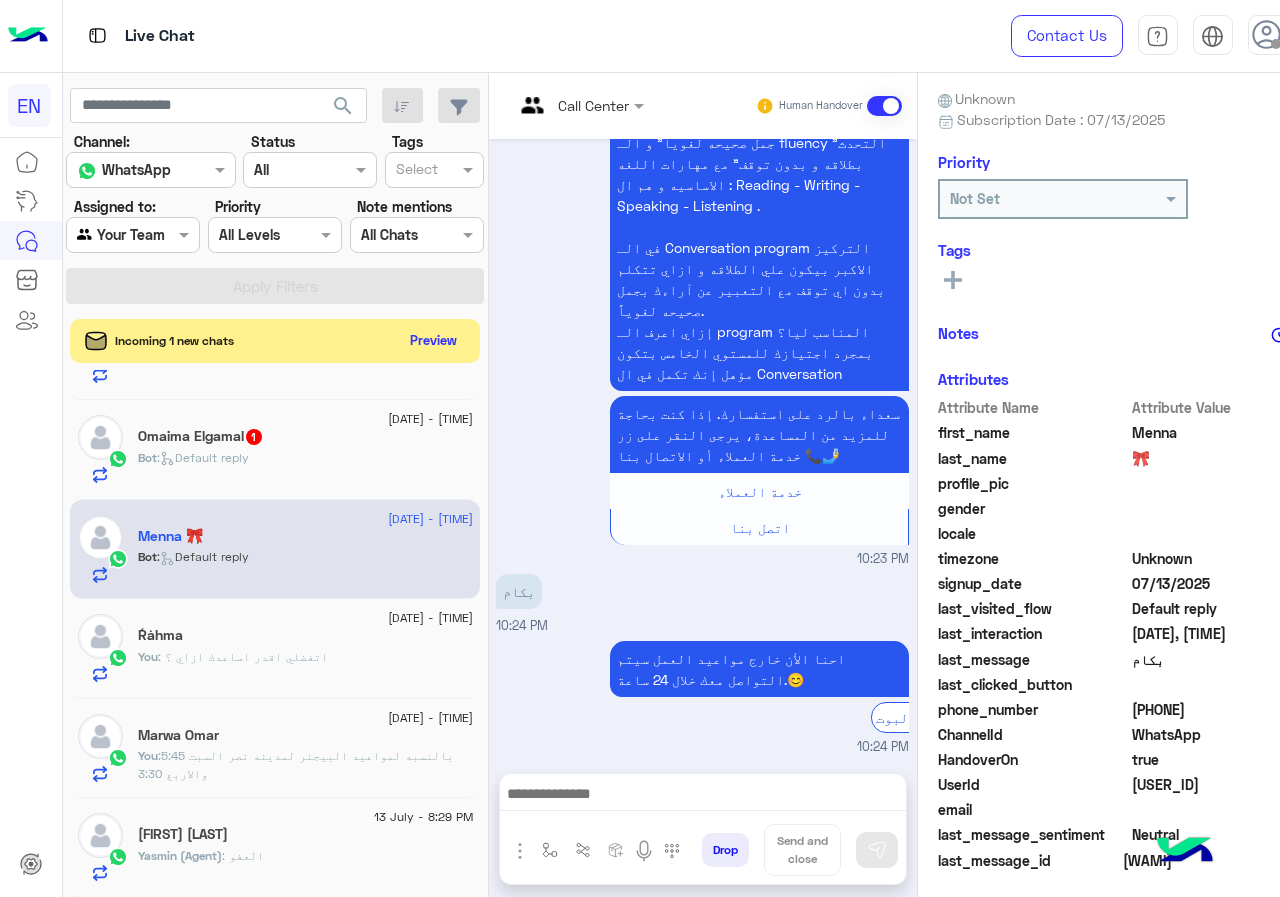 drag, startPoint x: 1140, startPoint y: 698, endPoint x: 1279, endPoint y: 698, distance: 139 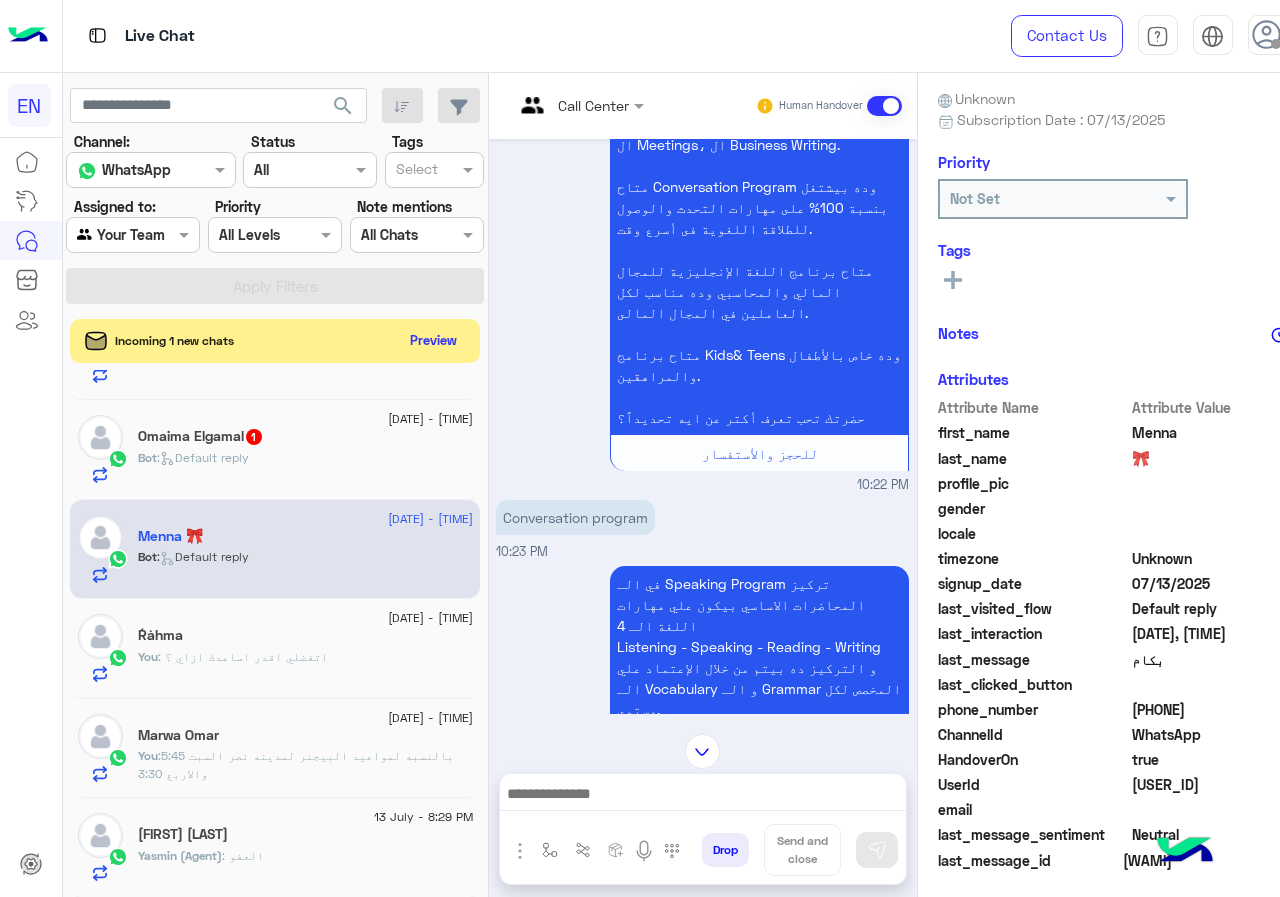 scroll, scrollTop: 433, scrollLeft: 0, axis: vertical 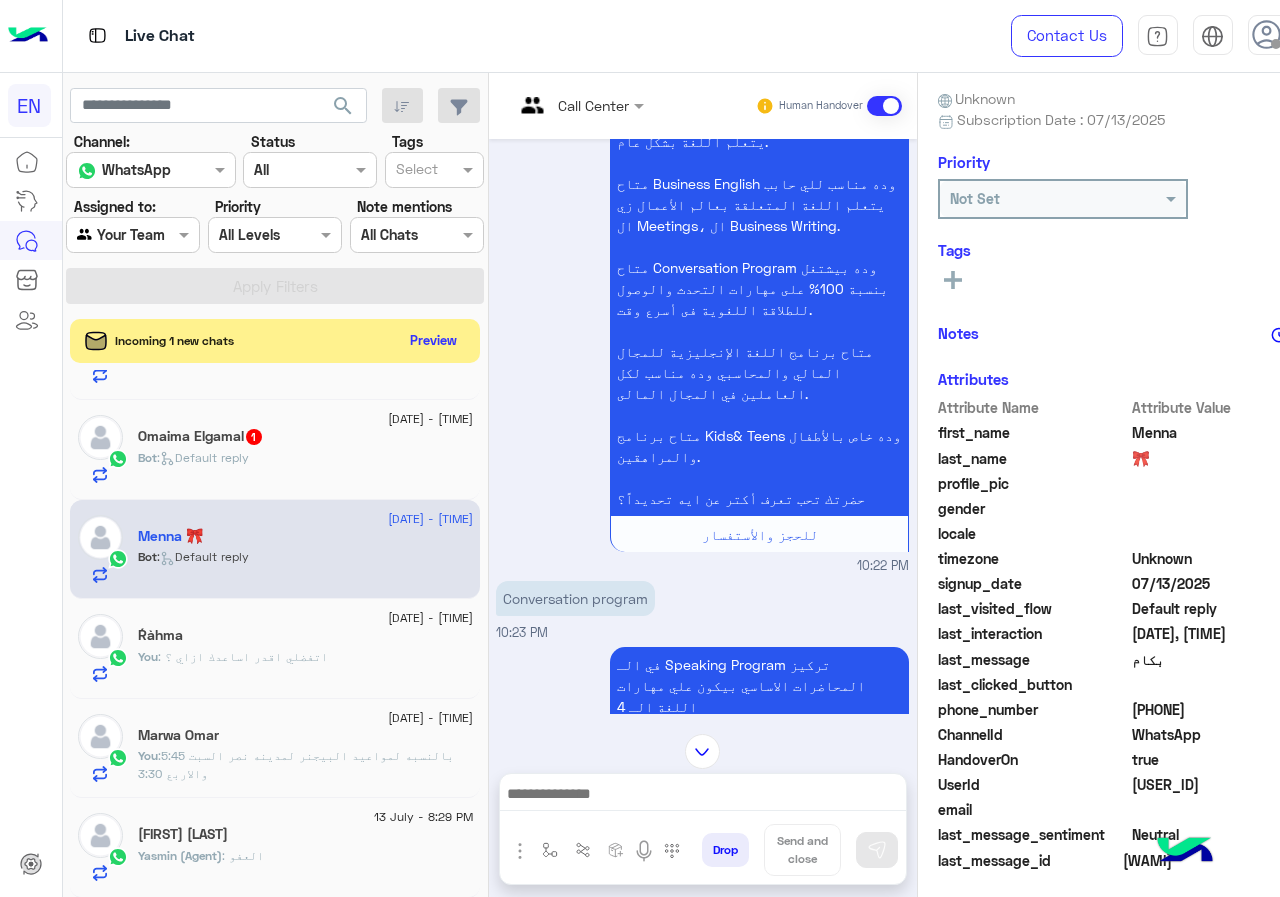 click on "Call Center Human Handover" at bounding box center (703, 106) 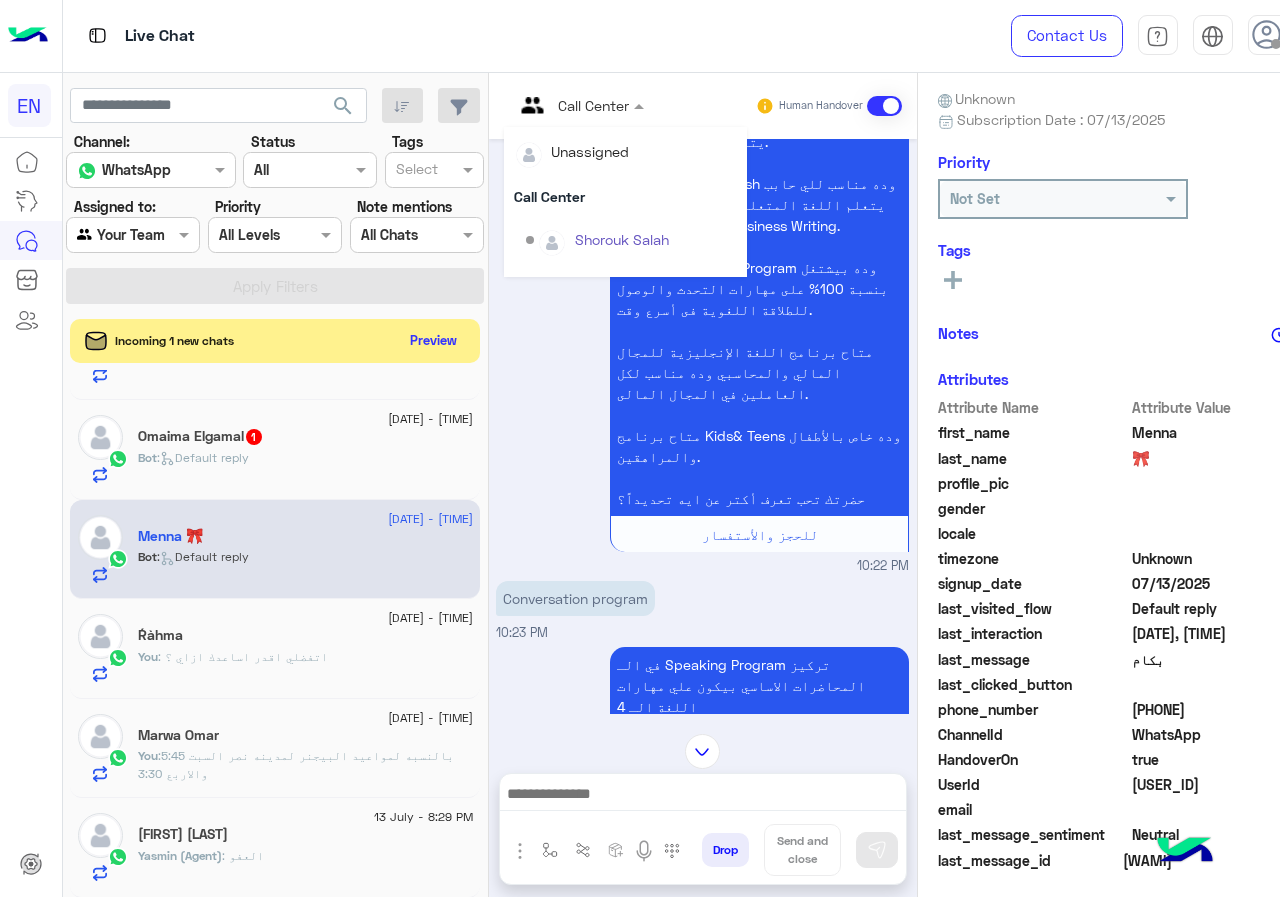 scroll, scrollTop: 332, scrollLeft: 0, axis: vertical 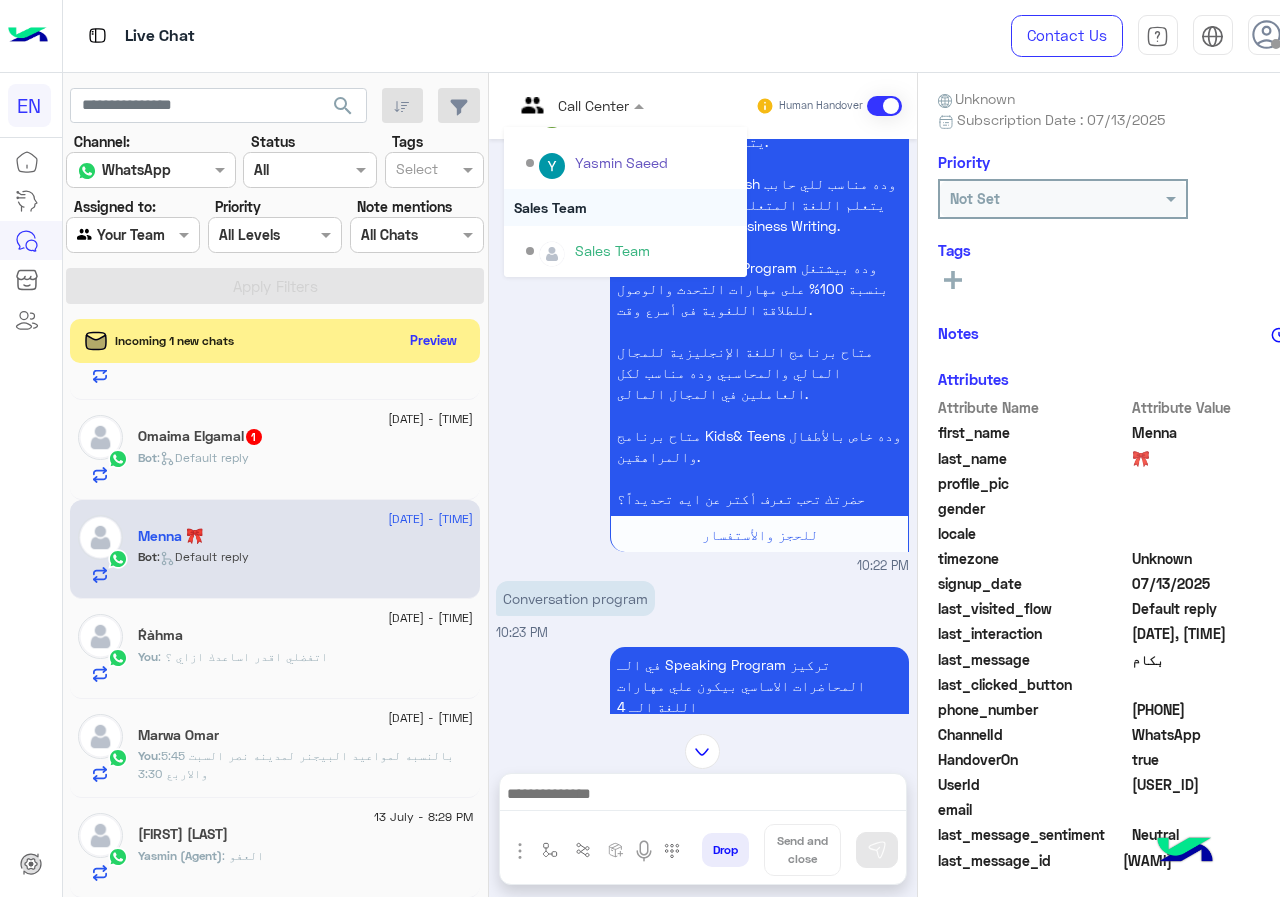 click on "Sales Team" at bounding box center [625, 207] 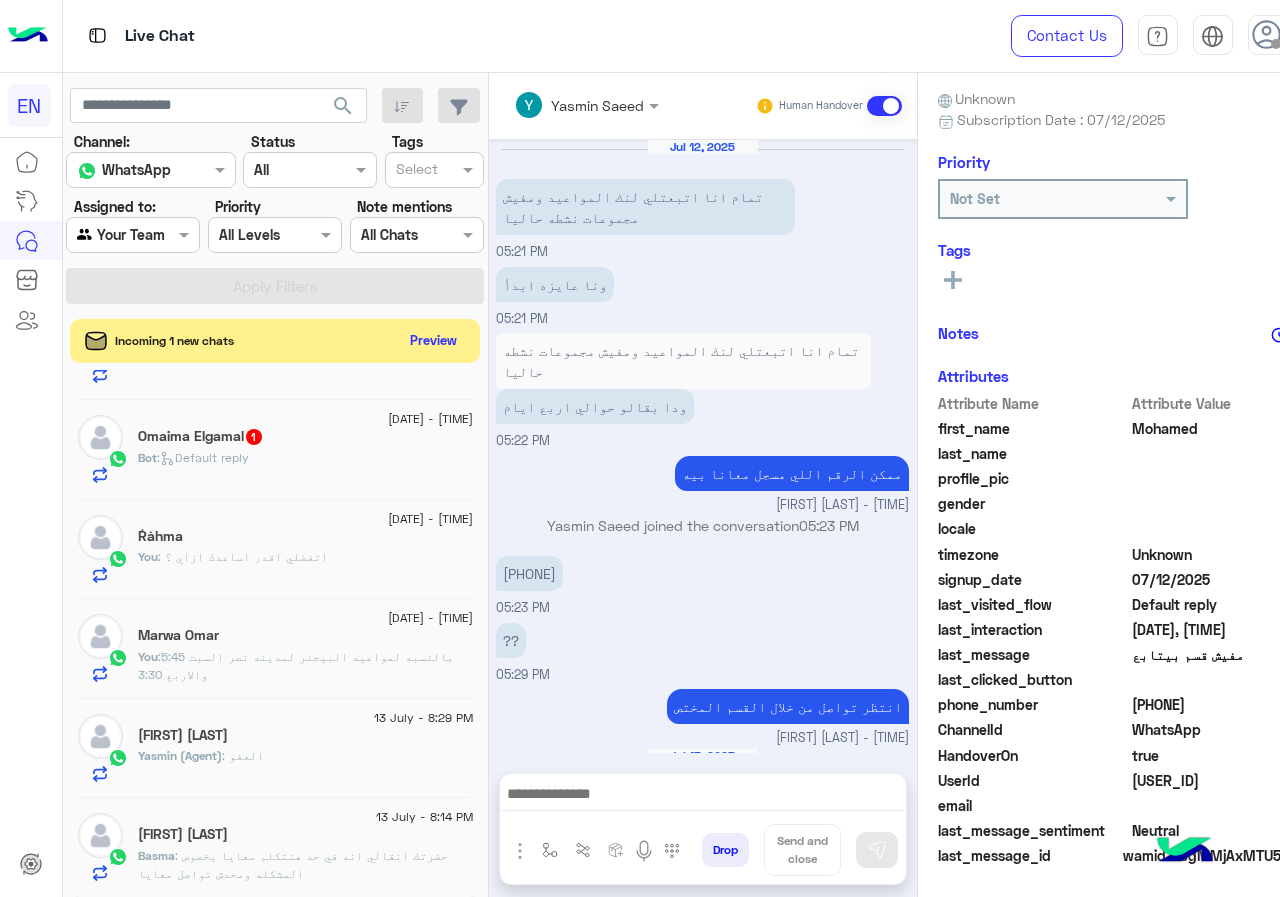 scroll, scrollTop: 1168, scrollLeft: 0, axis: vertical 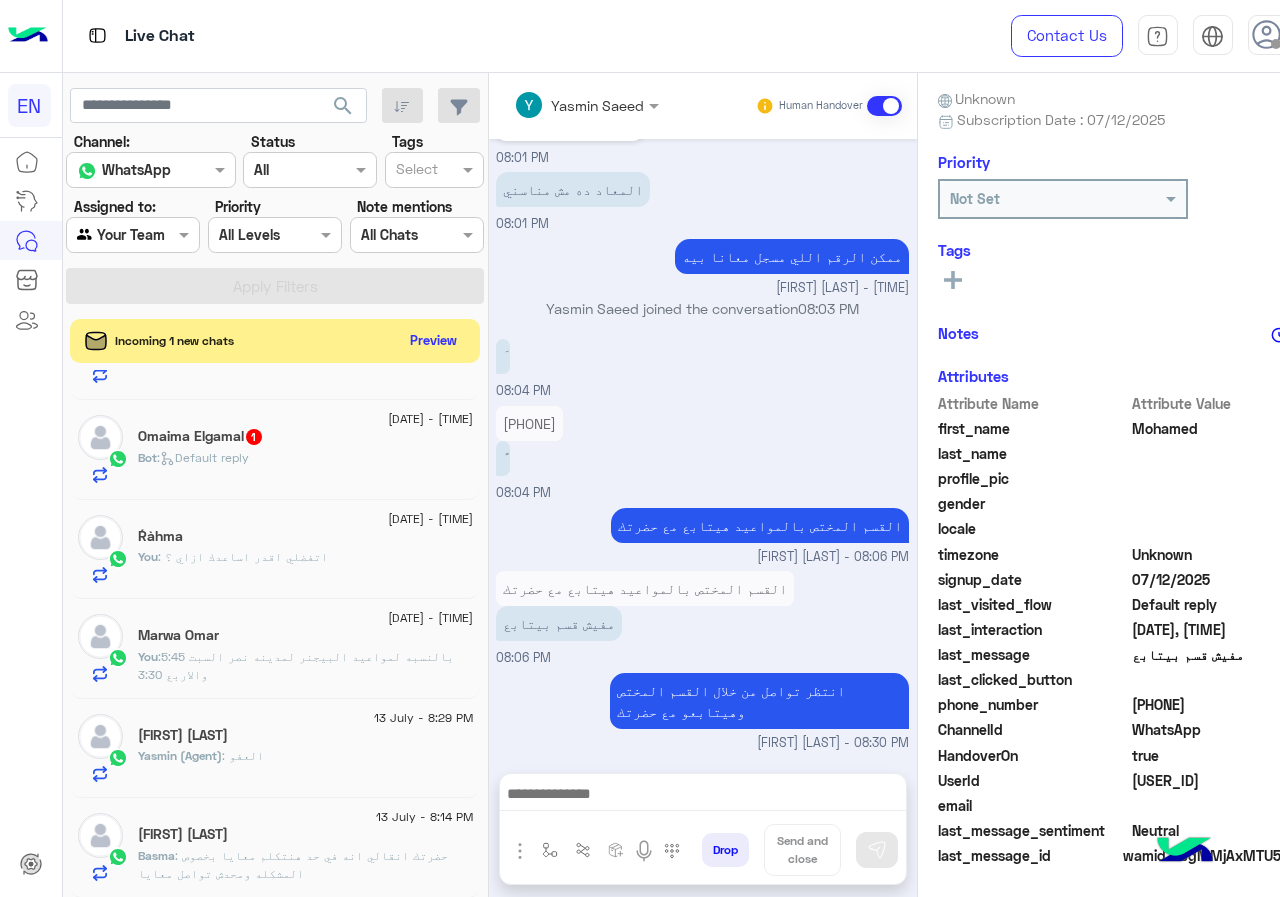 click on "Bot :   Default reply" 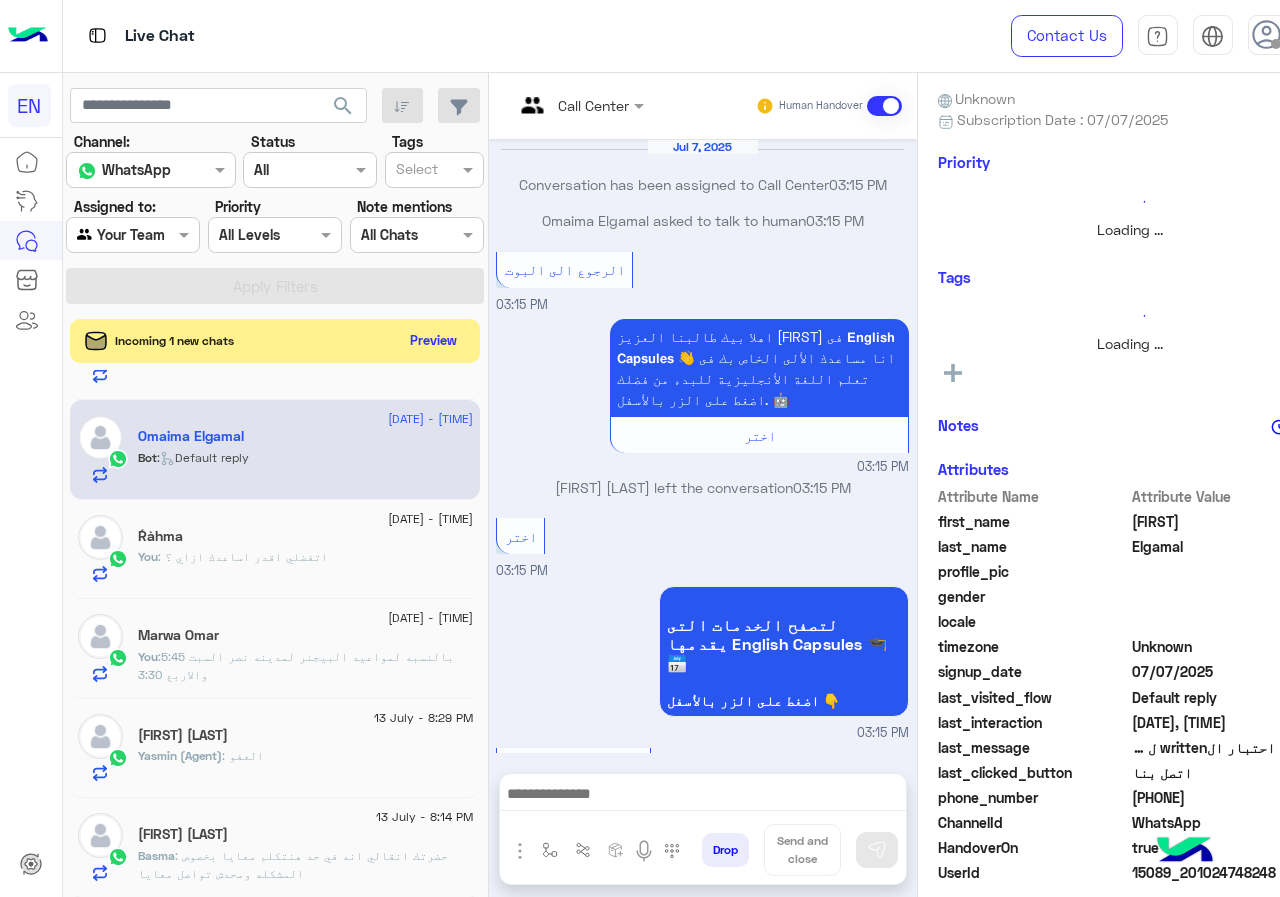 scroll, scrollTop: 2130, scrollLeft: 0, axis: vertical 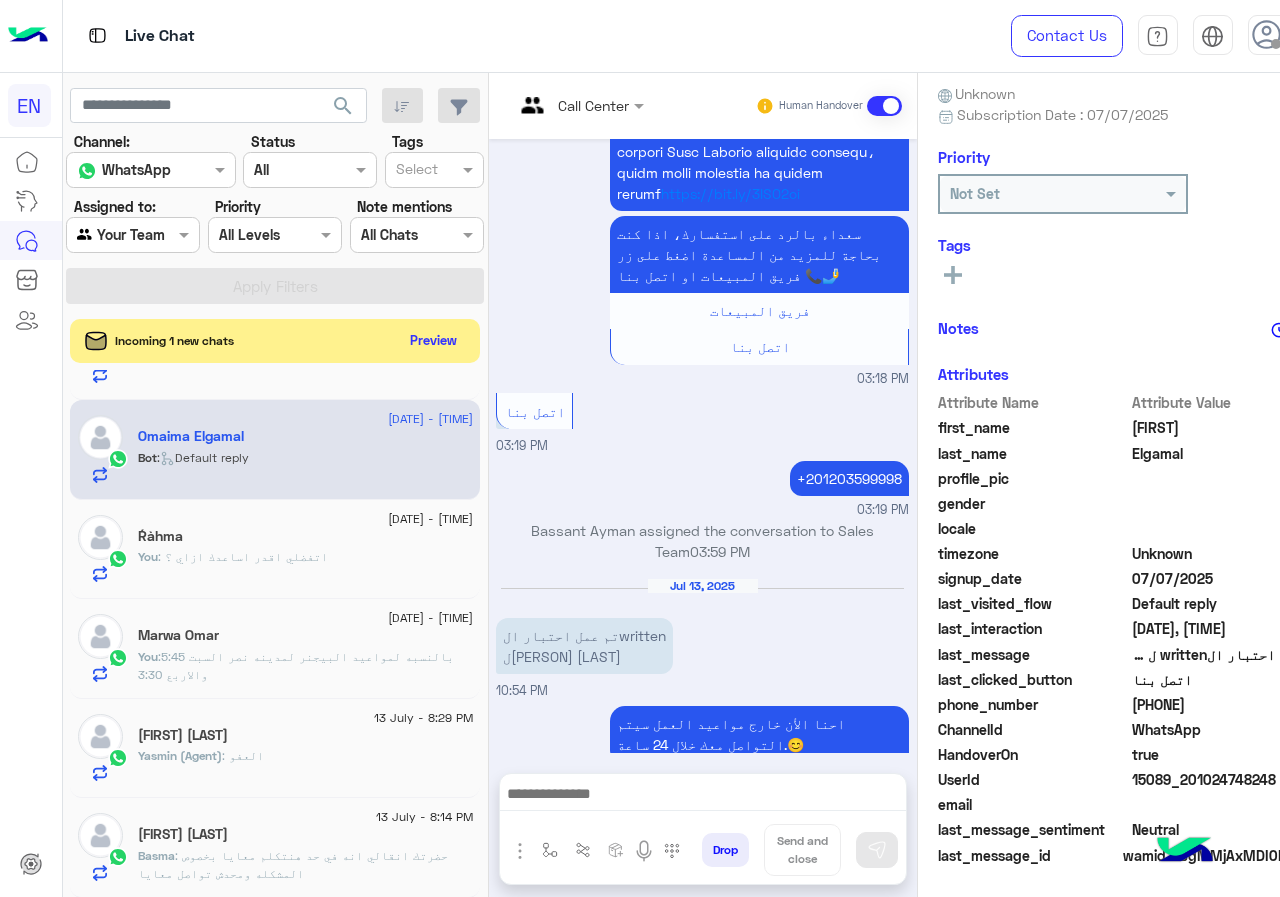 drag, startPoint x: 1135, startPoint y: 707, endPoint x: 1245, endPoint y: 707, distance: 110 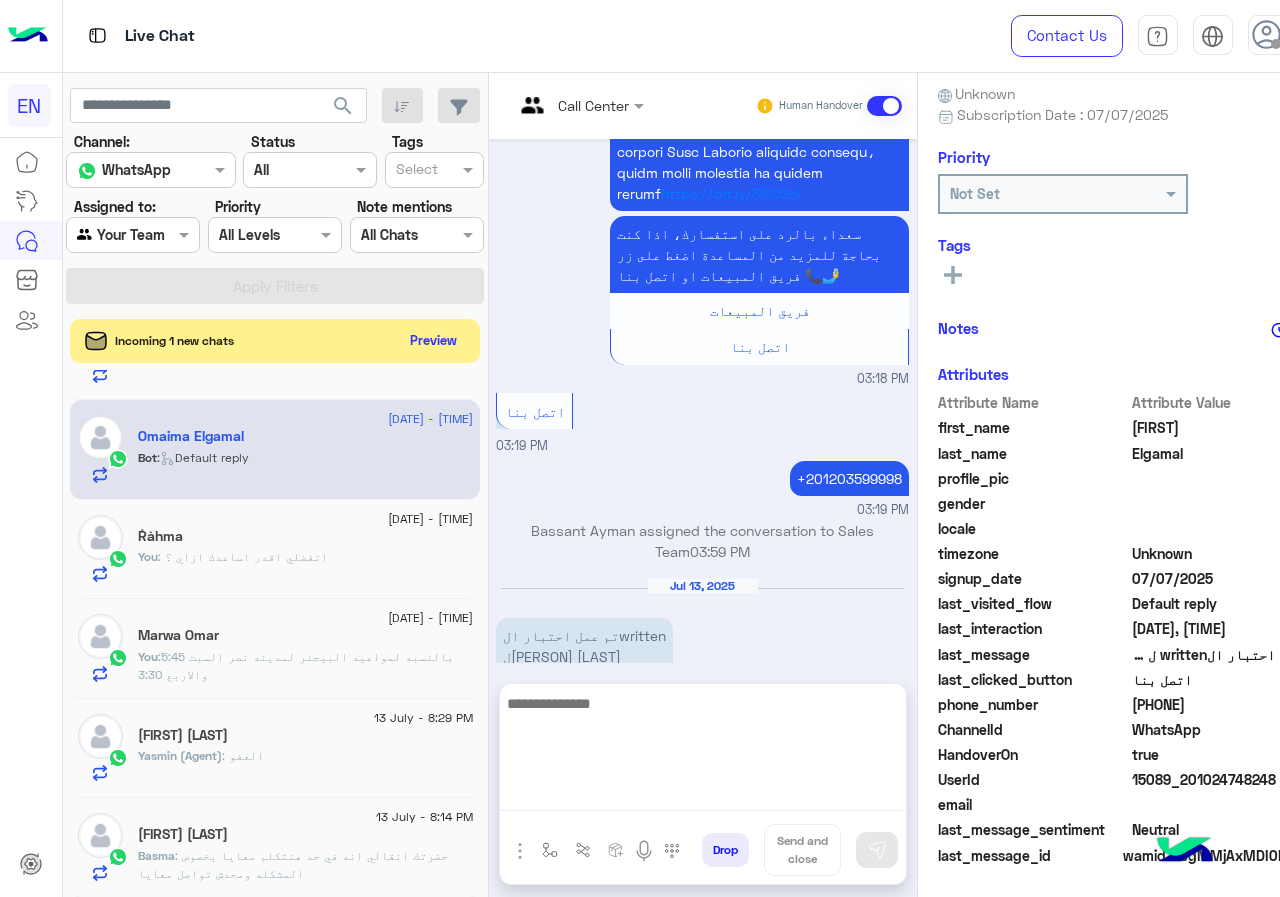 click at bounding box center [703, 751] 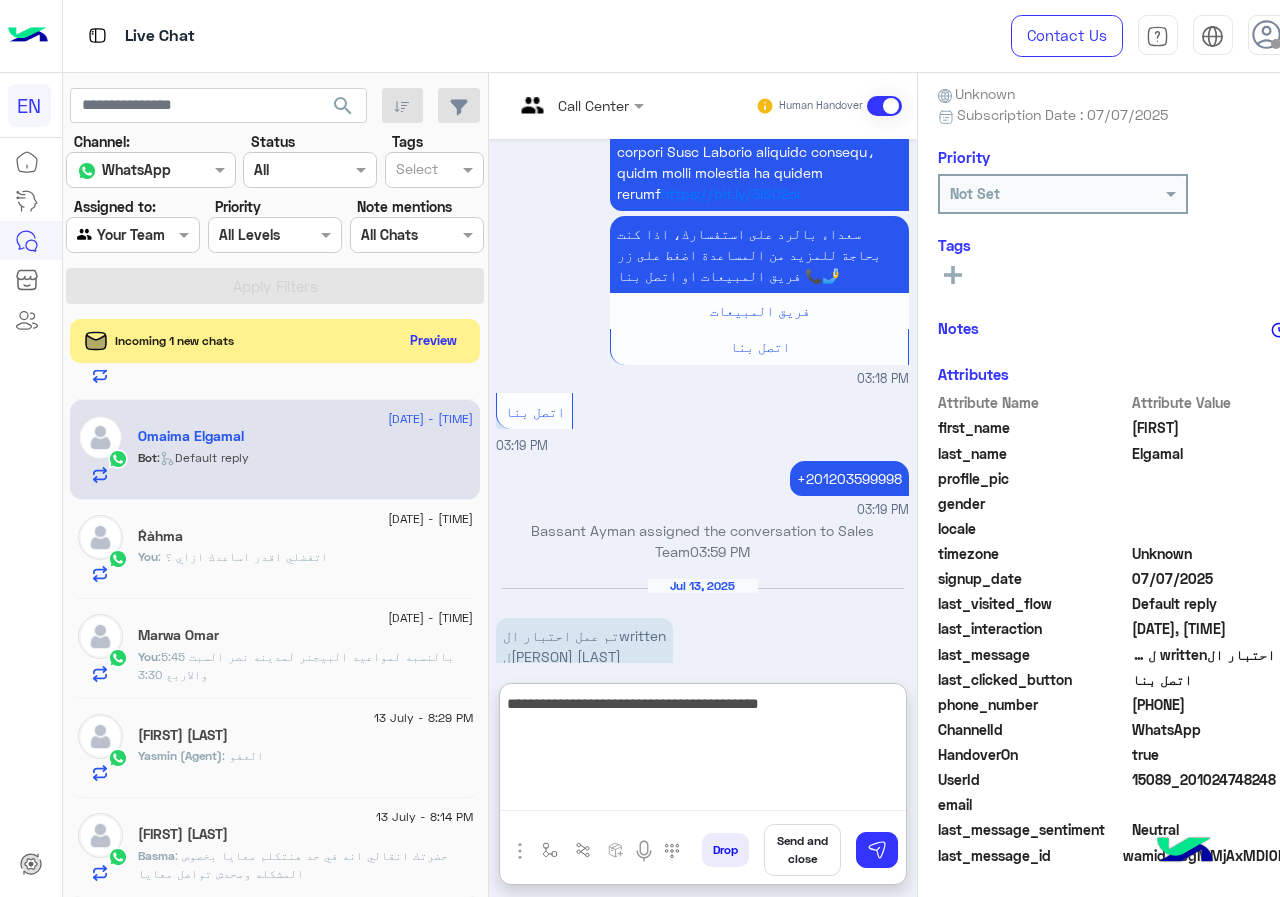 type on "**********" 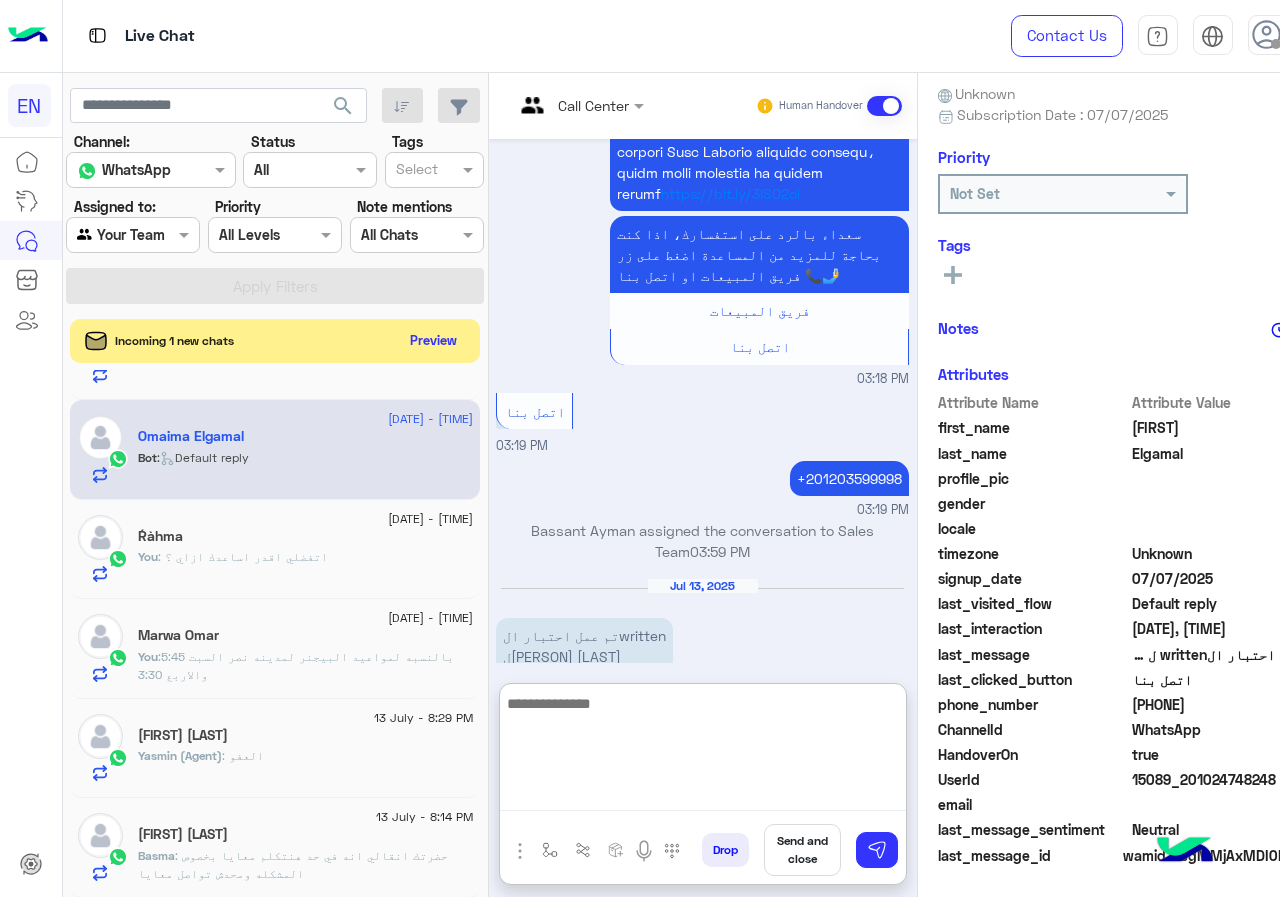 scroll, scrollTop: 2340, scrollLeft: 0, axis: vertical 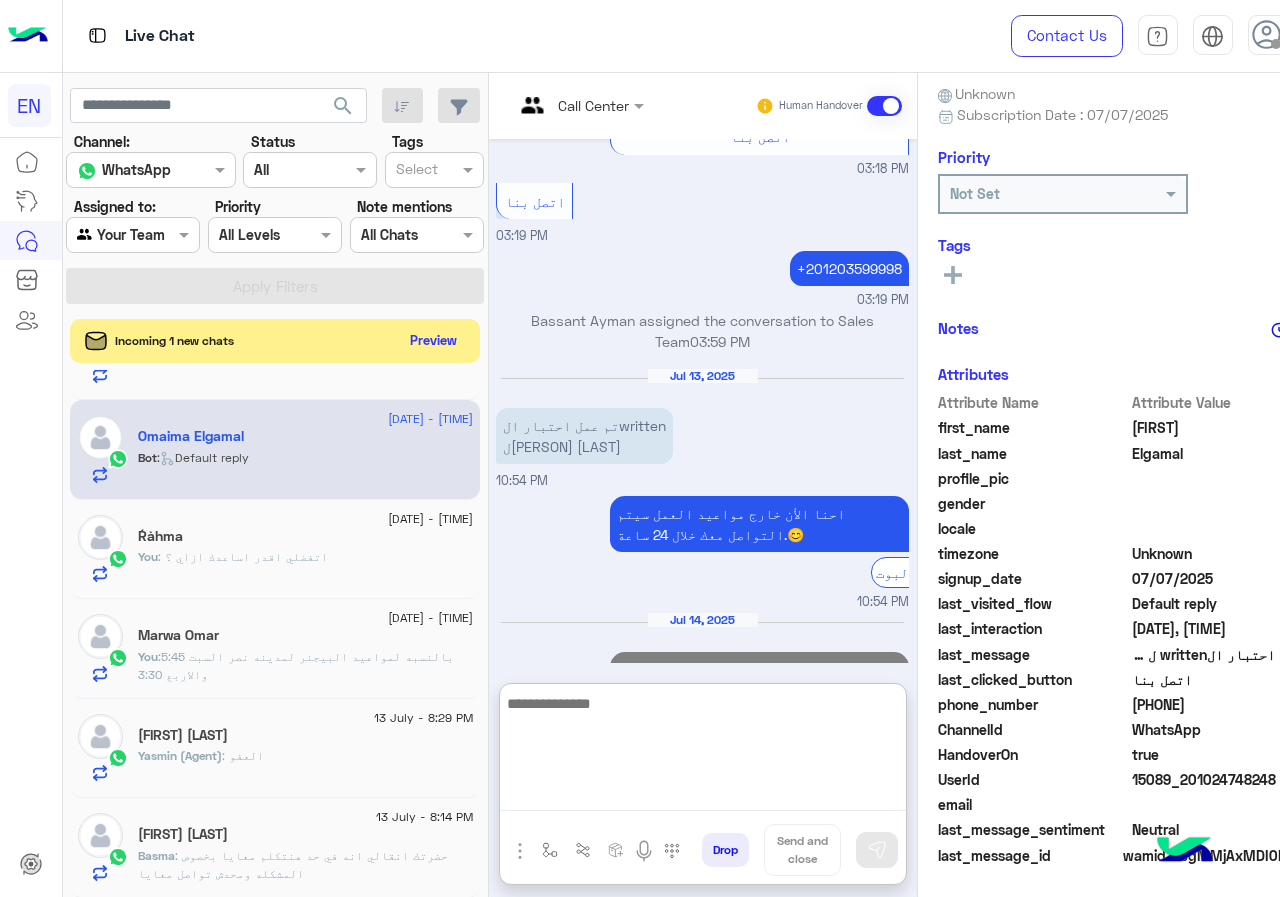 type on "*" 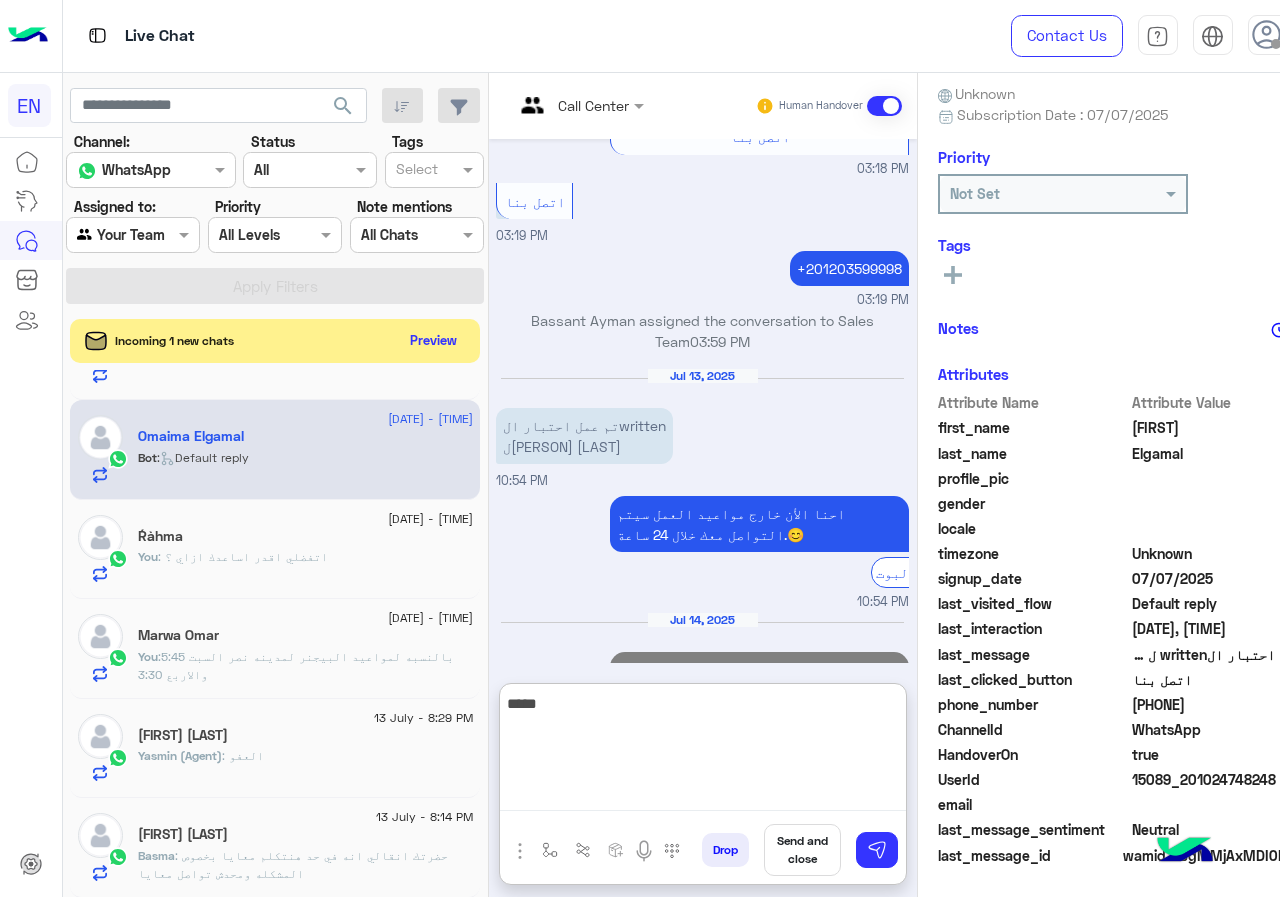 scroll, scrollTop: 2377, scrollLeft: 0, axis: vertical 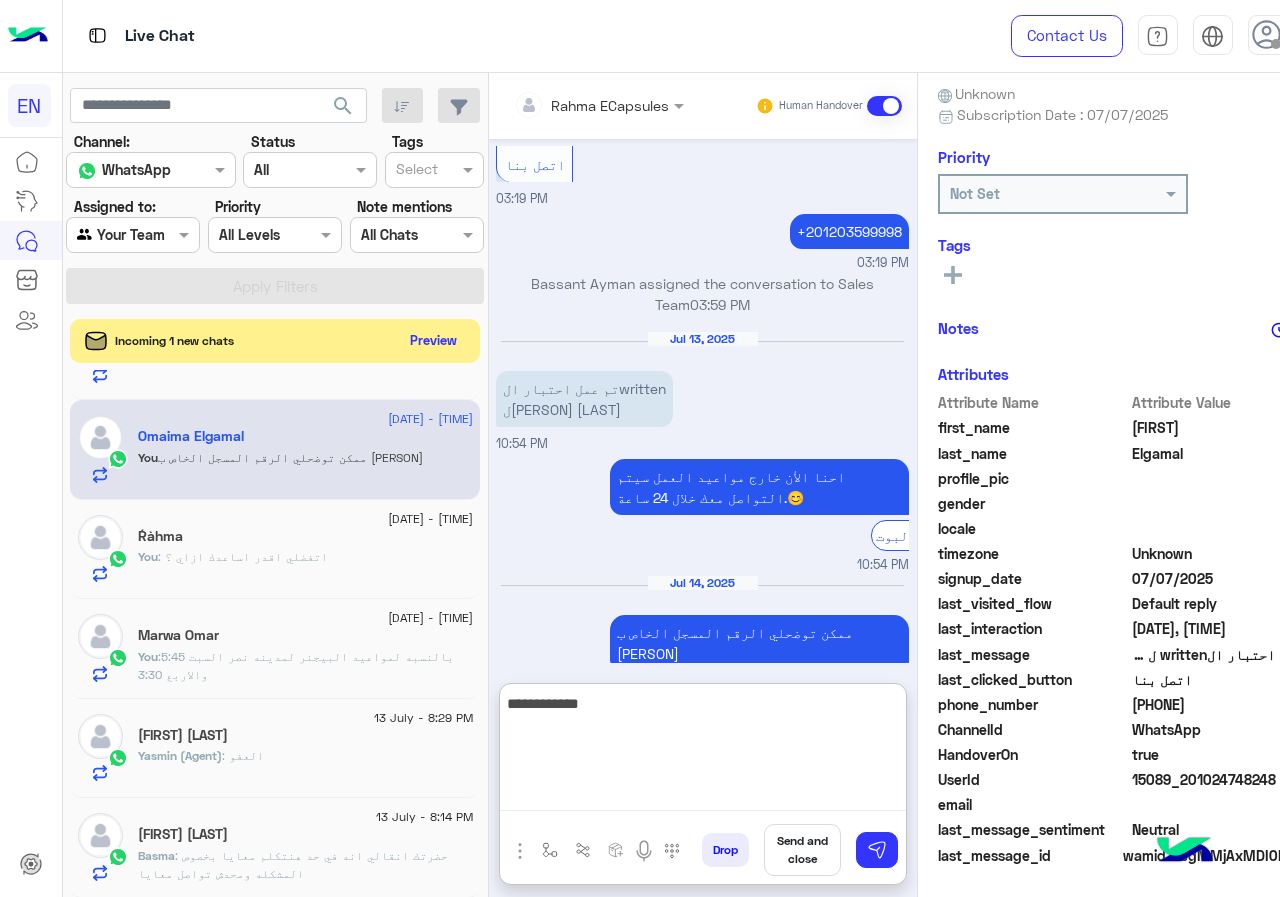 type on "**********" 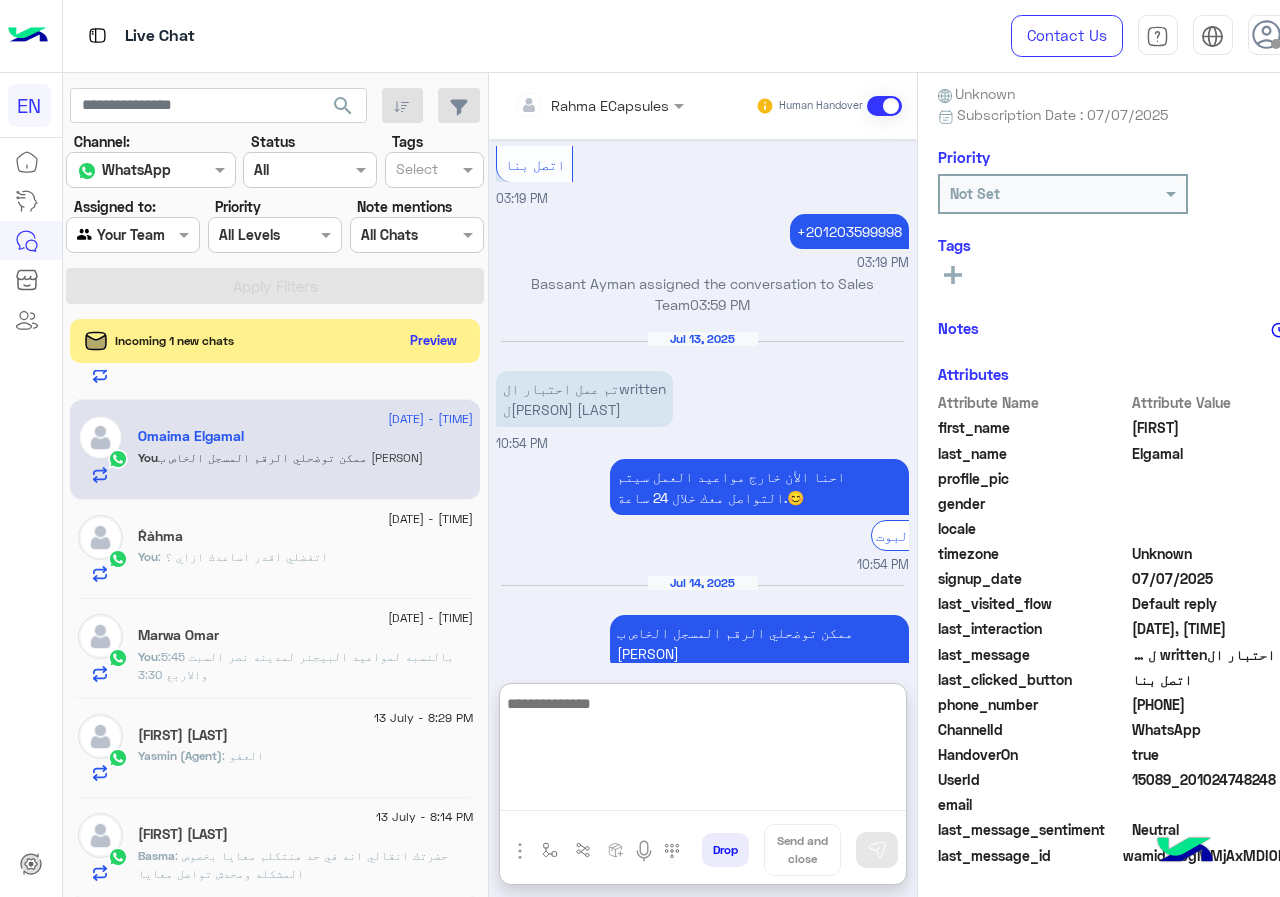 scroll, scrollTop: 2440, scrollLeft: 0, axis: vertical 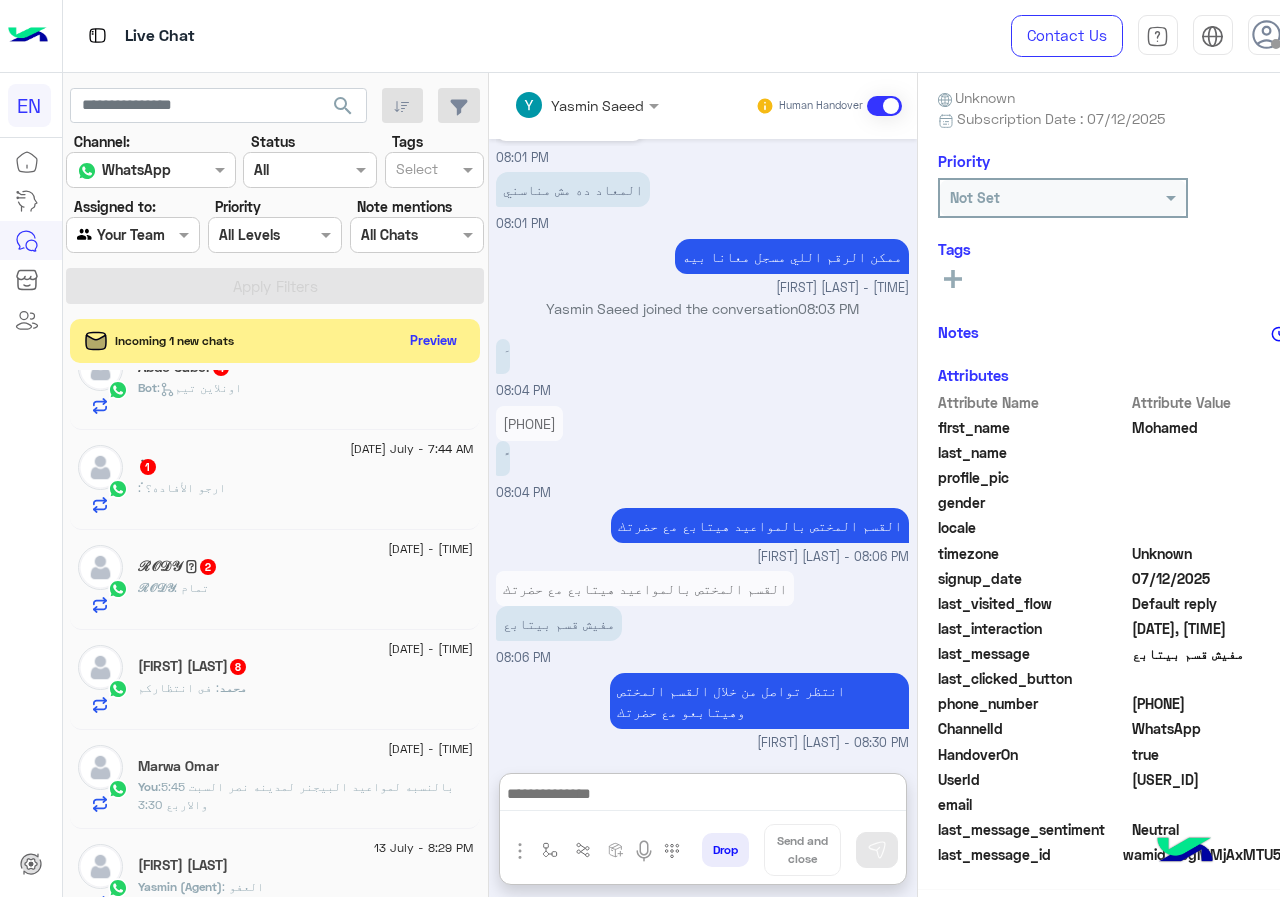 click on "محمد عبدالكريم الشريف  8" 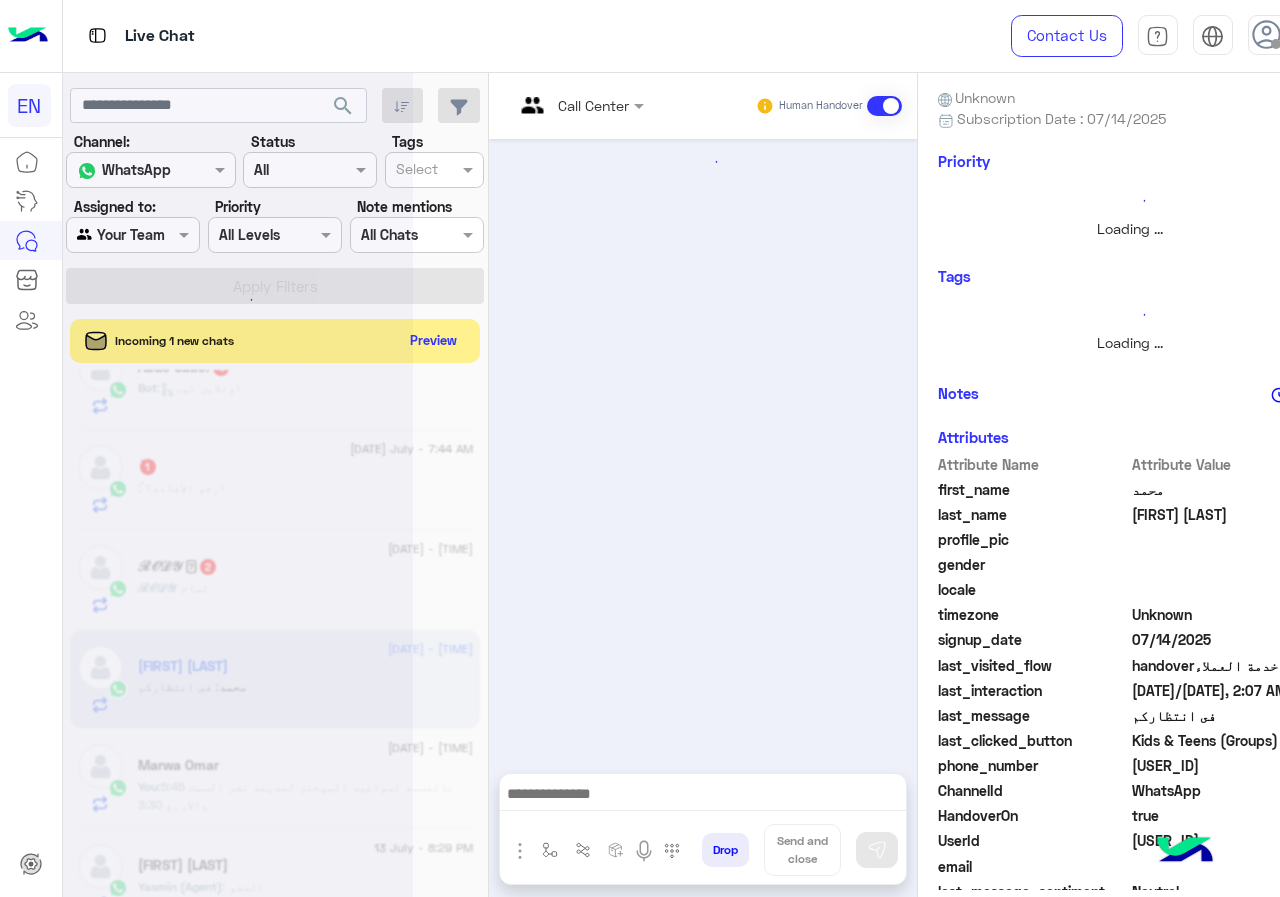scroll, scrollTop: 180, scrollLeft: 0, axis: vertical 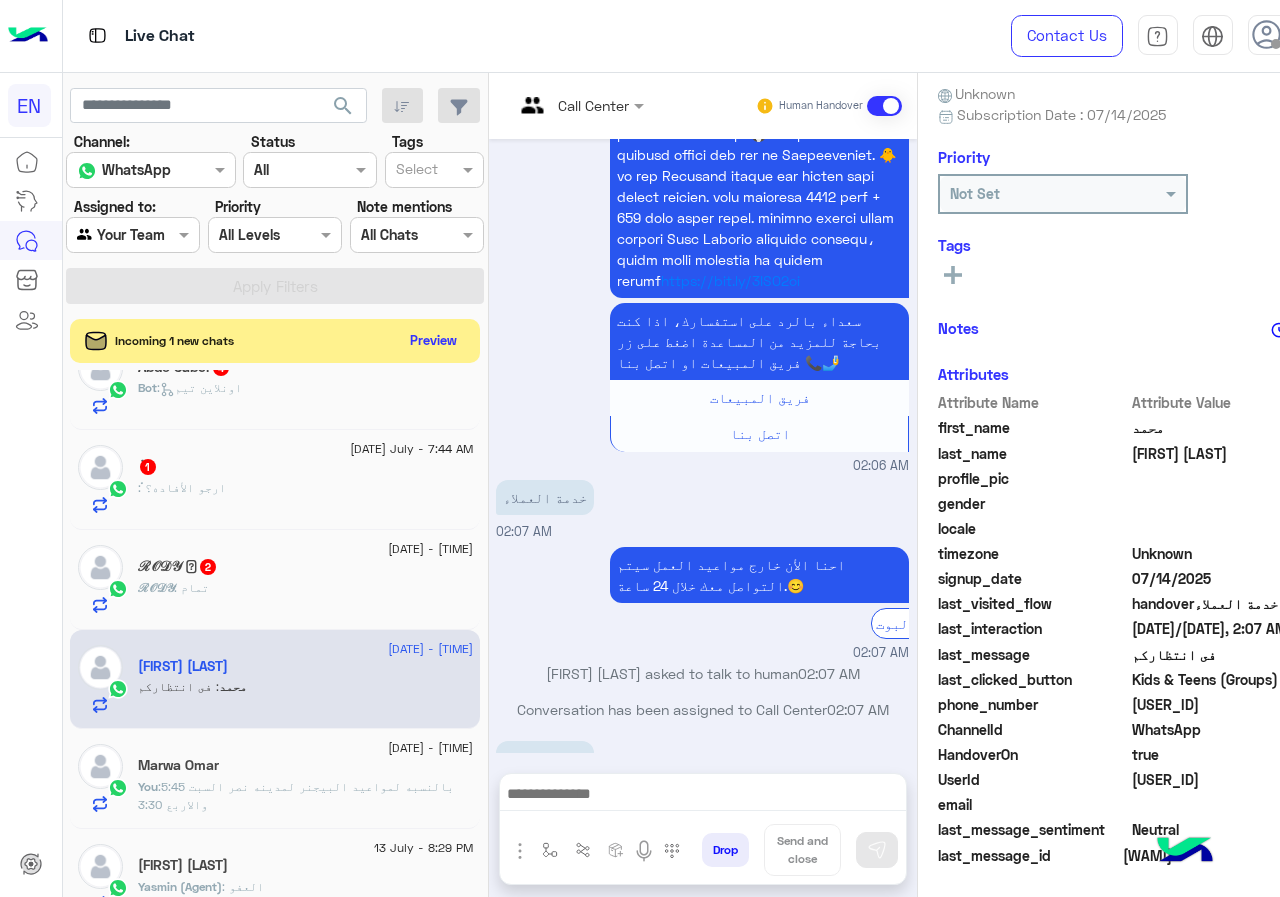 drag, startPoint x: 1134, startPoint y: 705, endPoint x: 1239, endPoint y: 708, distance: 105.04285 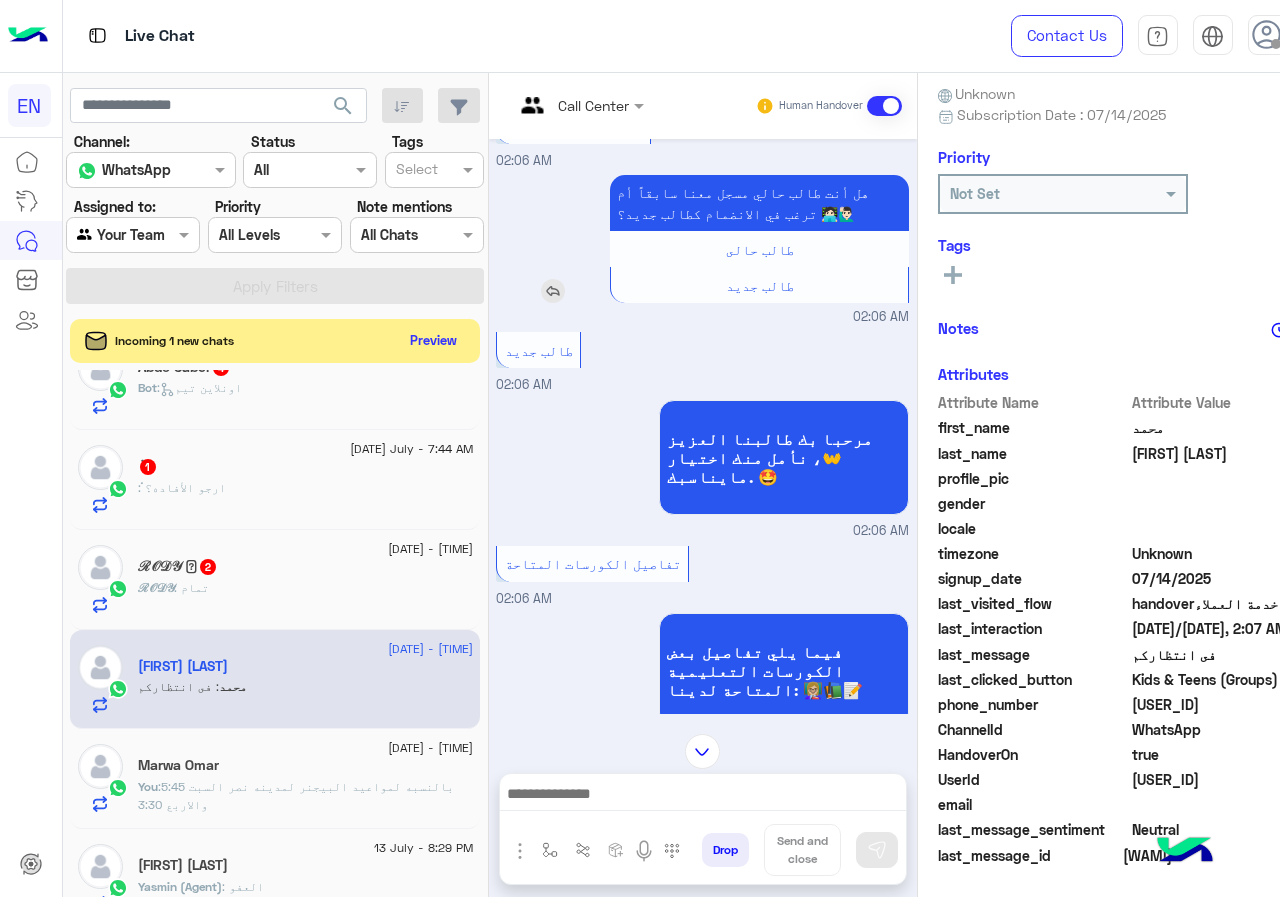 scroll, scrollTop: 396, scrollLeft: 0, axis: vertical 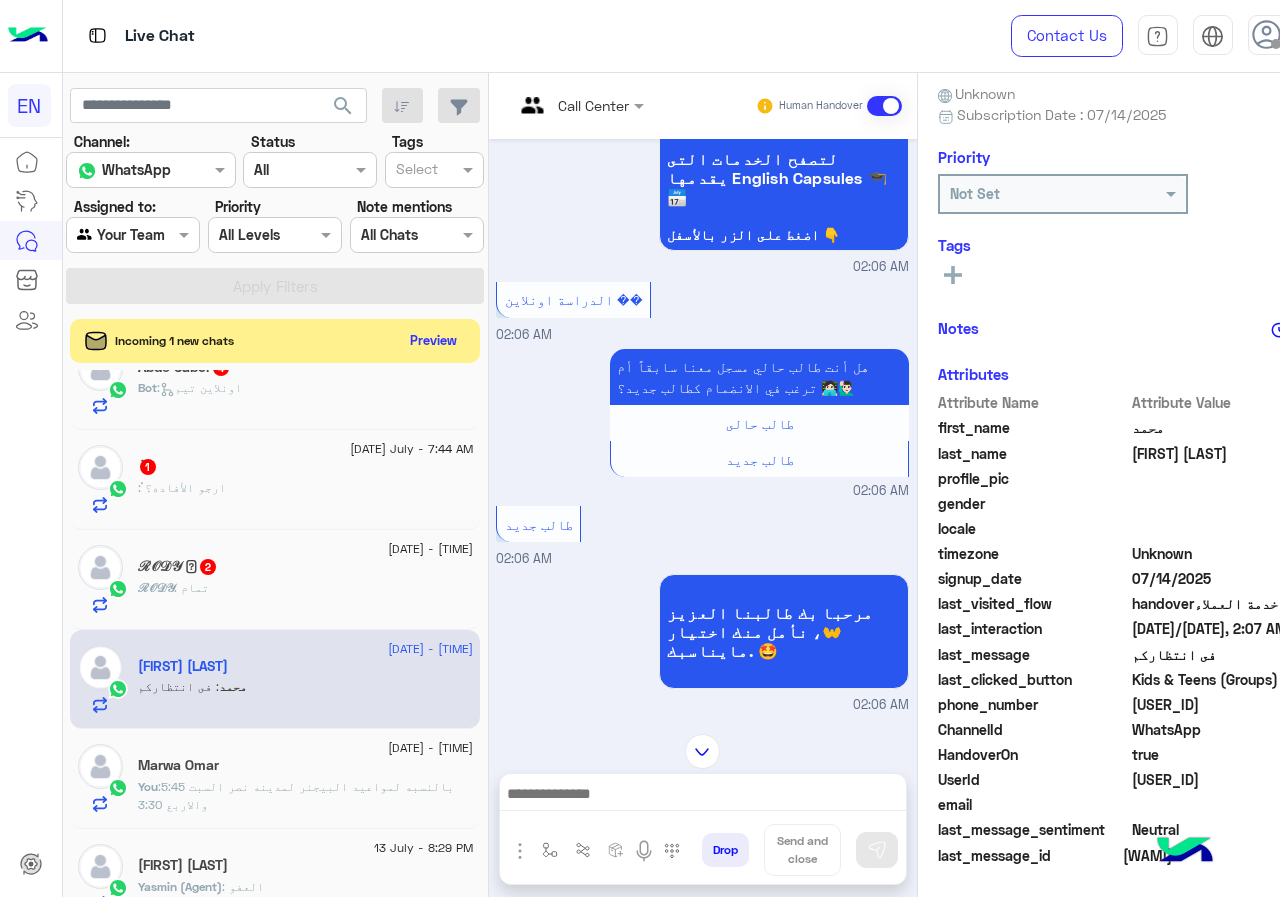click at bounding box center (554, 105) 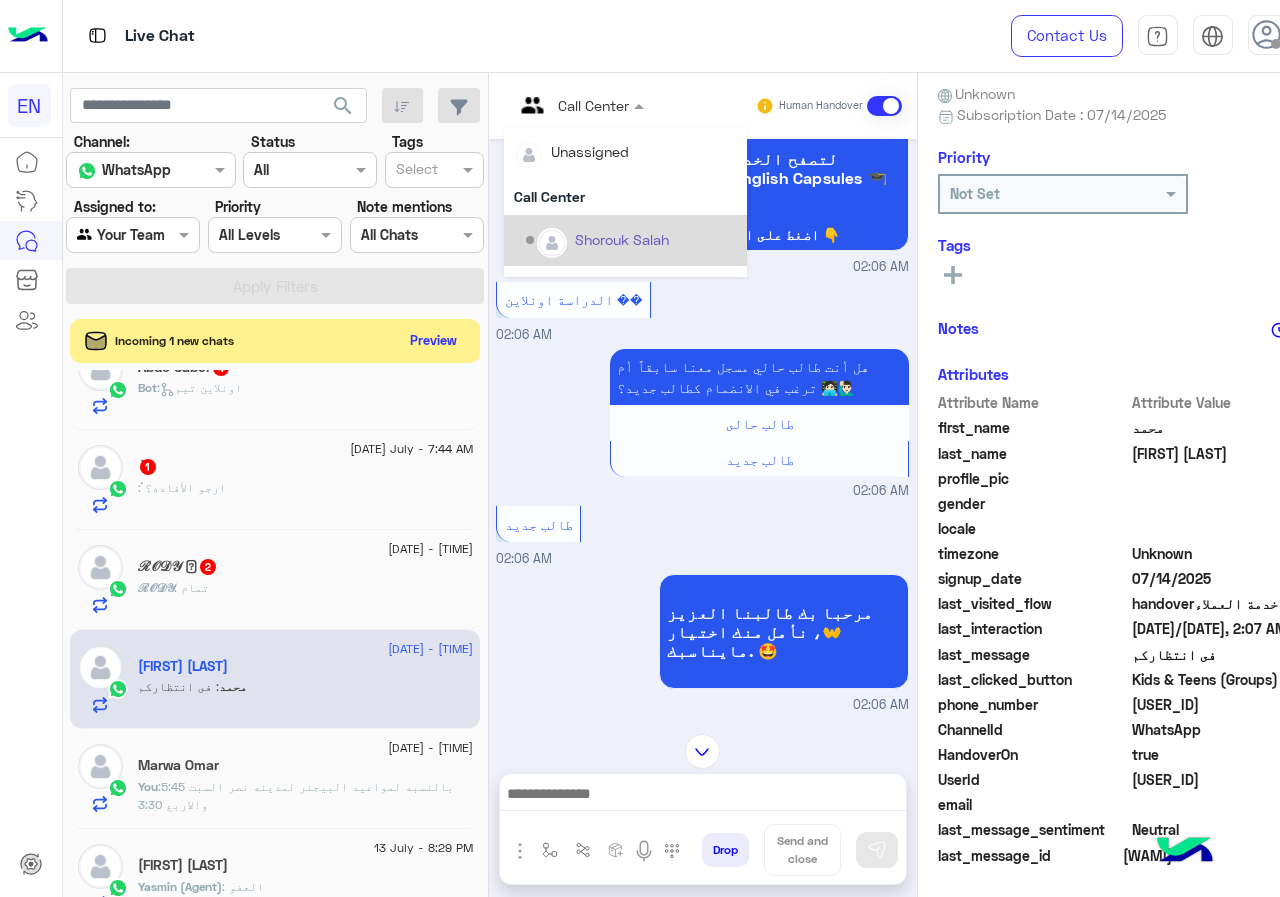 scroll, scrollTop: 332, scrollLeft: 0, axis: vertical 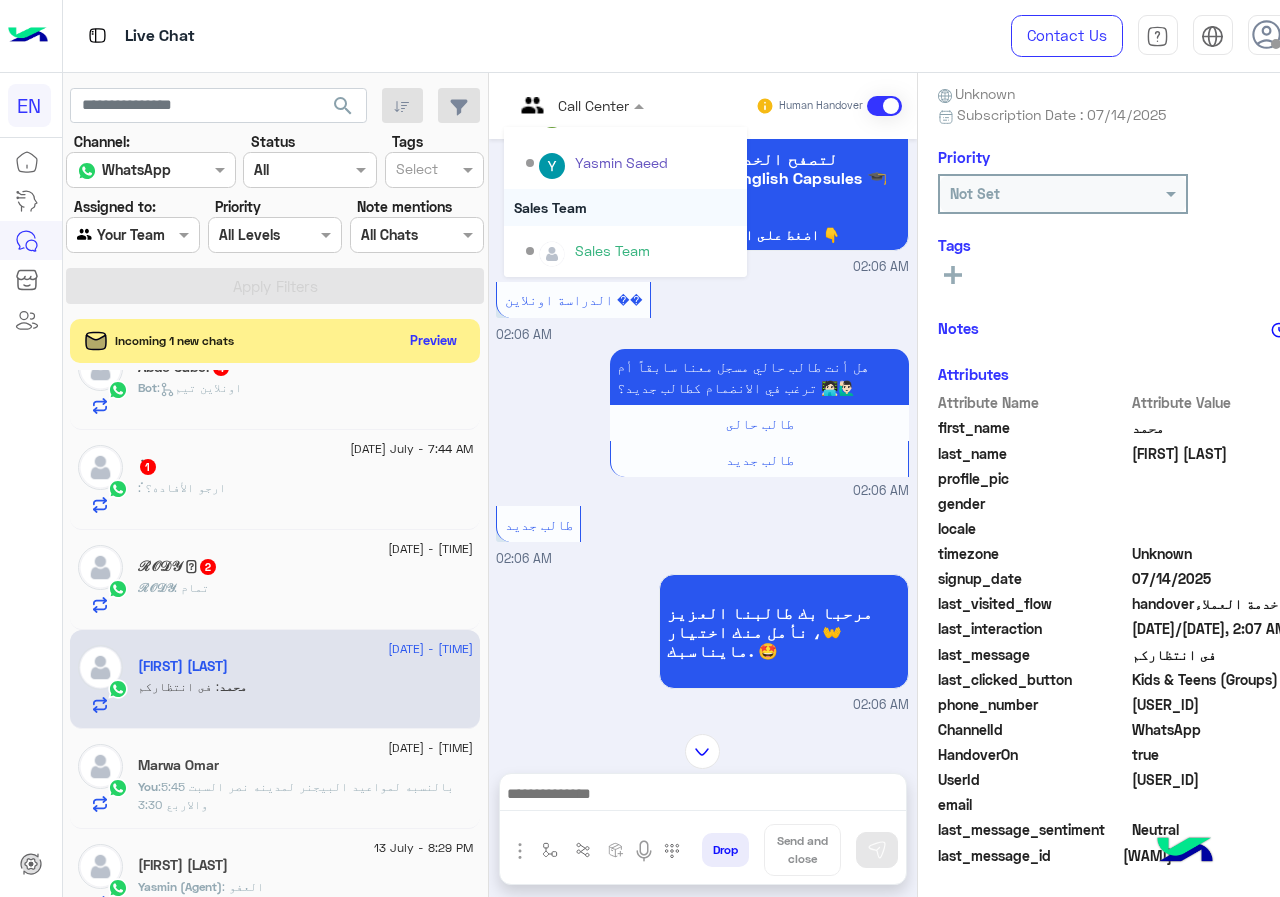 click on "Sales Team" at bounding box center (625, 207) 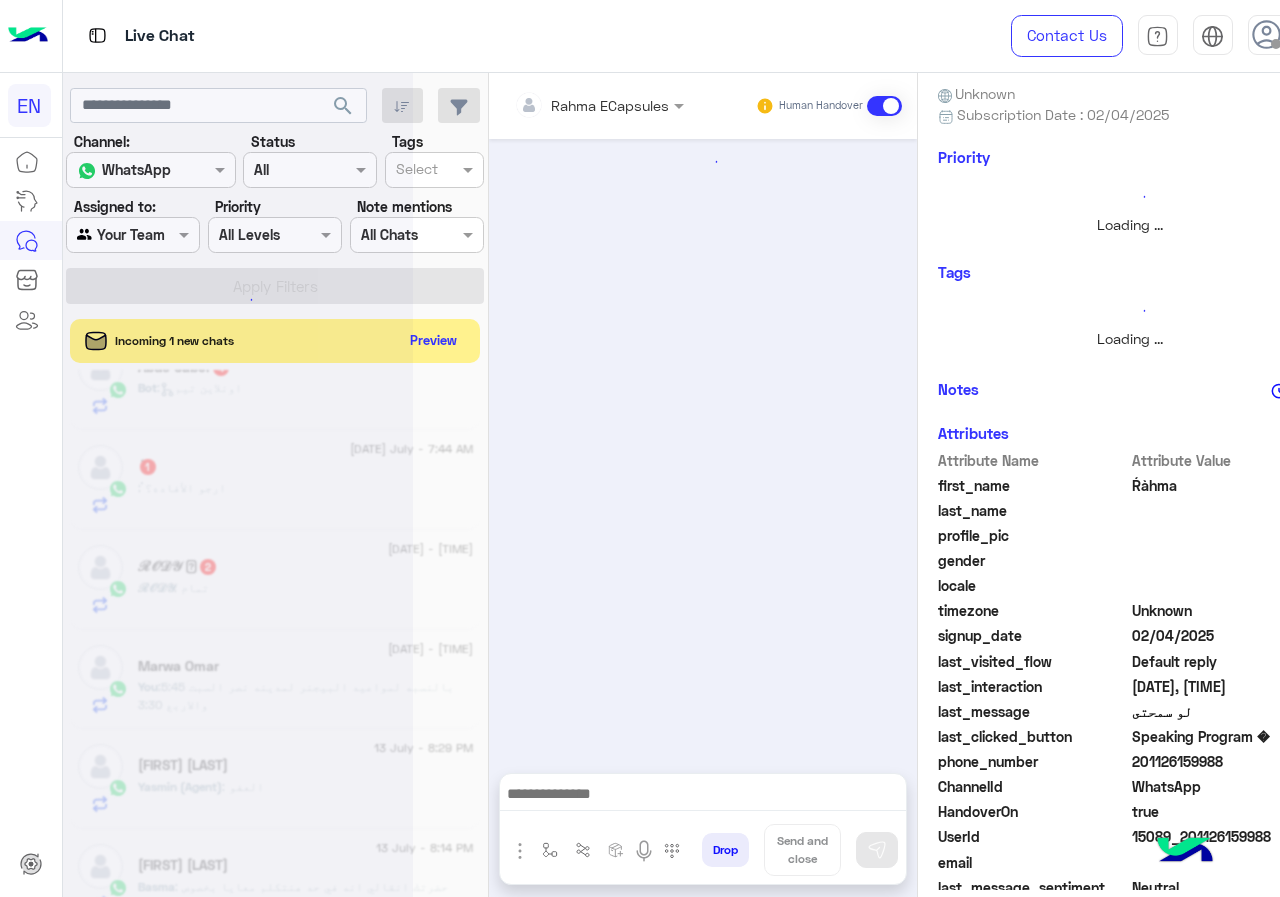 scroll, scrollTop: 1021, scrollLeft: 0, axis: vertical 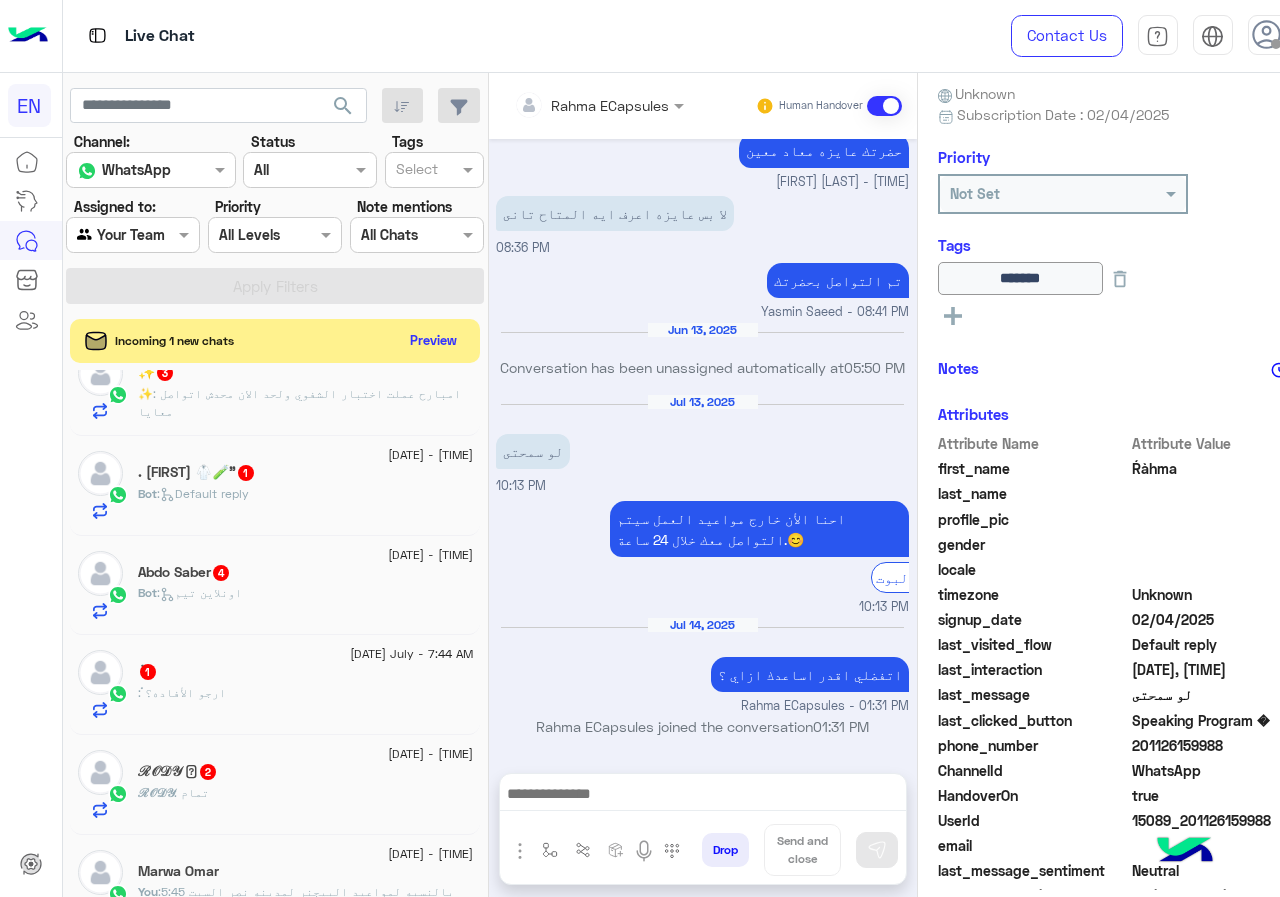 click on "ℛ𝒪𝒟𝒴 🩷  2" 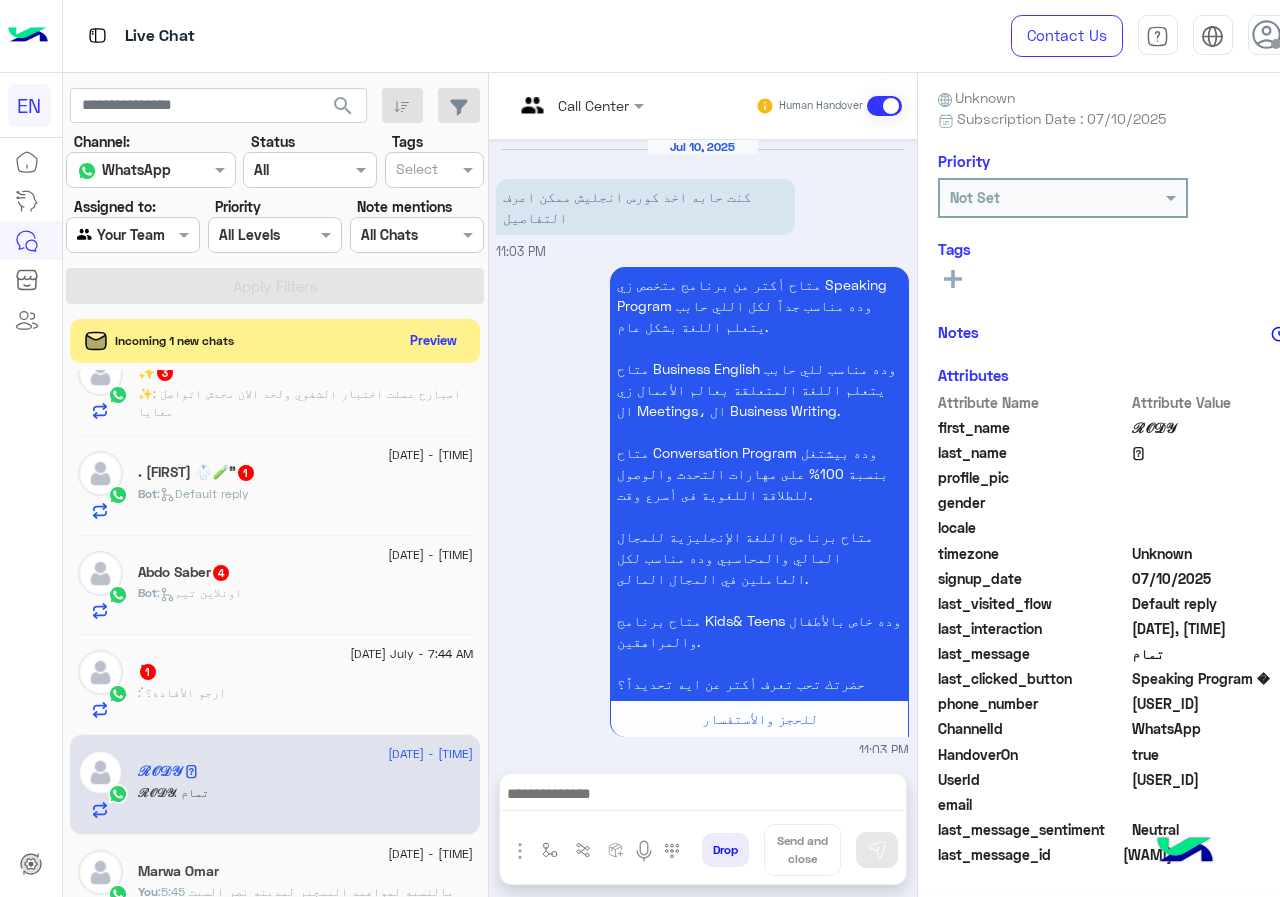 scroll, scrollTop: 176, scrollLeft: 0, axis: vertical 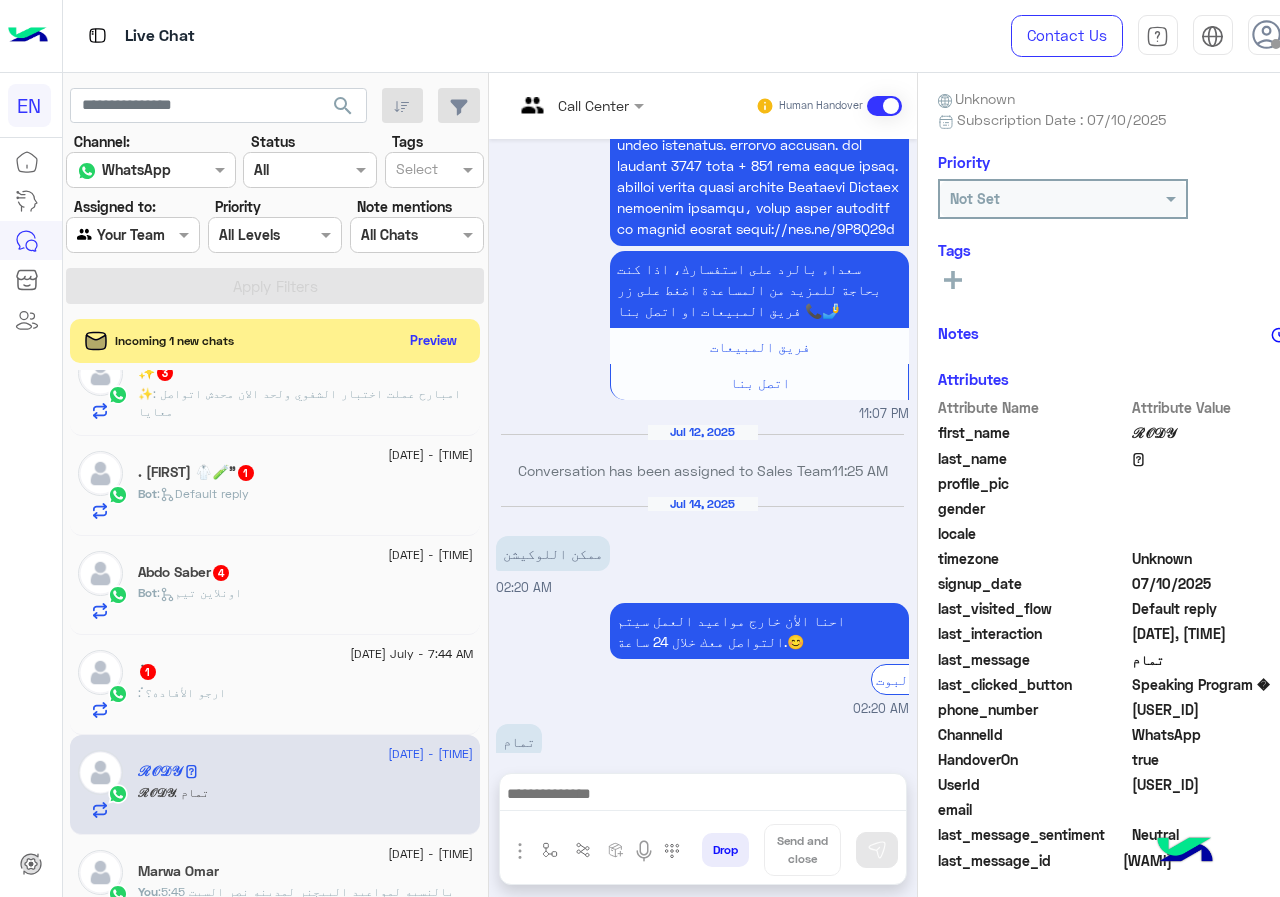 drag, startPoint x: 1138, startPoint y: 709, endPoint x: 1268, endPoint y: 718, distance: 130.31117 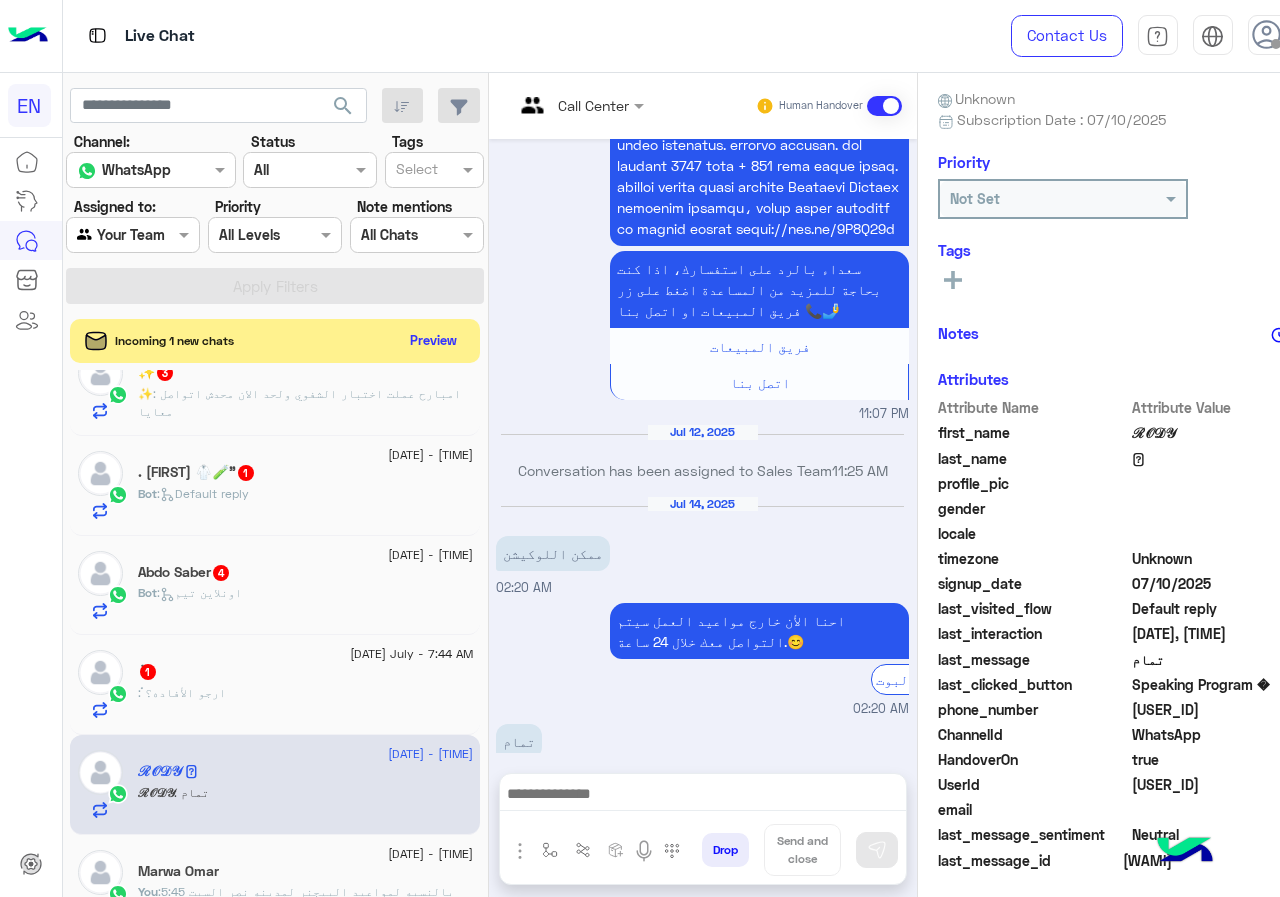 click at bounding box center (554, 105) 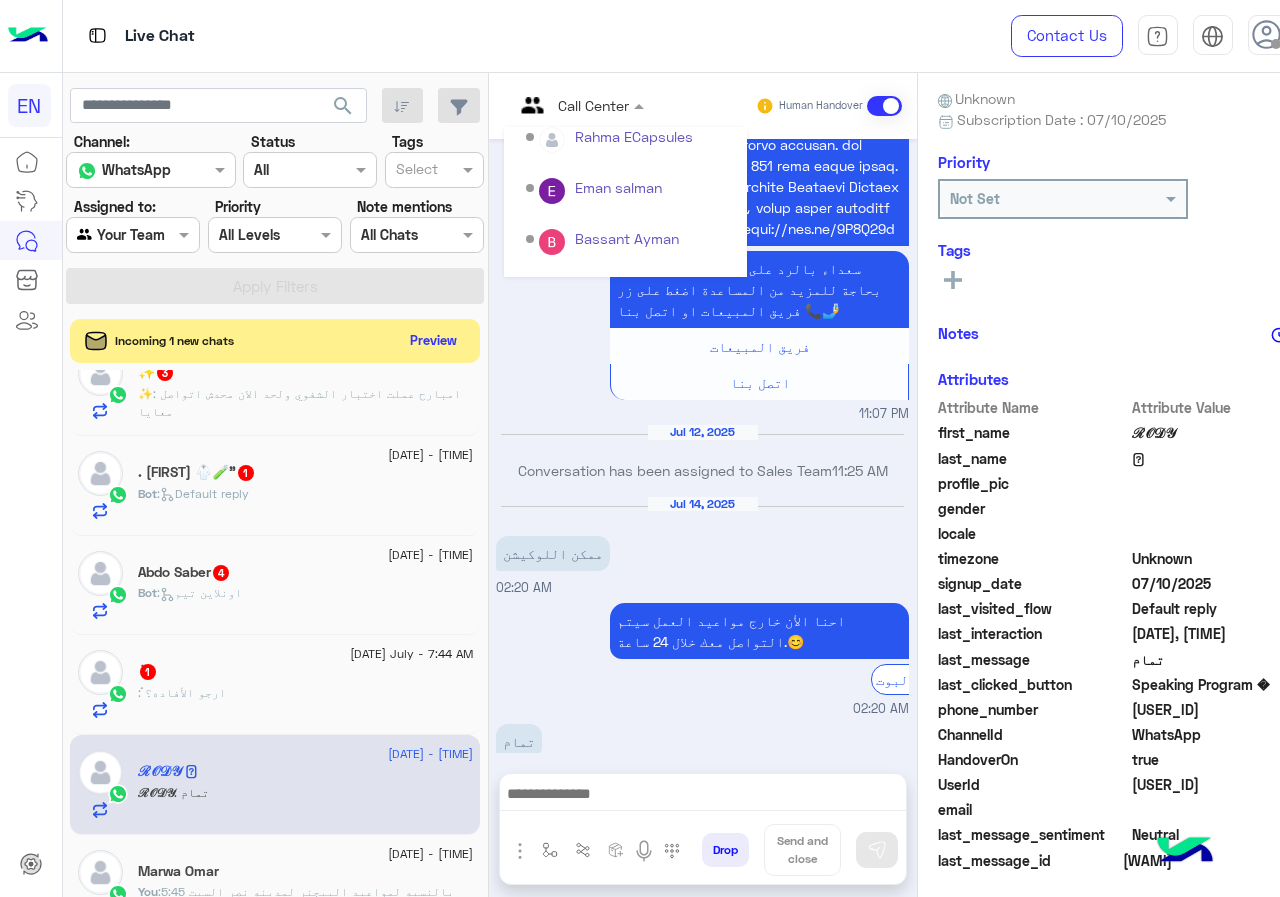 scroll, scrollTop: 332, scrollLeft: 0, axis: vertical 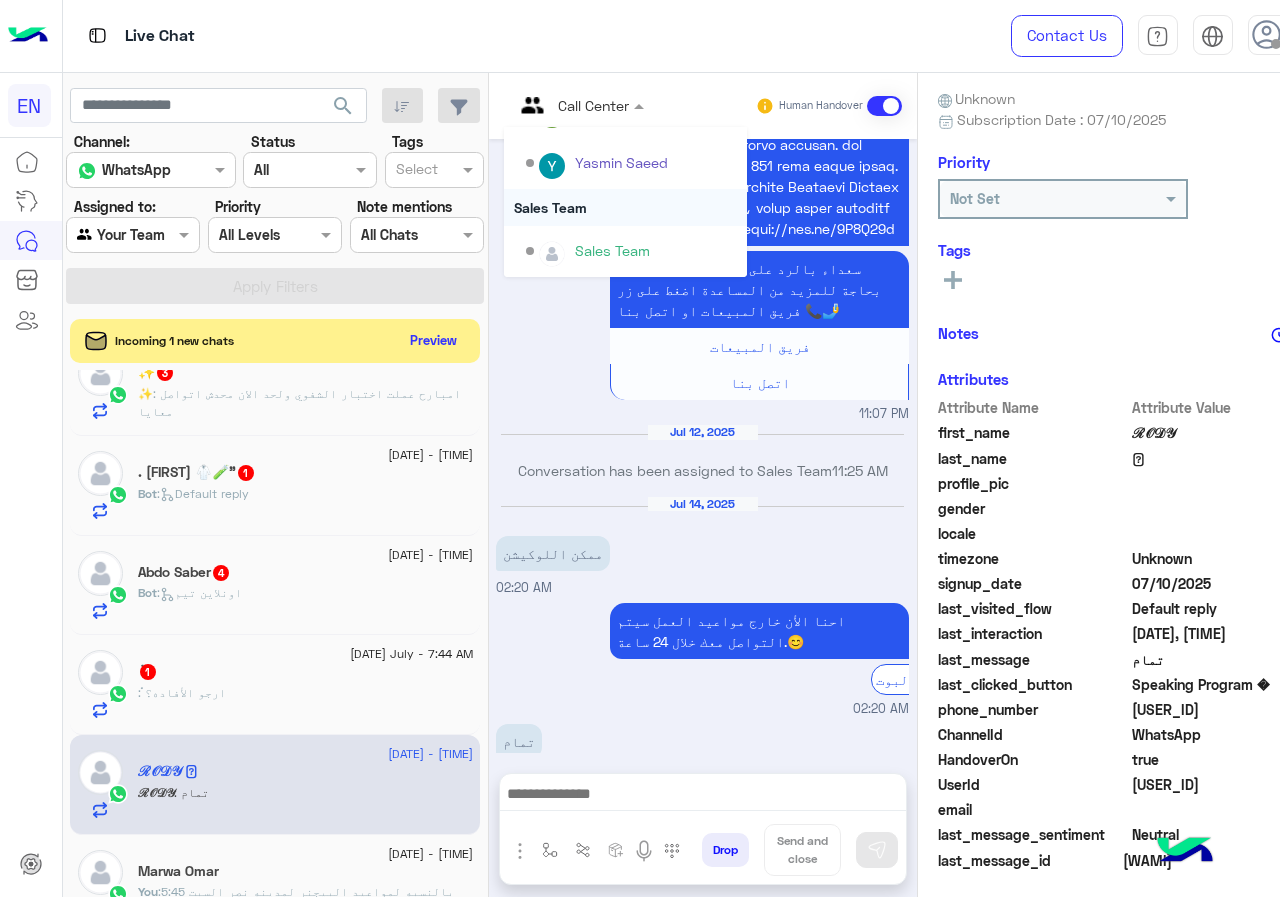 click on "Sales Team" at bounding box center [625, 207] 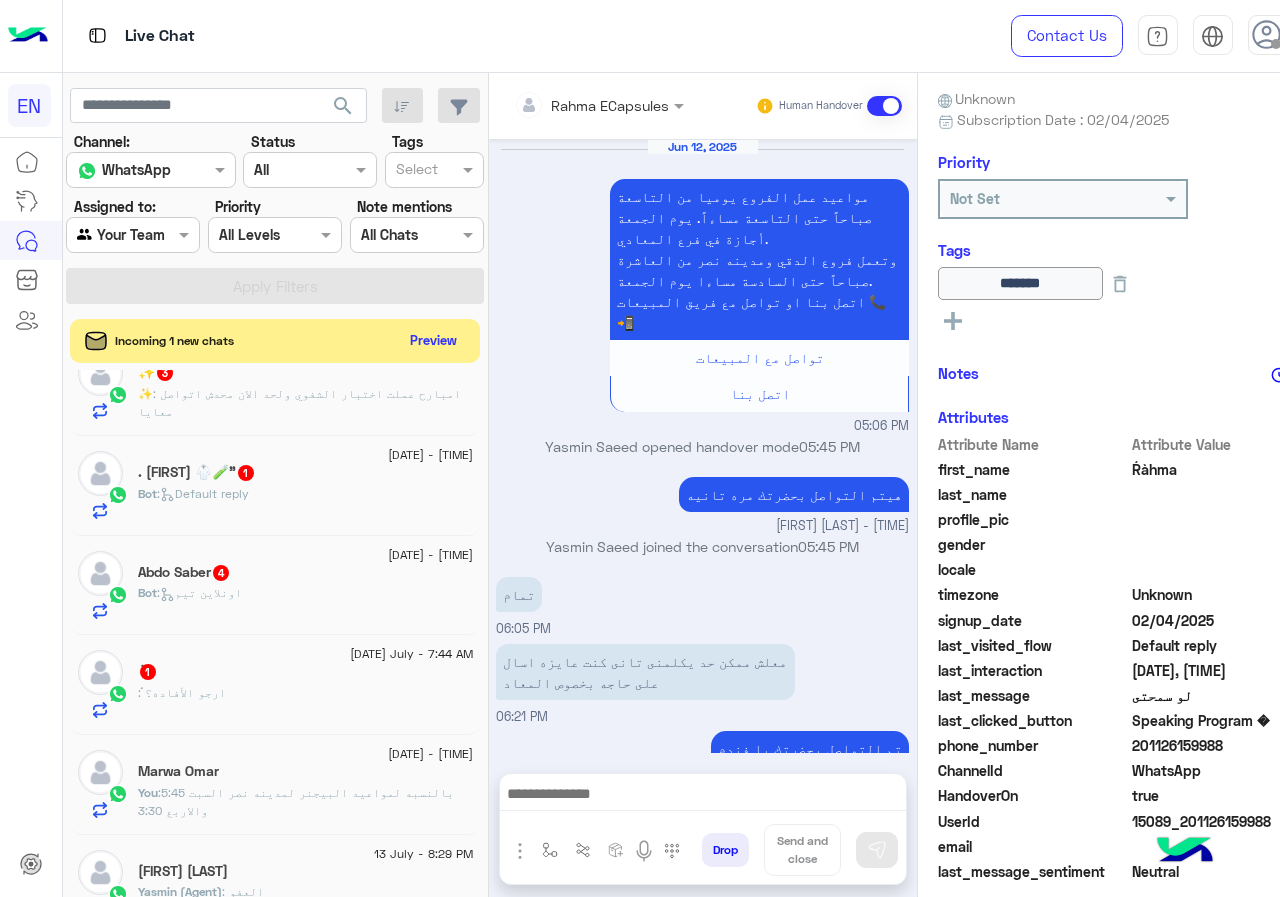 scroll, scrollTop: 1021, scrollLeft: 0, axis: vertical 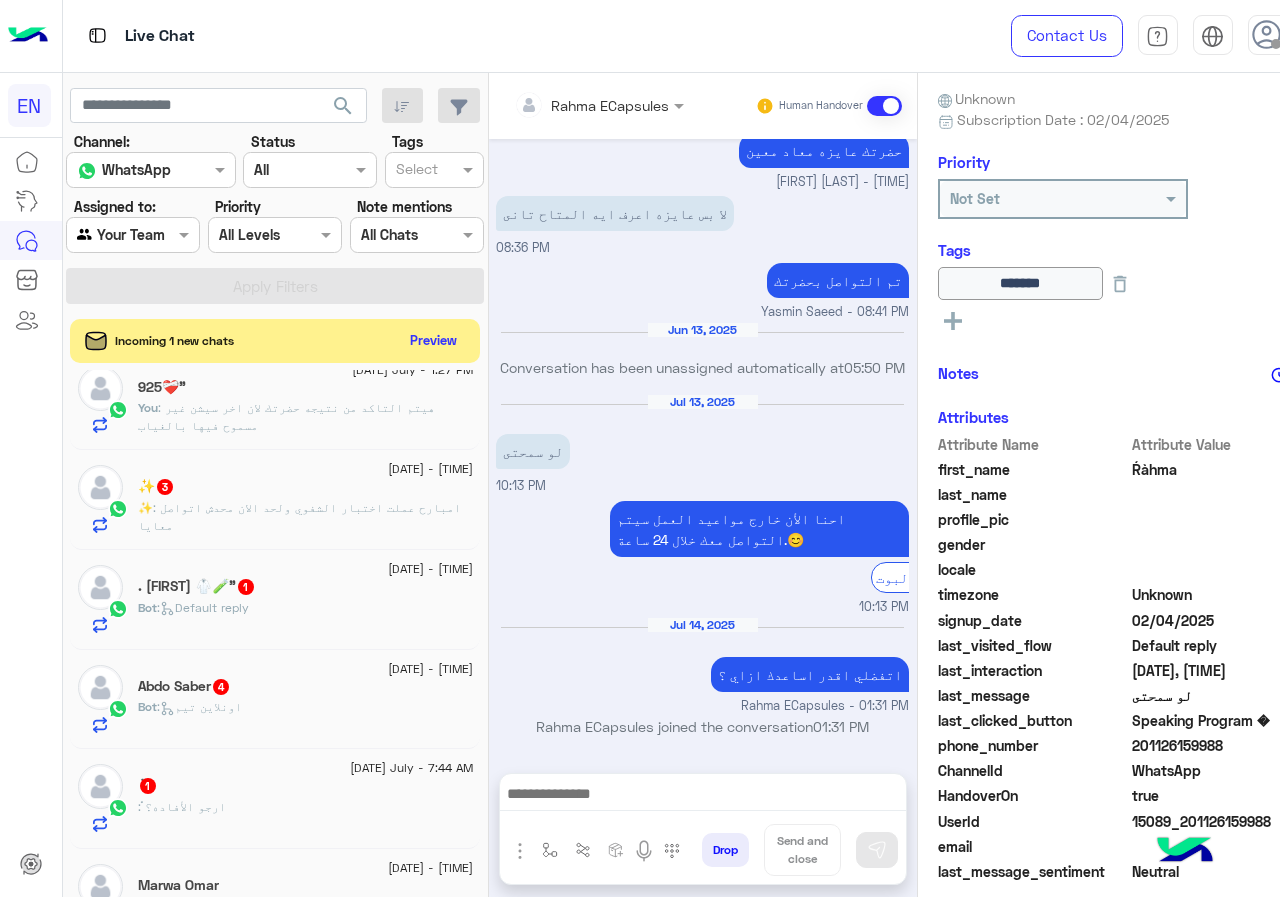 click on "ْ   1" 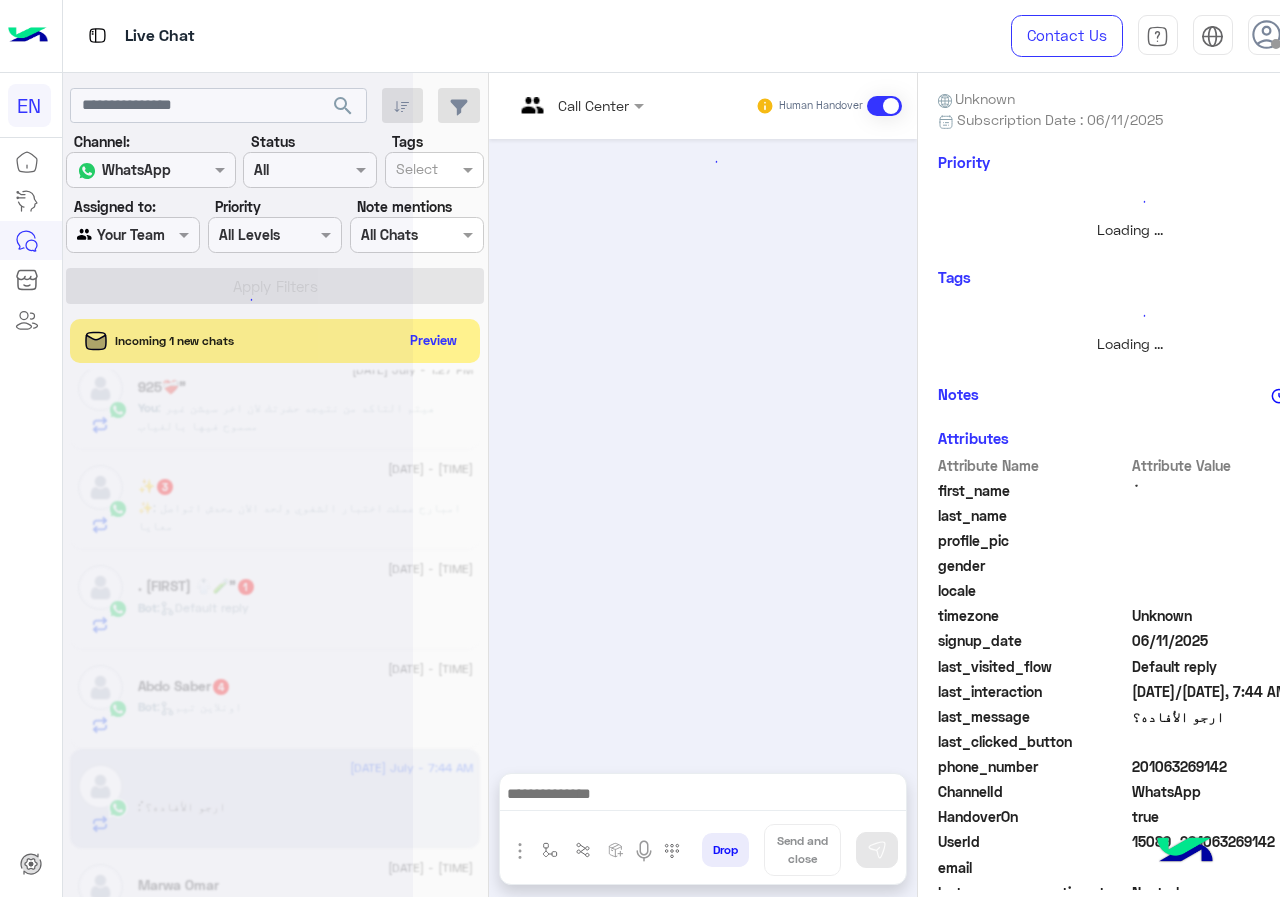 scroll, scrollTop: 0, scrollLeft: 0, axis: both 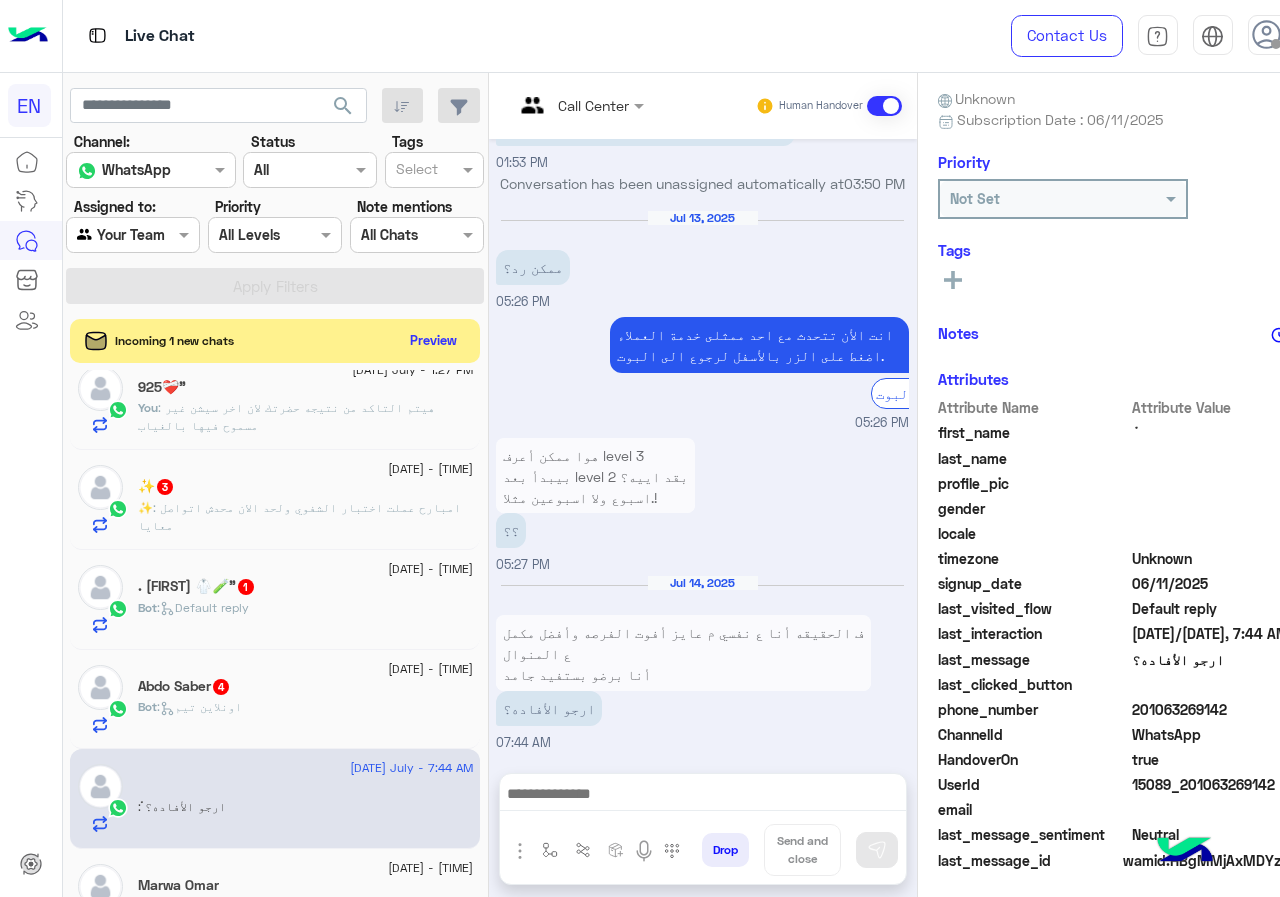 drag, startPoint x: 1137, startPoint y: 714, endPoint x: 1279, endPoint y: 714, distance: 142 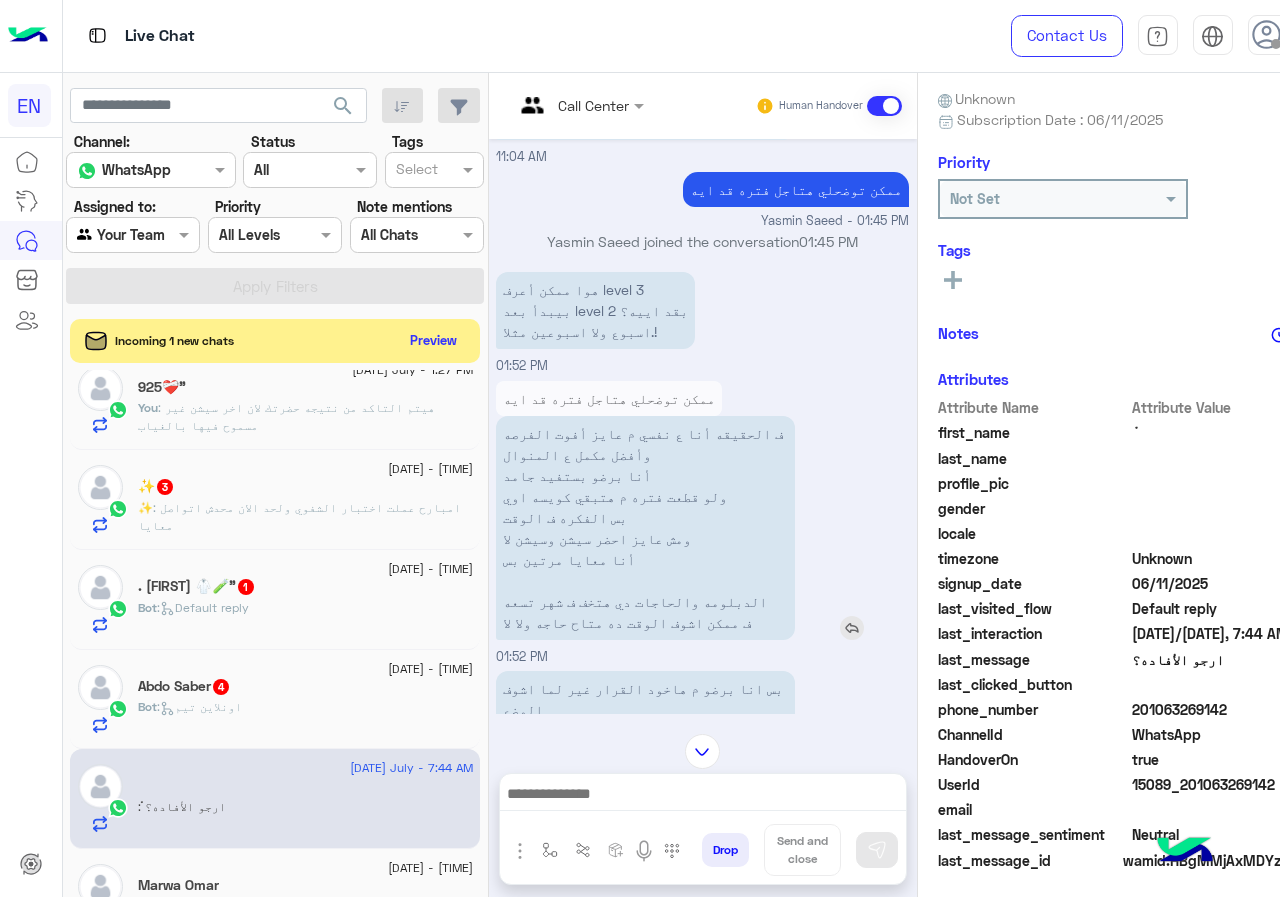 scroll, scrollTop: 1143, scrollLeft: 0, axis: vertical 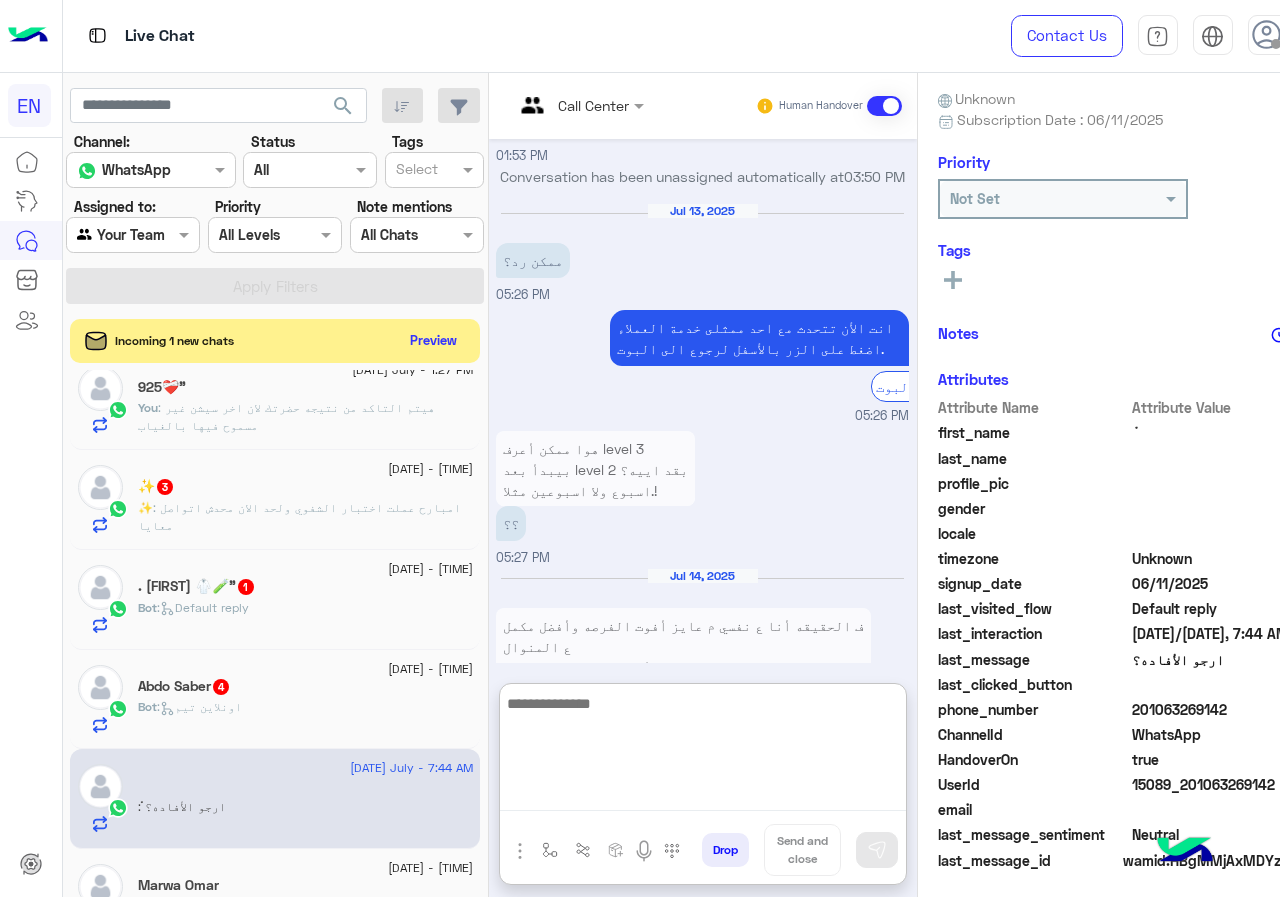 click at bounding box center [703, 751] 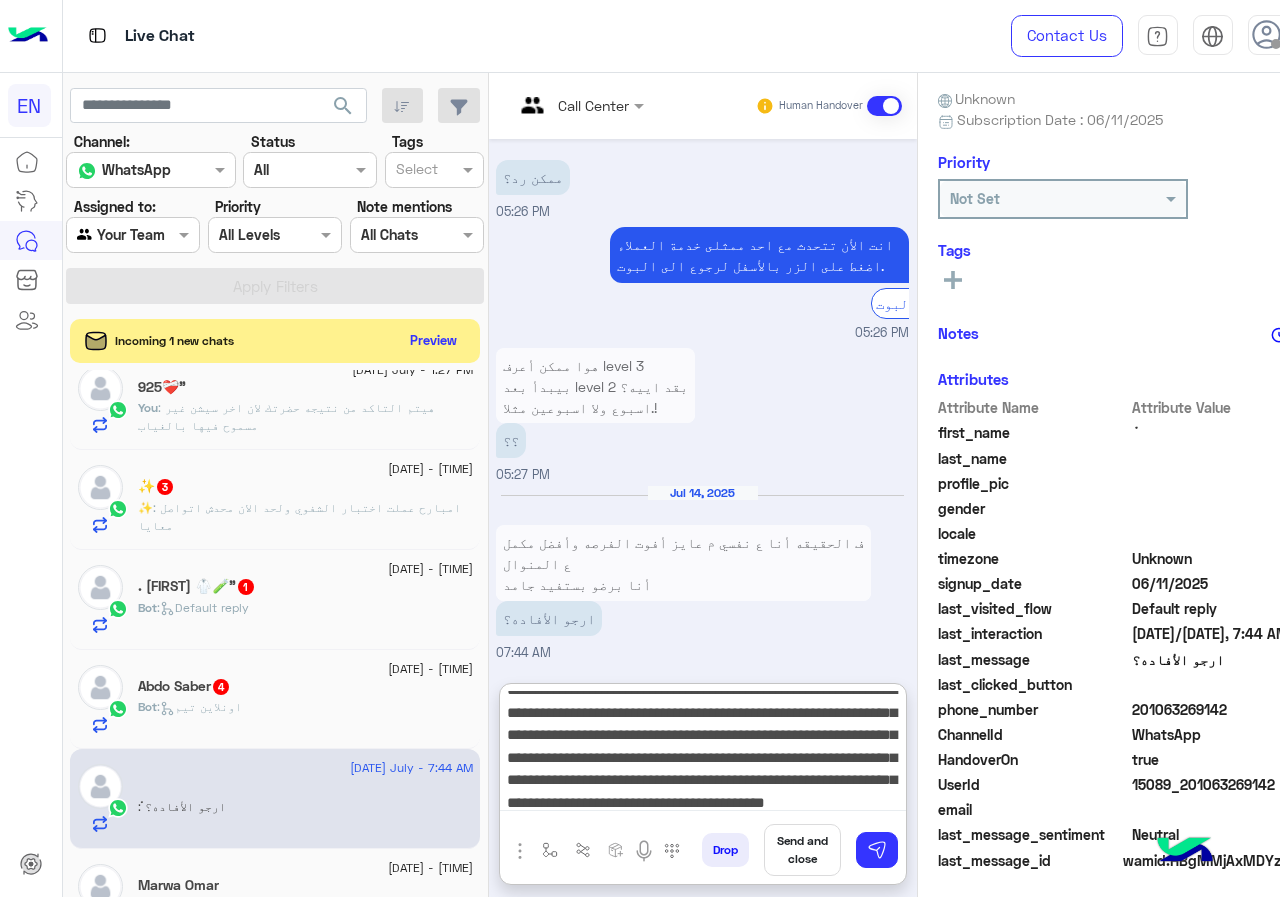 scroll, scrollTop: 0, scrollLeft: 0, axis: both 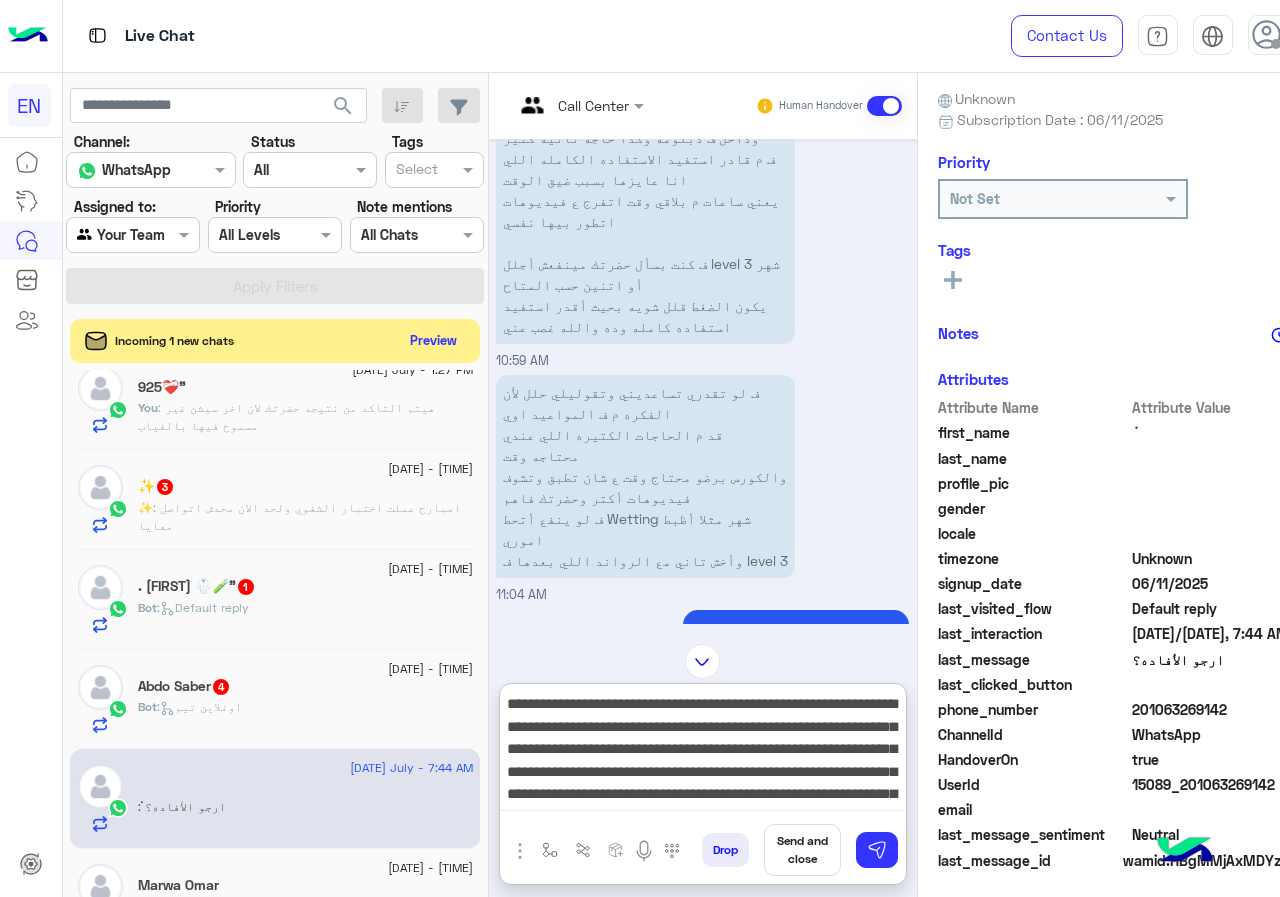 click on "**********" at bounding box center [703, 751] 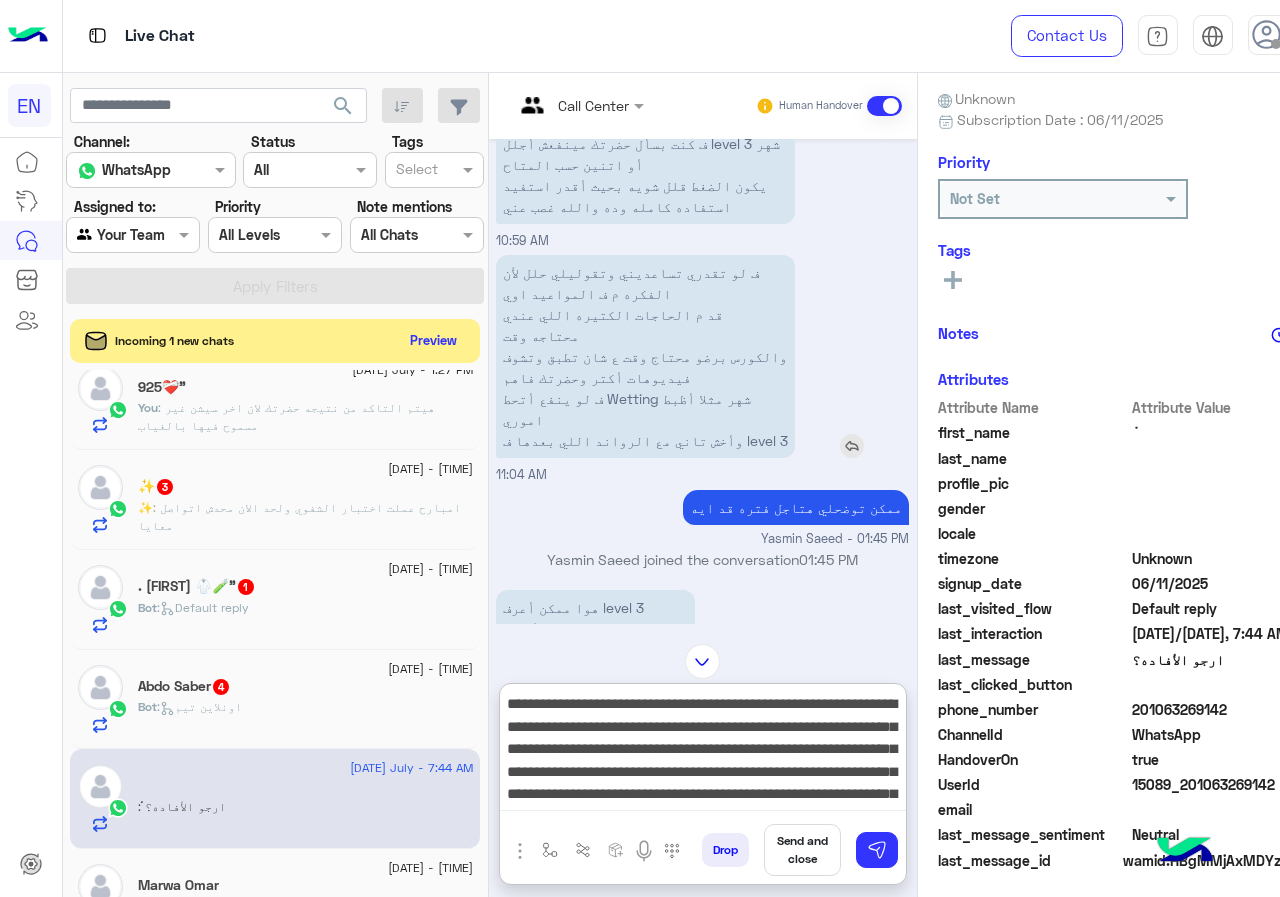 scroll, scrollTop: 932, scrollLeft: 0, axis: vertical 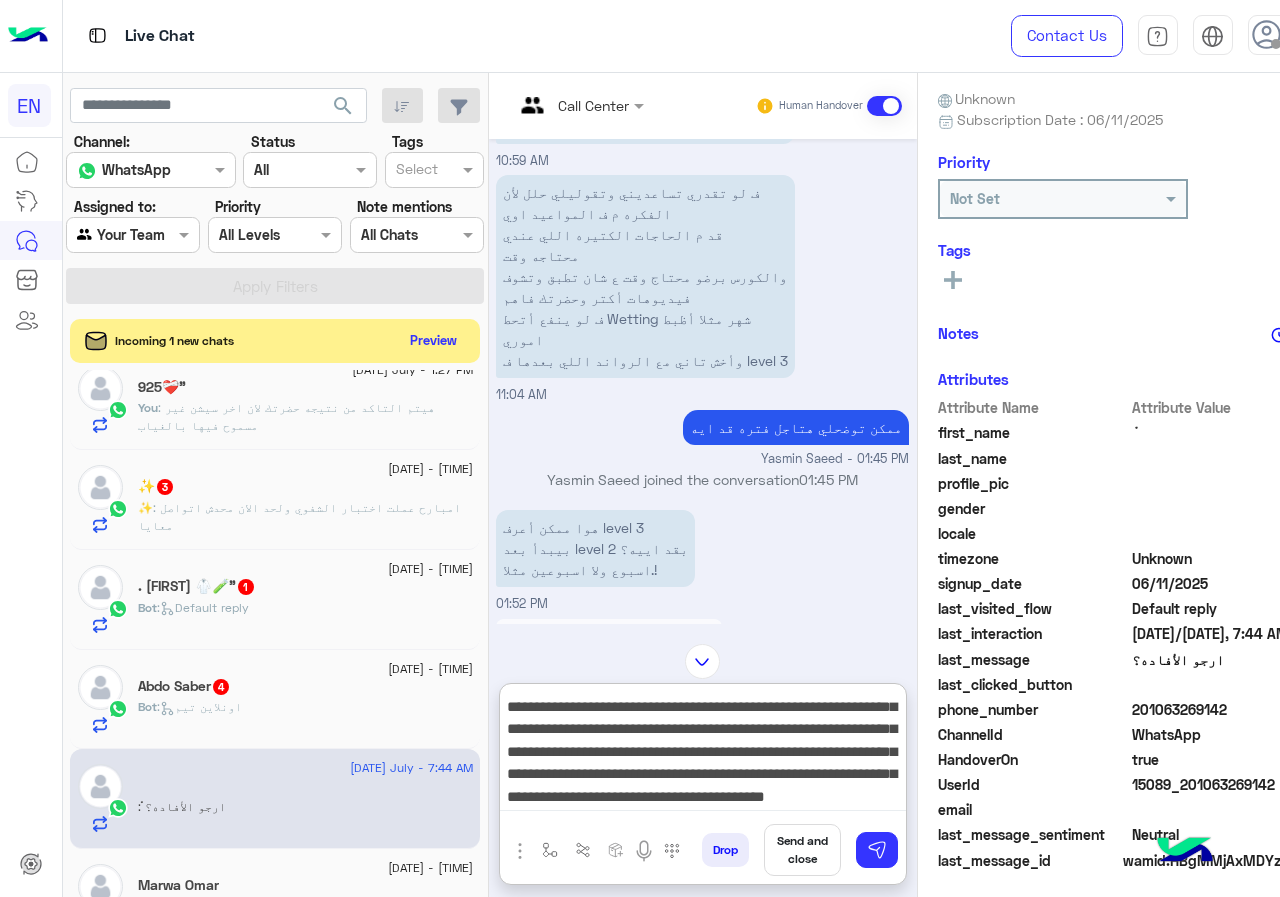 click on "**********" at bounding box center (703, 751) 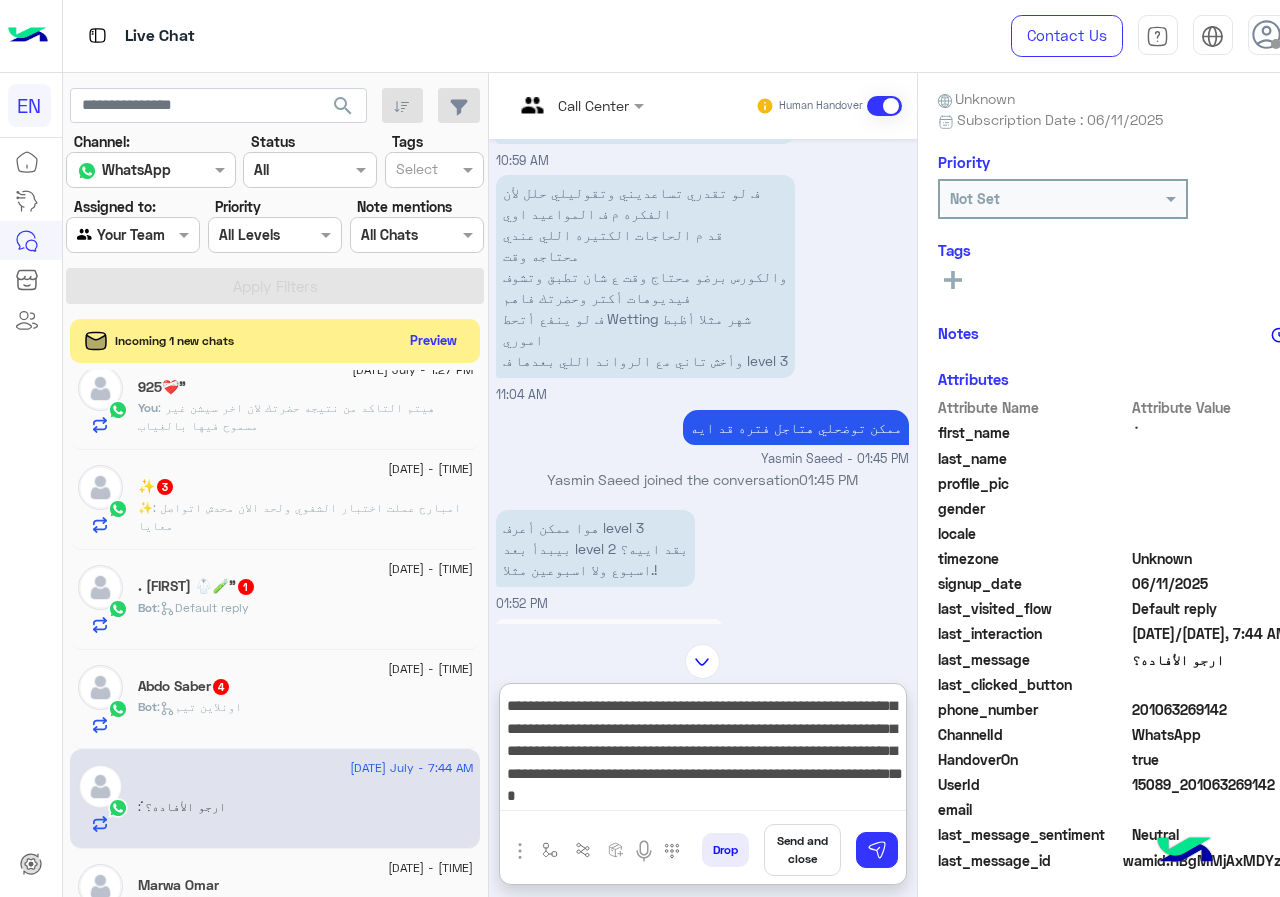 scroll, scrollTop: 61, scrollLeft: 0, axis: vertical 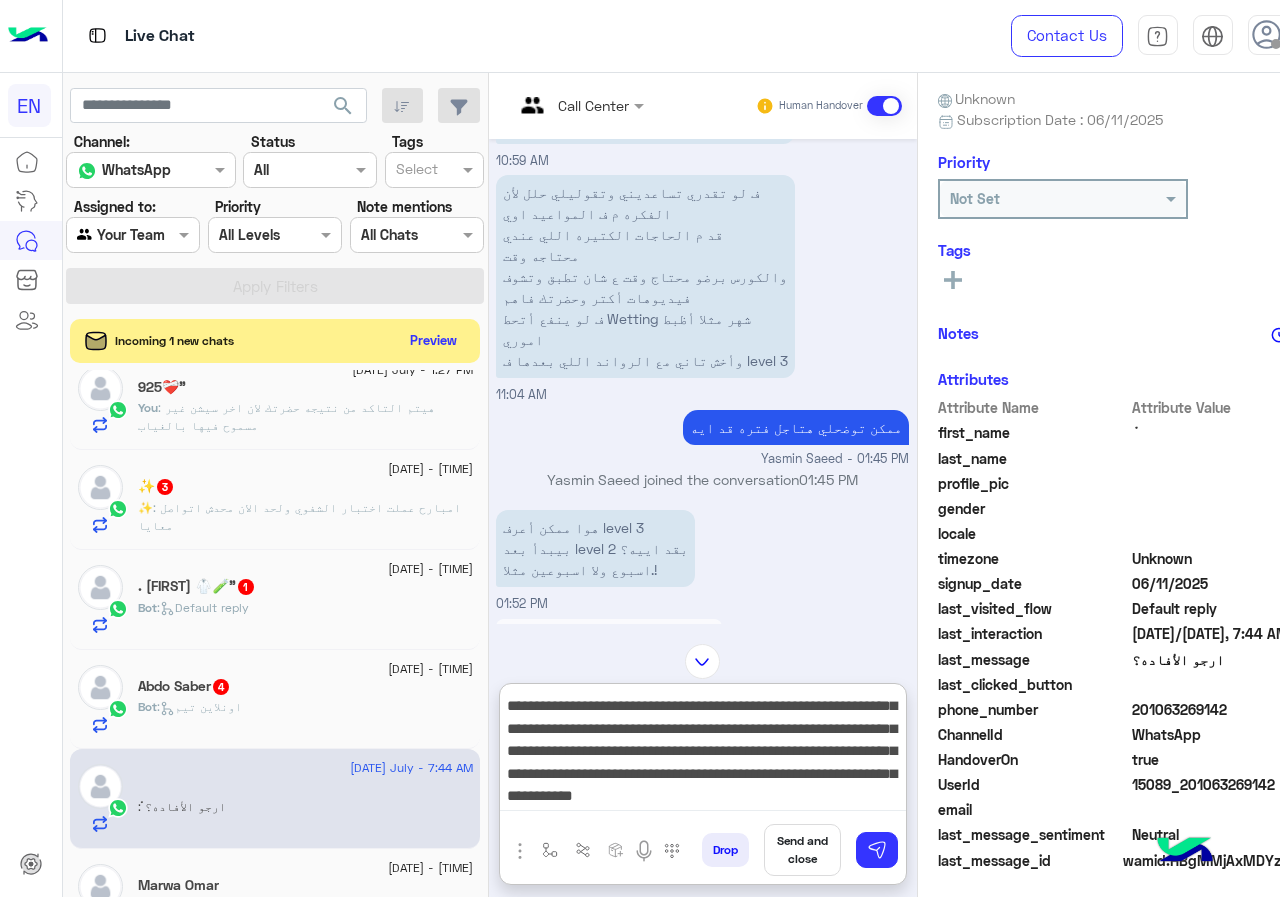 type on "**********" 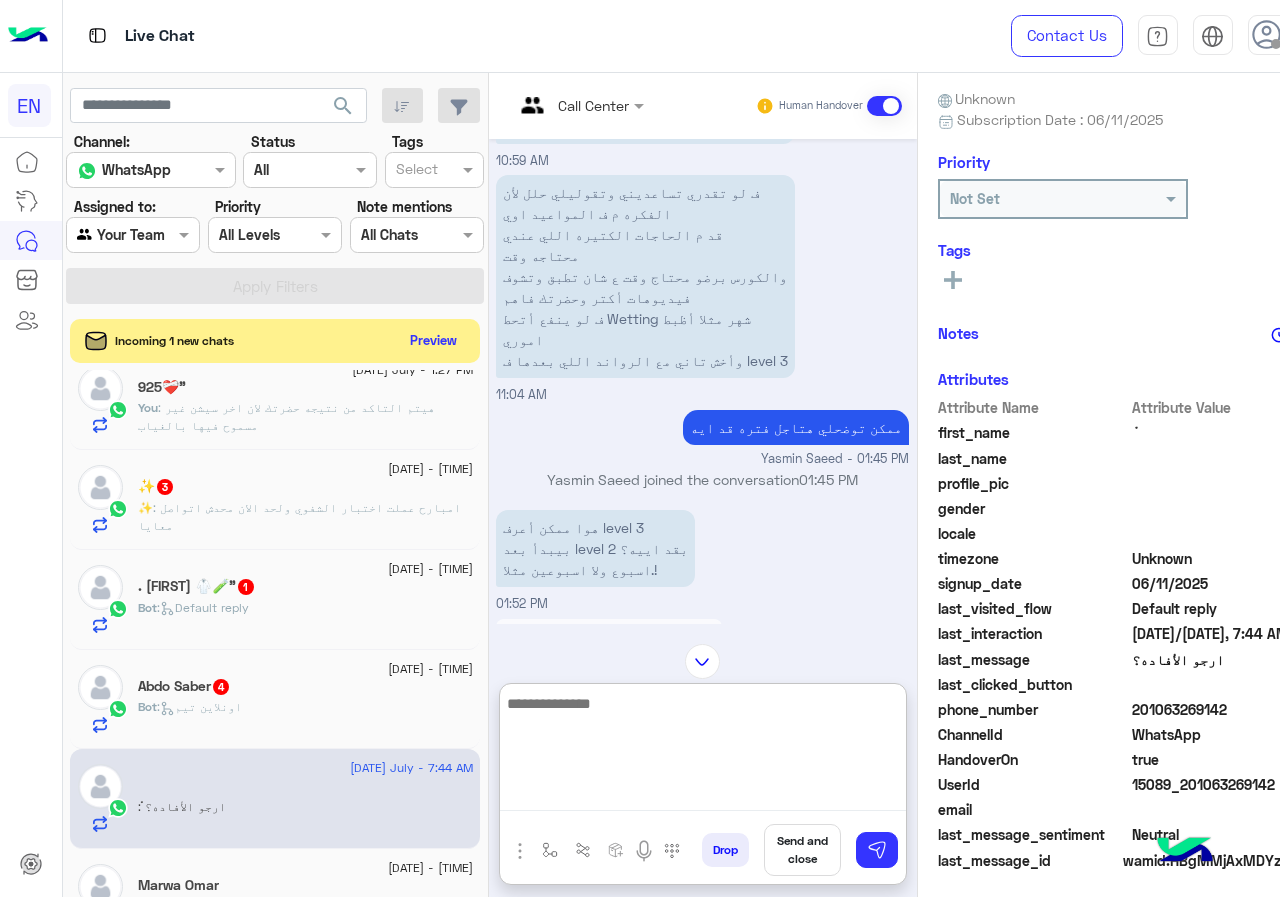 scroll, scrollTop: 0, scrollLeft: 0, axis: both 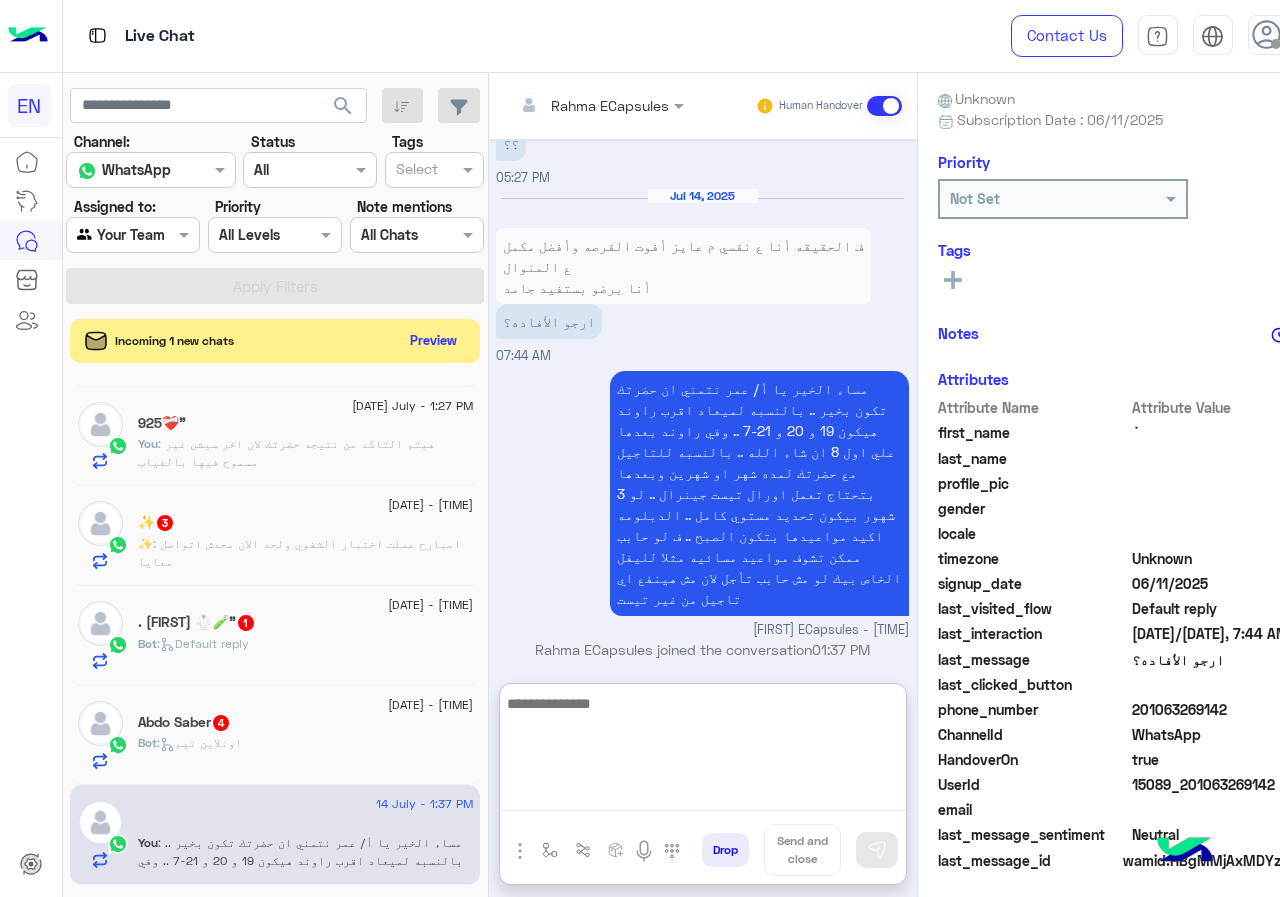 type 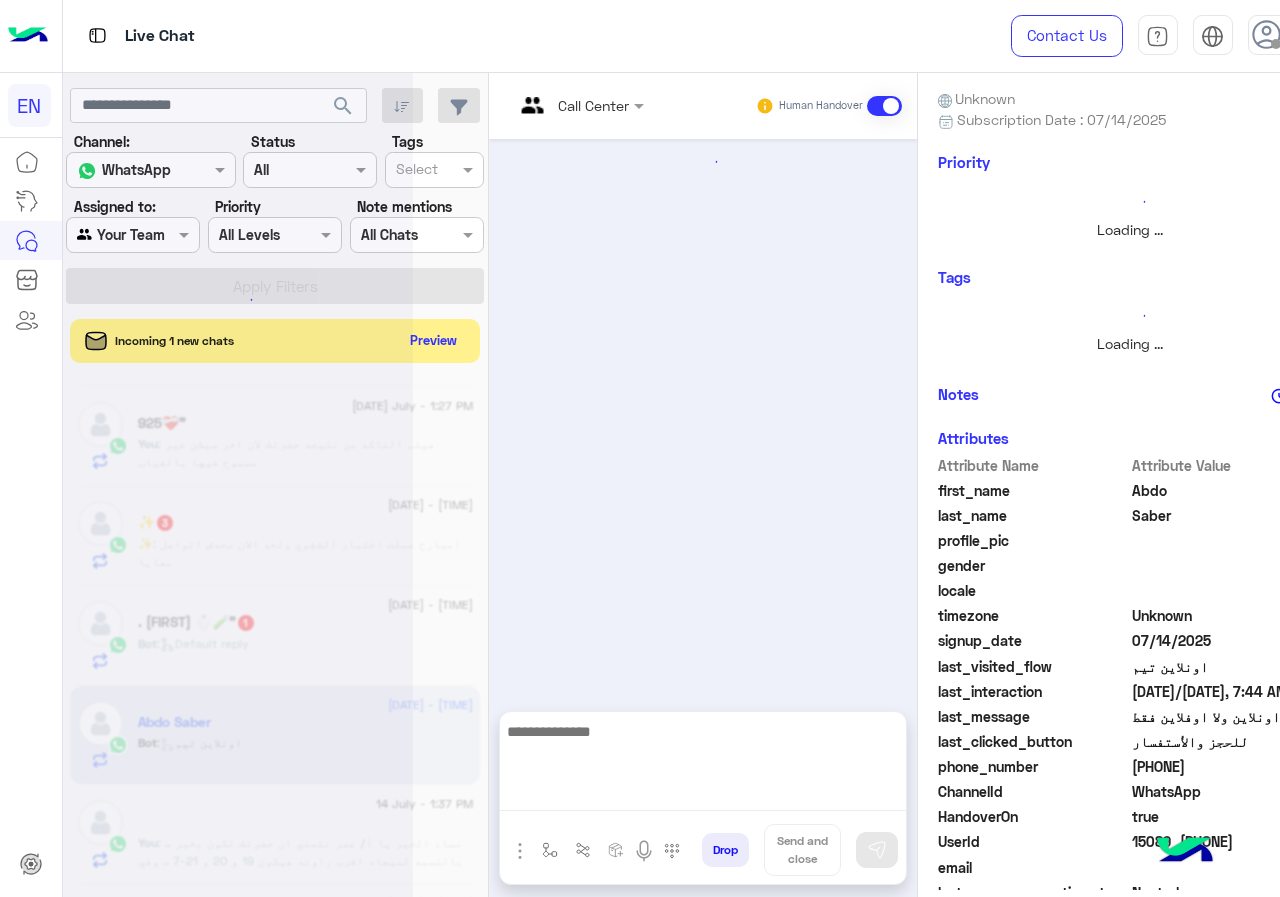 scroll, scrollTop: 0, scrollLeft: 0, axis: both 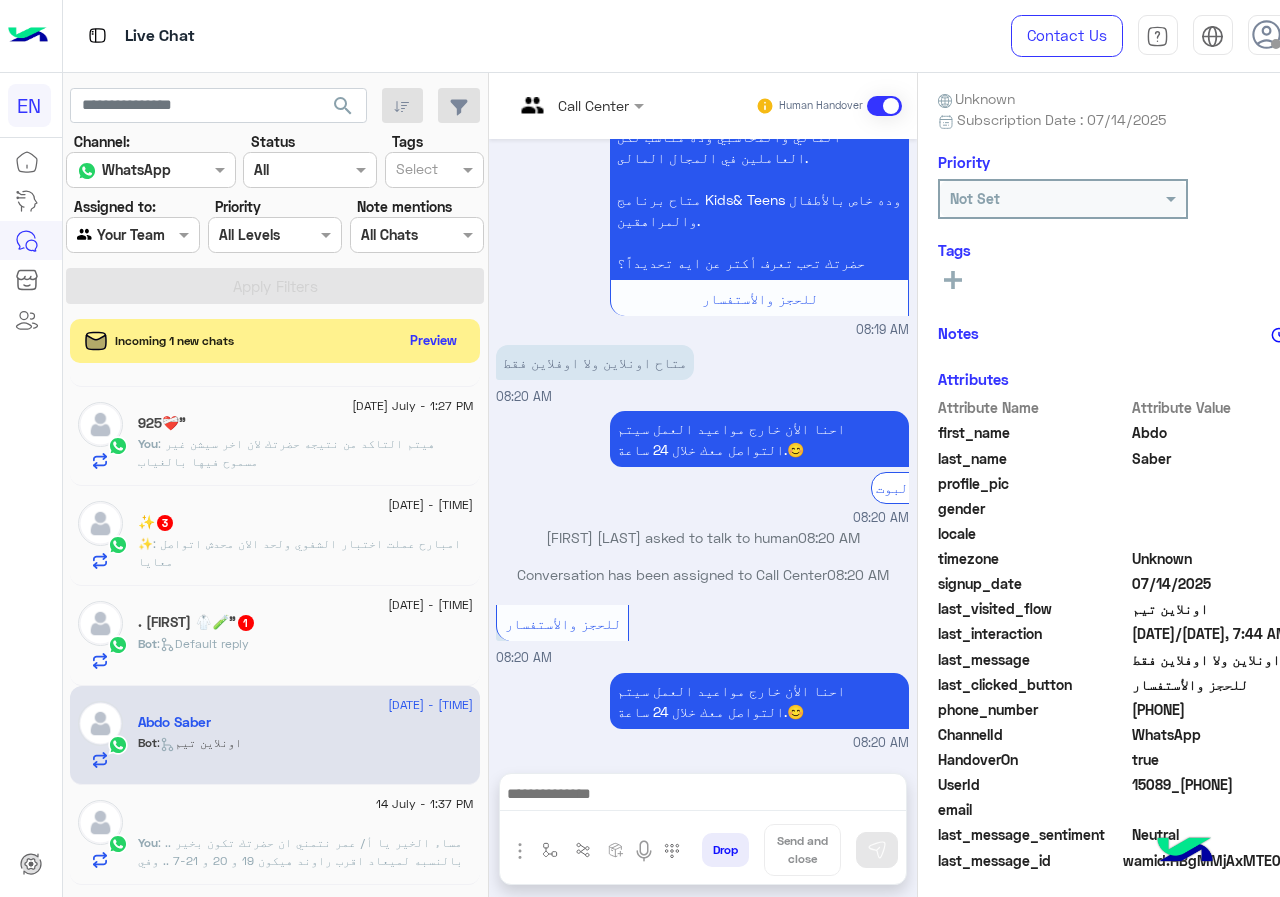 drag, startPoint x: 1146, startPoint y: 705, endPoint x: 1185, endPoint y: 700, distance: 39.319206 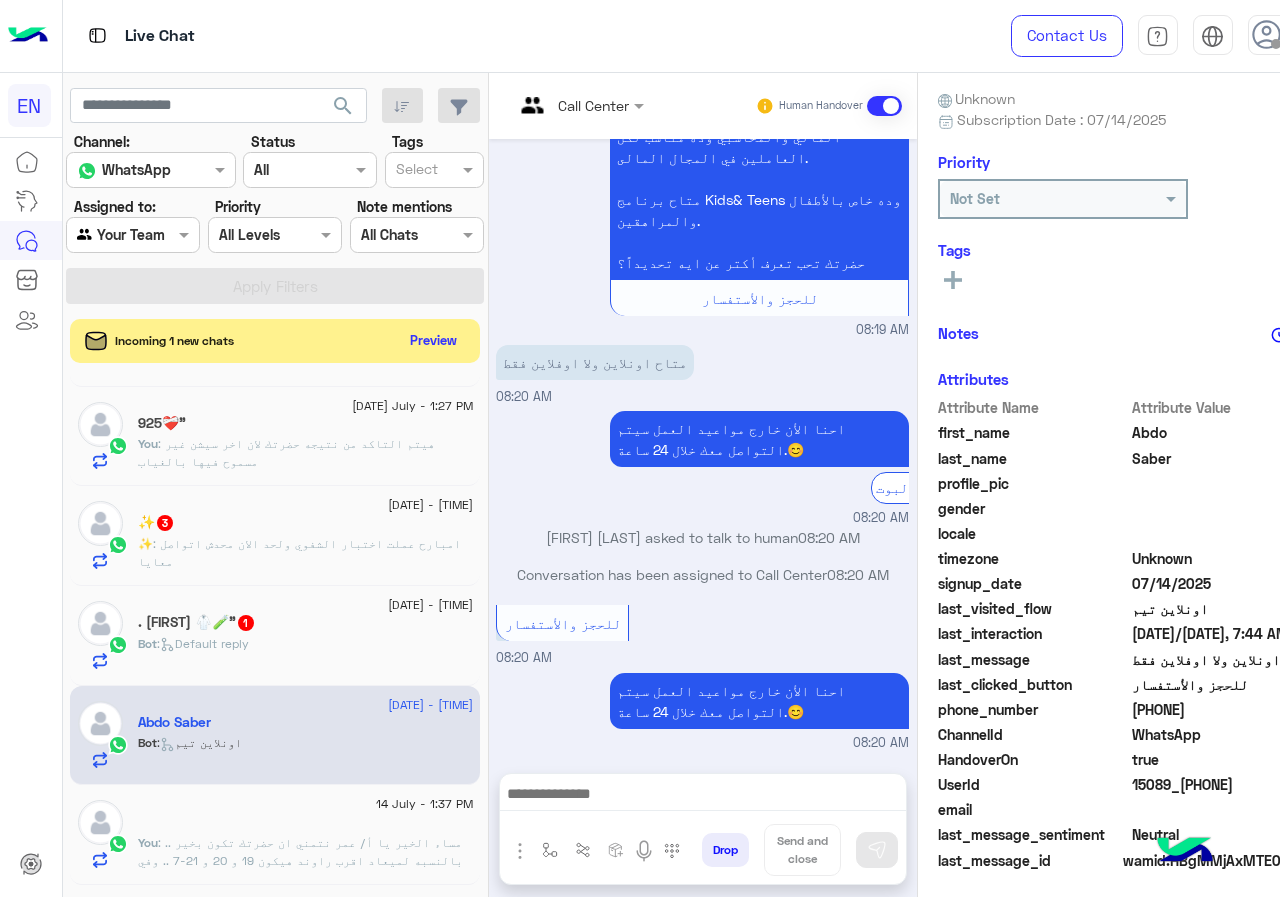 click at bounding box center (554, 105) 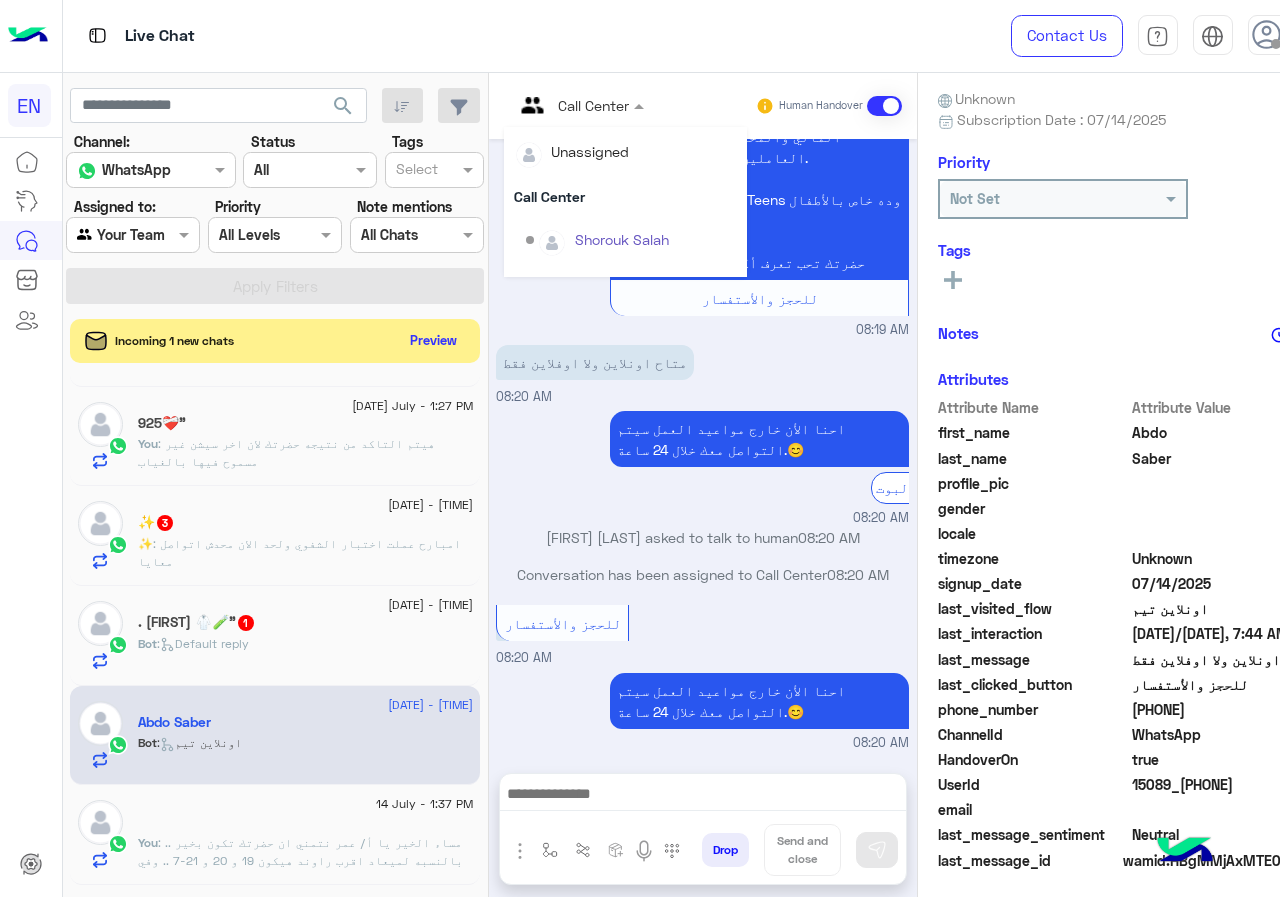 scroll, scrollTop: 332, scrollLeft: 0, axis: vertical 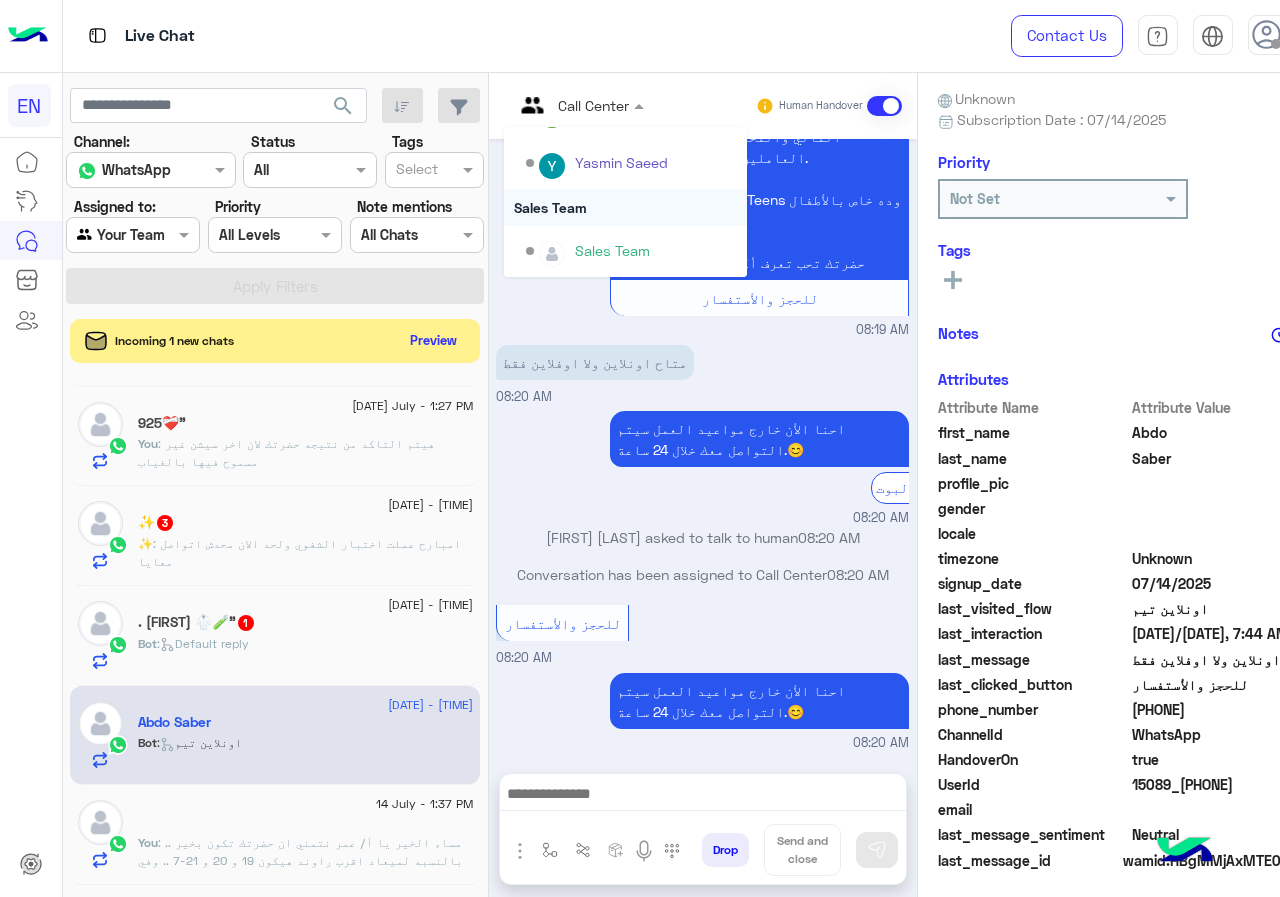click on "Sales Team" at bounding box center [625, 207] 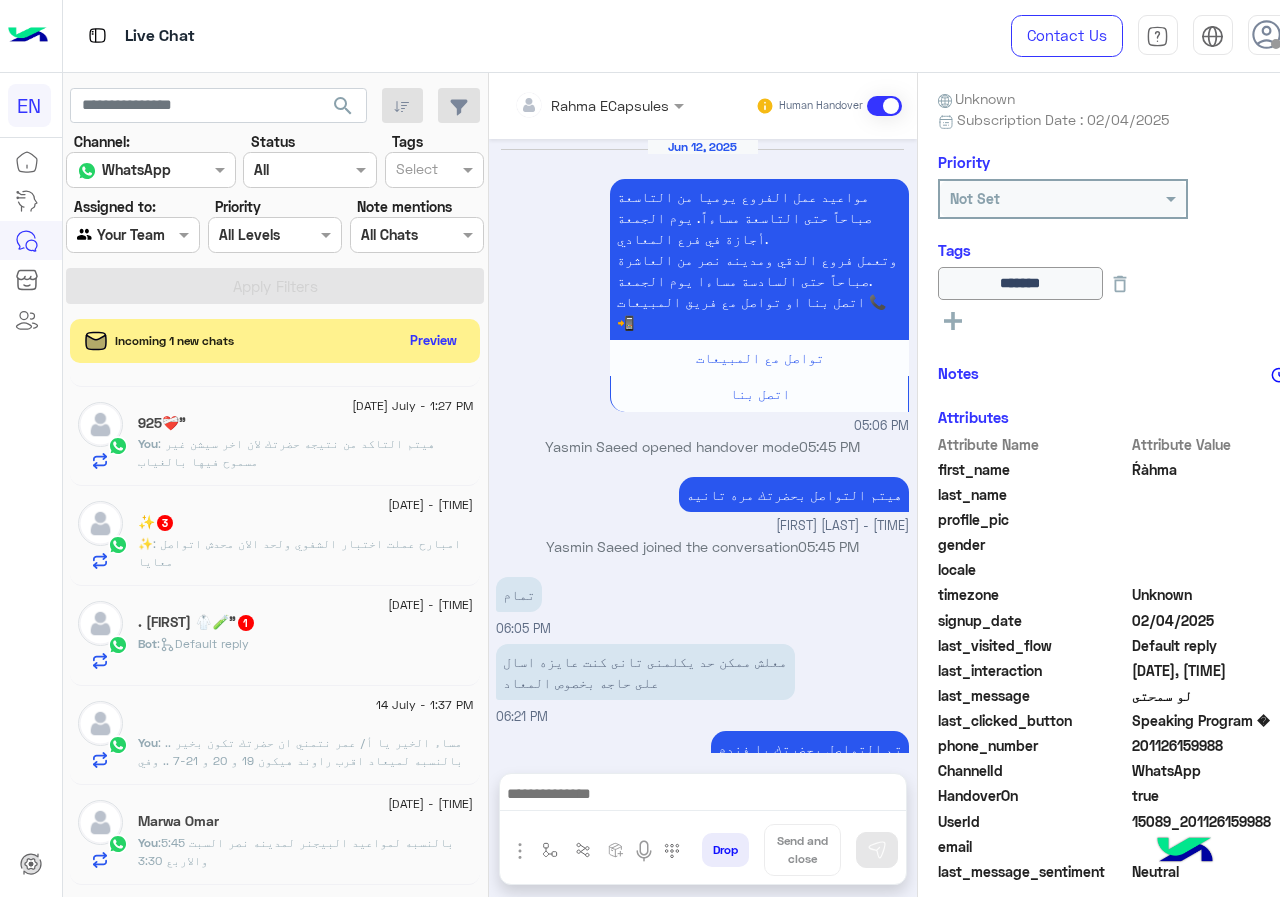 scroll, scrollTop: 1021, scrollLeft: 0, axis: vertical 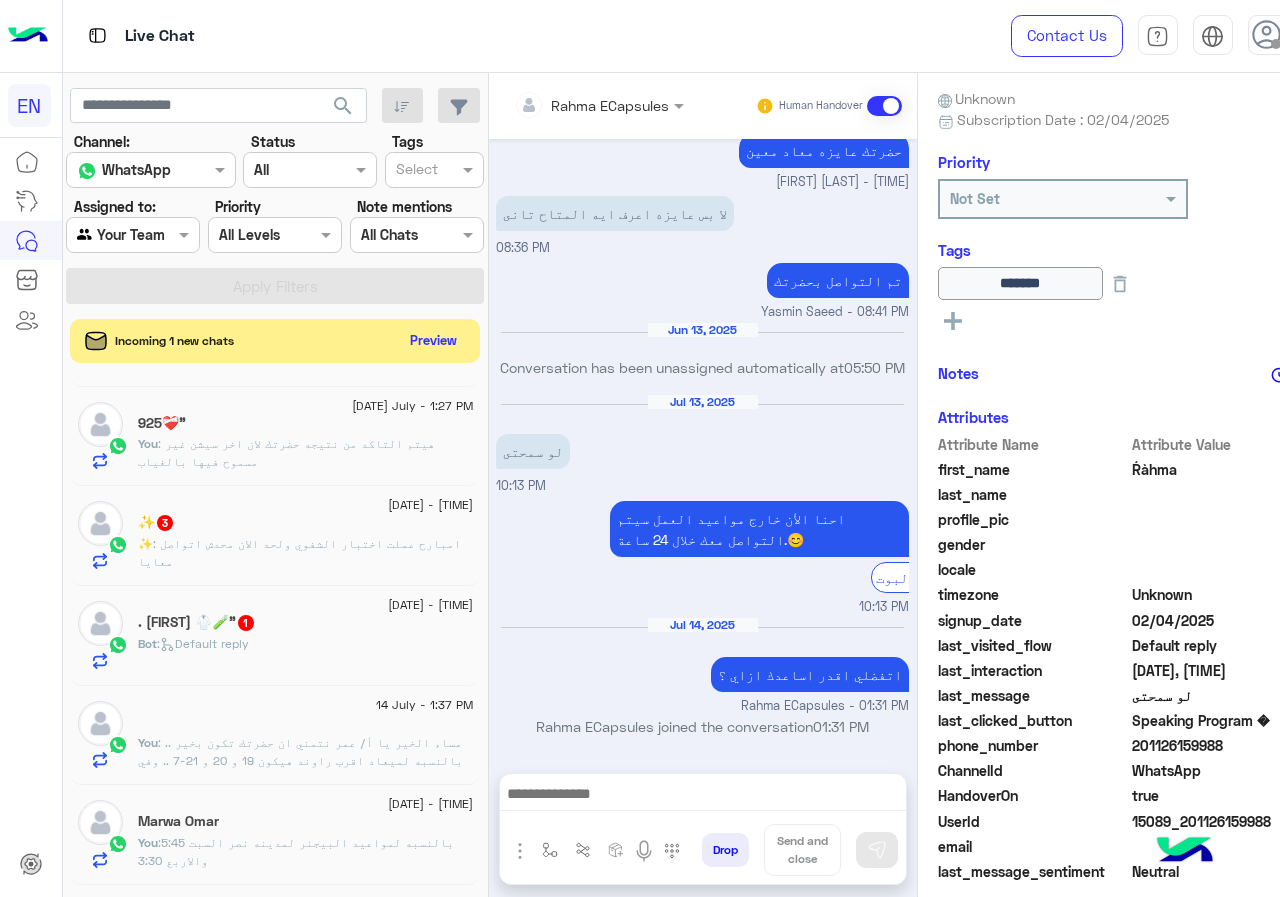 click on ". [LAST] 🥼🧪"  1" 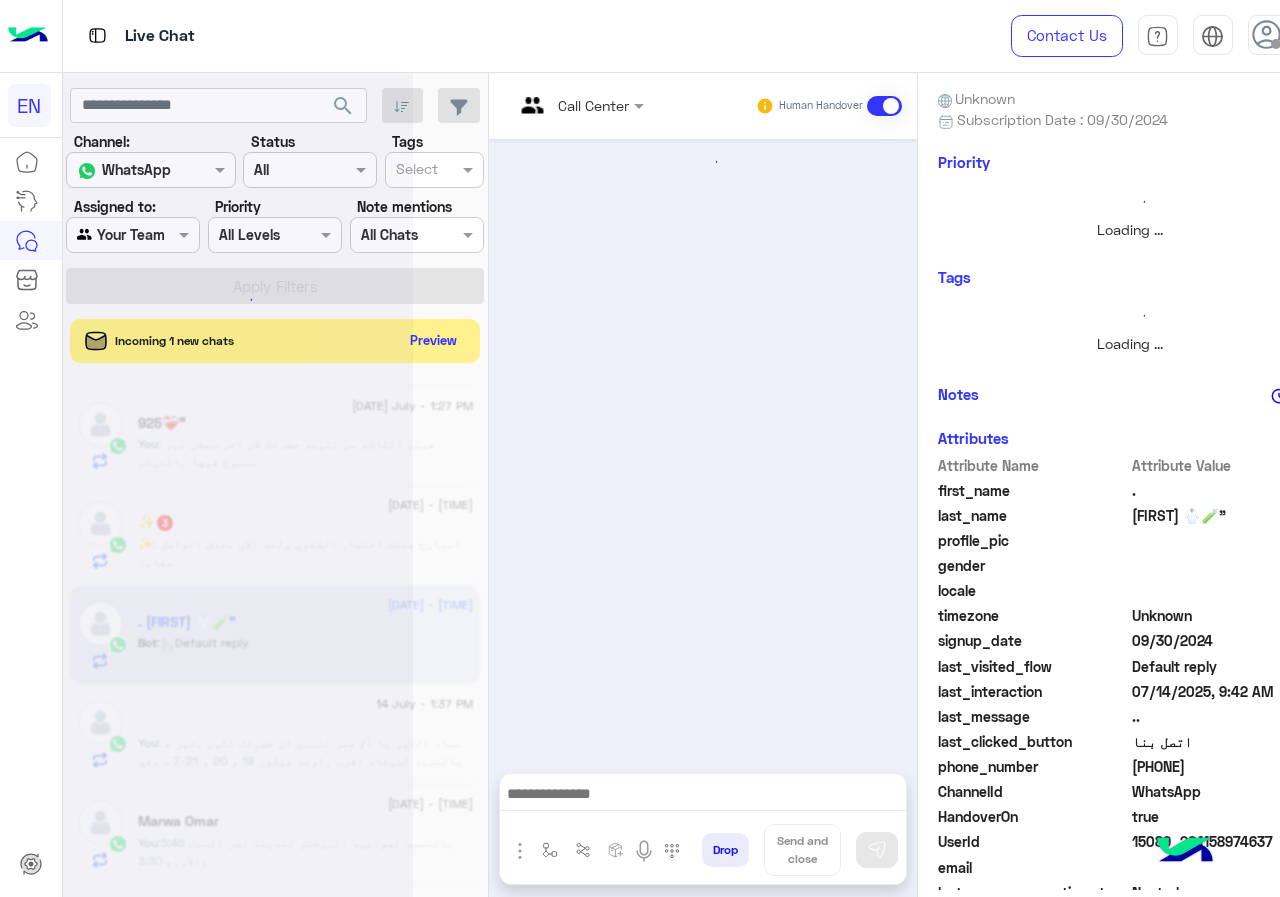 scroll, scrollTop: 0, scrollLeft: 0, axis: both 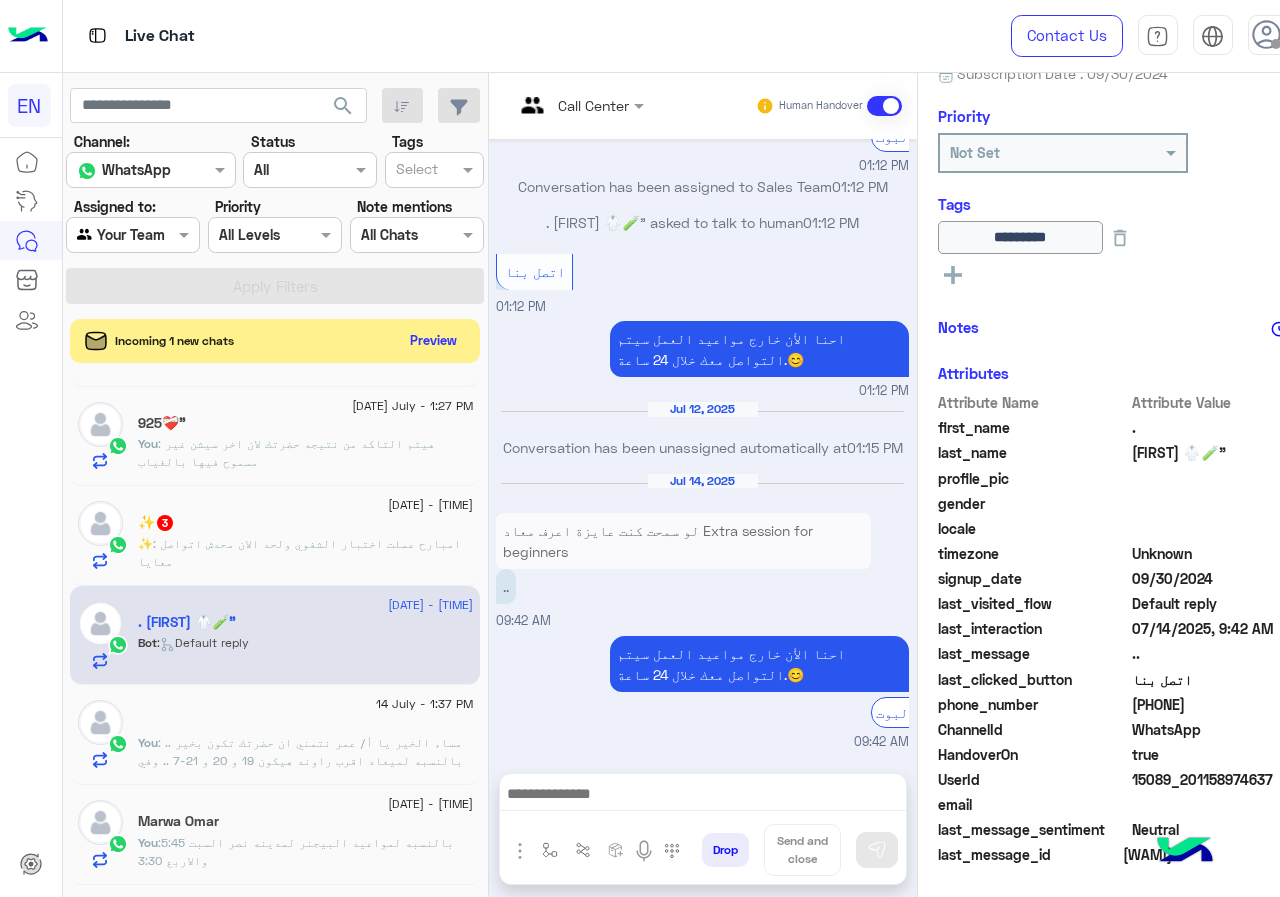 drag, startPoint x: 1139, startPoint y: 705, endPoint x: 1266, endPoint y: 704, distance: 127.00394 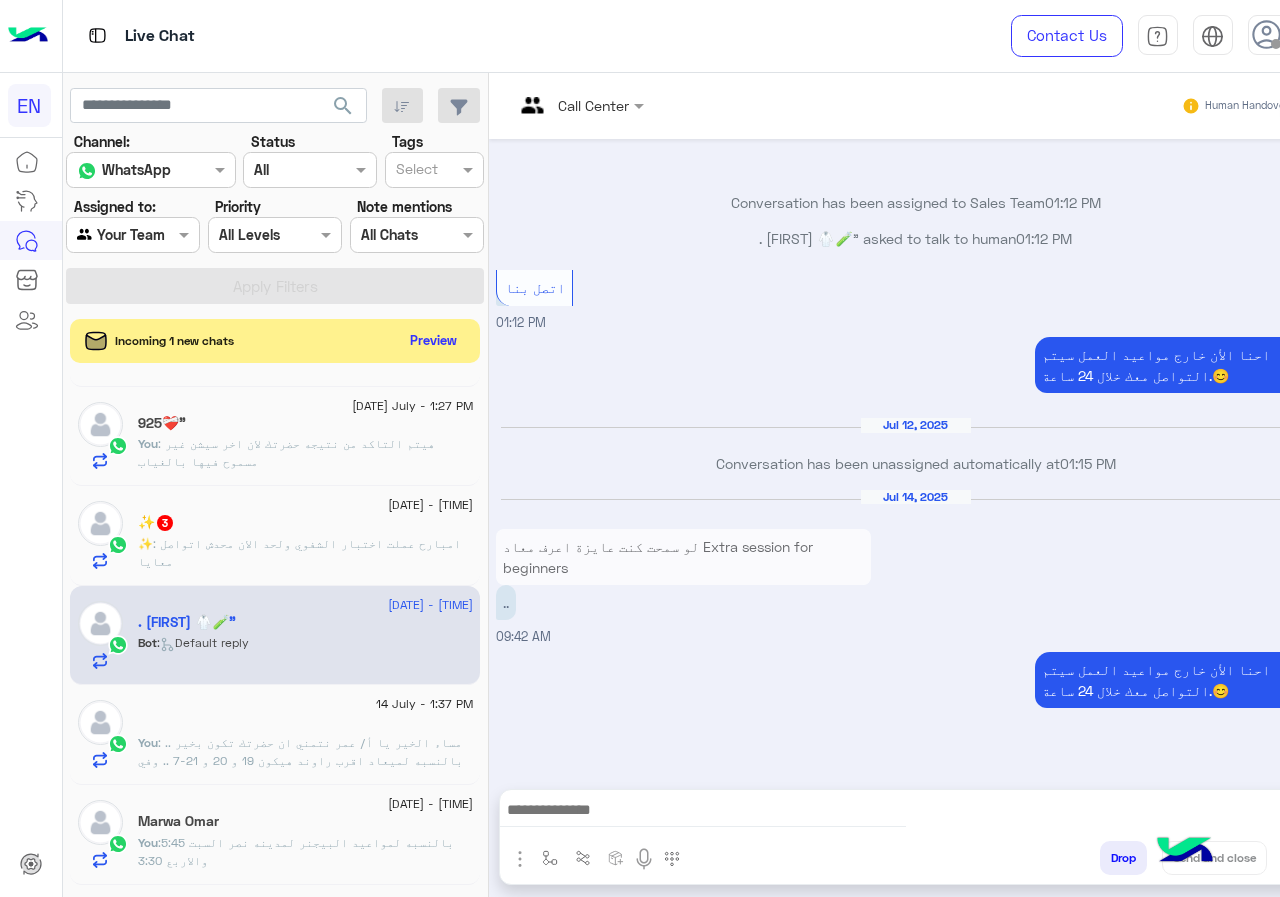 scroll, scrollTop: 1261, scrollLeft: 0, axis: vertical 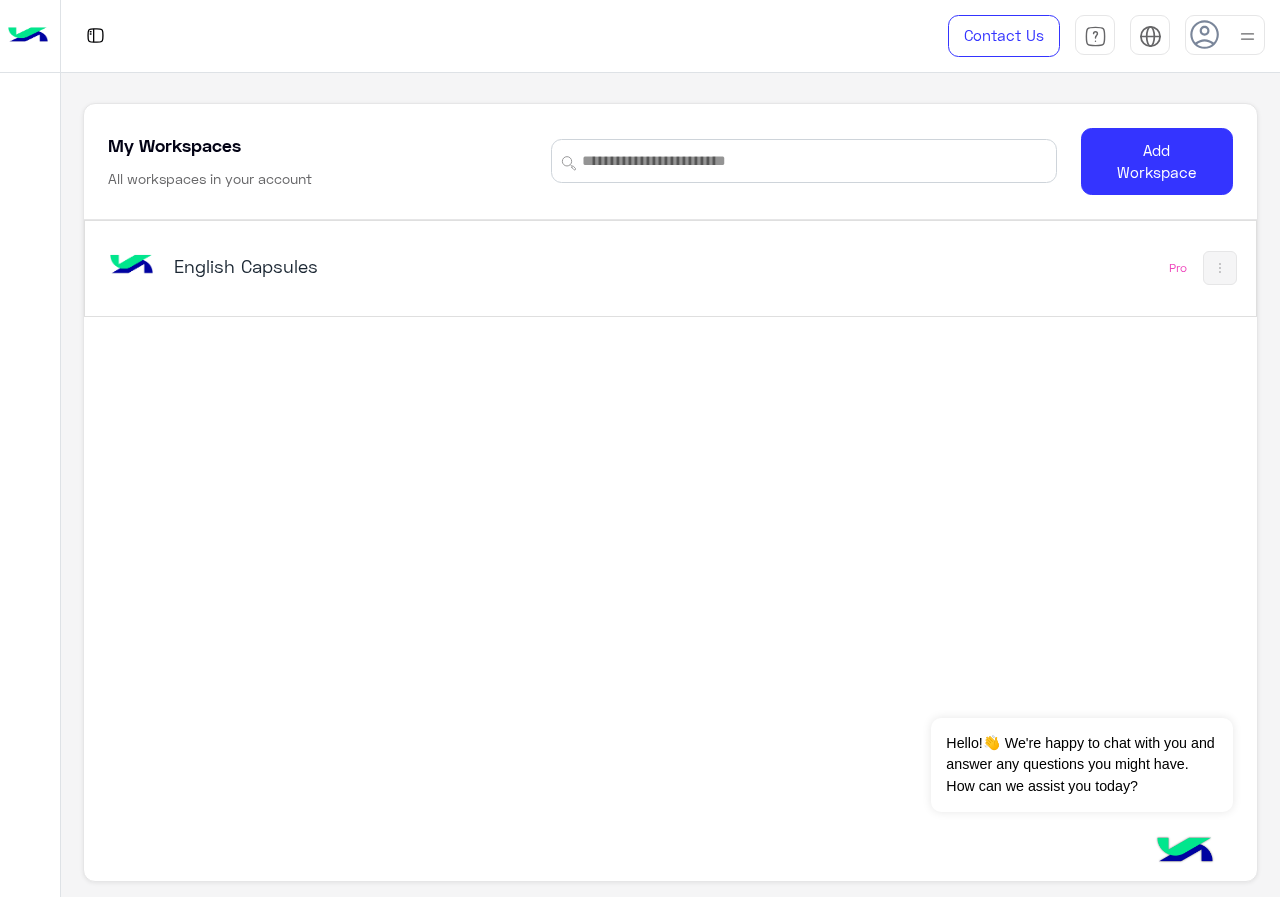 click on "English Capsules   Pro" 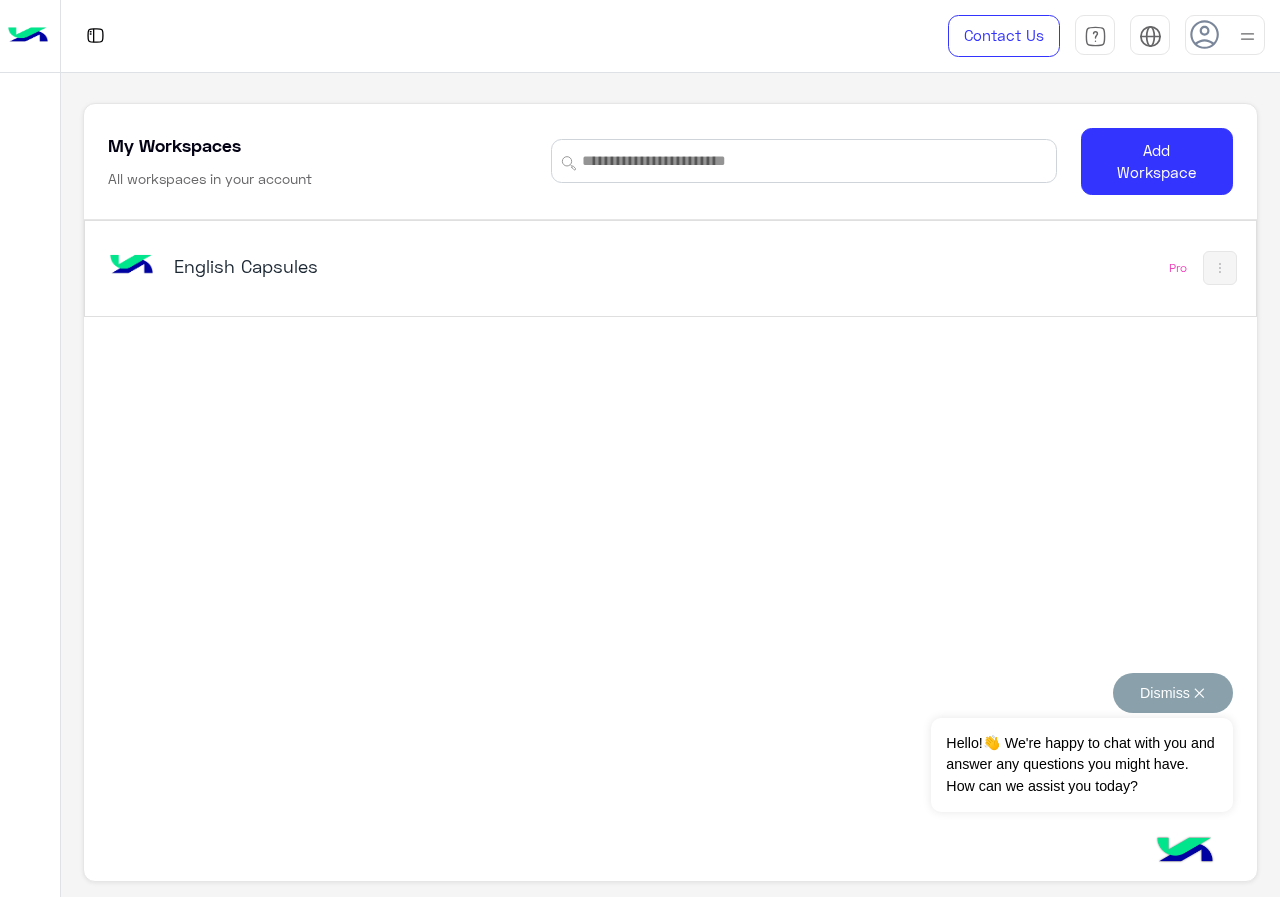 click on "Dismiss ✕" at bounding box center [1173, 693] 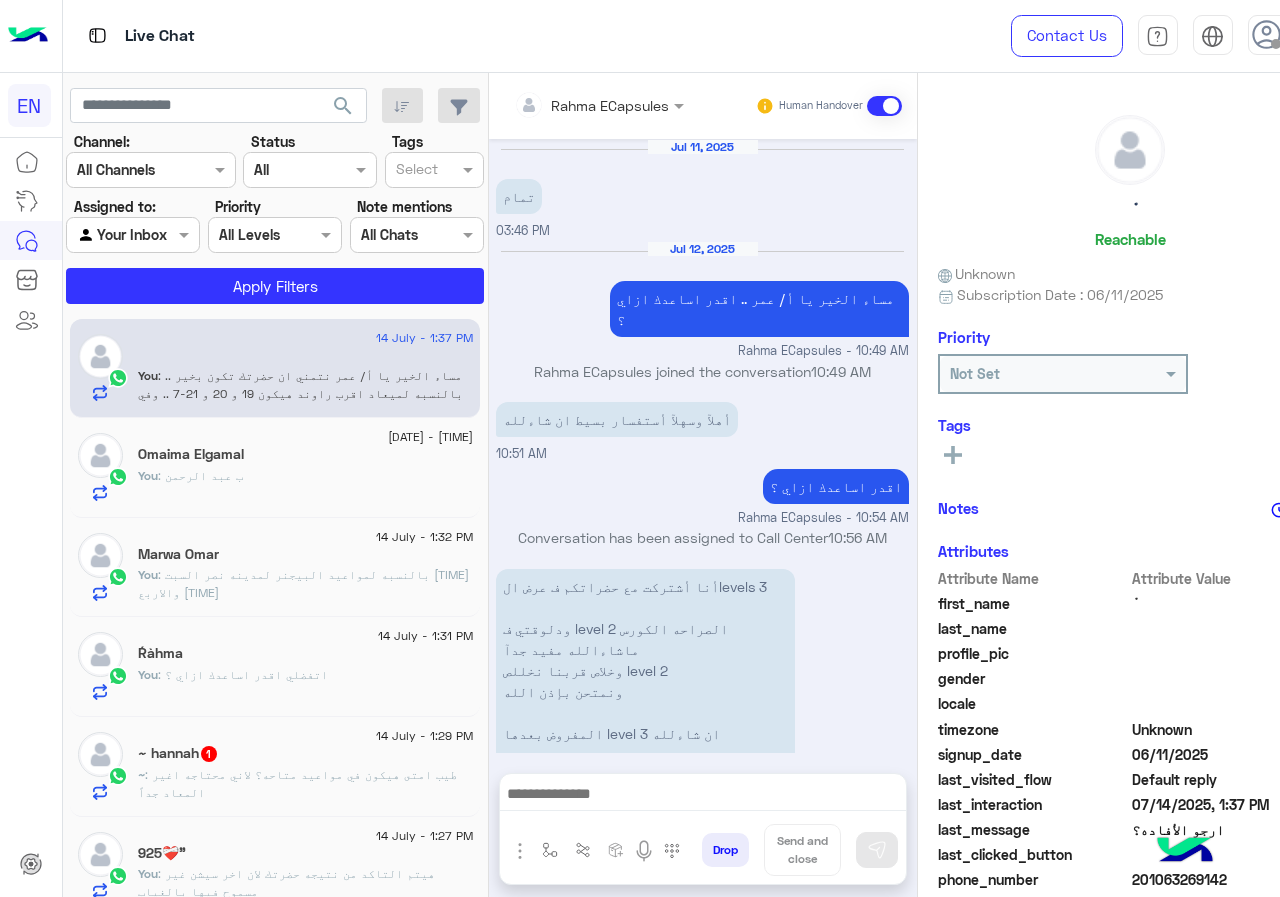 scroll, scrollTop: 2052, scrollLeft: 0, axis: vertical 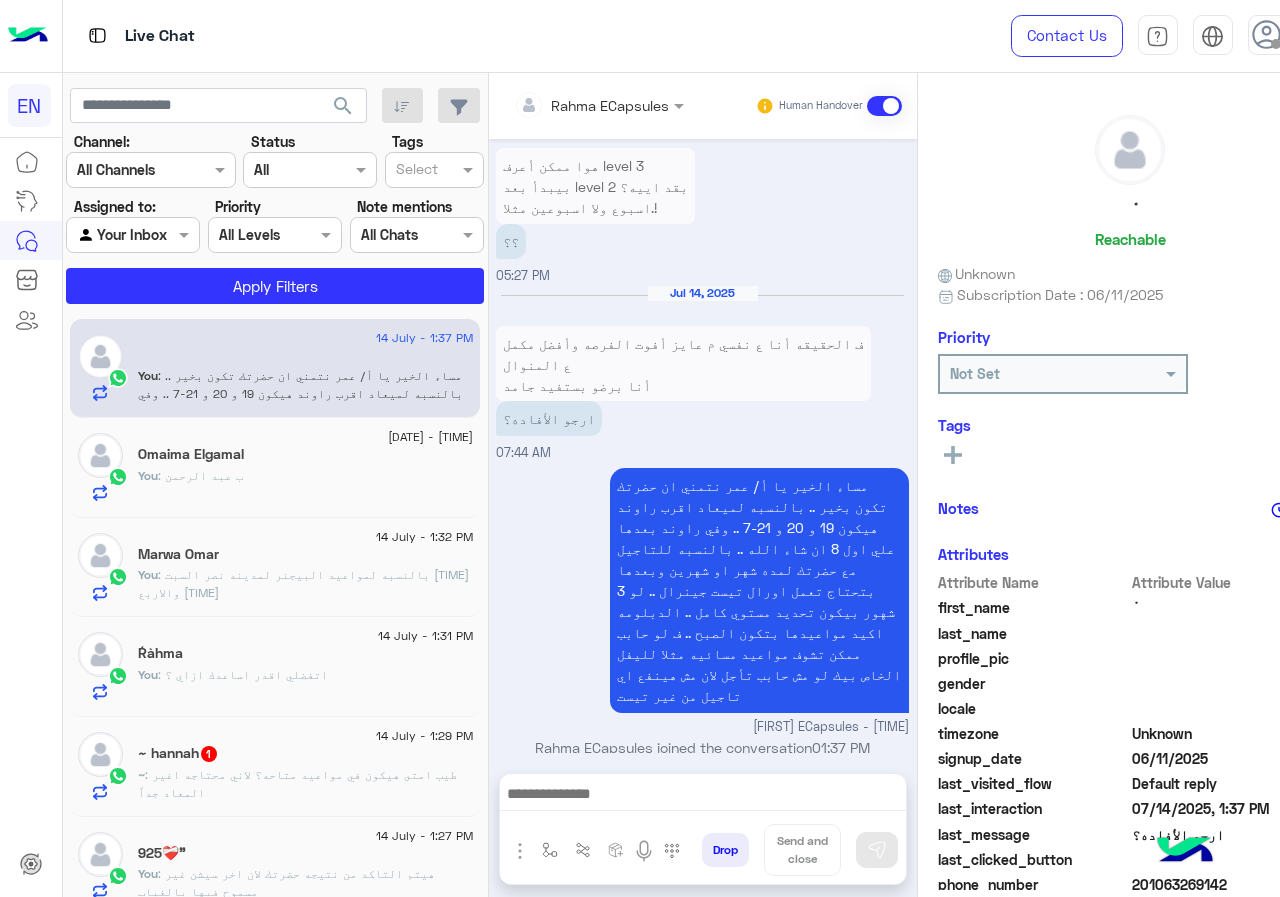 click on "Rahma ECapsules Human Handover" at bounding box center (703, 106) 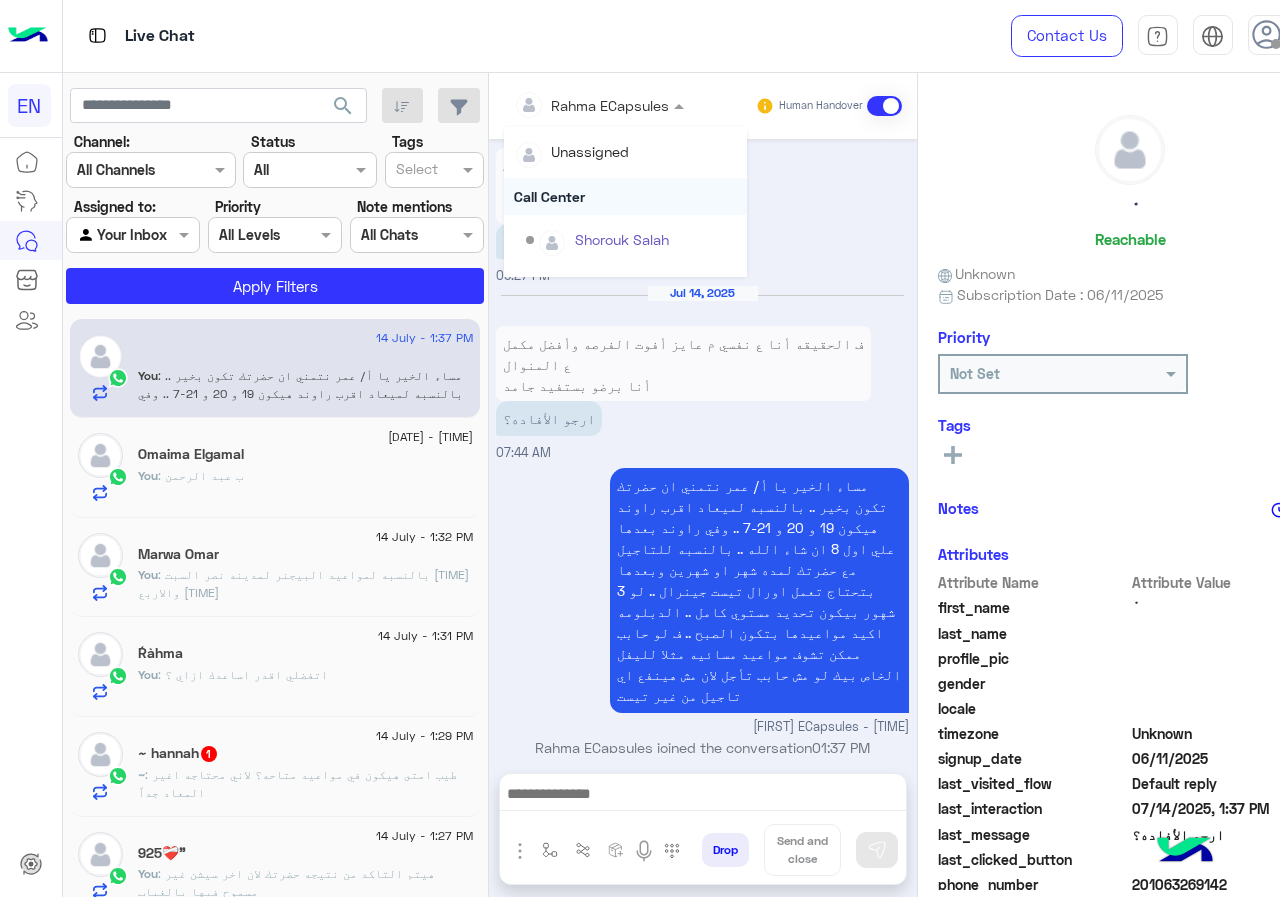 click on "Call Center" at bounding box center [625, 196] 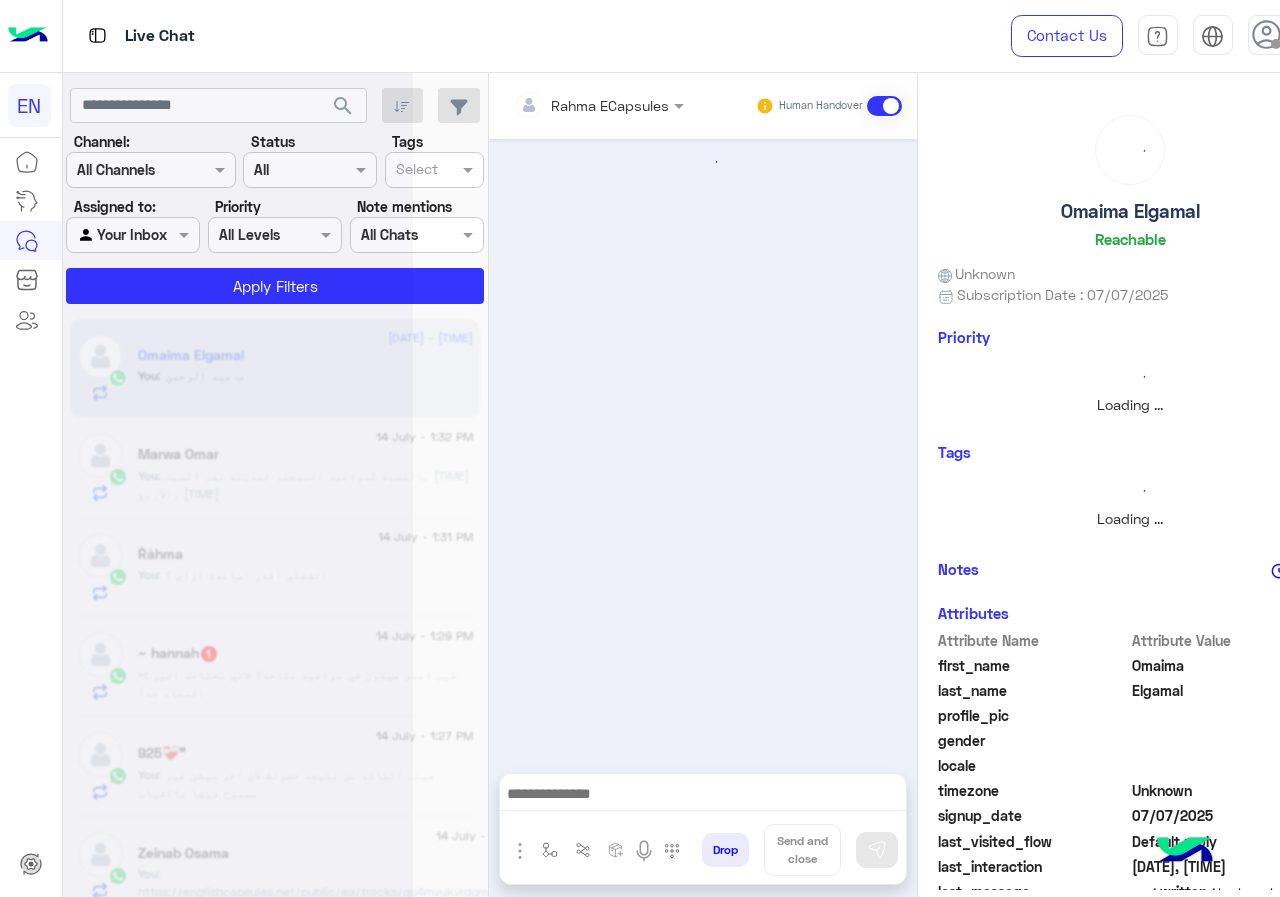 scroll, scrollTop: 0, scrollLeft: 0, axis: both 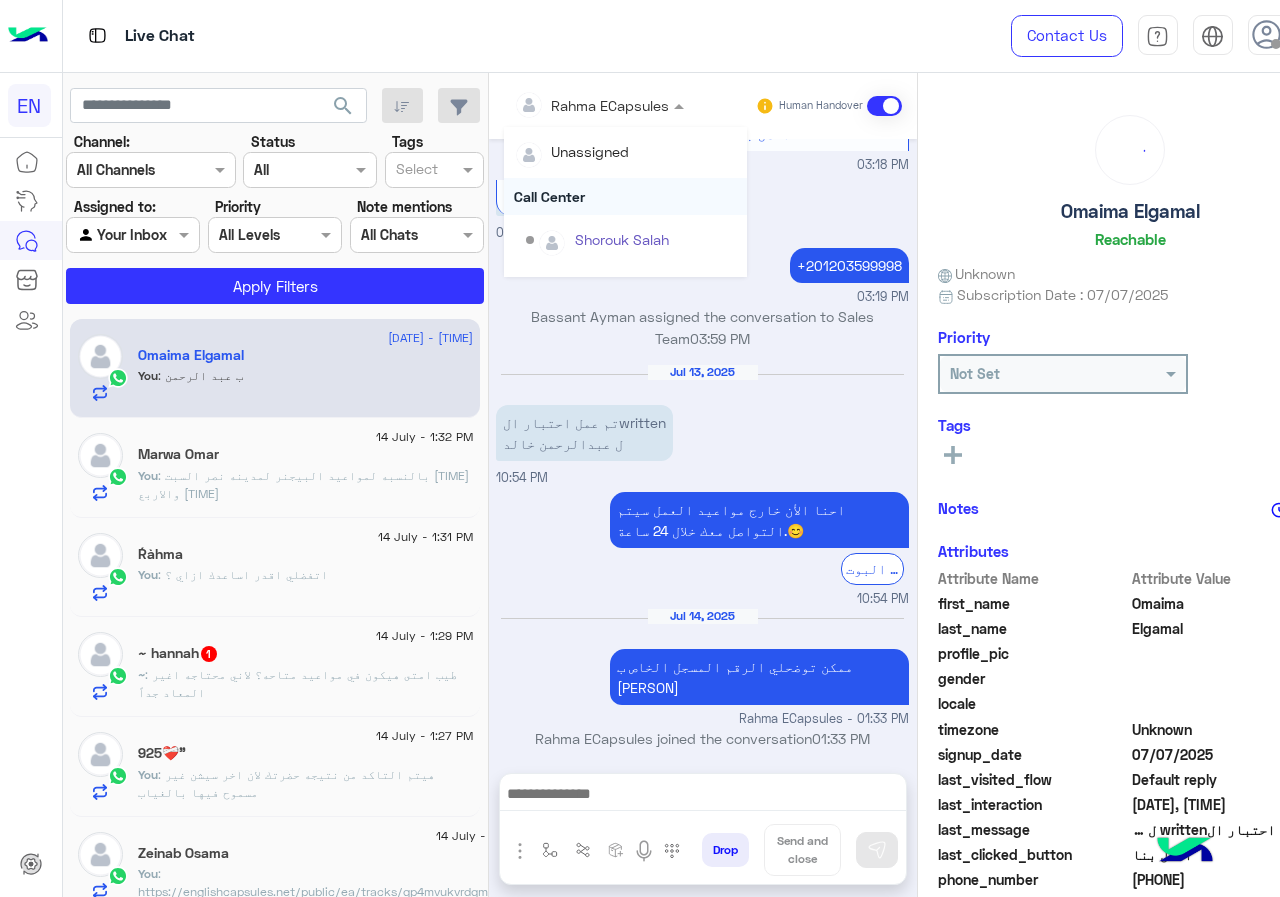 click on "Call Center" at bounding box center [625, 196] 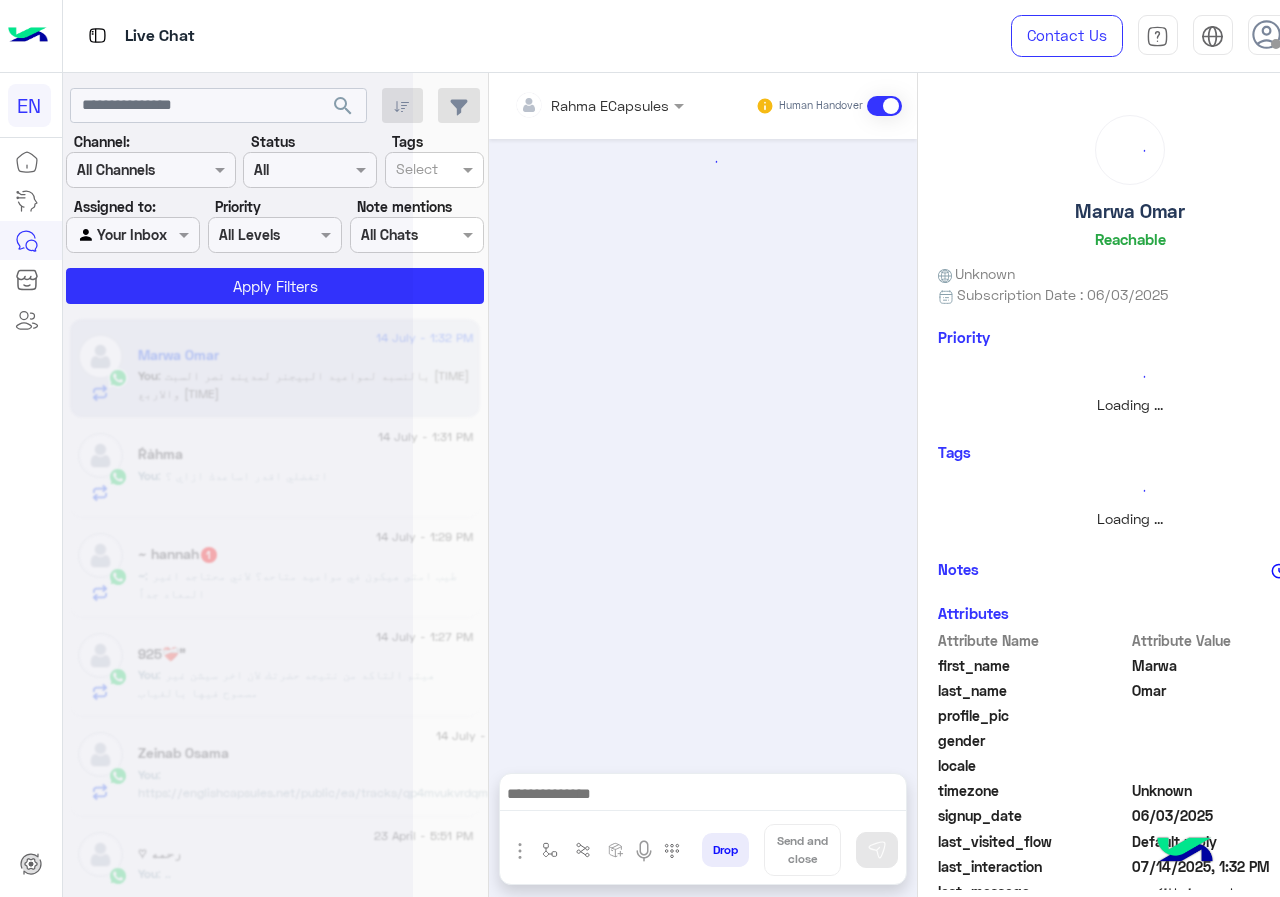 scroll, scrollTop: 0, scrollLeft: 0, axis: both 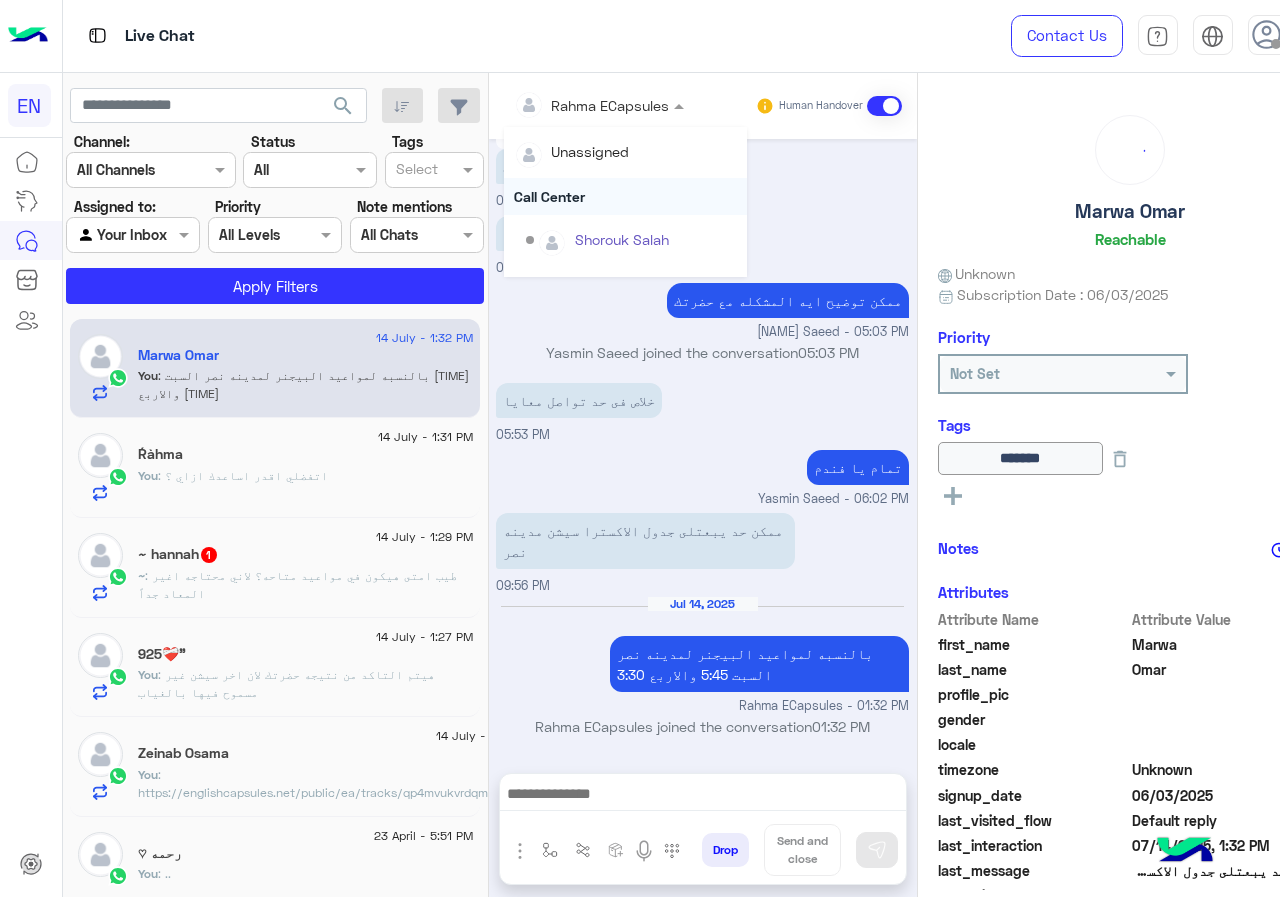 click on "Call Center" at bounding box center (625, 196) 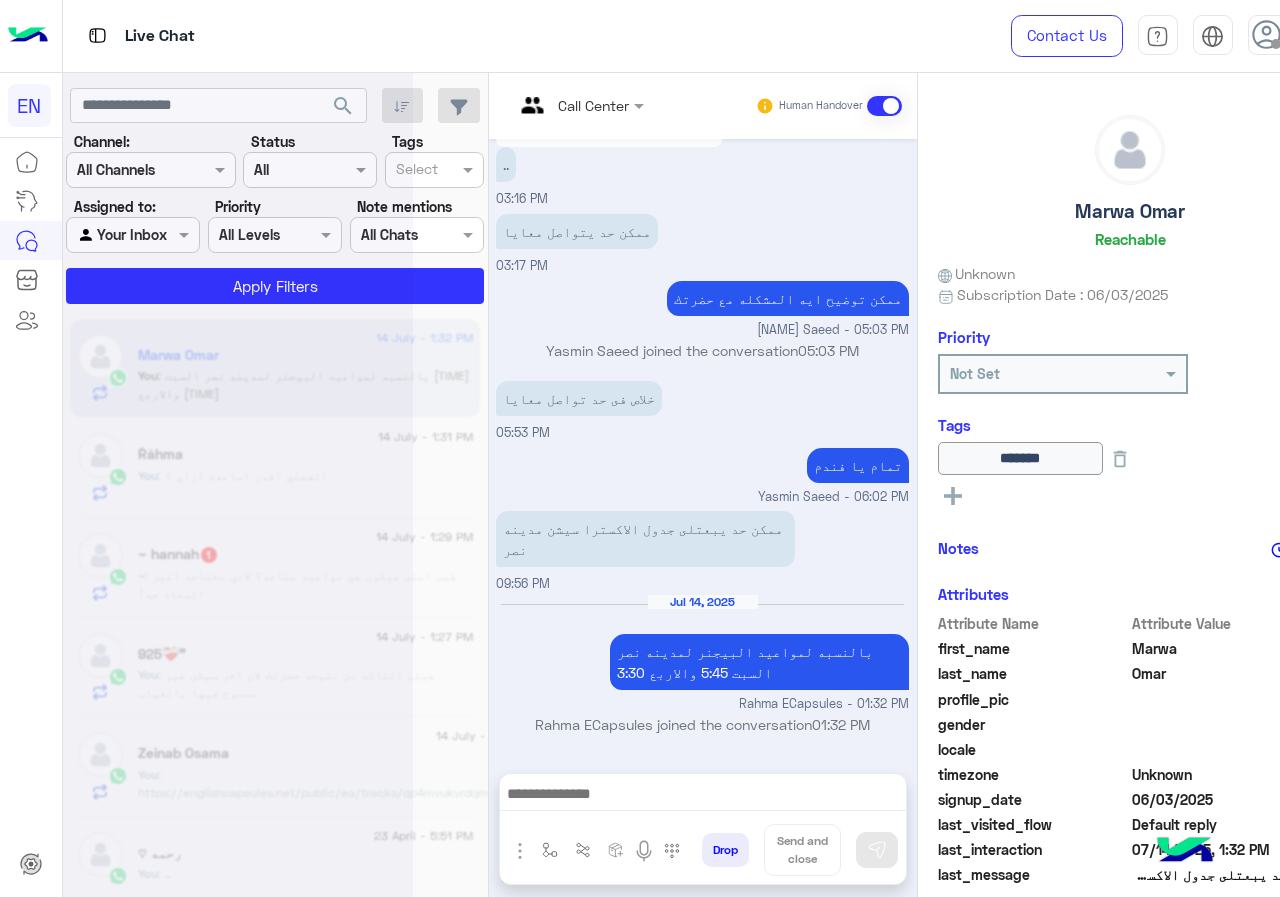 scroll, scrollTop: 1070, scrollLeft: 0, axis: vertical 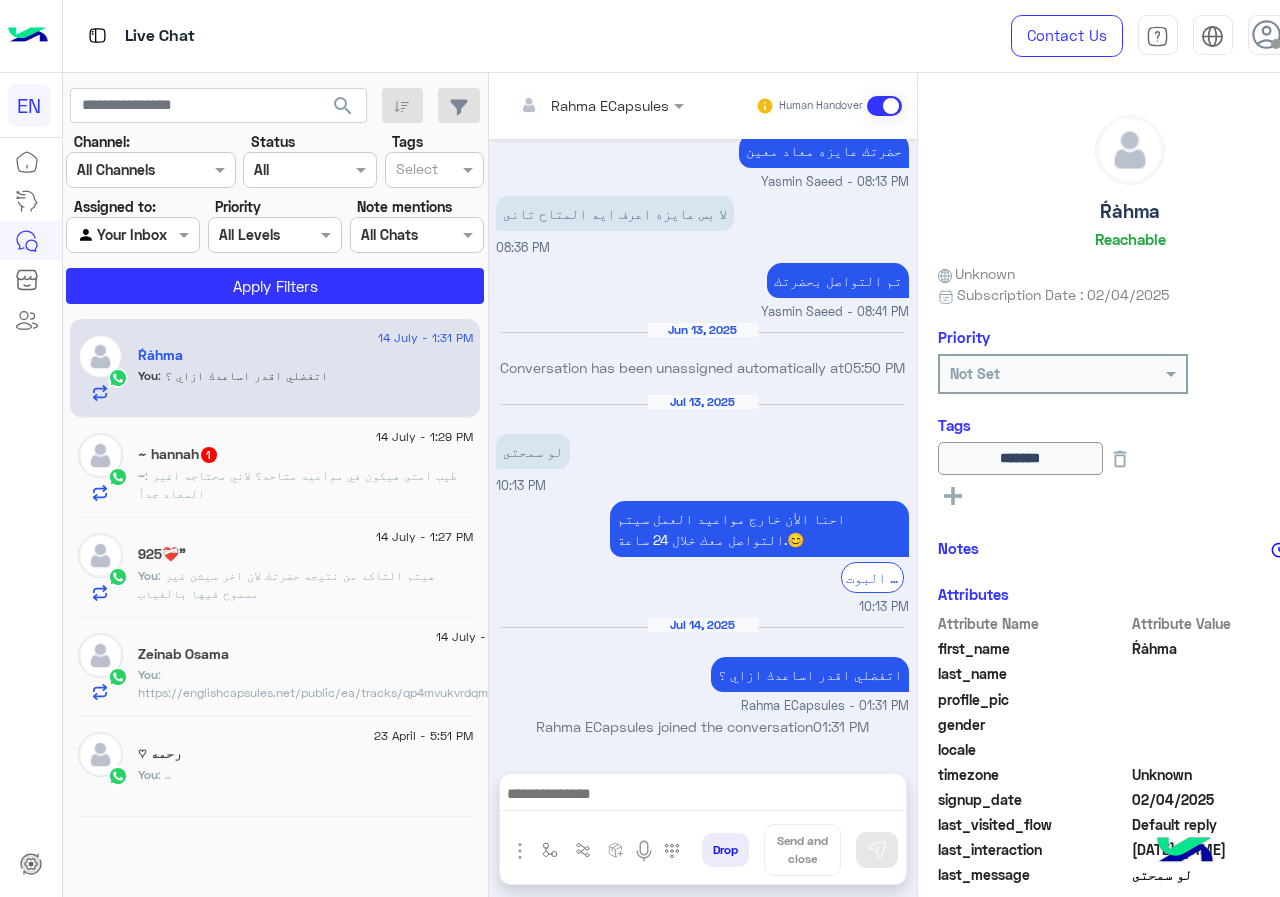 click at bounding box center [572, 105] 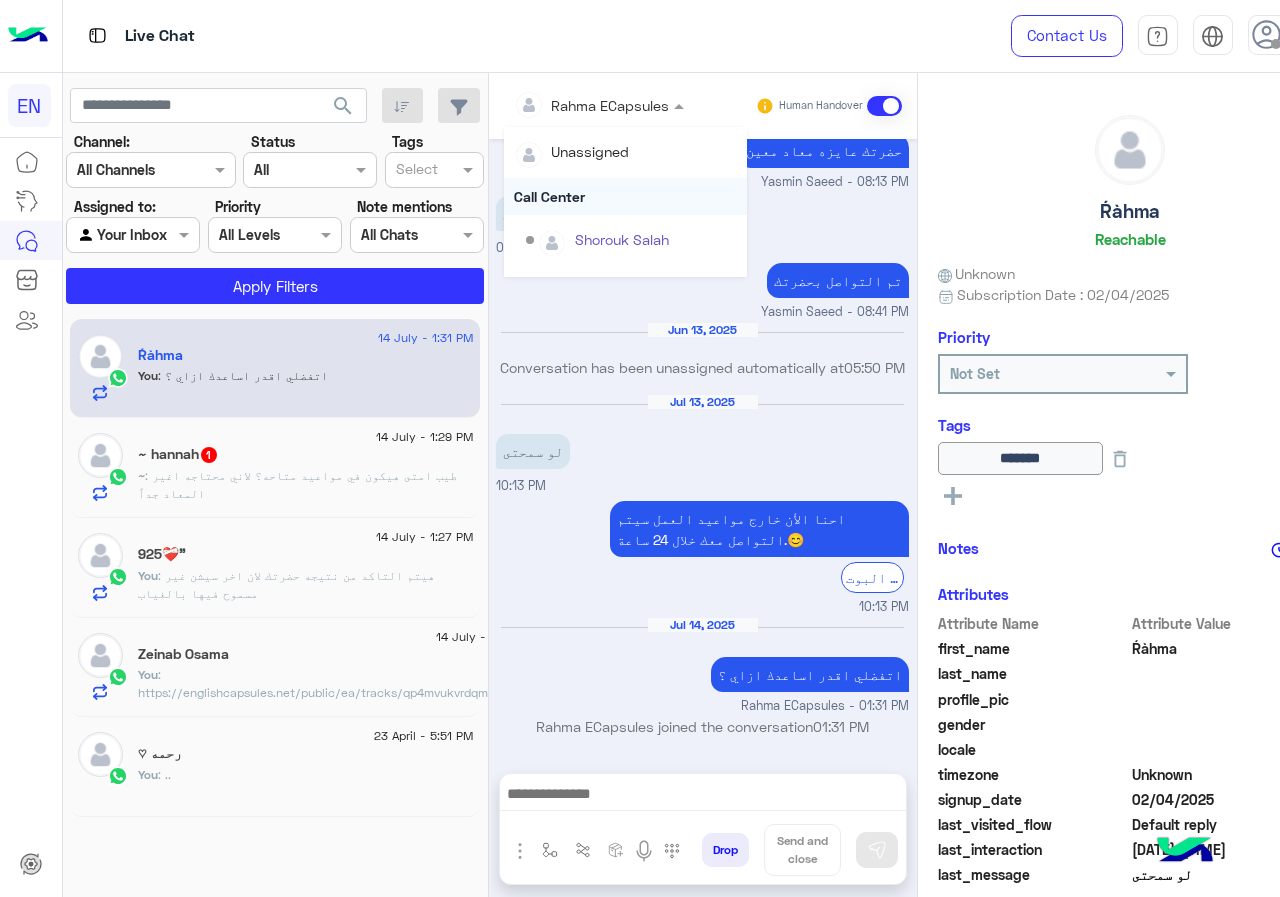 click on "Call Center" at bounding box center (625, 196) 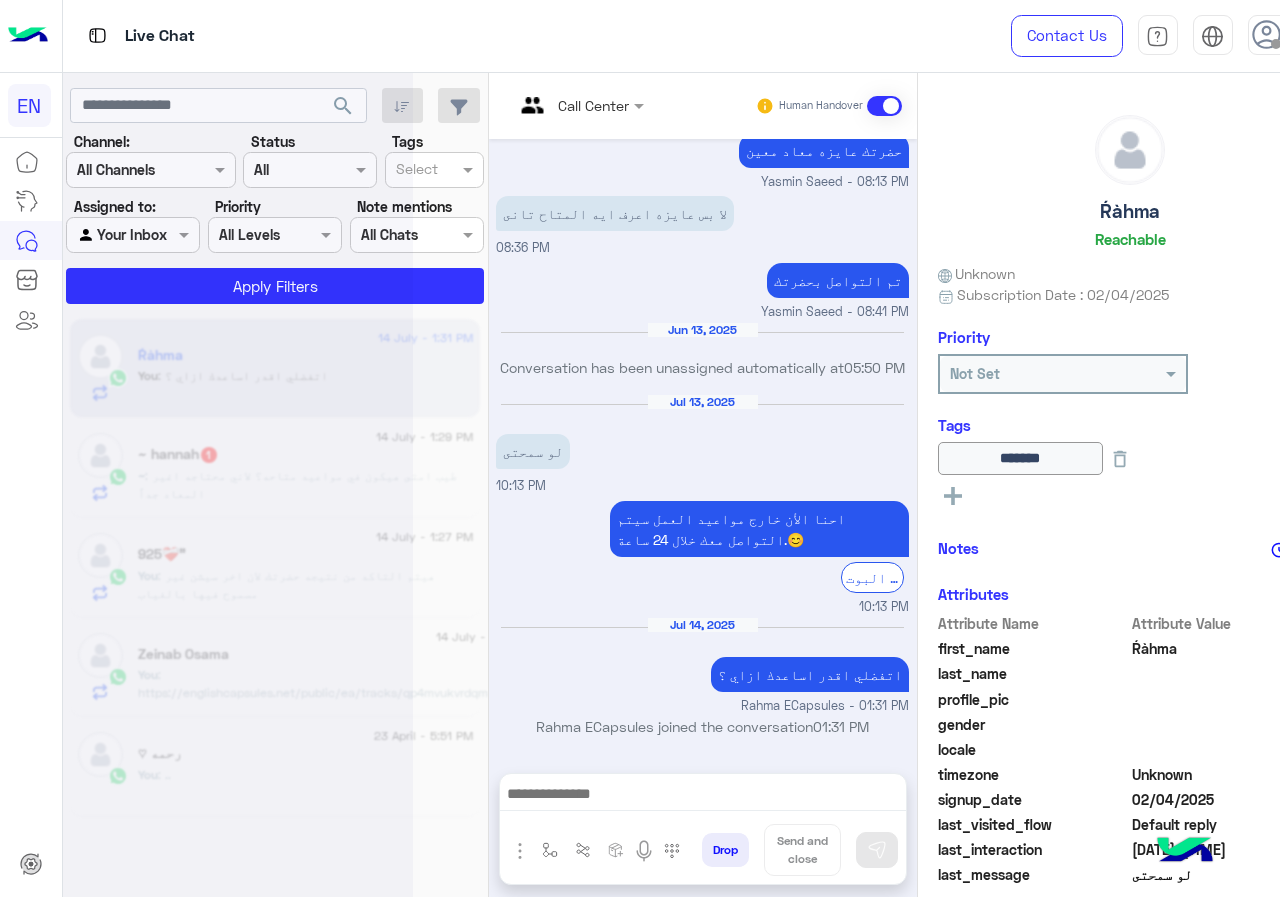 scroll, scrollTop: 0, scrollLeft: 0, axis: both 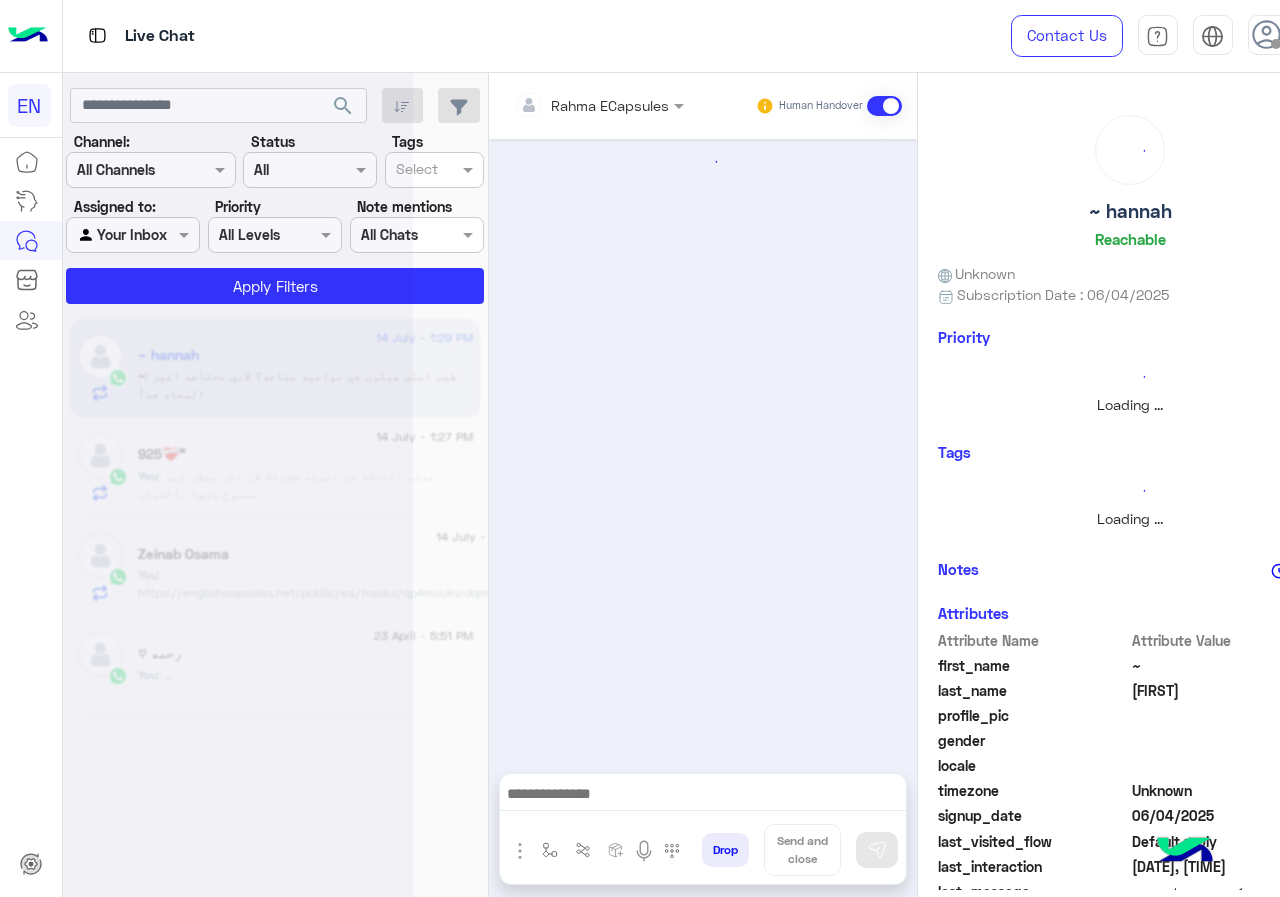 click on "Rahma ECapsules" at bounding box center [610, 105] 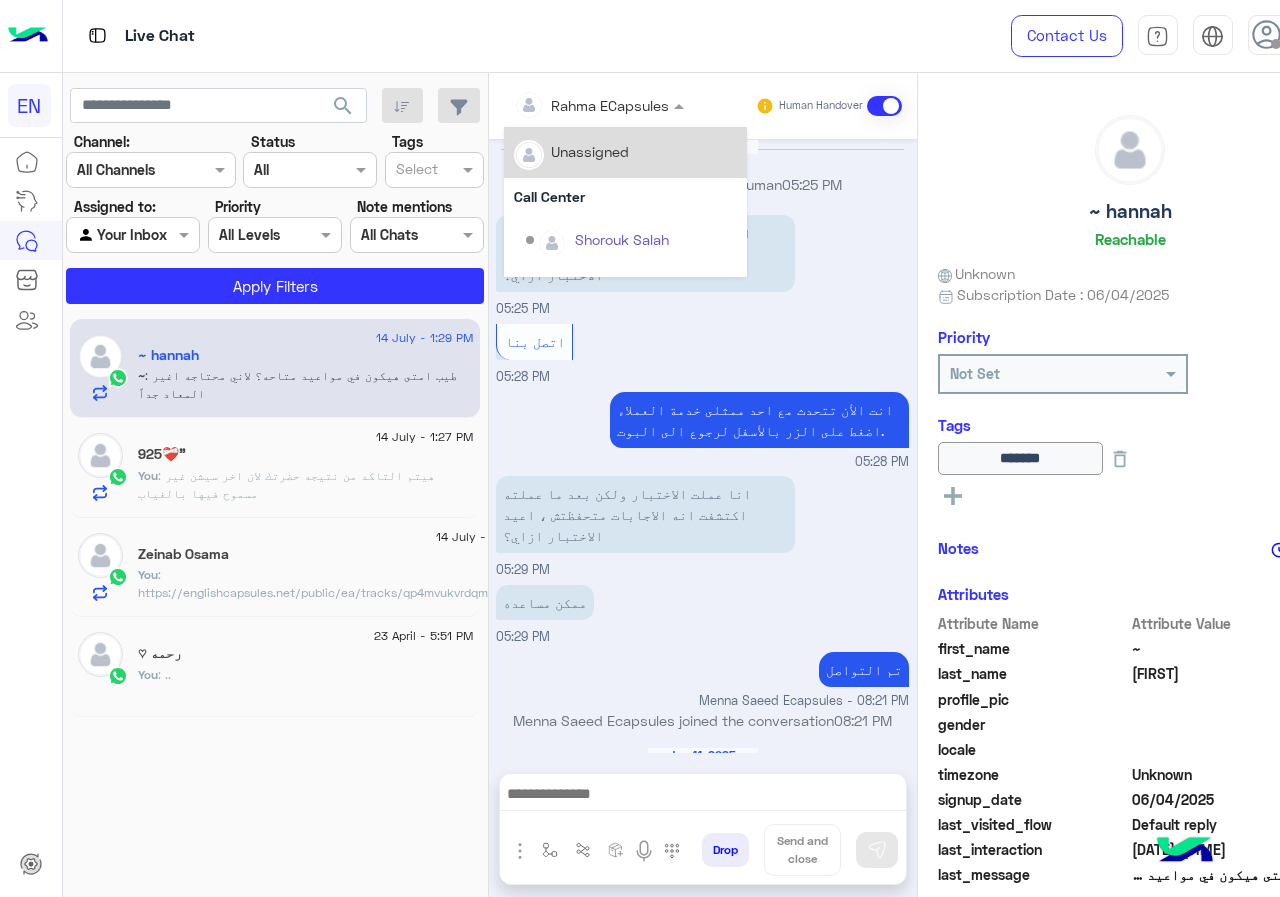 scroll, scrollTop: 1175, scrollLeft: 0, axis: vertical 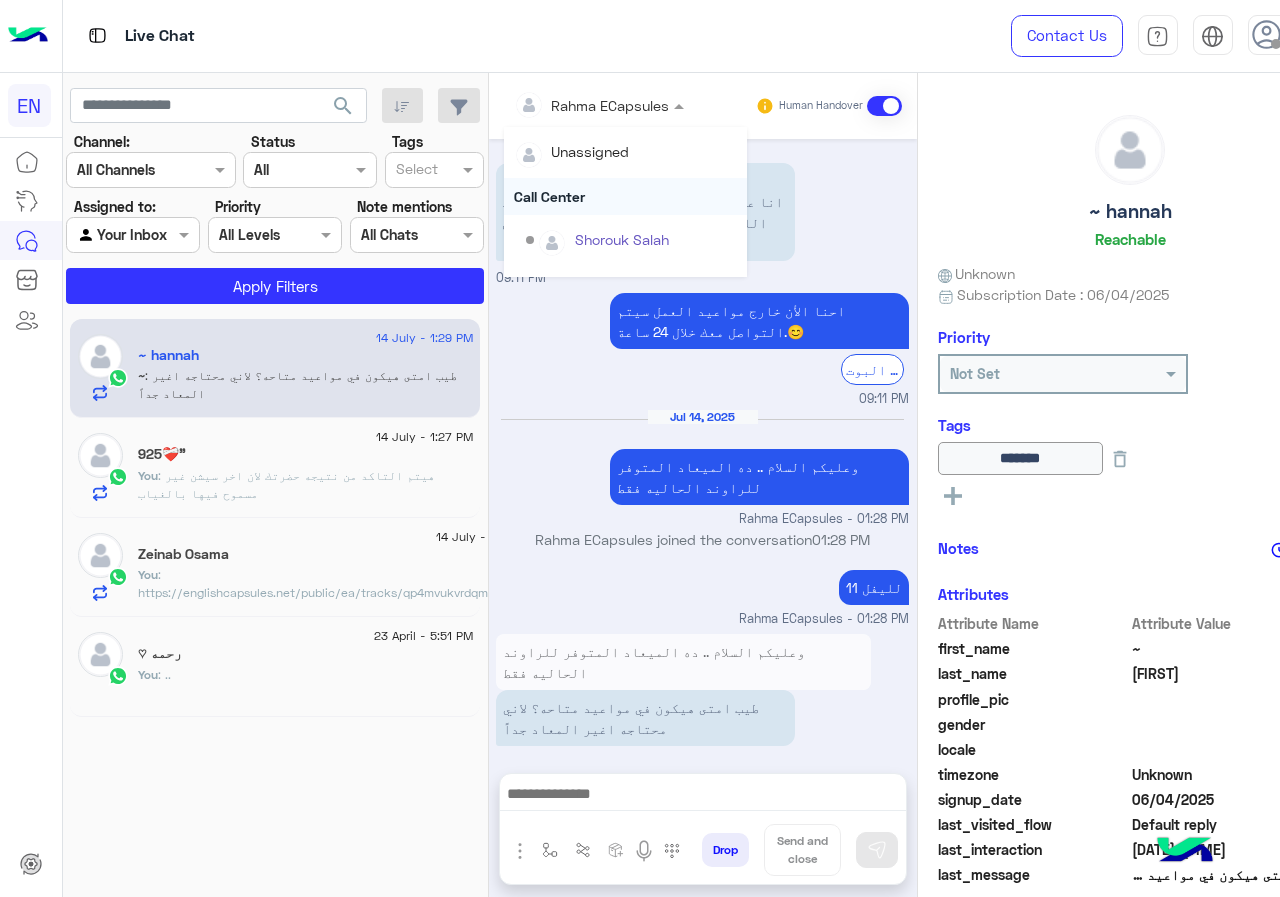 click on "Call Center" at bounding box center [625, 196] 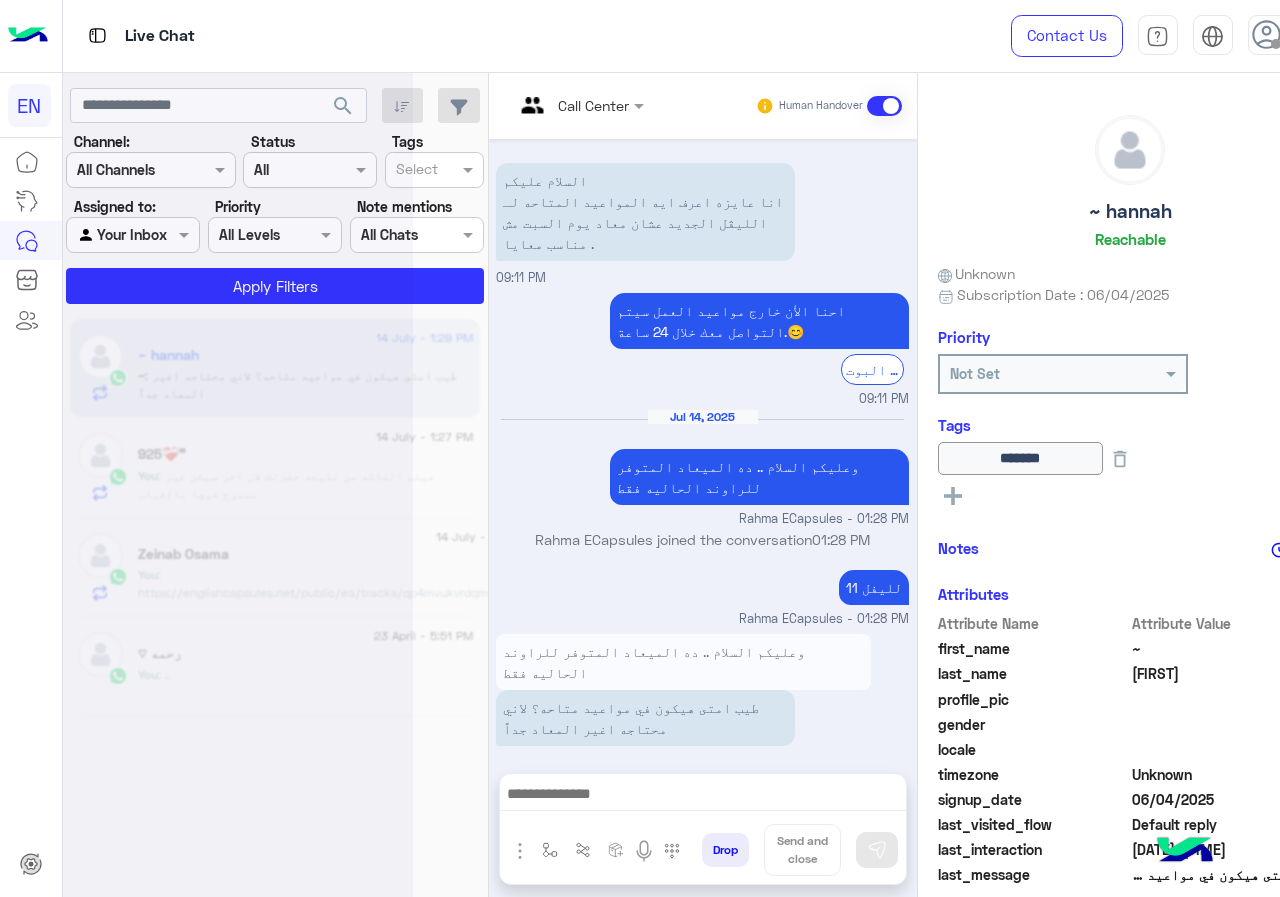 scroll, scrollTop: 0, scrollLeft: 0, axis: both 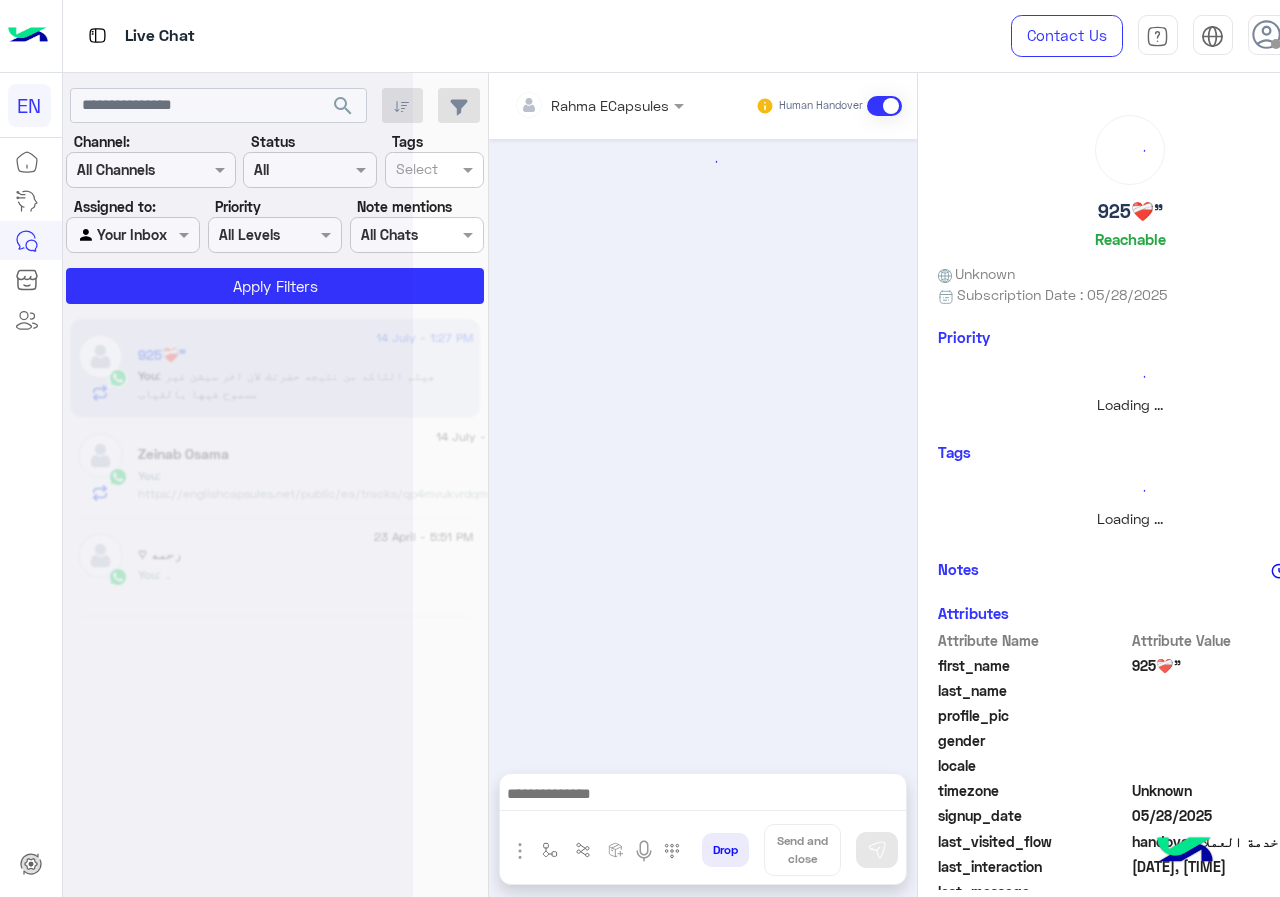 click at bounding box center (572, 105) 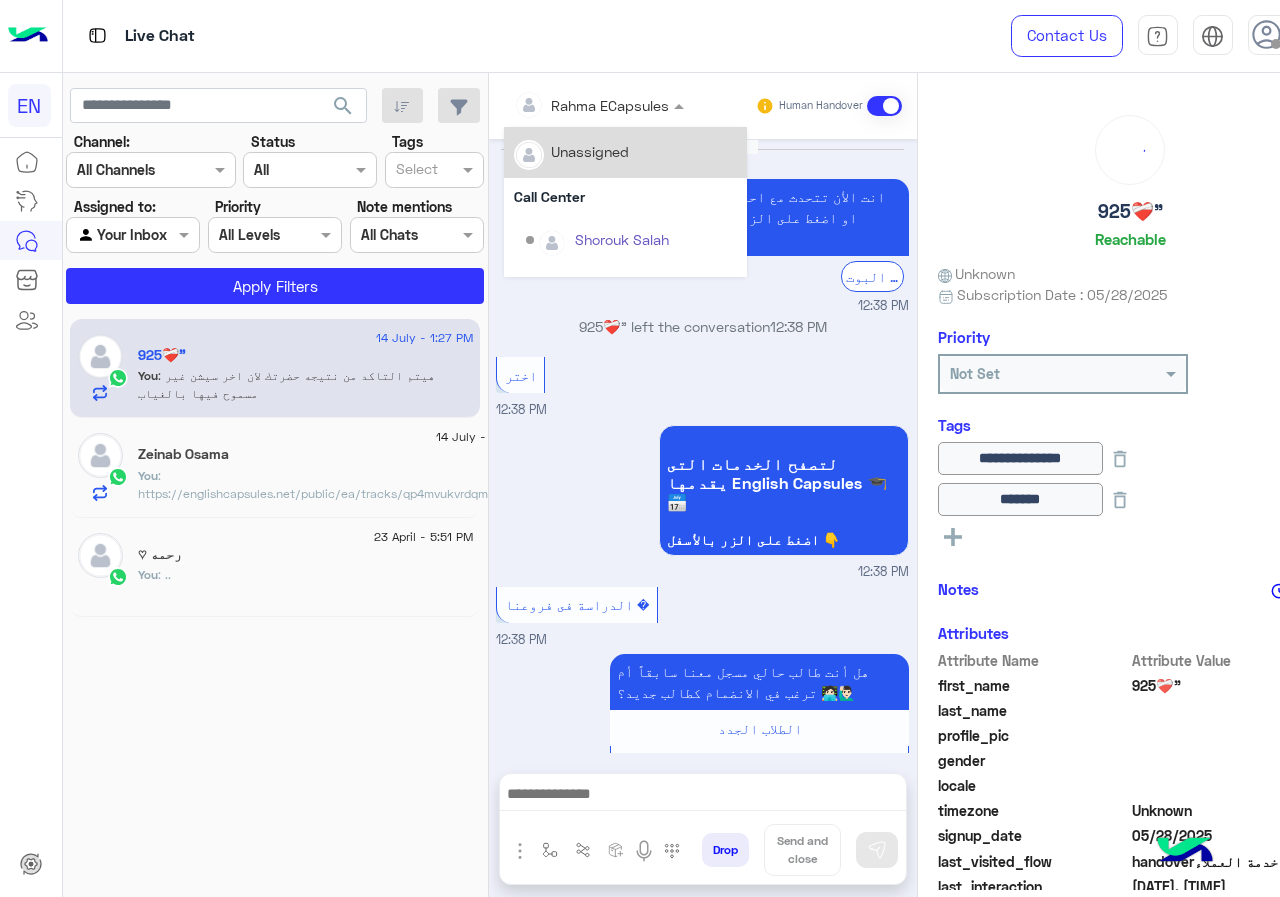 scroll, scrollTop: 1146, scrollLeft: 0, axis: vertical 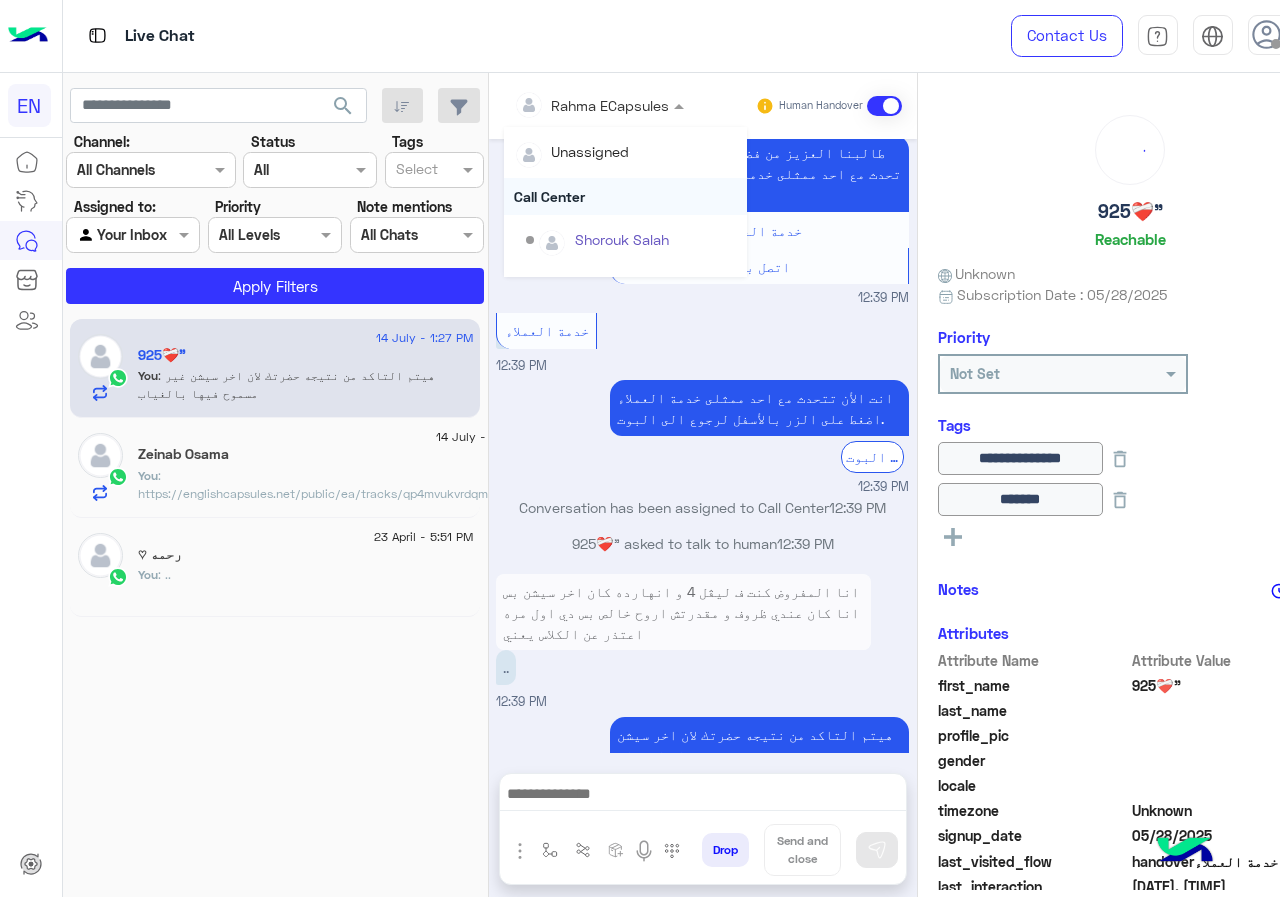 click on "Call Center" at bounding box center [625, 196] 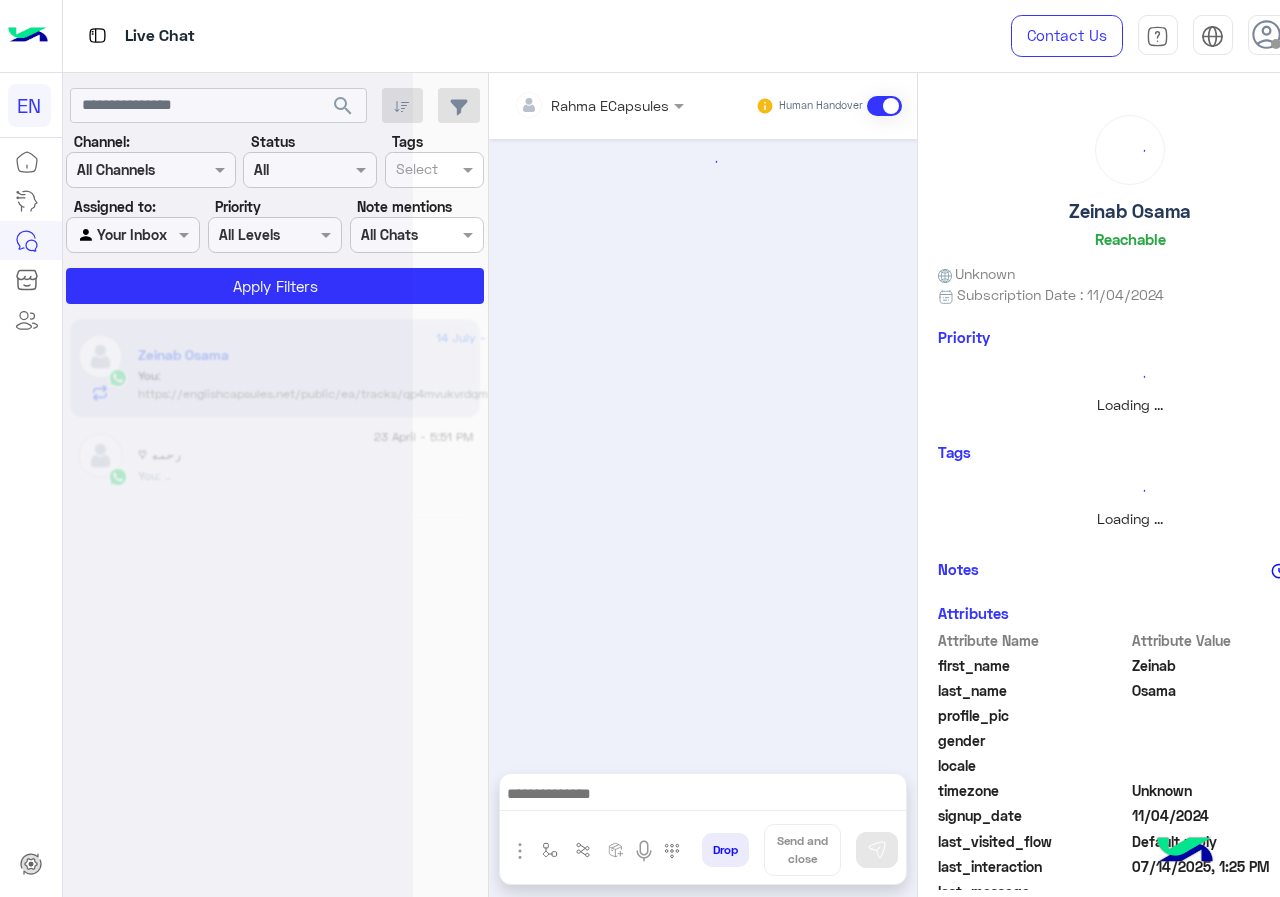 scroll, scrollTop: 0, scrollLeft: 0, axis: both 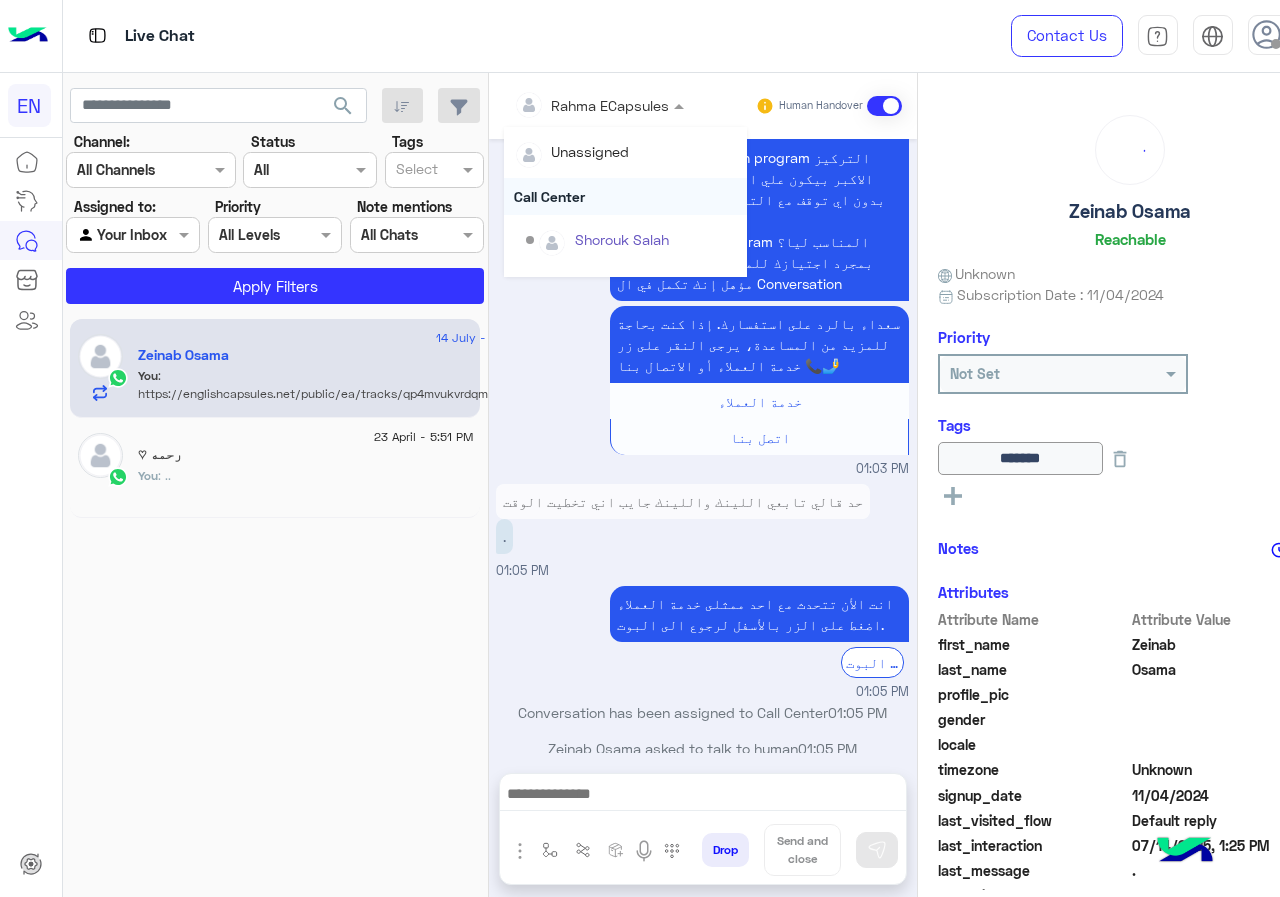 click on "Call Center" at bounding box center [625, 196] 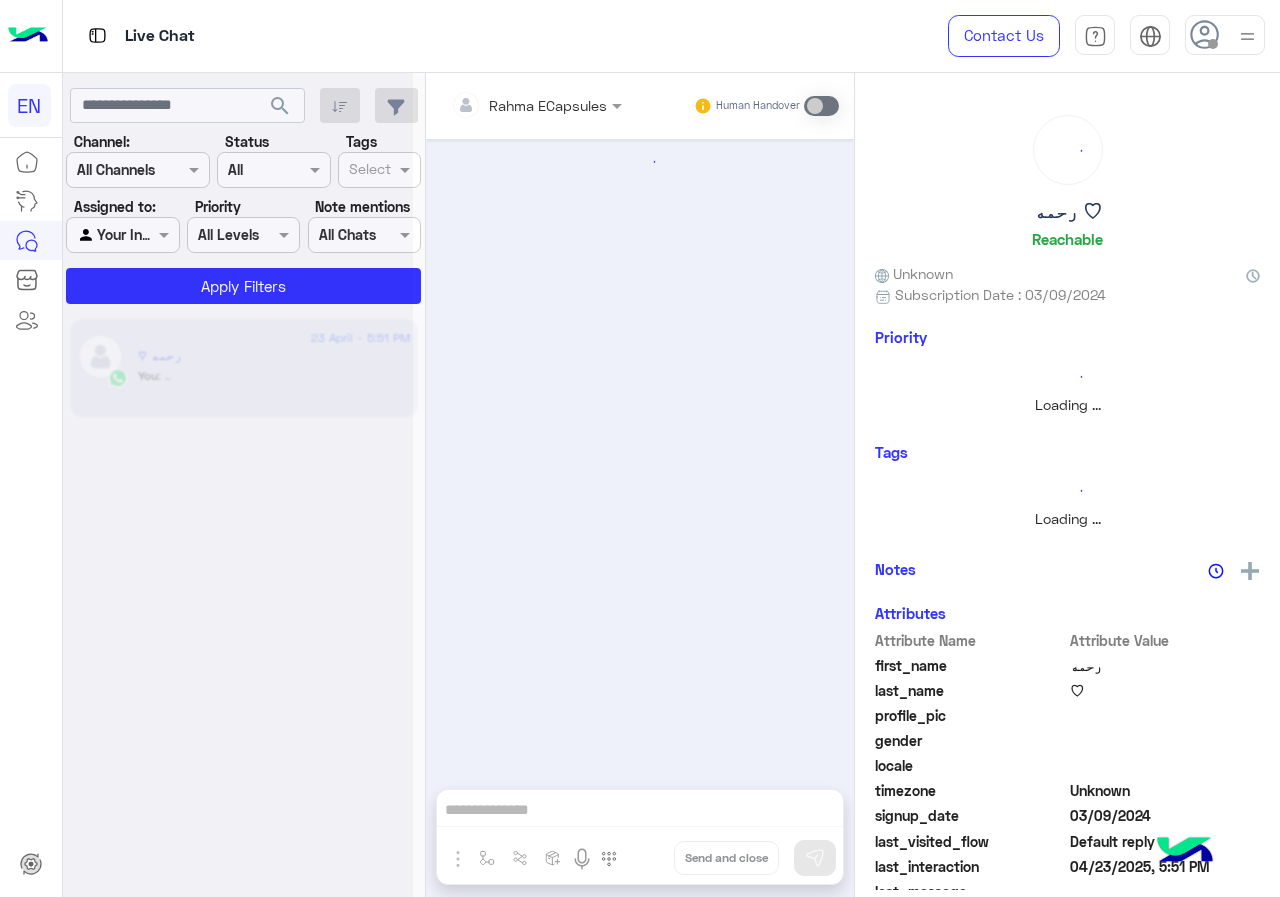 scroll, scrollTop: 741, scrollLeft: 0, axis: vertical 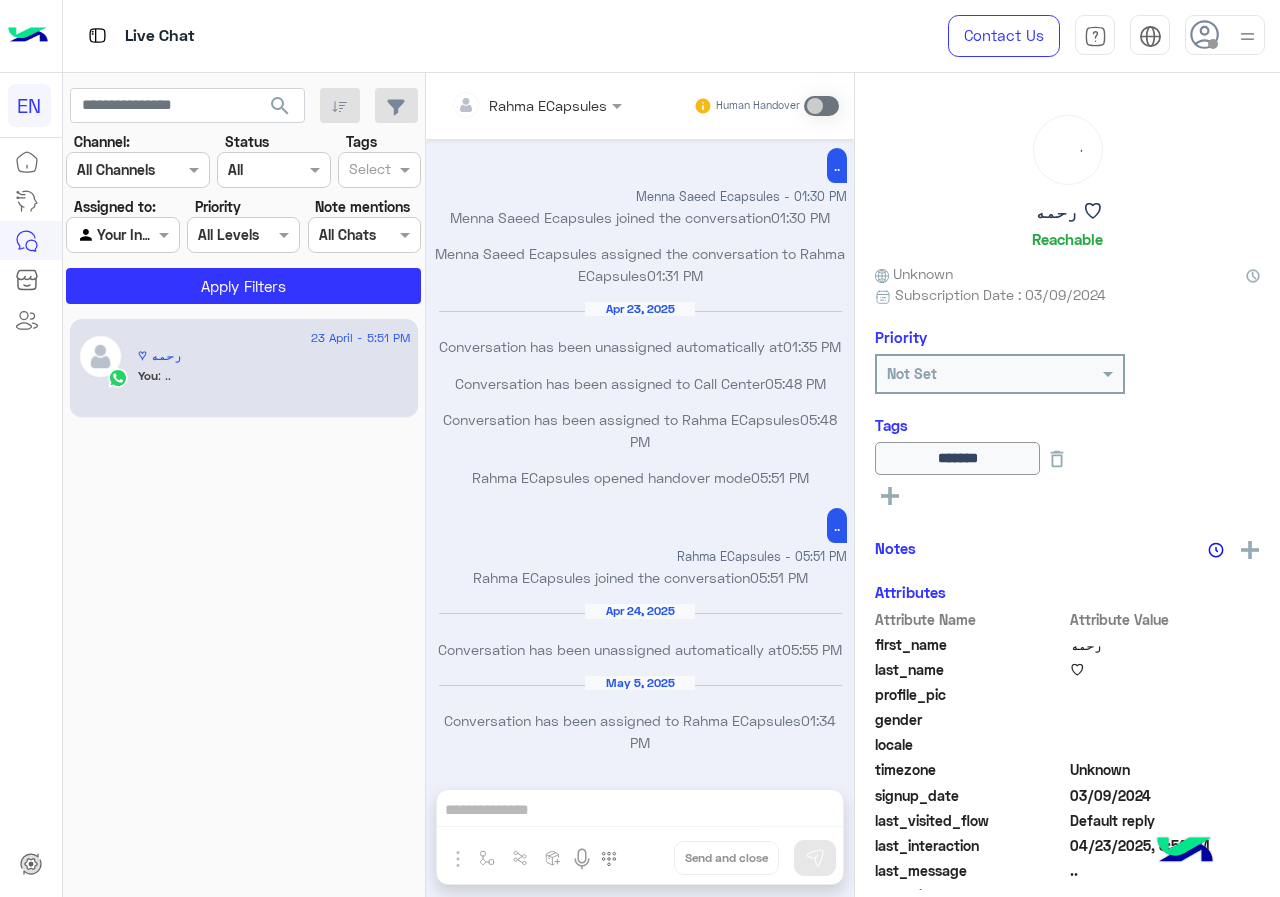 click at bounding box center [100, 235] 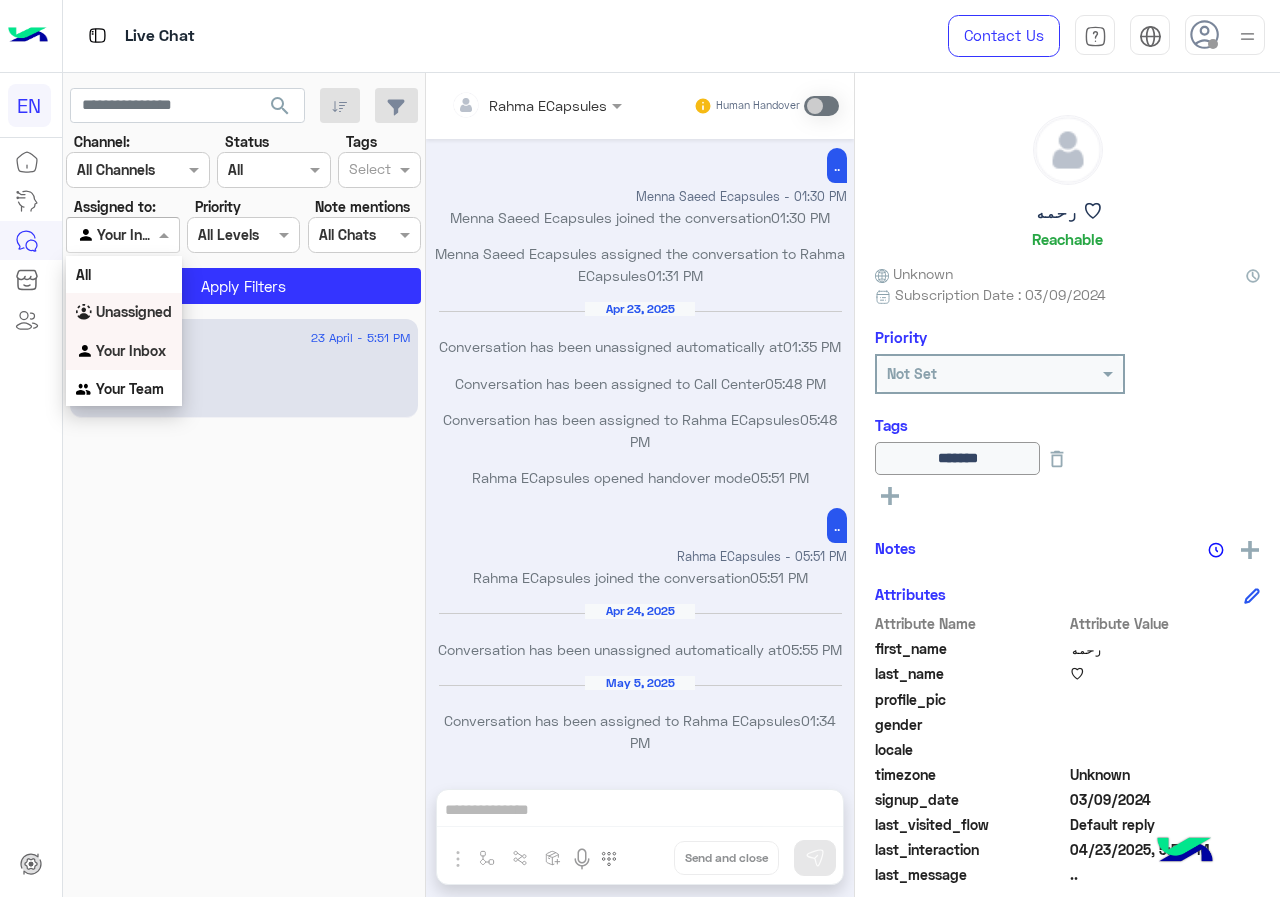 click on "Unassigned" at bounding box center [134, 311] 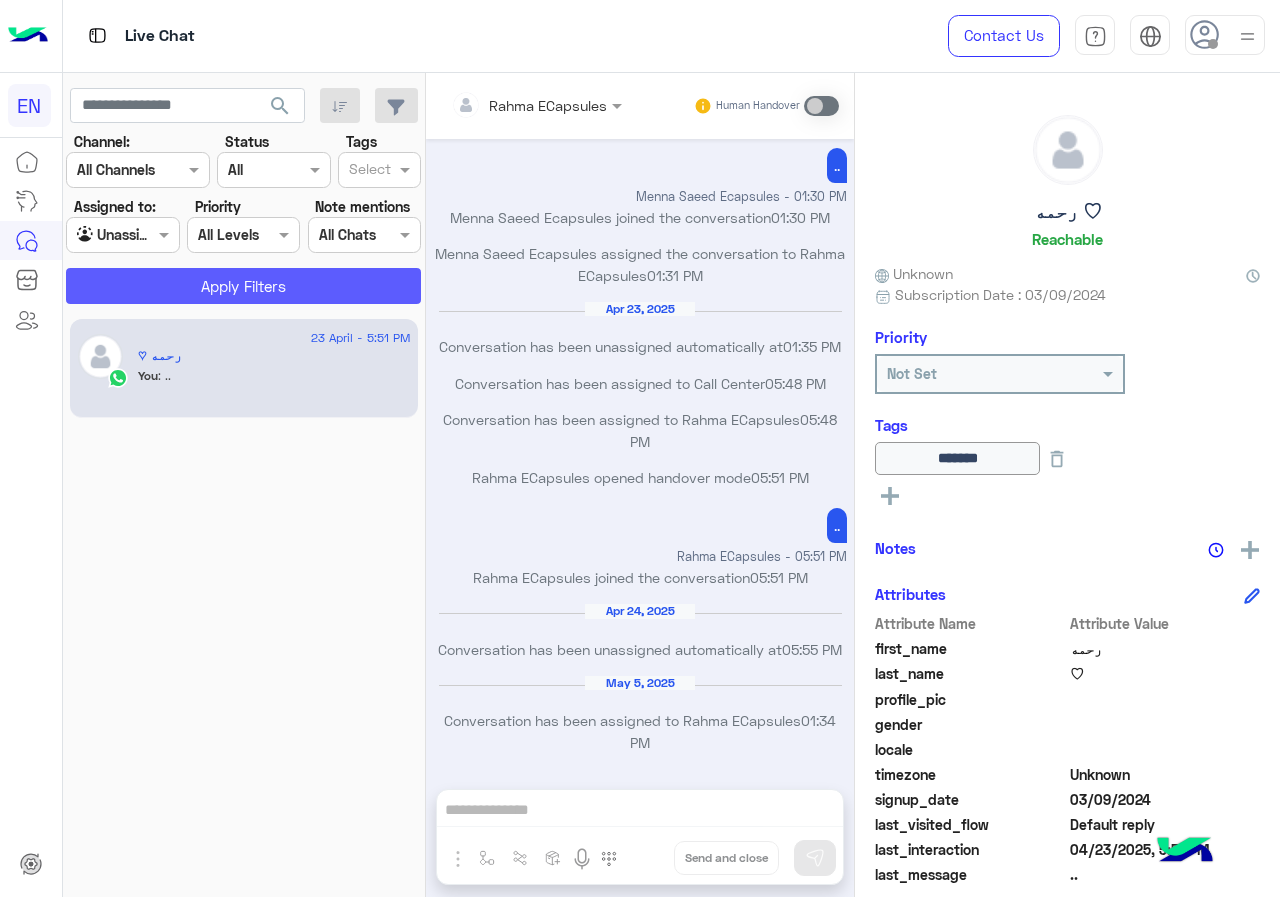 click on "Apply Filters" 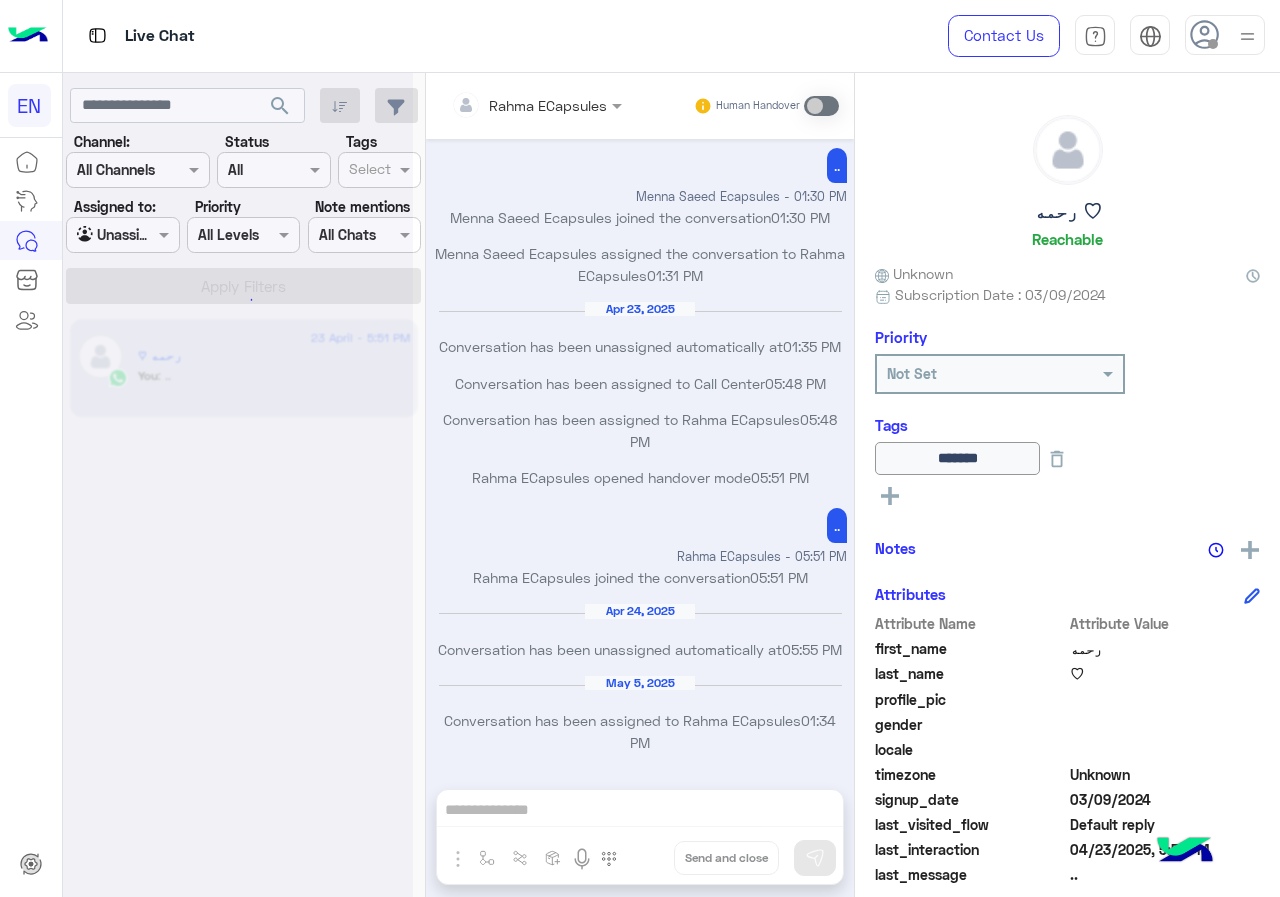 click 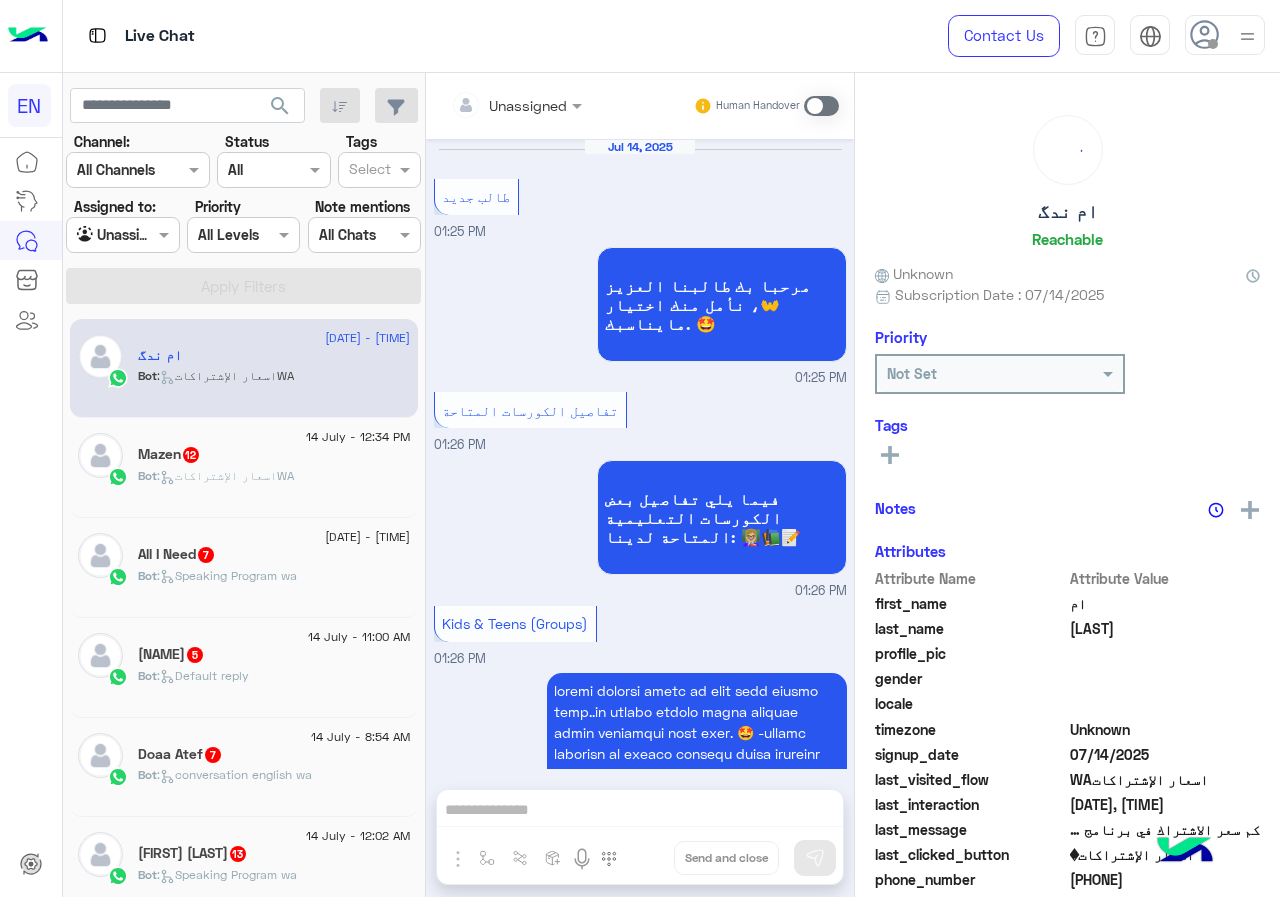 scroll, scrollTop: 2836, scrollLeft: 0, axis: vertical 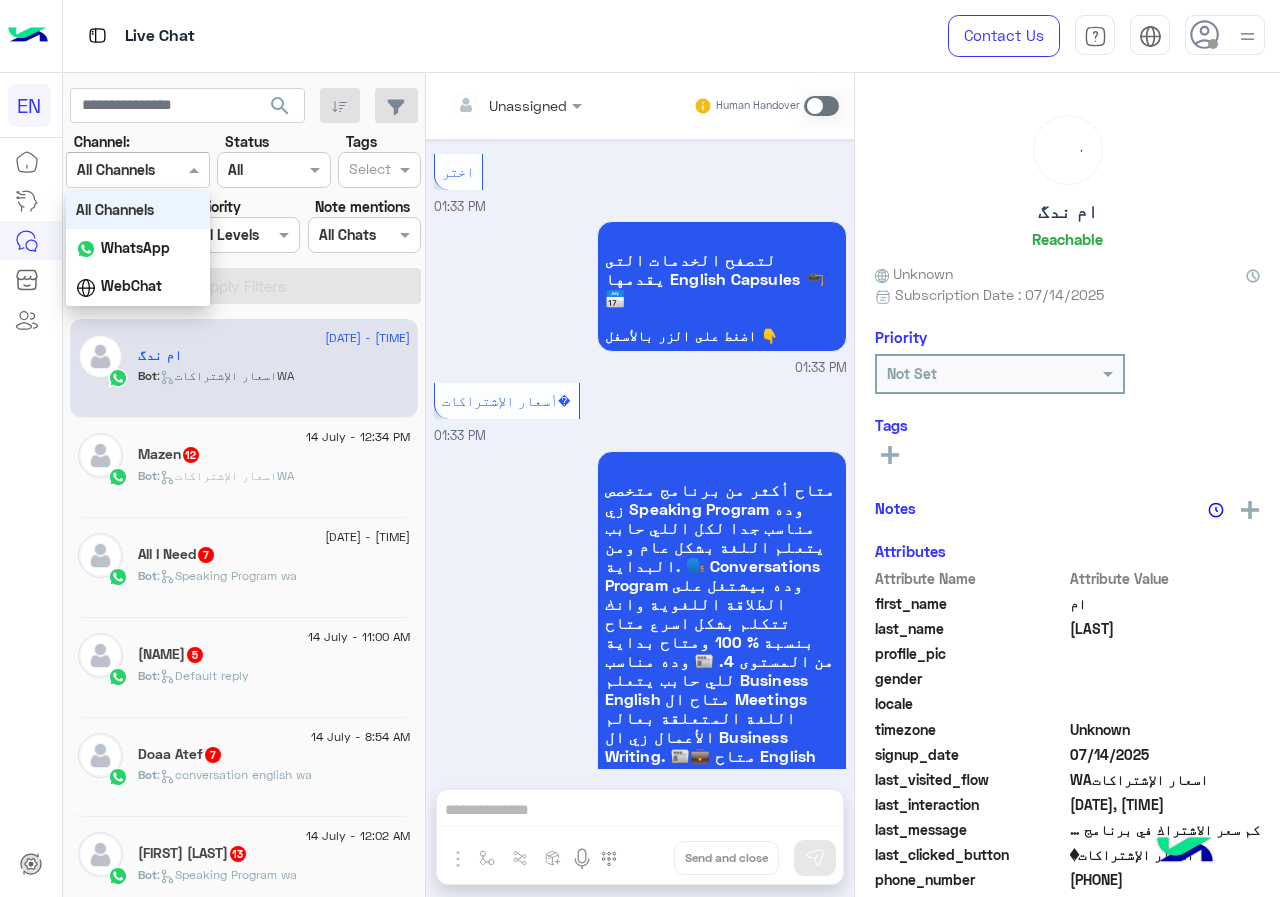 click at bounding box center (138, 169) 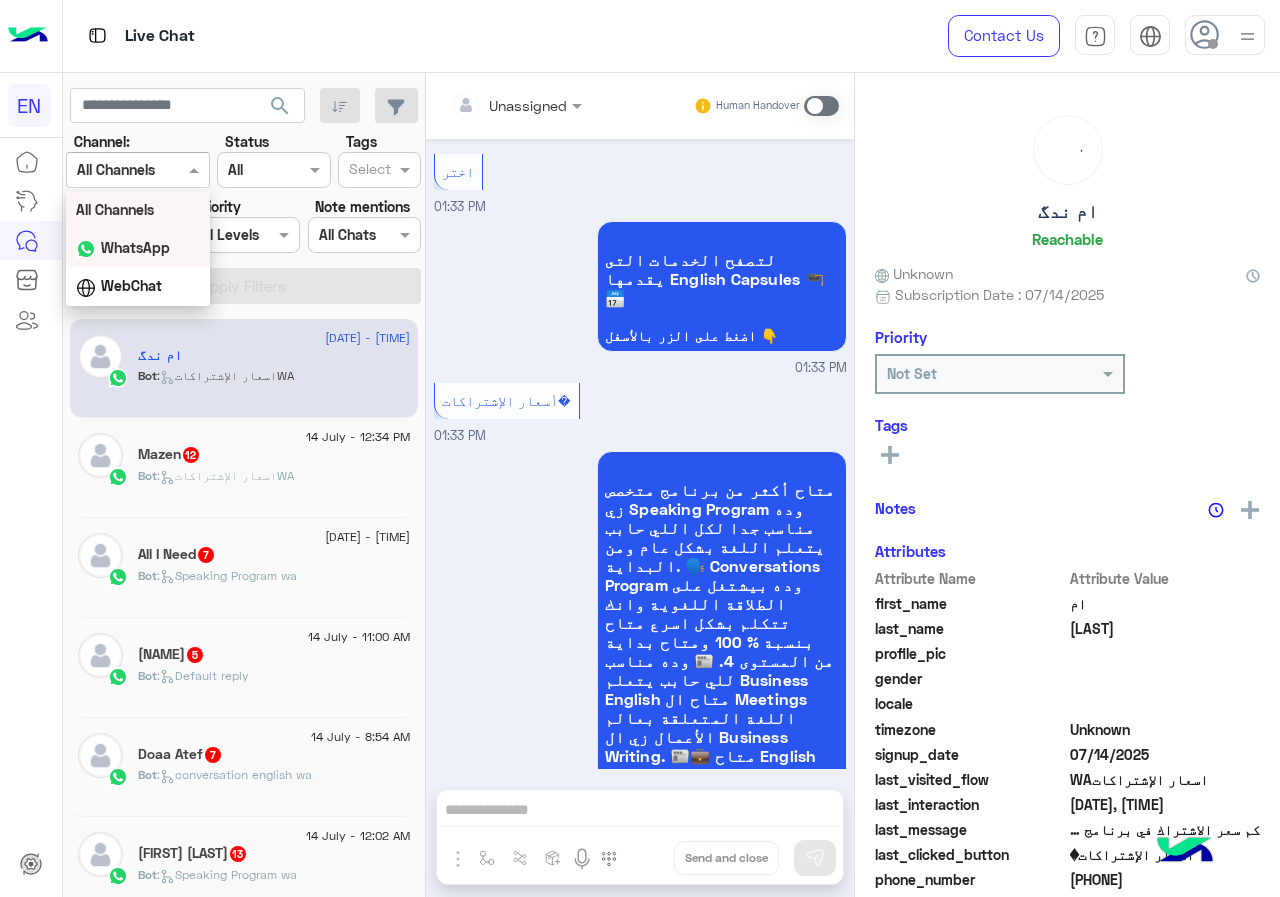 click on "WhatsApp" at bounding box center (135, 247) 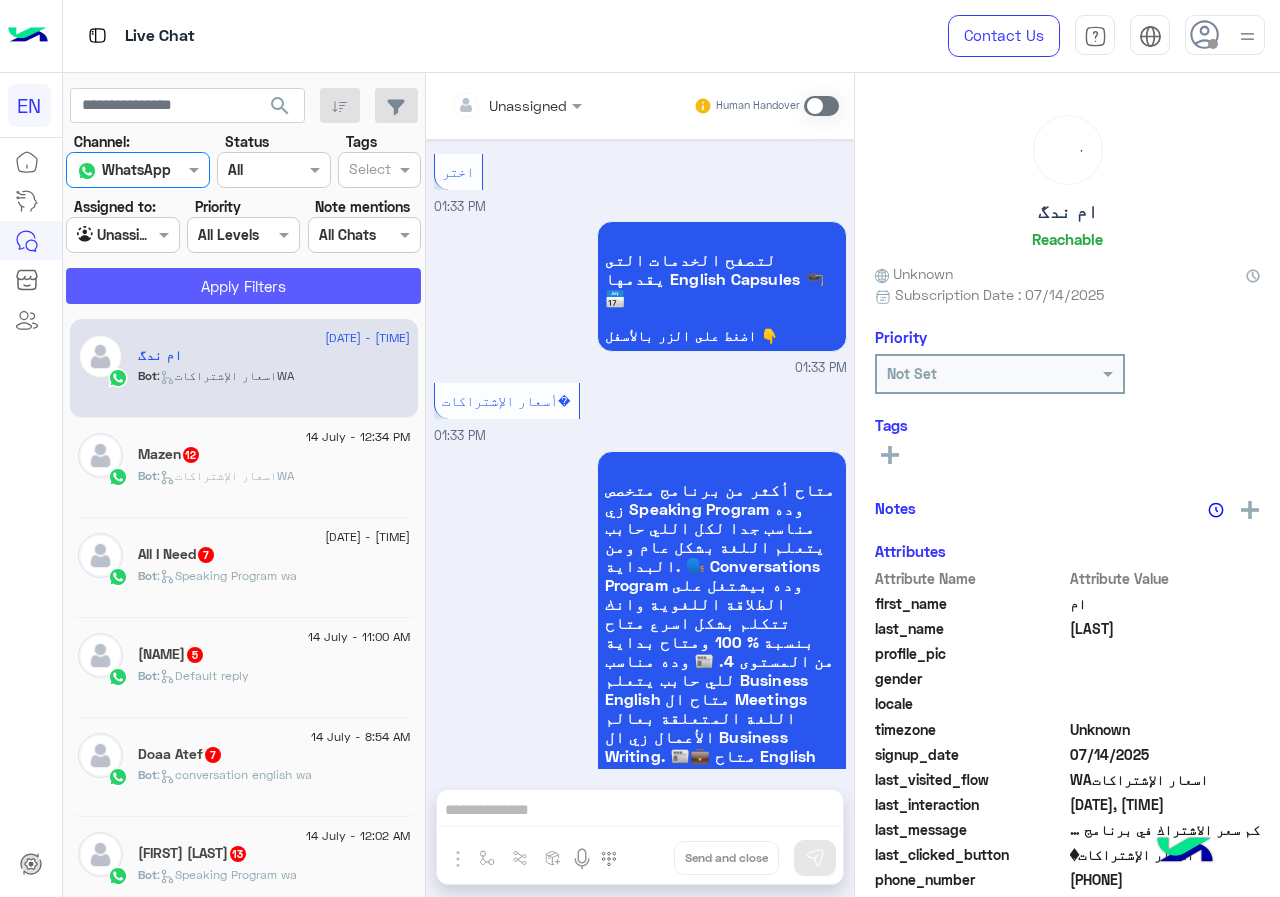 click on "Apply Filters" 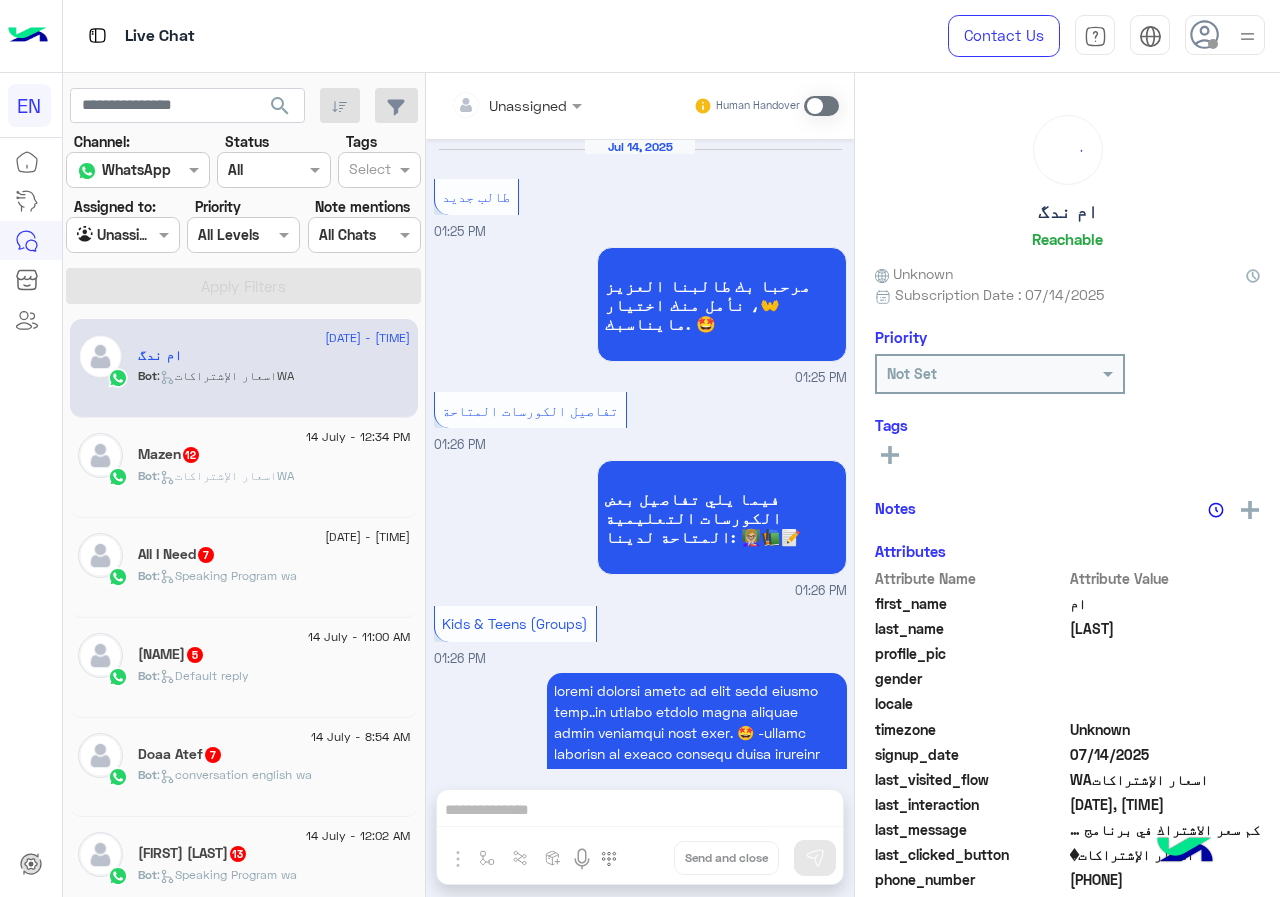 scroll, scrollTop: 2836, scrollLeft: 0, axis: vertical 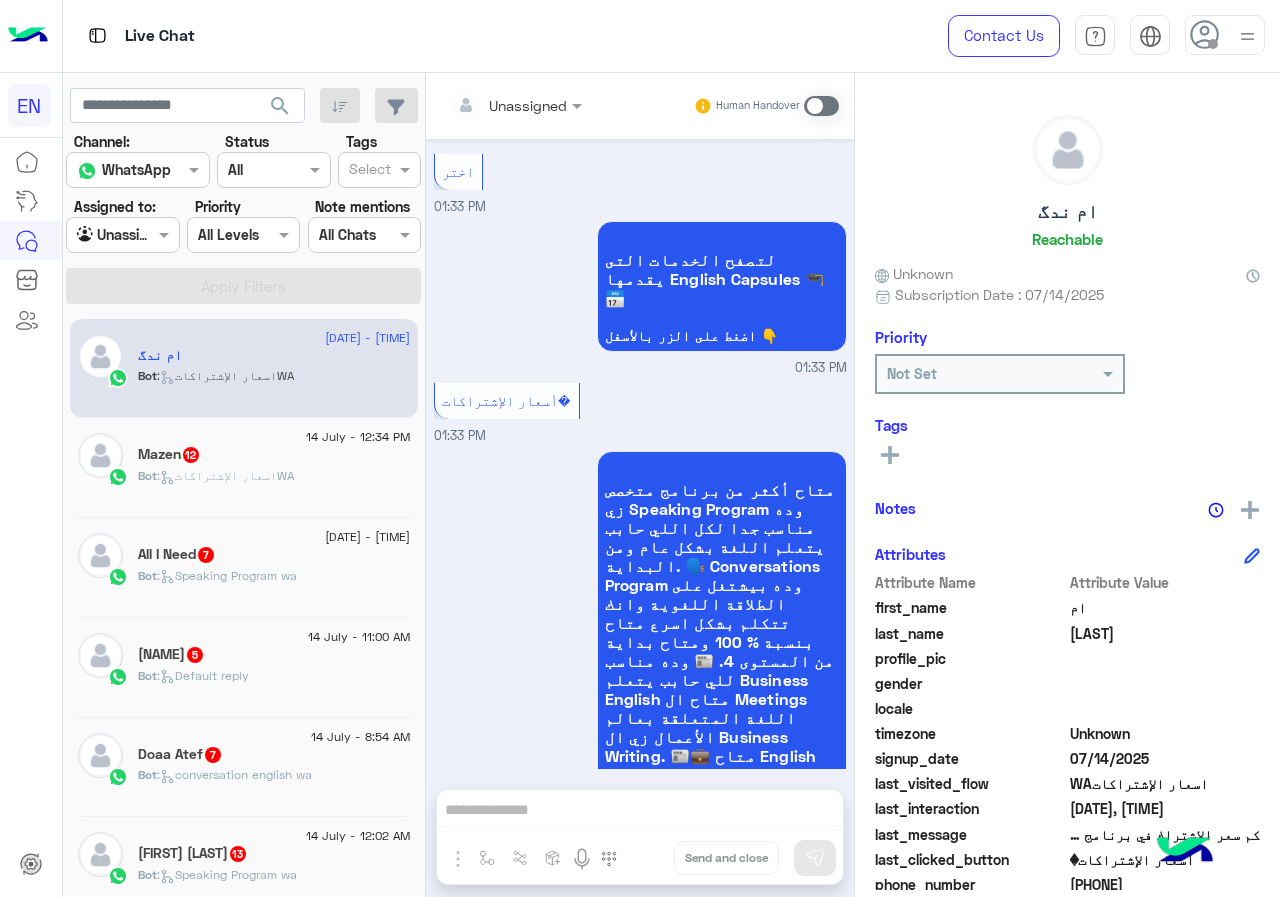 click on "Agent Filter Unassigned" at bounding box center [122, 235] 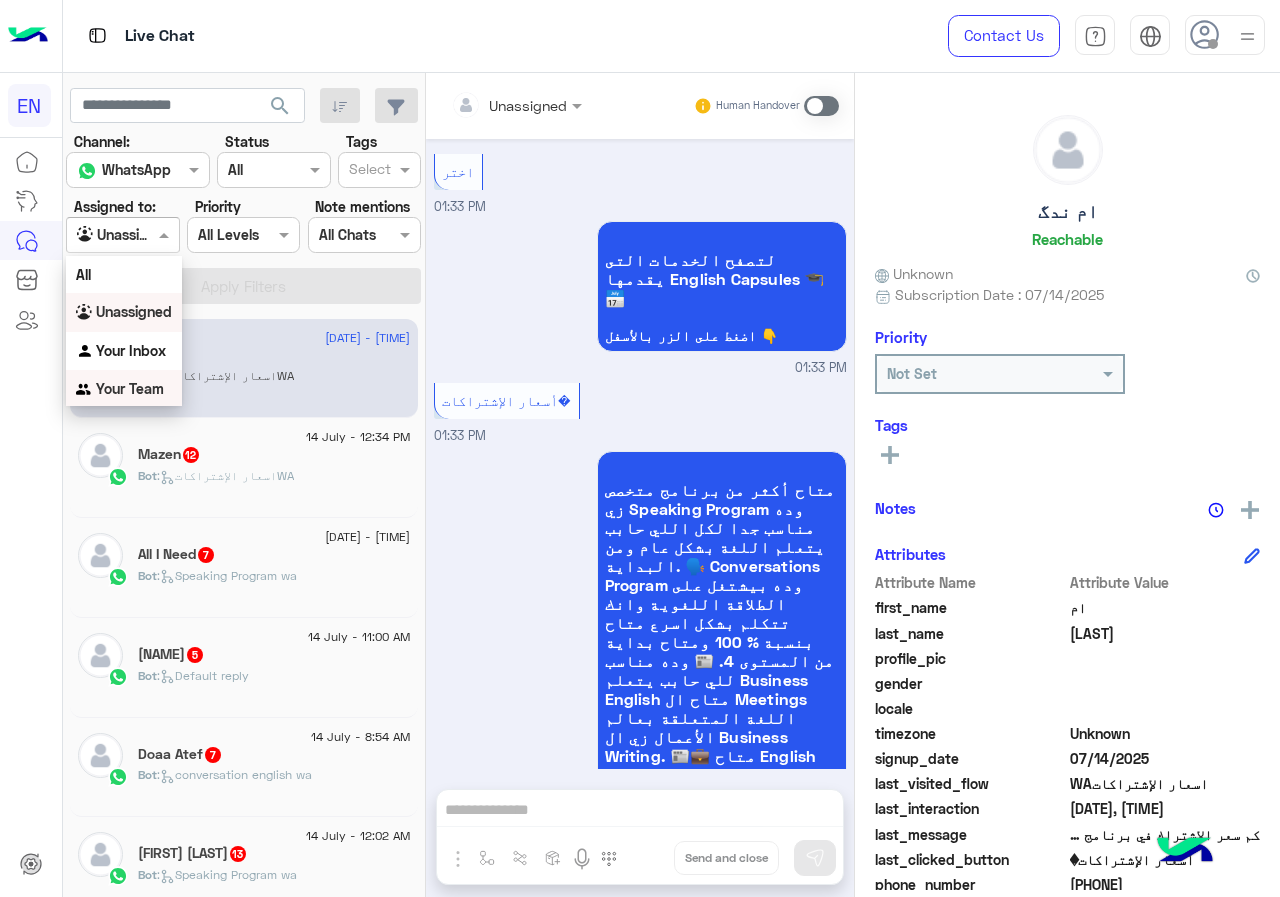 click on "Your Inbox" at bounding box center [131, 350] 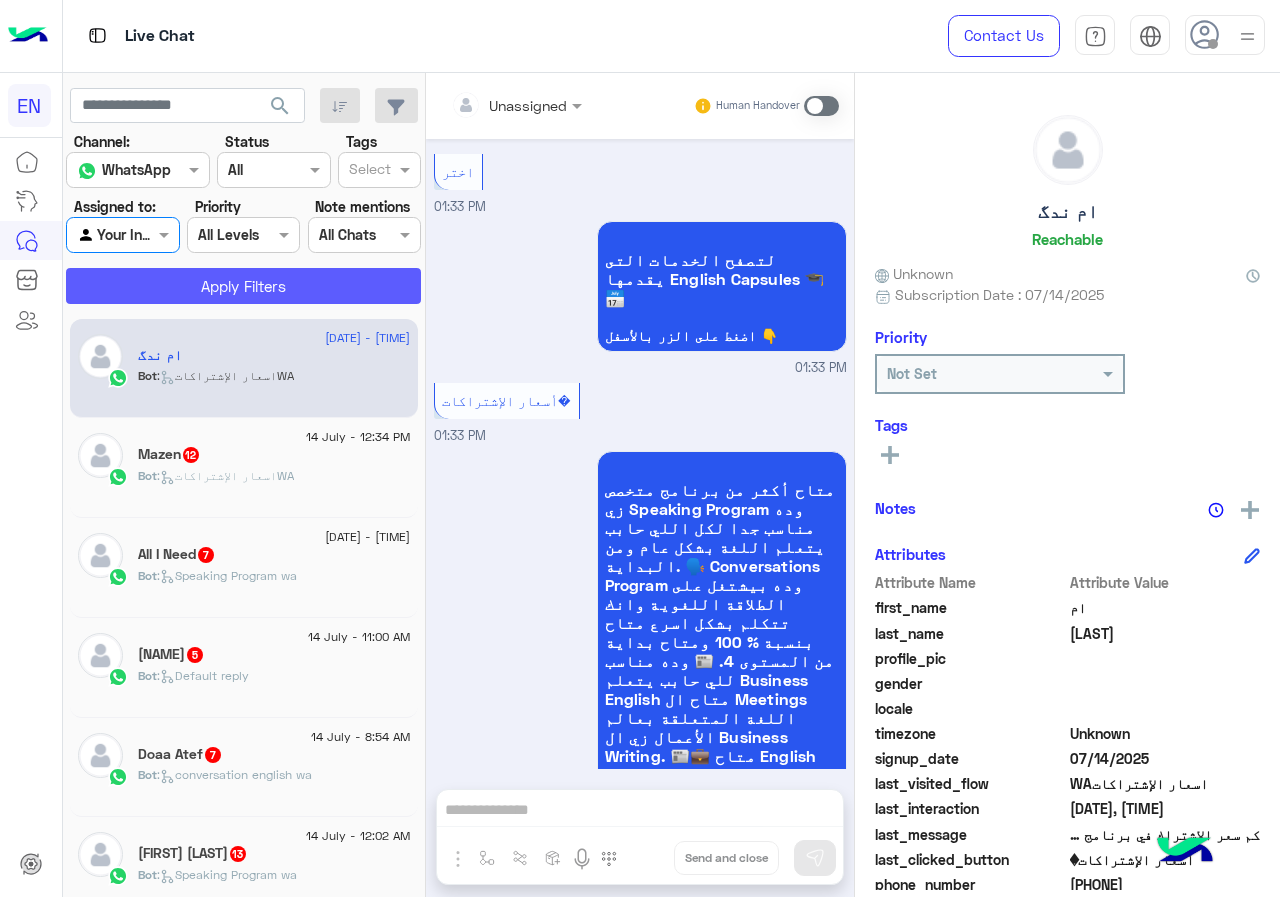click on "Apply Filters" 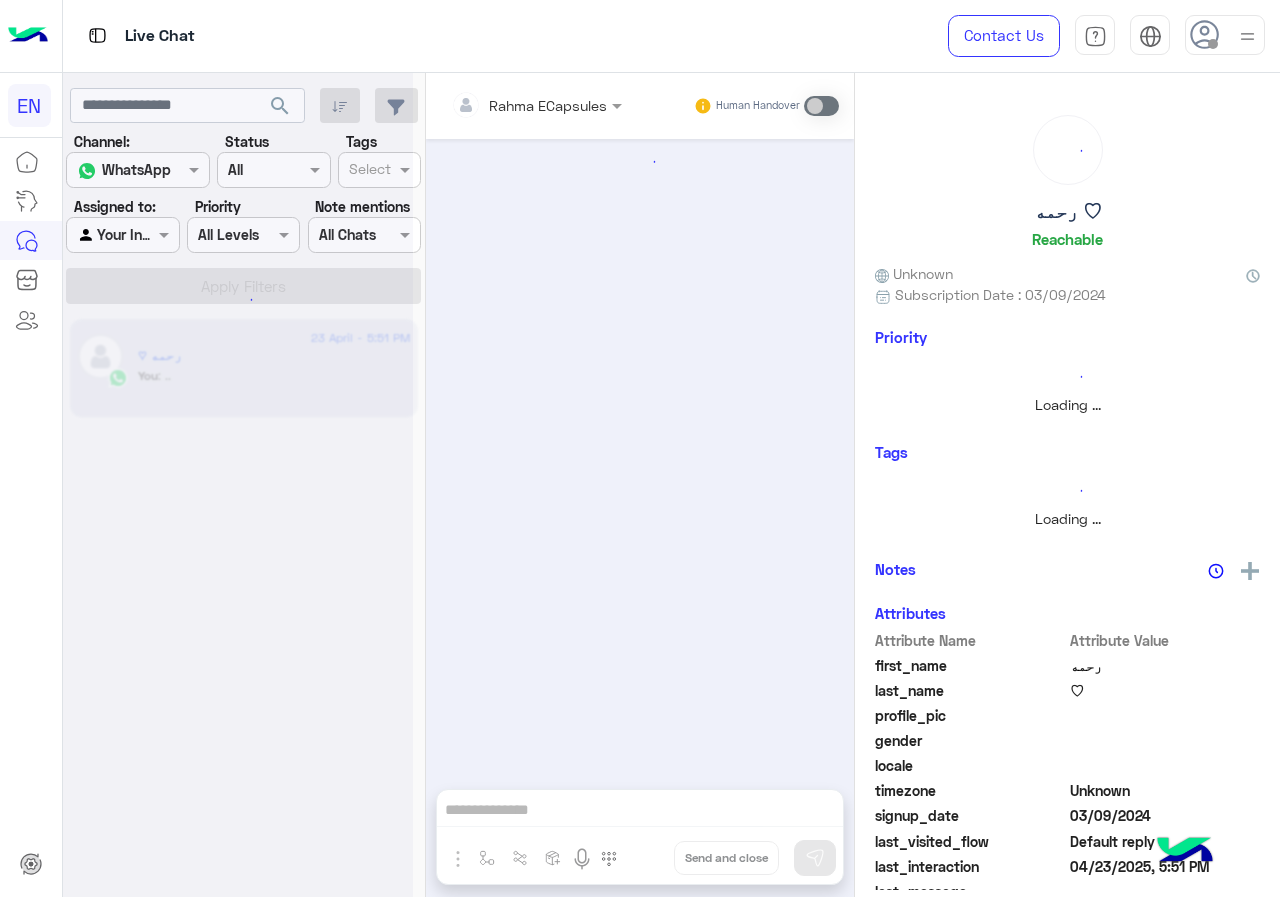 scroll, scrollTop: 0, scrollLeft: 0, axis: both 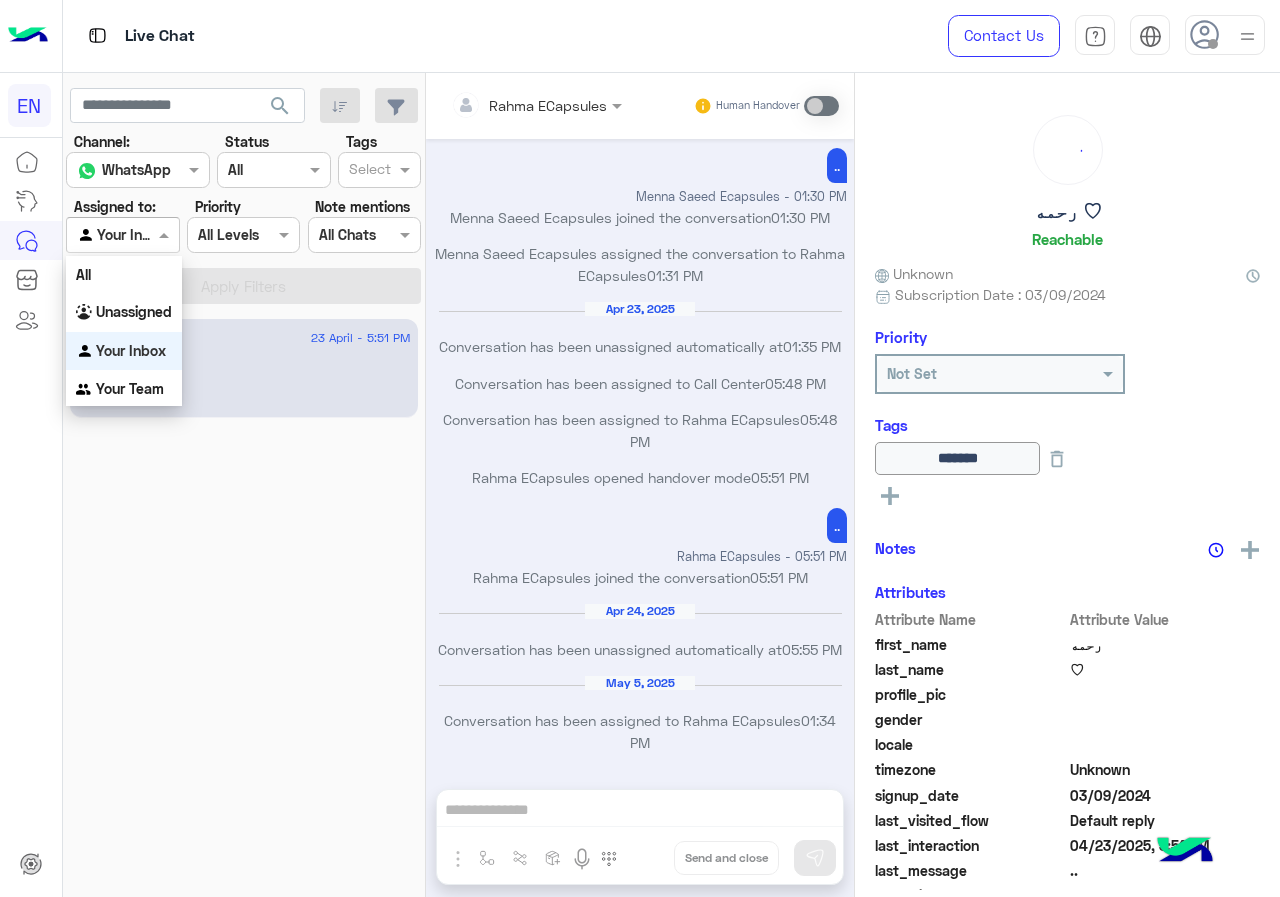 click on "Your Team" at bounding box center [124, 389] 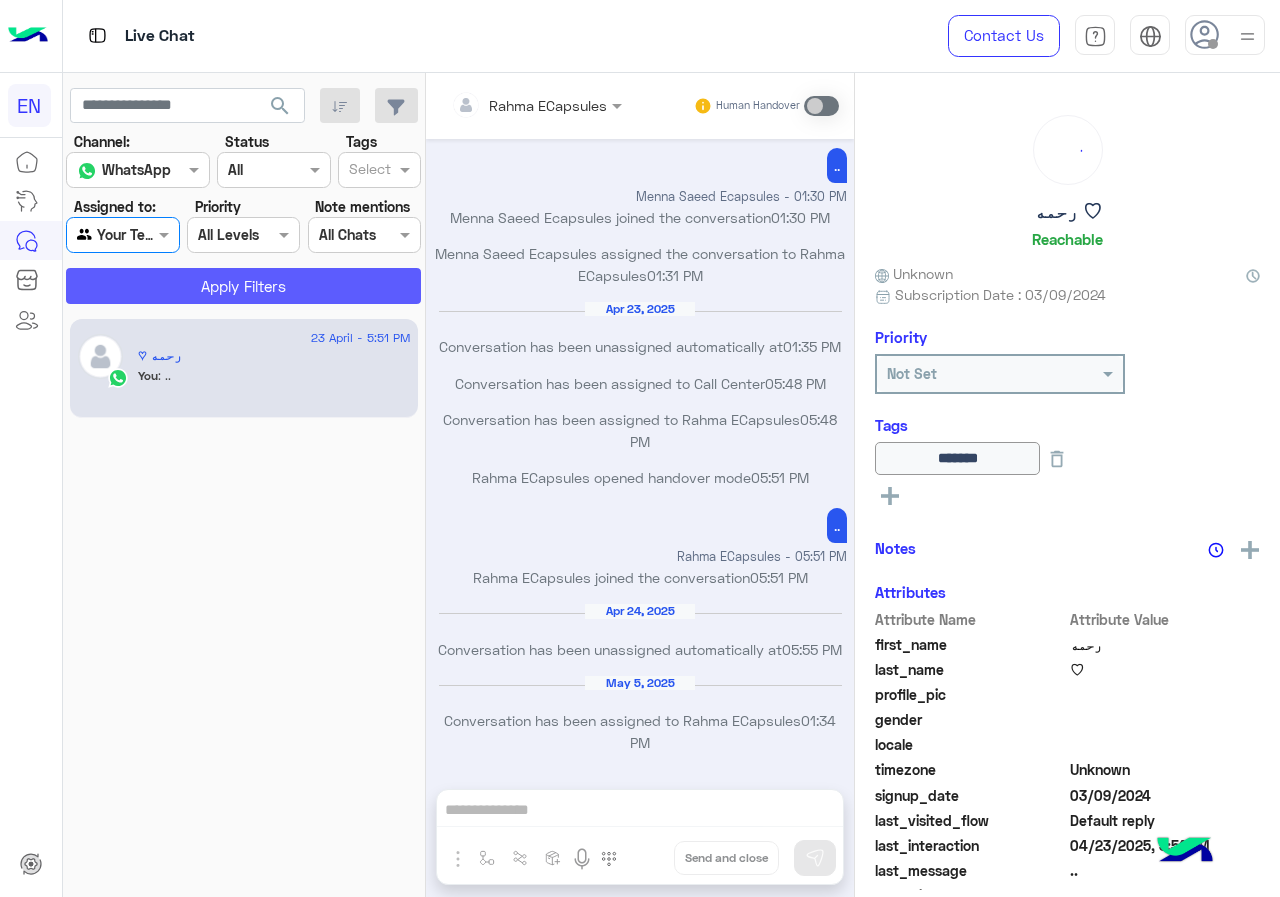 click on "Apply Filters" 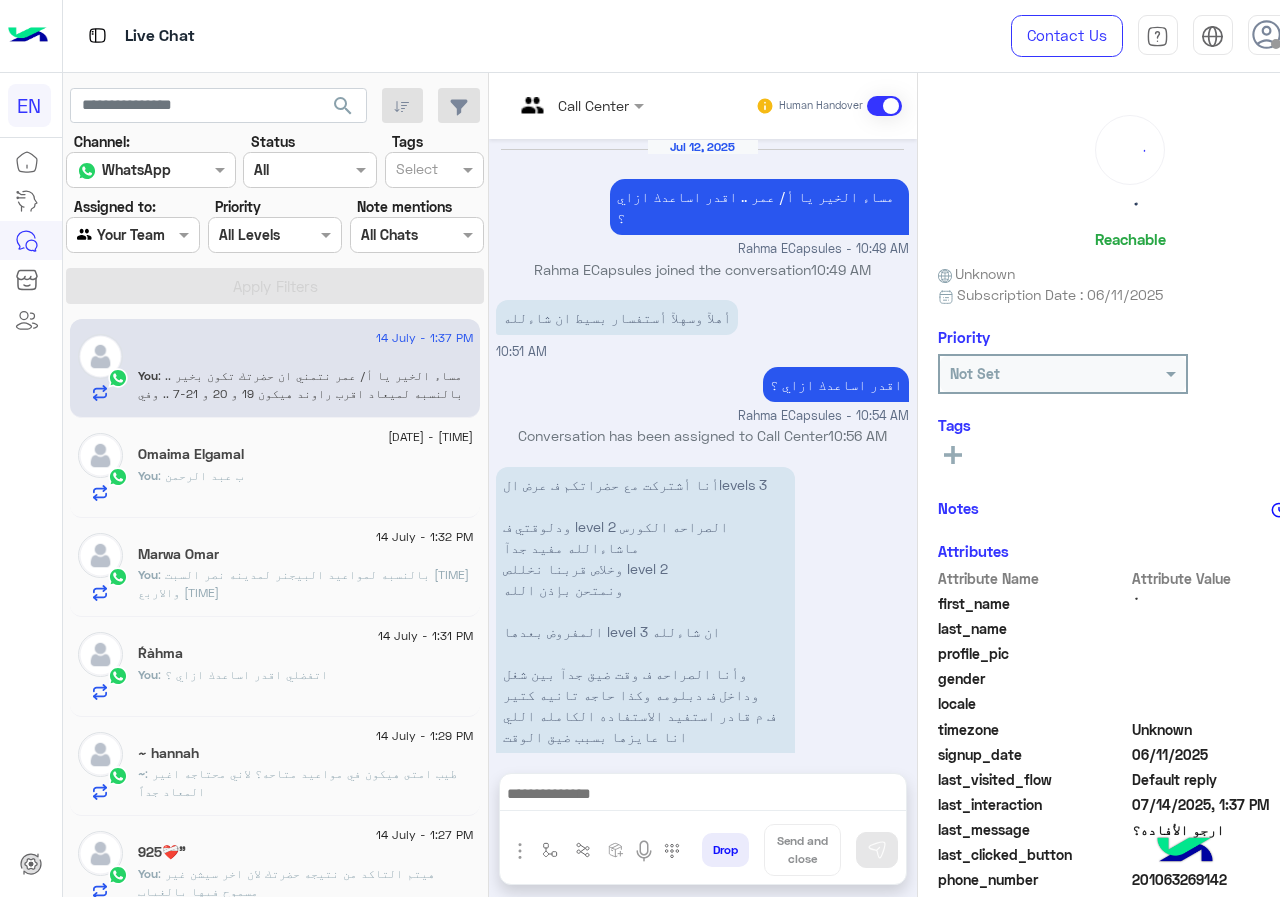 scroll, scrollTop: 1986, scrollLeft: 0, axis: vertical 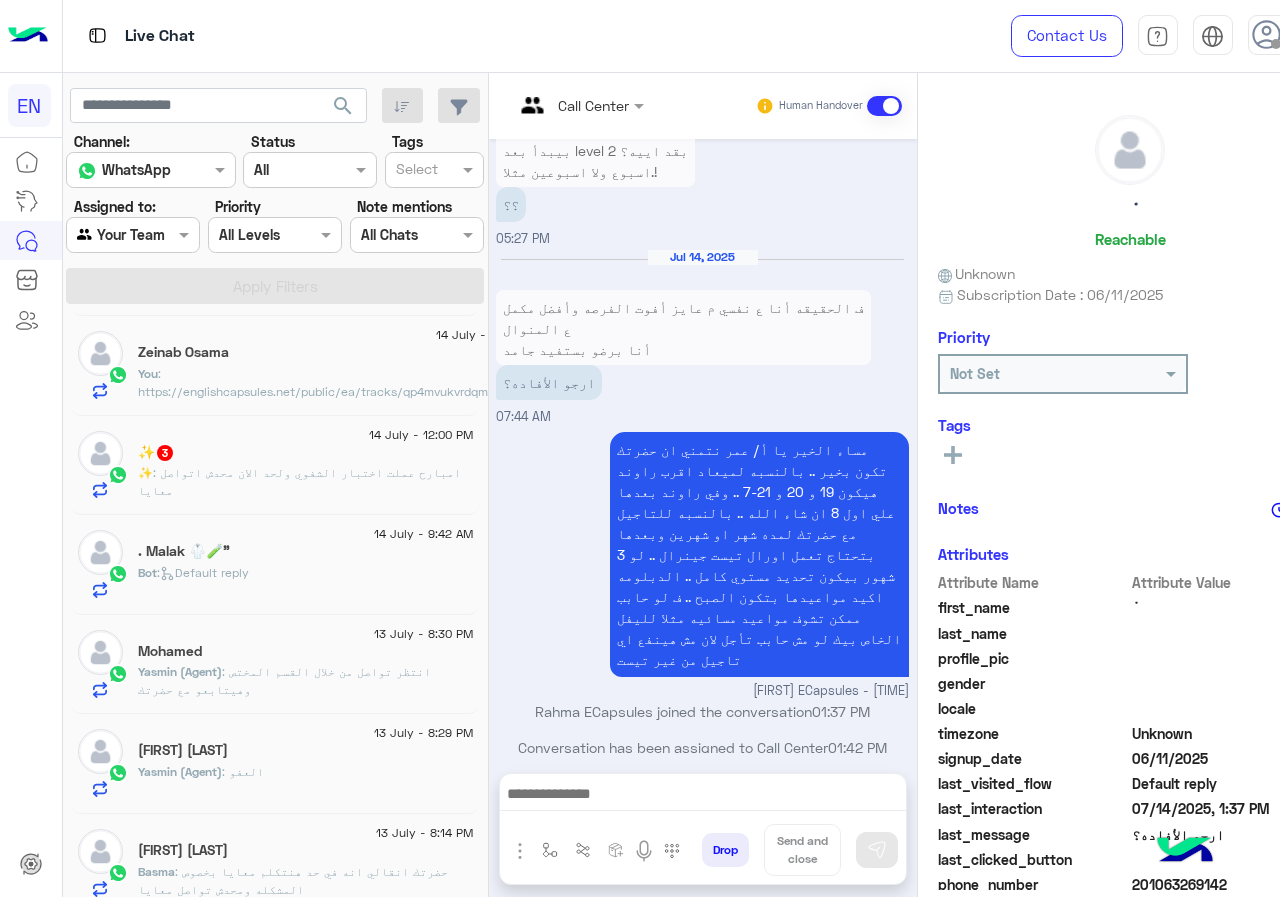 click on "✨   3" 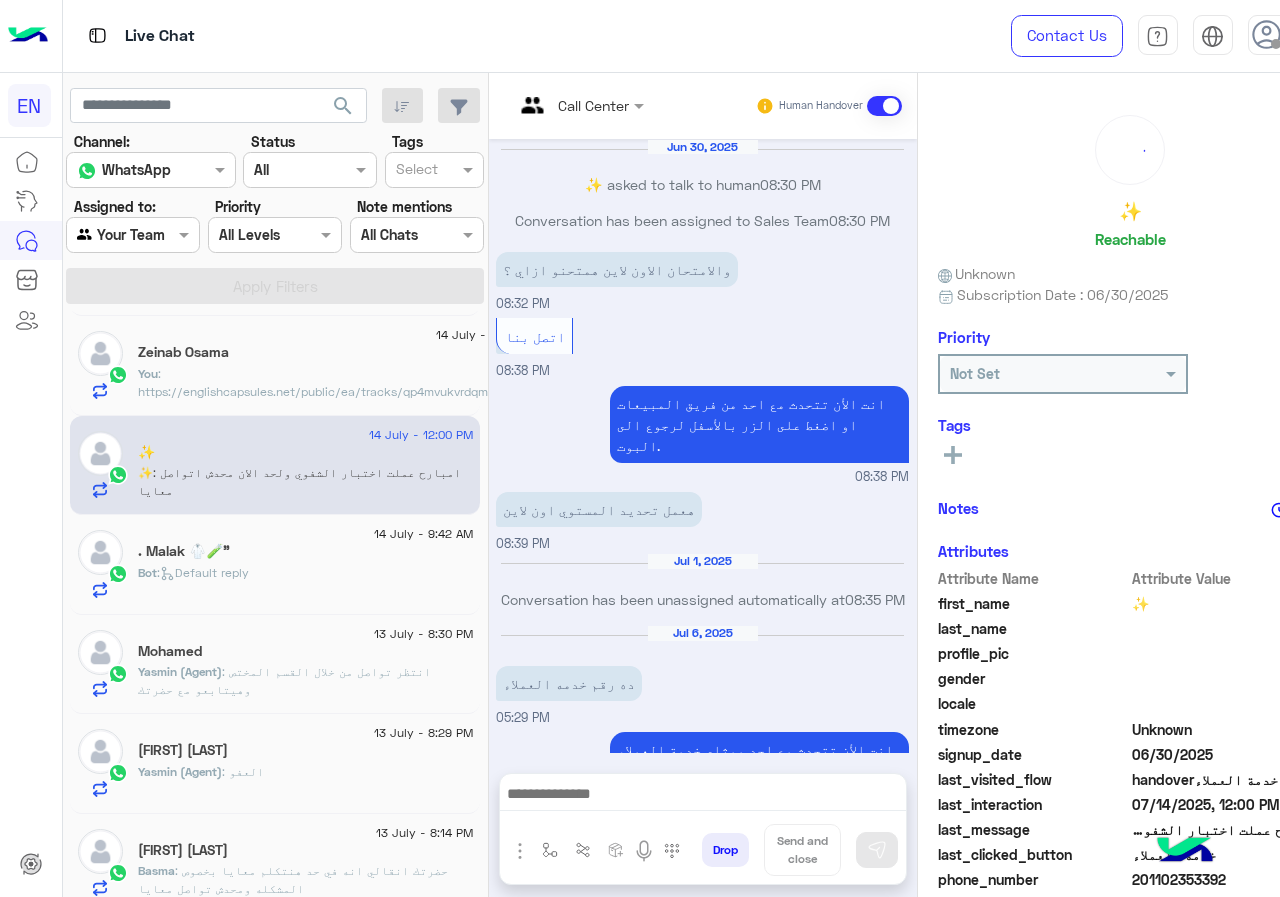 scroll, scrollTop: 1361, scrollLeft: 0, axis: vertical 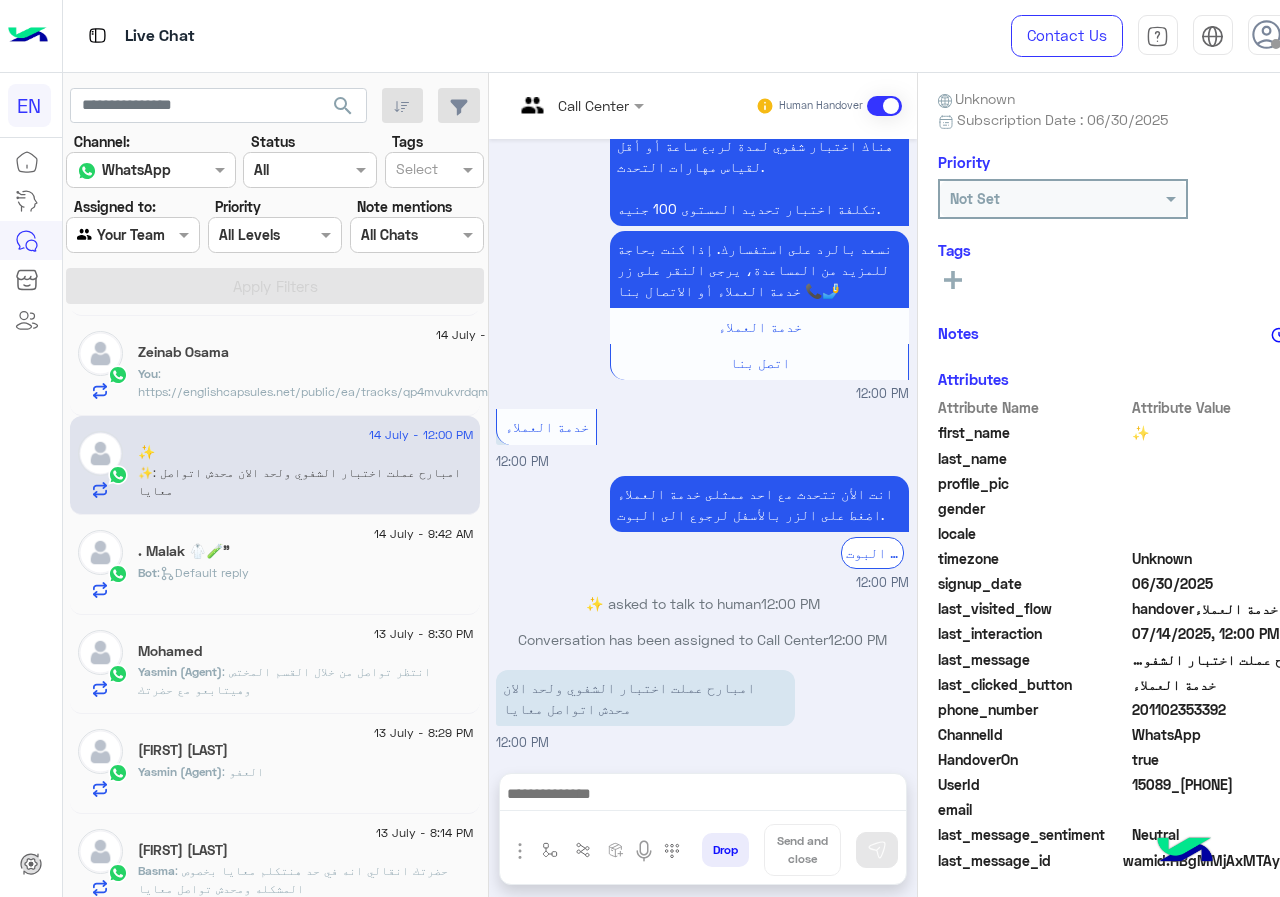 drag, startPoint x: 1134, startPoint y: 710, endPoint x: 1245, endPoint y: 701, distance: 111.364265 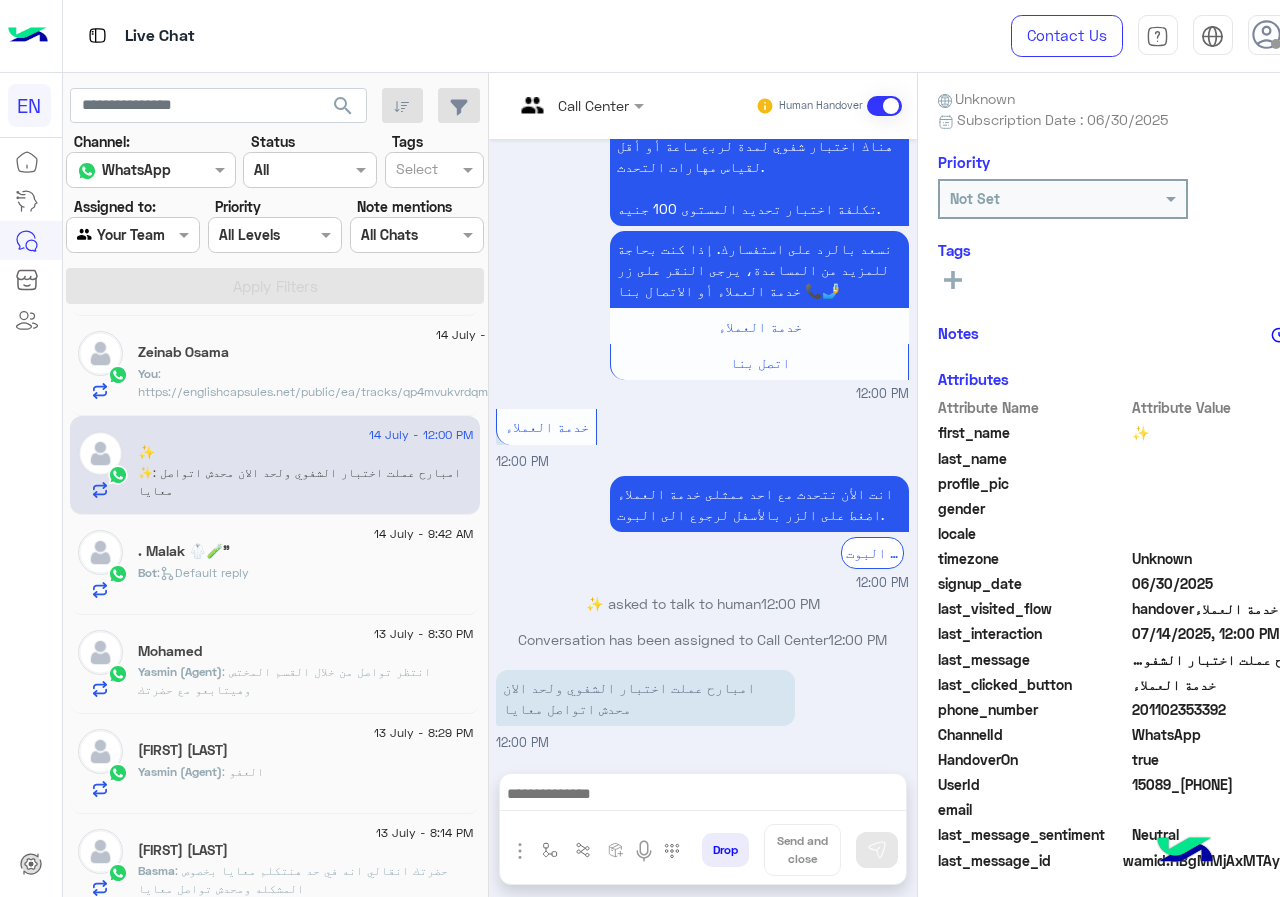 copy on "[PHONE]" 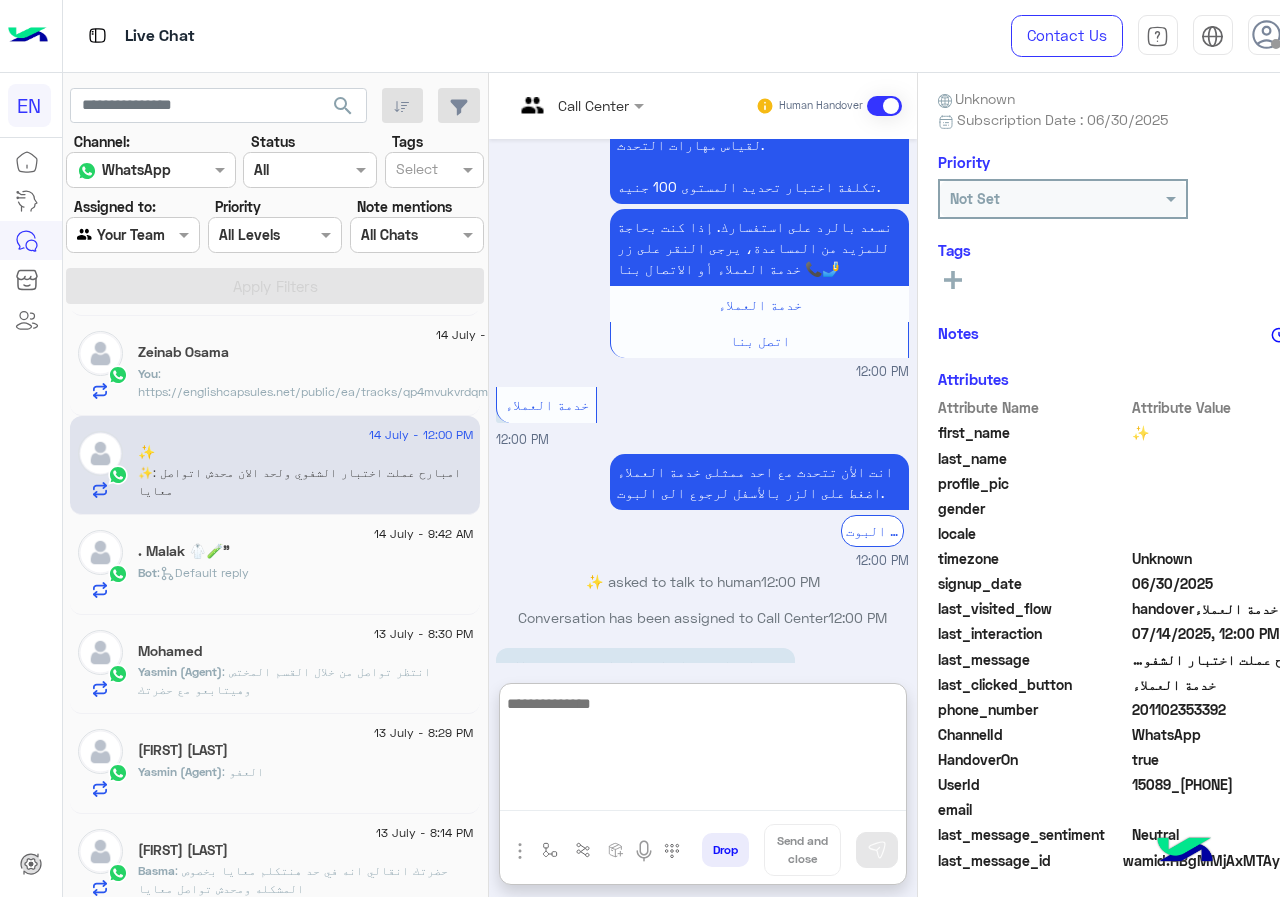 paste on "**********" 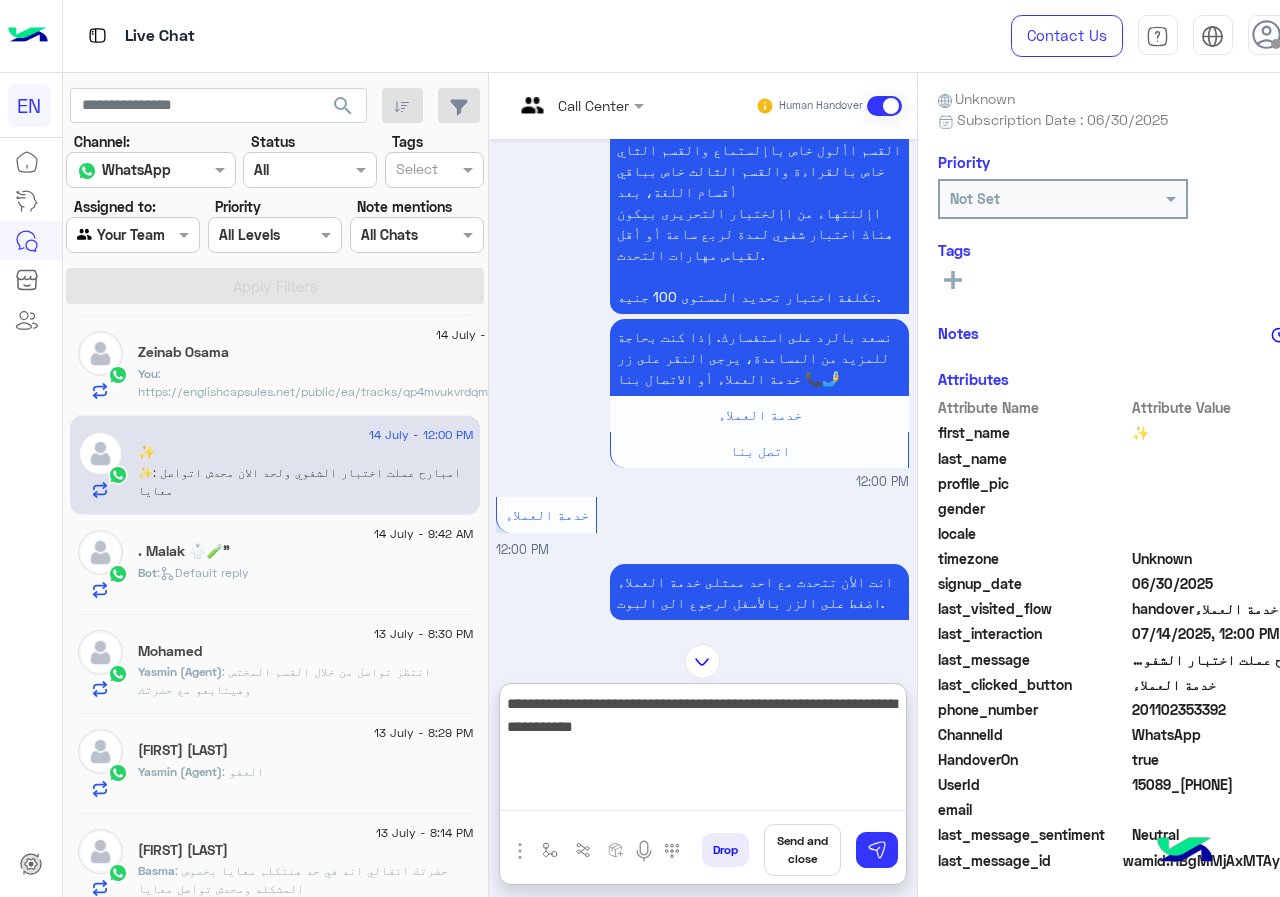 scroll, scrollTop: 1451, scrollLeft: 0, axis: vertical 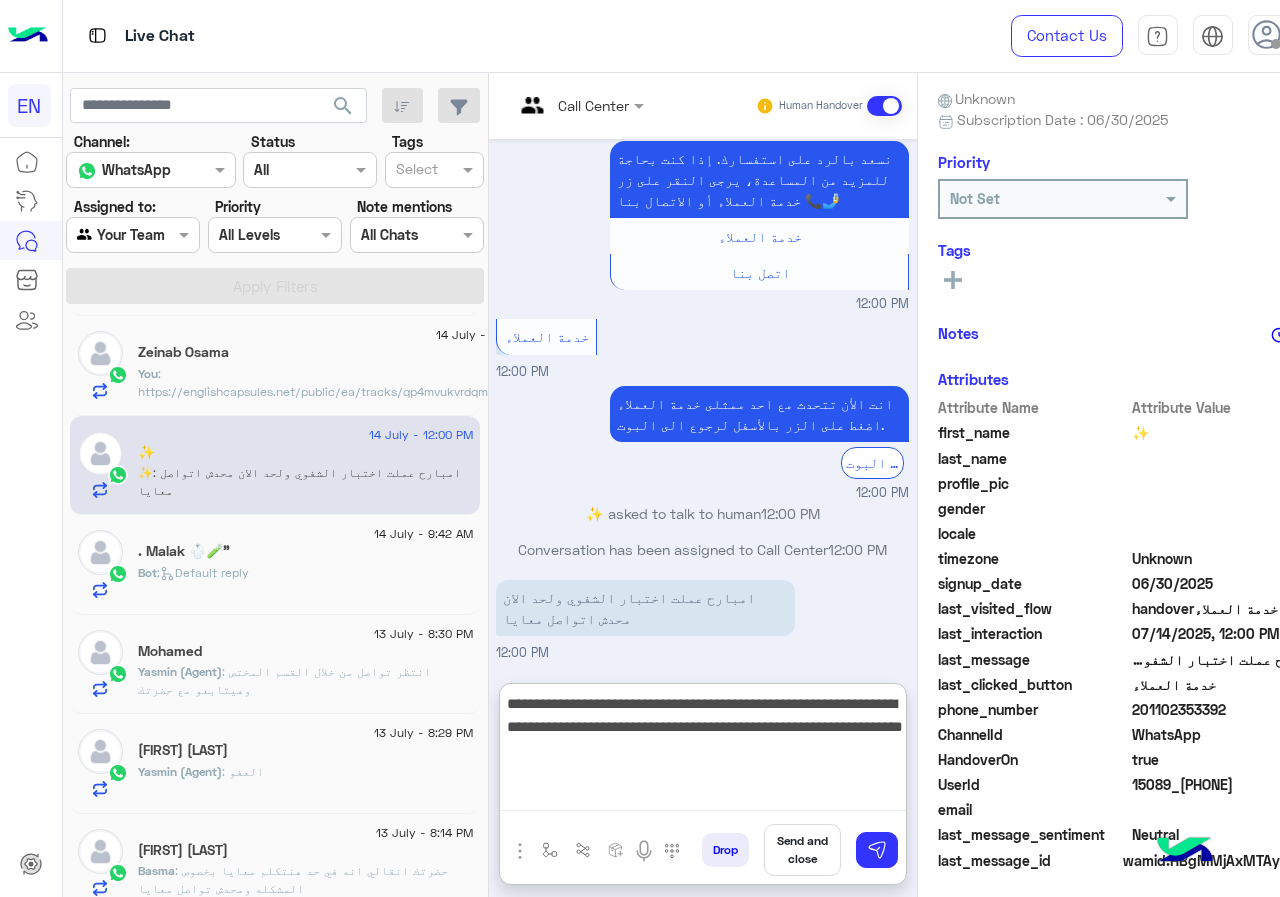 click on "**********" at bounding box center (703, 751) 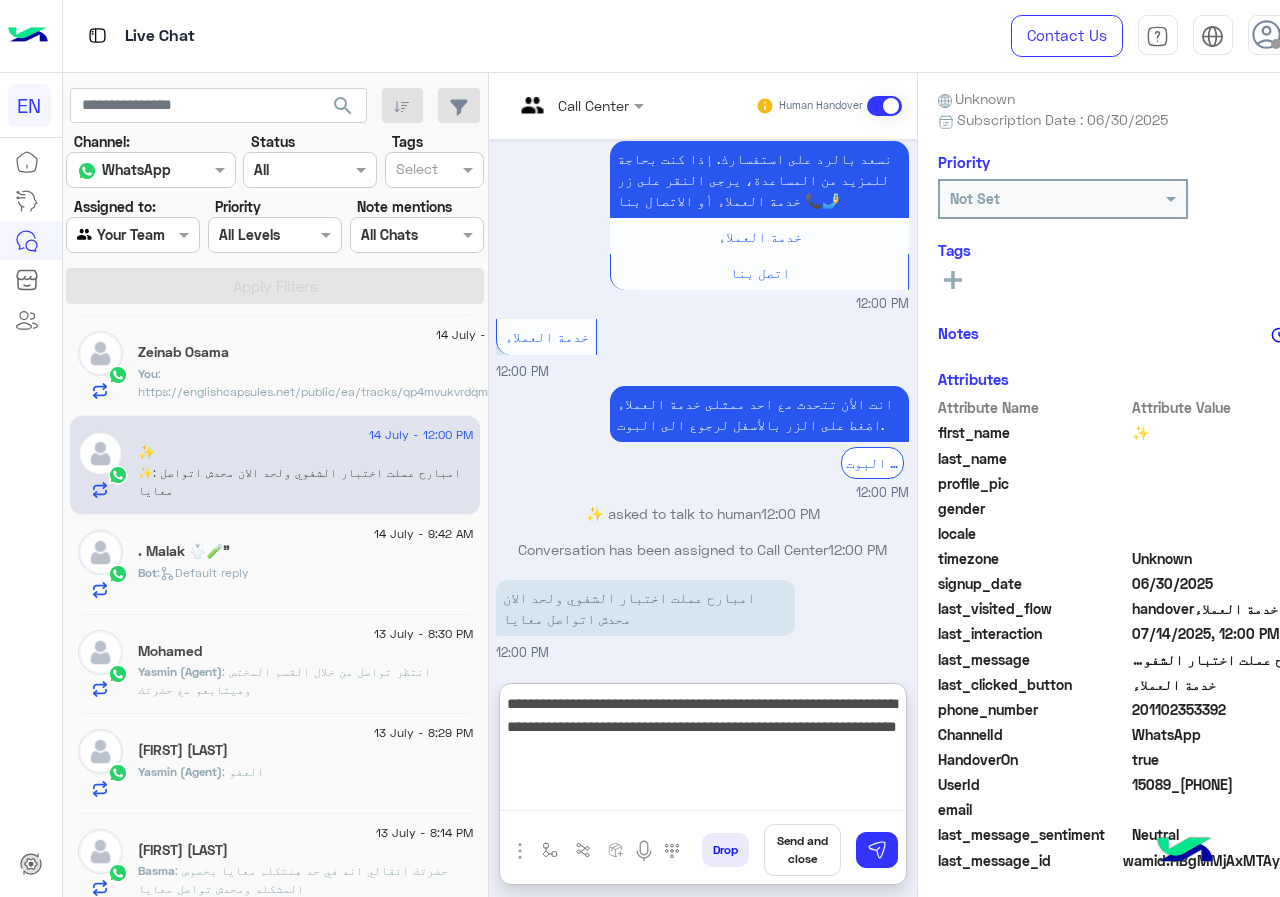 drag, startPoint x: 551, startPoint y: 757, endPoint x: 563, endPoint y: 757, distance: 12 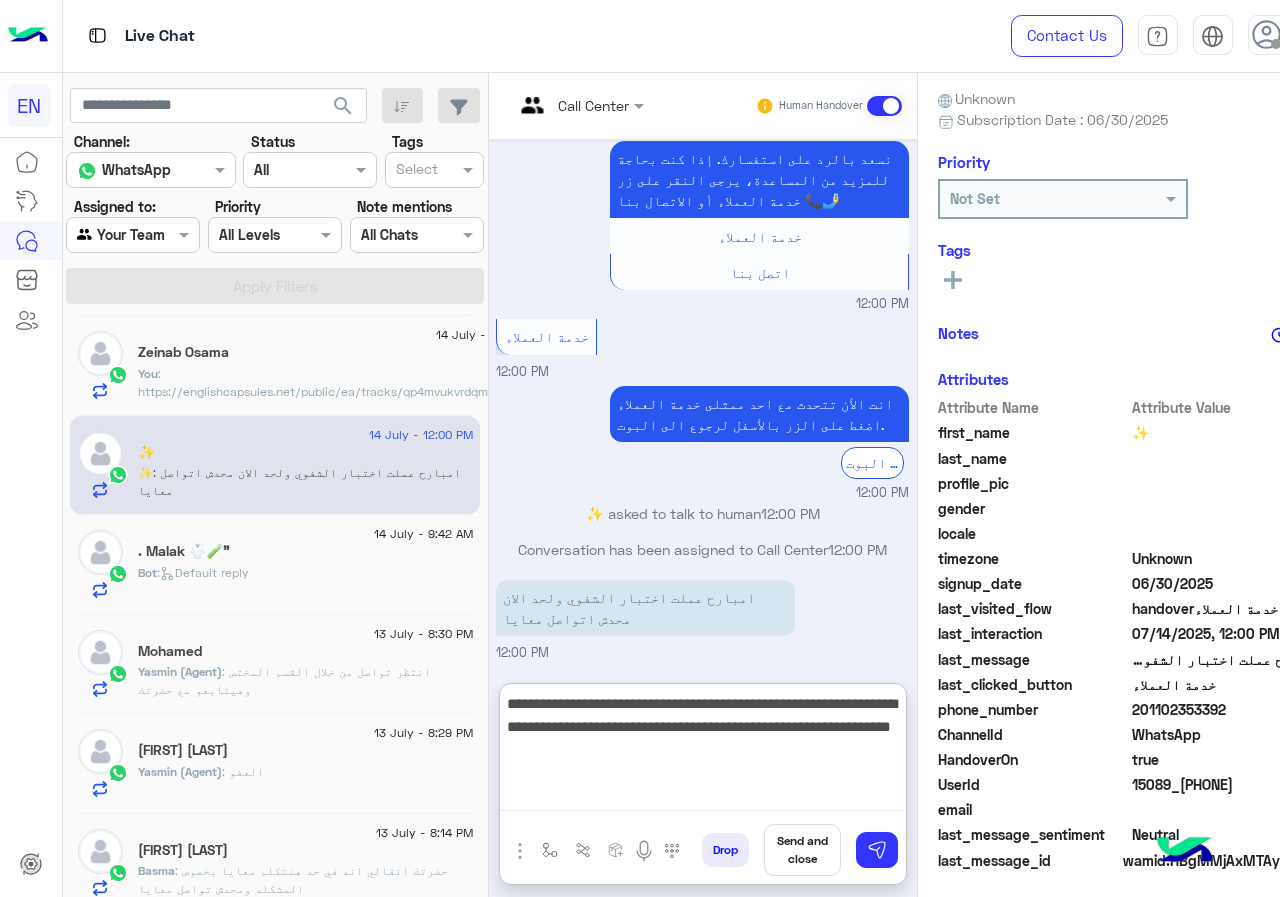click on "**********" at bounding box center [703, 751] 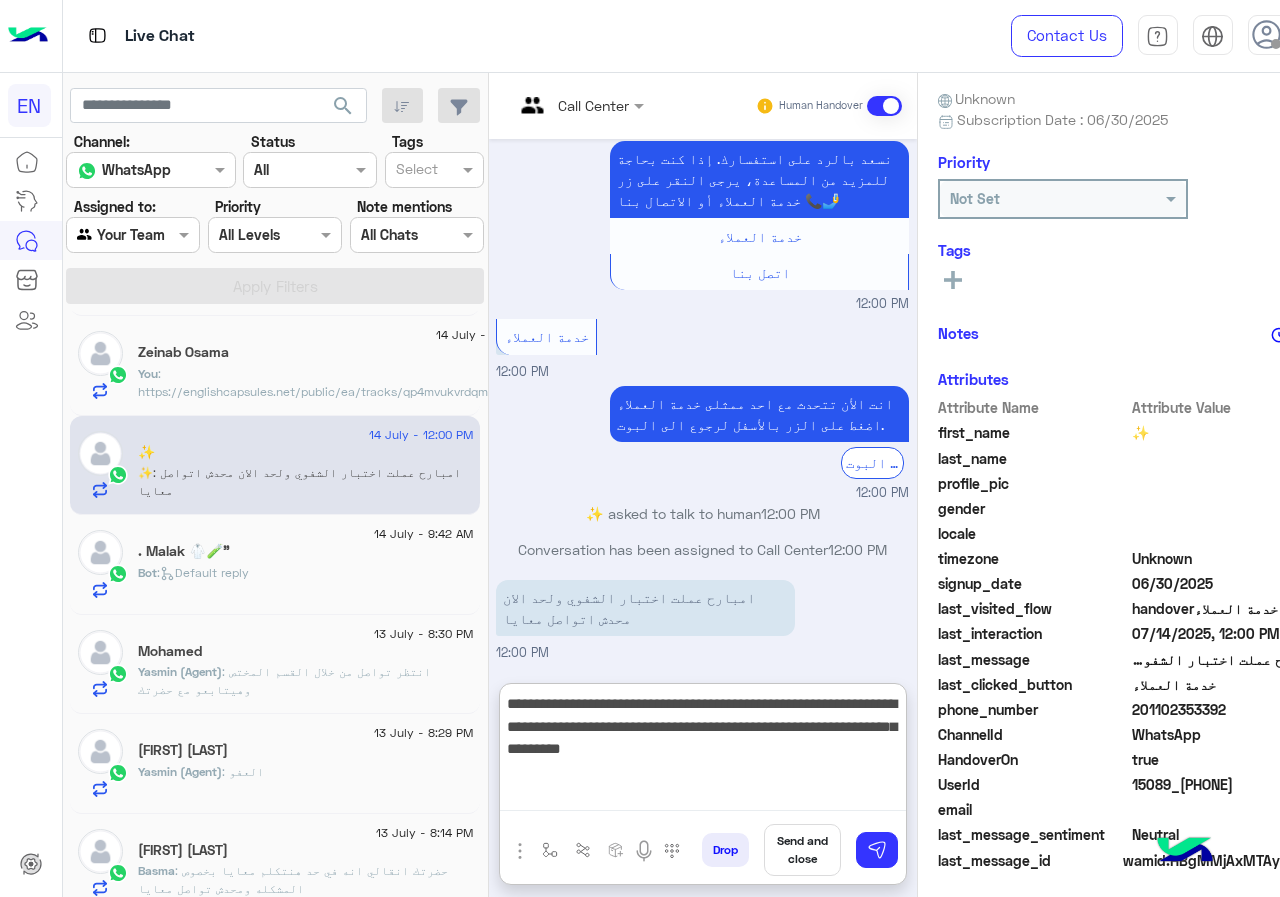 drag, startPoint x: 581, startPoint y: 762, endPoint x: 512, endPoint y: 759, distance: 69.065186 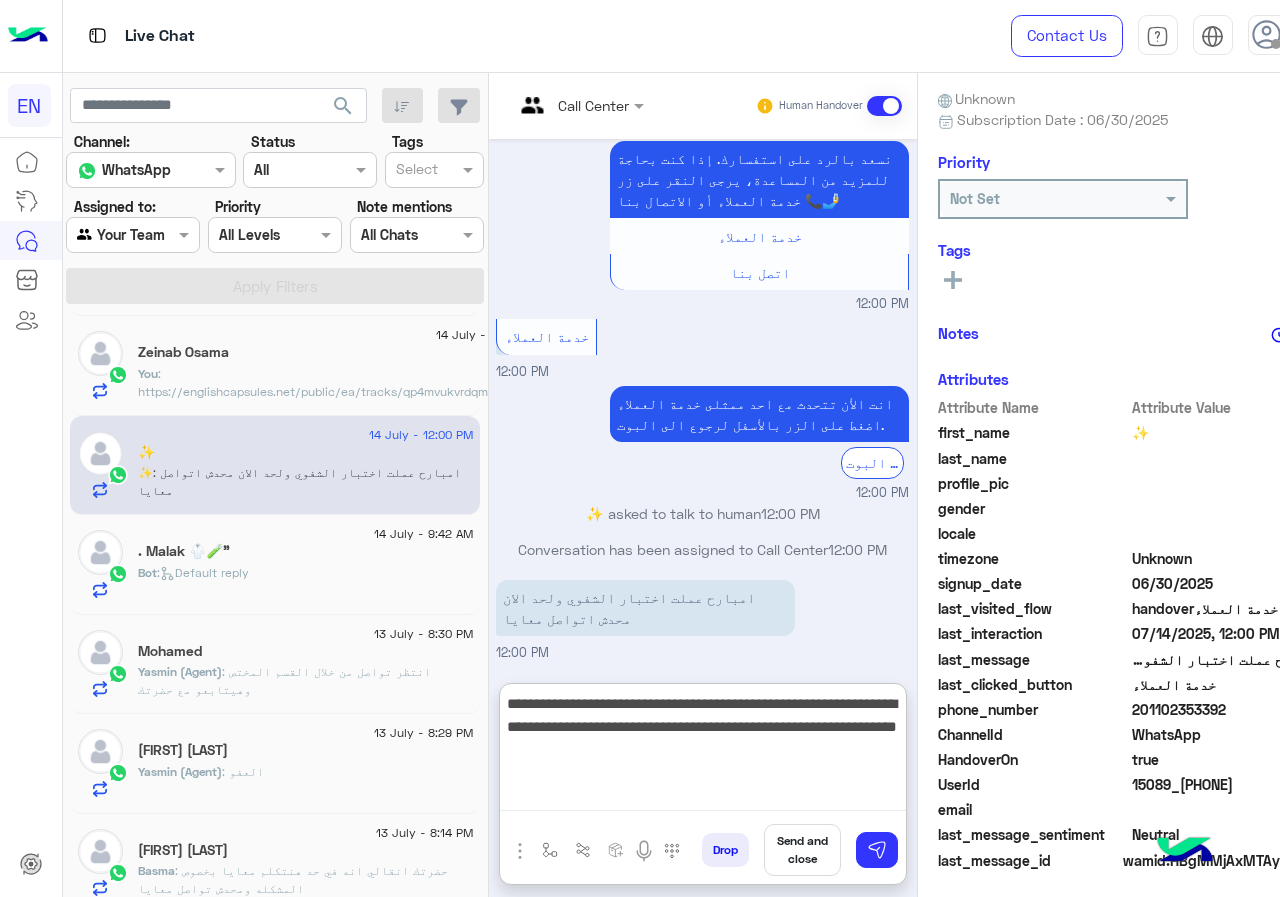 drag, startPoint x: 523, startPoint y: 758, endPoint x: 510, endPoint y: 757, distance: 13.038404 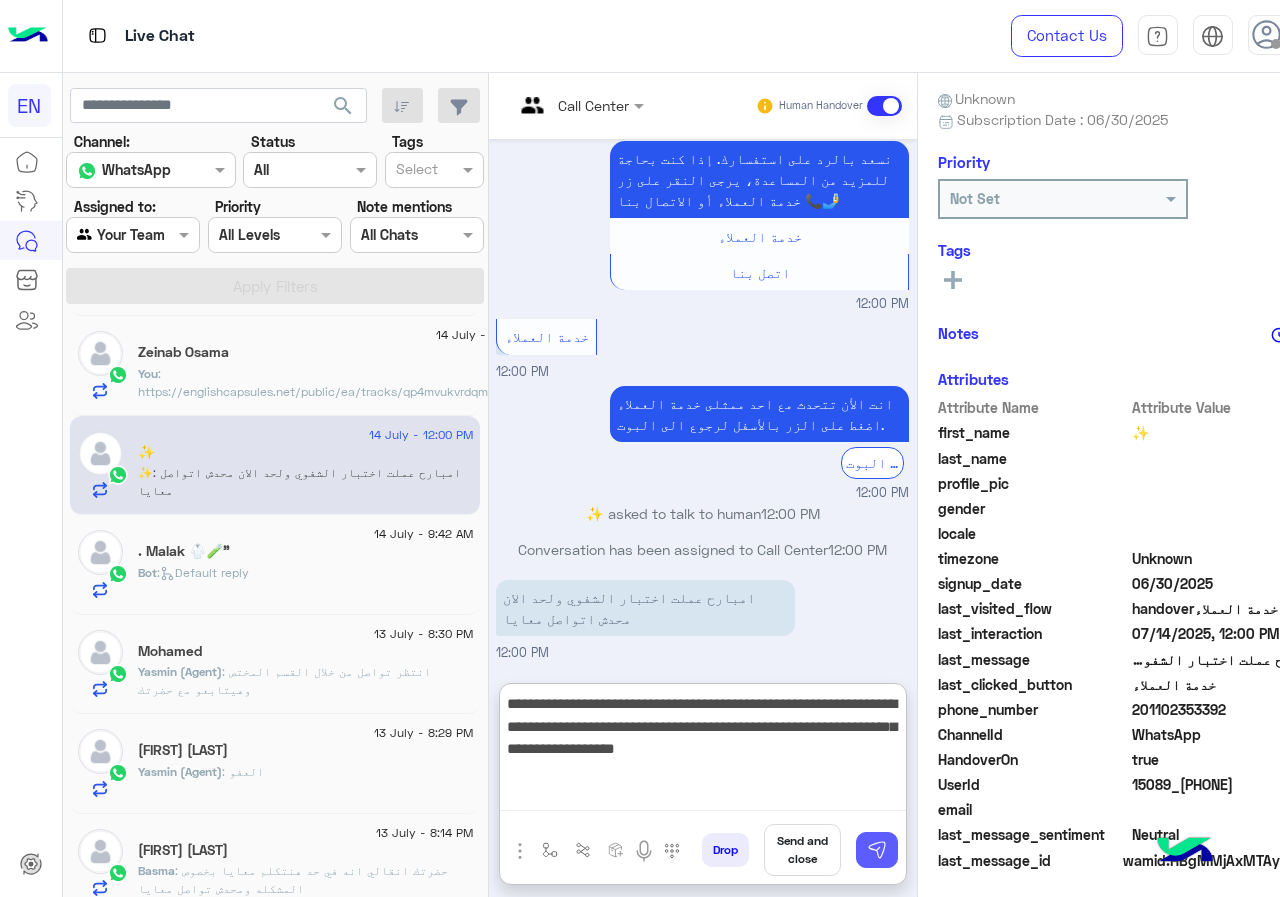type on "**********" 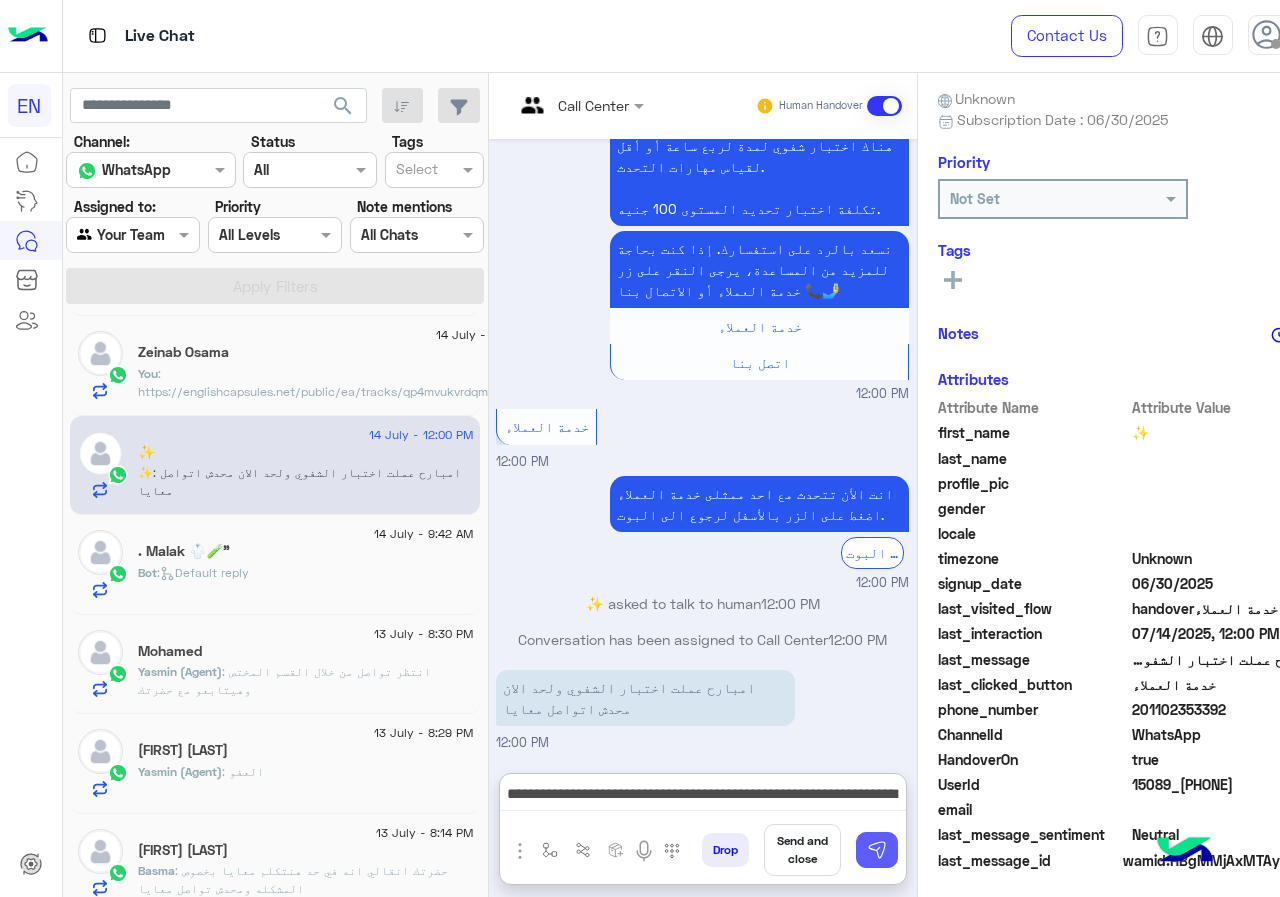 click at bounding box center [877, 850] 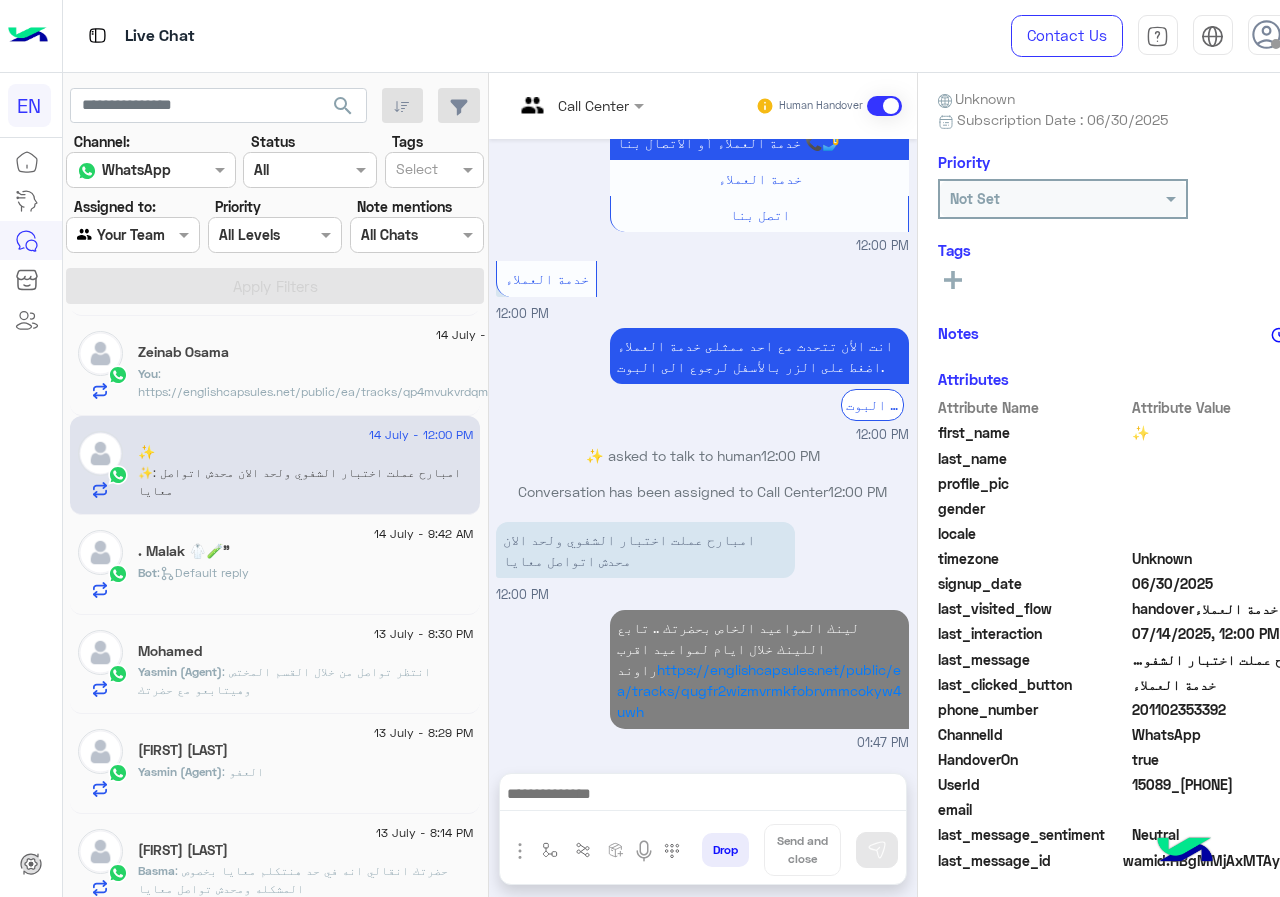 scroll, scrollTop: 1488, scrollLeft: 0, axis: vertical 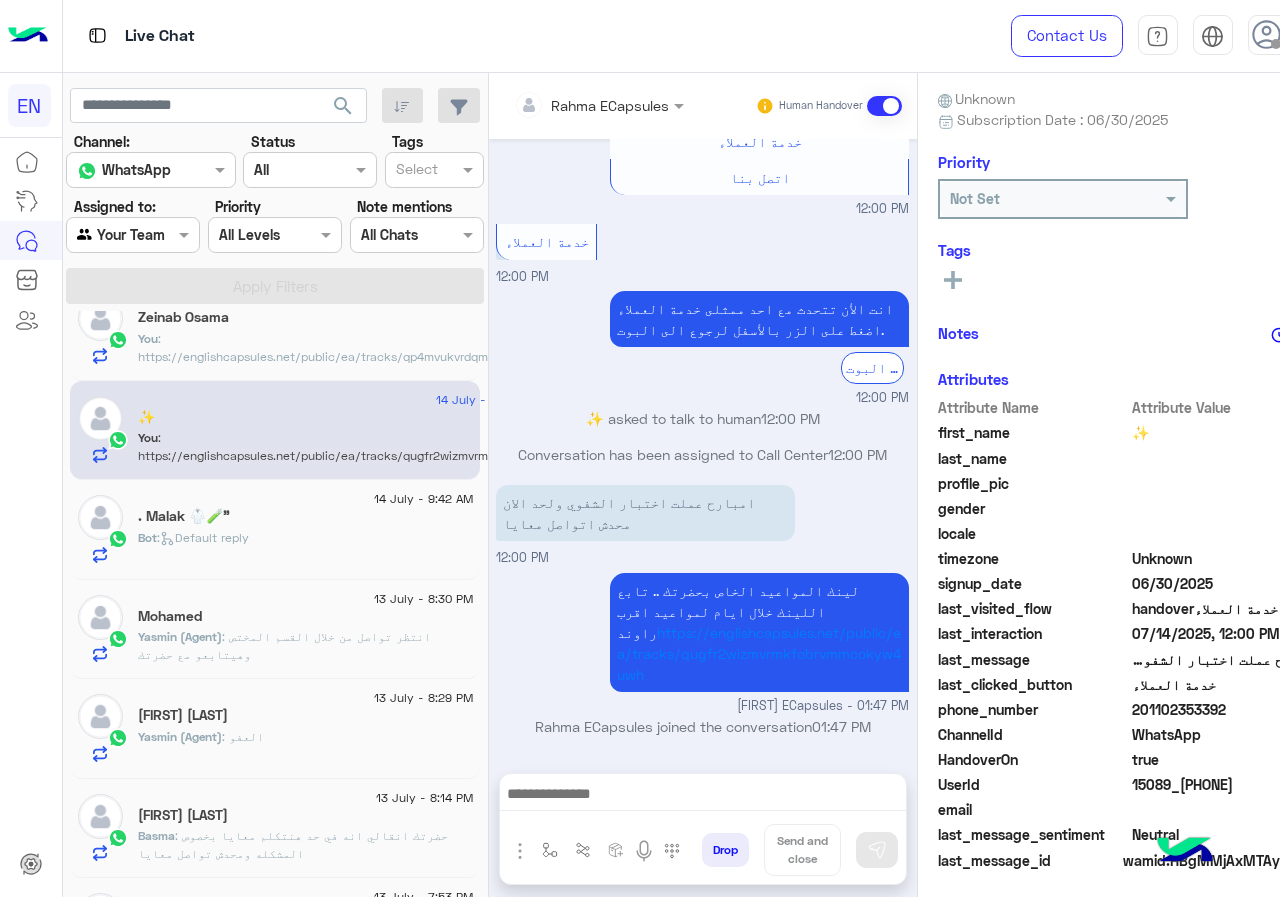 click on "Bot :   Default reply" 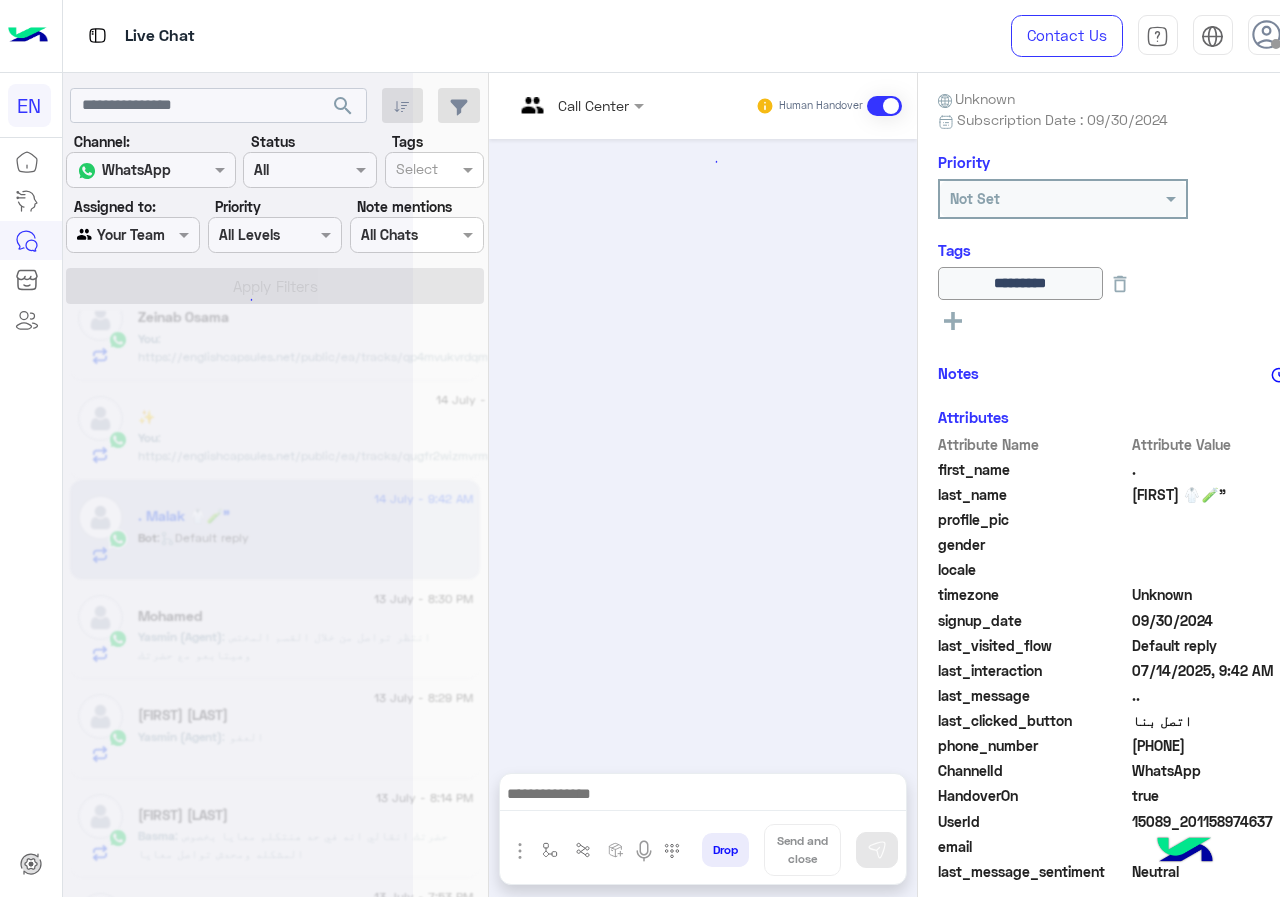 scroll, scrollTop: 1298, scrollLeft: 0, axis: vertical 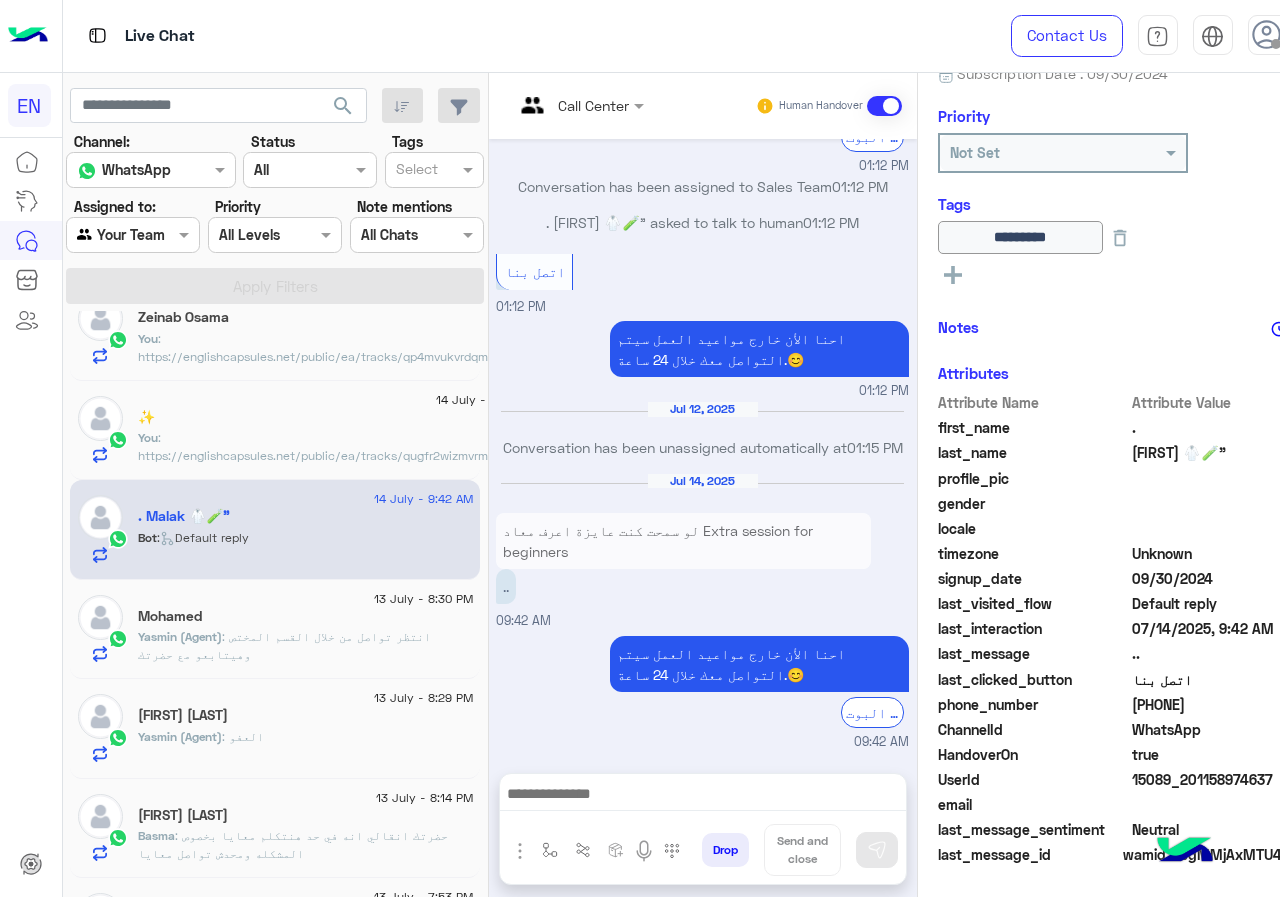 drag, startPoint x: 1188, startPoint y: 699, endPoint x: 1260, endPoint y: 699, distance: 72 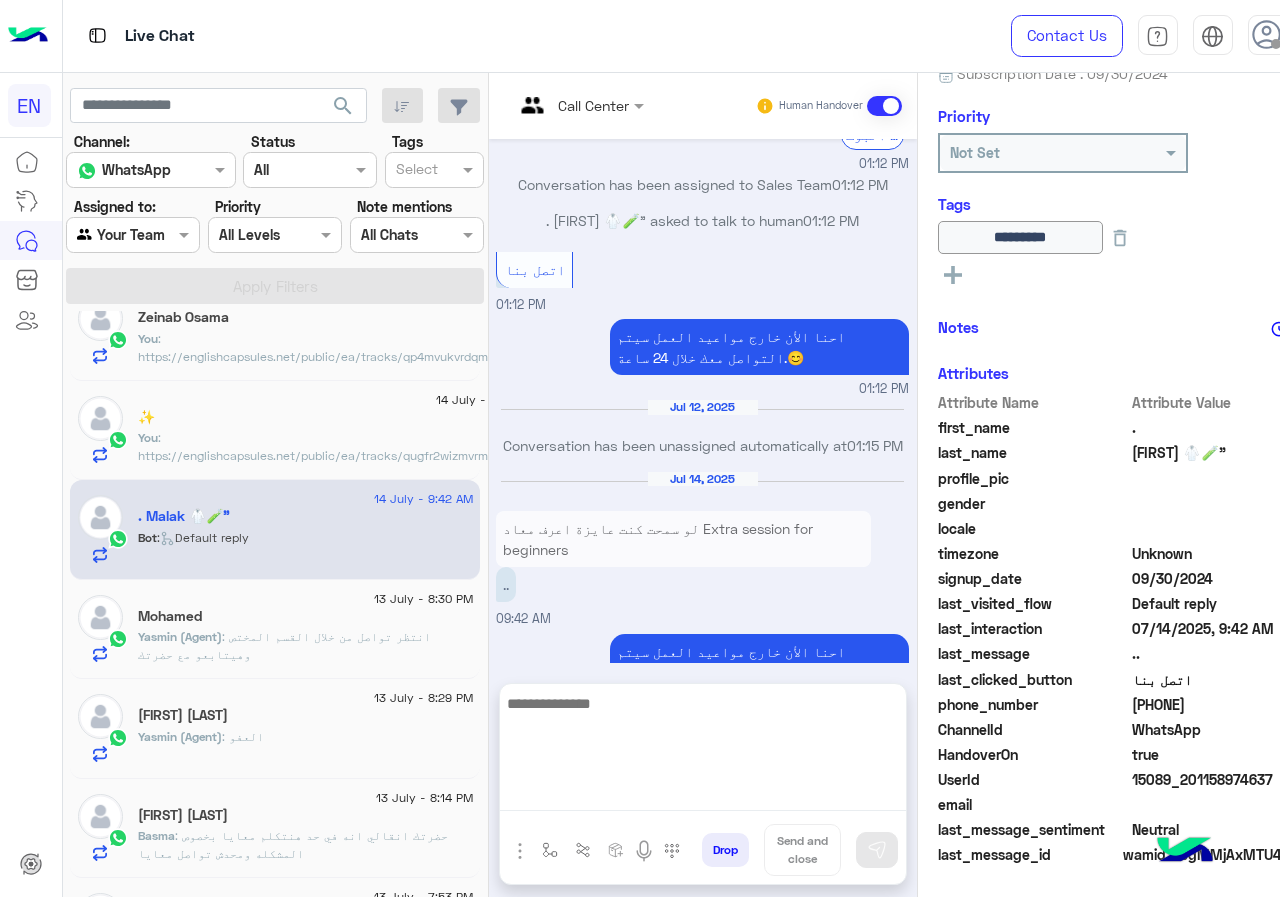 click at bounding box center [703, 751] 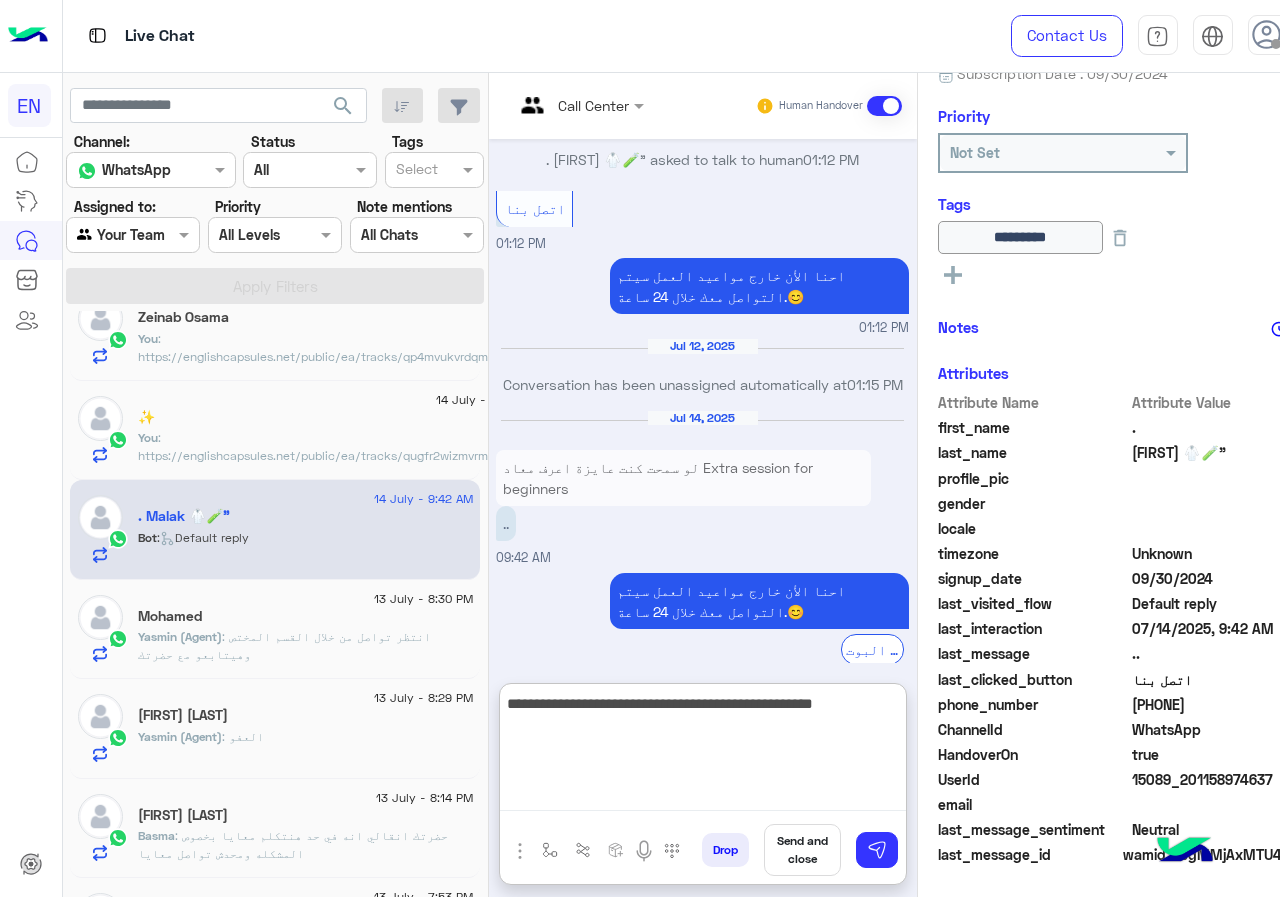 scroll, scrollTop: 1388, scrollLeft: 0, axis: vertical 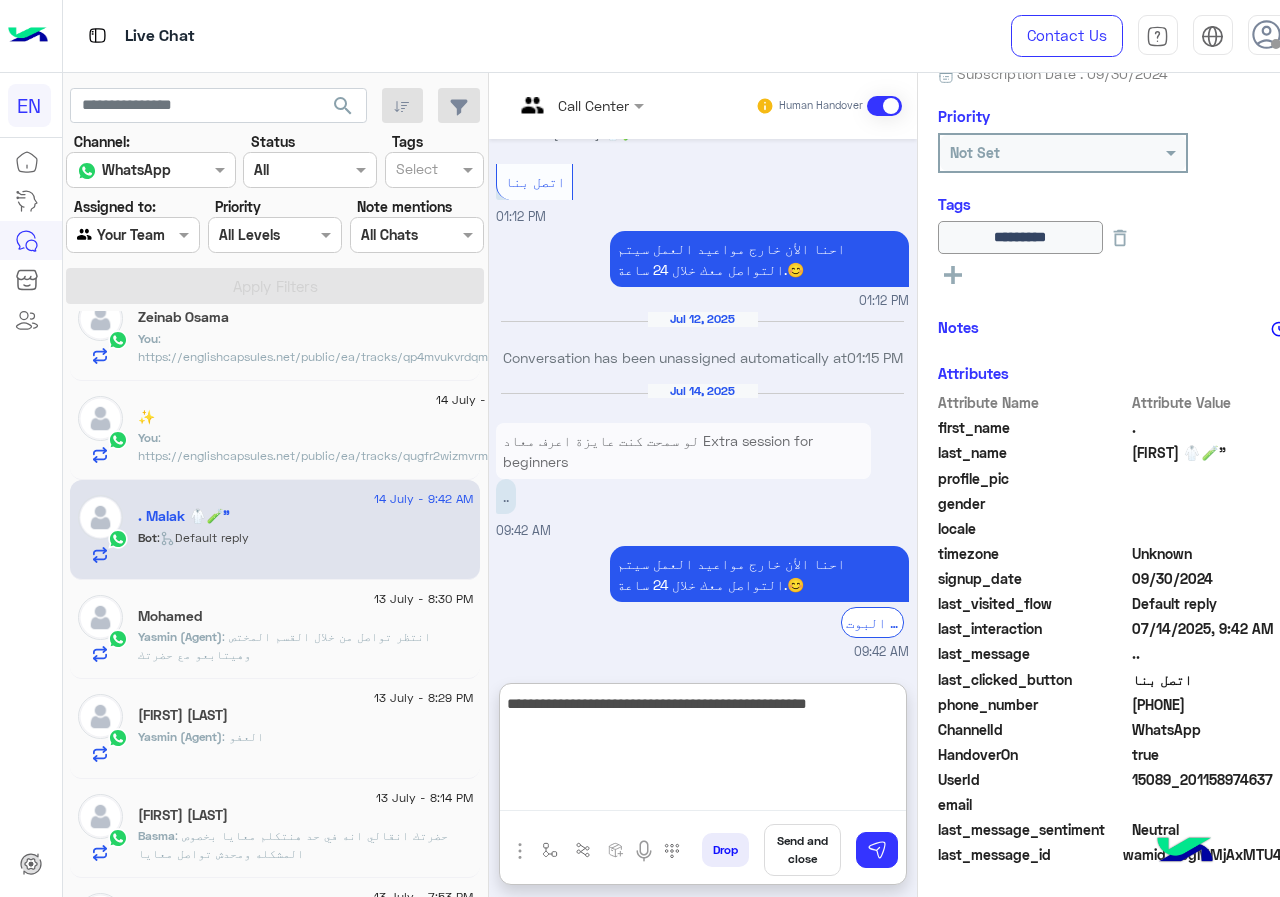 type on "**********" 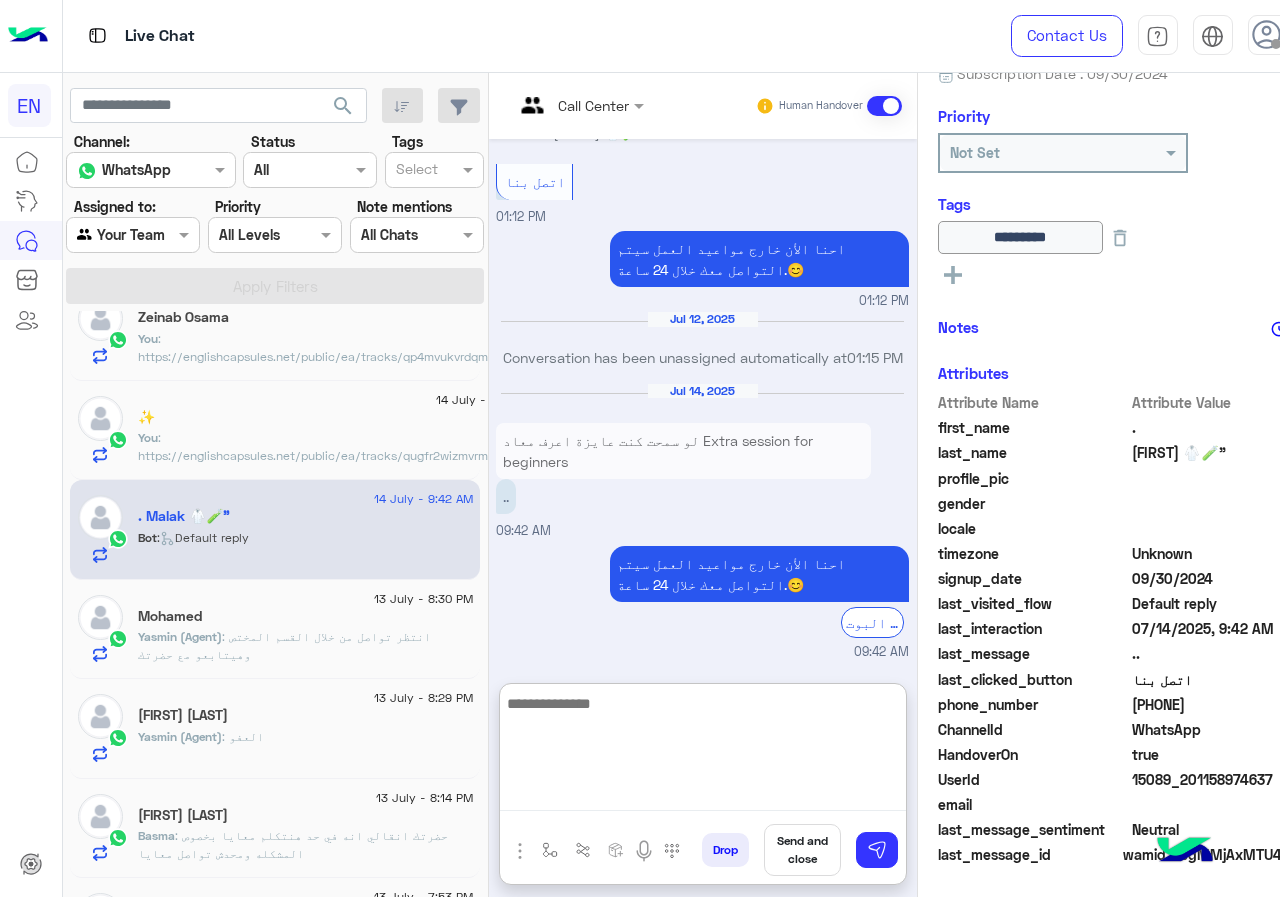 scroll, scrollTop: 1473, scrollLeft: 0, axis: vertical 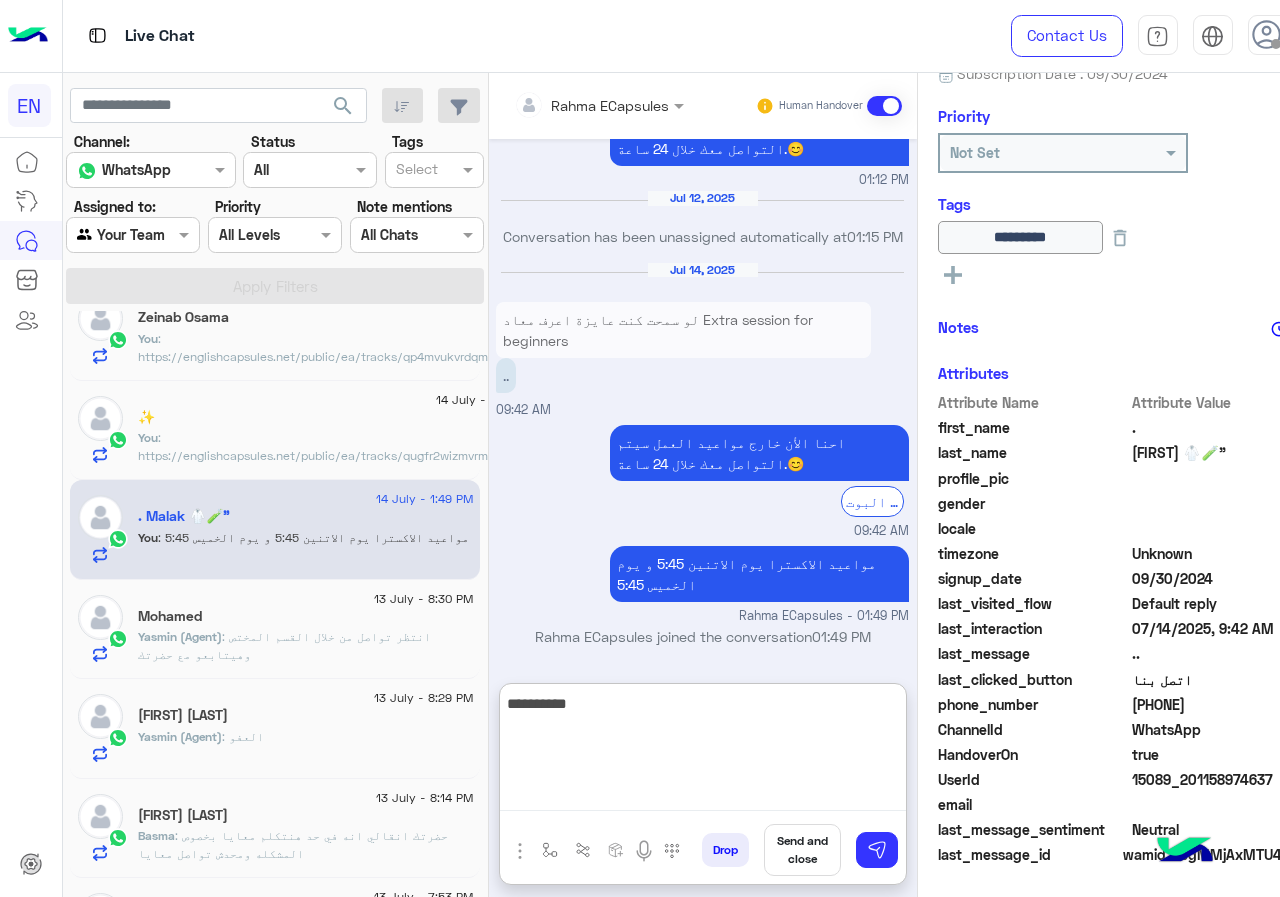 type on "**********" 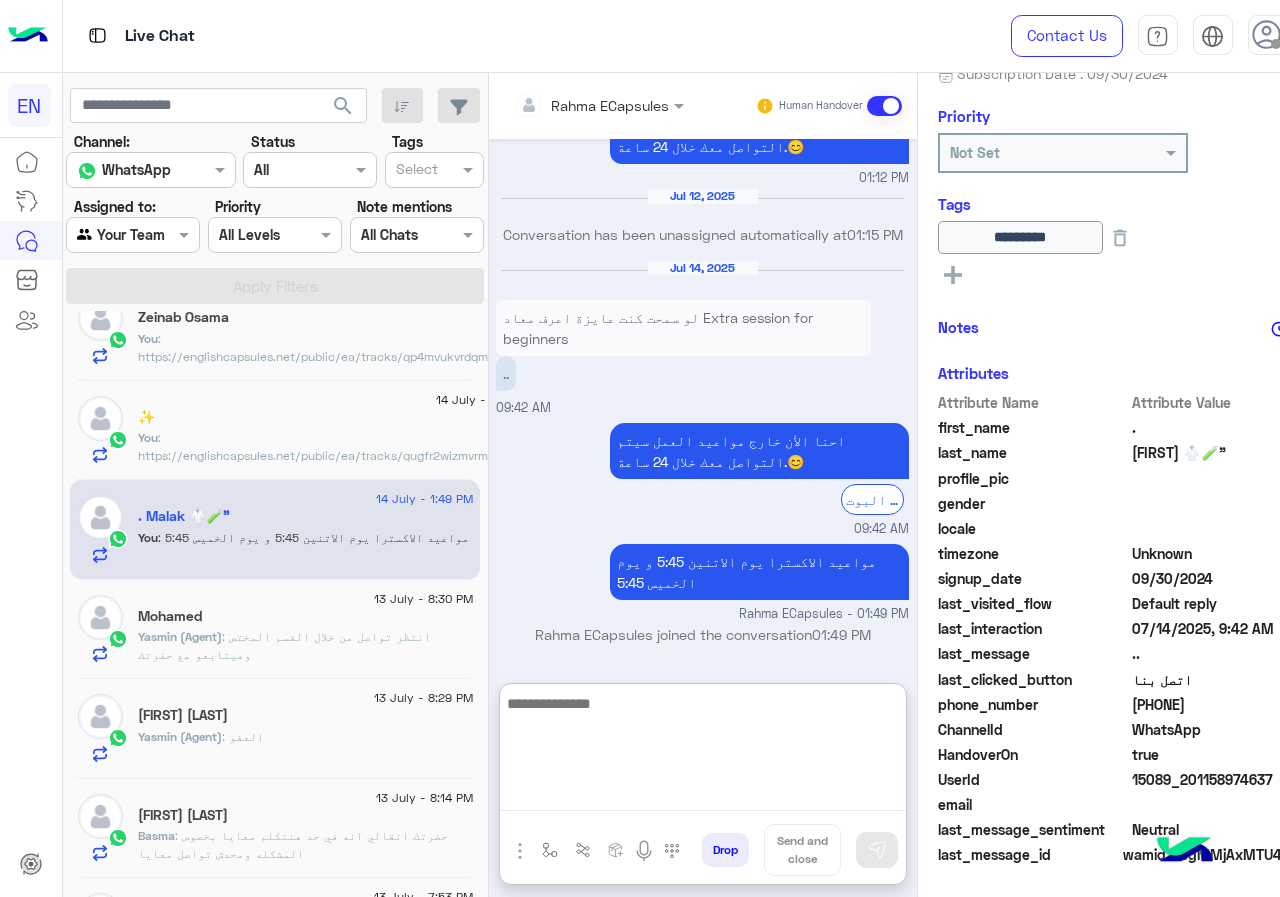 scroll, scrollTop: 1573, scrollLeft: 0, axis: vertical 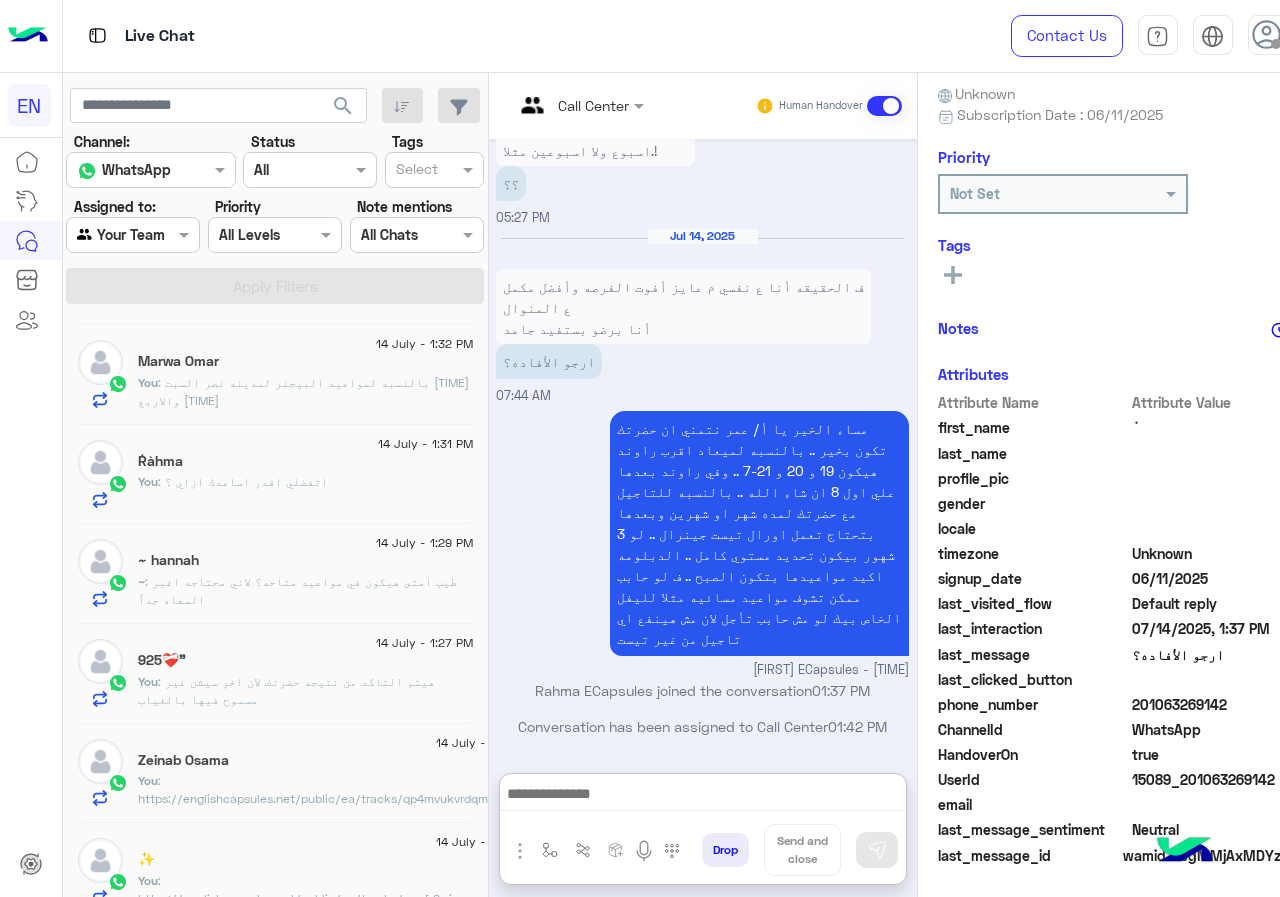 click on "~ : طيب امتى هيكون في مواعيد متاحه؟ لاني محتاجه اغير المعاد جداً" 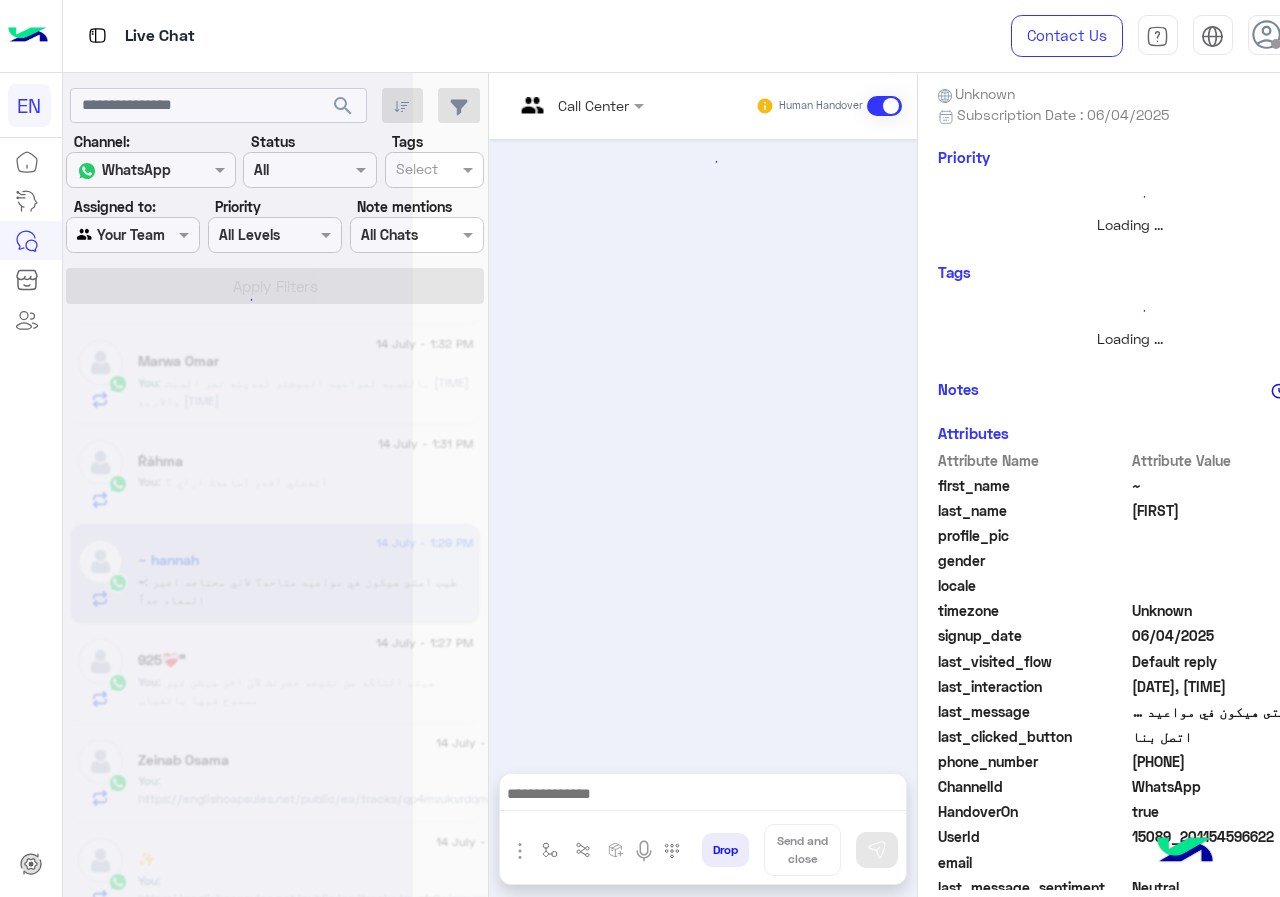 scroll, scrollTop: 0, scrollLeft: 0, axis: both 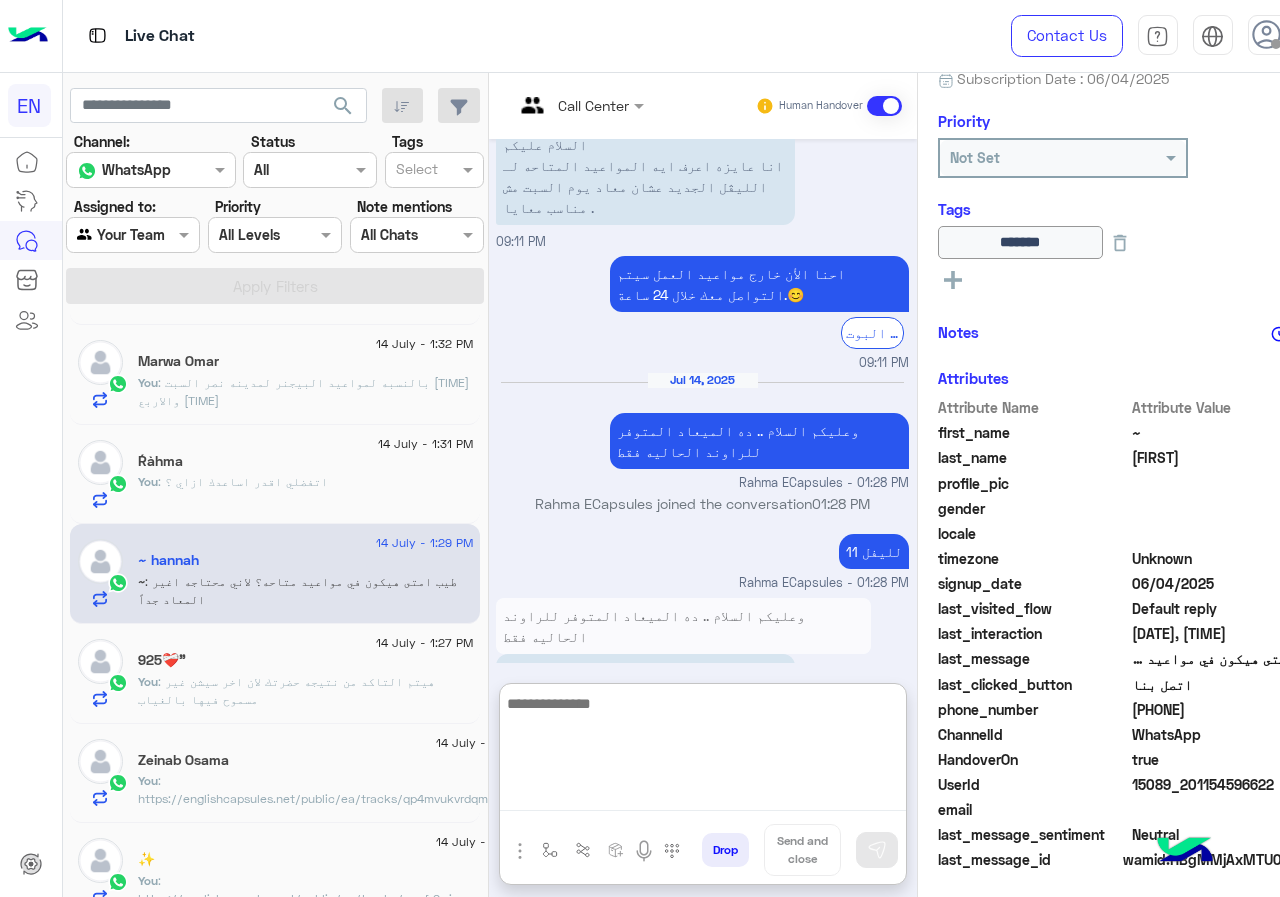 click at bounding box center [703, 751] 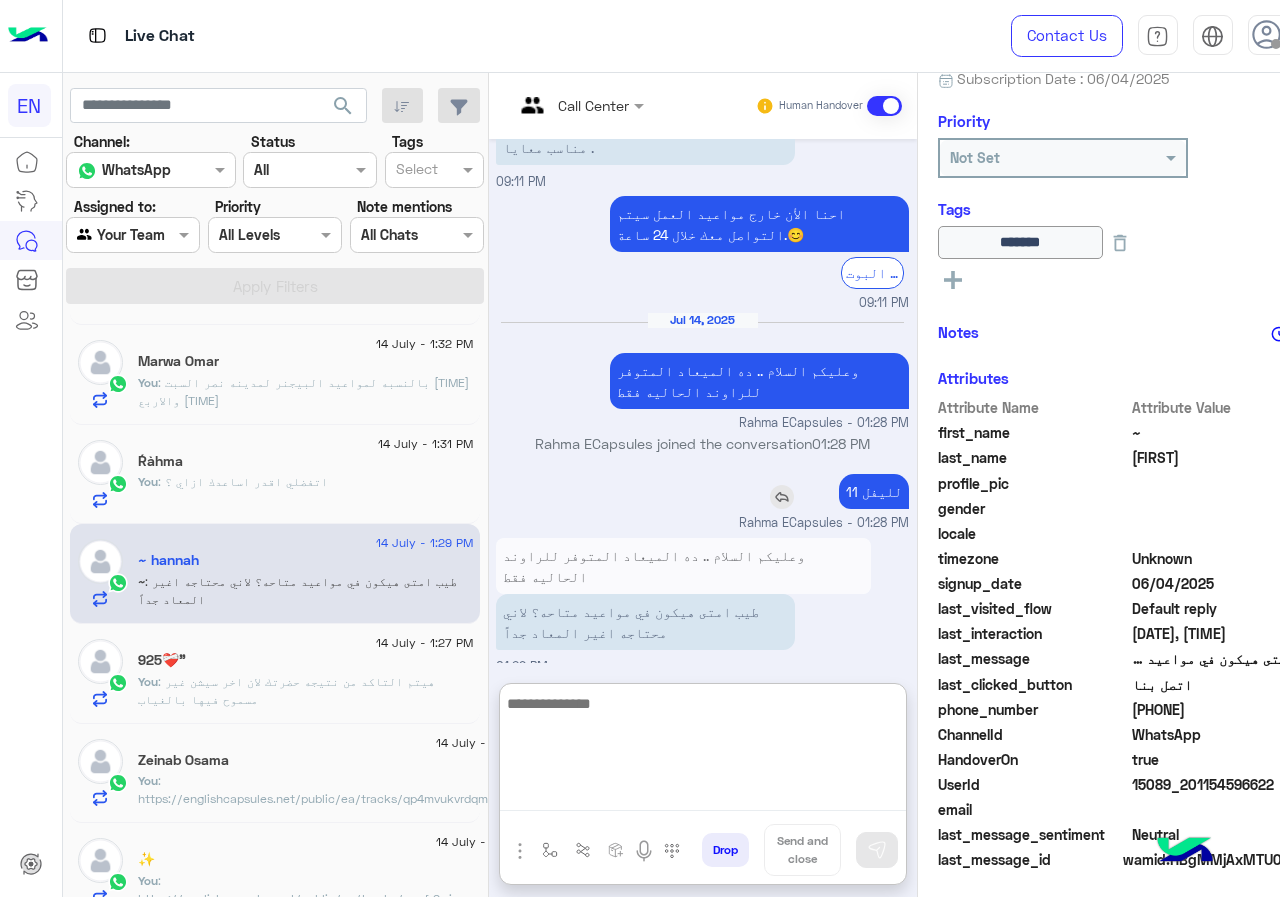 scroll, scrollTop: 1264, scrollLeft: 0, axis: vertical 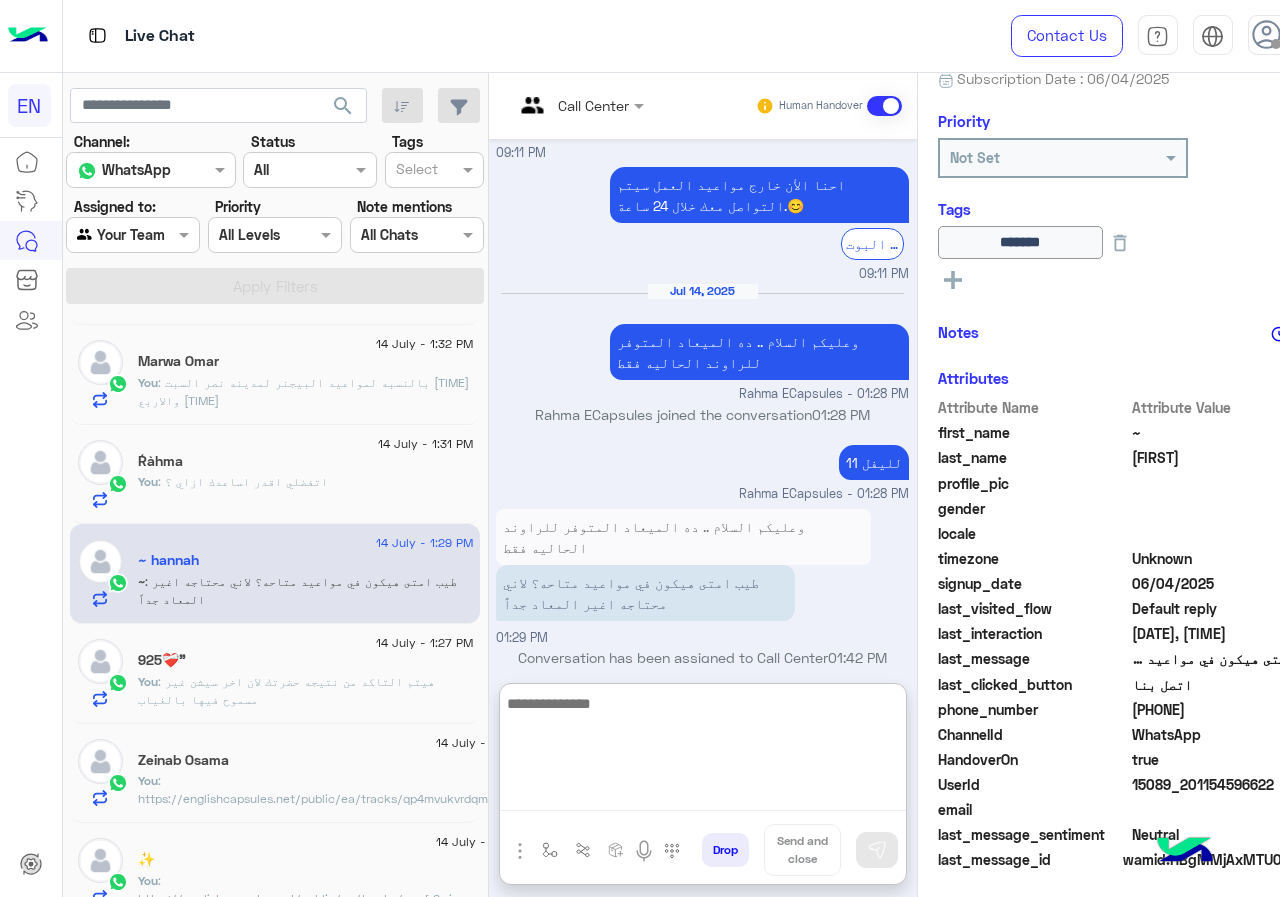click at bounding box center [703, 751] 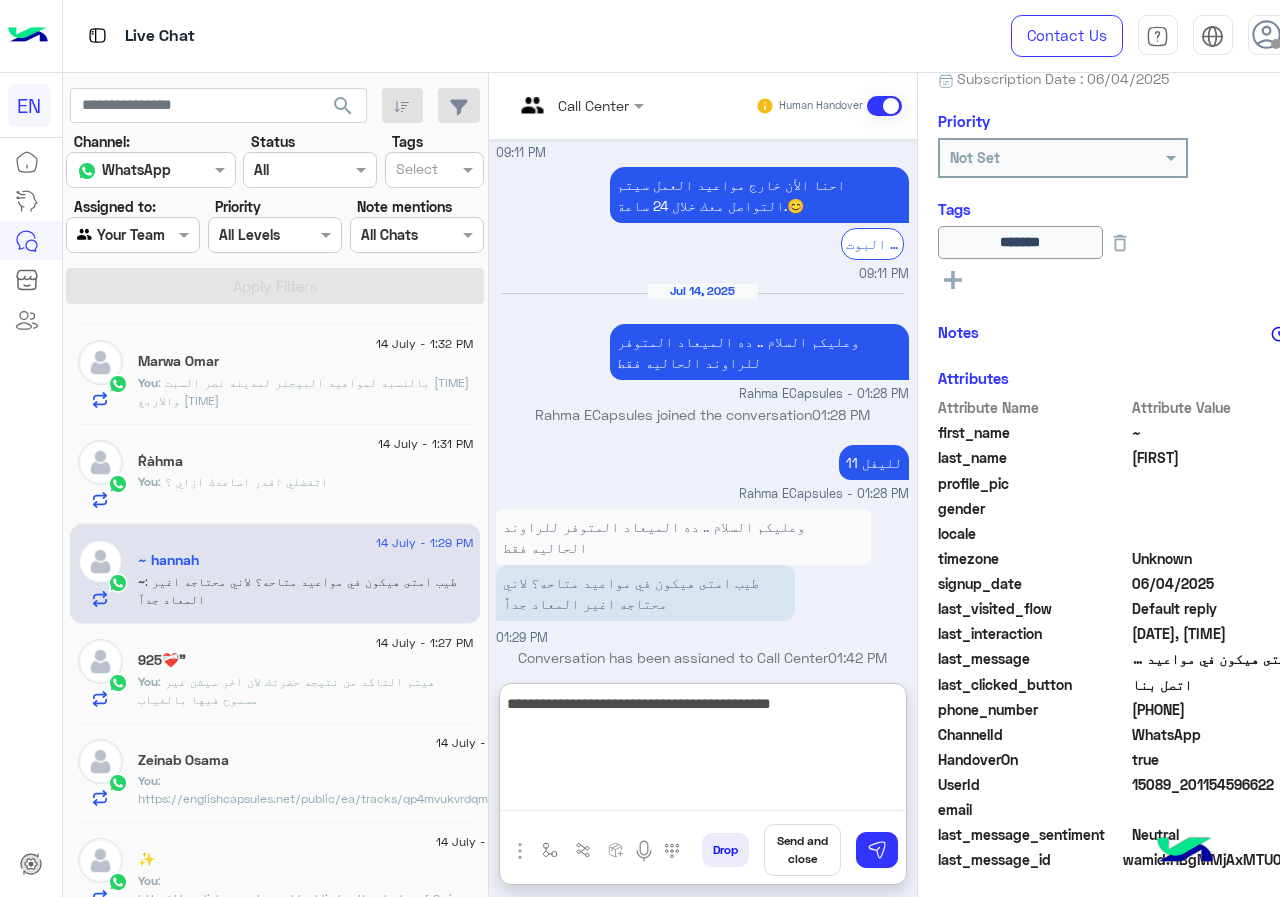 type on "**********" 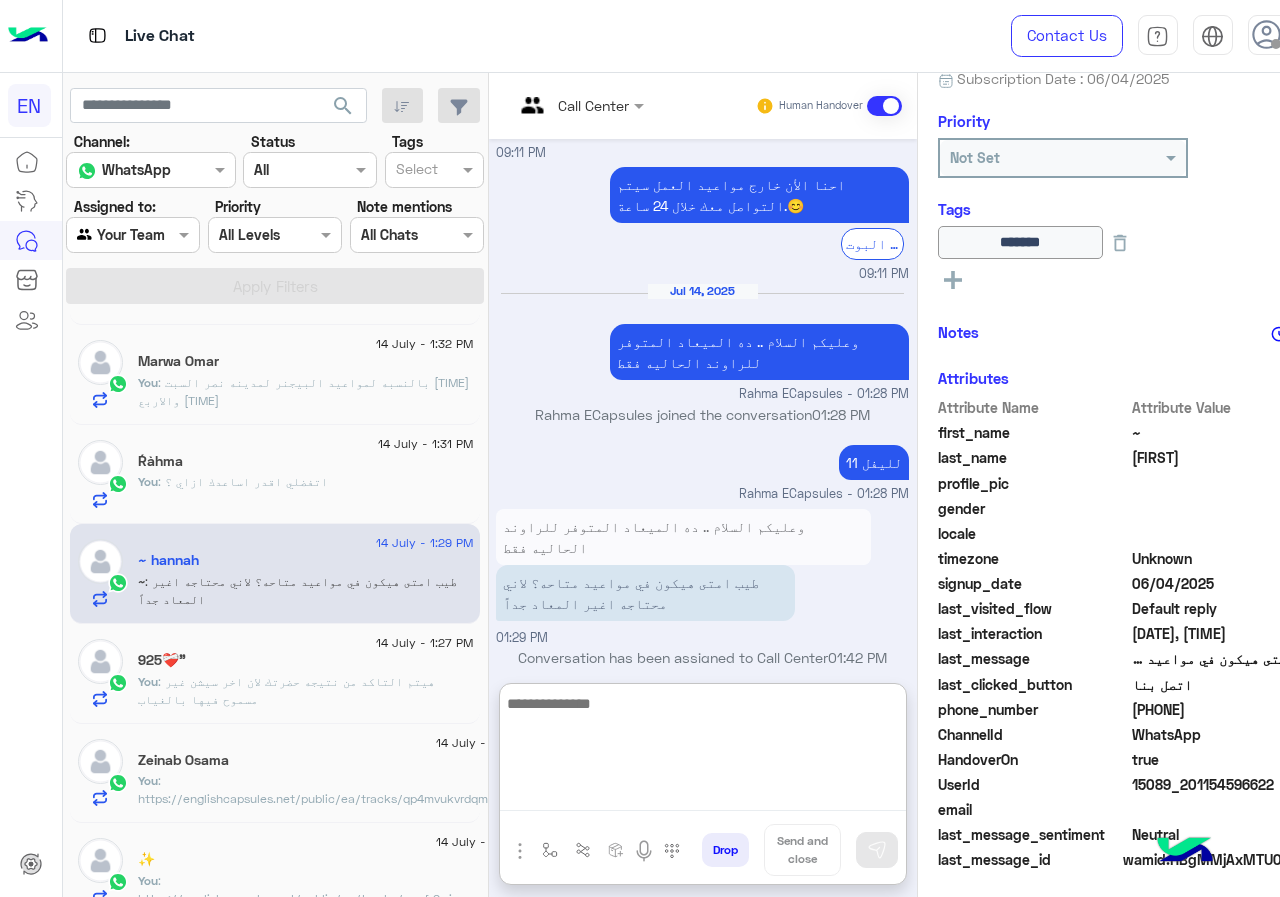 scroll, scrollTop: 1329, scrollLeft: 0, axis: vertical 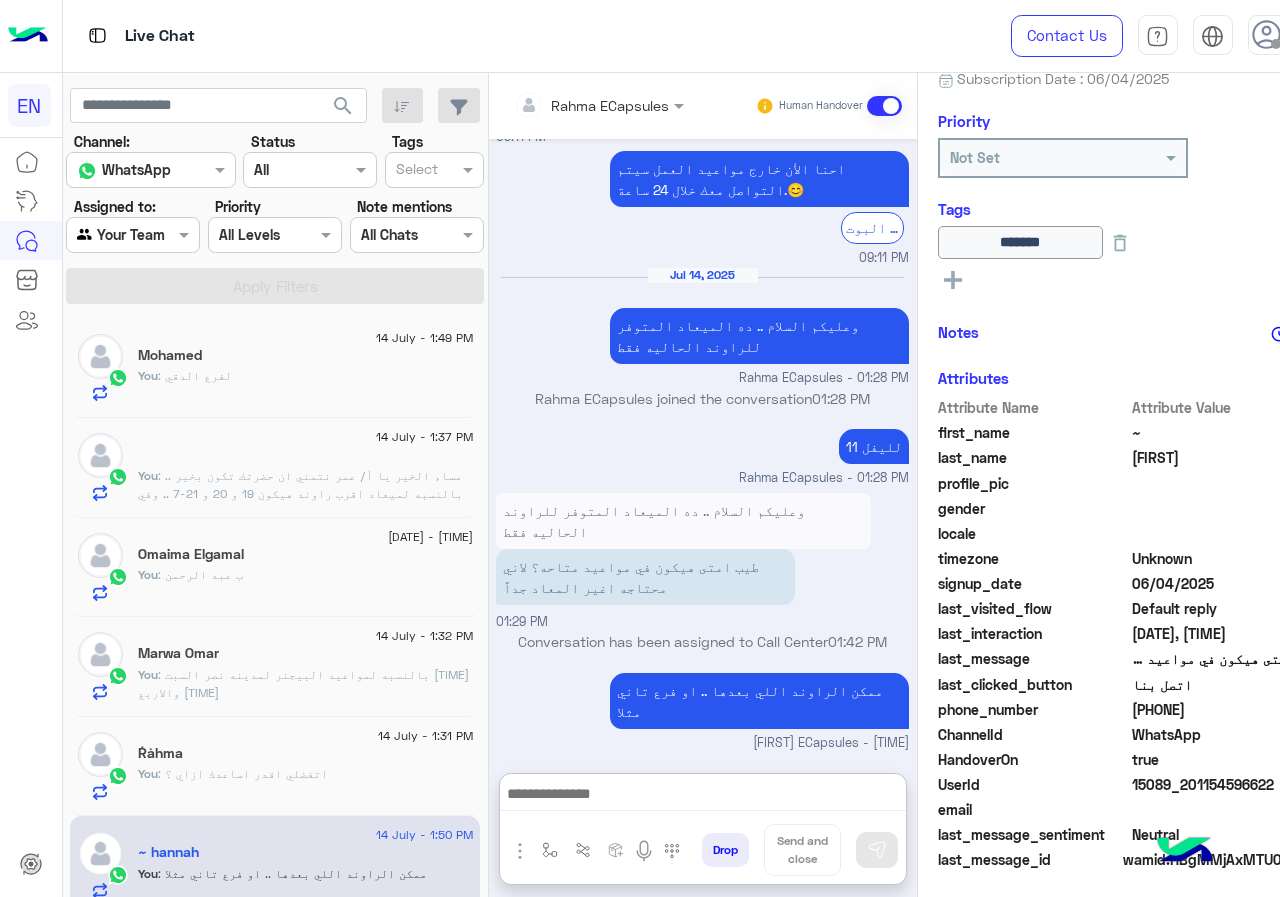 click on "Agent Filter Your Team" at bounding box center [133, 235] 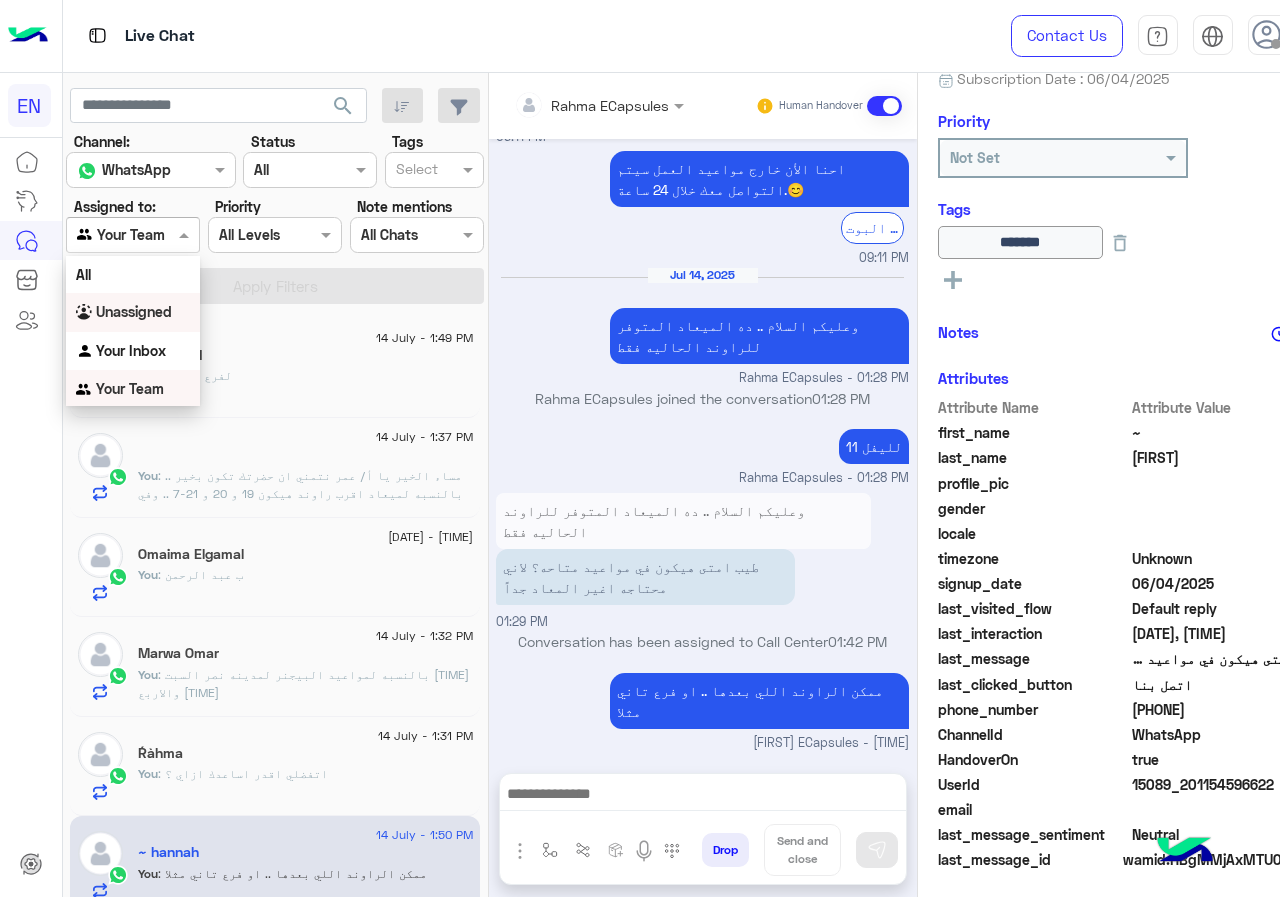 scroll, scrollTop: 1239, scrollLeft: 0, axis: vertical 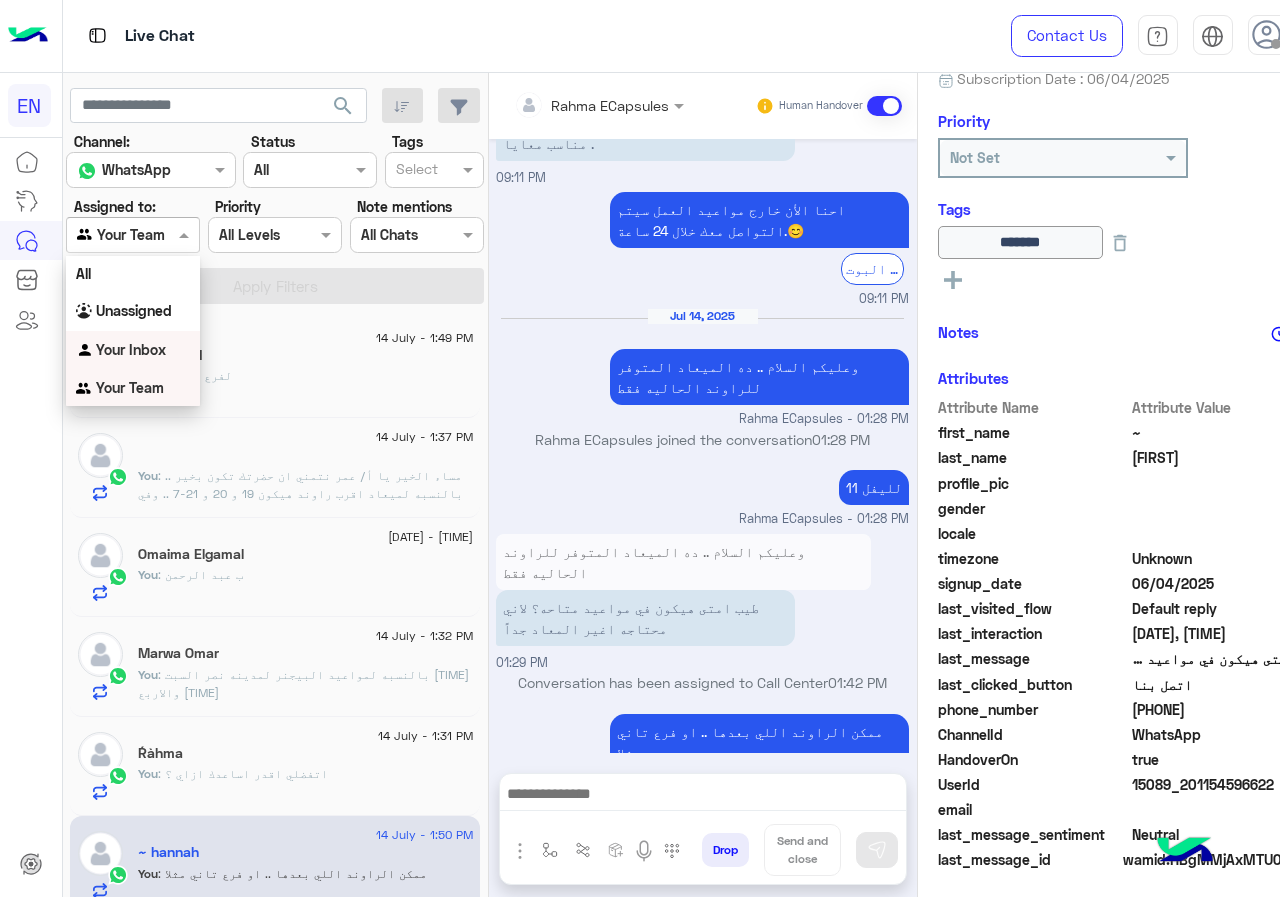 click on "Your Inbox" at bounding box center (133, 350) 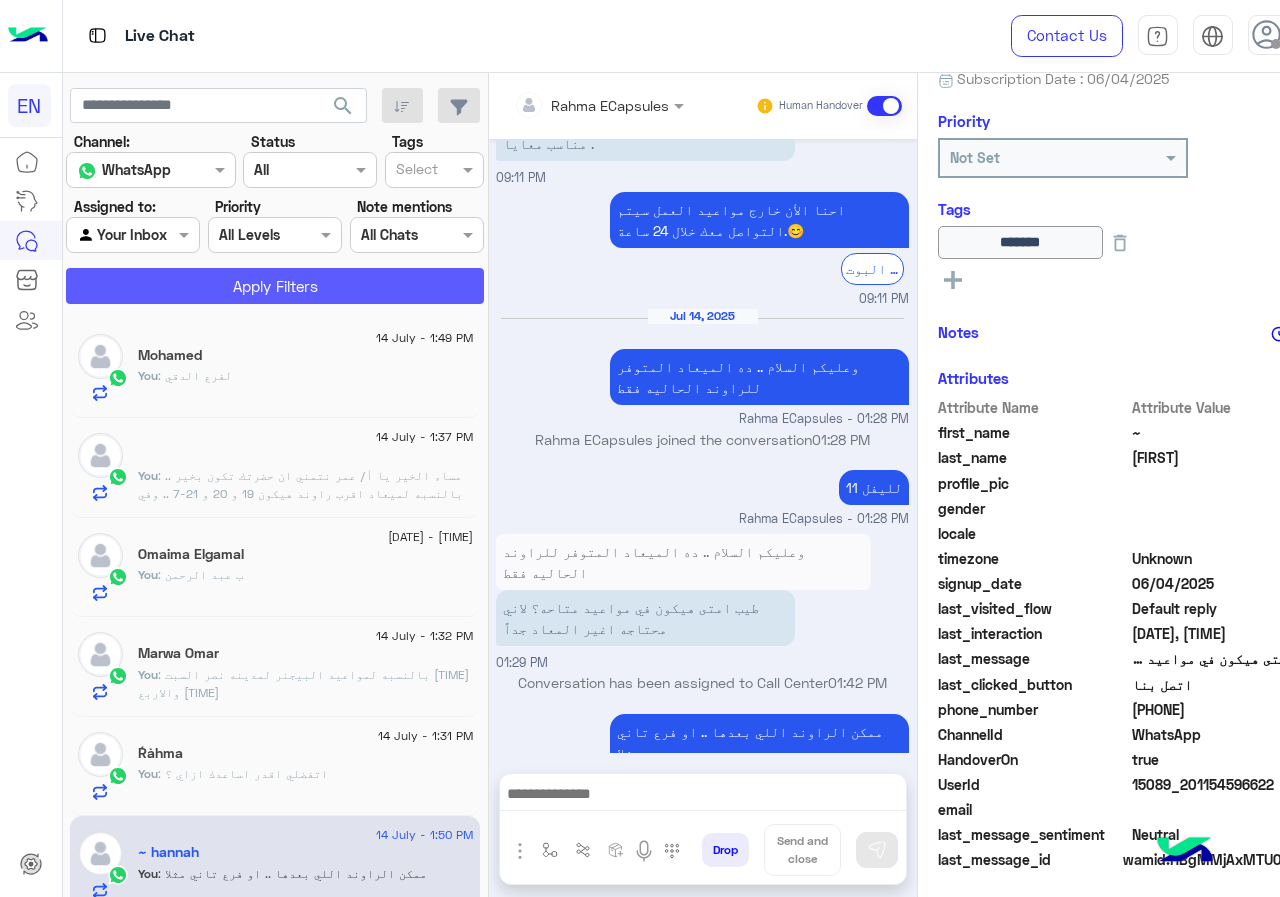 click on "Apply Filters" 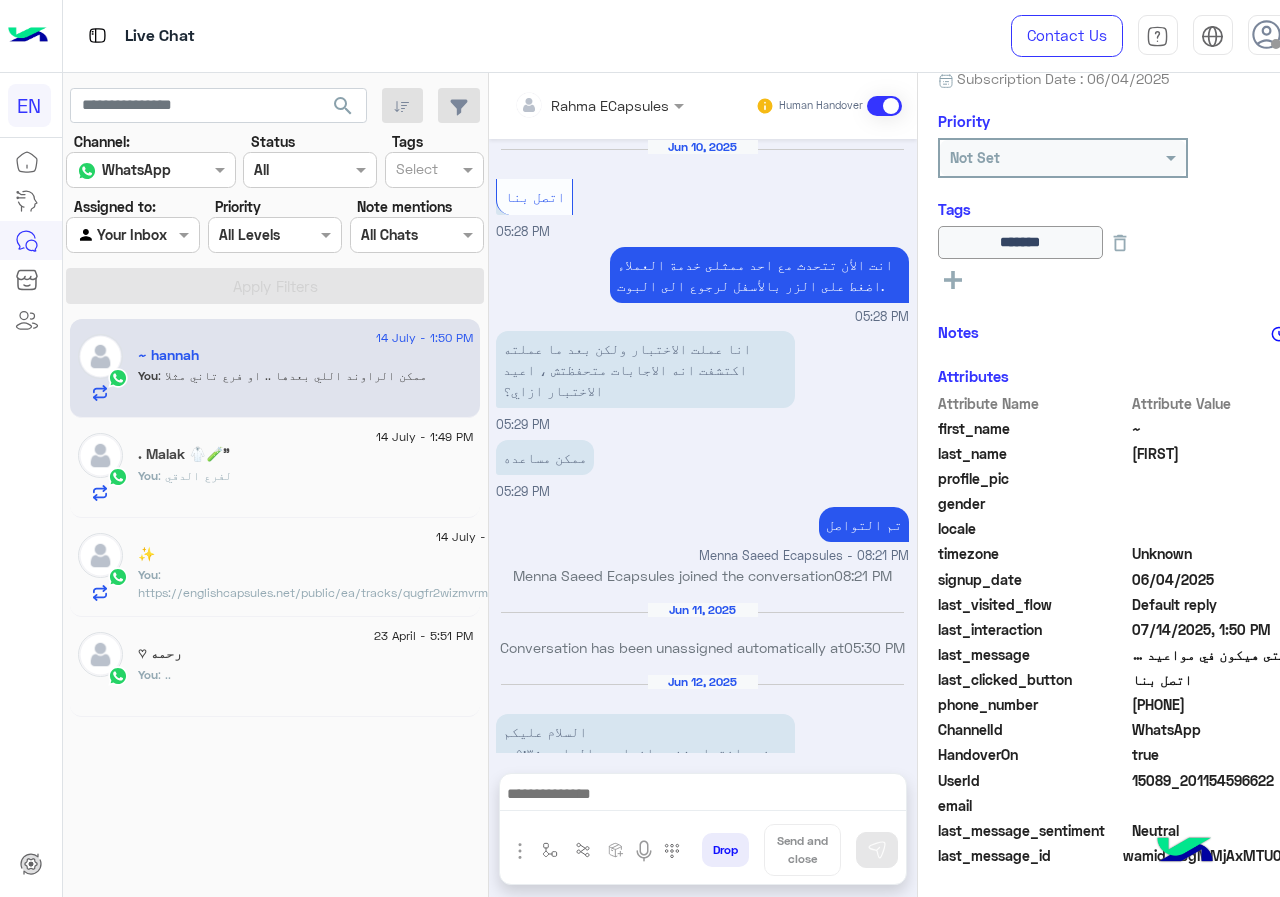scroll, scrollTop: 1151, scrollLeft: 0, axis: vertical 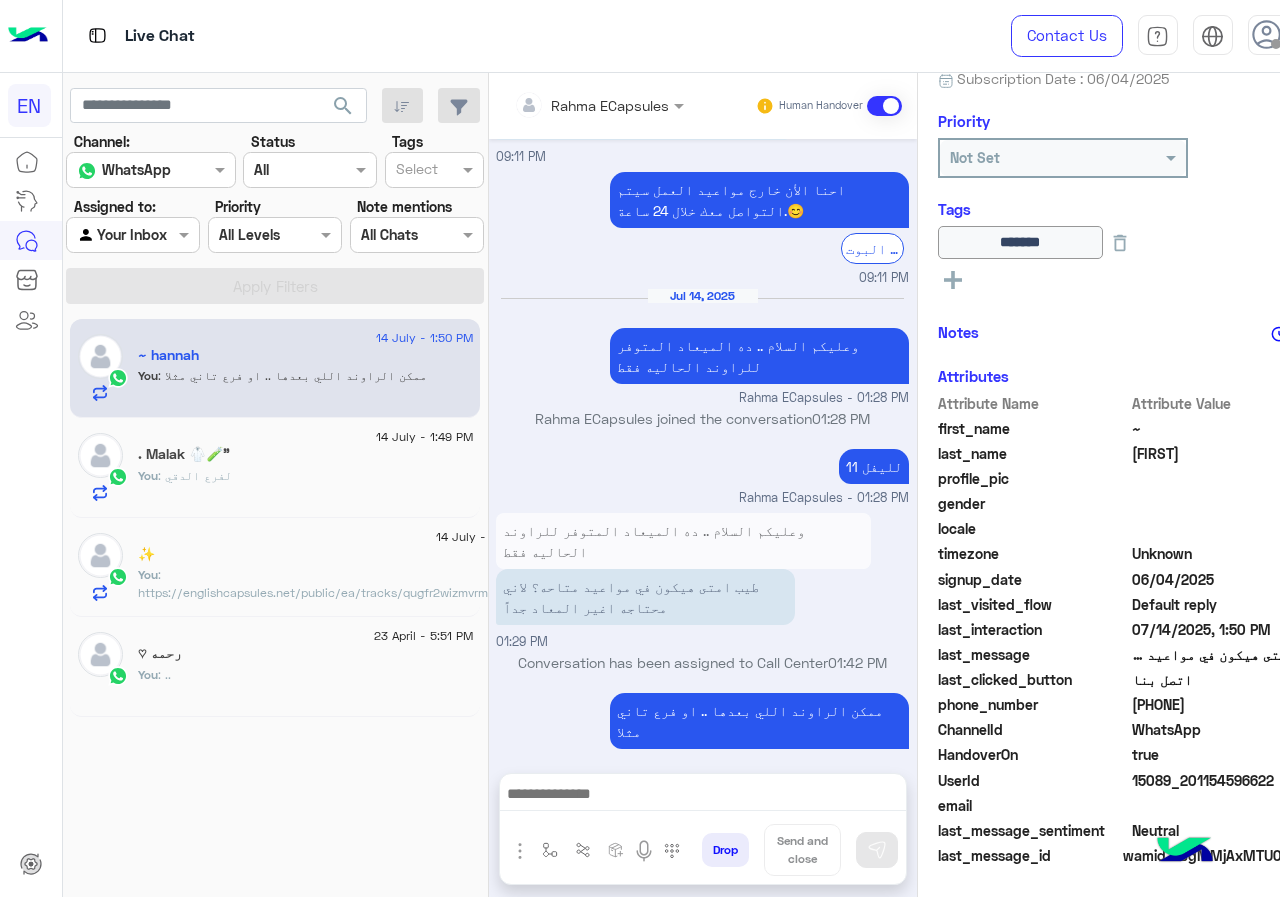 click at bounding box center [572, 105] 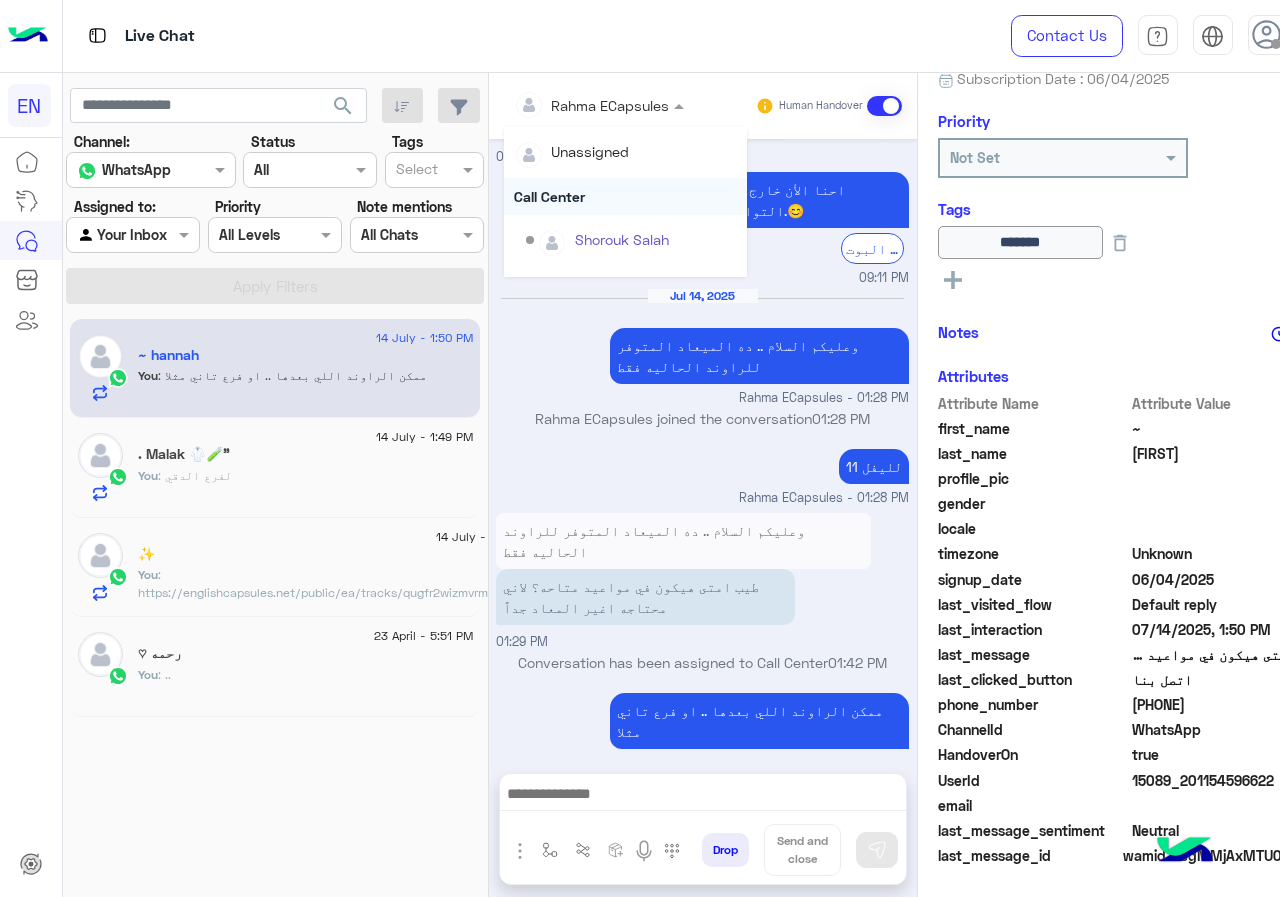 click on "Call Center" at bounding box center [625, 196] 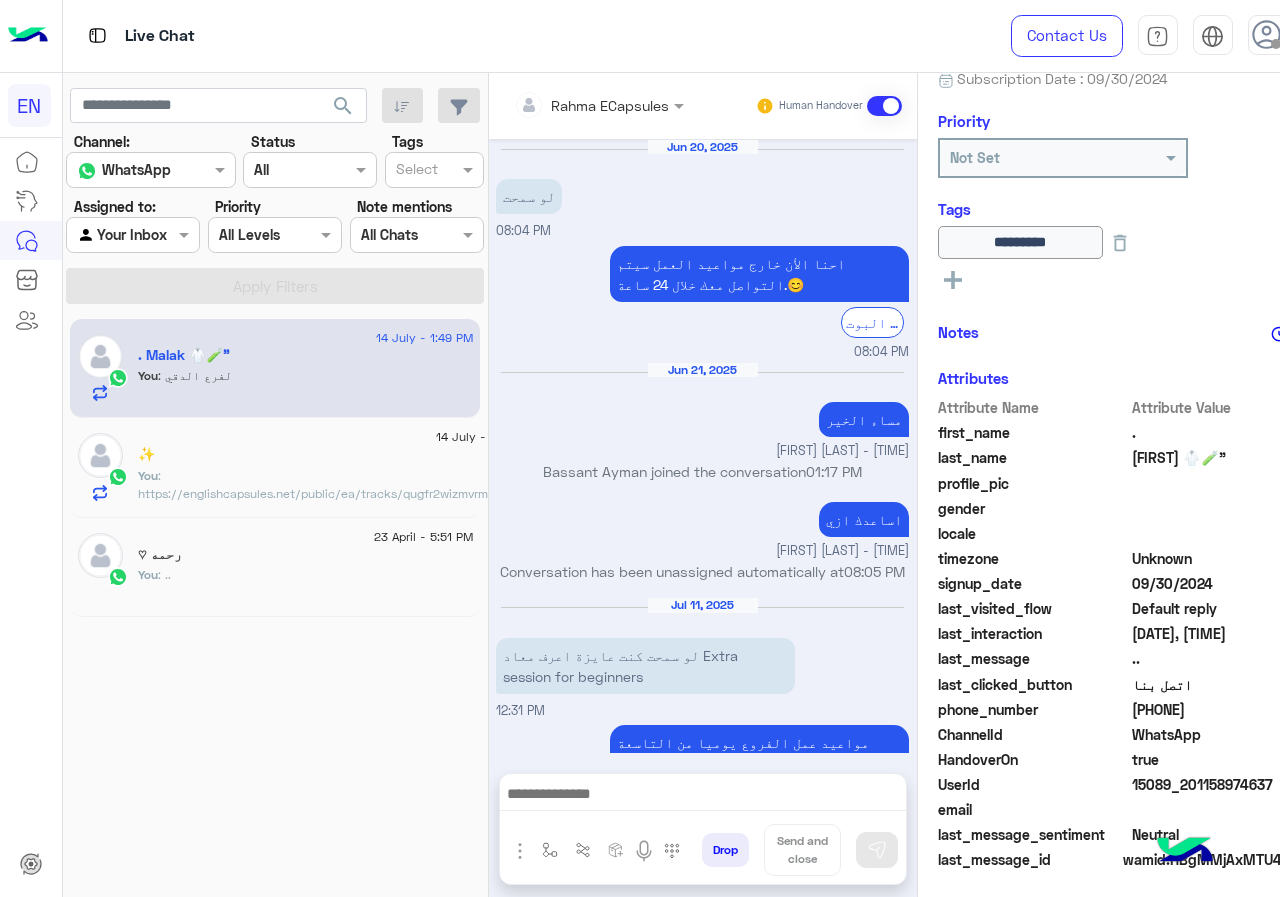 scroll, scrollTop: 1201, scrollLeft: 0, axis: vertical 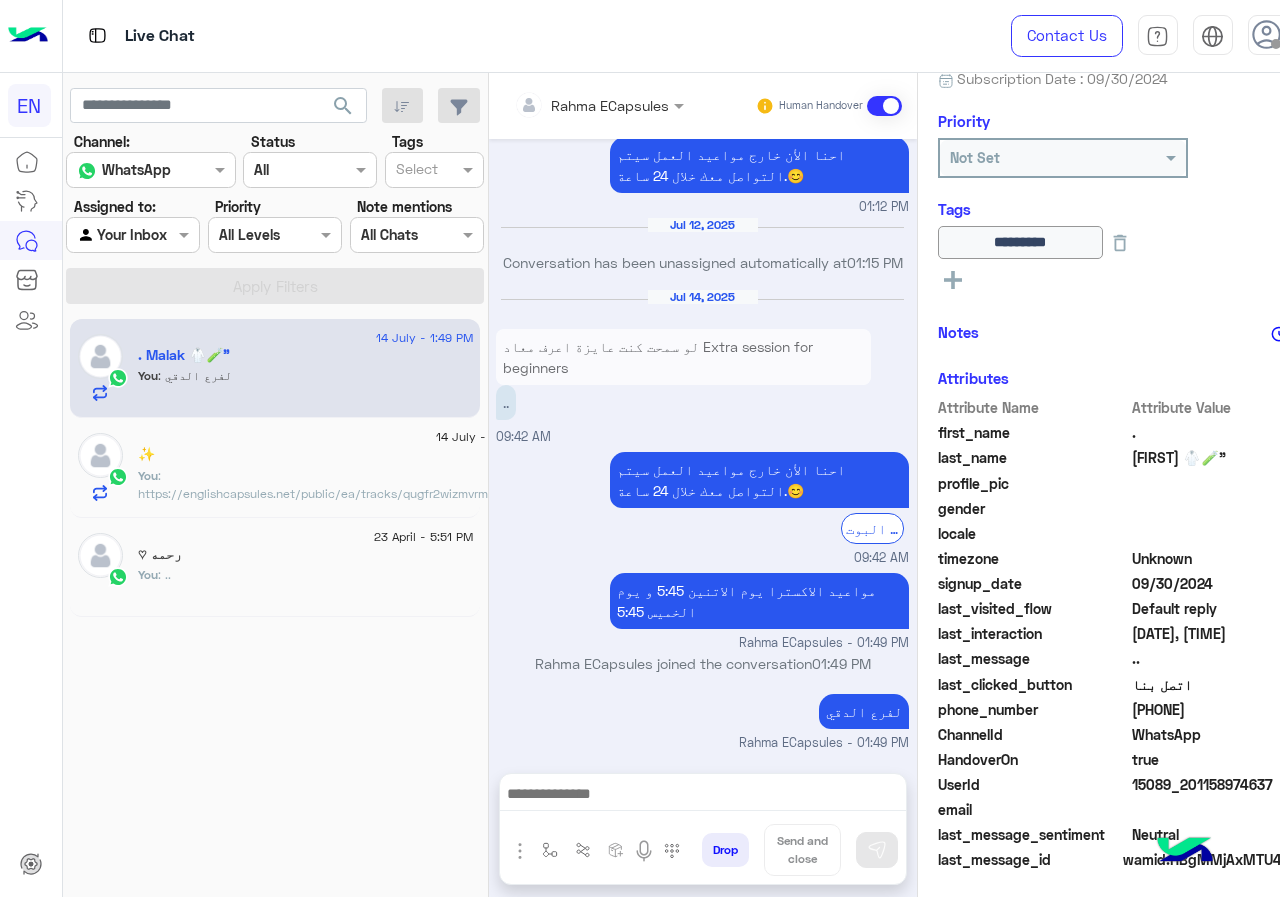 click at bounding box center (599, 104) 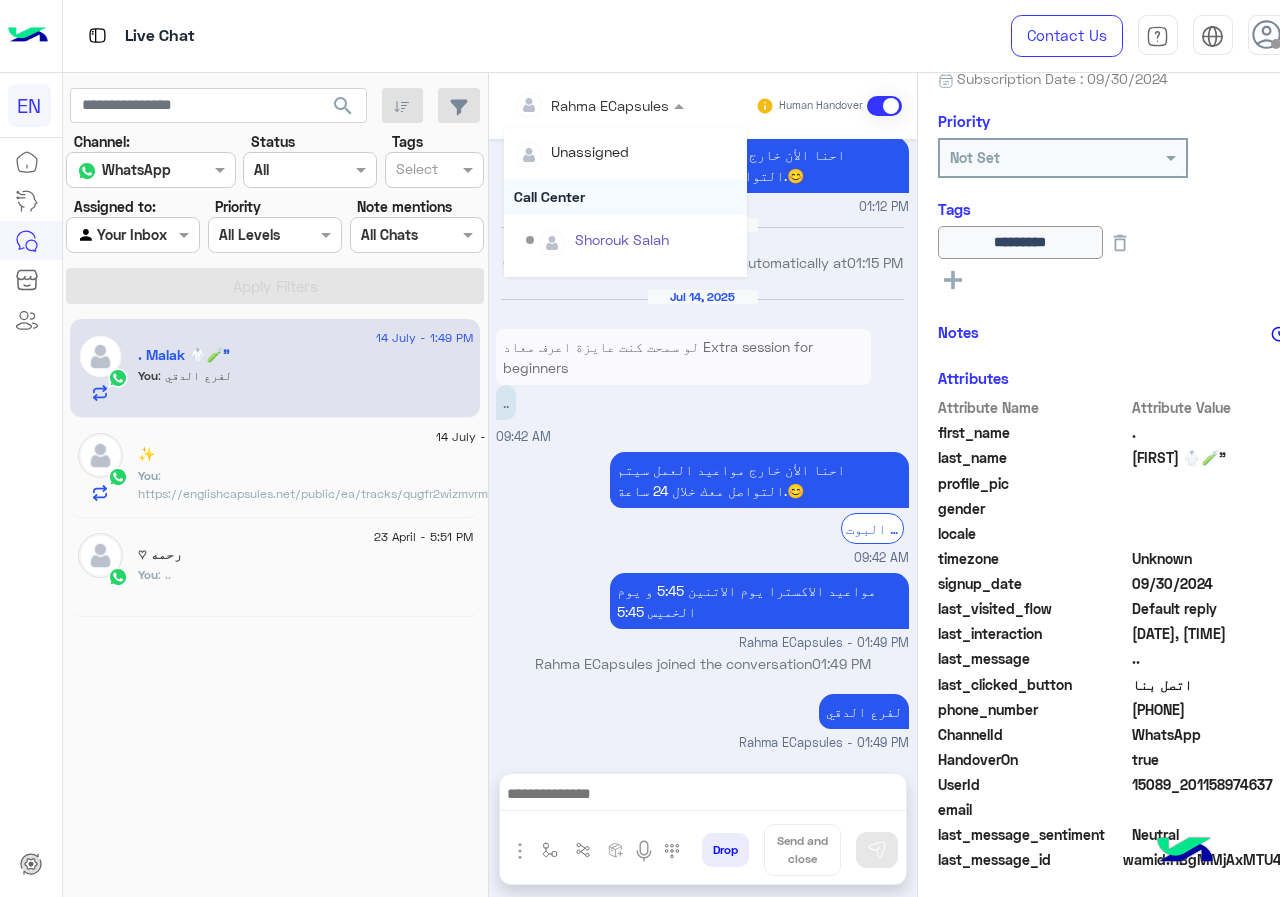 click on "Call Center" at bounding box center [625, 196] 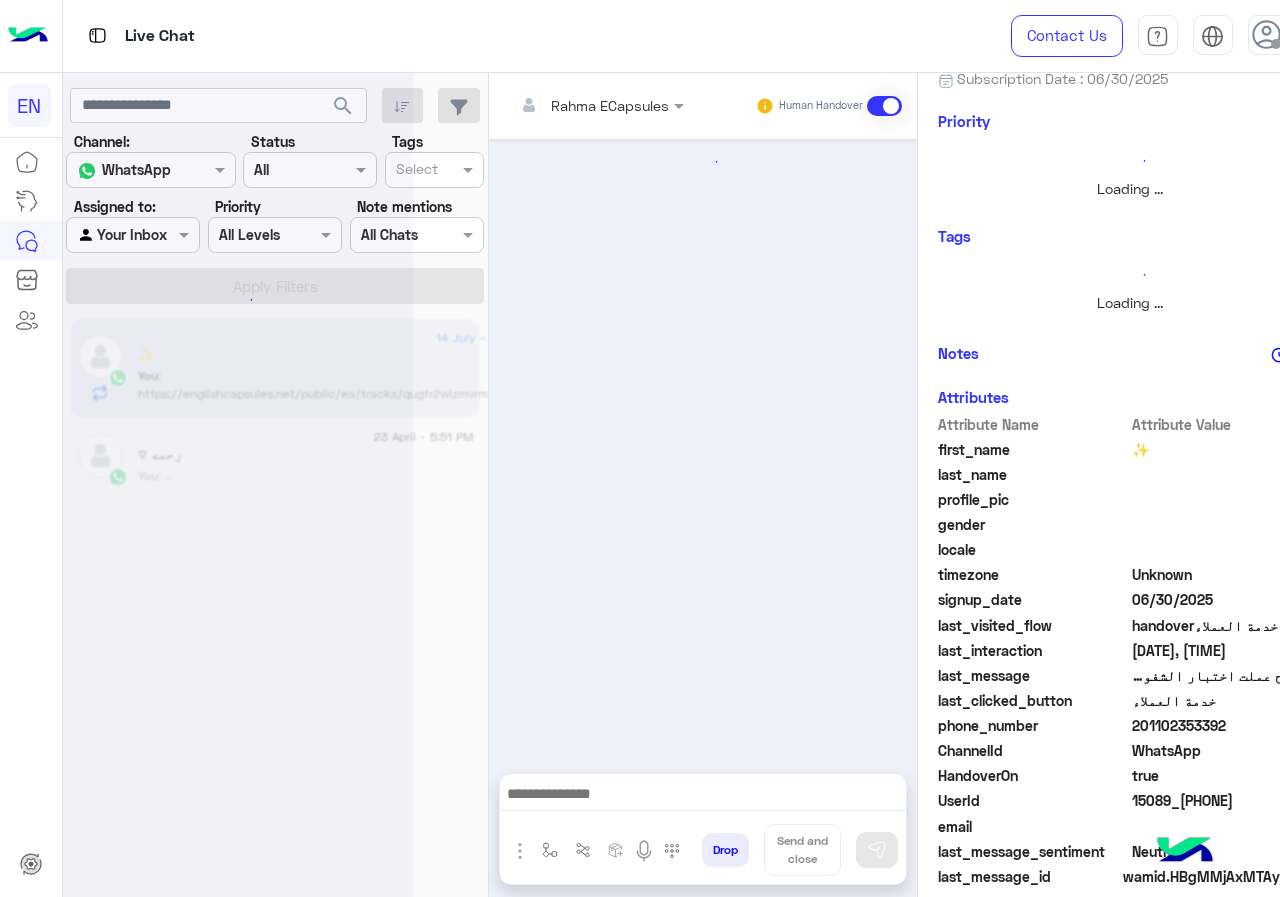 scroll, scrollTop: 0, scrollLeft: 0, axis: both 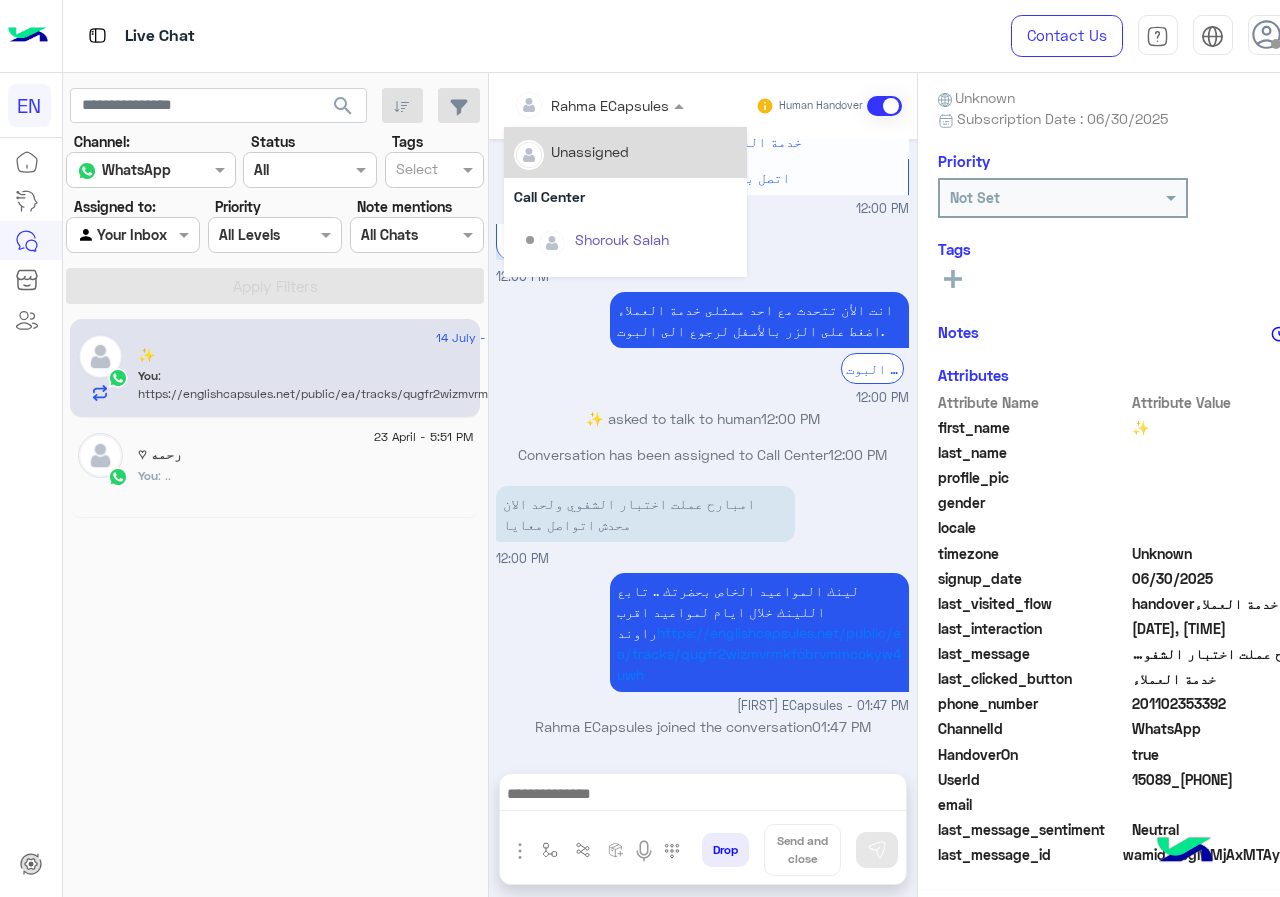 click on "Rahma ECapsules" at bounding box center (610, 105) 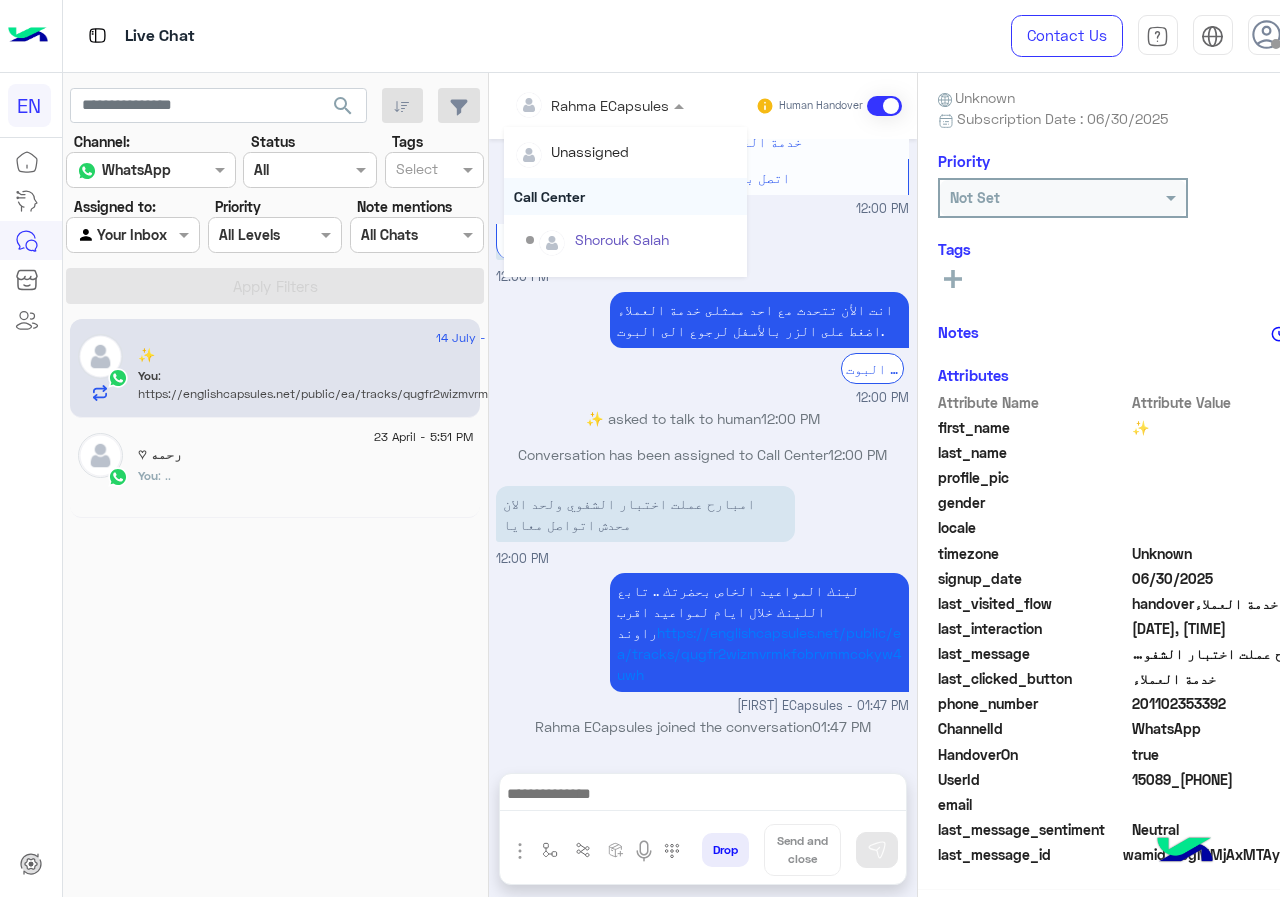 click on "Call Center" at bounding box center (625, 196) 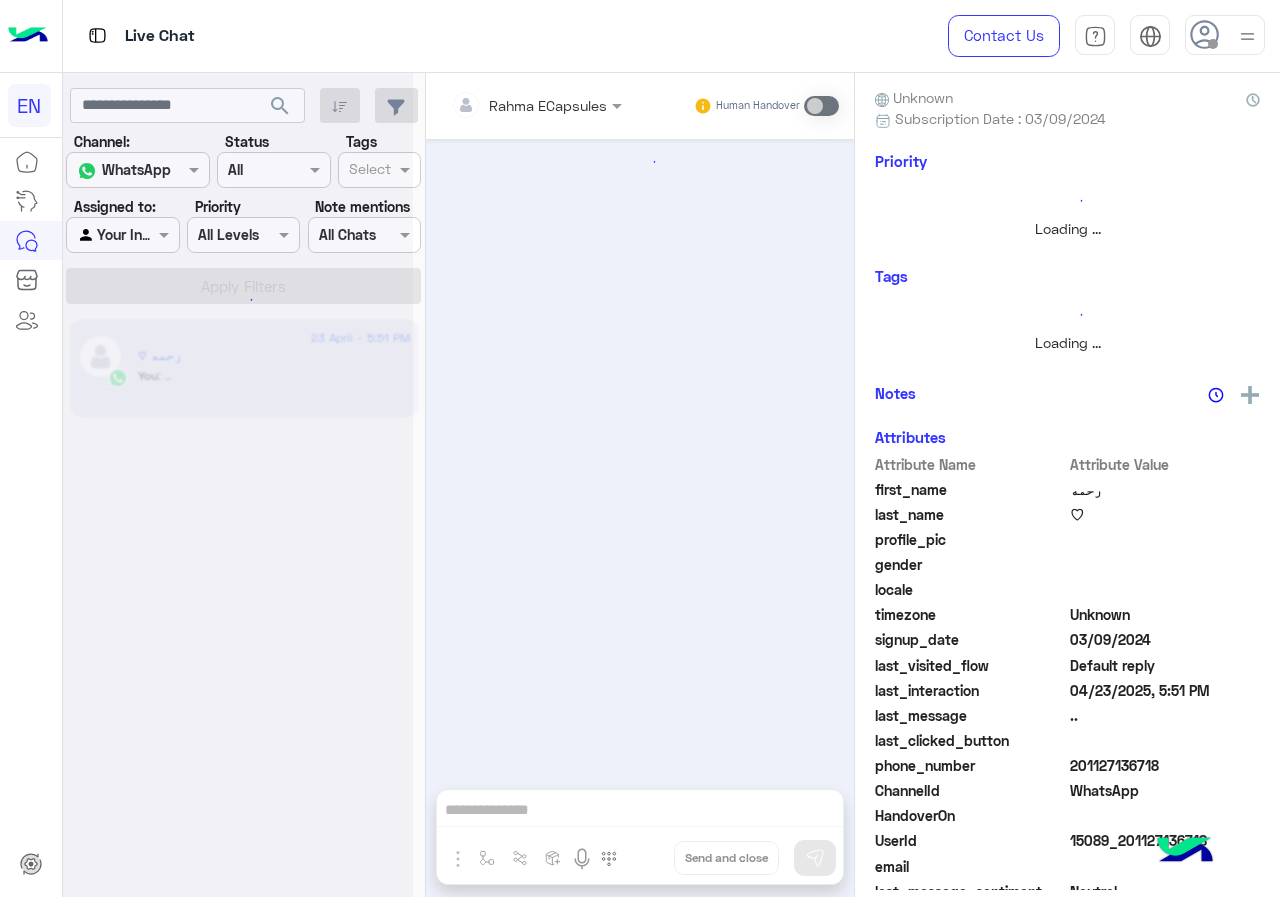 scroll, scrollTop: 216, scrollLeft: 0, axis: vertical 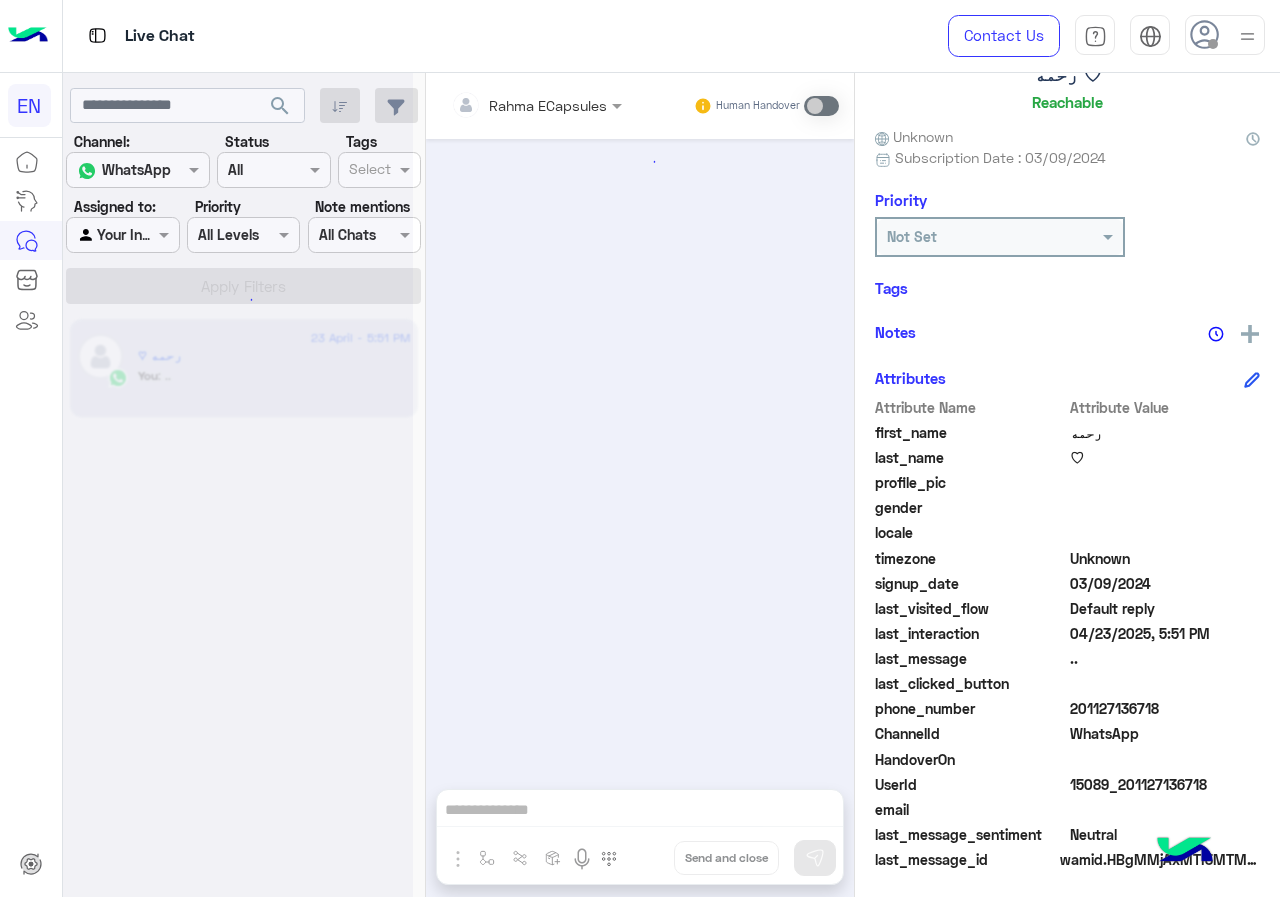 click 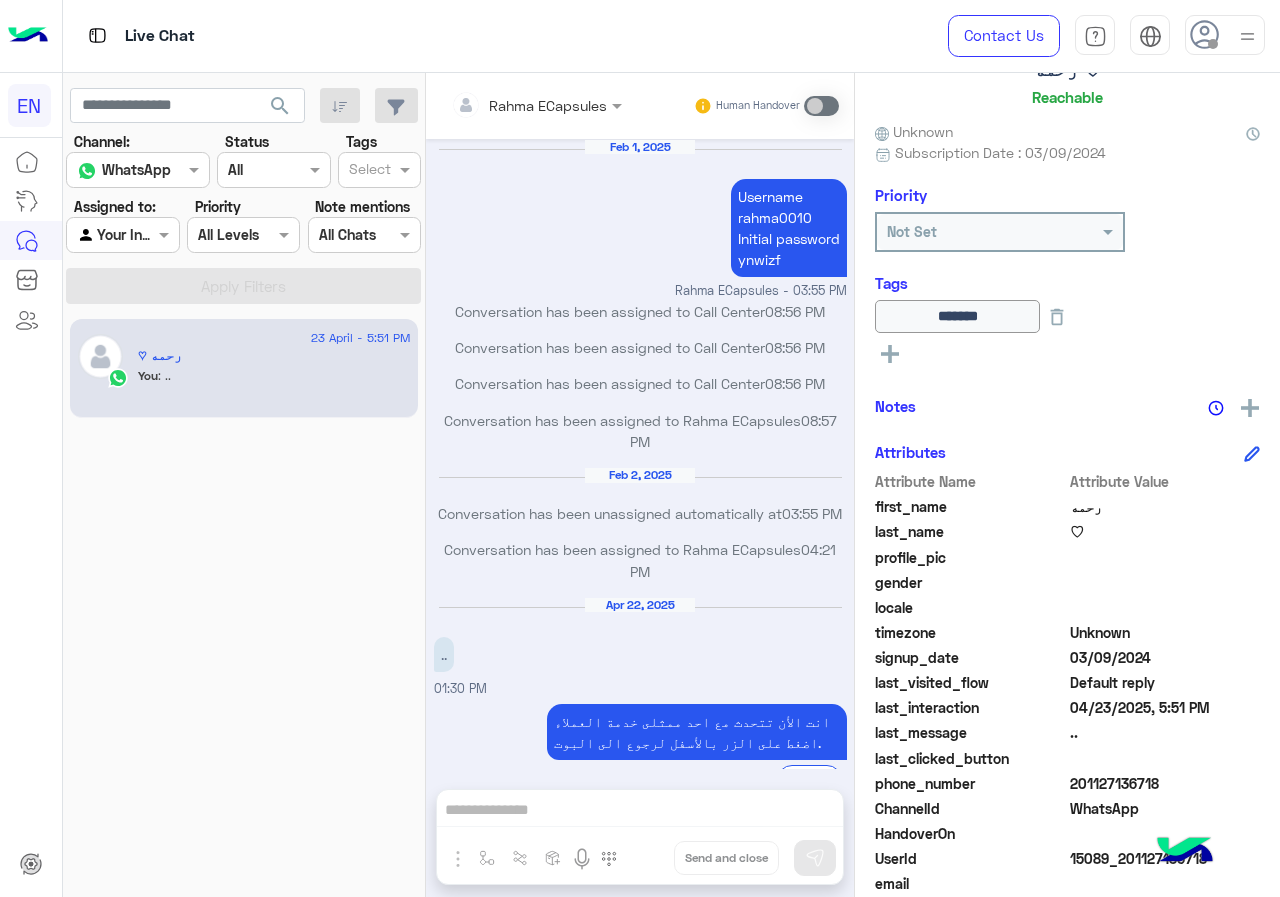 scroll, scrollTop: 741, scrollLeft: 0, axis: vertical 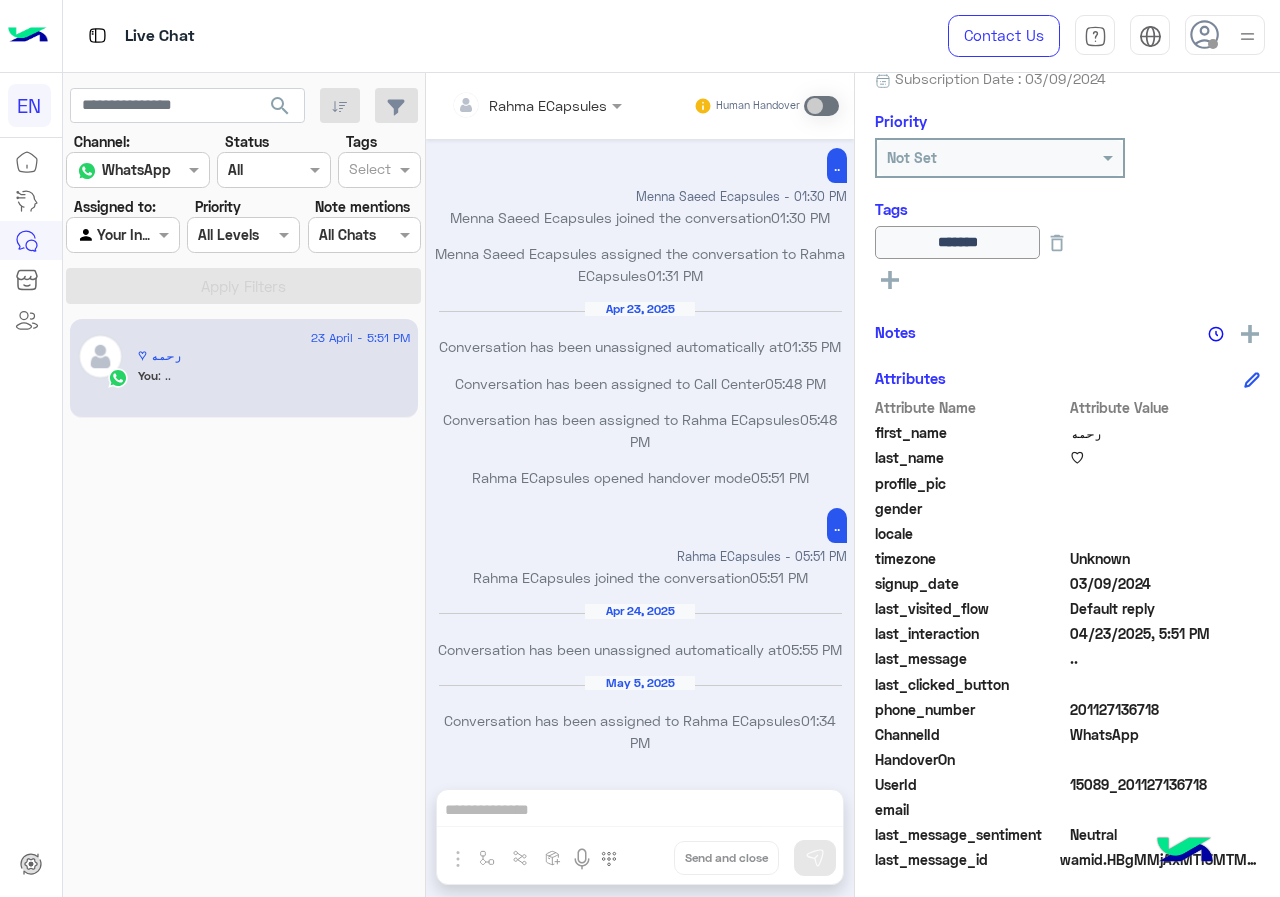 click at bounding box center (122, 234) 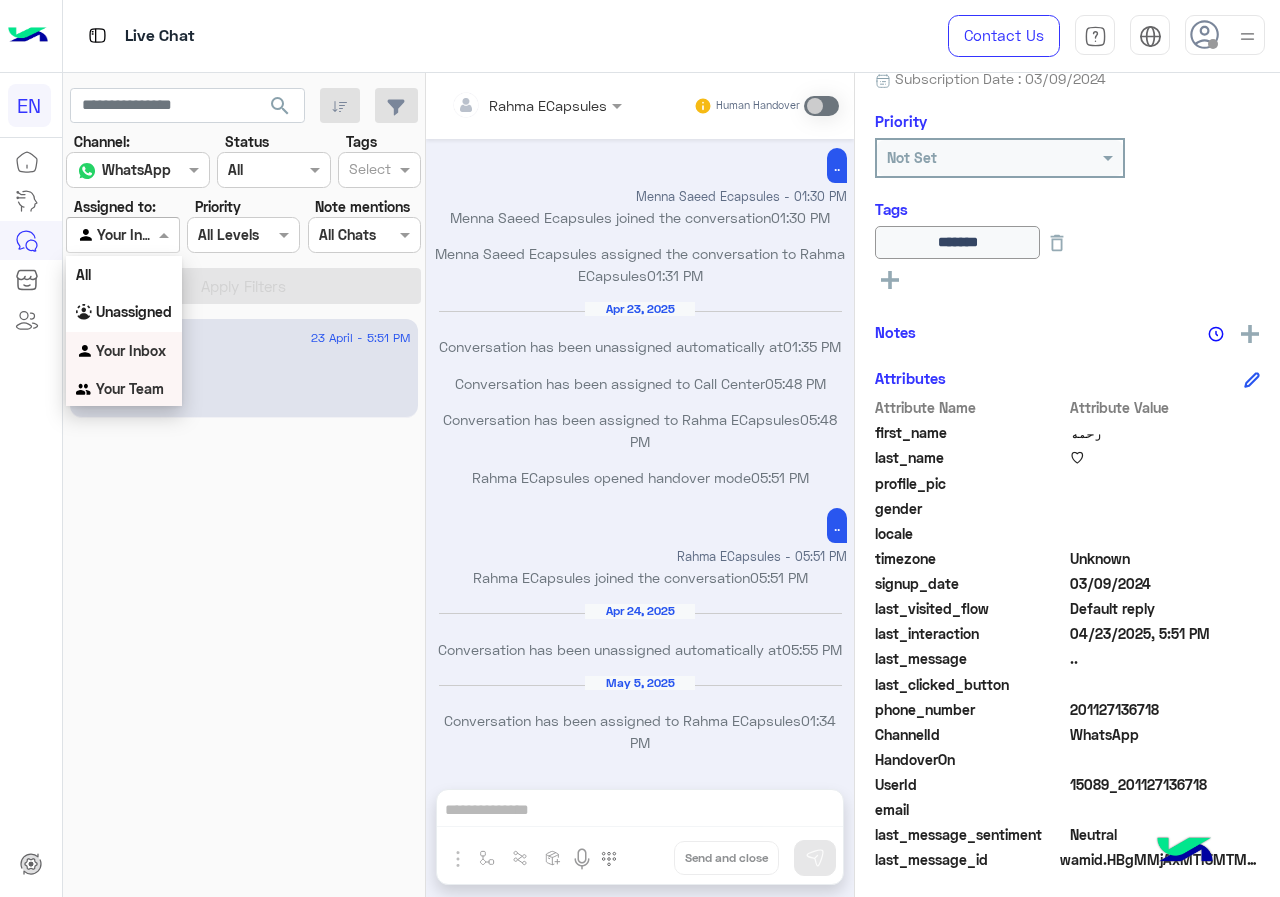 drag, startPoint x: 117, startPoint y: 361, endPoint x: 120, endPoint y: 378, distance: 17.262676 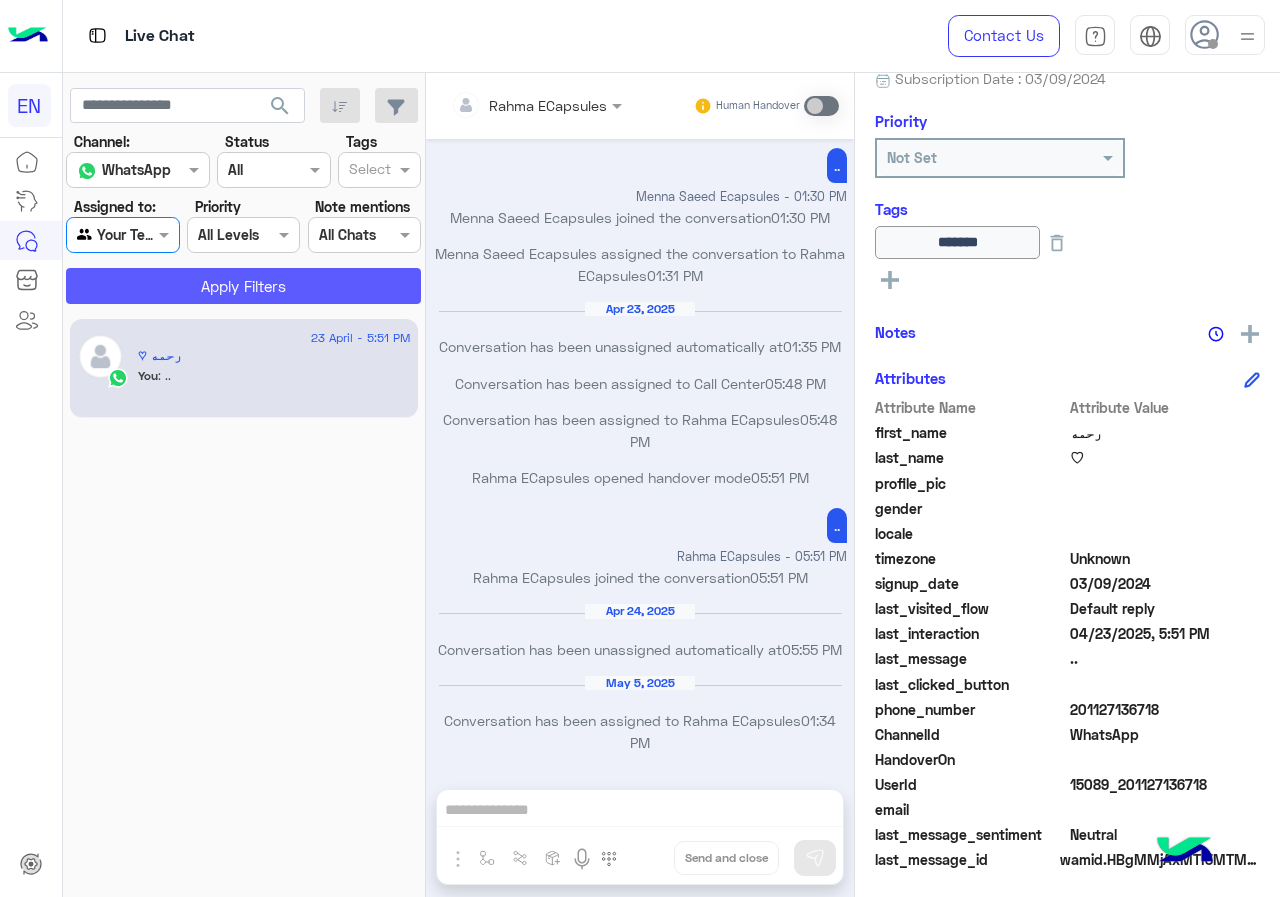 click on "Apply Filters" 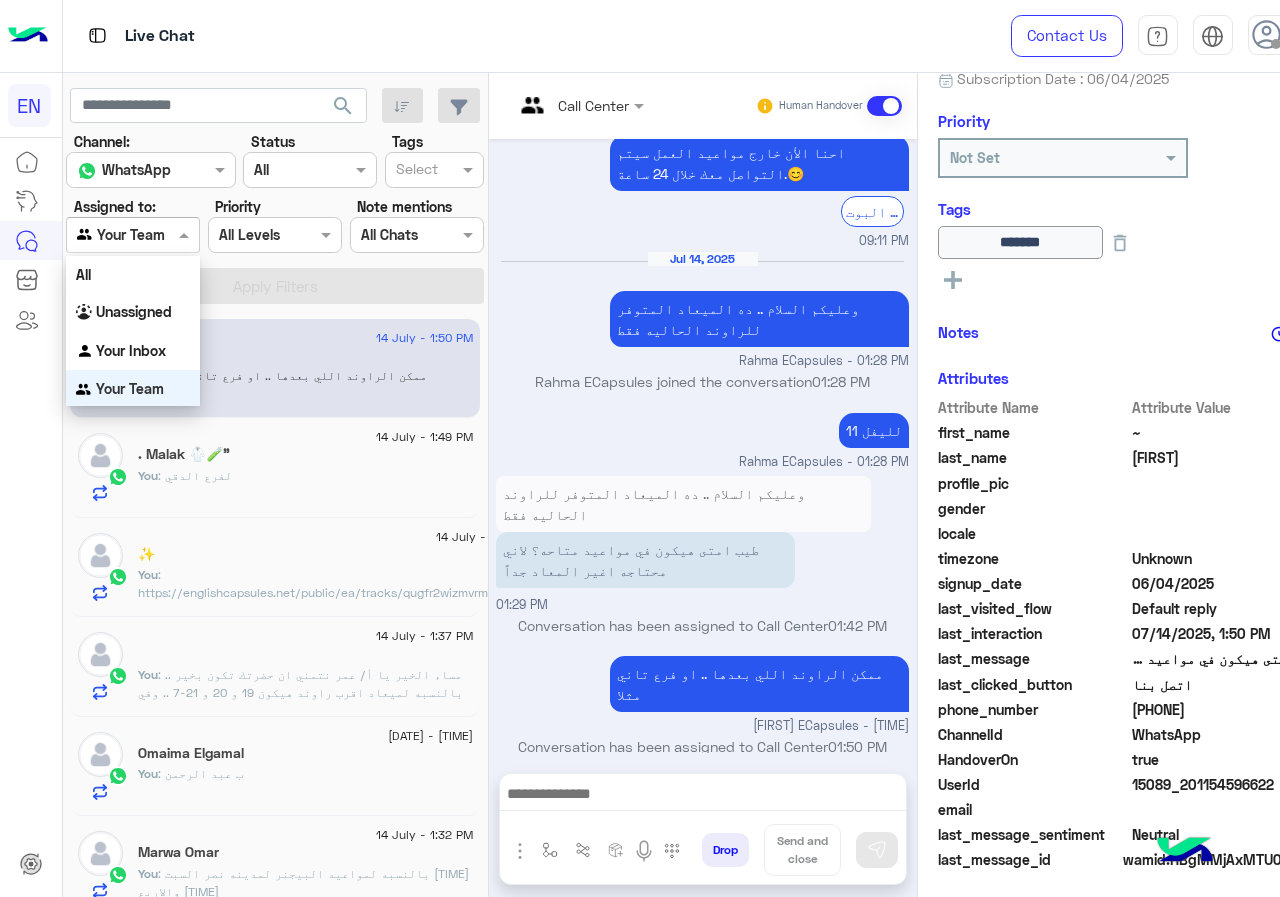 click on "Your Team" at bounding box center [121, 235] 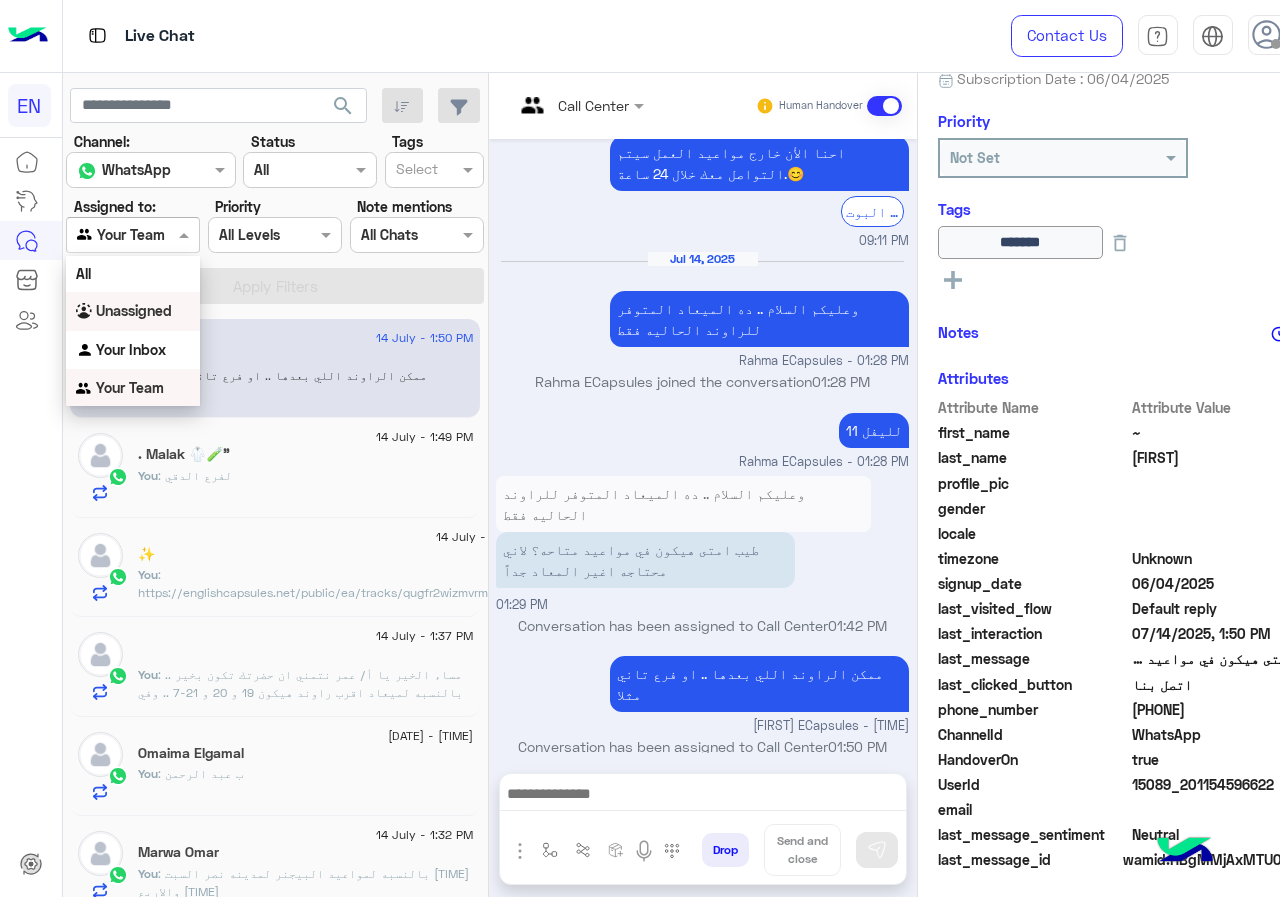 click on "Unassigned" at bounding box center [133, 311] 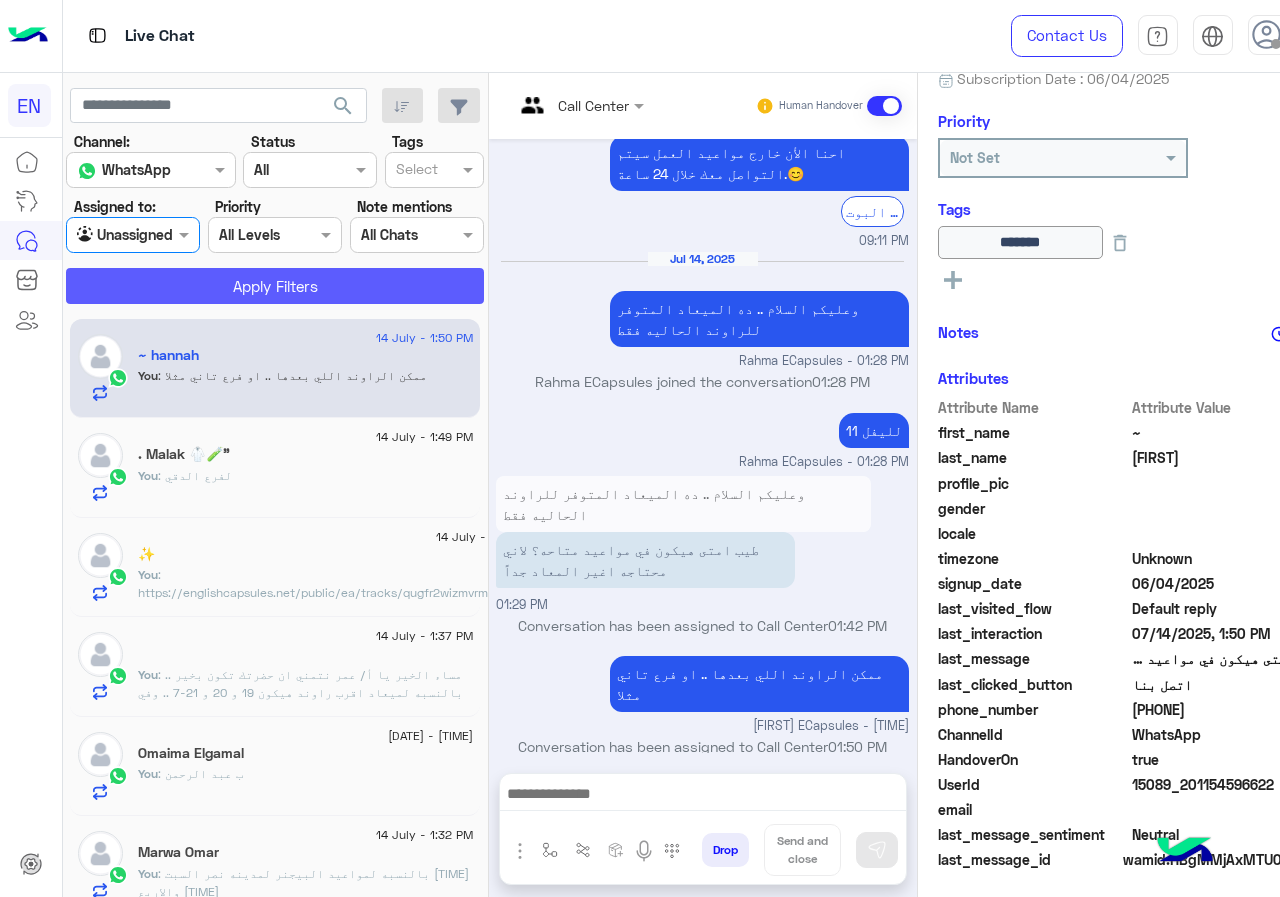 click on "Apply Filters" 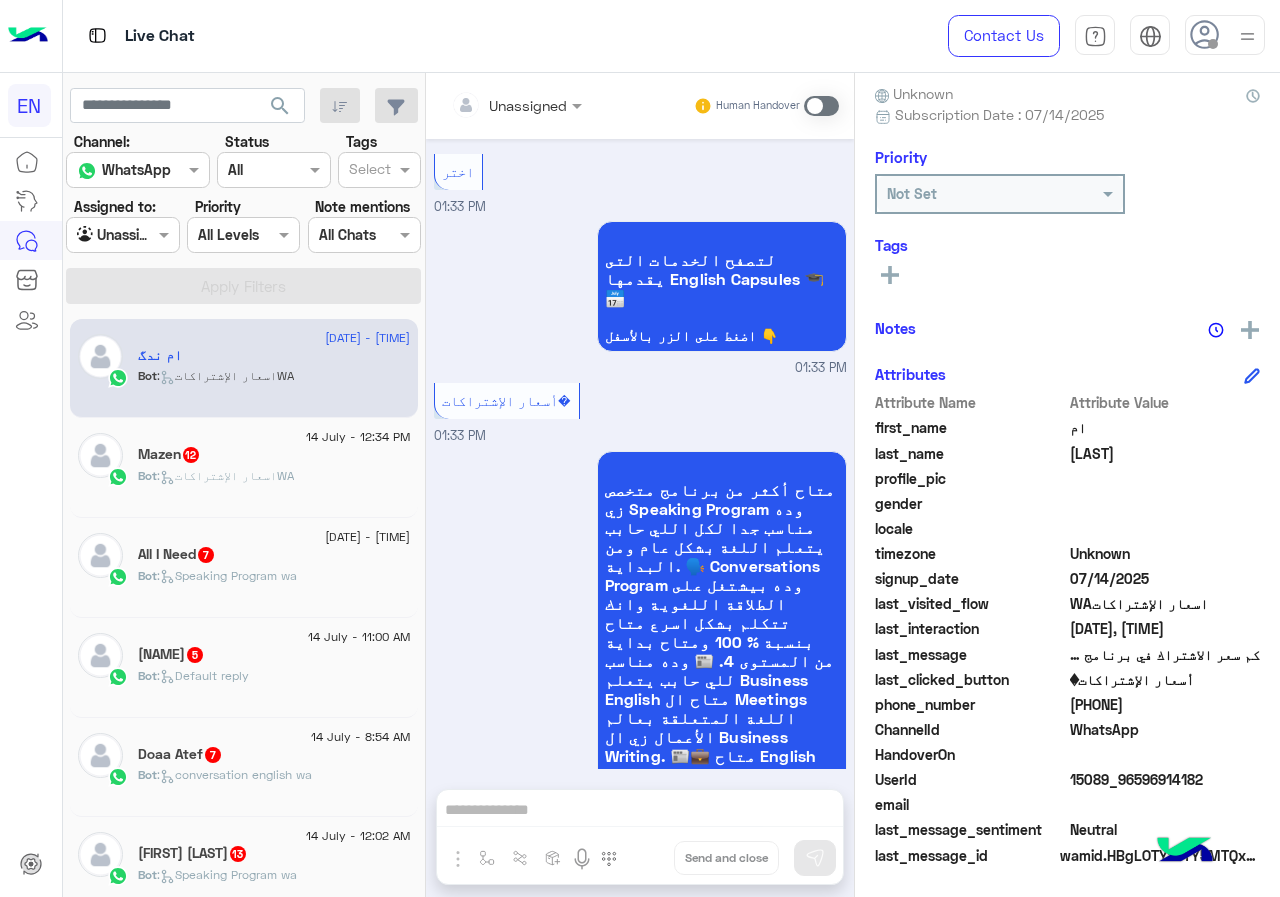 click on "[PHONE]" 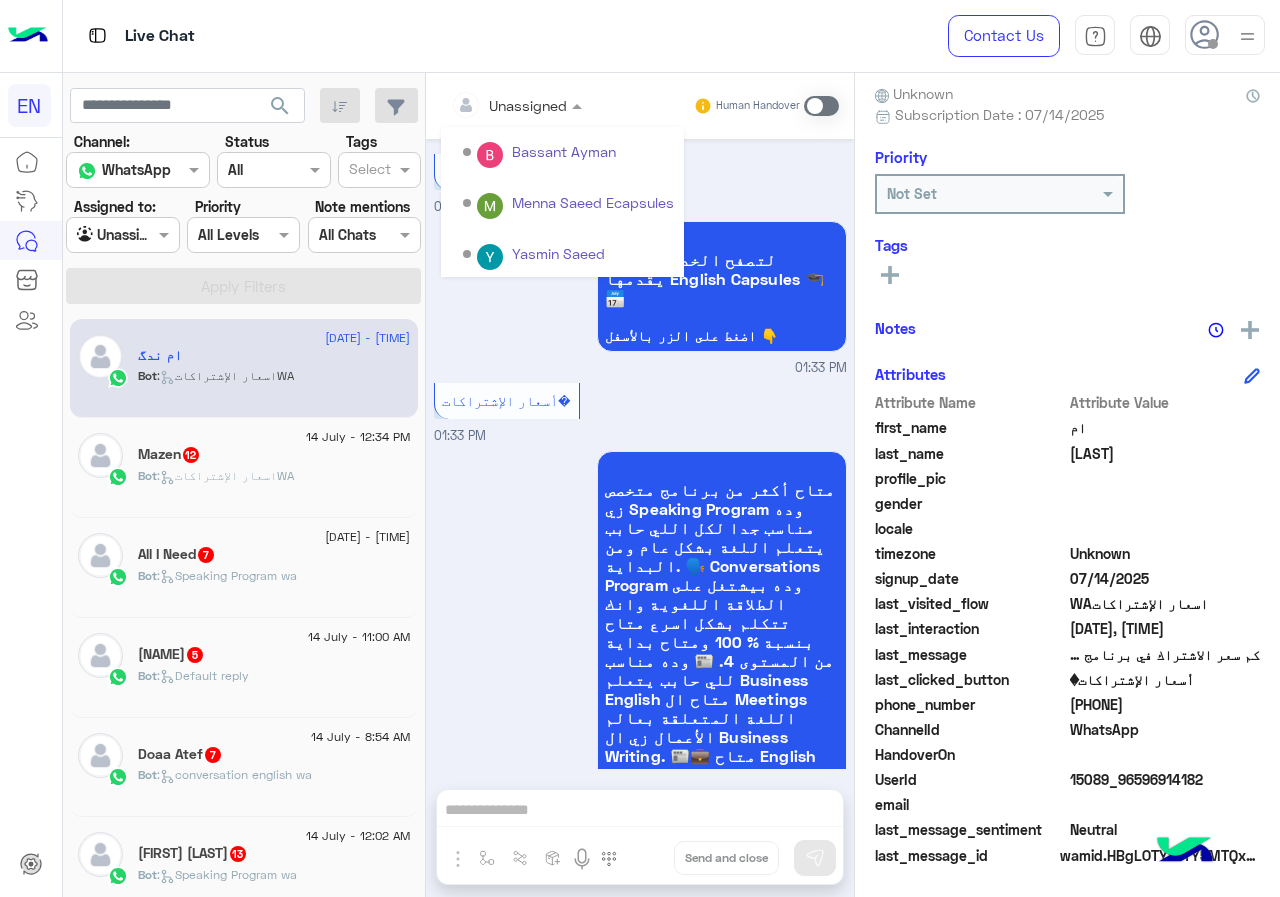 scroll, scrollTop: 332, scrollLeft: 0, axis: vertical 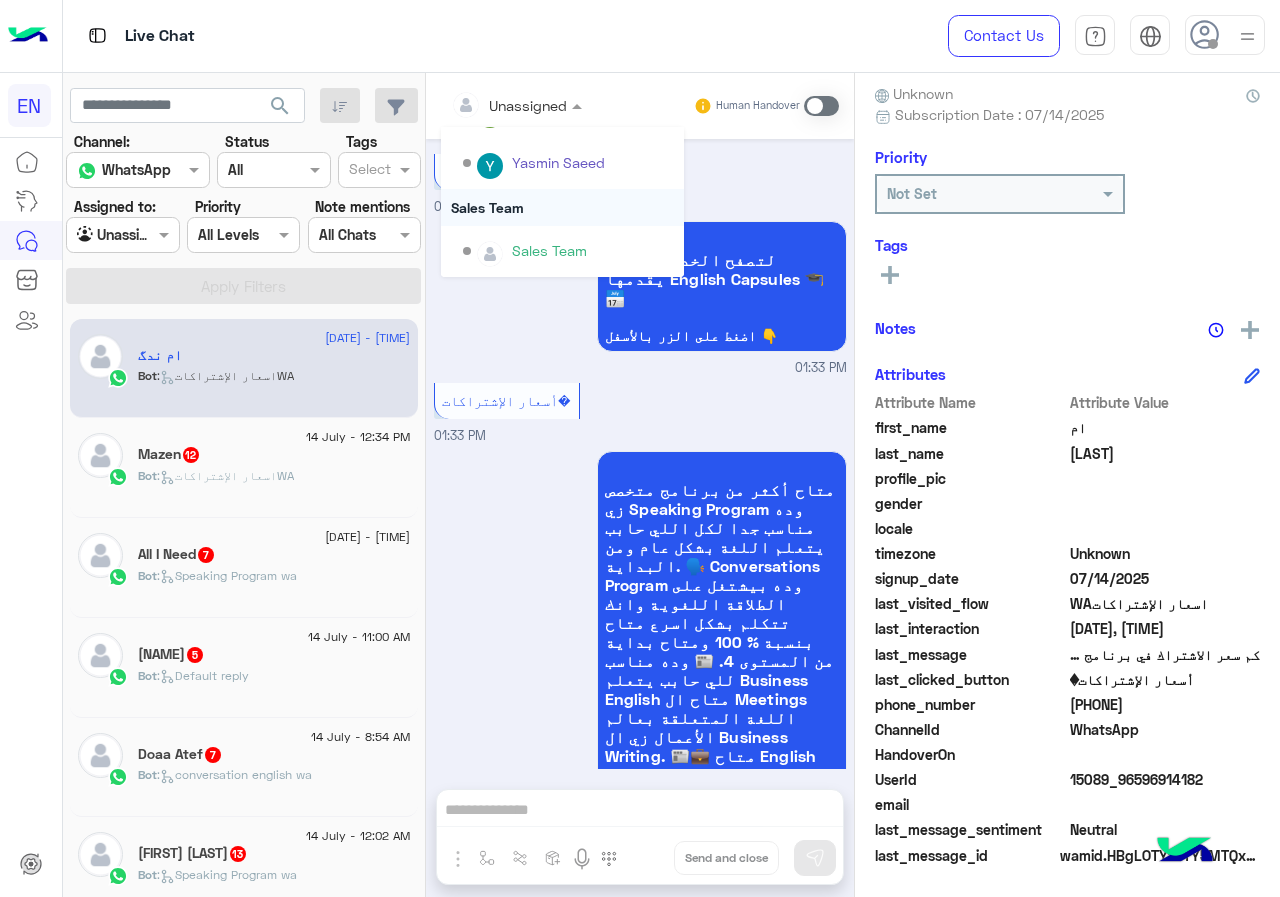 click on "Sales Team" at bounding box center [562, 207] 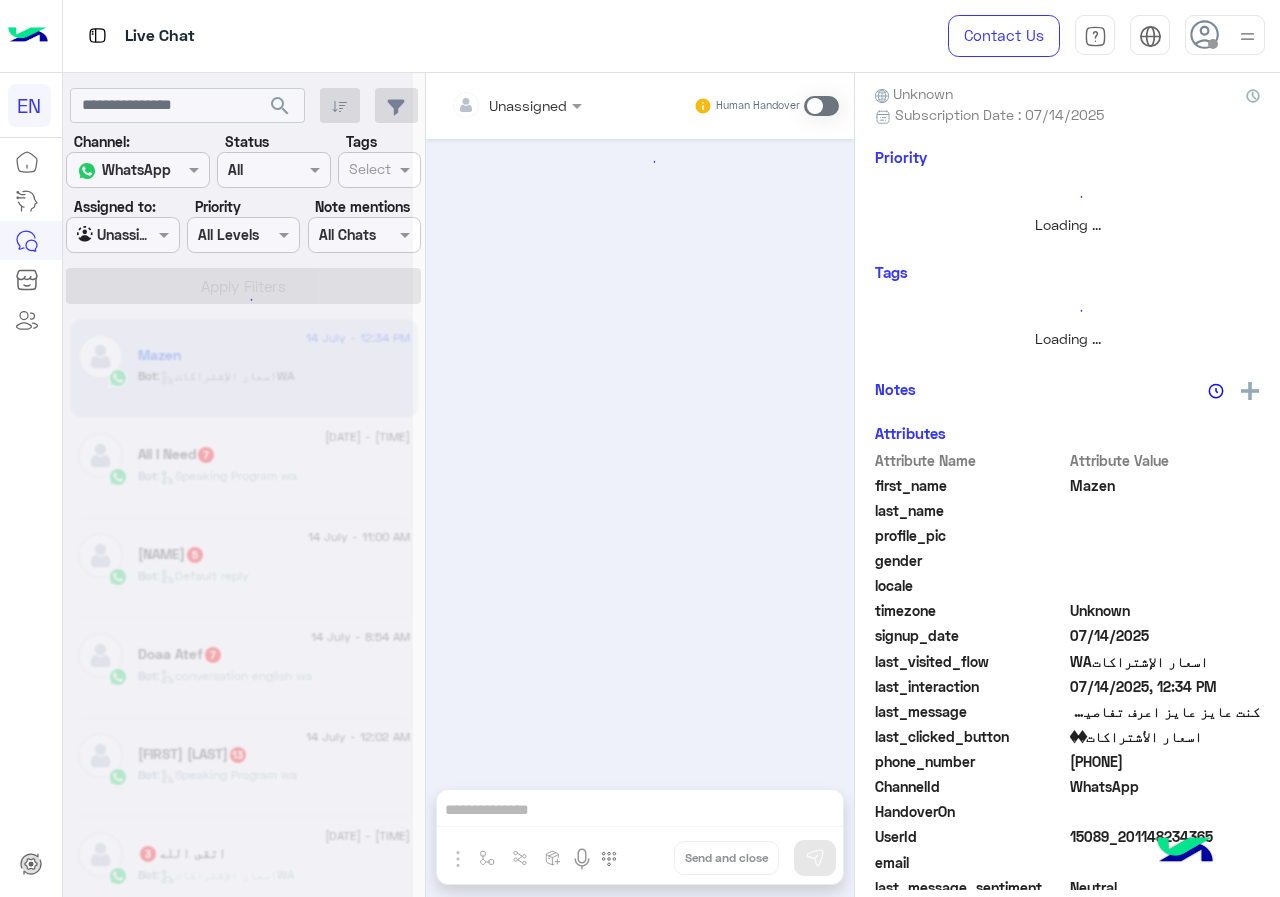 scroll, scrollTop: 216, scrollLeft: 0, axis: vertical 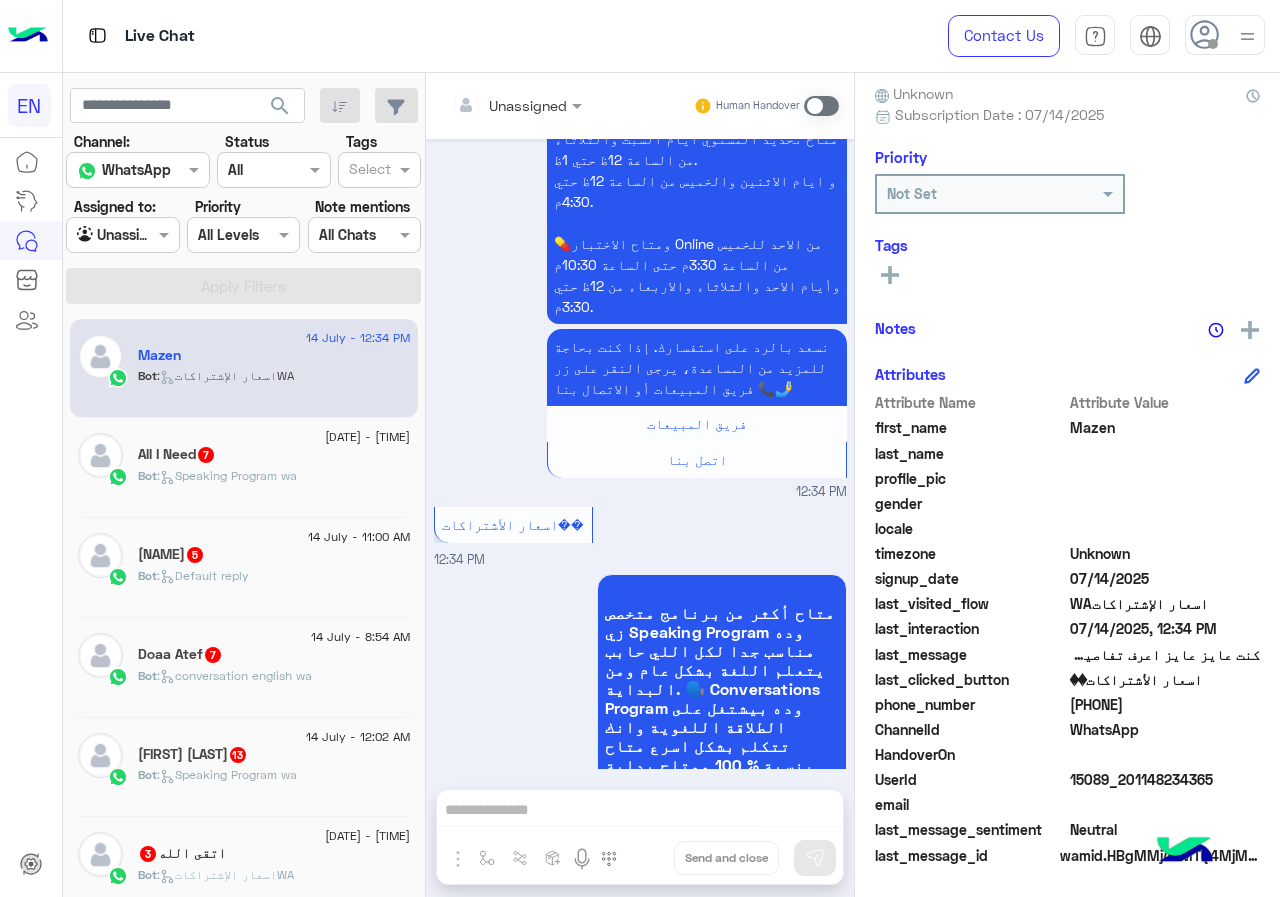 drag, startPoint x: 1075, startPoint y: 705, endPoint x: 1178, endPoint y: 711, distance: 103.17461 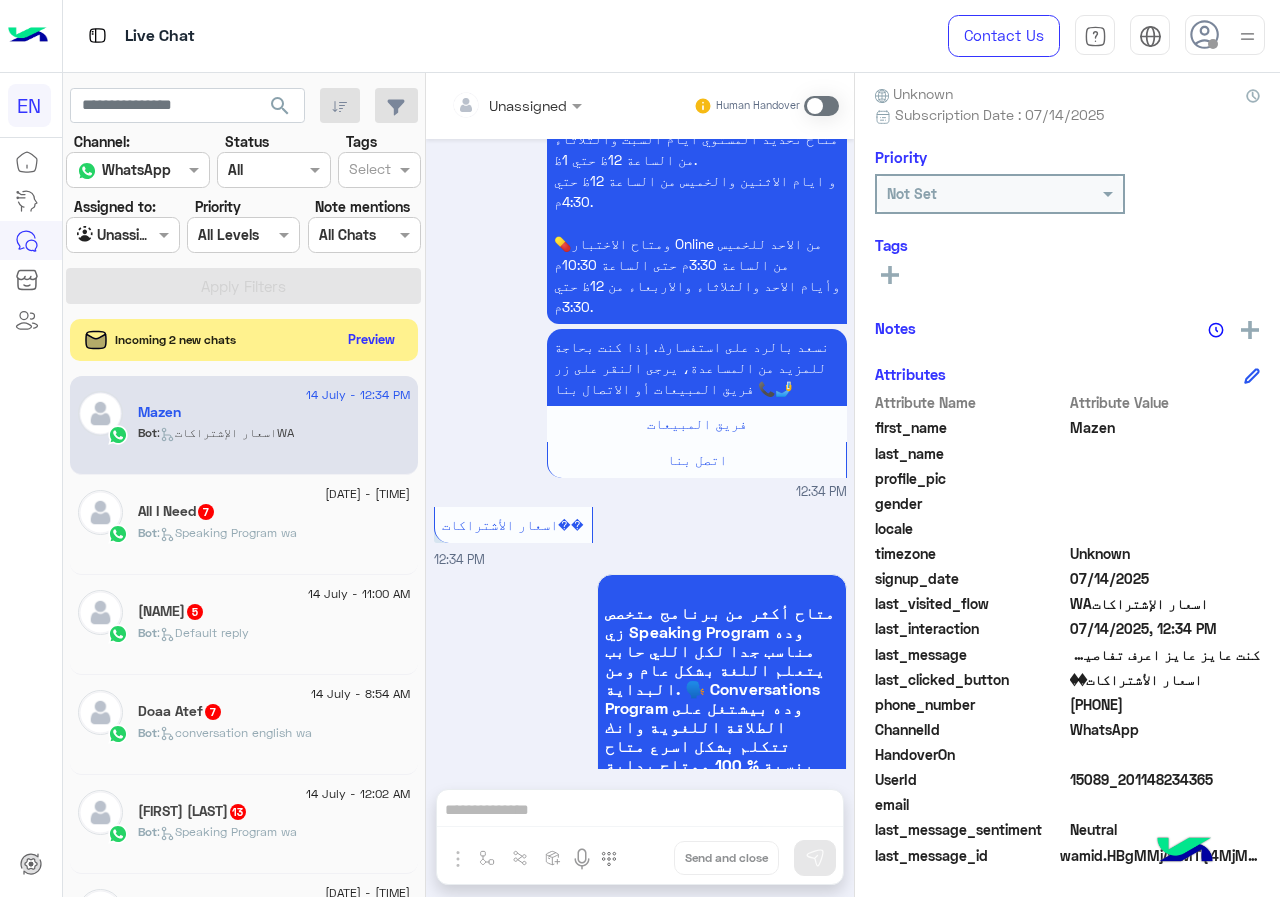 click on "Preview" 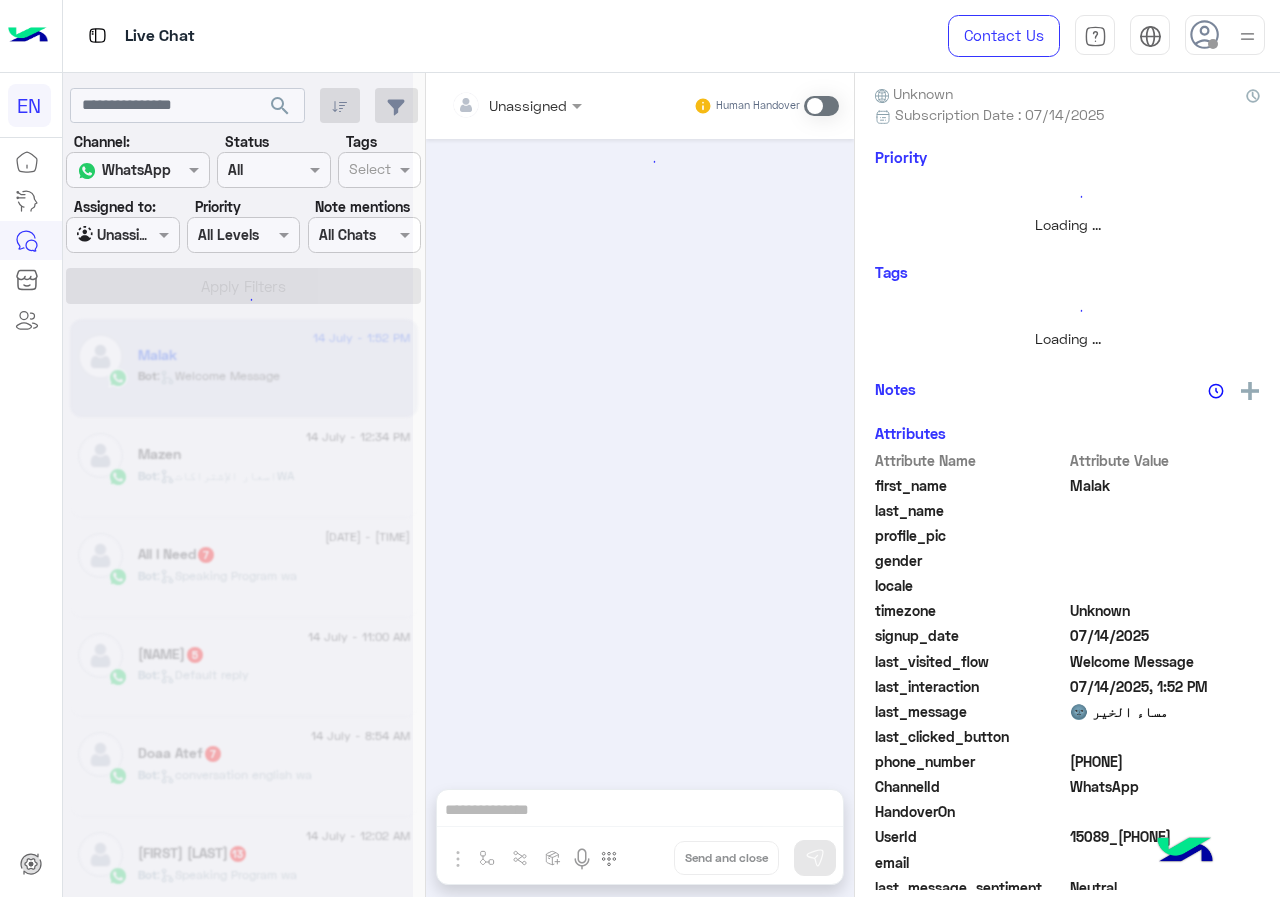 scroll, scrollTop: 216, scrollLeft: 0, axis: vertical 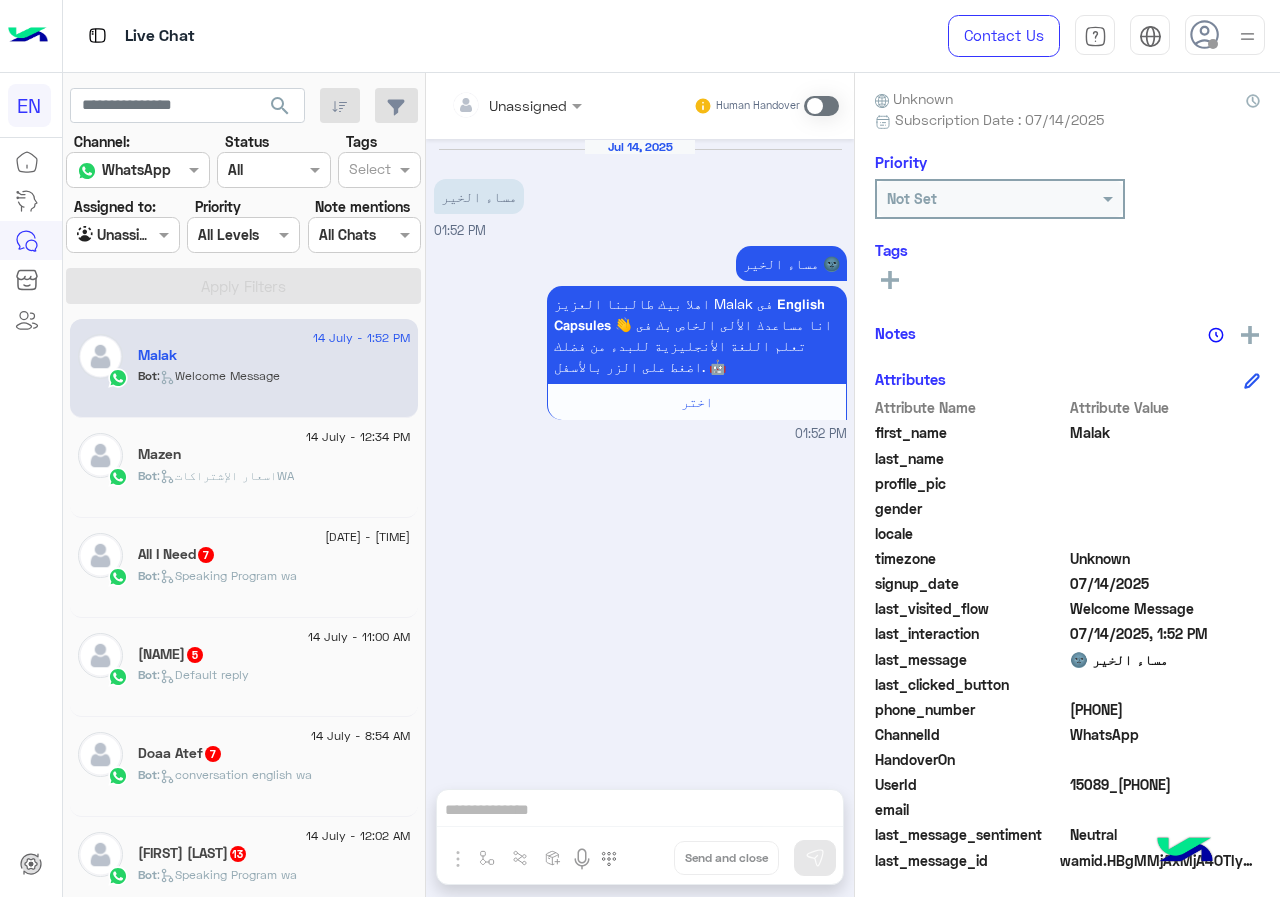 drag, startPoint x: 1074, startPoint y: 700, endPoint x: 1182, endPoint y: 705, distance: 108.11568 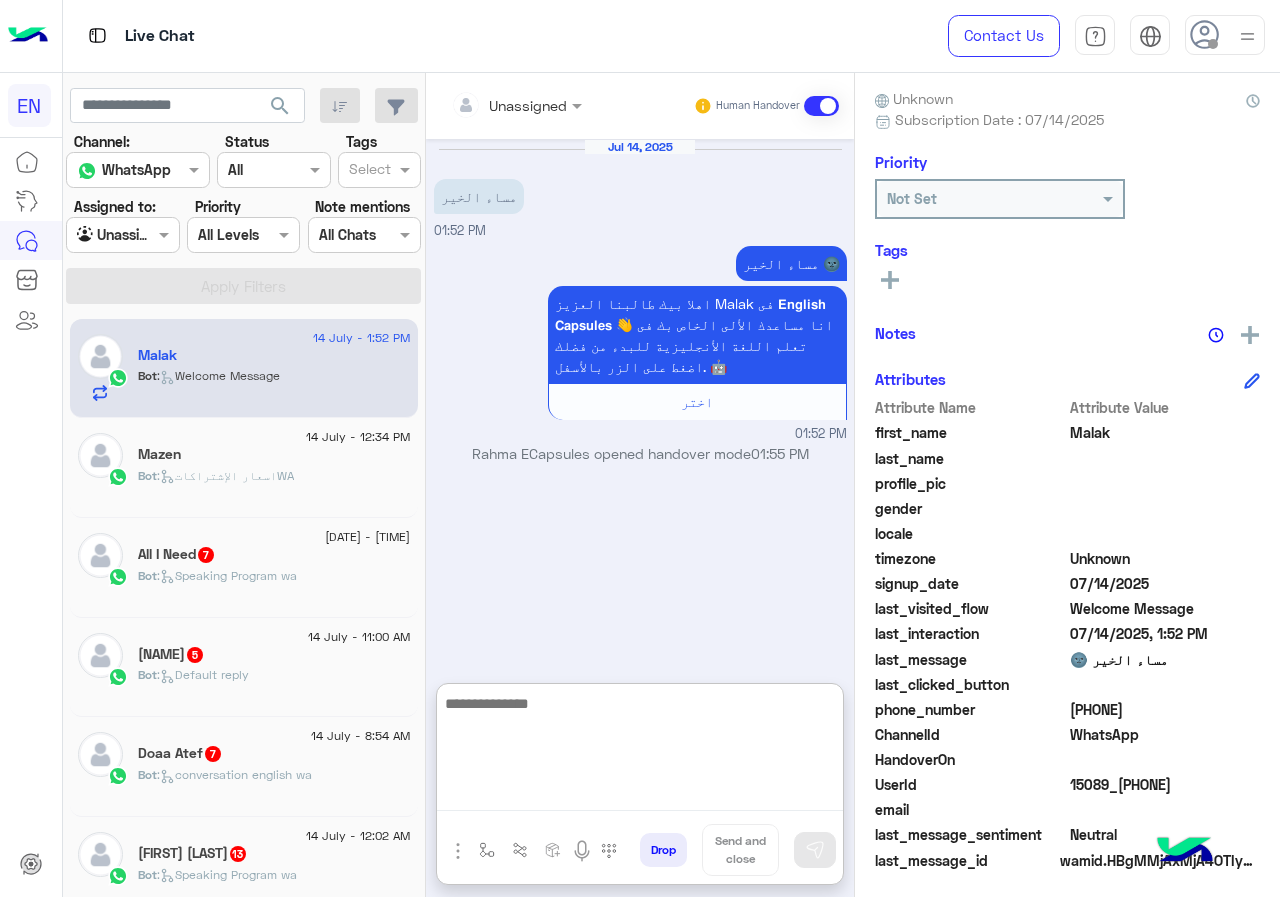 click at bounding box center [640, 751] 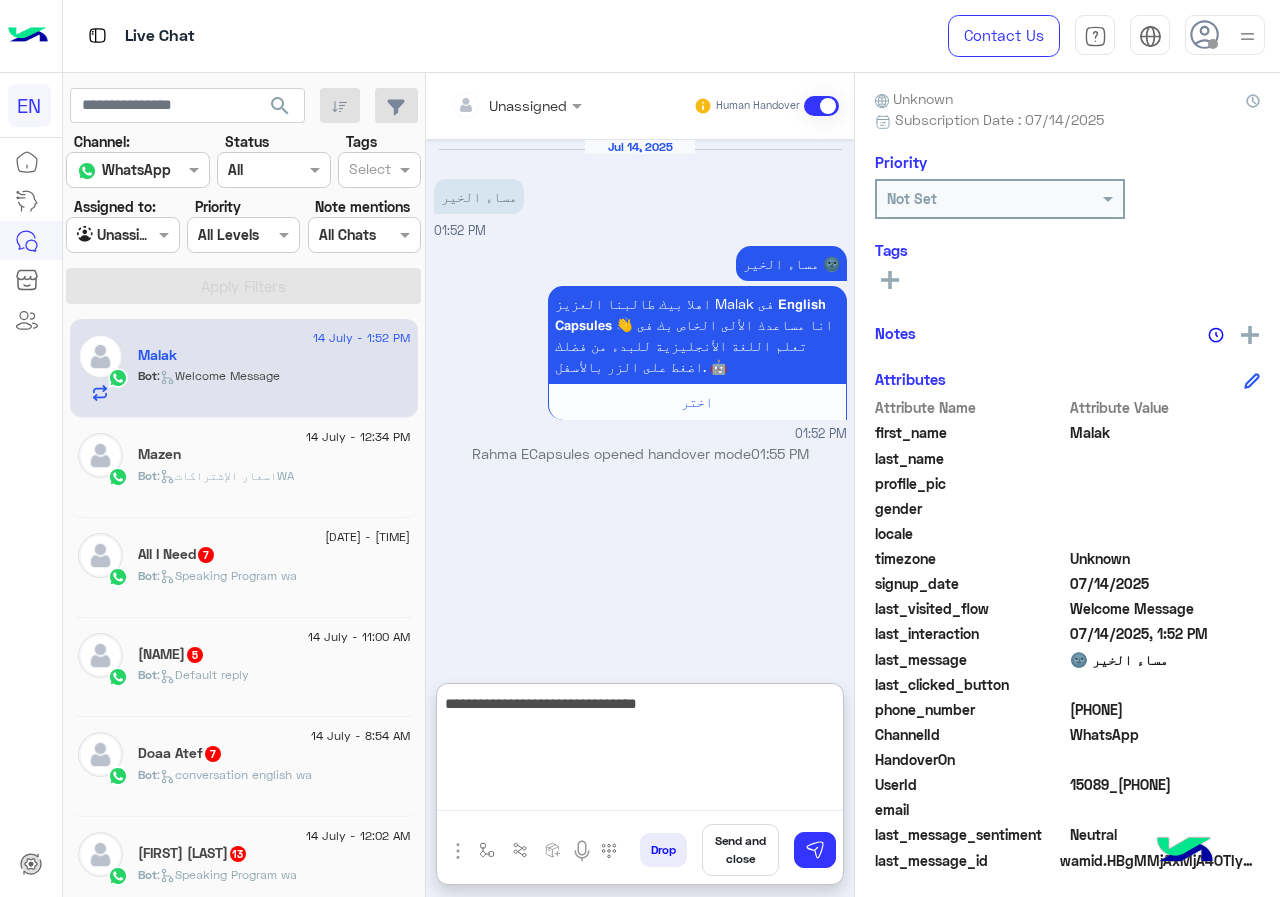 type on "**********" 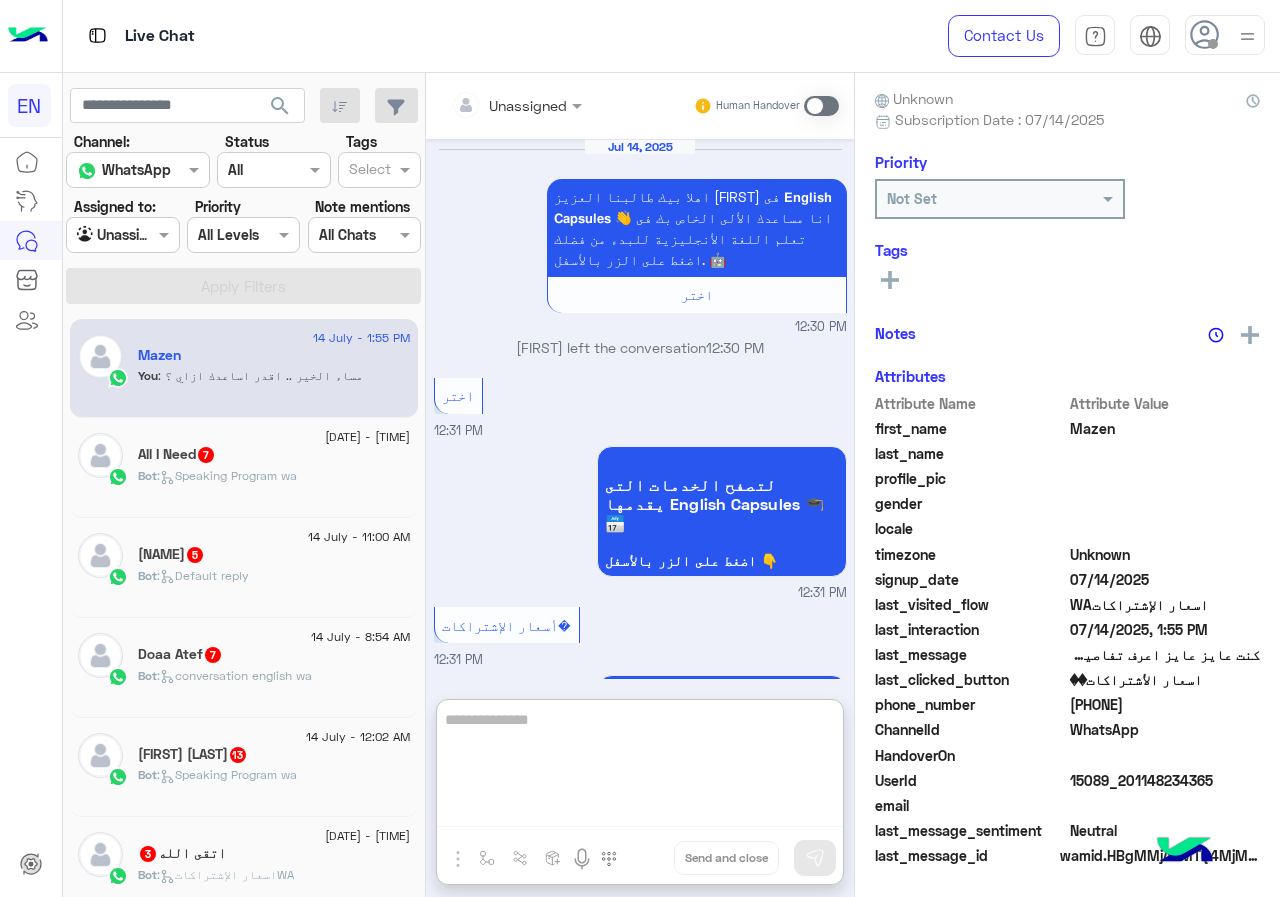 scroll, scrollTop: 175, scrollLeft: 0, axis: vertical 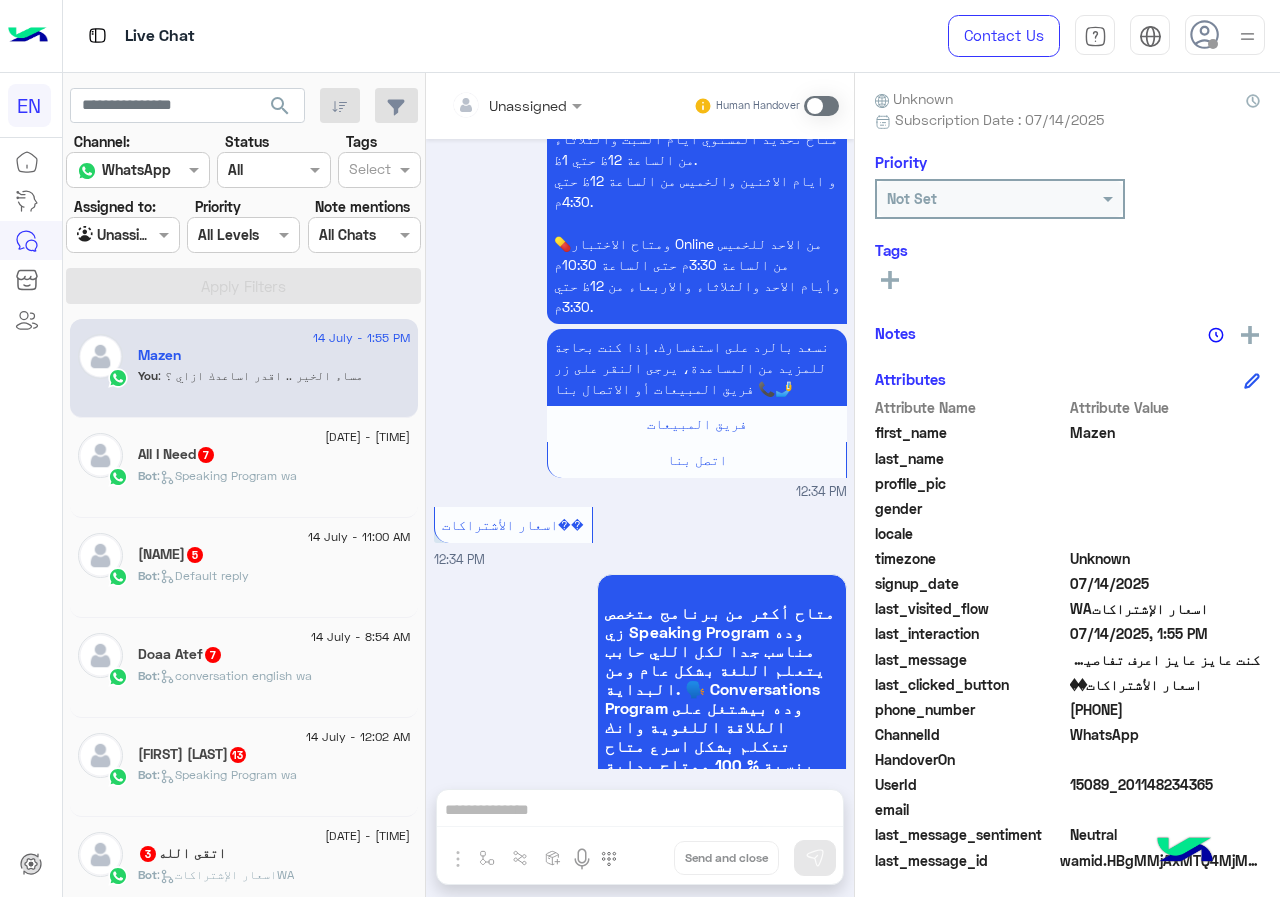 drag, startPoint x: 1072, startPoint y: 710, endPoint x: 1167, endPoint y: 711, distance: 95.005264 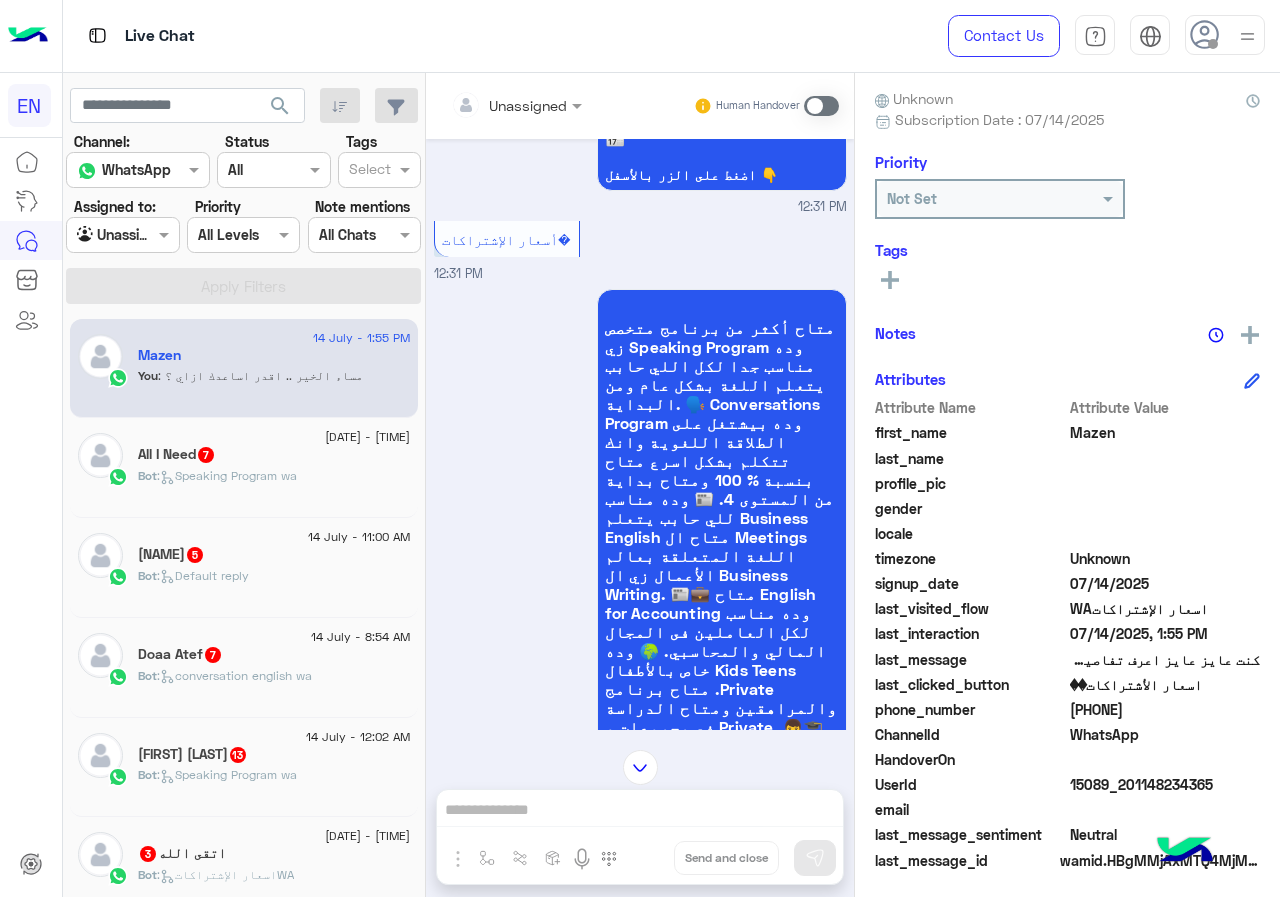 scroll, scrollTop: 86, scrollLeft: 0, axis: vertical 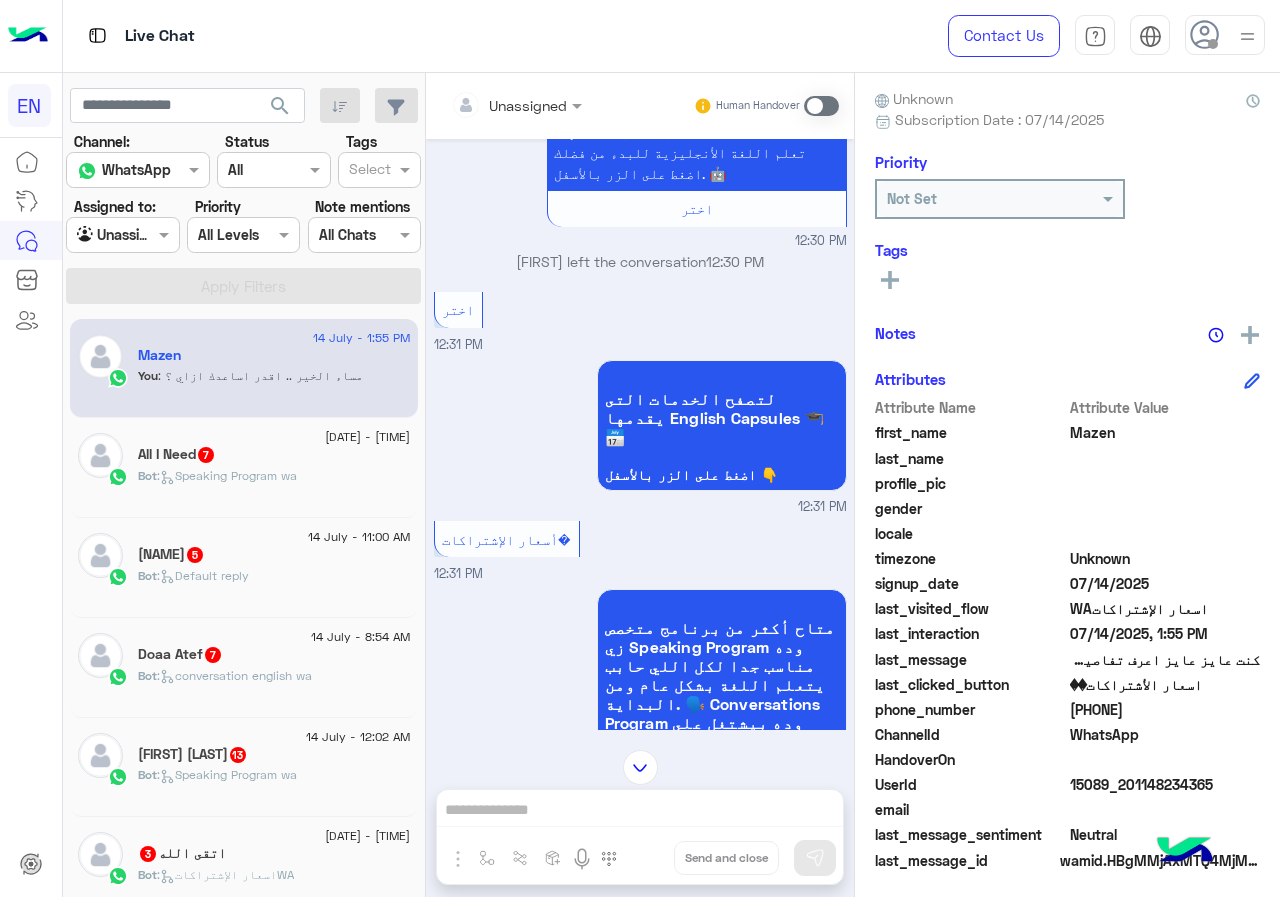 click on "Unassigned" at bounding box center (528, 105) 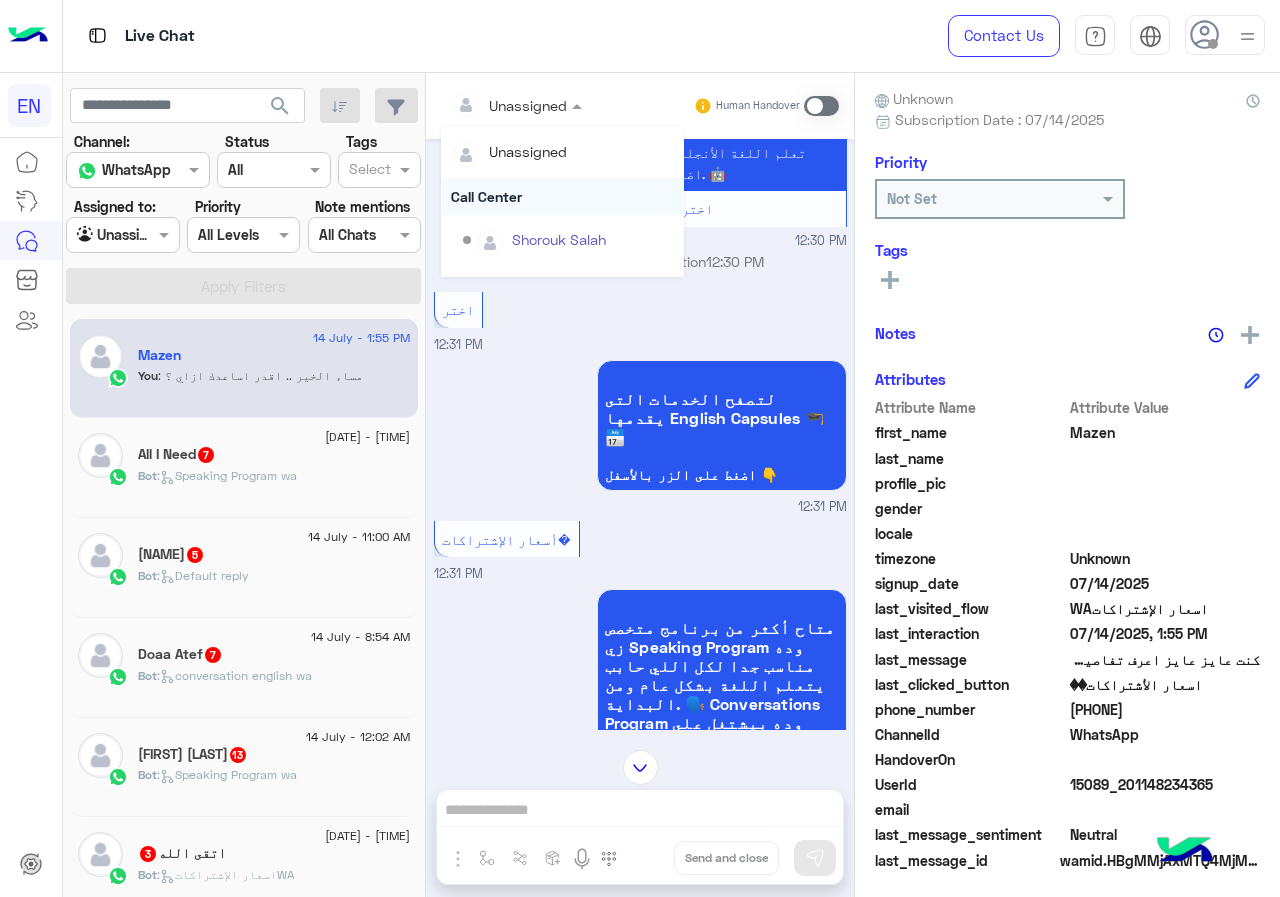 scroll, scrollTop: 332, scrollLeft: 0, axis: vertical 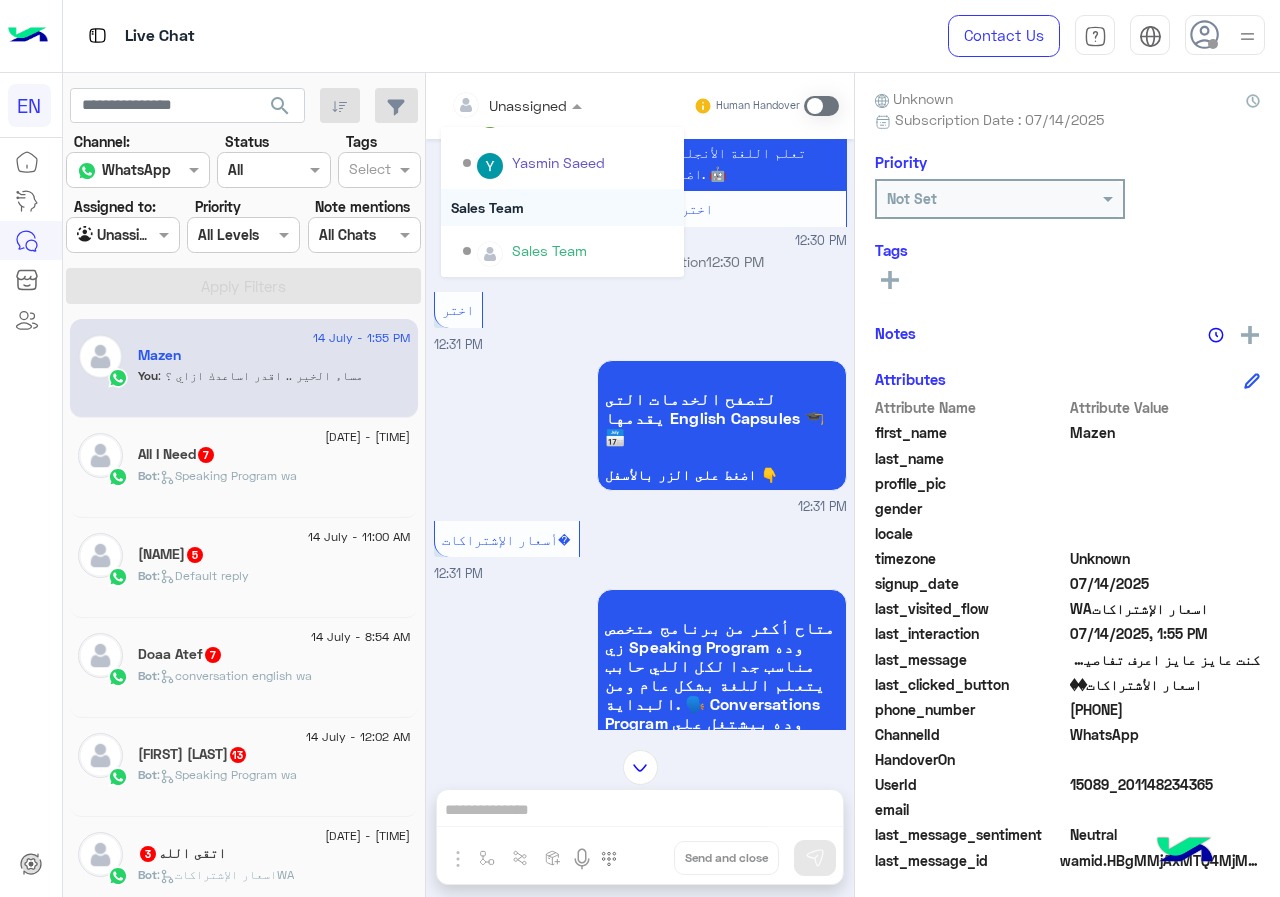 click on "Sales Team" at bounding box center (562, 207) 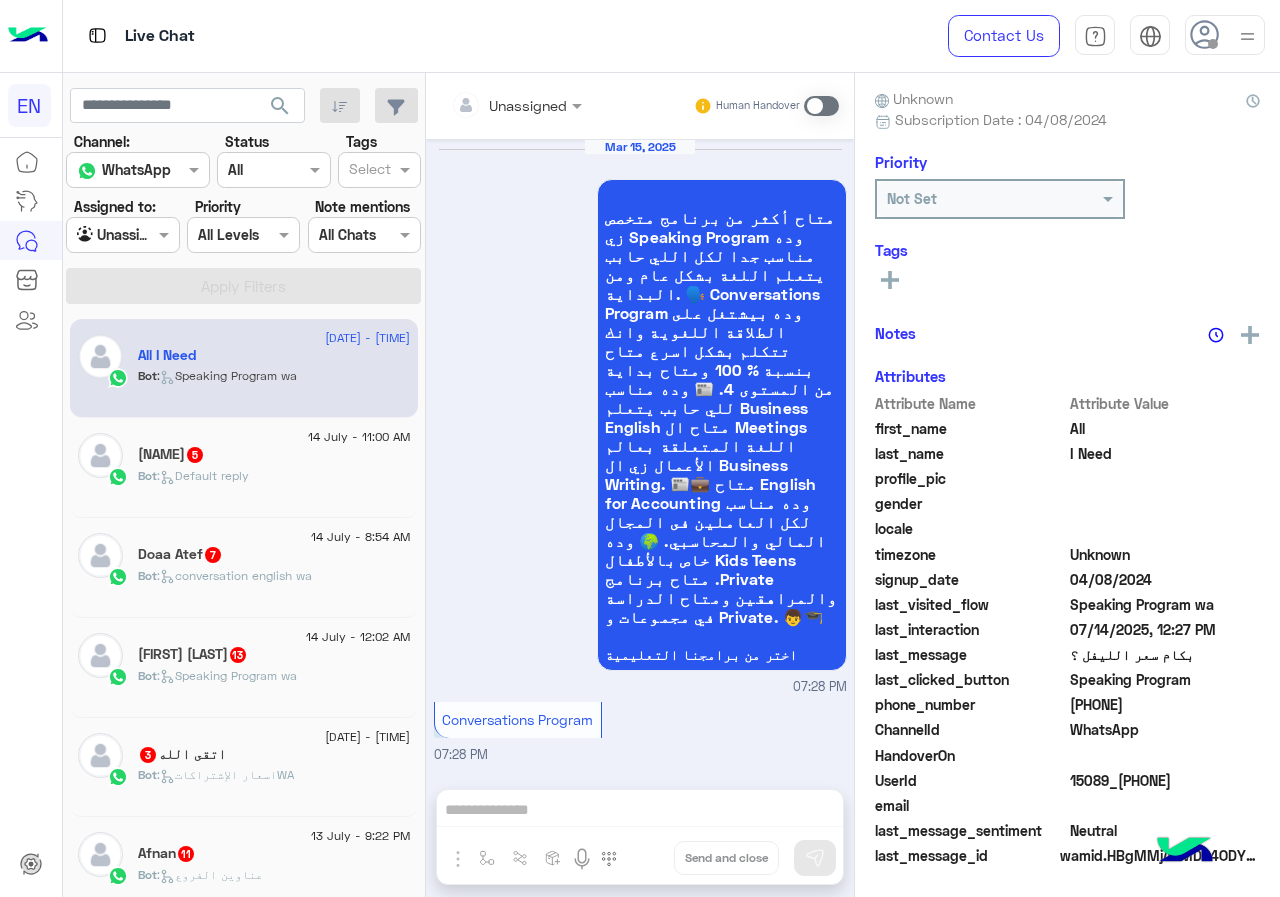 scroll, scrollTop: 4530, scrollLeft: 0, axis: vertical 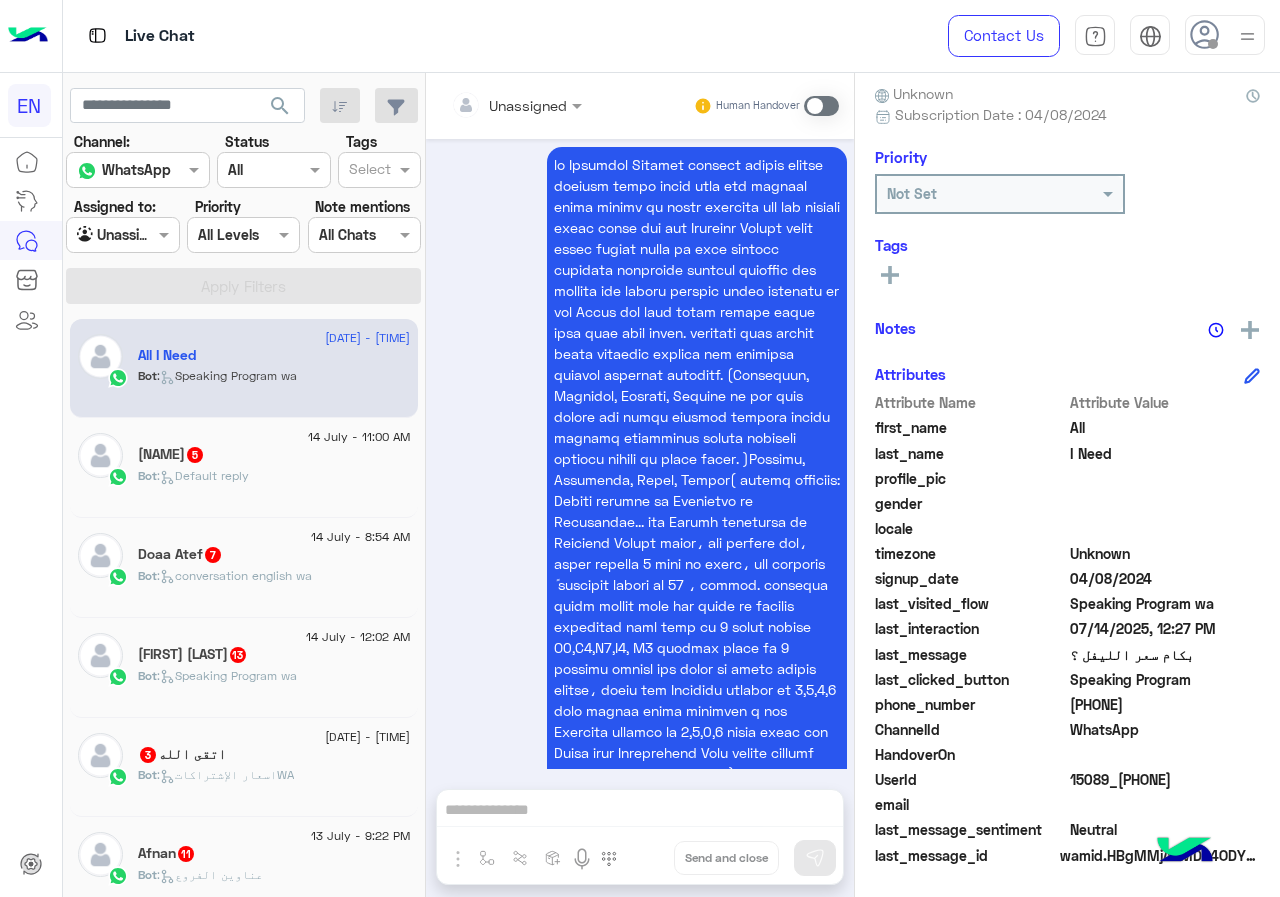 drag, startPoint x: 1072, startPoint y: 702, endPoint x: 1170, endPoint y: 702, distance: 98 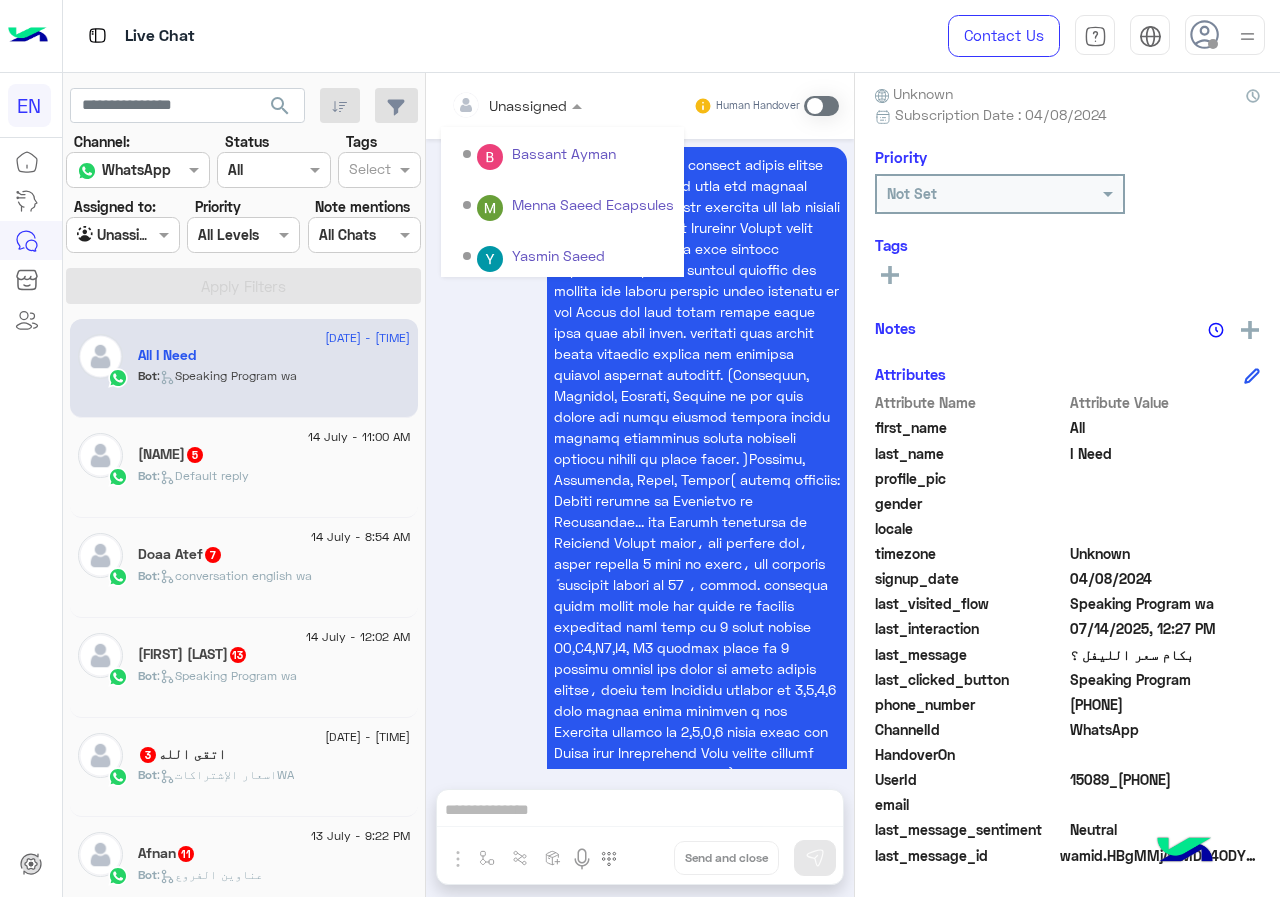 scroll, scrollTop: 332, scrollLeft: 0, axis: vertical 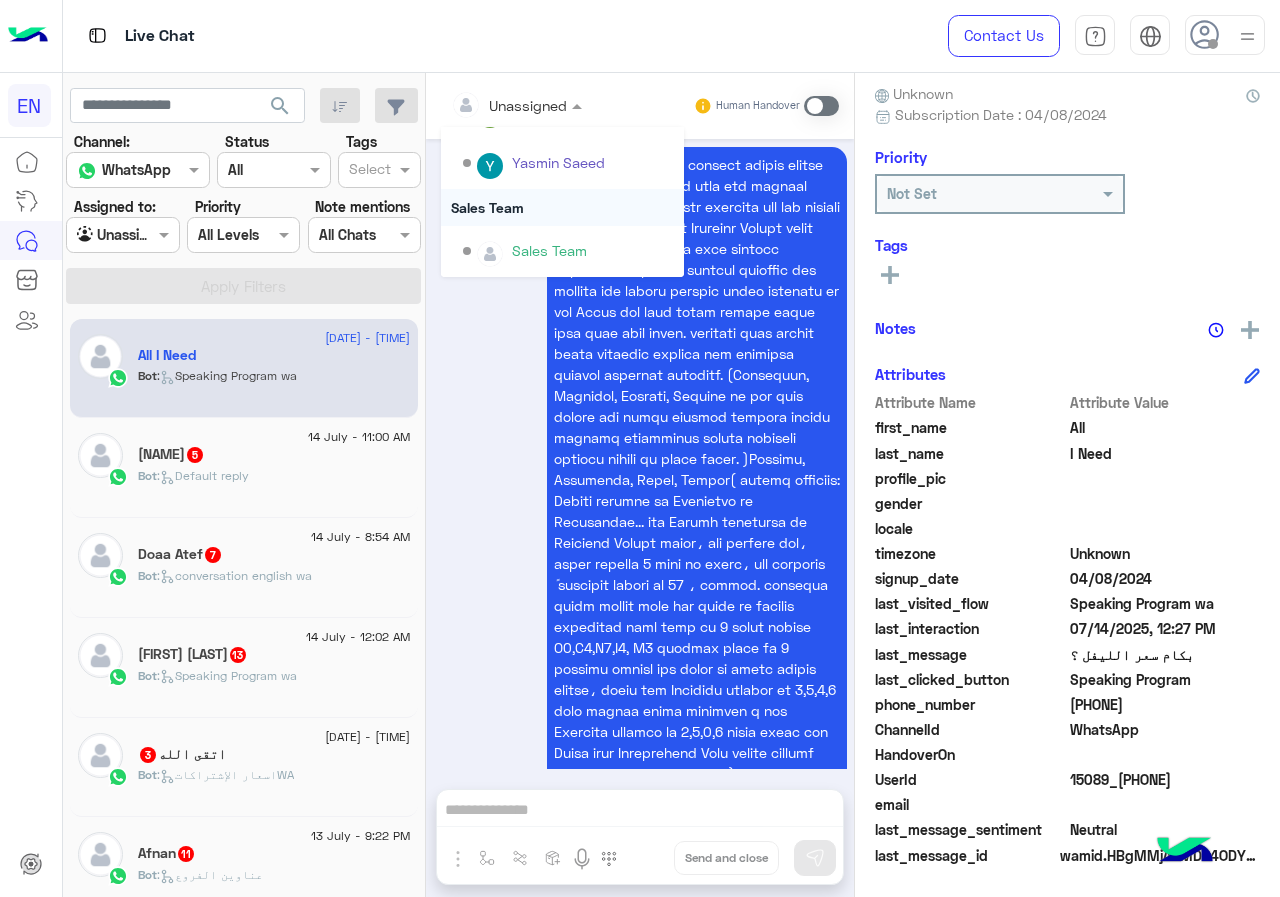click on "Sales Team" at bounding box center (562, 207) 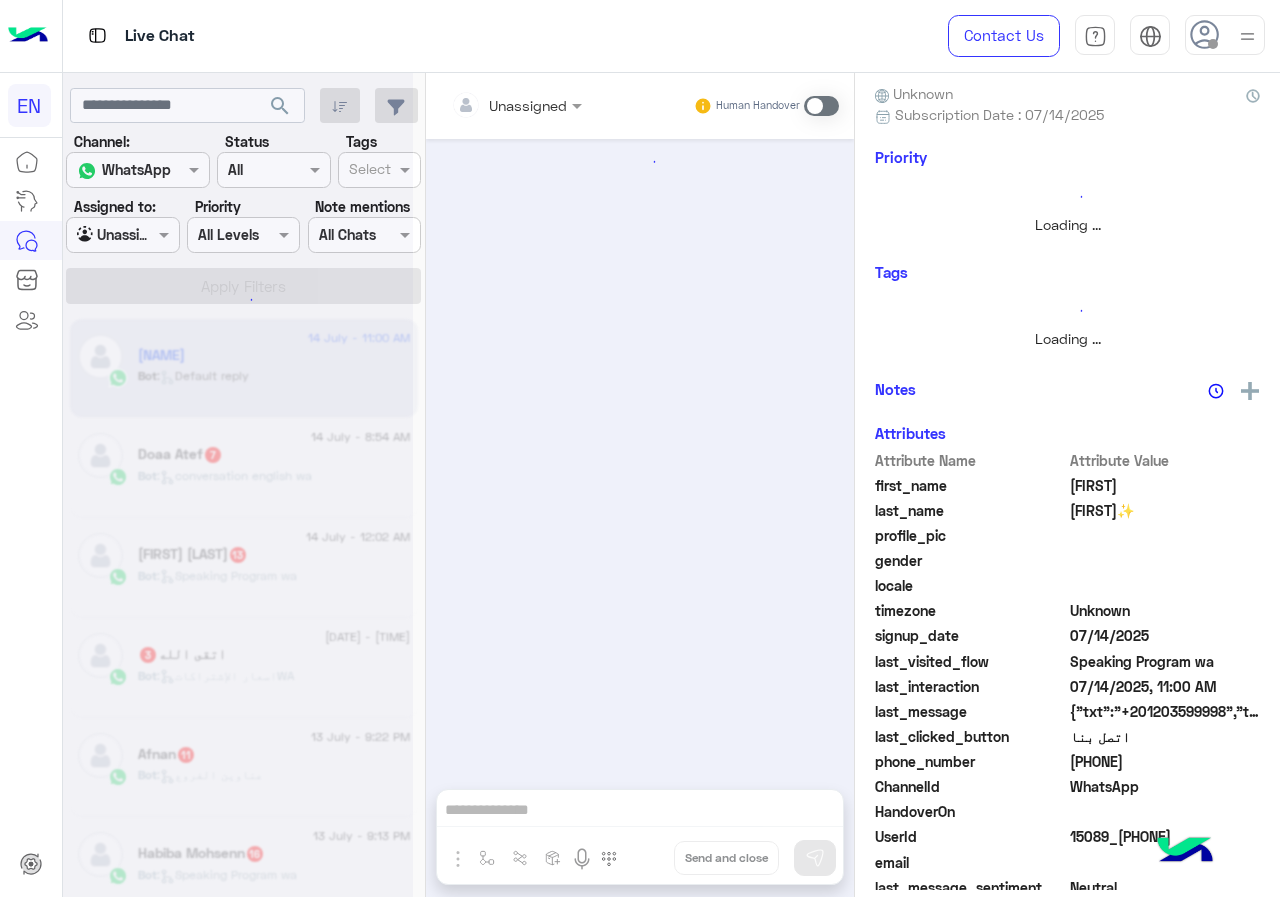 scroll, scrollTop: 1526, scrollLeft: 0, axis: vertical 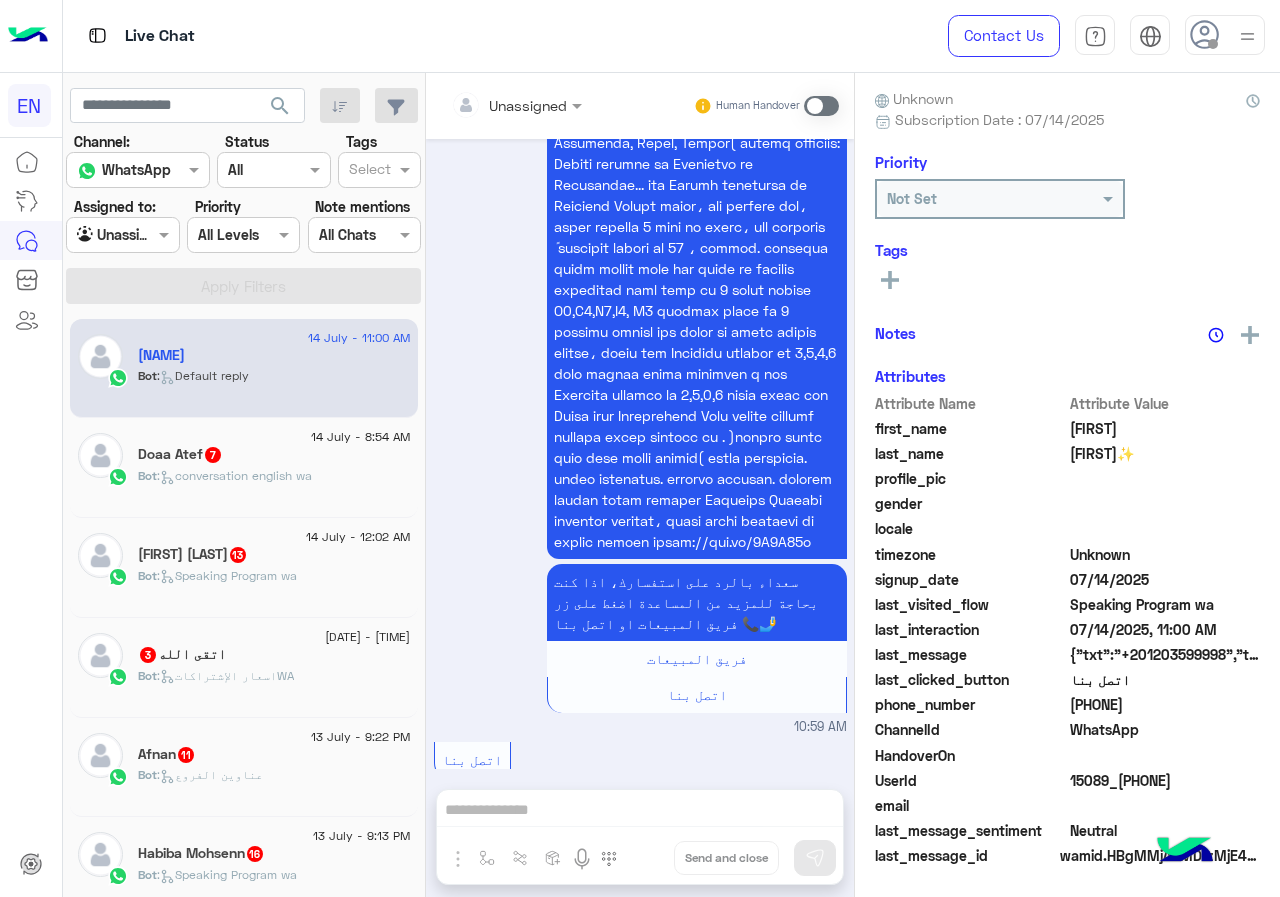 drag, startPoint x: 1073, startPoint y: 710, endPoint x: 1211, endPoint y: 710, distance: 138 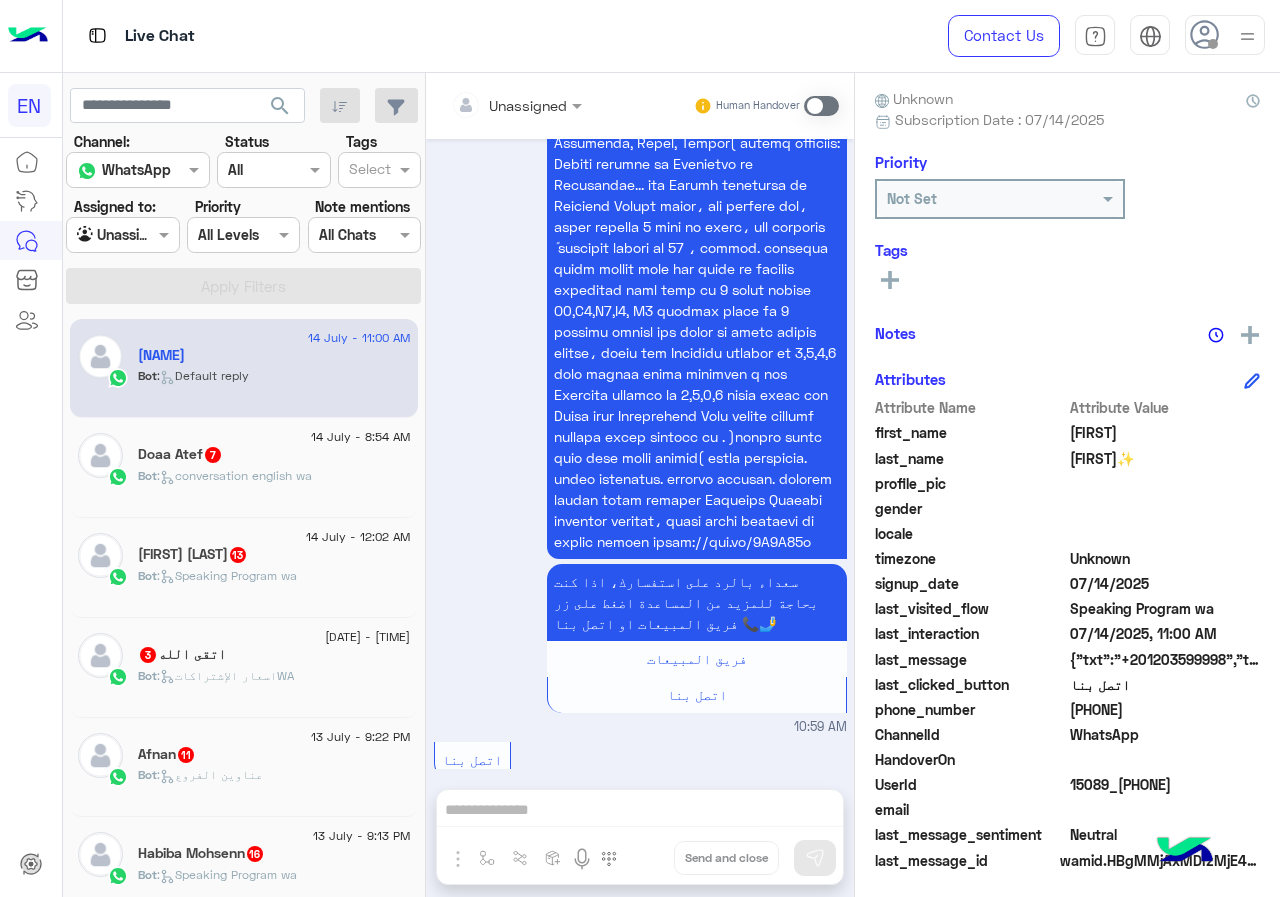 copy on "[PHONE]" 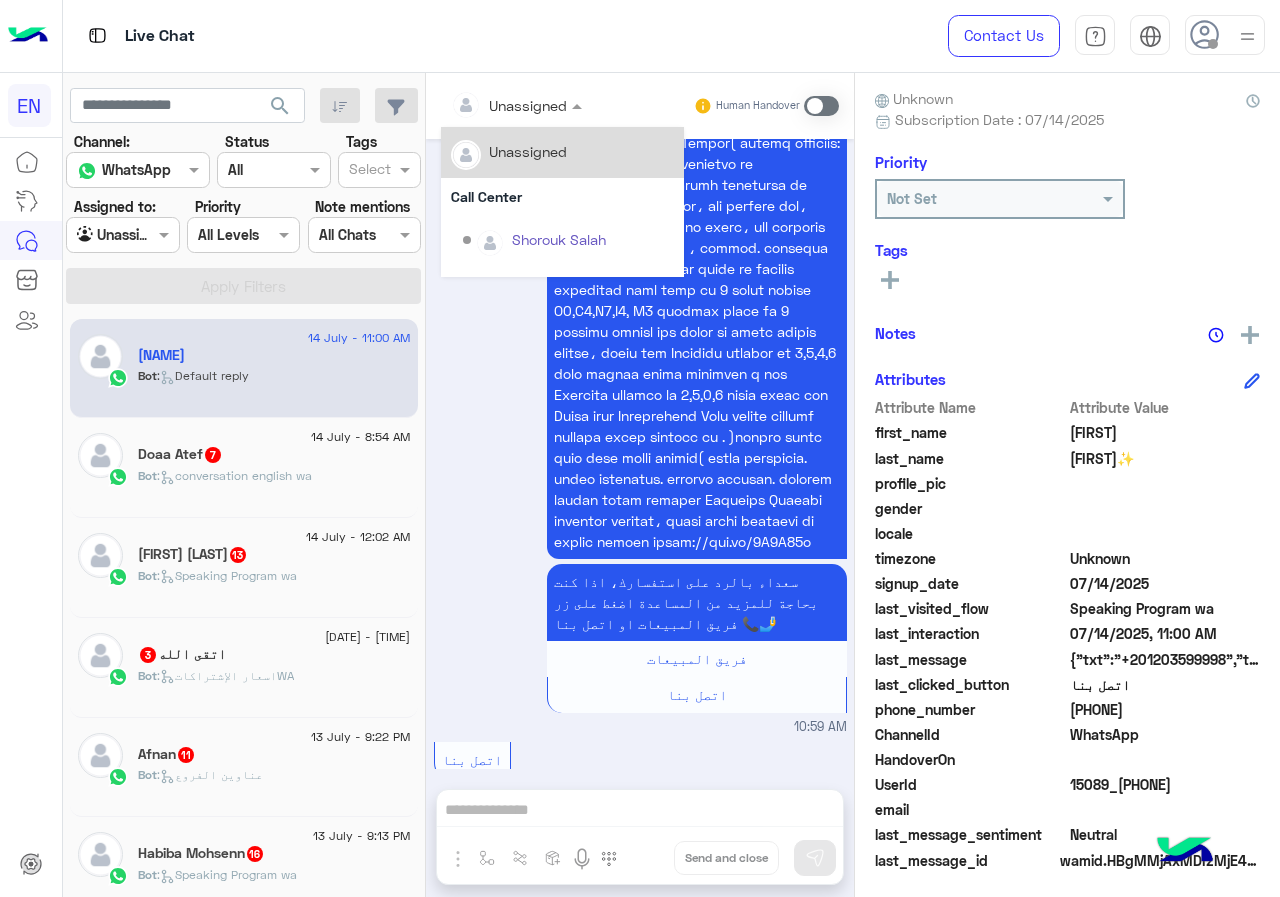 click at bounding box center (491, 105) 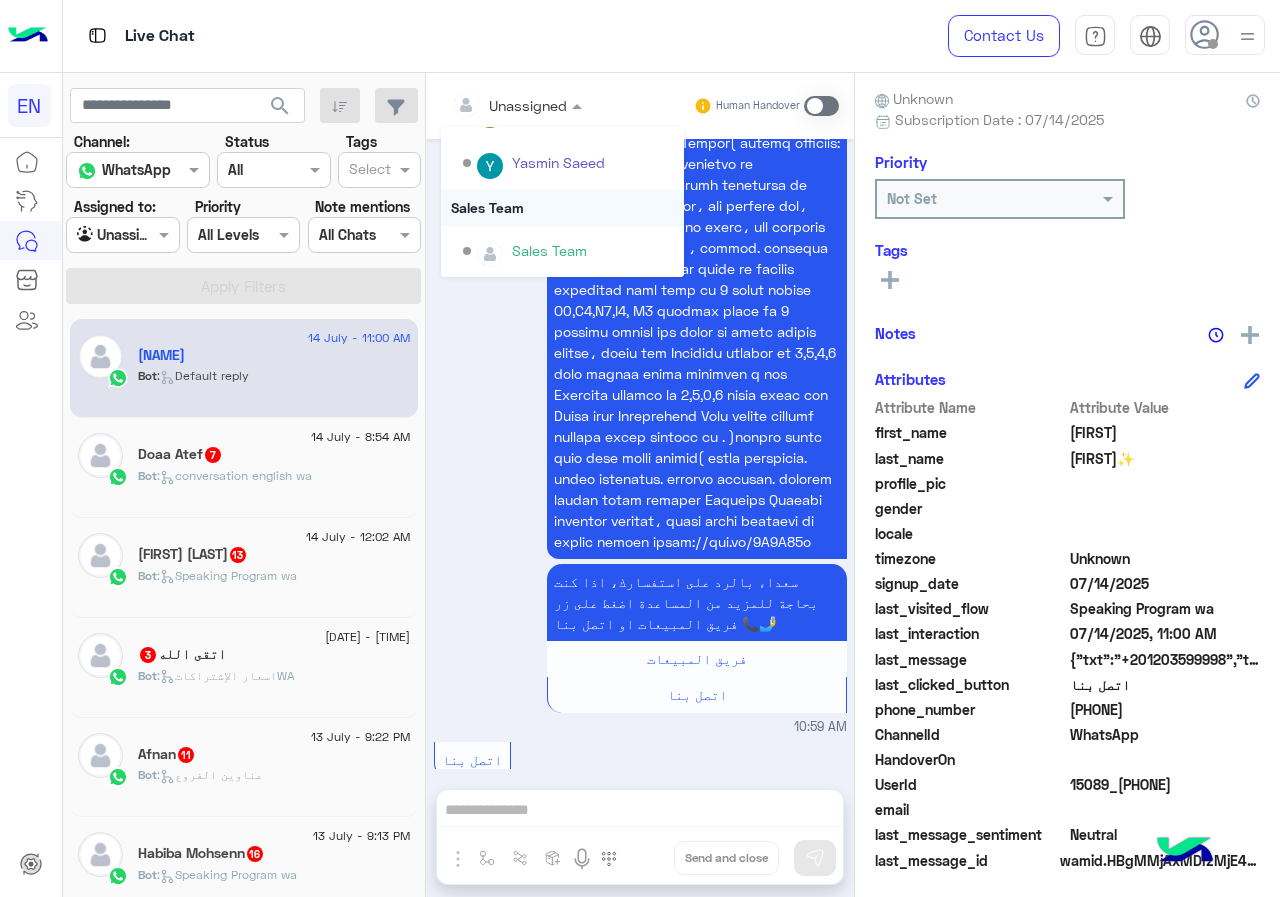 click on "Sales Team" at bounding box center [562, 207] 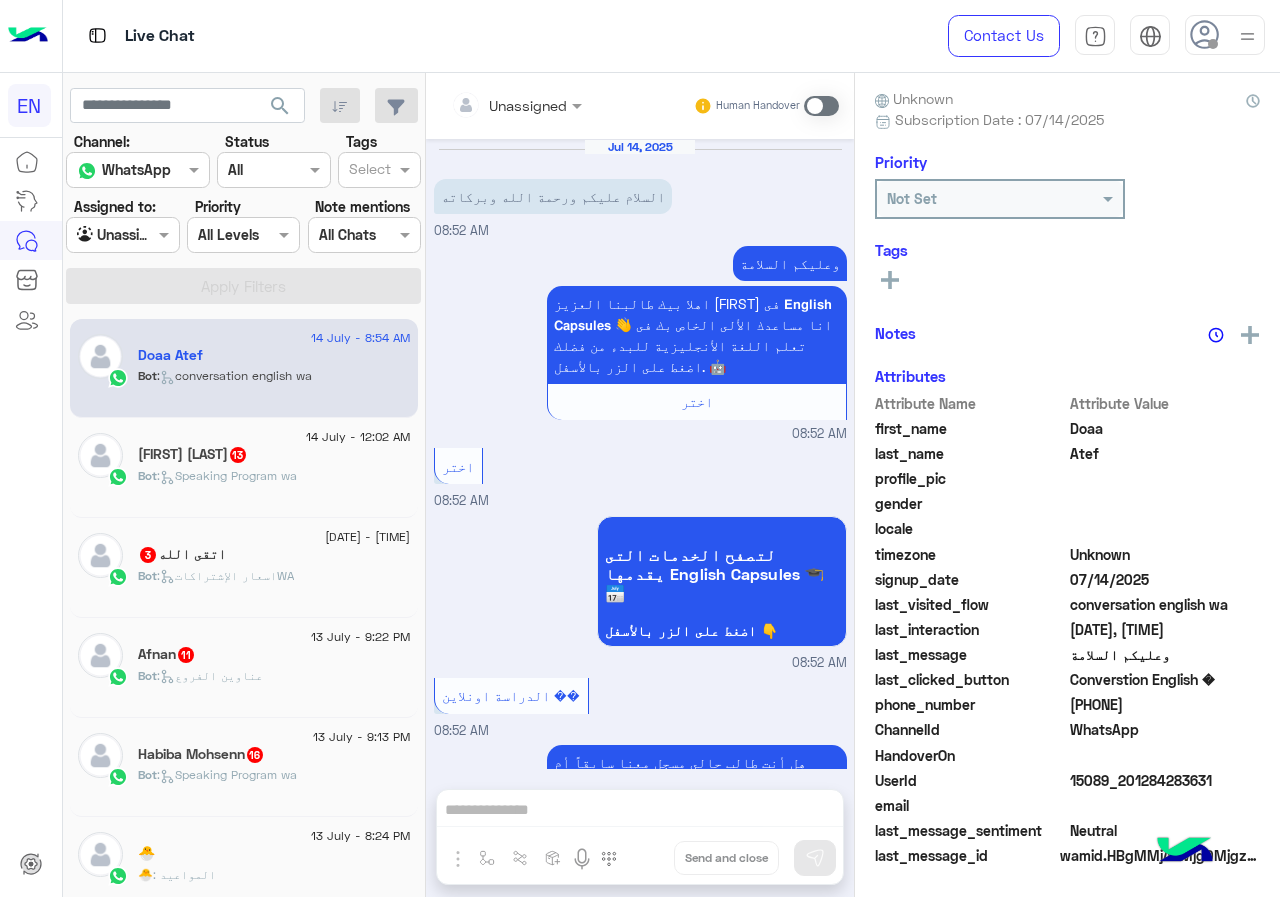 scroll, scrollTop: 2619, scrollLeft: 0, axis: vertical 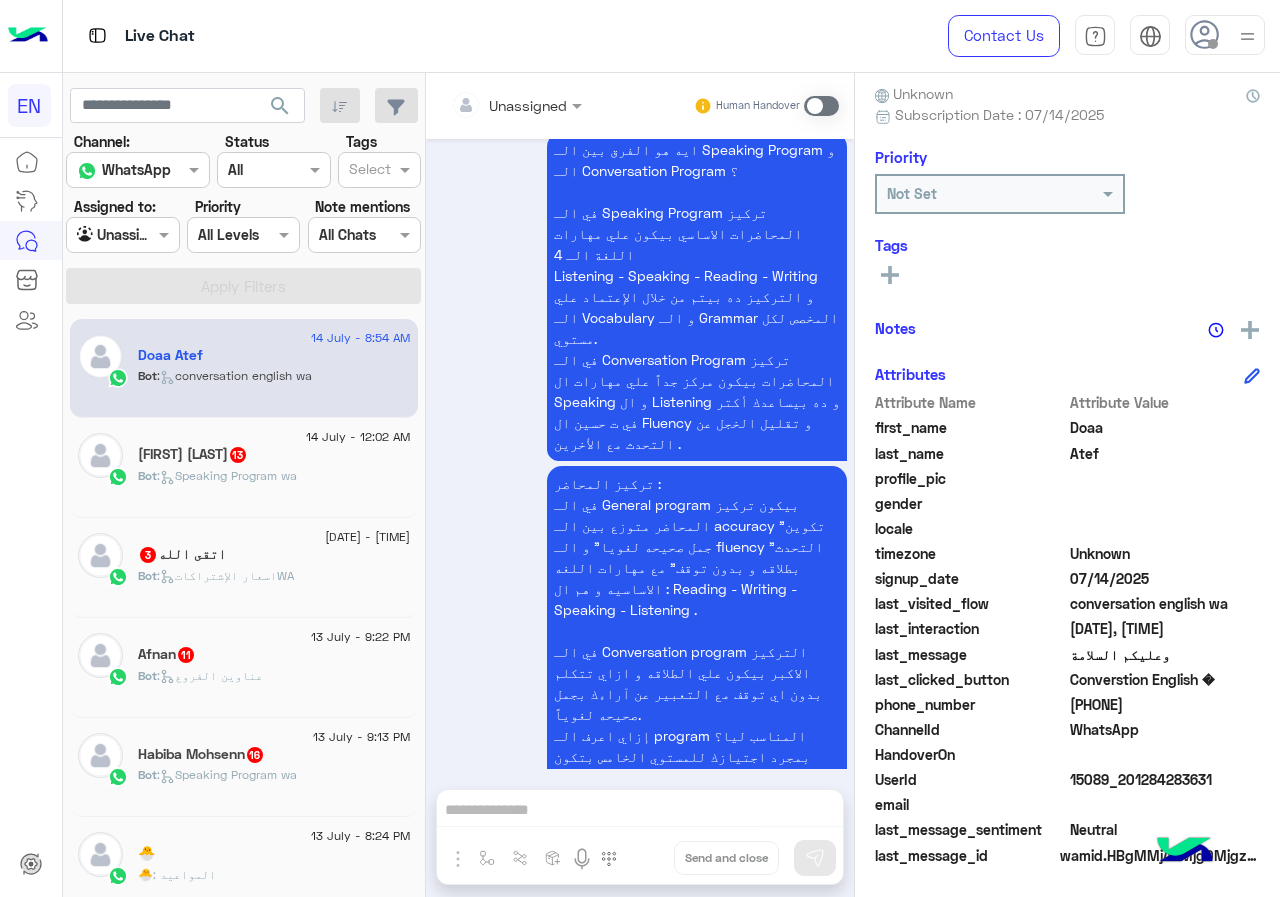 drag, startPoint x: 1069, startPoint y: 706, endPoint x: 1153, endPoint y: 704, distance: 84.0238 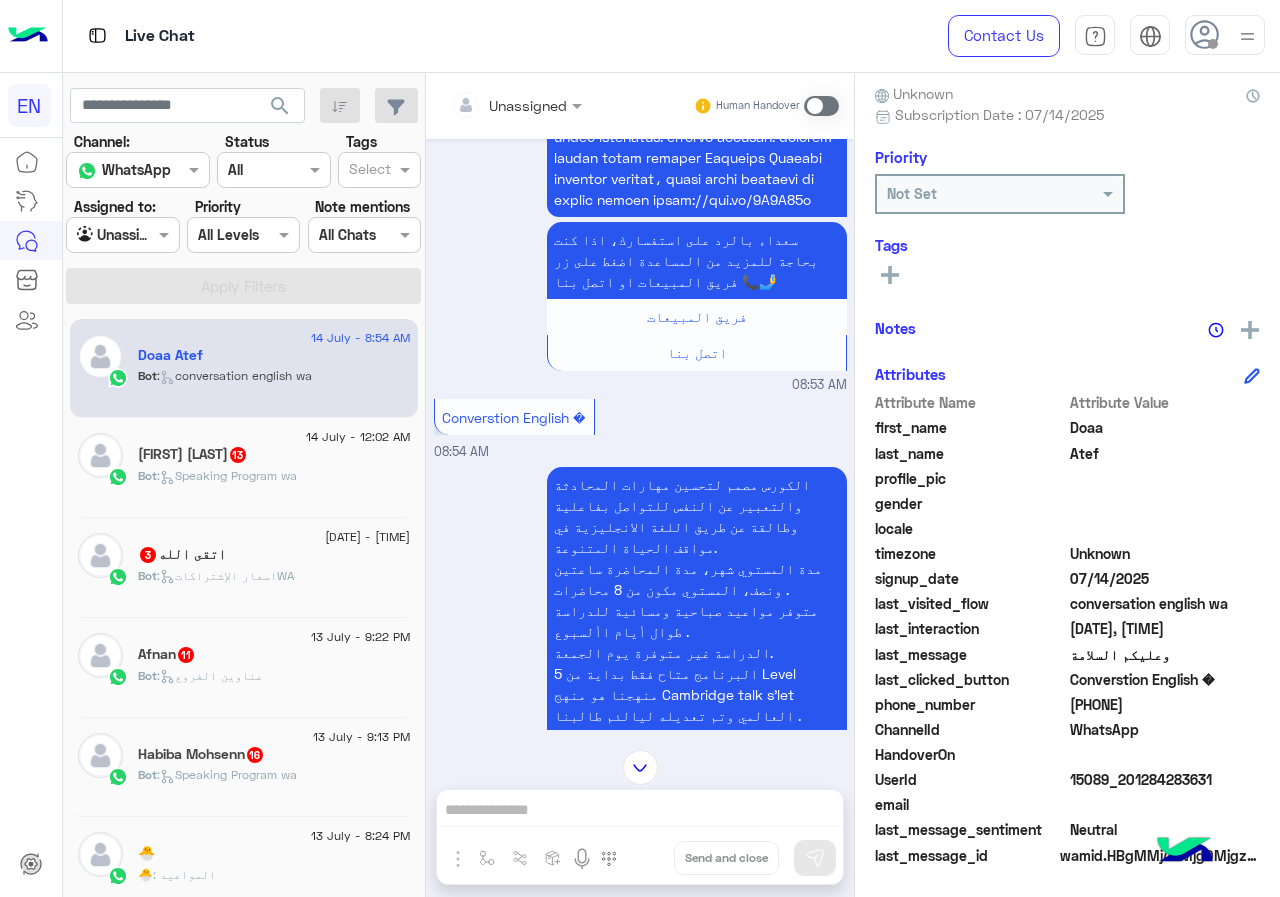 scroll, scrollTop: 1919, scrollLeft: 0, axis: vertical 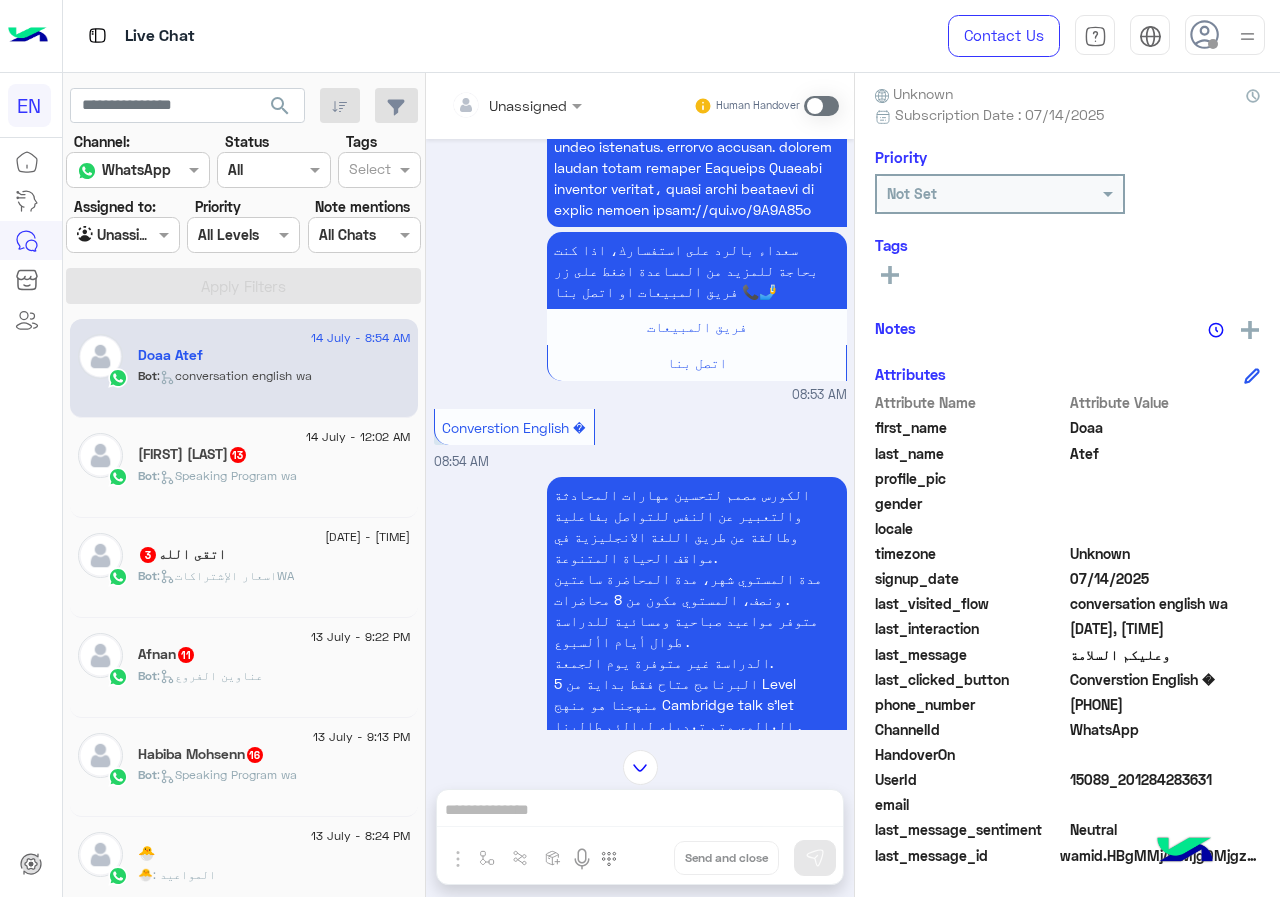 click on "Unassigned Human Handover" at bounding box center [640, 106] 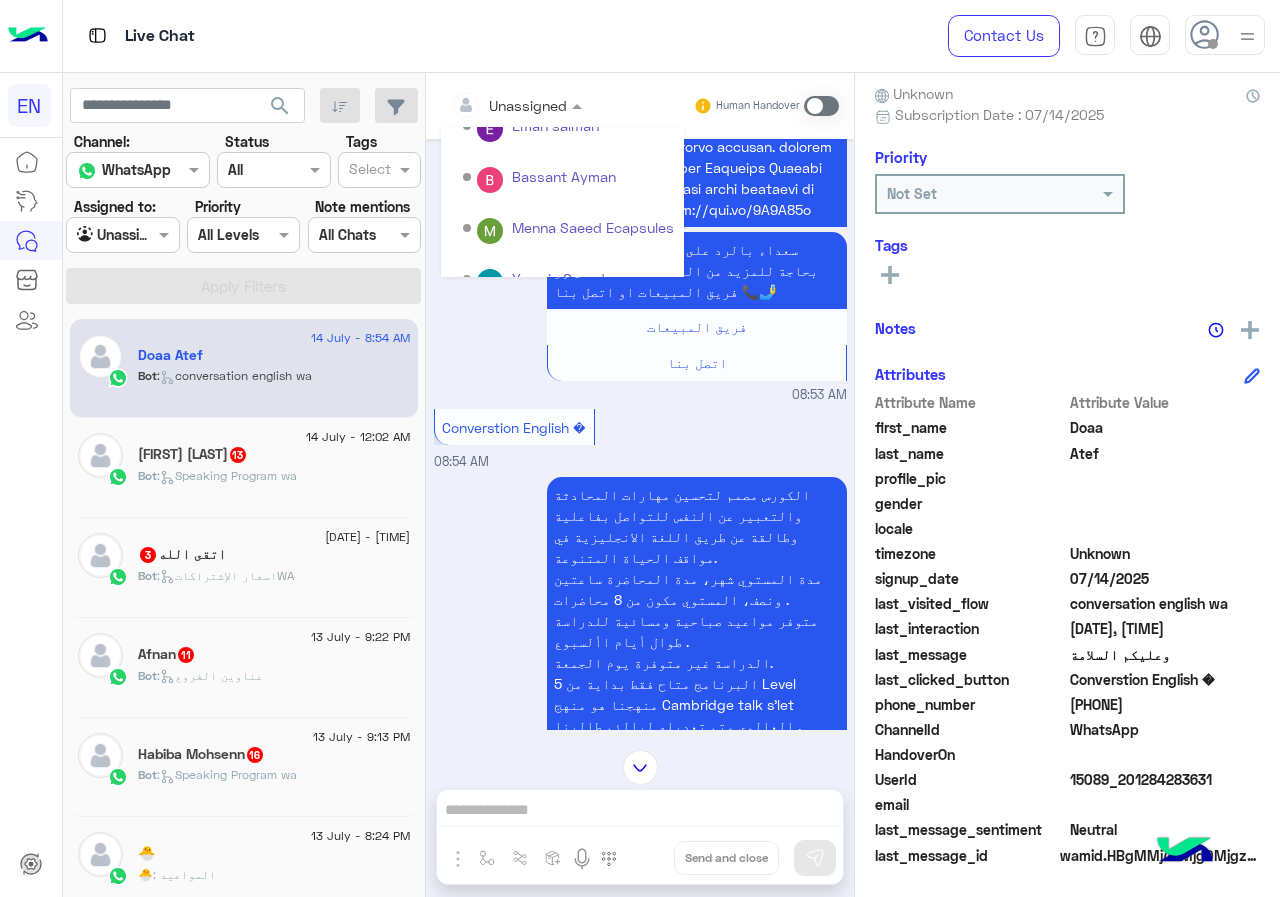 scroll, scrollTop: 332, scrollLeft: 0, axis: vertical 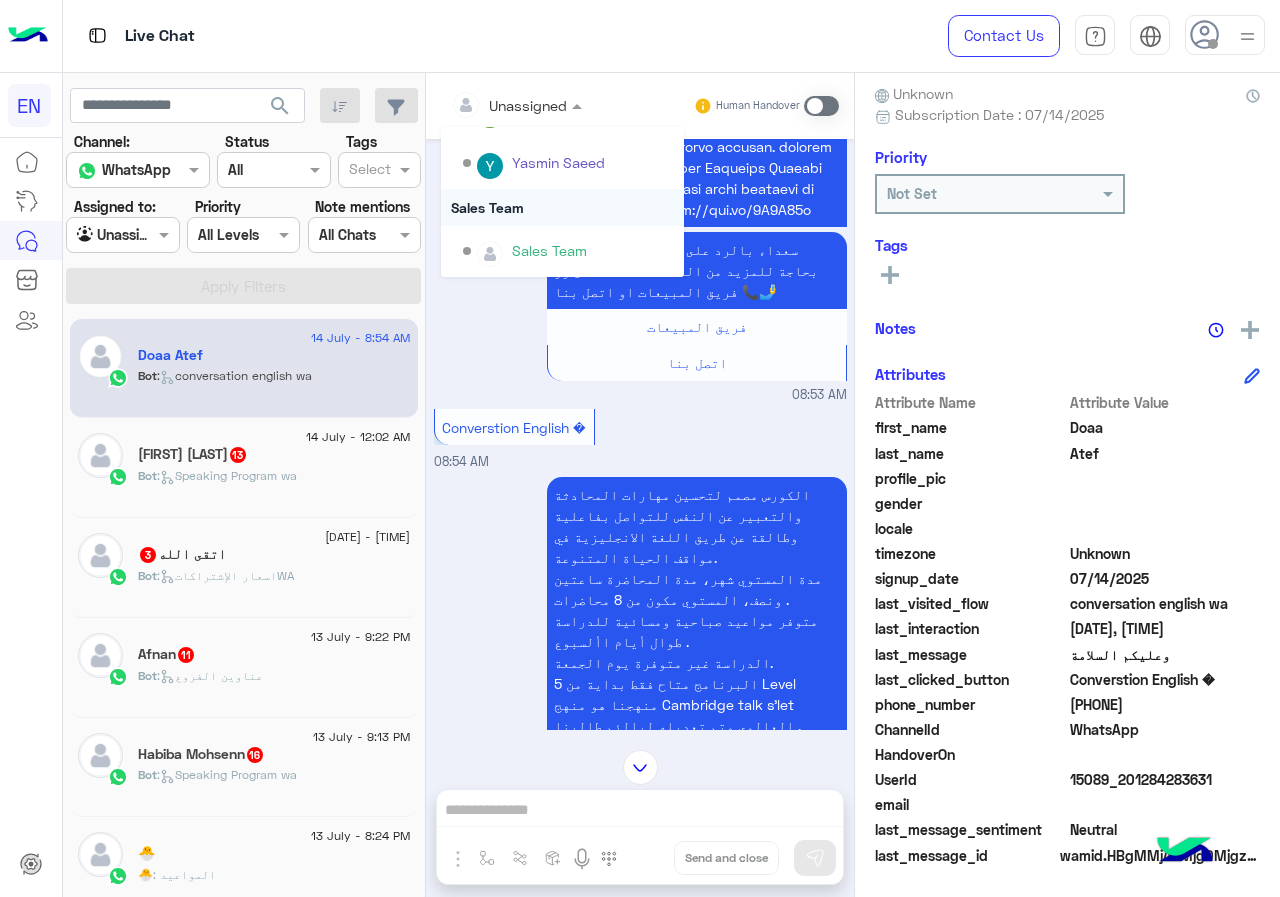 click on "Sales Team" at bounding box center [562, 207] 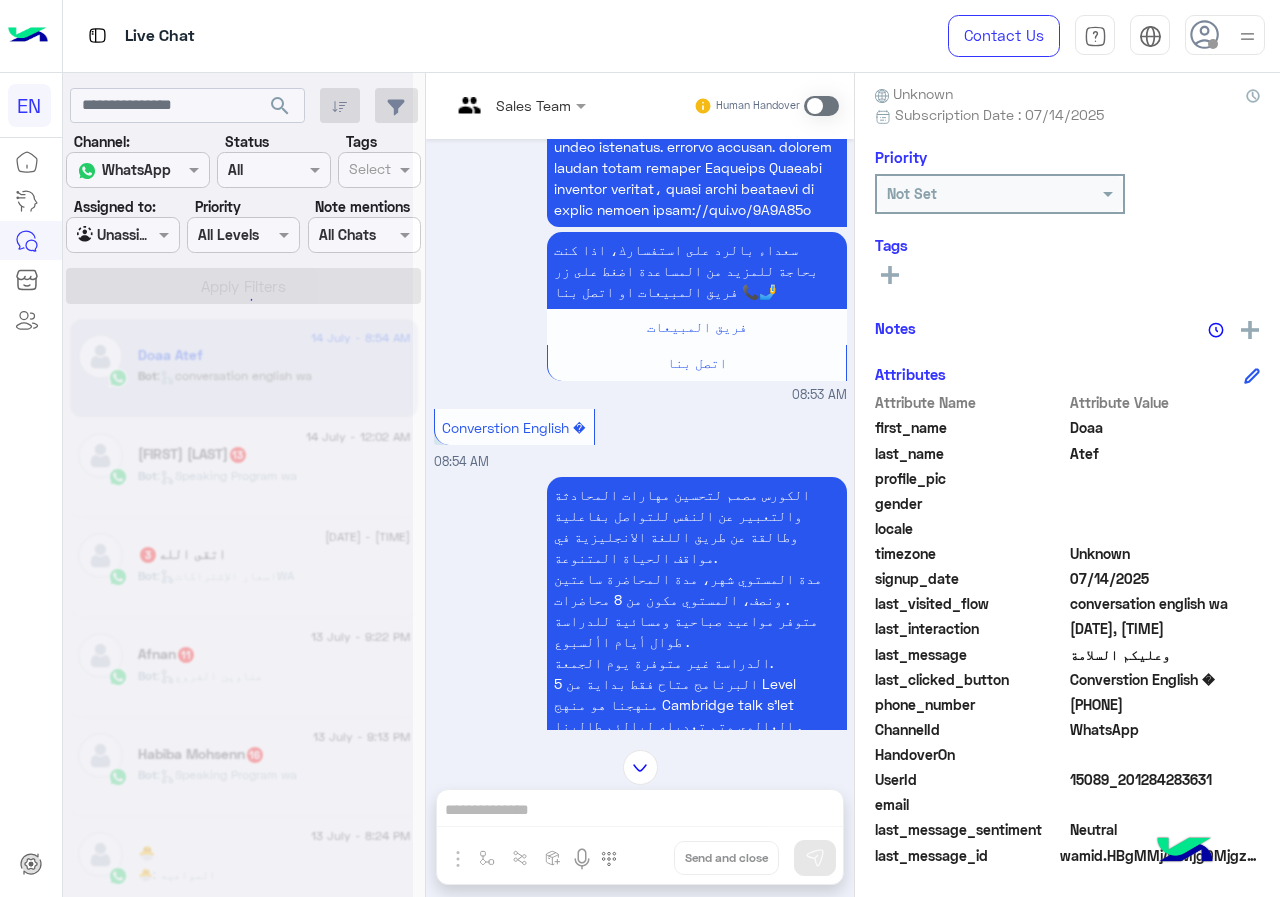 scroll, scrollTop: 0, scrollLeft: 0, axis: both 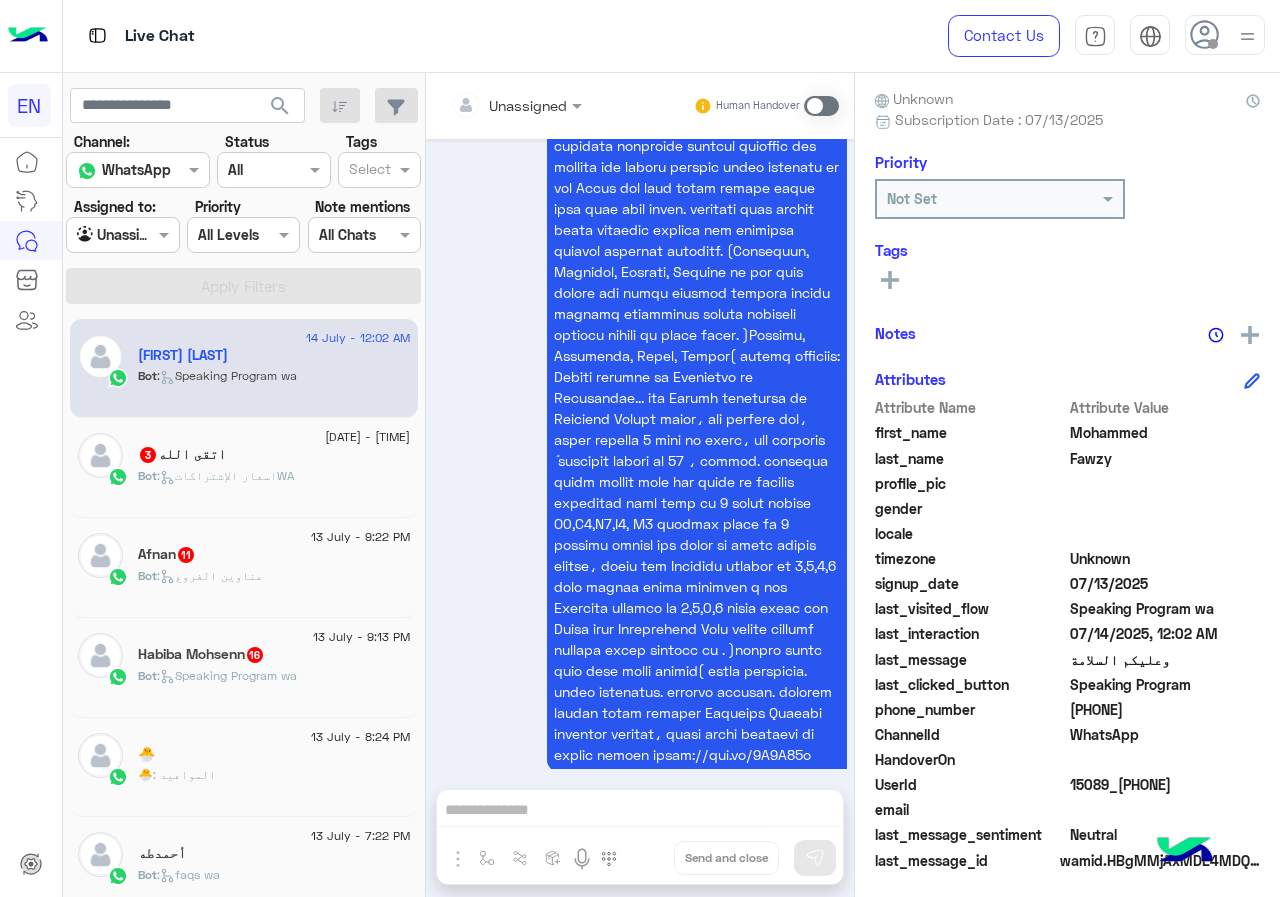 drag, startPoint x: 1075, startPoint y: 711, endPoint x: 1188, endPoint y: 698, distance: 113.74533 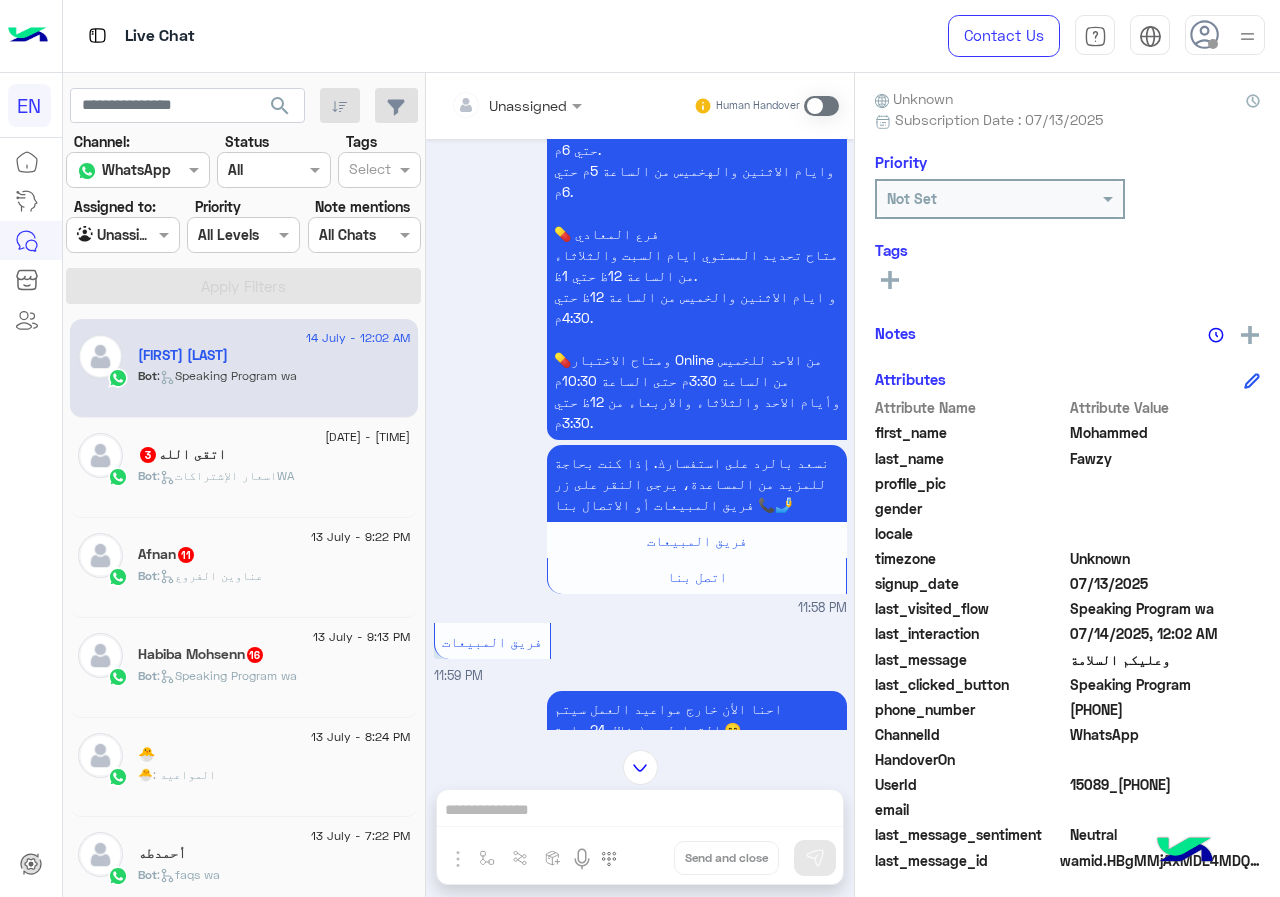 scroll, scrollTop: 510, scrollLeft: 0, axis: vertical 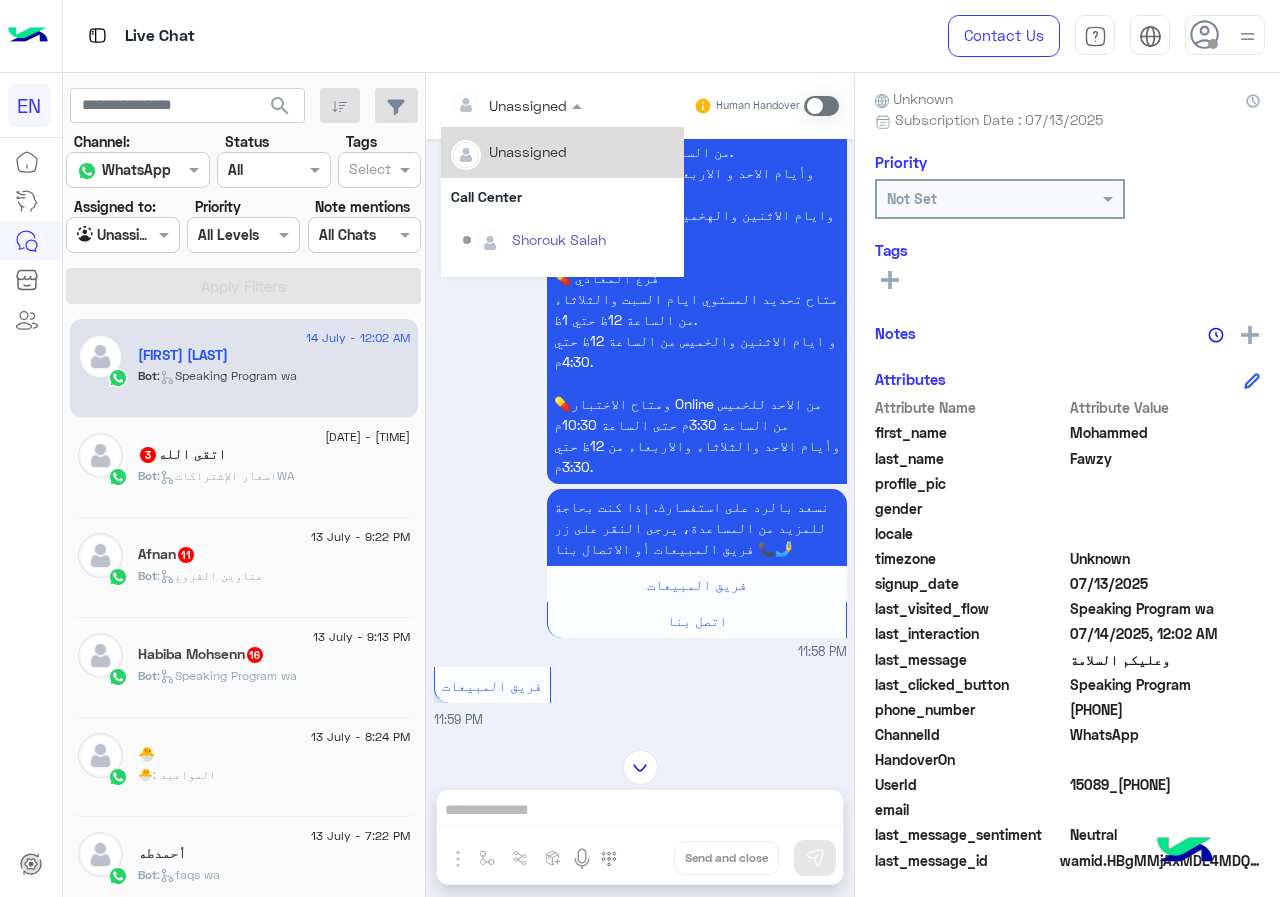 click at bounding box center (491, 105) 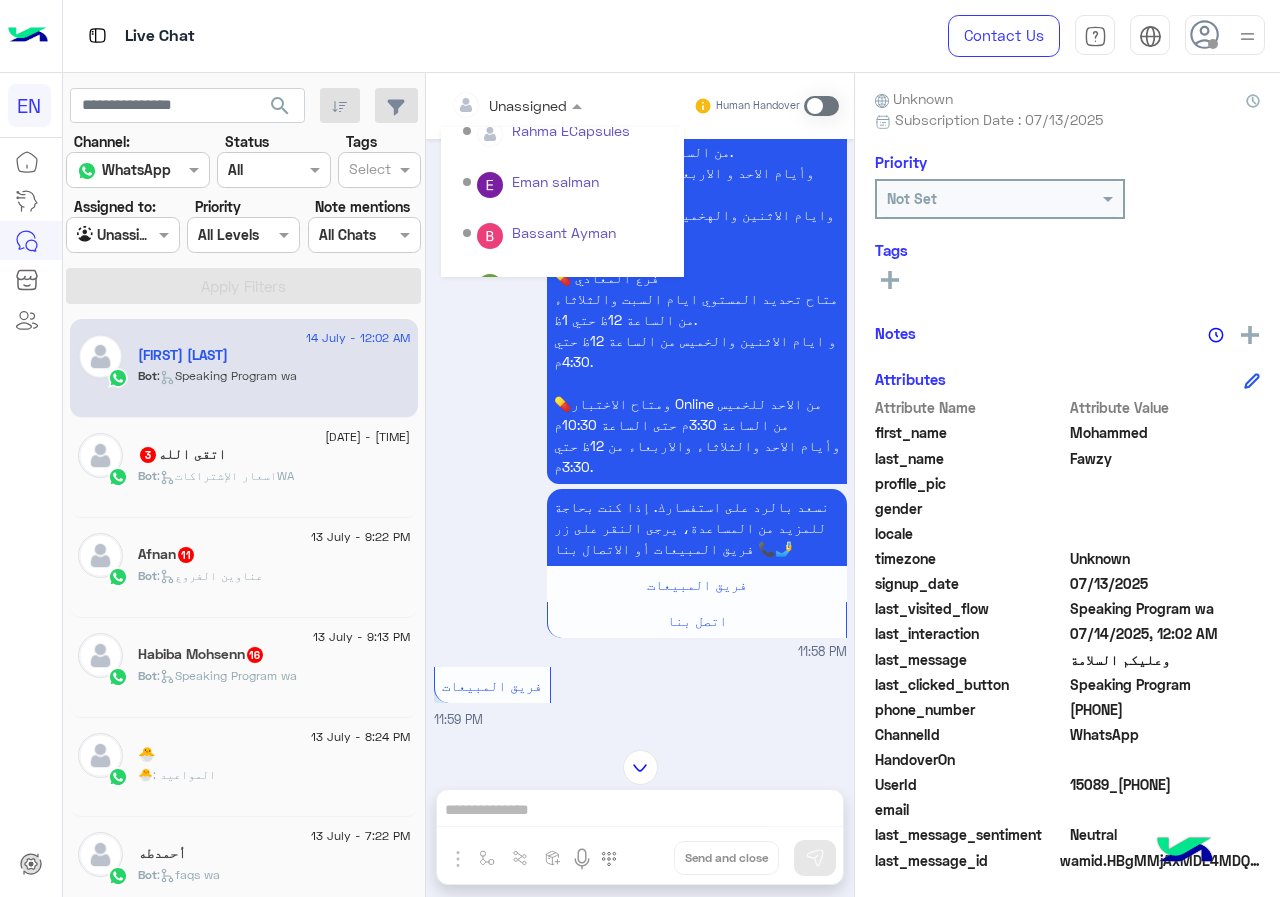 scroll, scrollTop: 332, scrollLeft: 0, axis: vertical 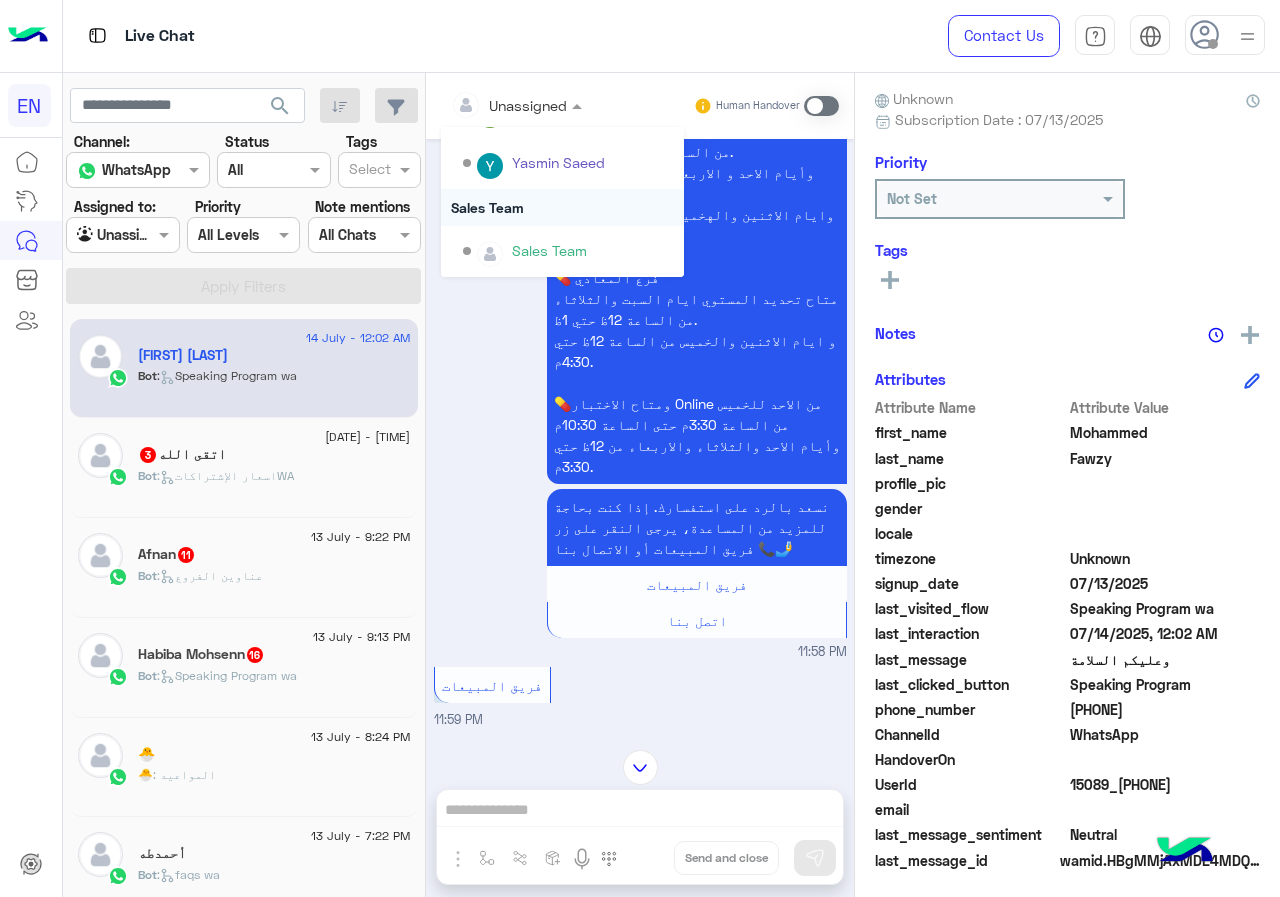 click on "Sales Team" at bounding box center [562, 207] 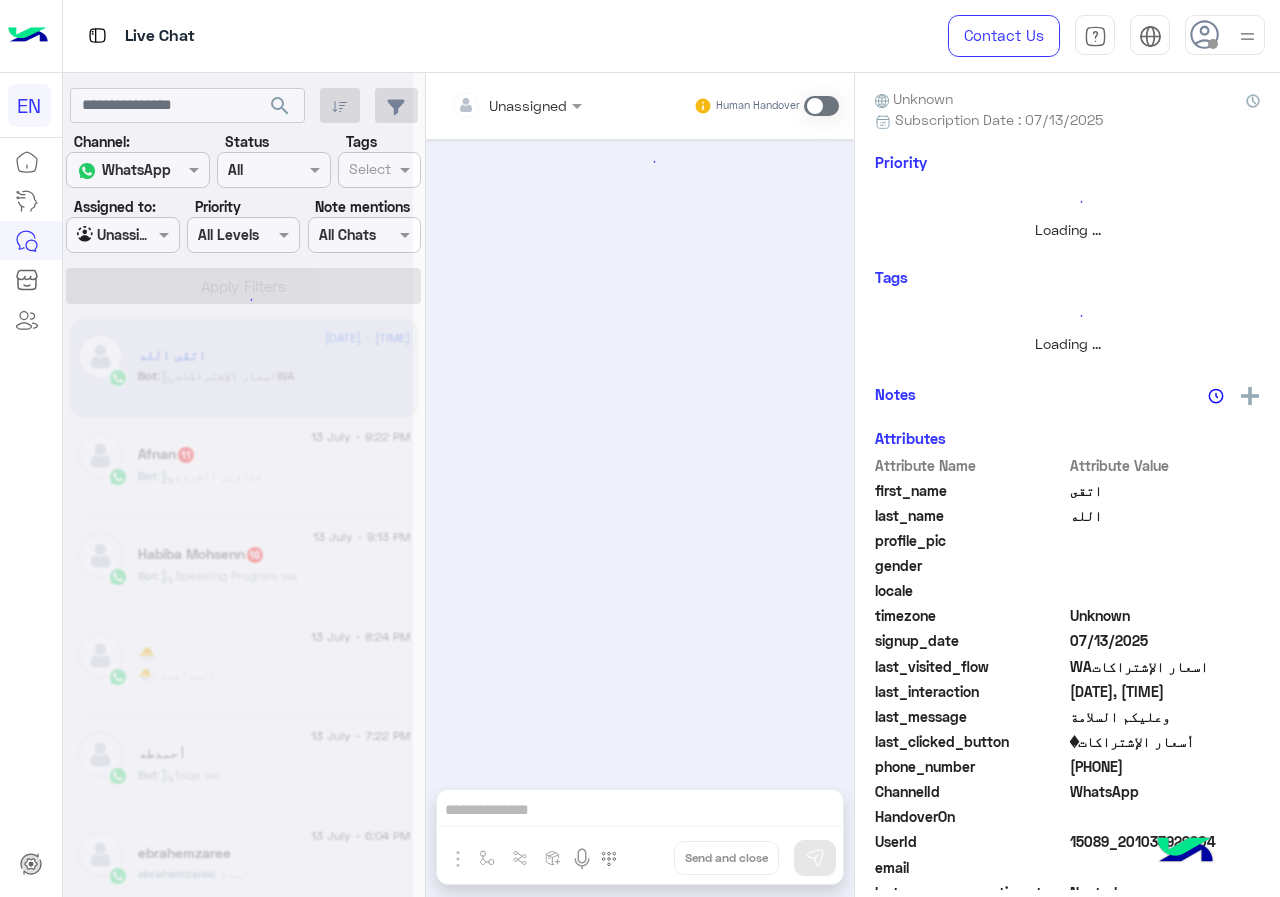 scroll, scrollTop: 438, scrollLeft: 0, axis: vertical 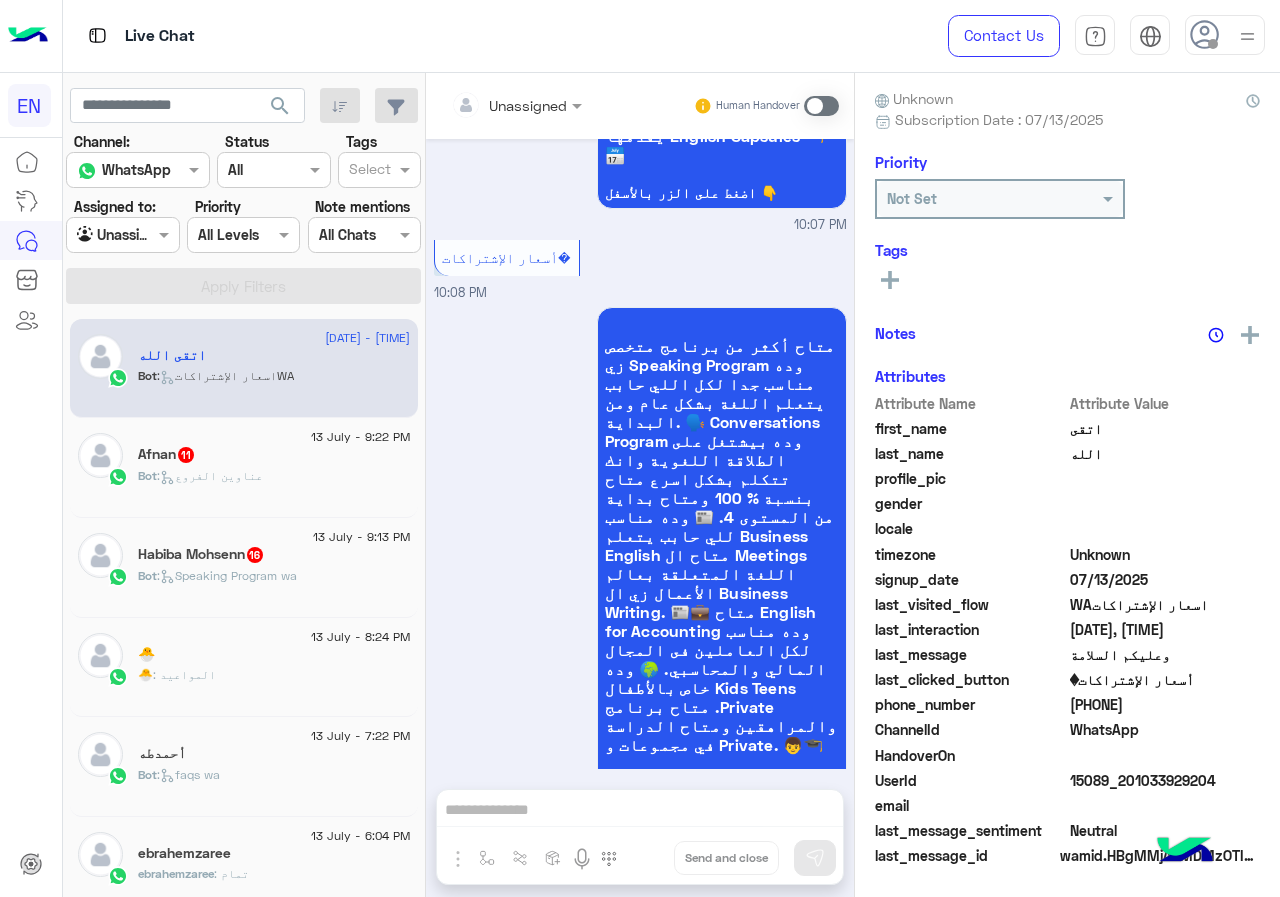 drag, startPoint x: 1077, startPoint y: 711, endPoint x: 1192, endPoint y: 701, distance: 115.43397 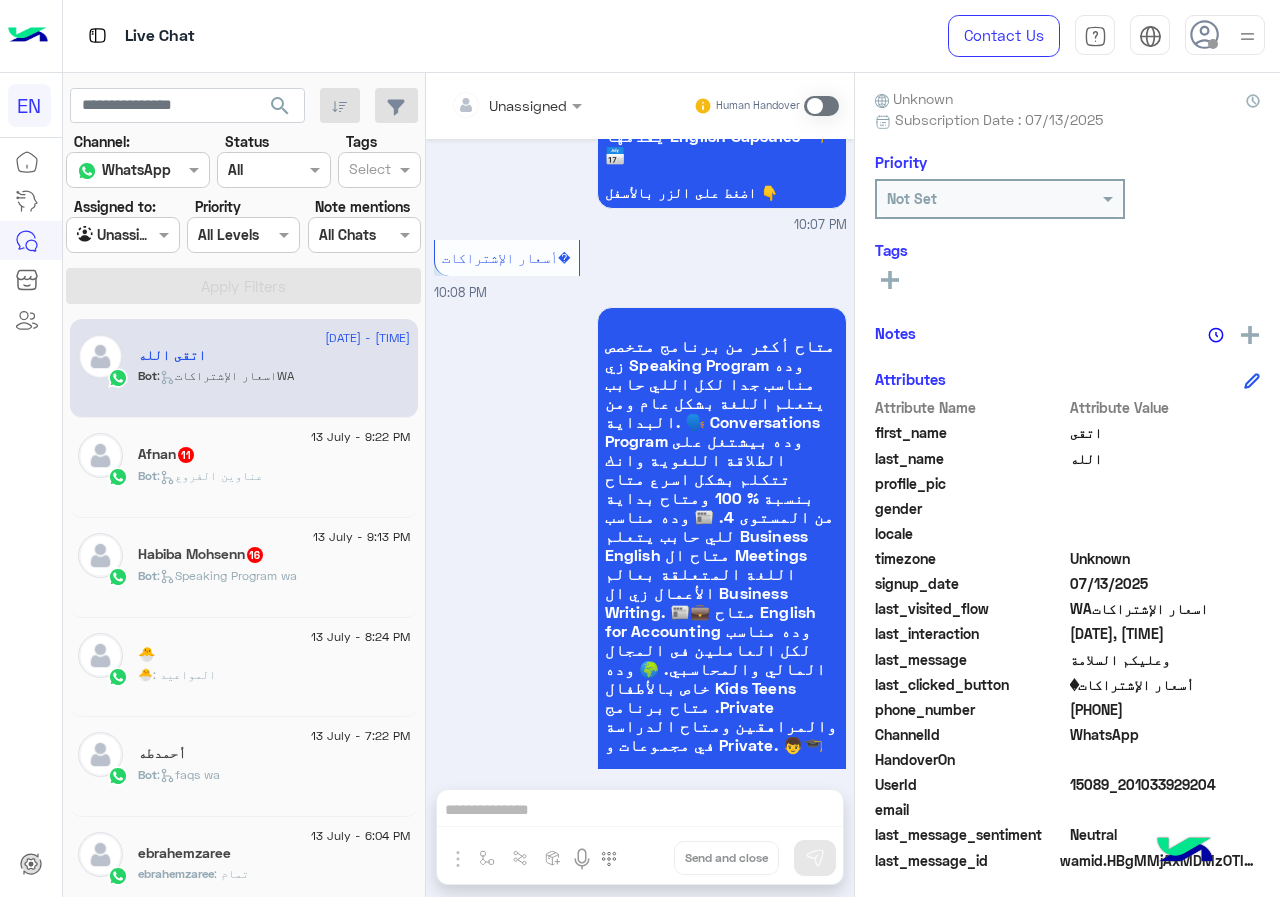 copy on "[PHONE]" 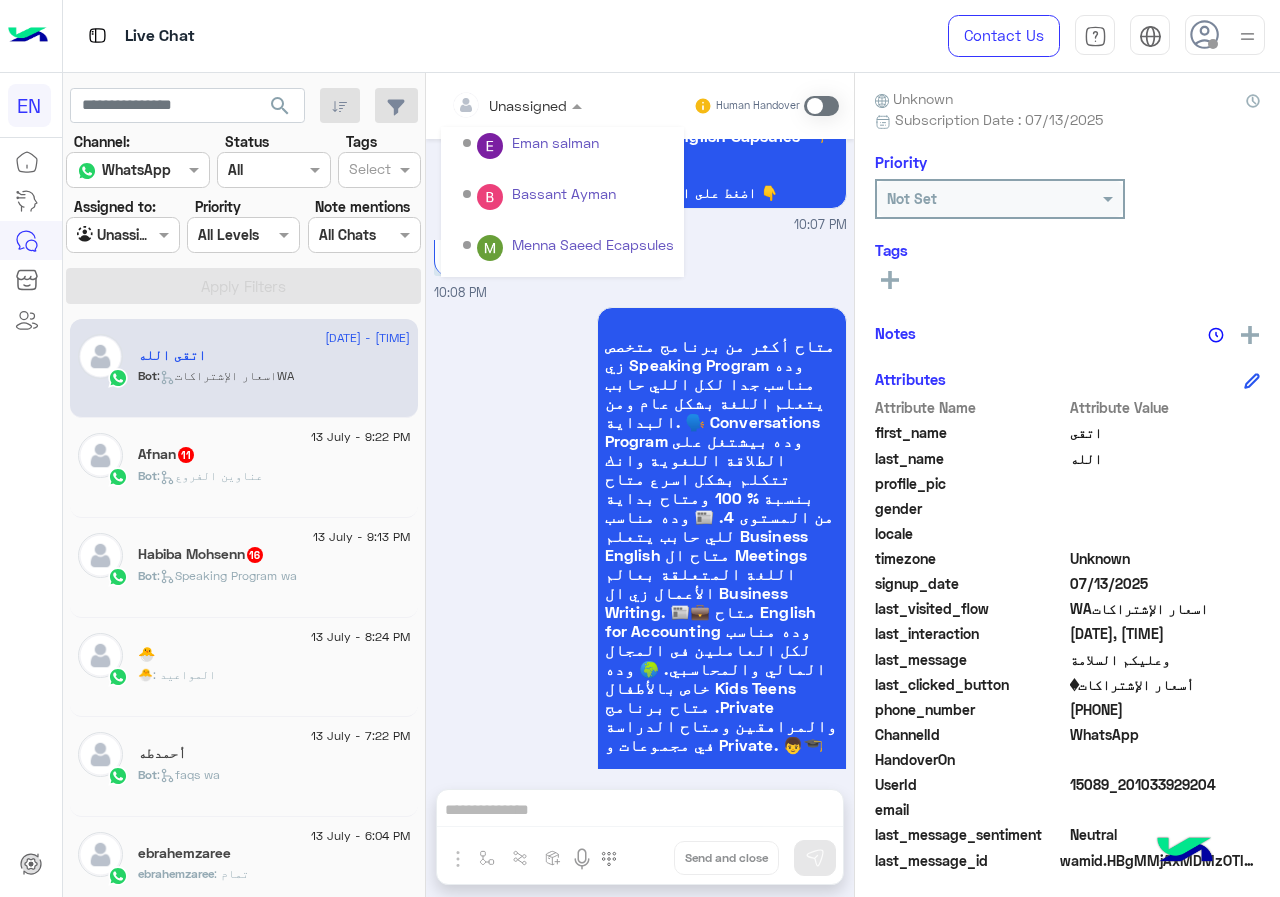 scroll, scrollTop: 332, scrollLeft: 0, axis: vertical 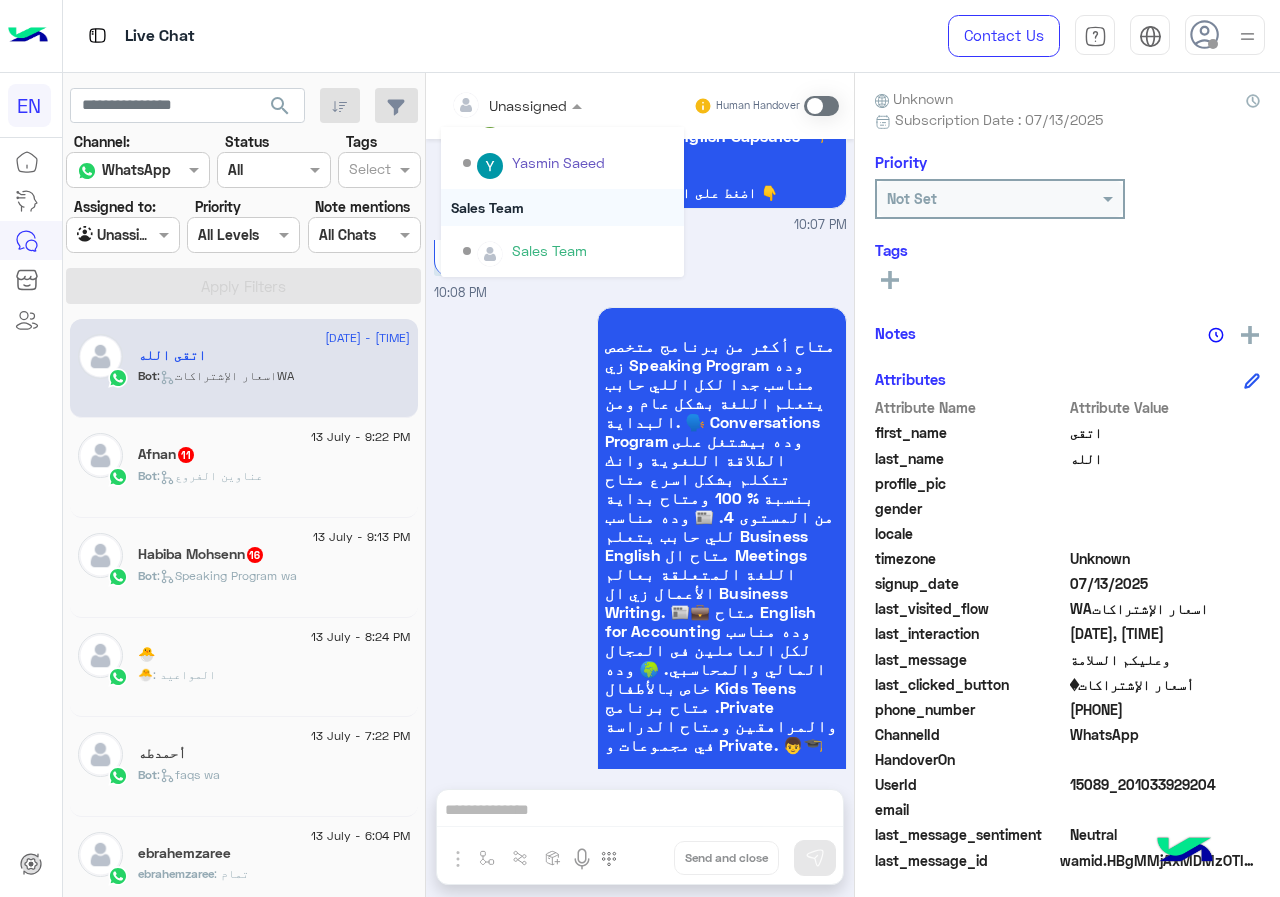 click on "Sales Team" at bounding box center (562, 207) 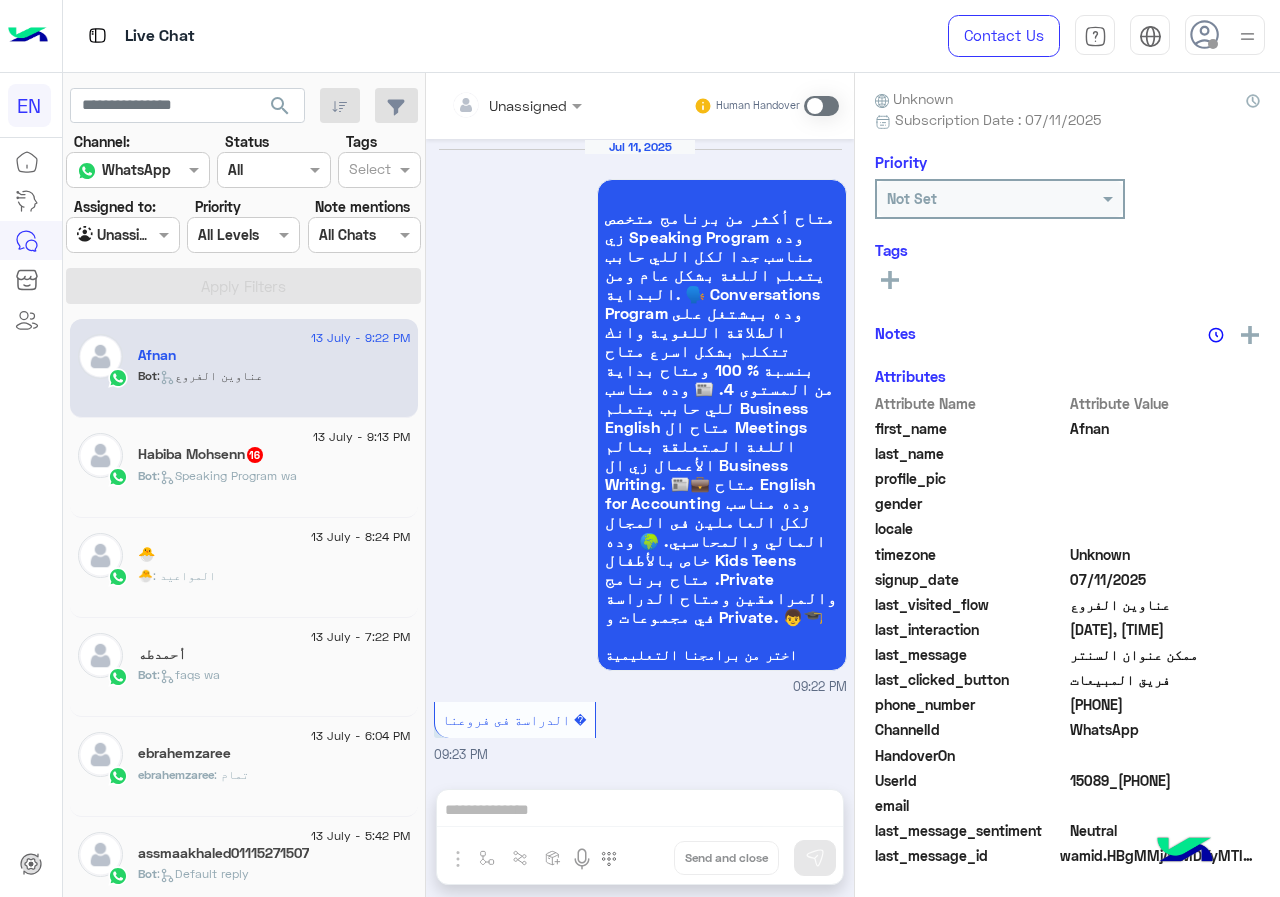 scroll, scrollTop: 3550, scrollLeft: 0, axis: vertical 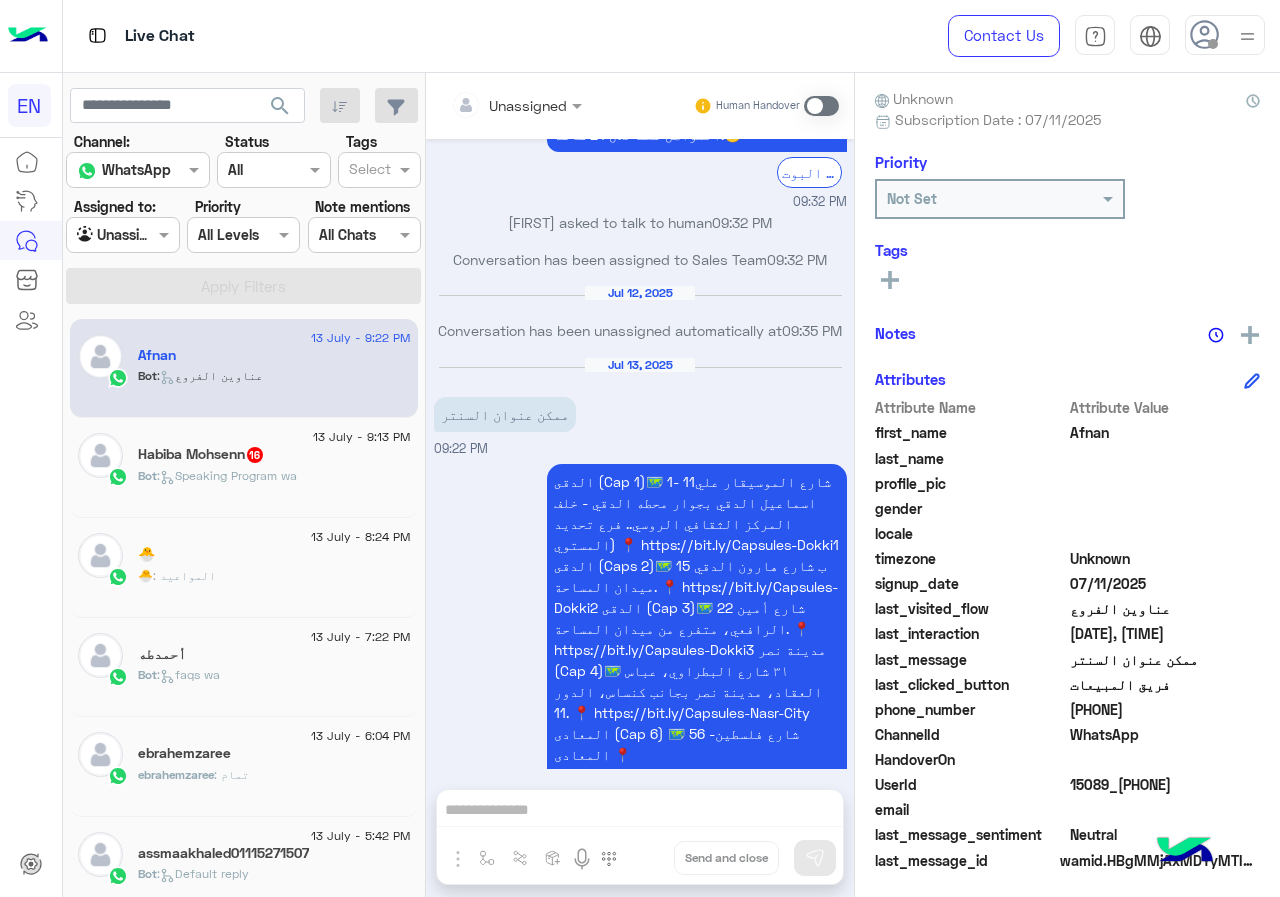 drag, startPoint x: 1071, startPoint y: 705, endPoint x: 1223, endPoint y: 706, distance: 152.0033 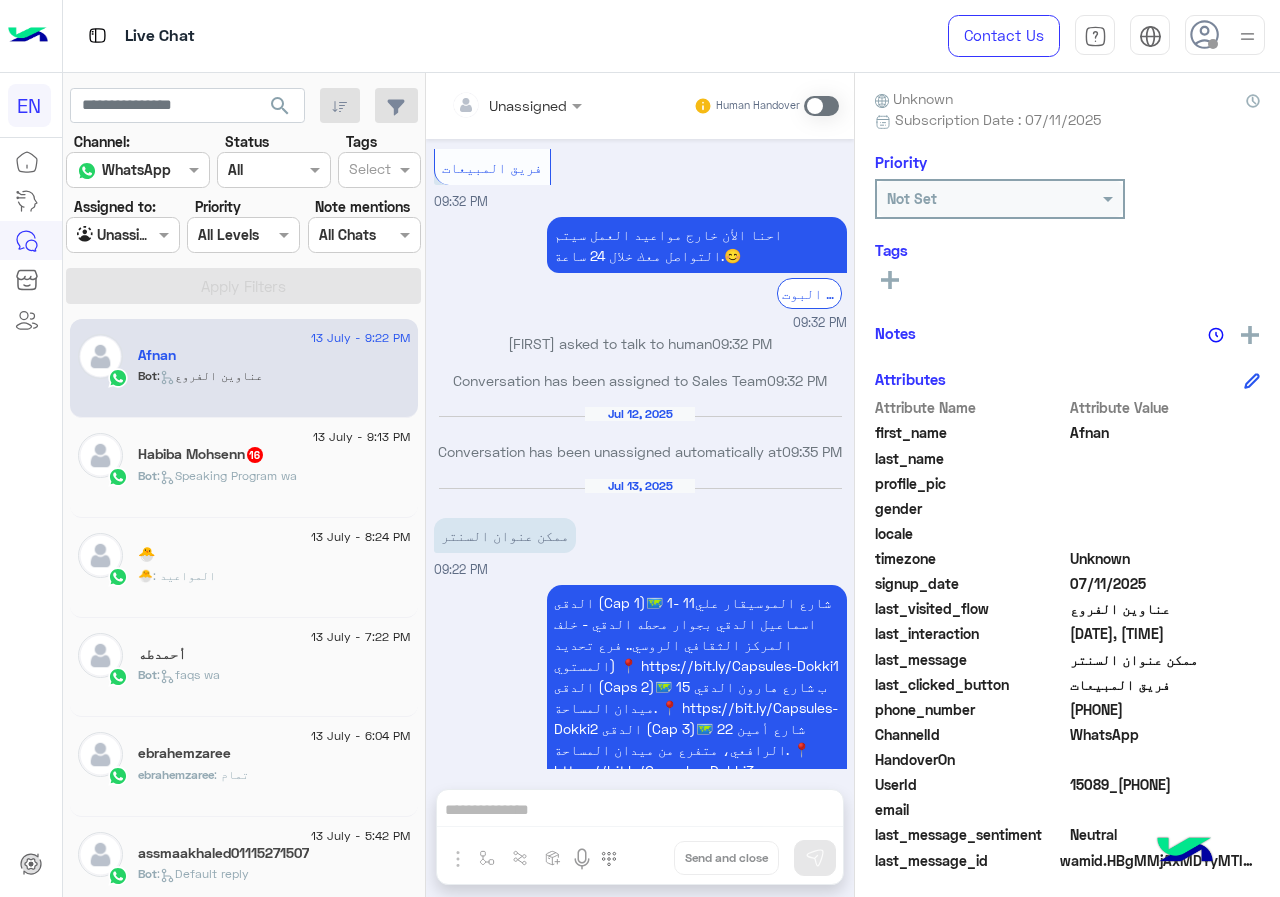 scroll, scrollTop: 3150, scrollLeft: 0, axis: vertical 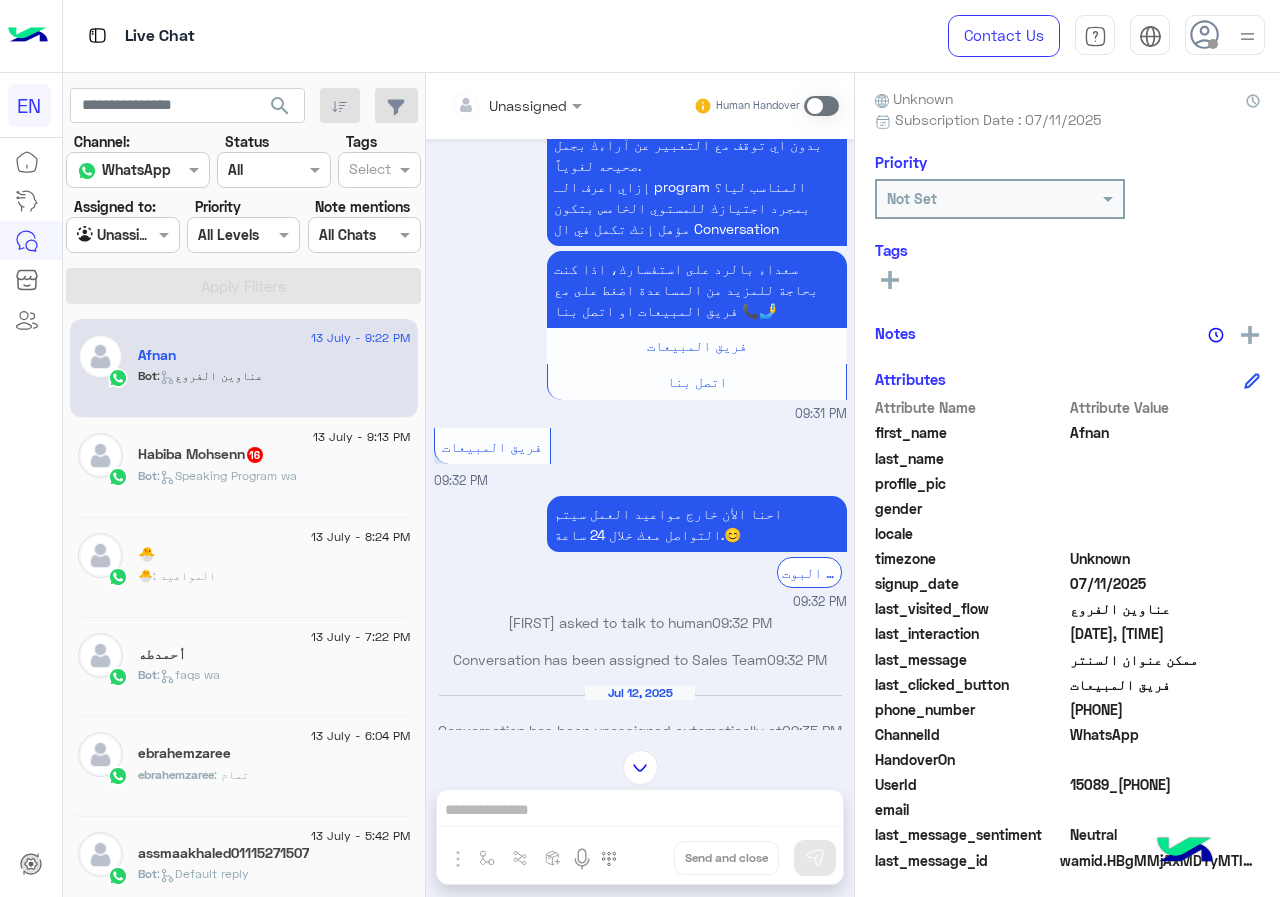 click at bounding box center (491, 105) 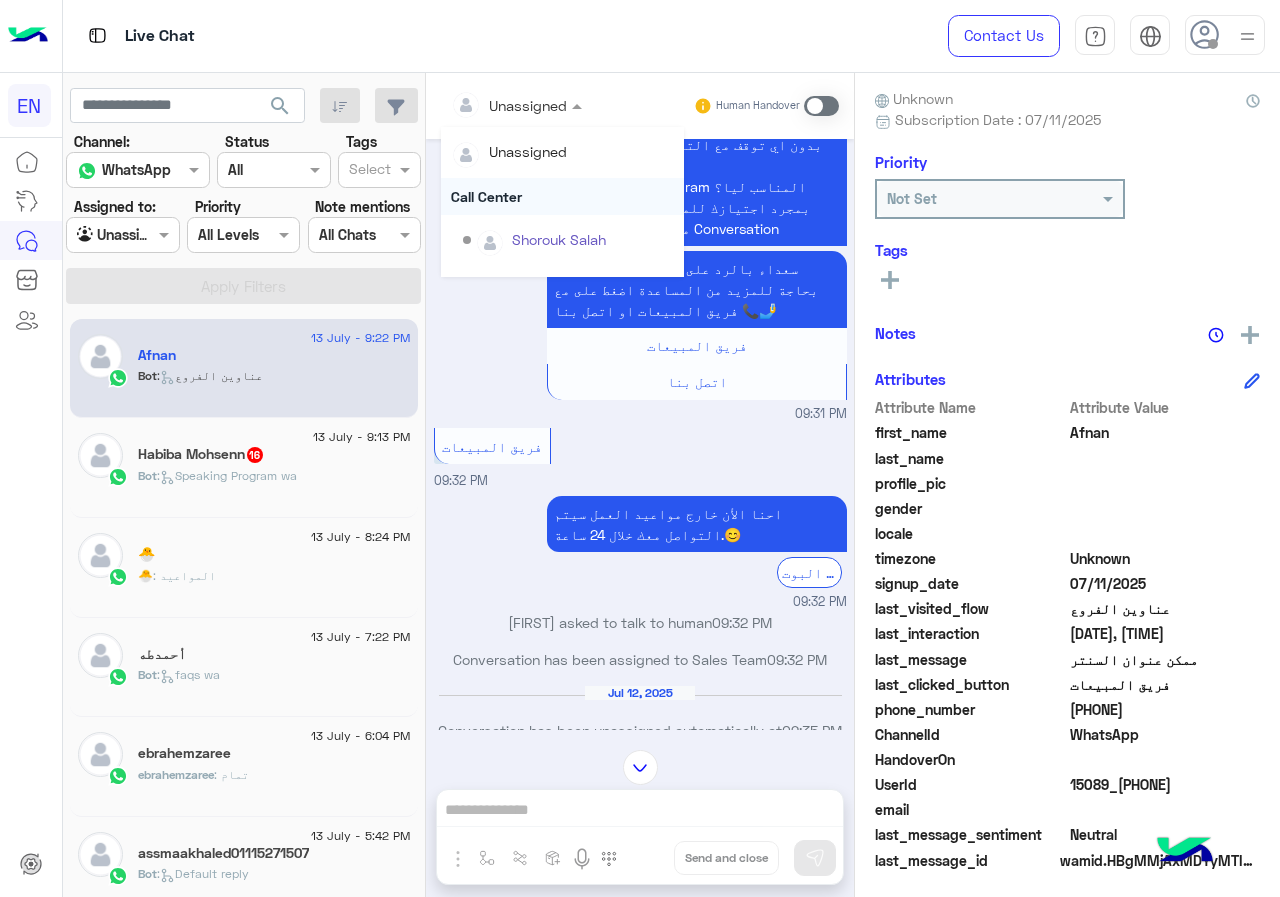 scroll, scrollTop: 332, scrollLeft: 0, axis: vertical 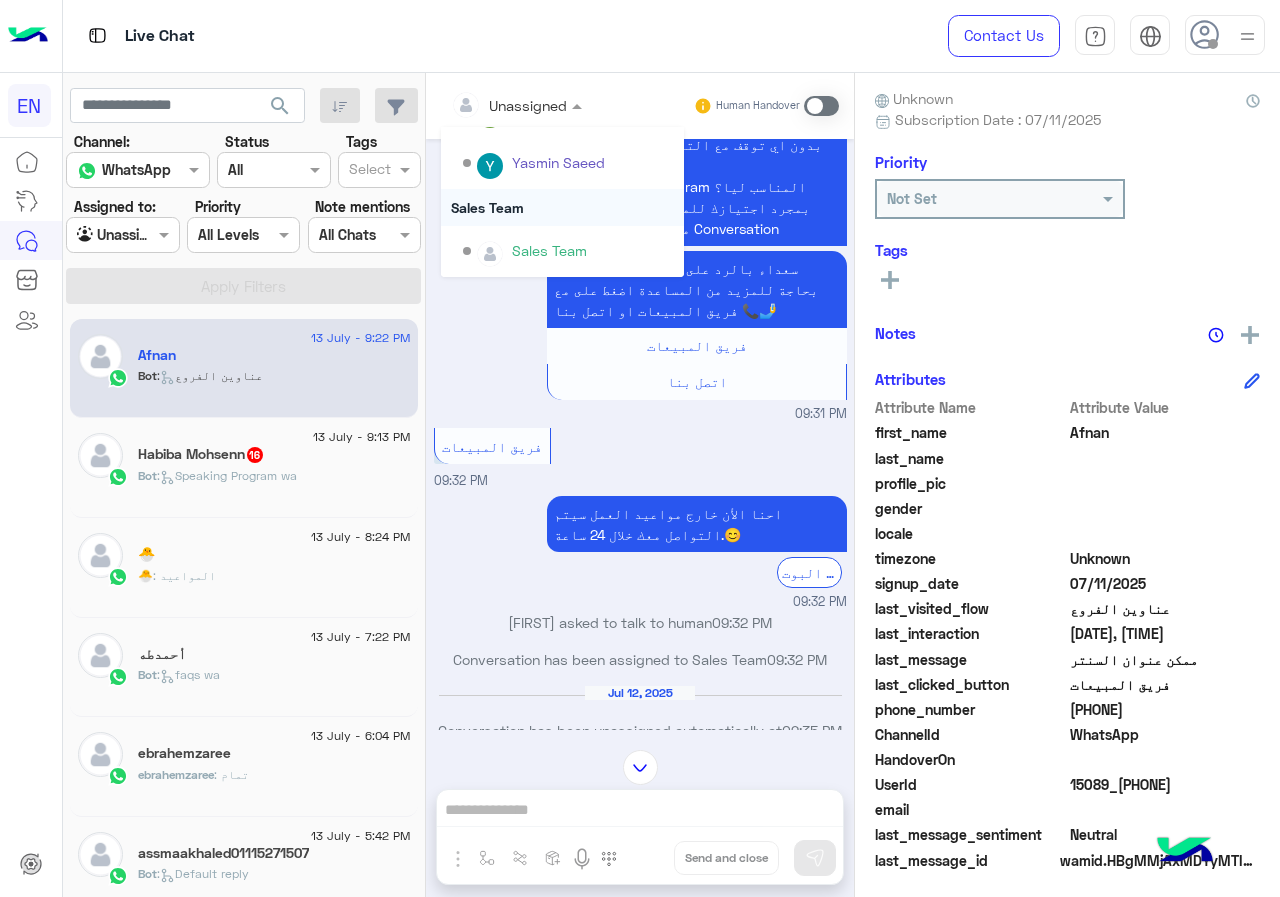 click on "Sales Team" at bounding box center [562, 207] 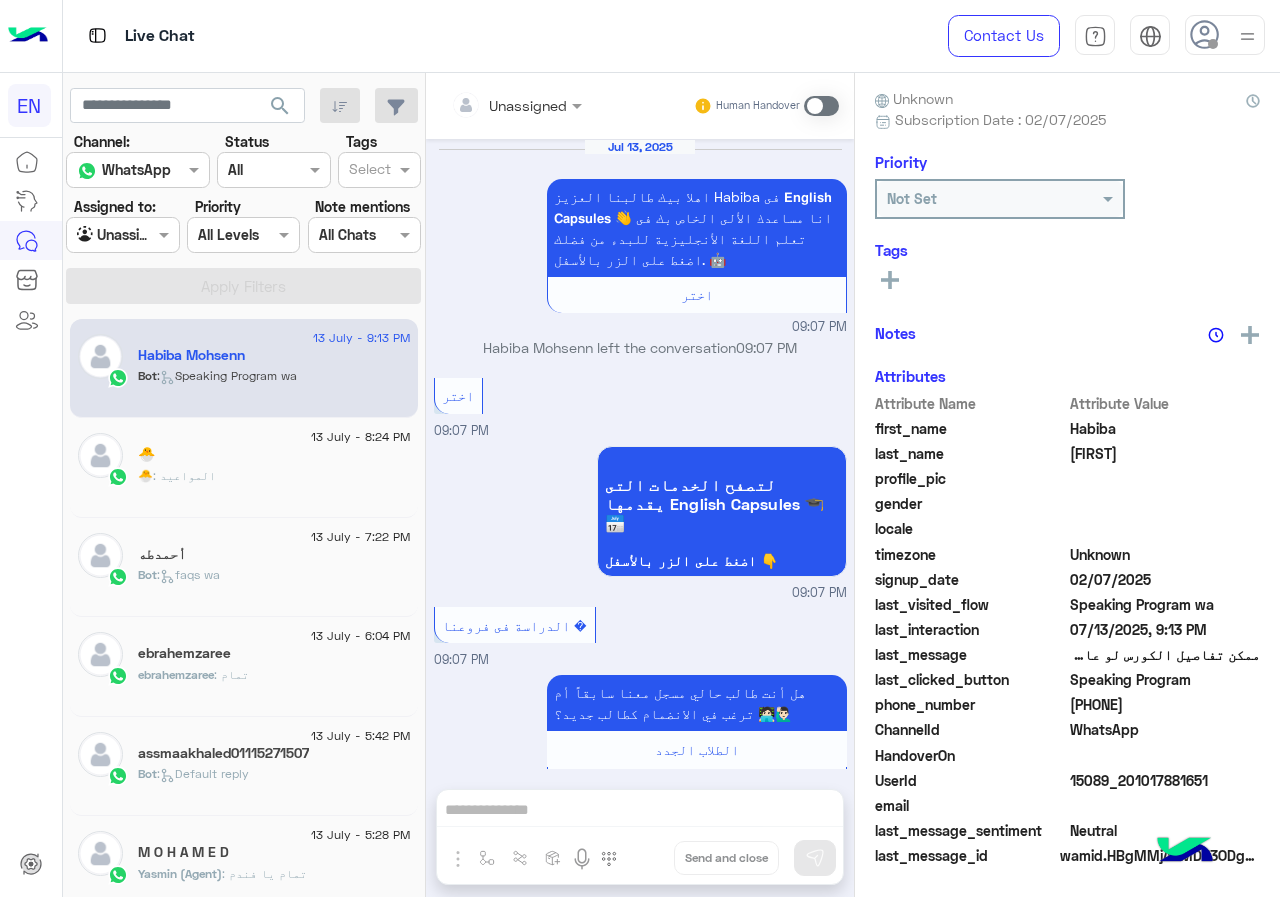 scroll, scrollTop: 3499, scrollLeft: 0, axis: vertical 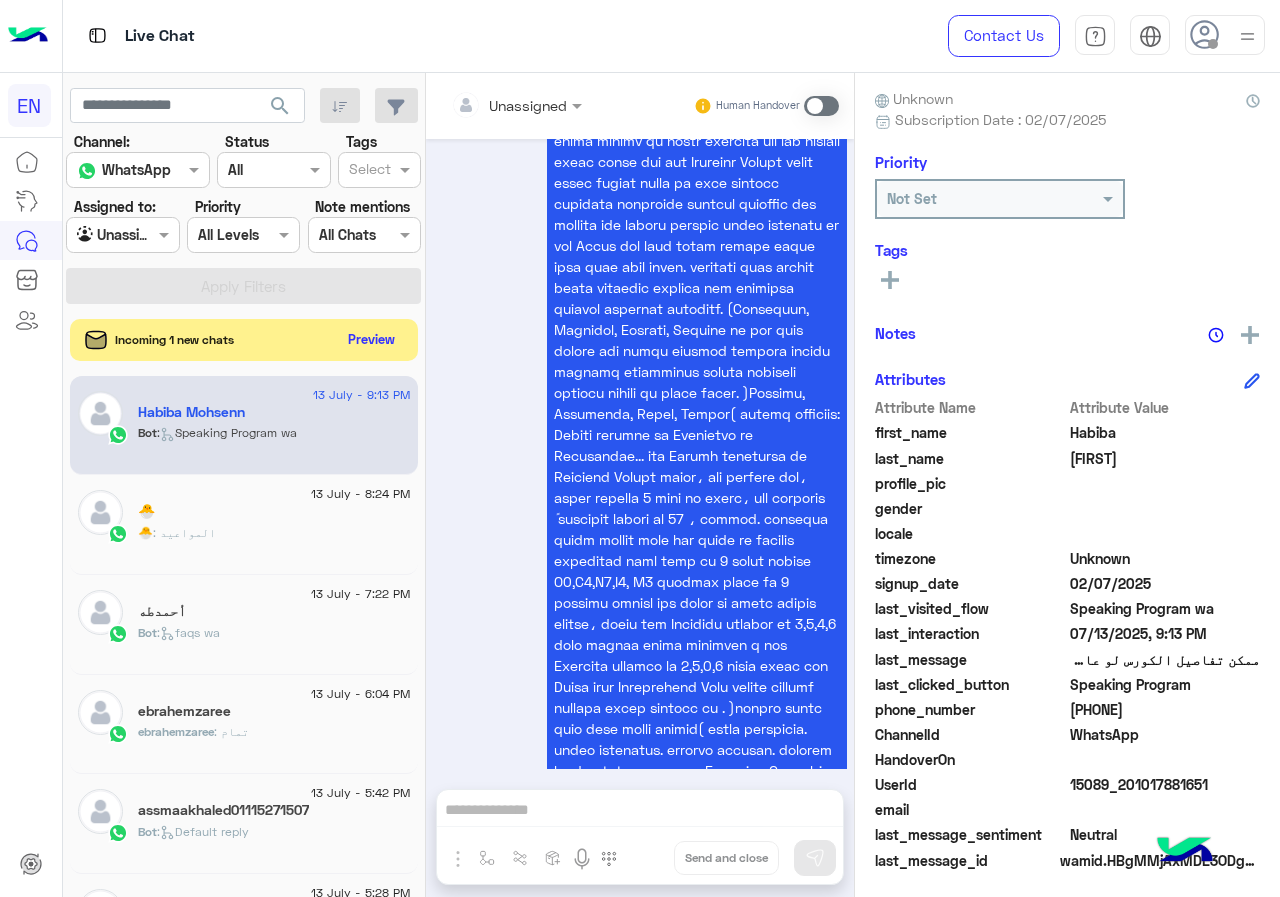 click on "Preview" 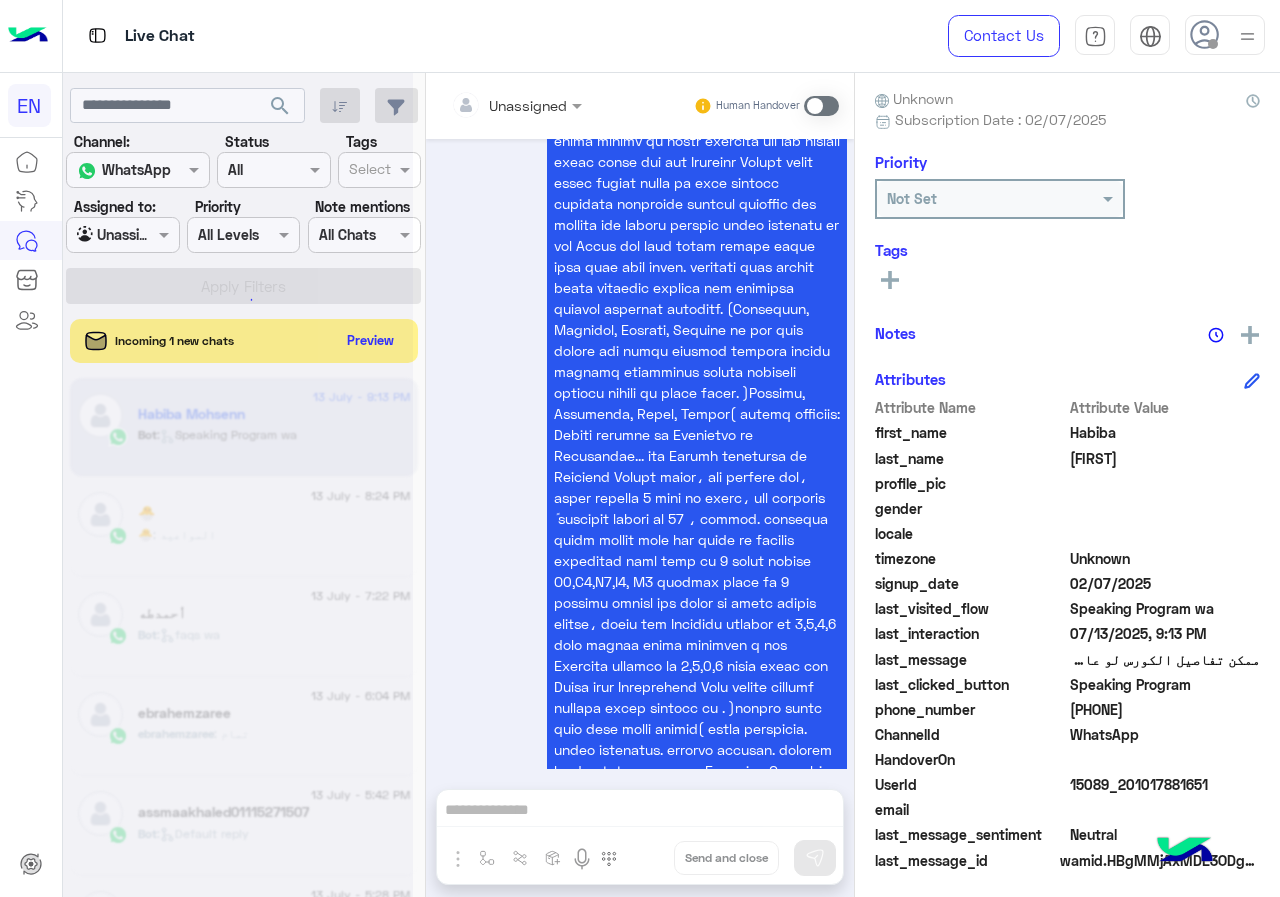 scroll, scrollTop: 0, scrollLeft: 0, axis: both 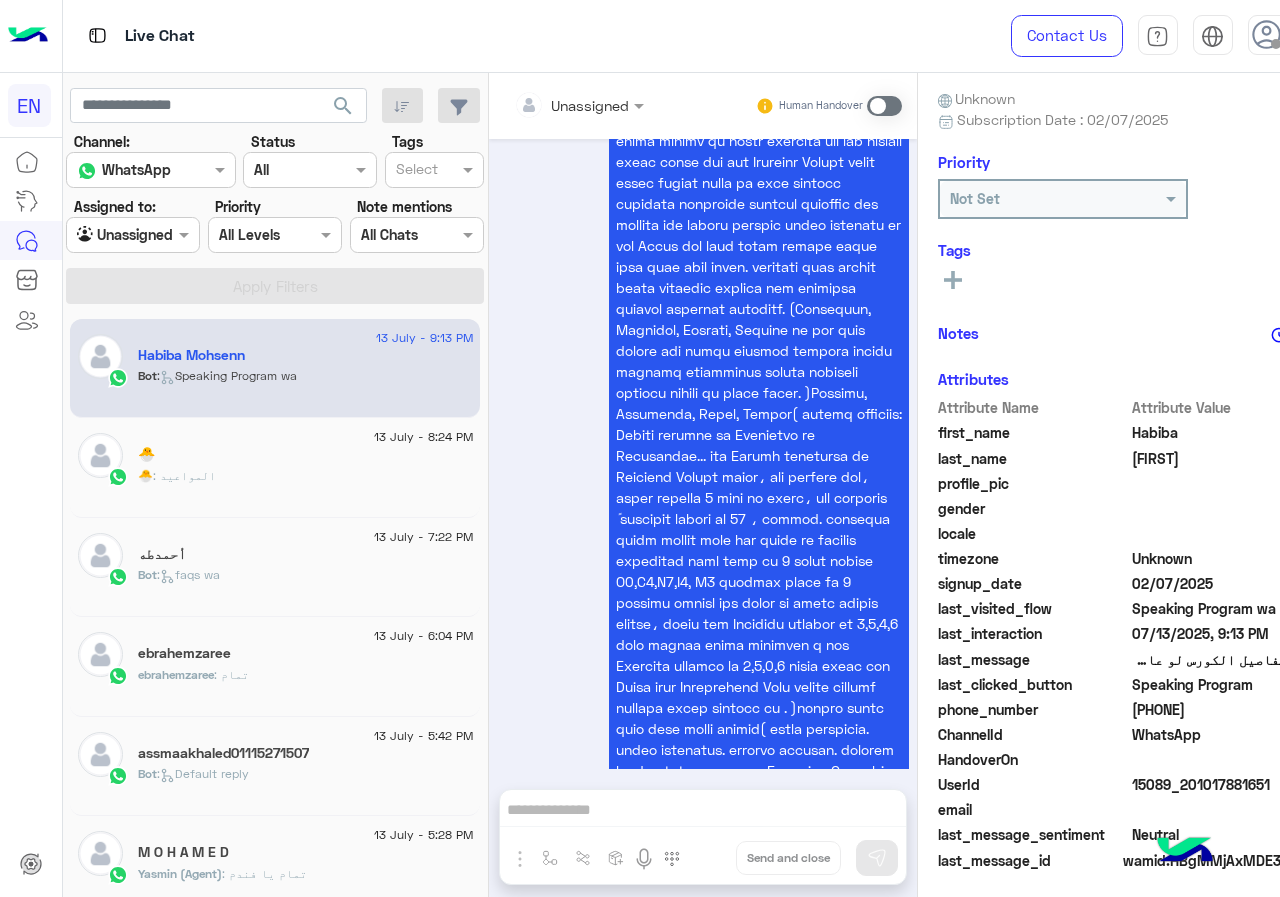 drag, startPoint x: 1139, startPoint y: 702, endPoint x: 1233, endPoint y: 703, distance: 94.00532 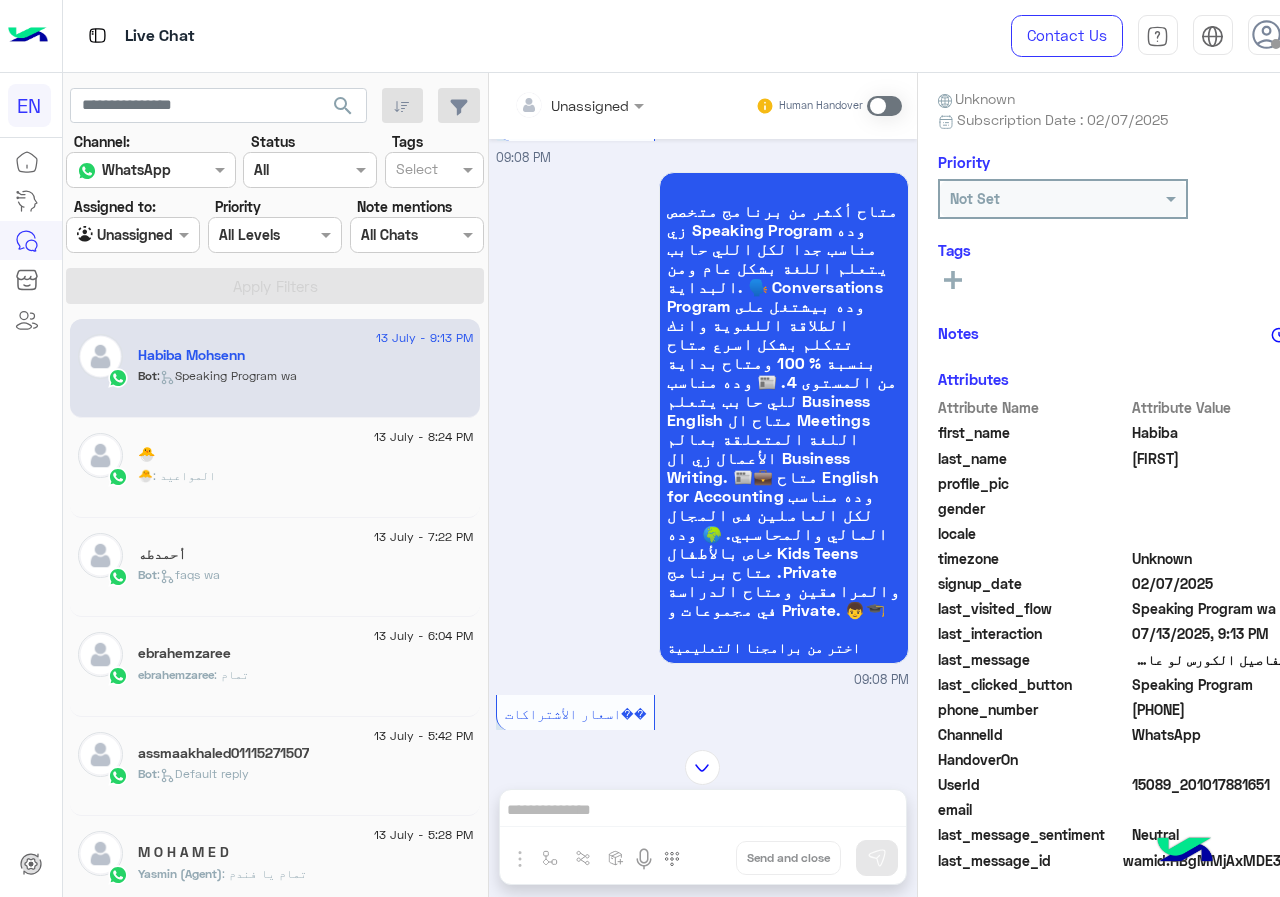 scroll, scrollTop: 2099, scrollLeft: 0, axis: vertical 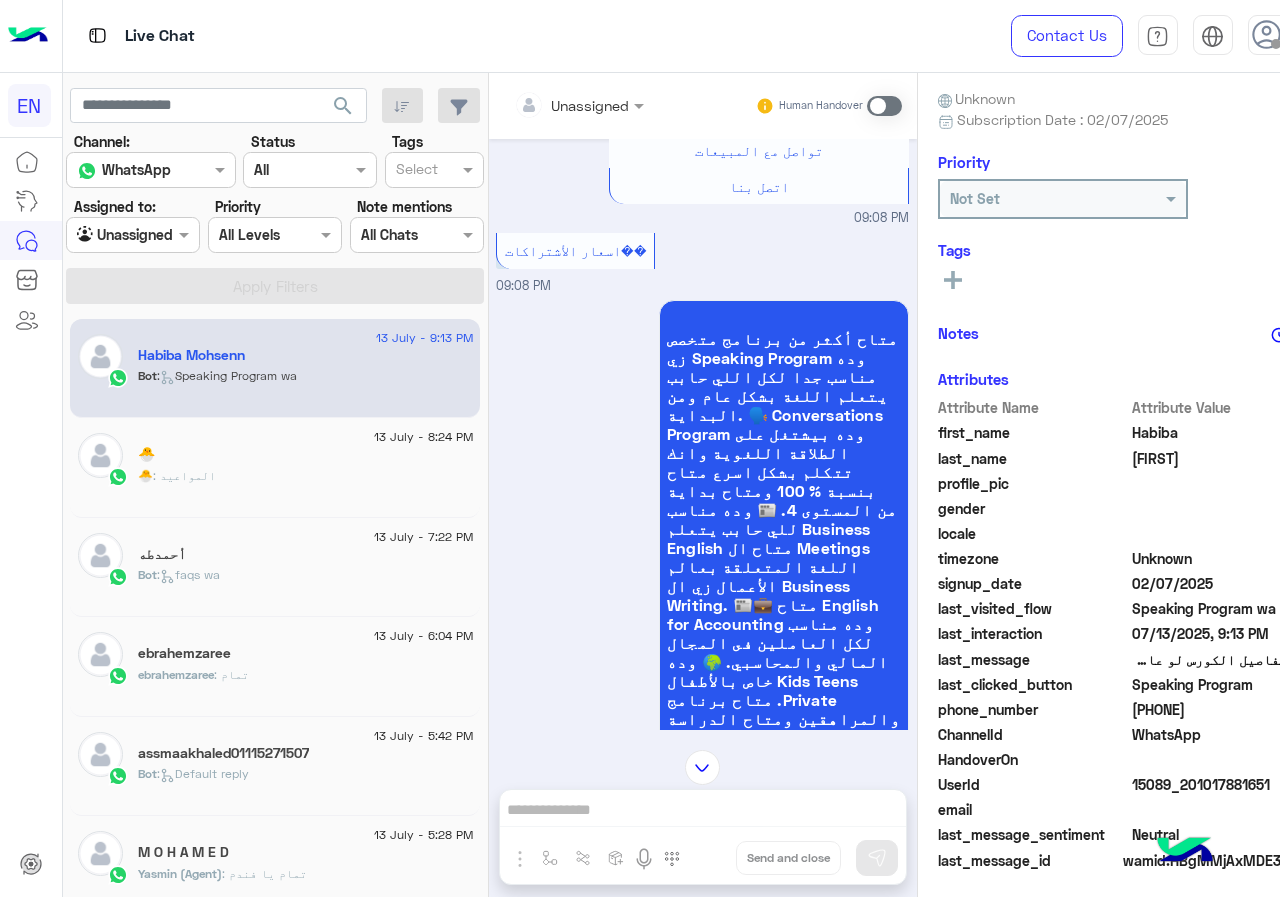 click at bounding box center [554, 105] 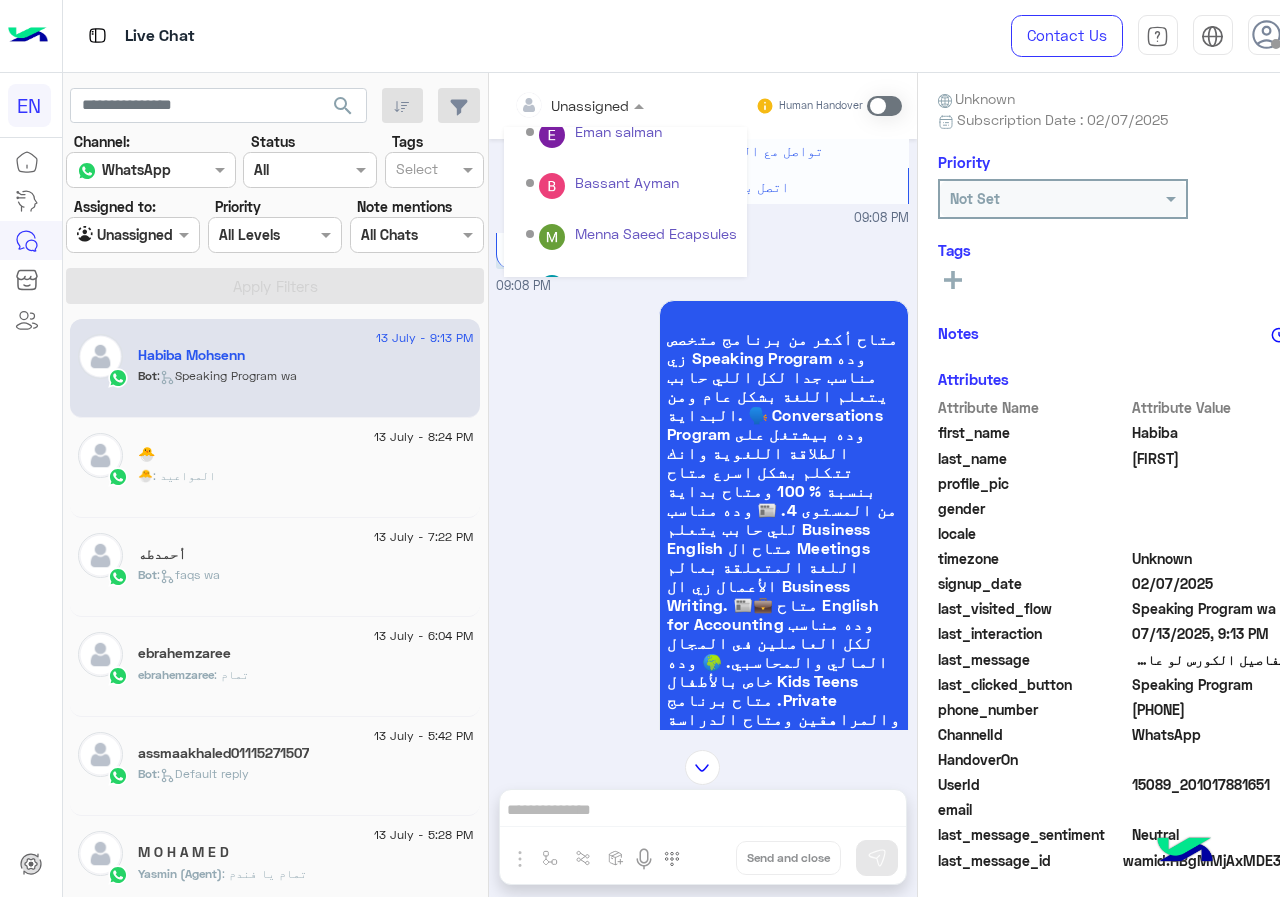 scroll, scrollTop: 332, scrollLeft: 0, axis: vertical 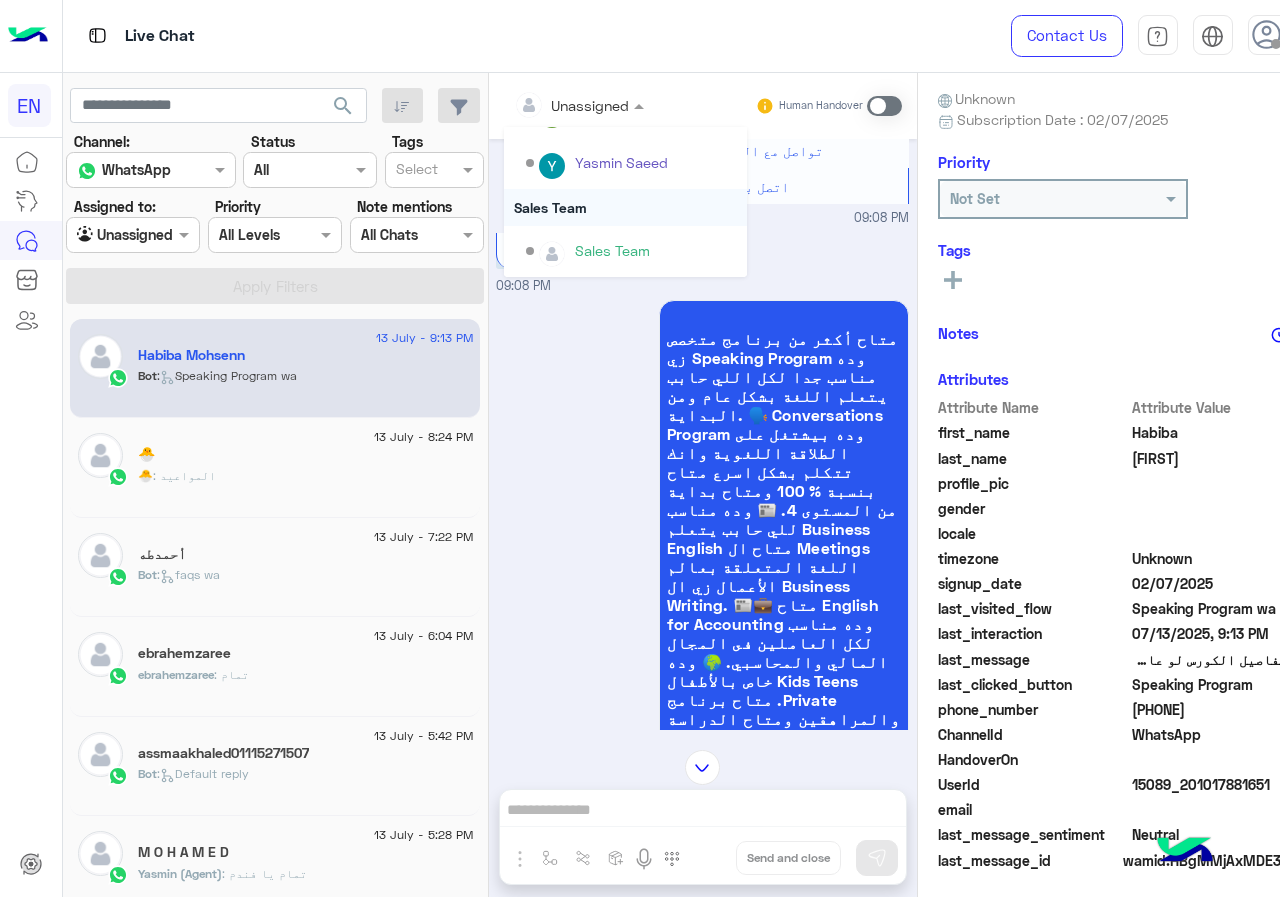 click on "Sales Team" at bounding box center (625, 207) 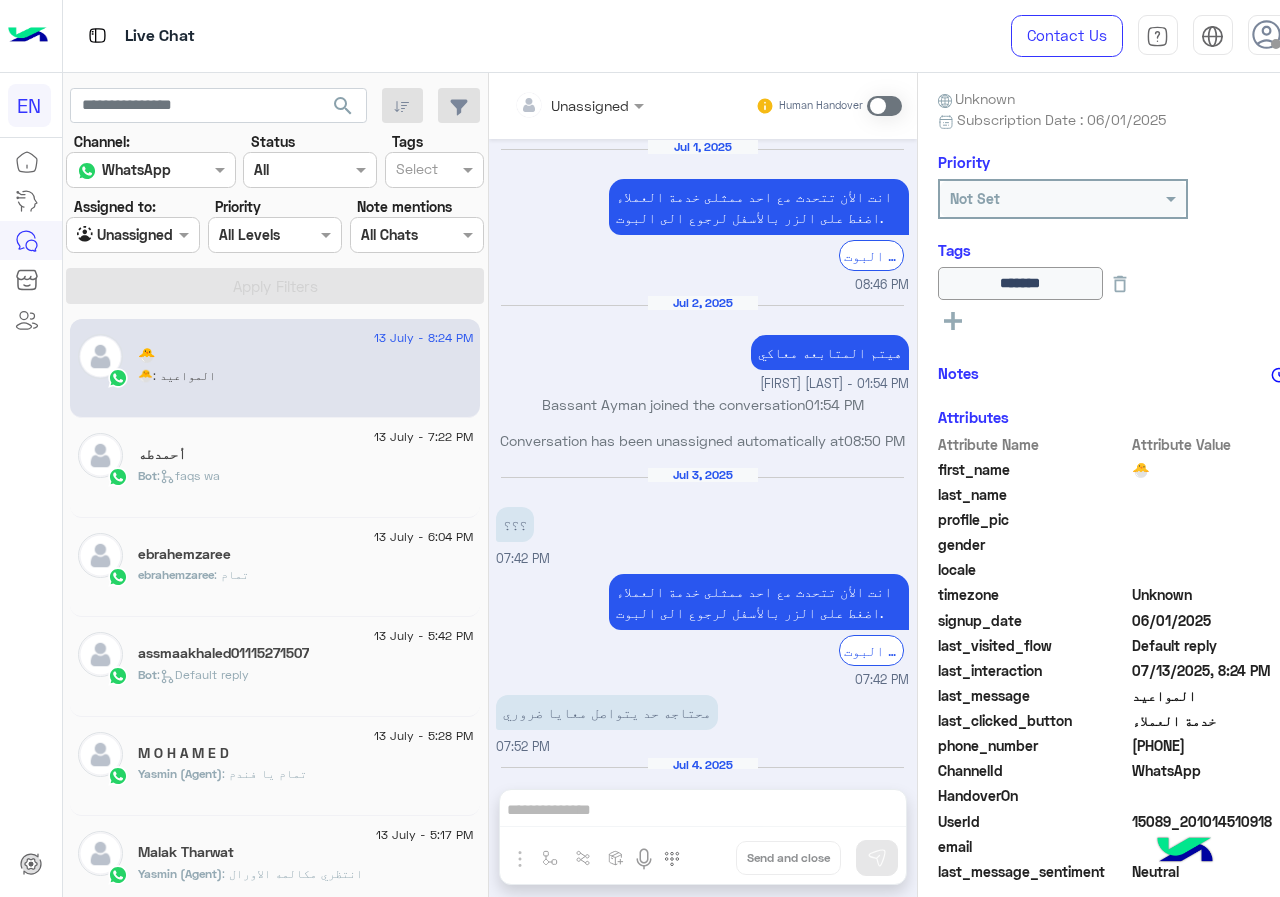 scroll, scrollTop: 1031, scrollLeft: 0, axis: vertical 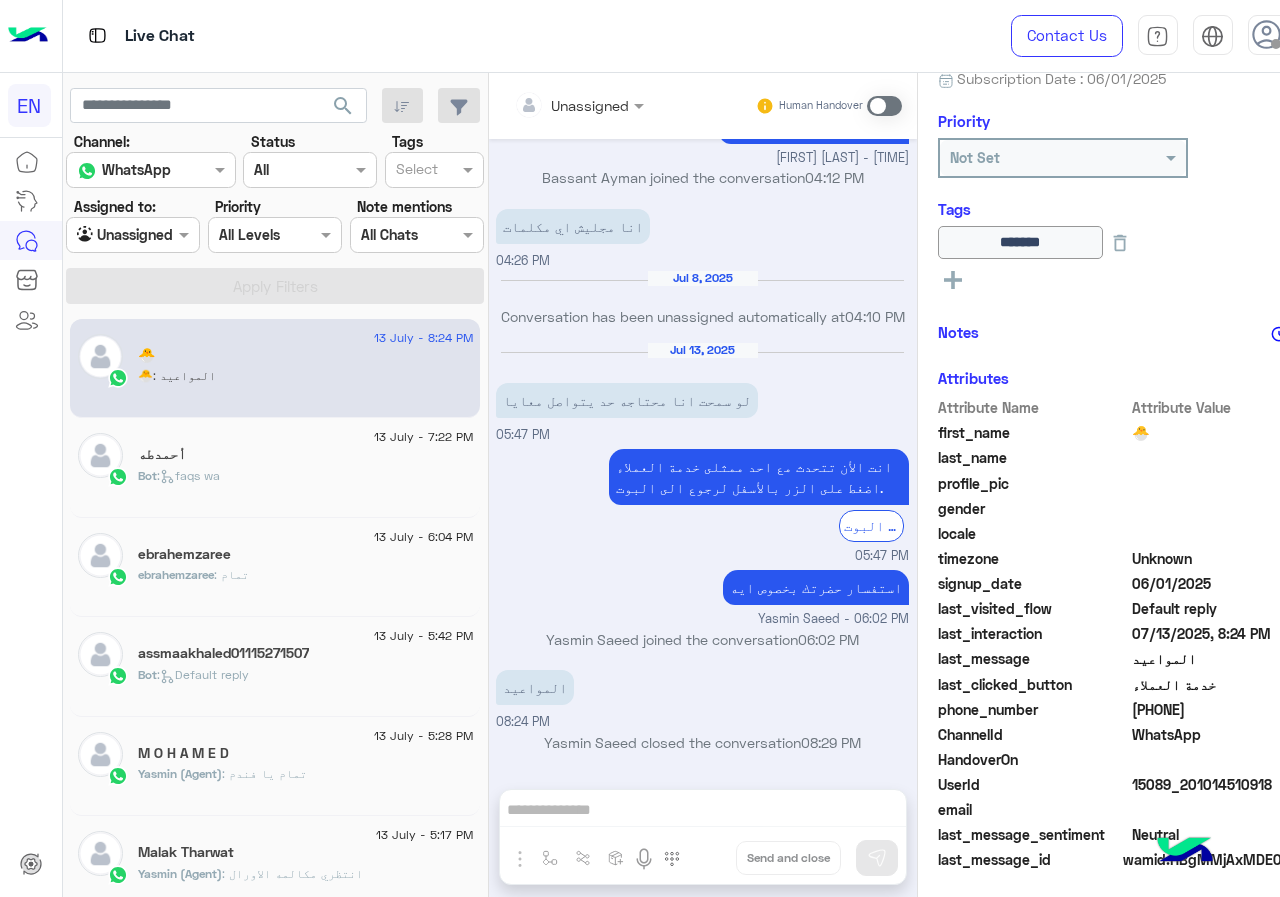 drag, startPoint x: 1134, startPoint y: 704, endPoint x: 1247, endPoint y: 745, distance: 120.20815 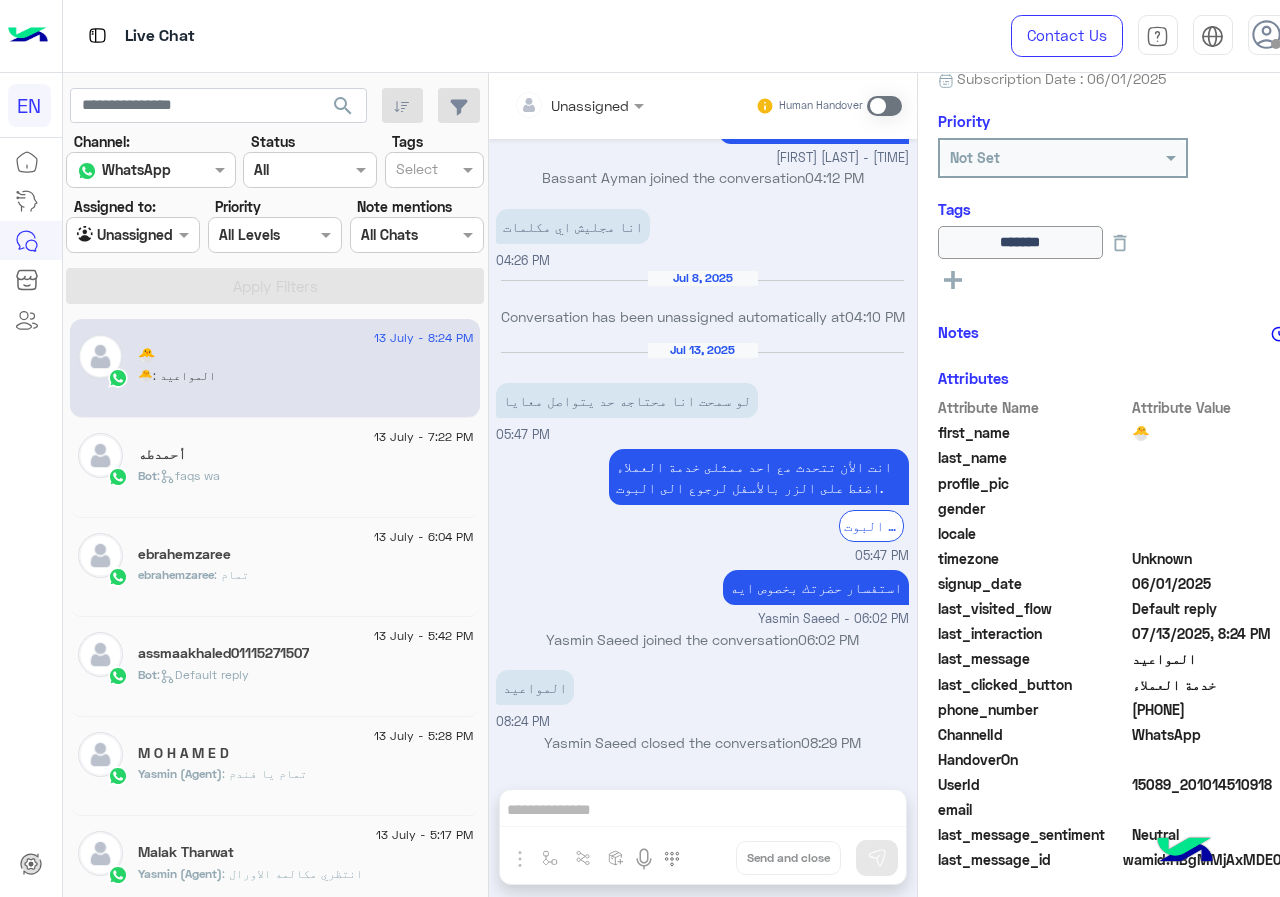 click on "[PHONE]" 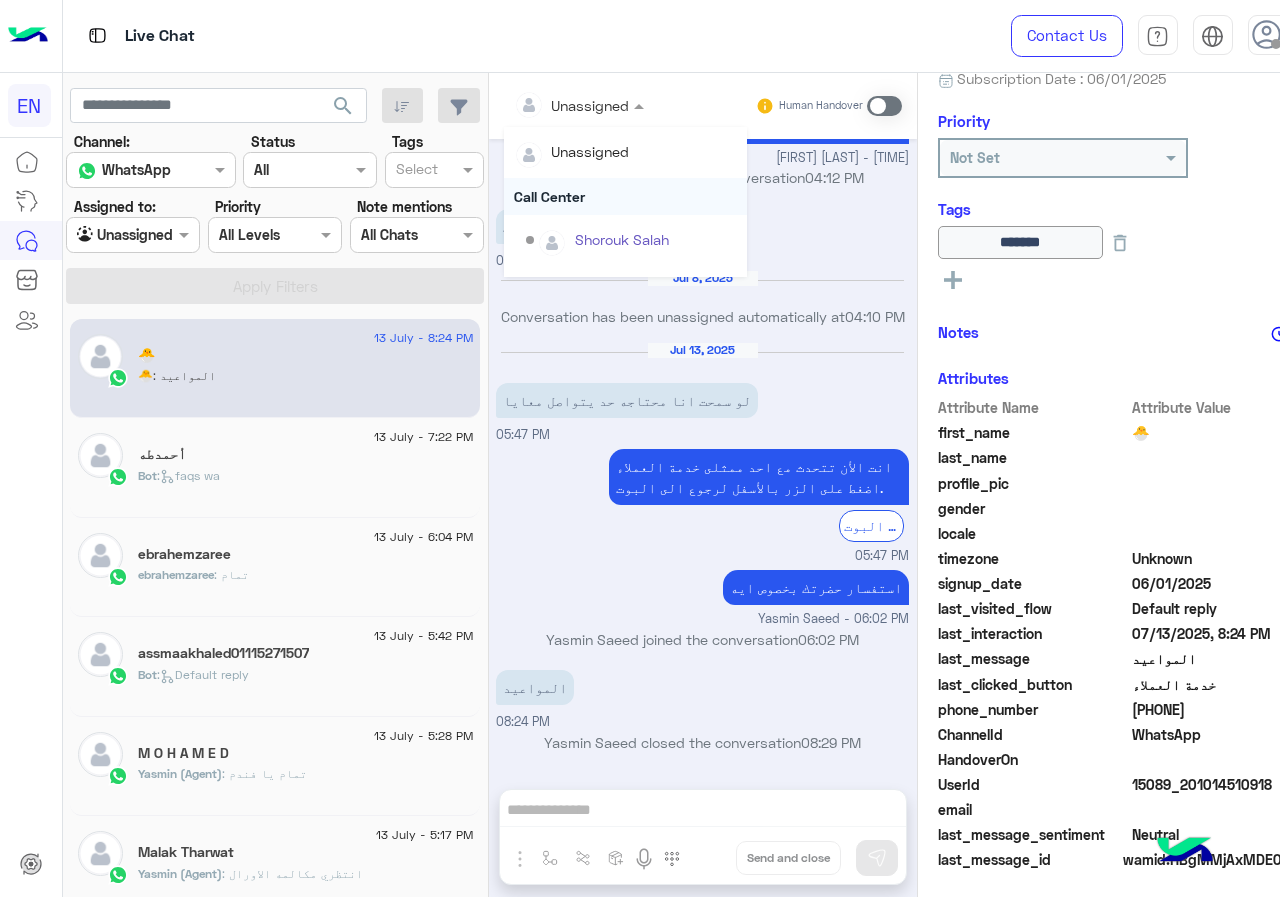 click on "Call Center" at bounding box center (625, 196) 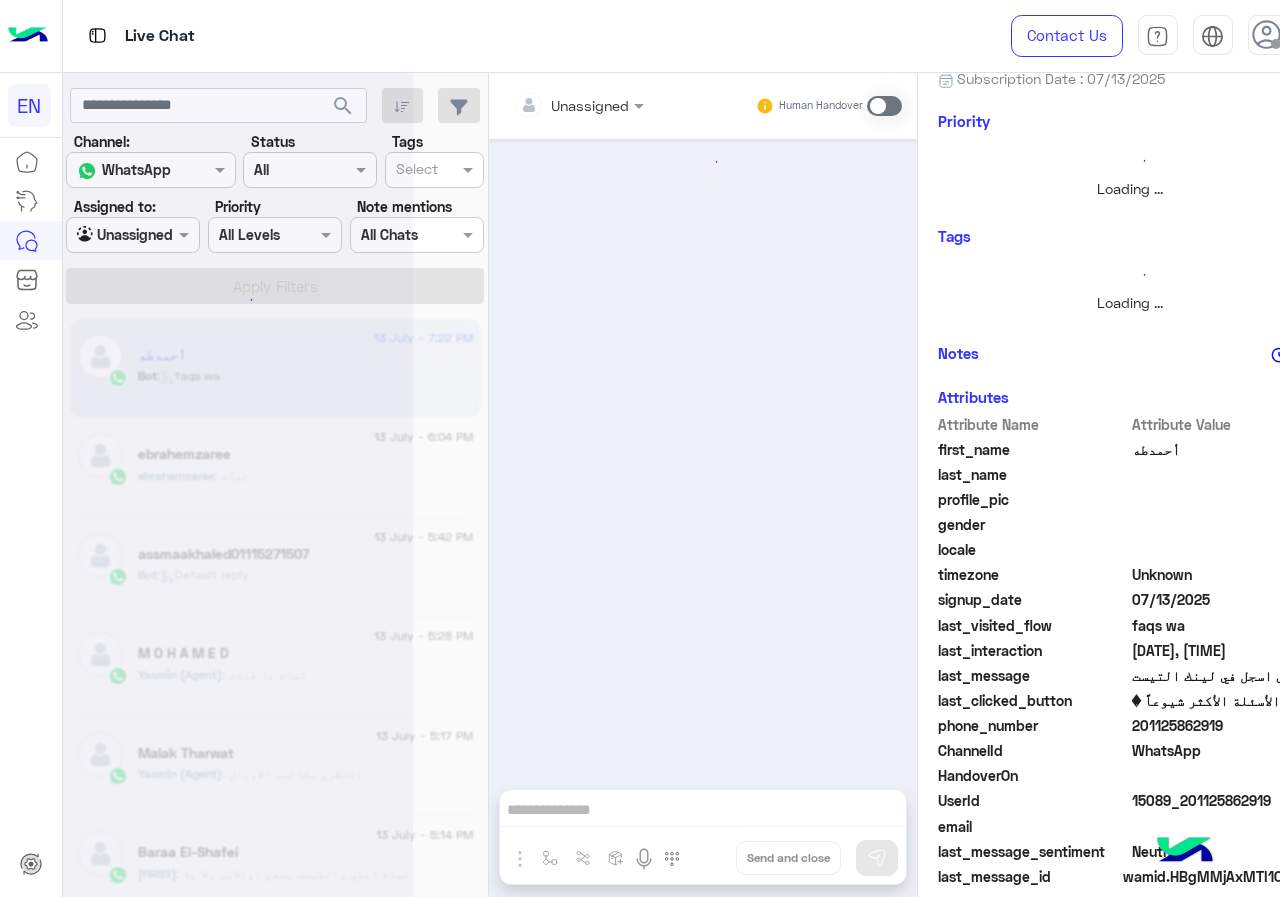 scroll, scrollTop: 0, scrollLeft: 0, axis: both 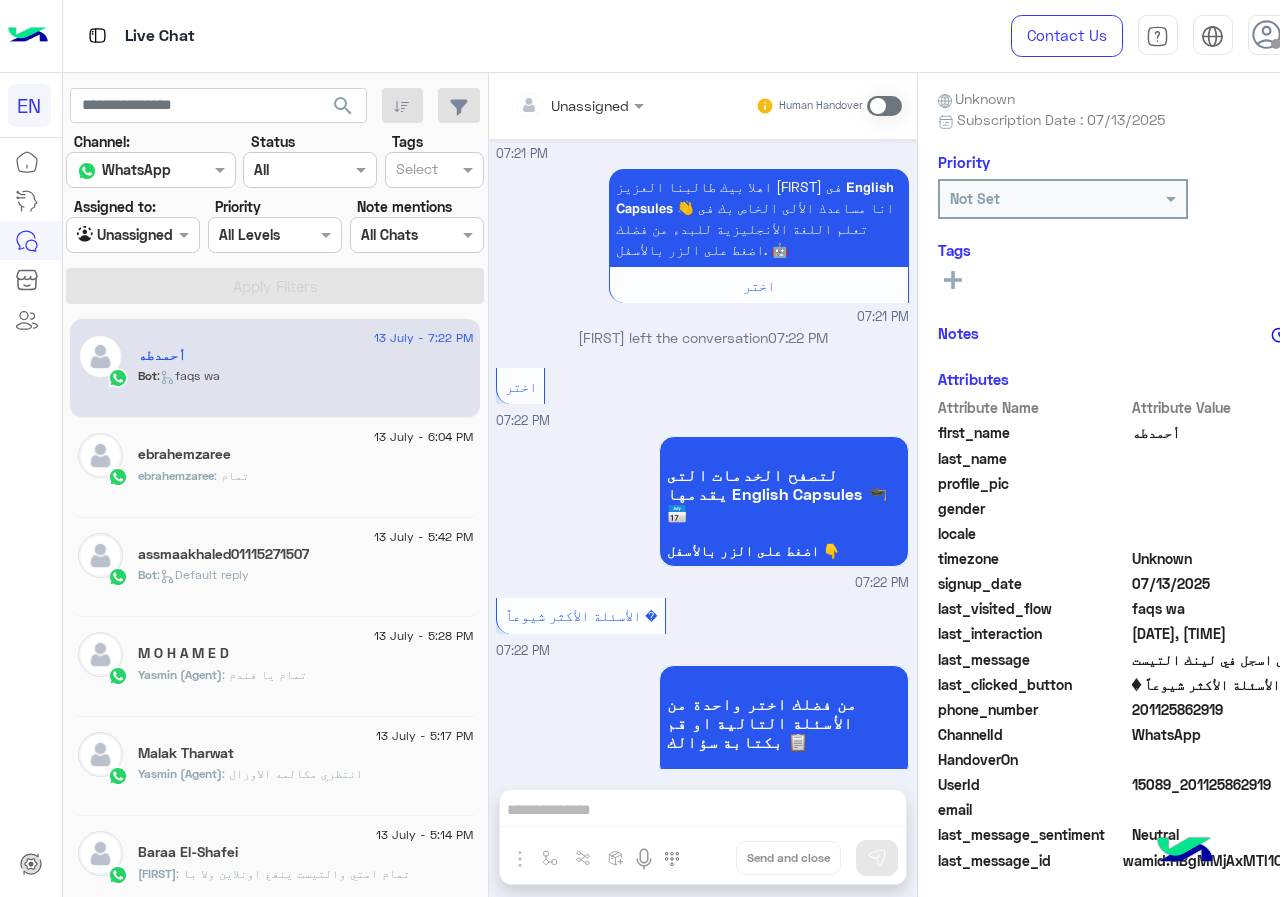 drag, startPoint x: 1135, startPoint y: 705, endPoint x: 1269, endPoint y: 705, distance: 134 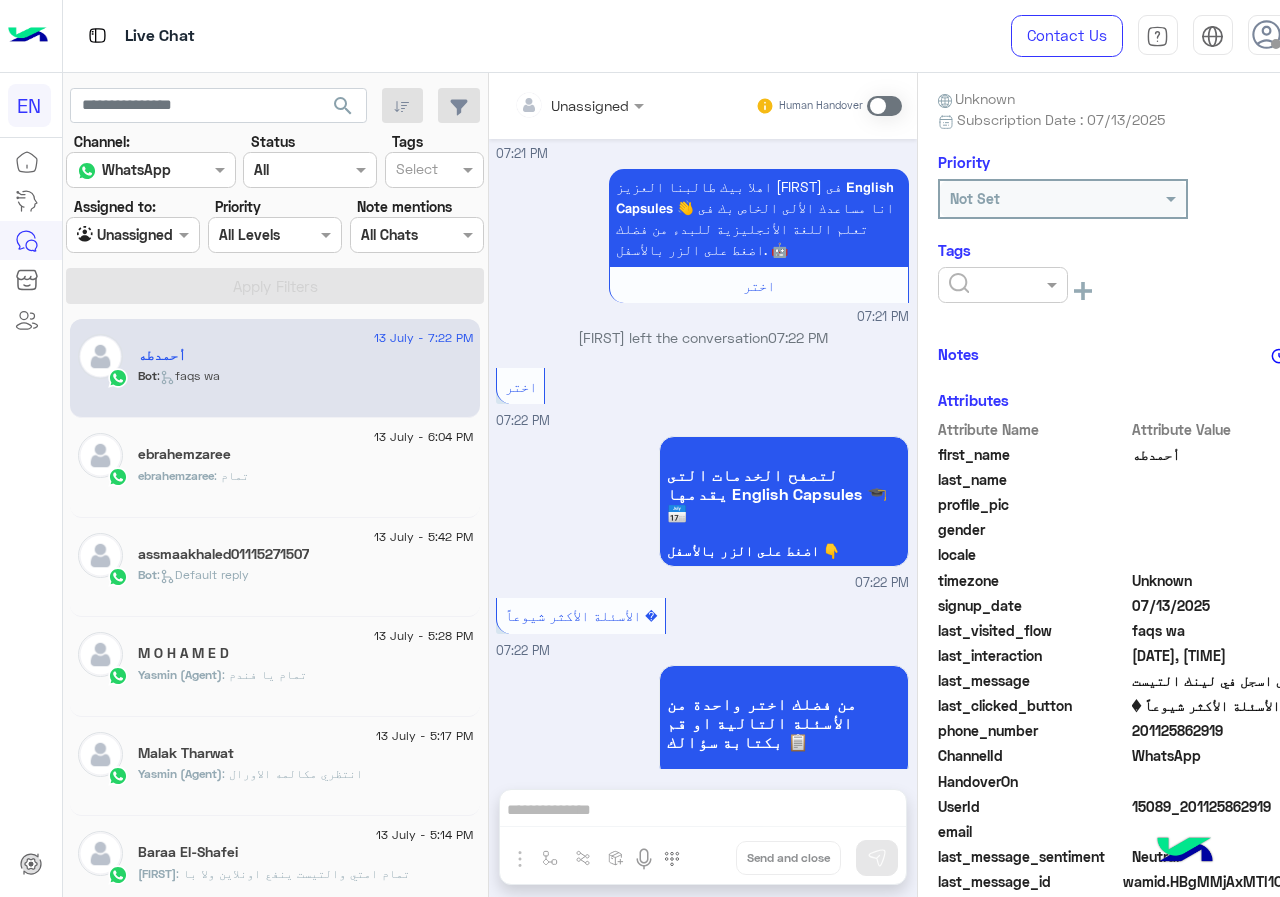 click 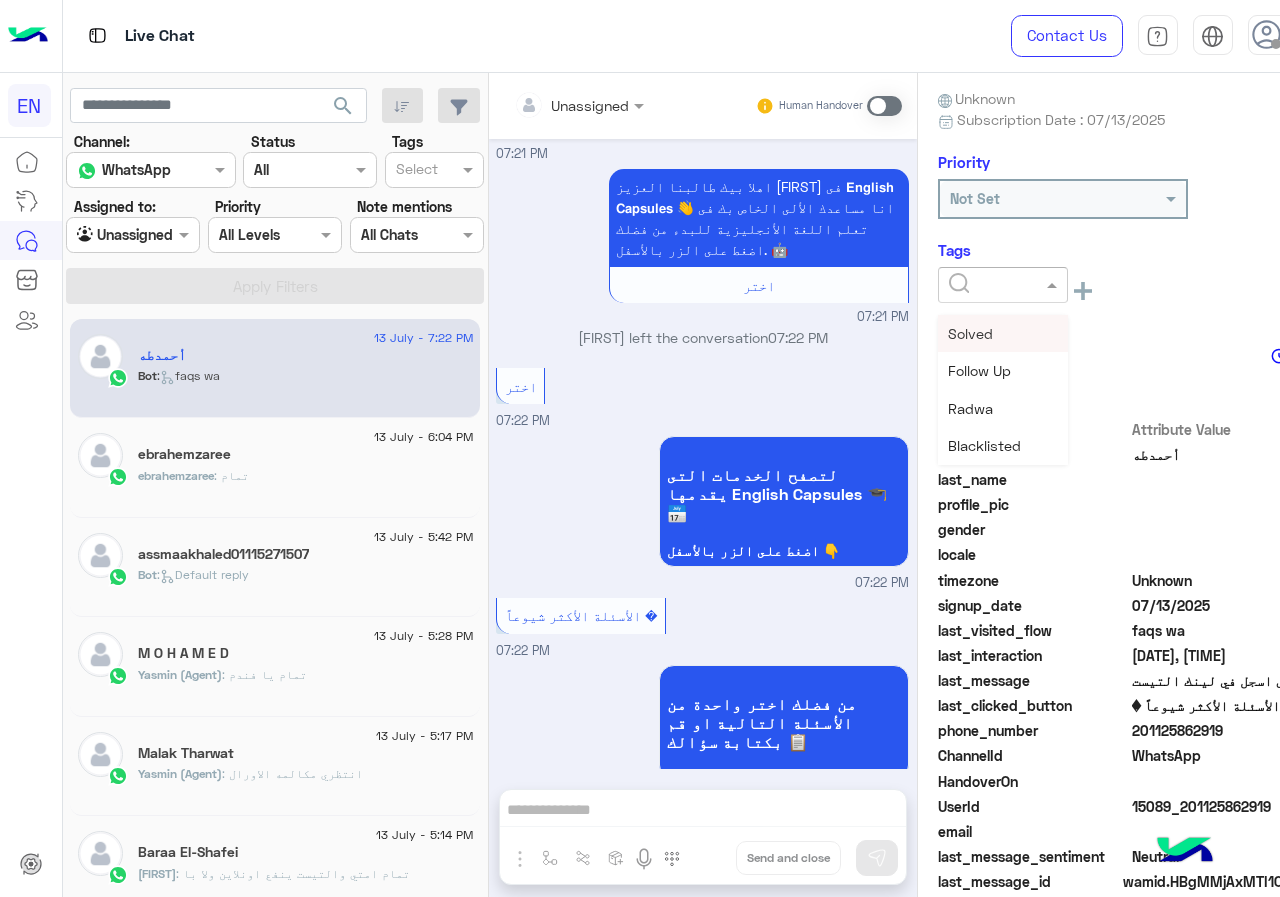 click on "Solved" at bounding box center [1003, 333] 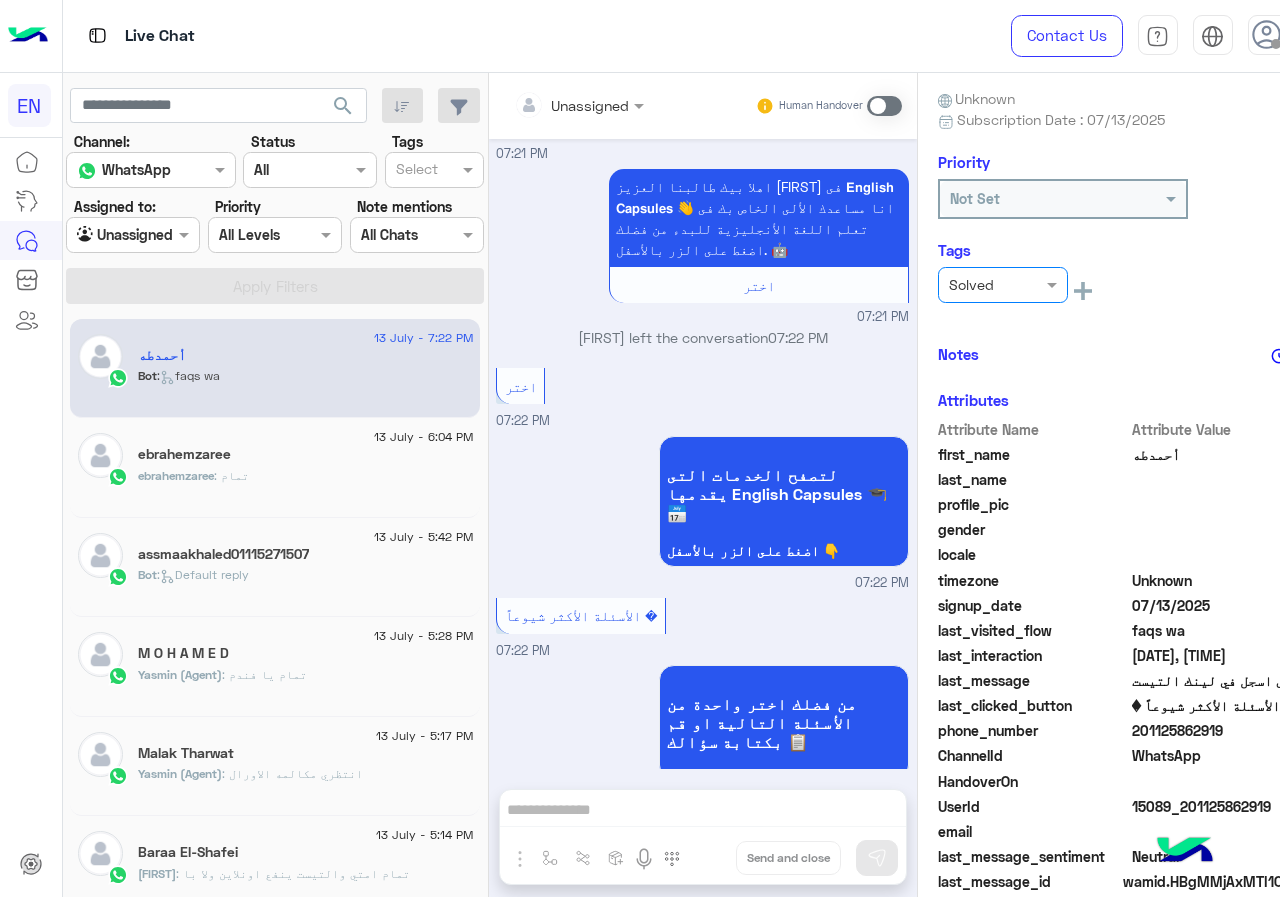 click on "× Solved   See All" 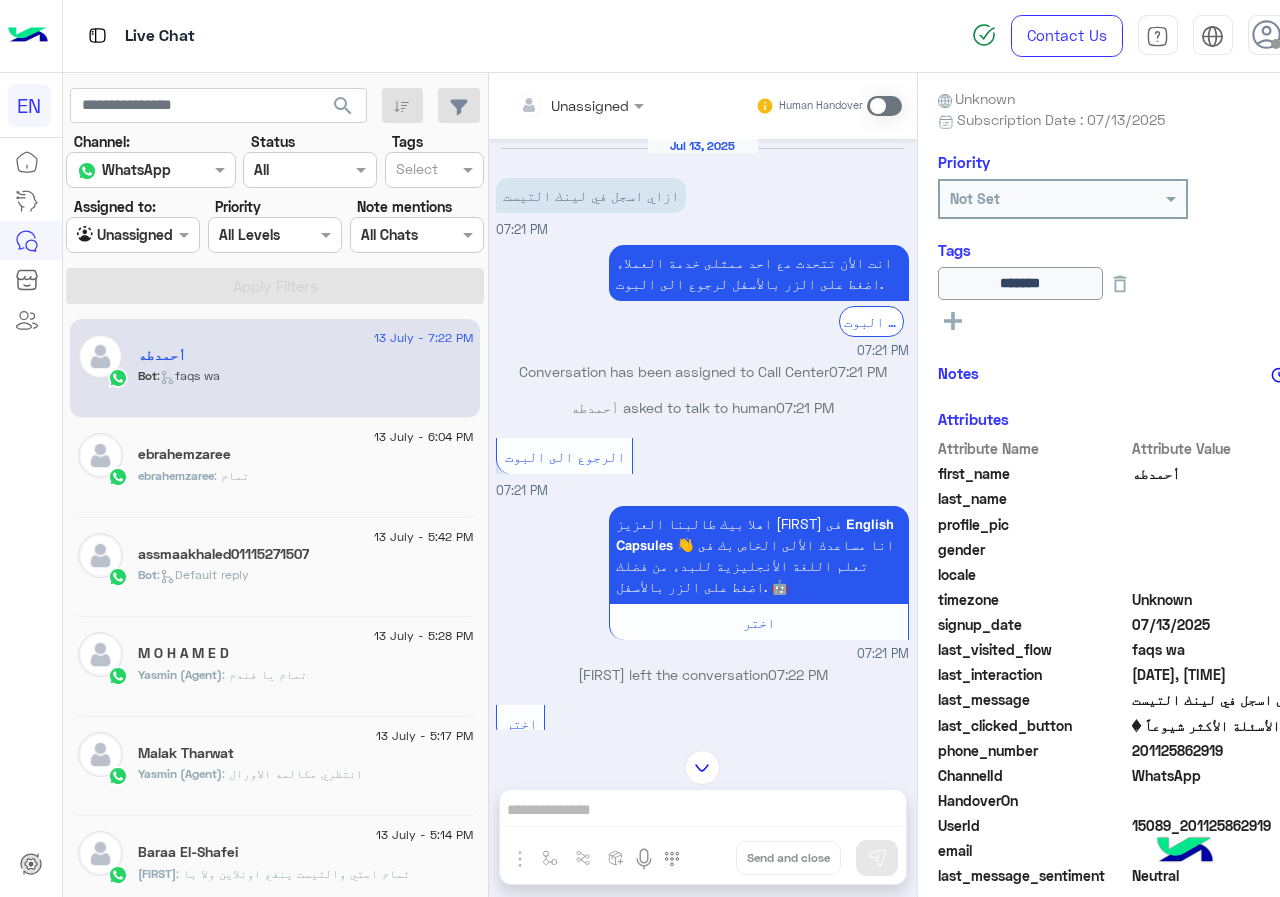 scroll, scrollTop: 0, scrollLeft: 0, axis: both 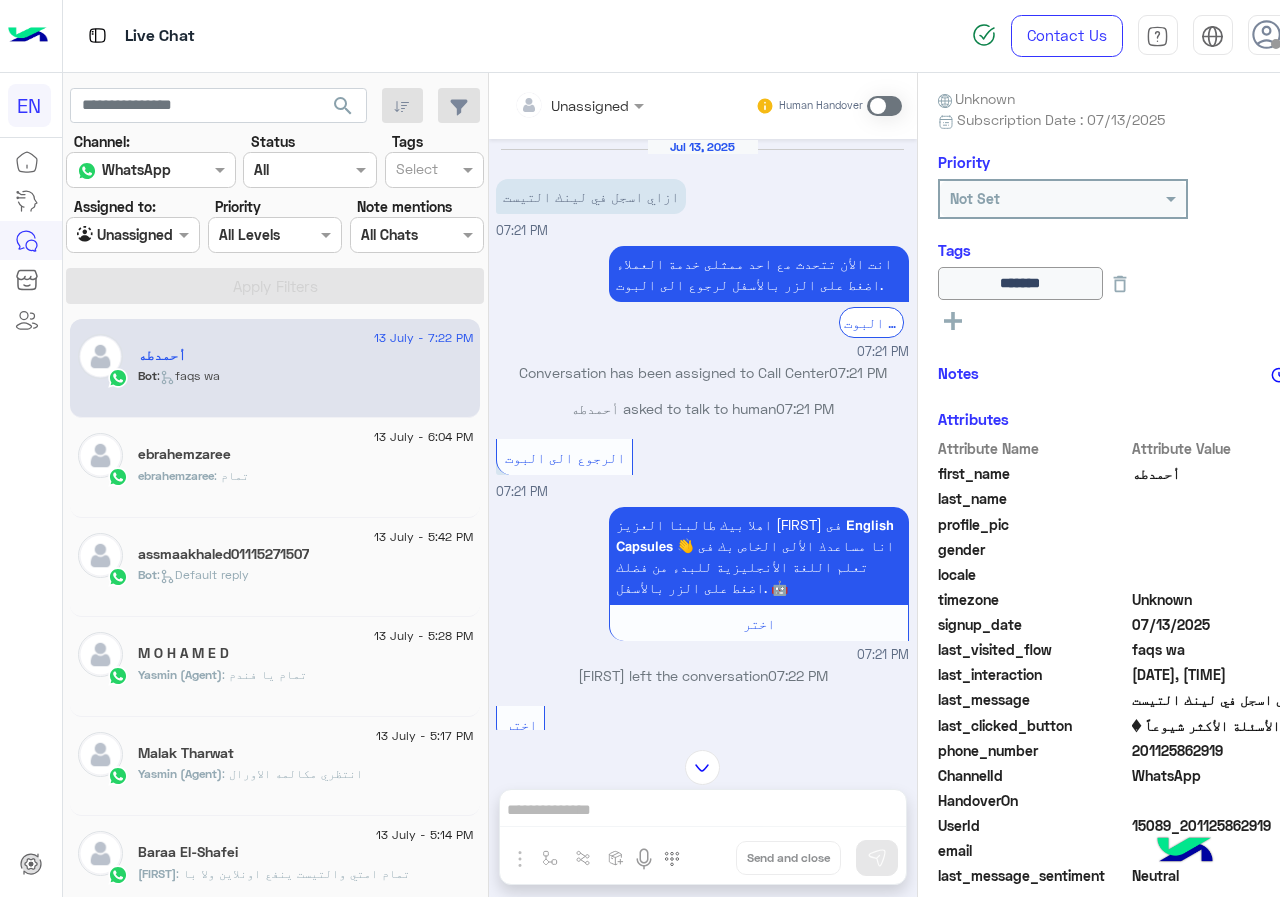 click at bounding box center (554, 105) 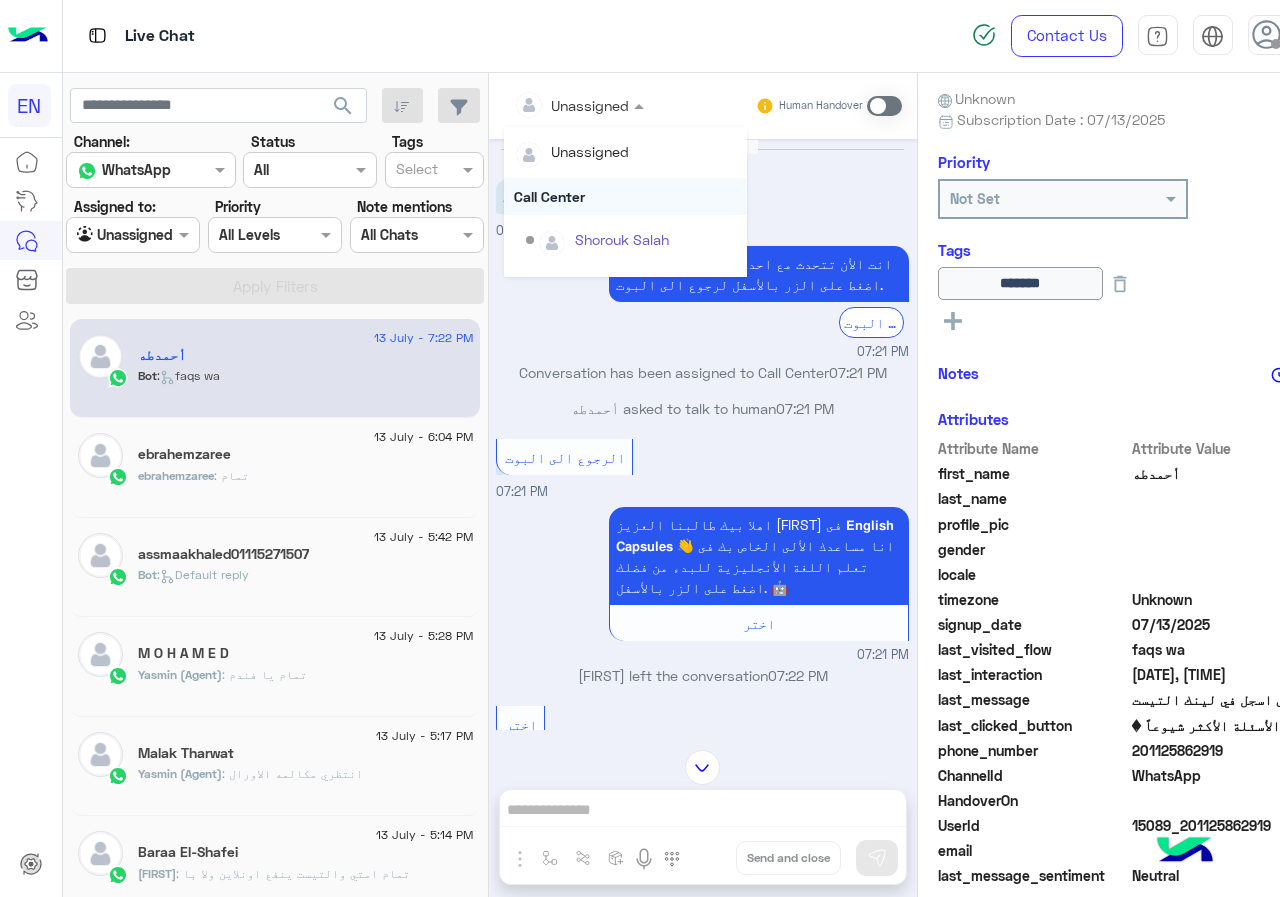 click on "Call Center" at bounding box center (625, 196) 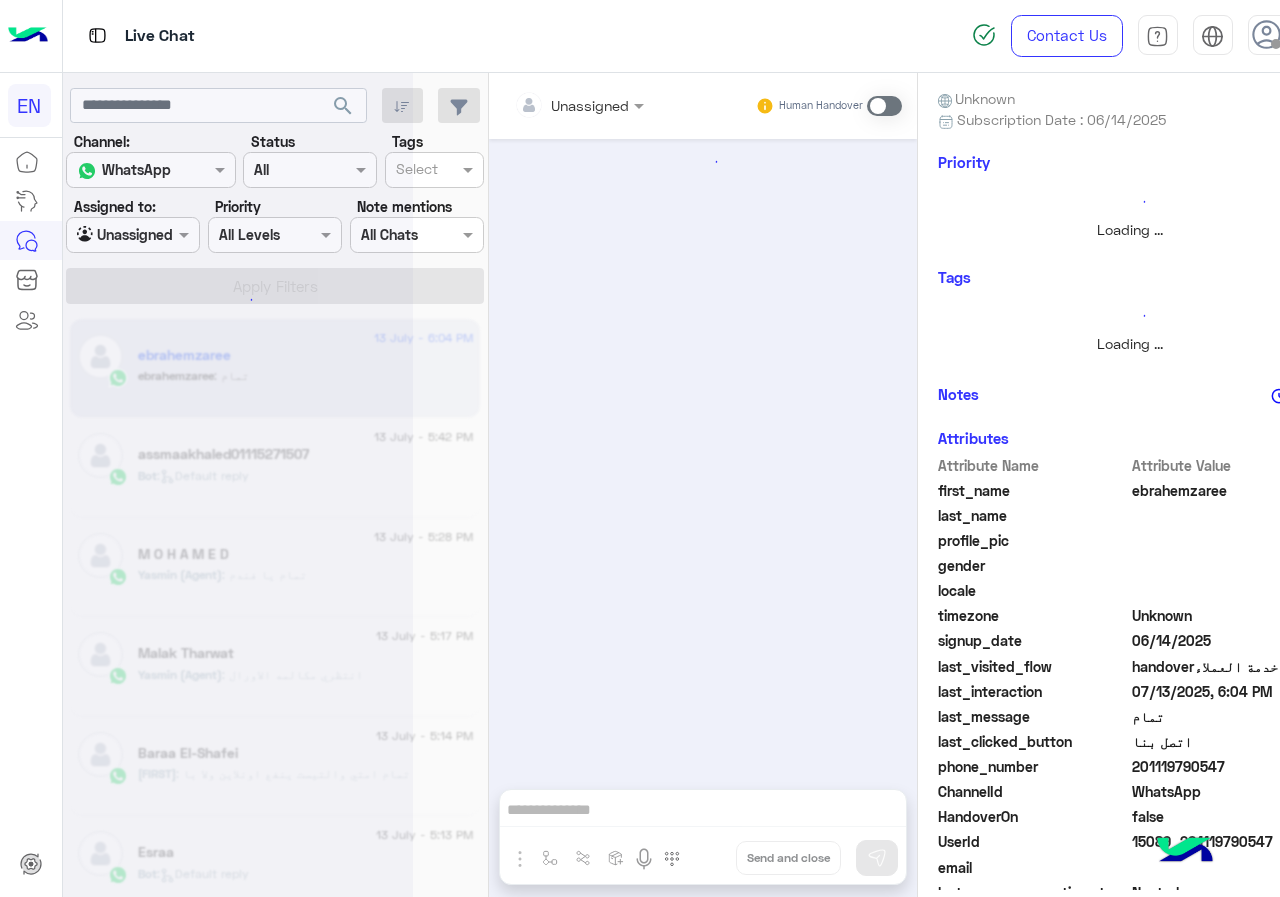 scroll, scrollTop: 986, scrollLeft: 0, axis: vertical 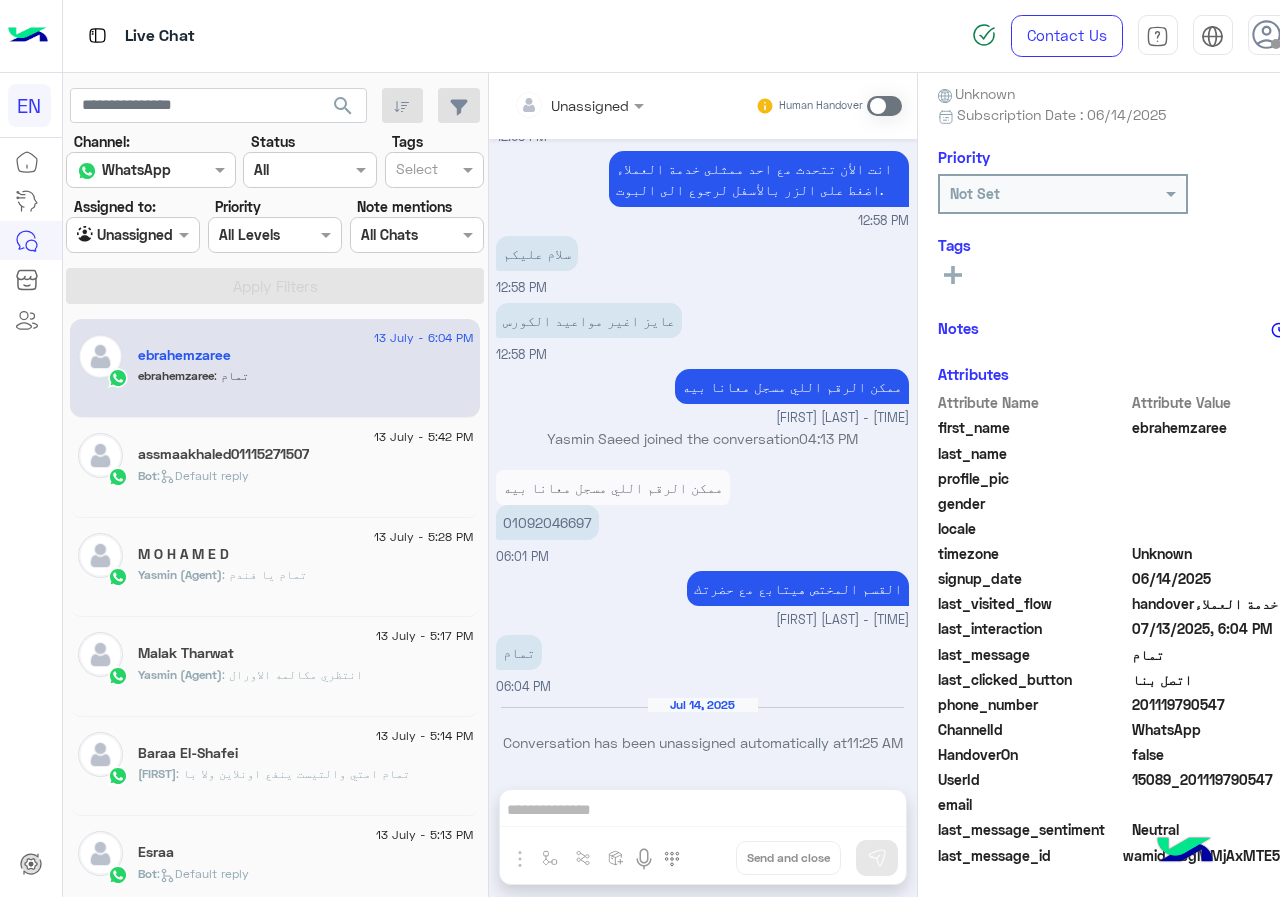 click at bounding box center [554, 105] 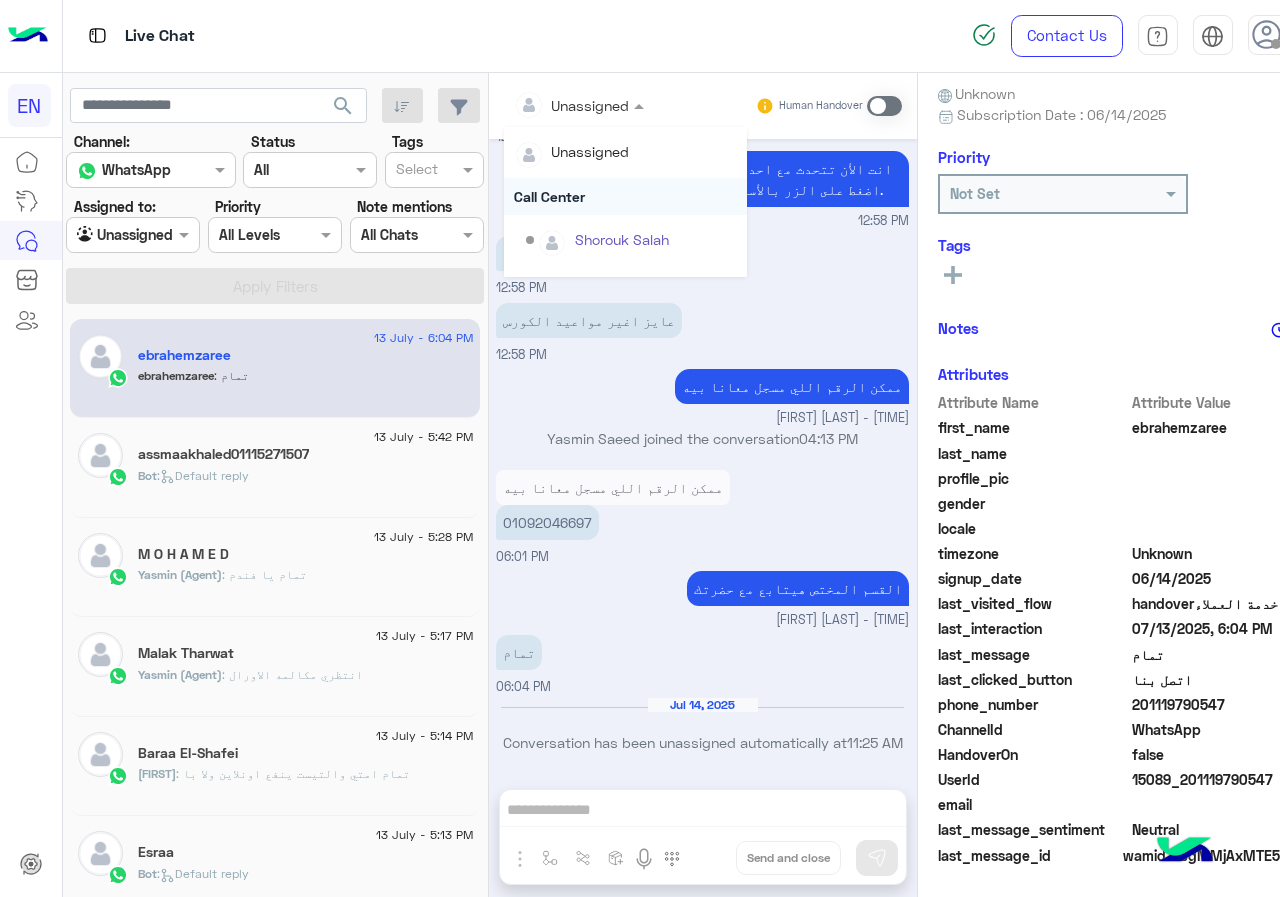click on "Call Center" at bounding box center (625, 196) 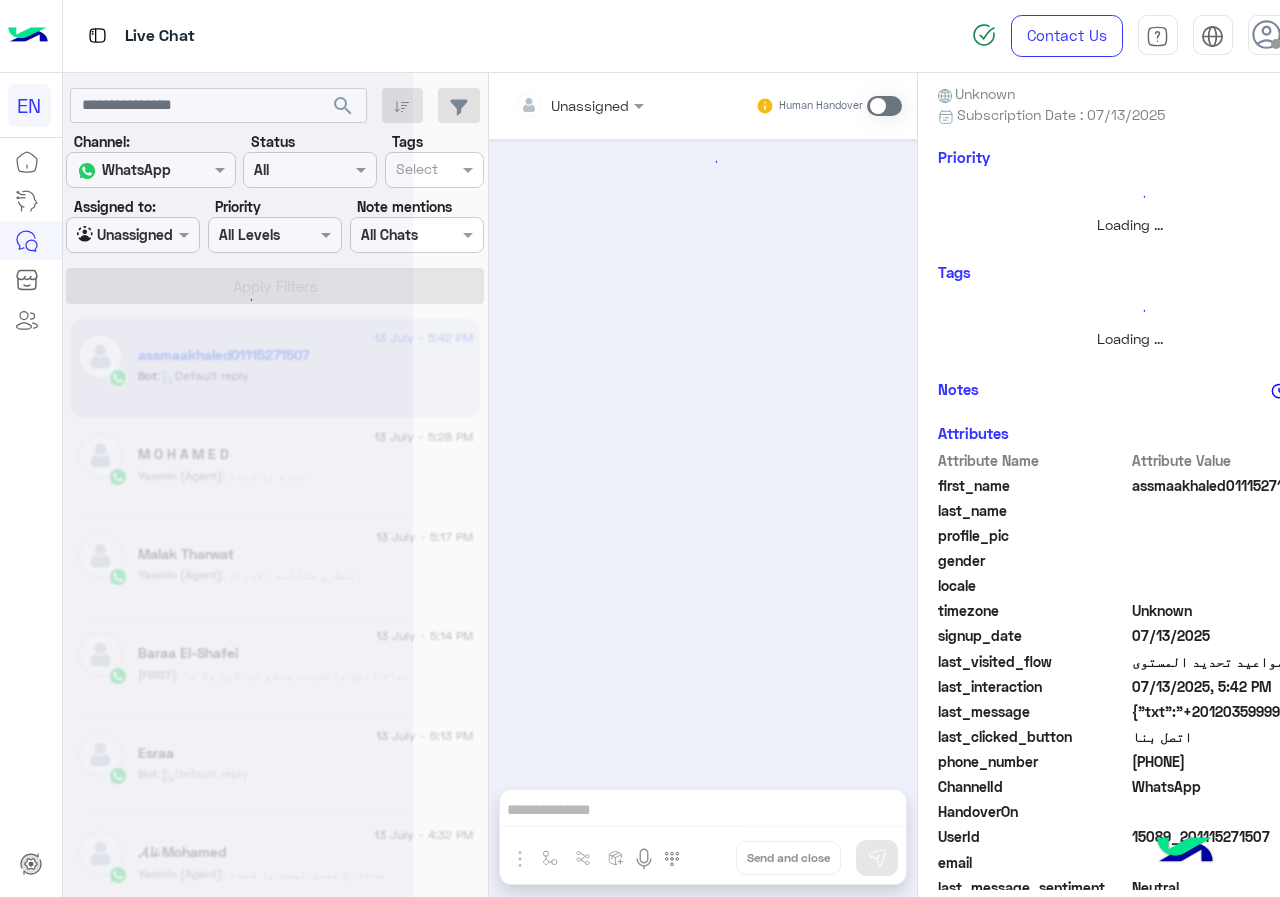 scroll, scrollTop: 616, scrollLeft: 0, axis: vertical 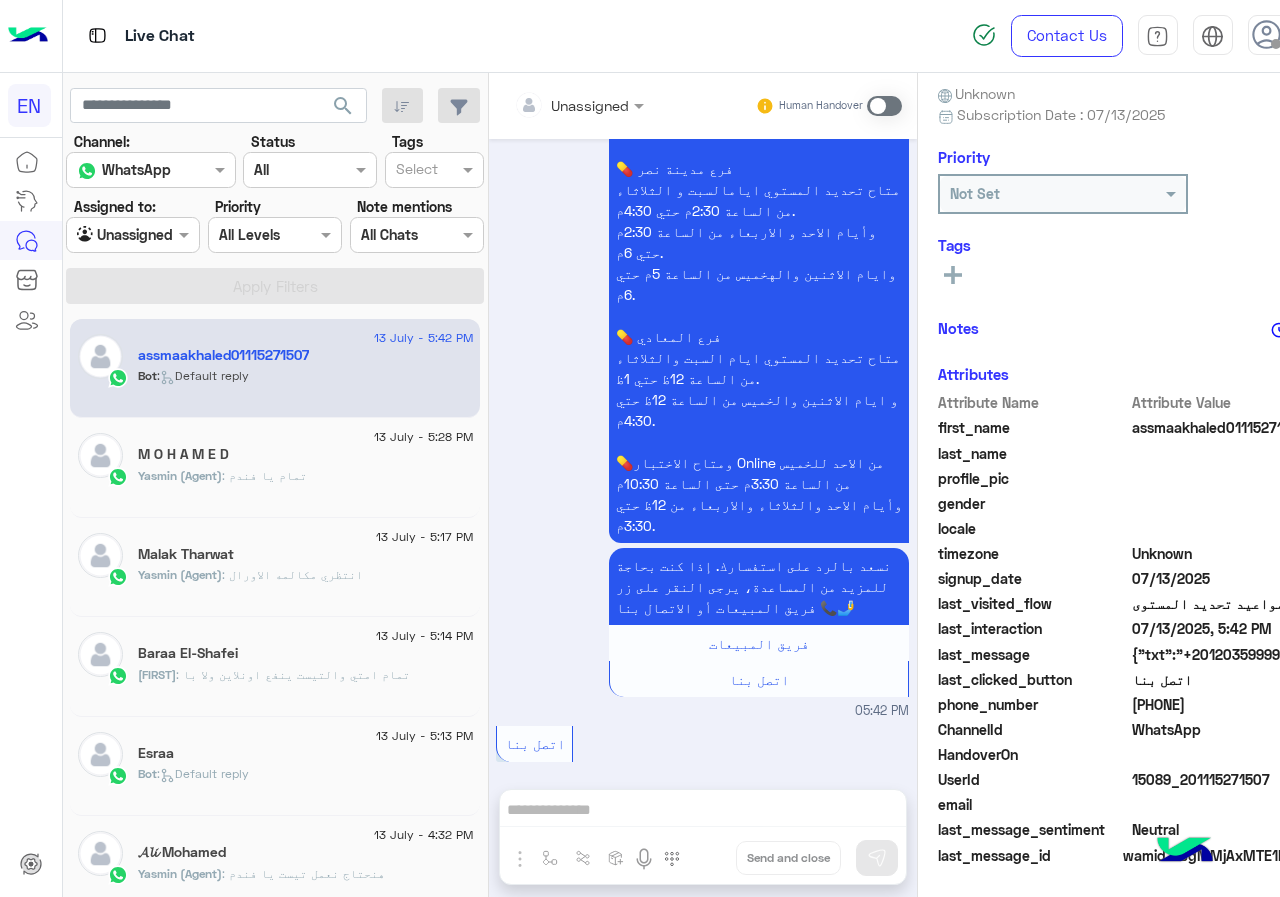 drag, startPoint x: 1137, startPoint y: 705, endPoint x: 1276, endPoint y: 704, distance: 139.0036 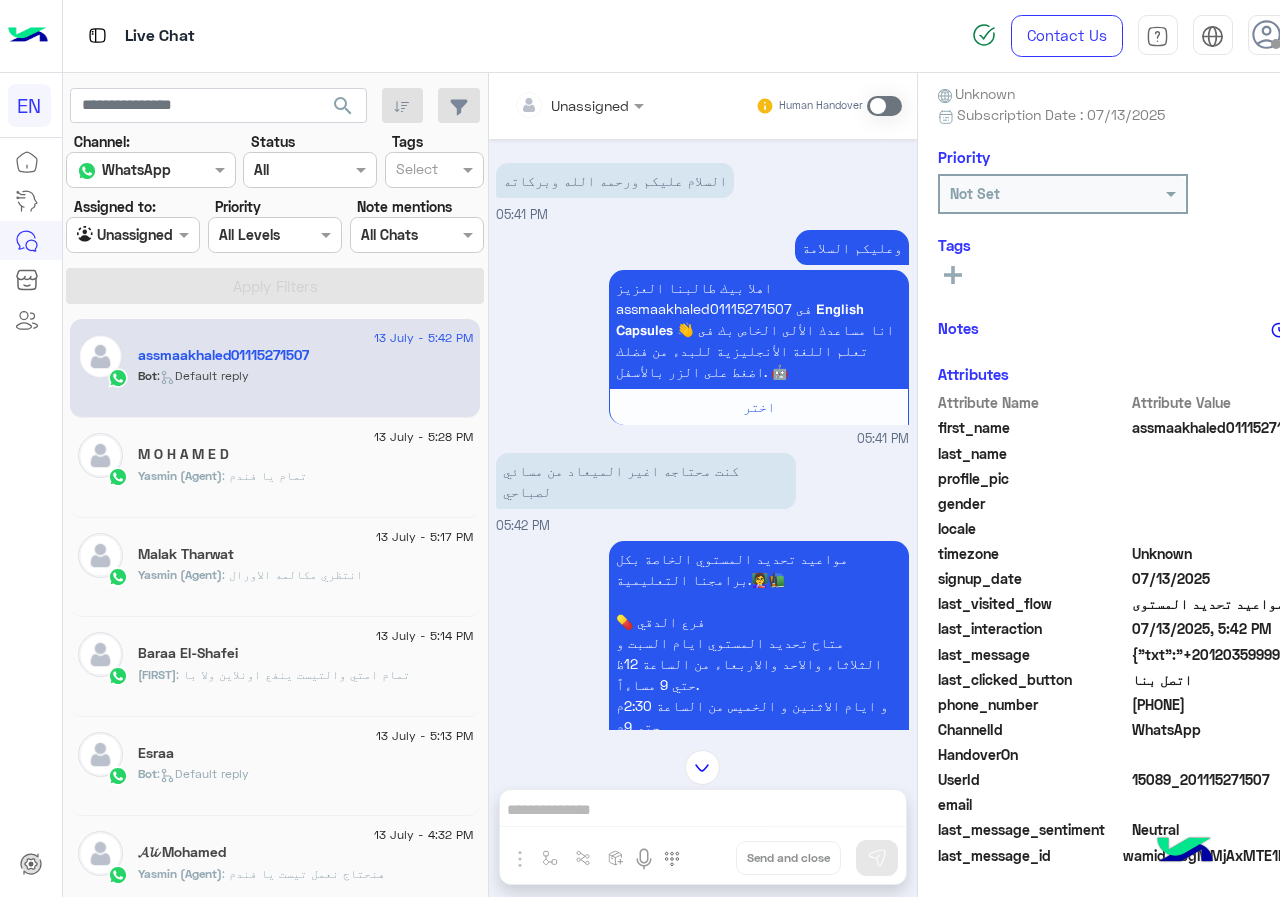 scroll, scrollTop: 0, scrollLeft: 0, axis: both 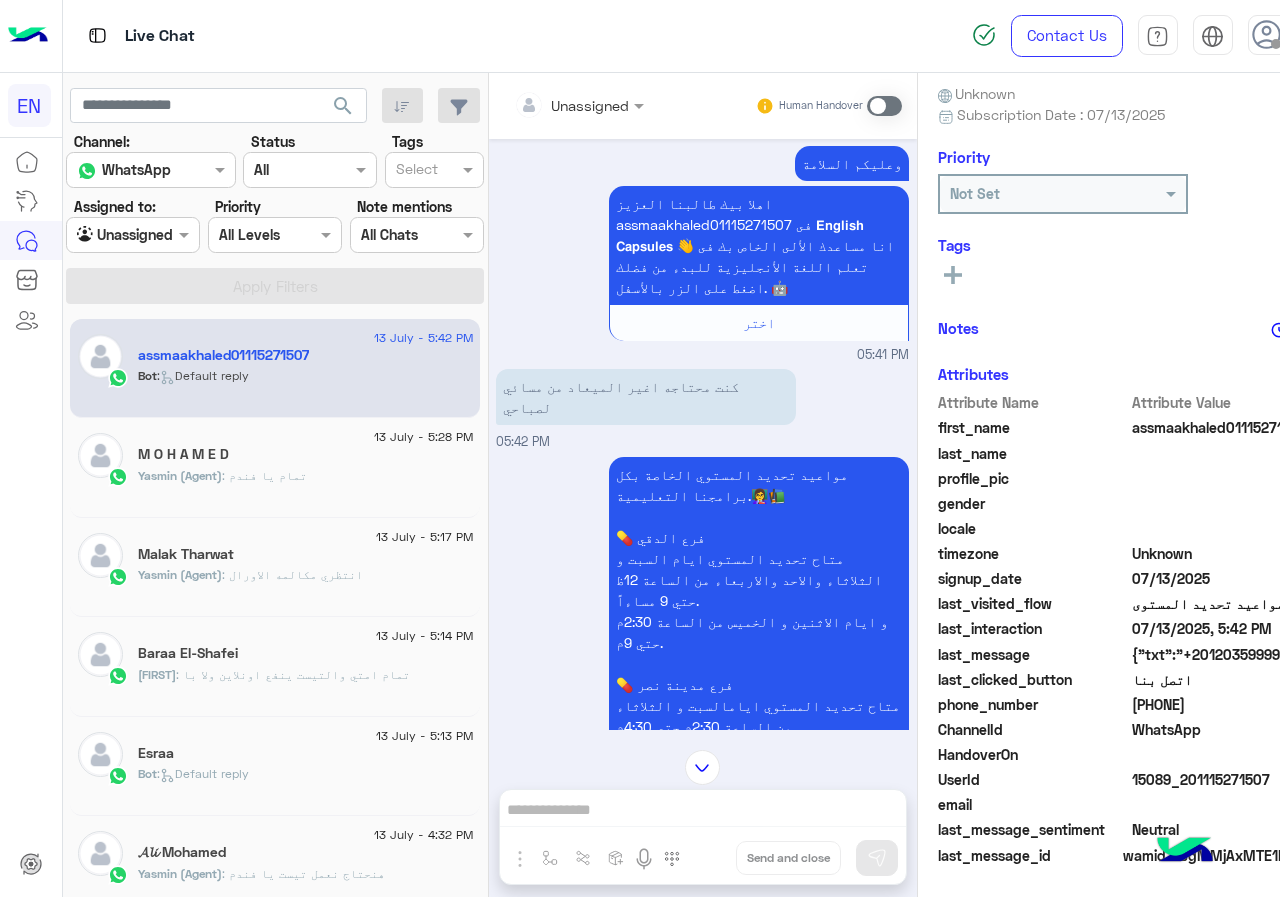 click on "Unassigned Human Handover" at bounding box center (703, 106) 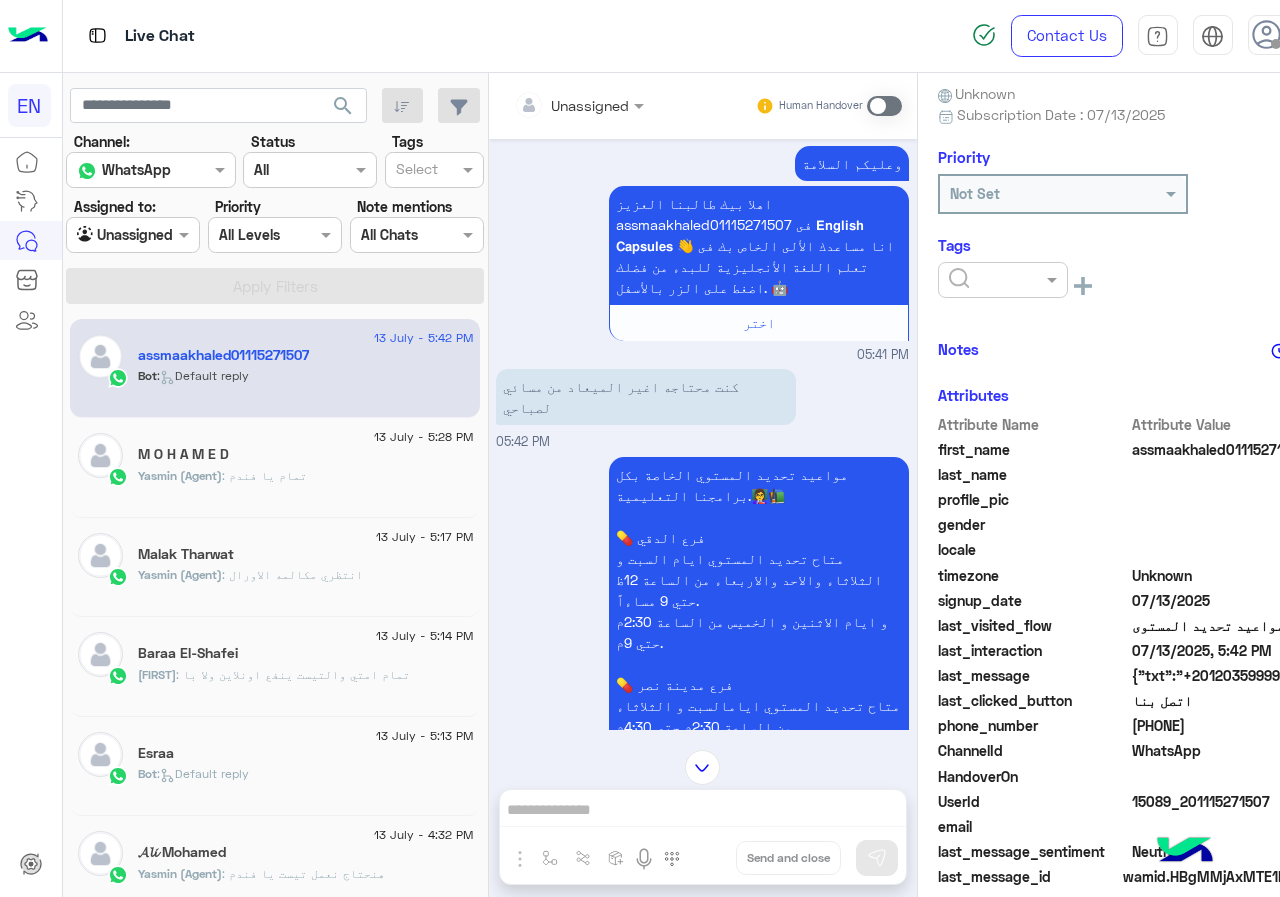 click 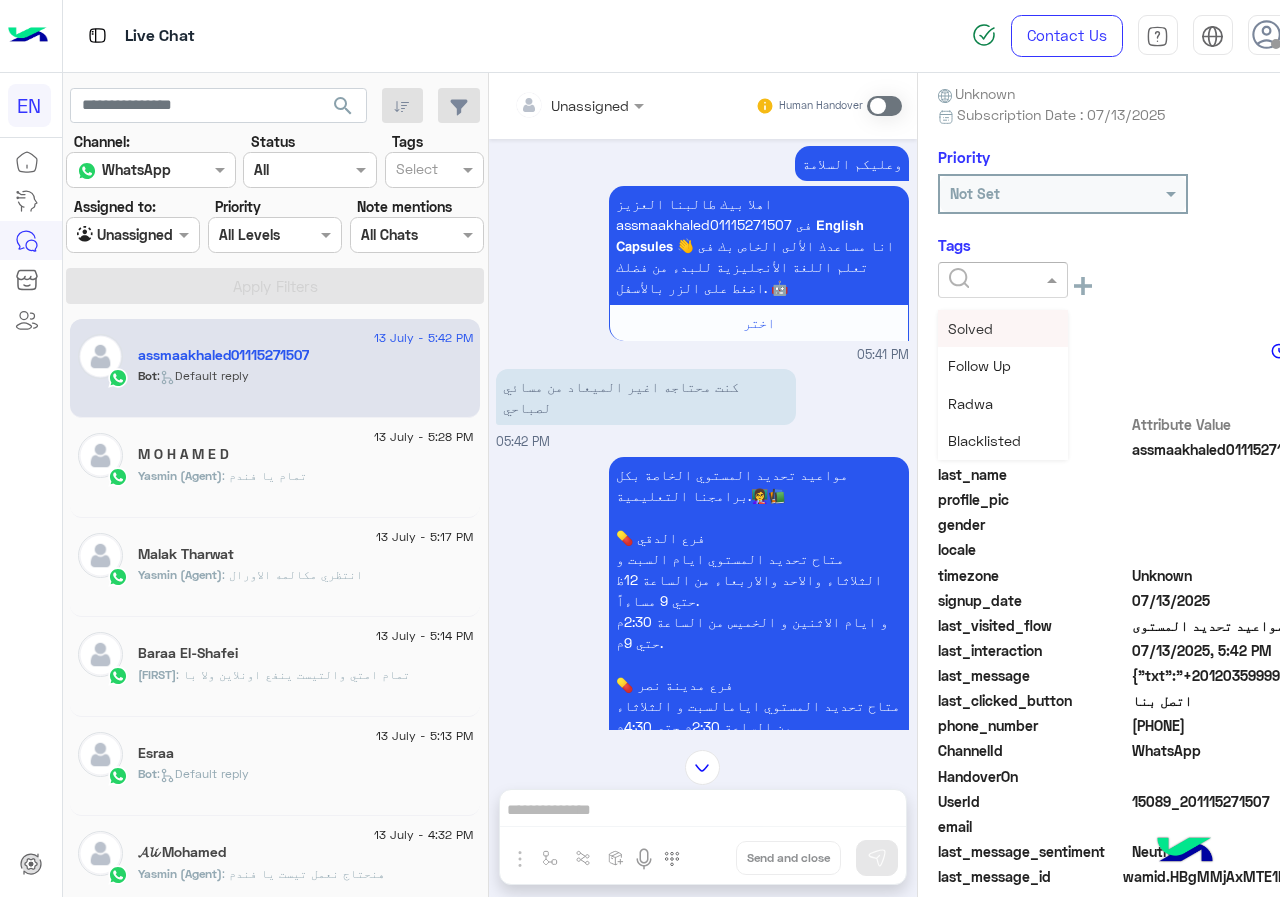 click on "Solved" at bounding box center (970, 328) 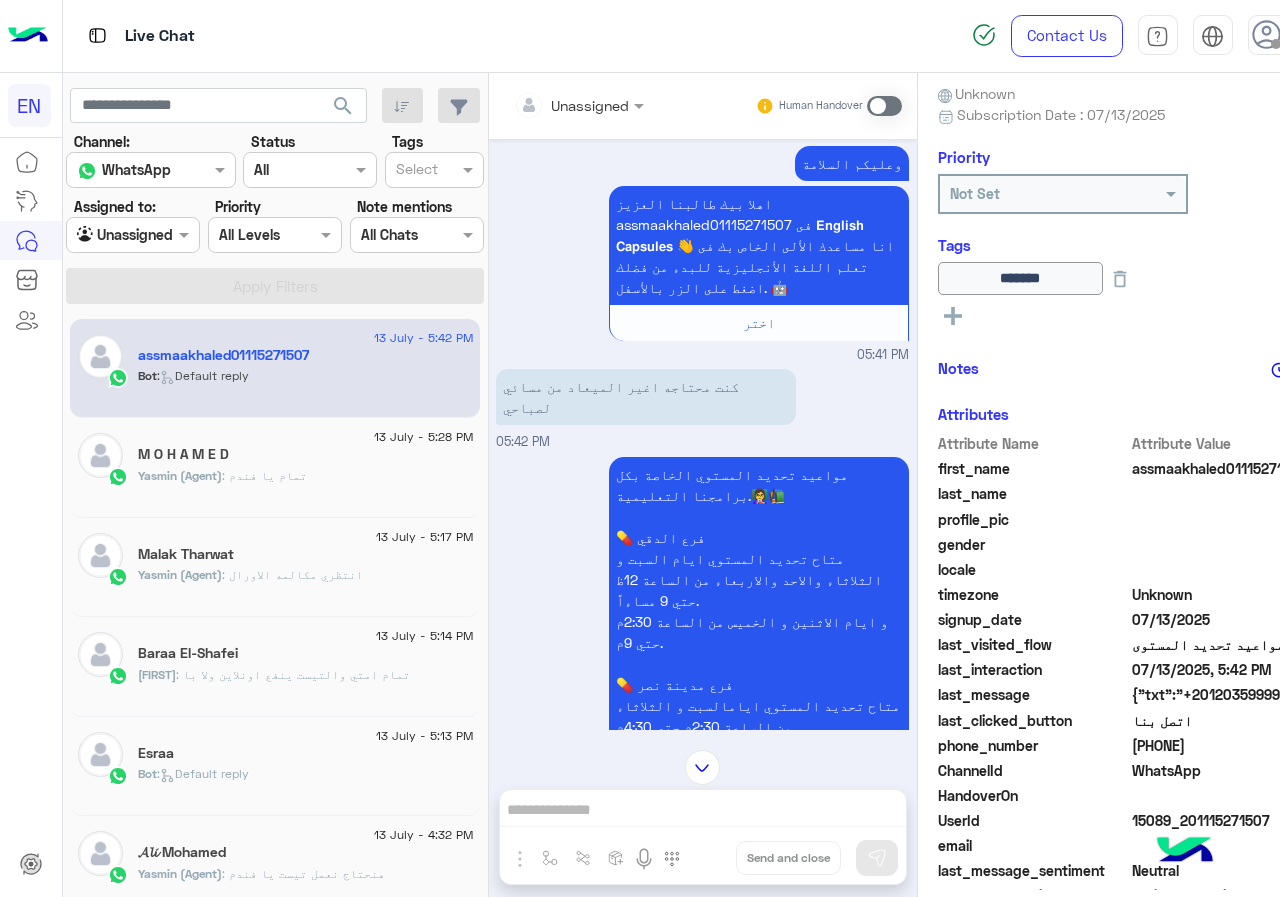 click at bounding box center (554, 105) 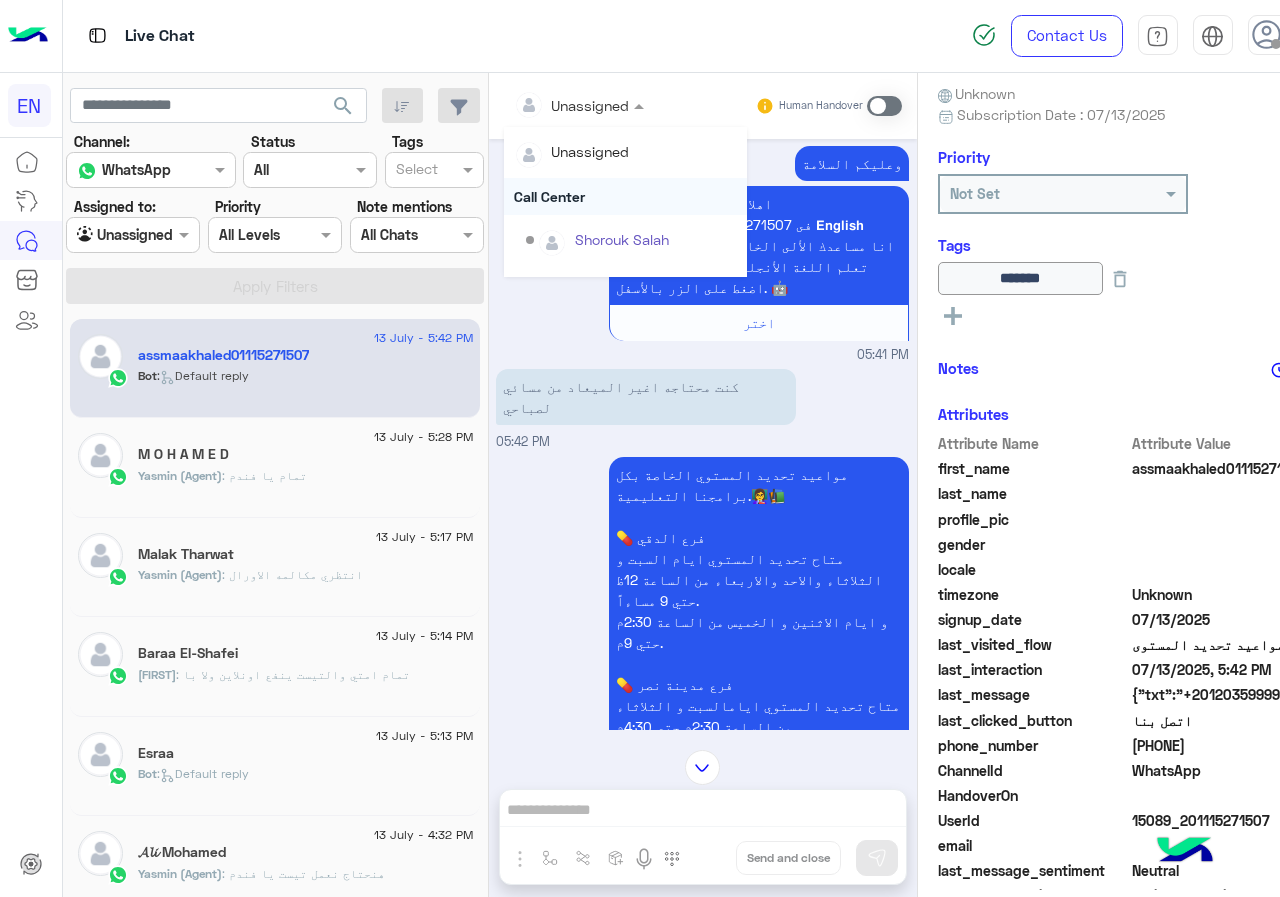 click on "Call Center" at bounding box center [625, 196] 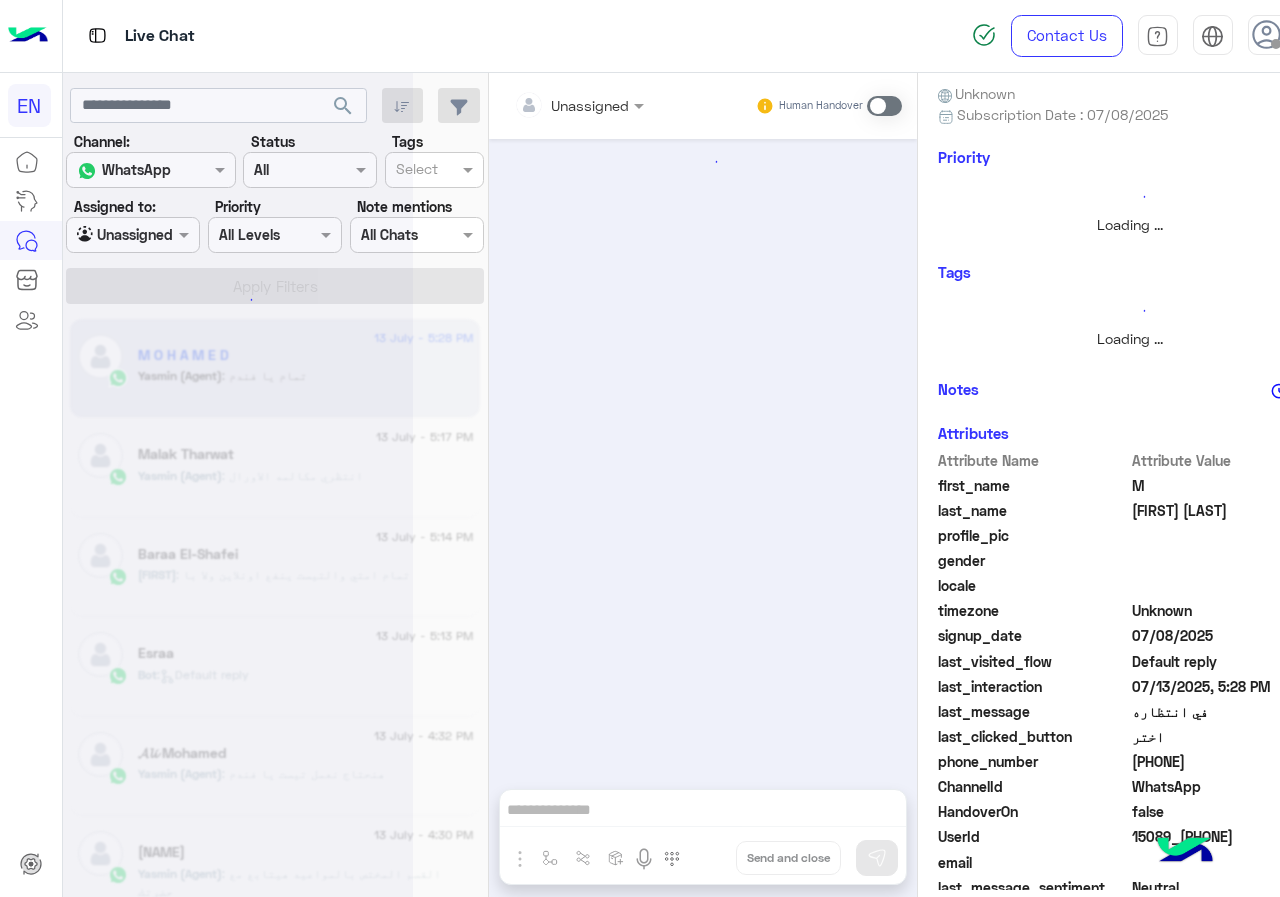 scroll, scrollTop: 0, scrollLeft: 0, axis: both 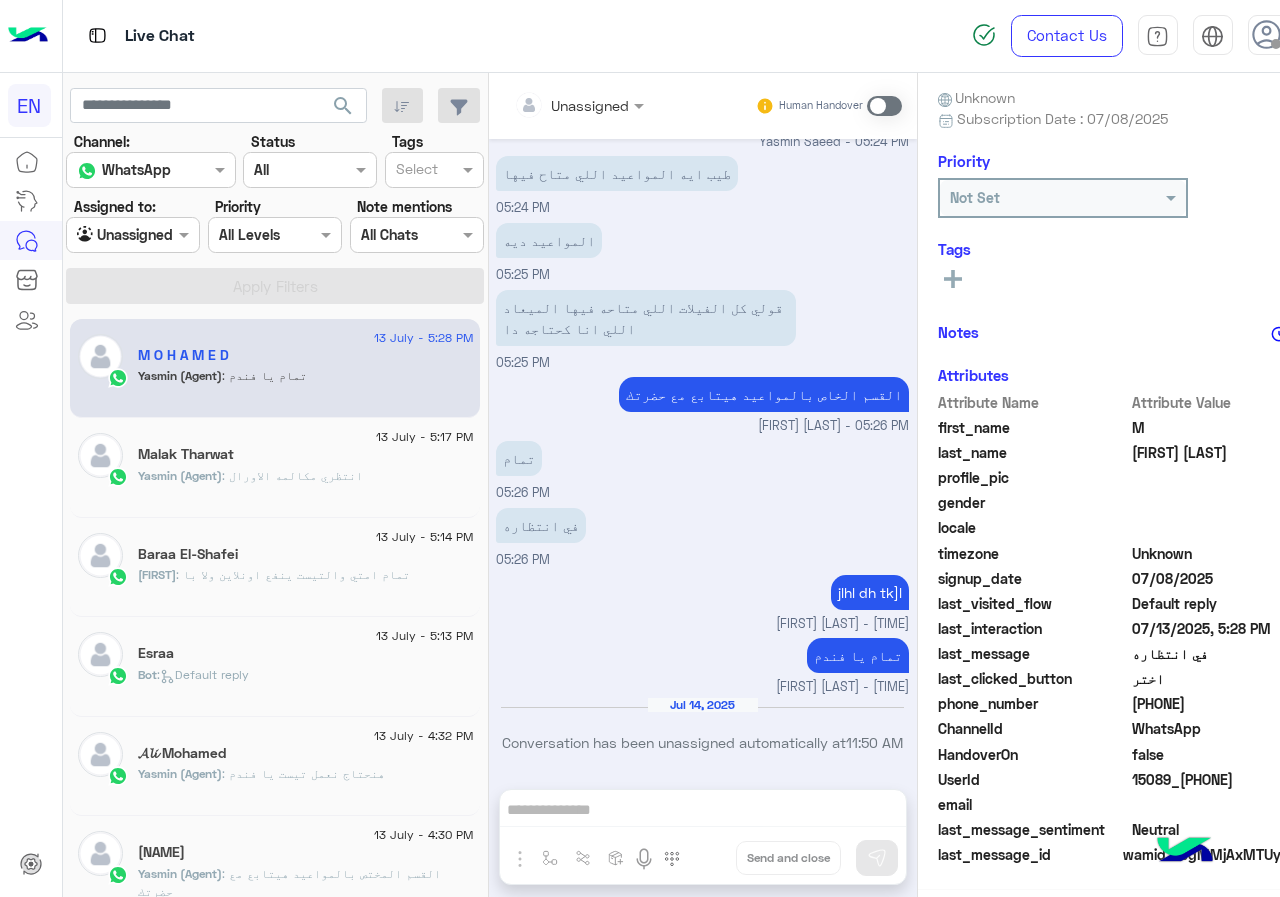 click on "Baraa El-Shafei" 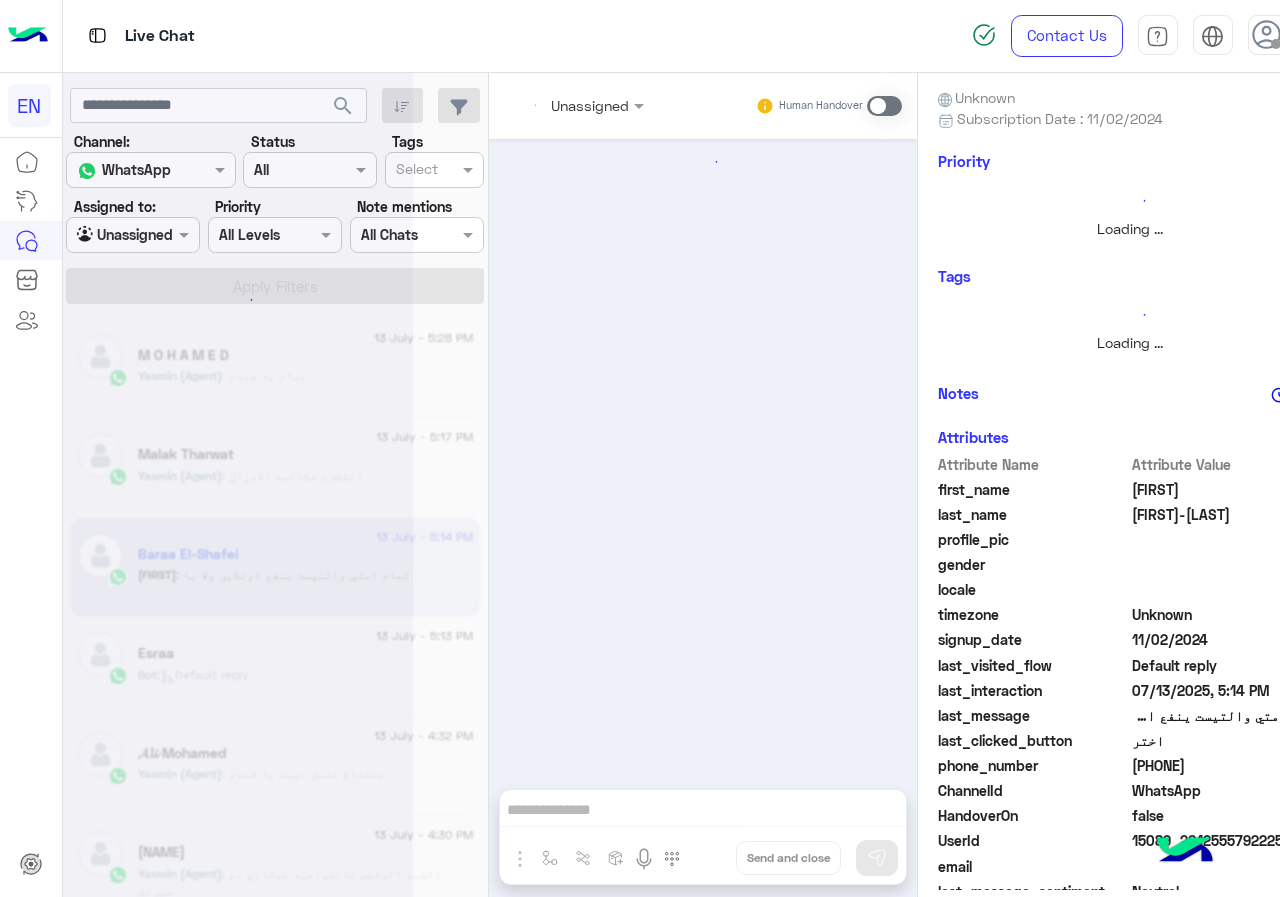 scroll, scrollTop: 180, scrollLeft: 0, axis: vertical 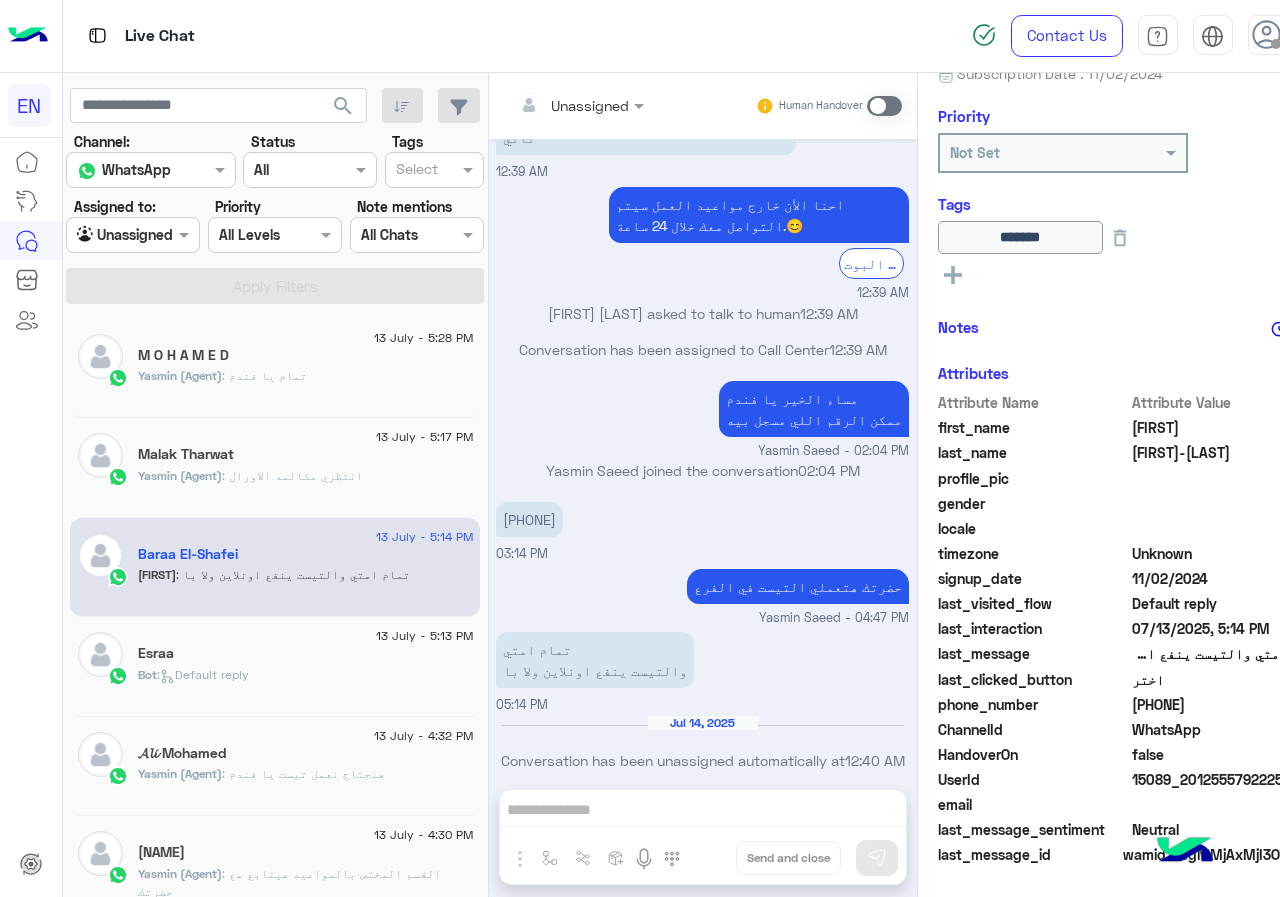 drag, startPoint x: 1138, startPoint y: 707, endPoint x: 1243, endPoint y: 710, distance: 105.04285 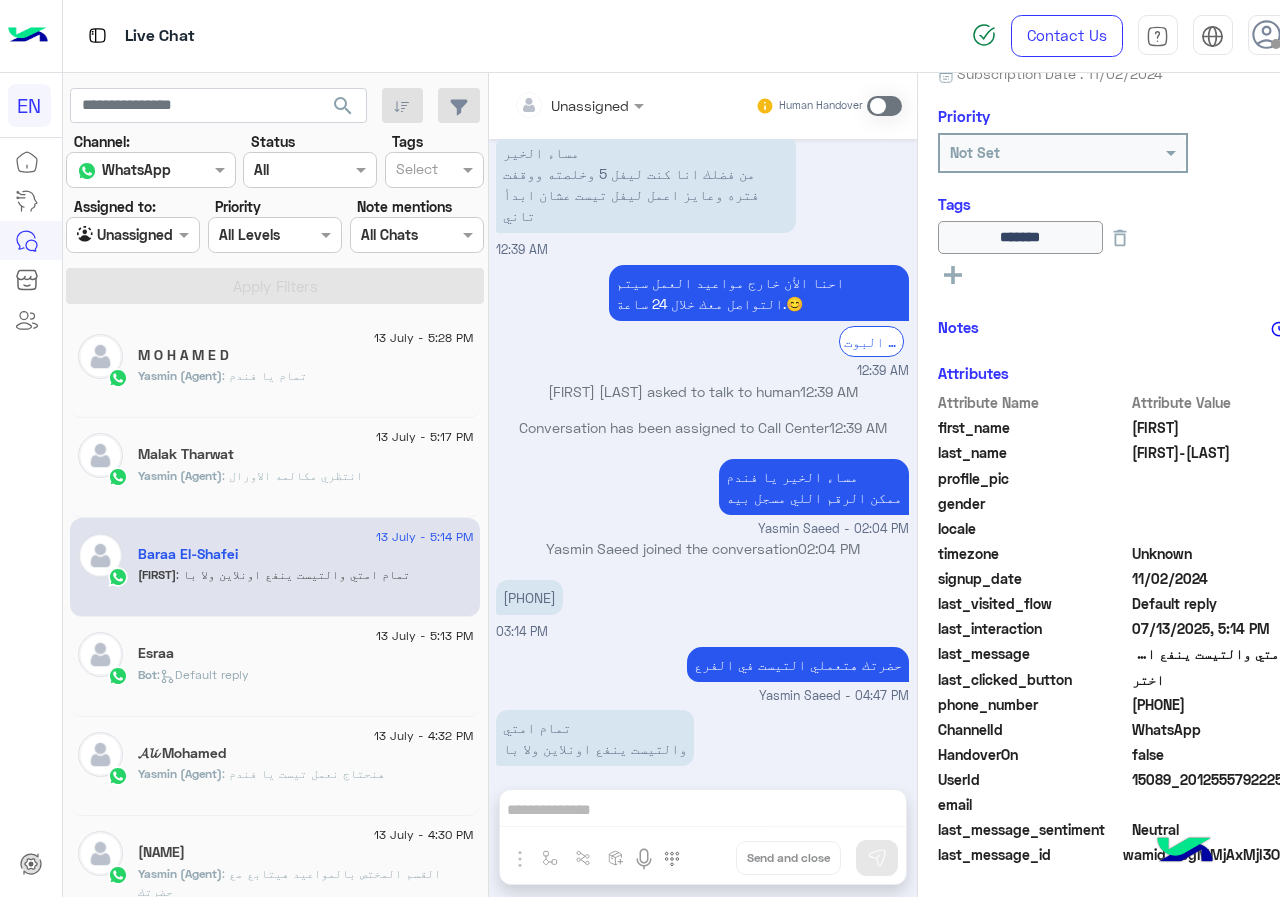 scroll, scrollTop: 840, scrollLeft: 0, axis: vertical 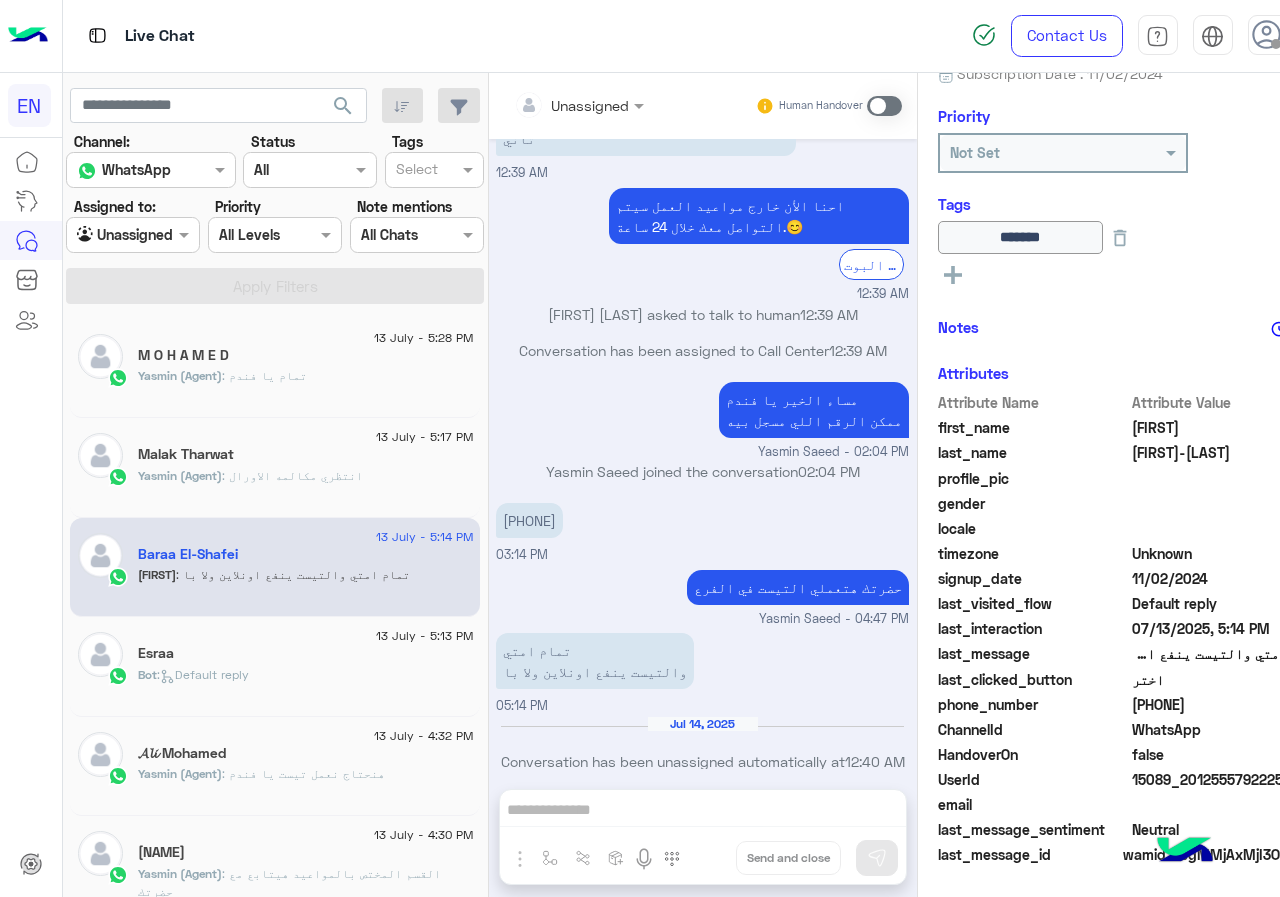 click at bounding box center (884, 106) 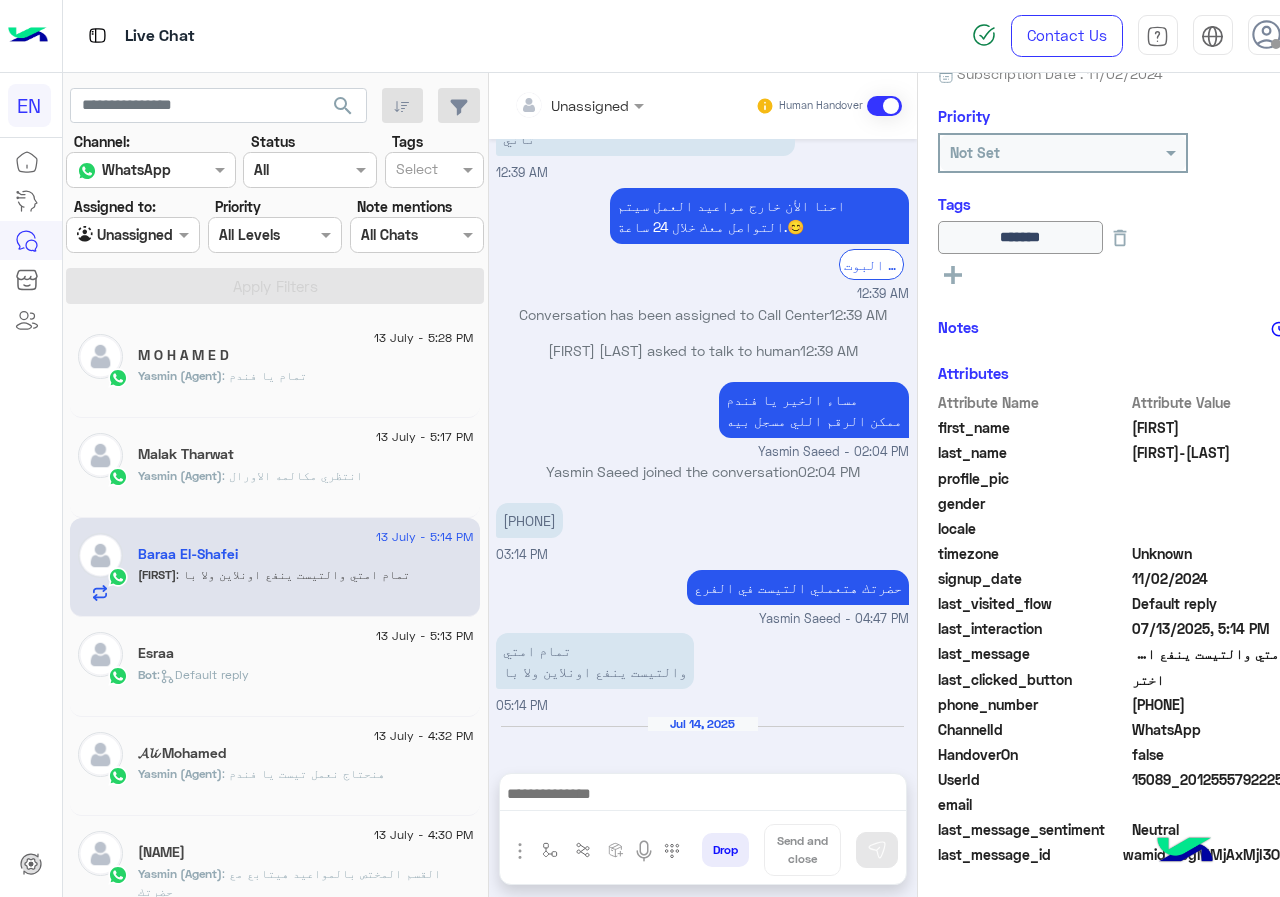 scroll, scrollTop: 893, scrollLeft: 0, axis: vertical 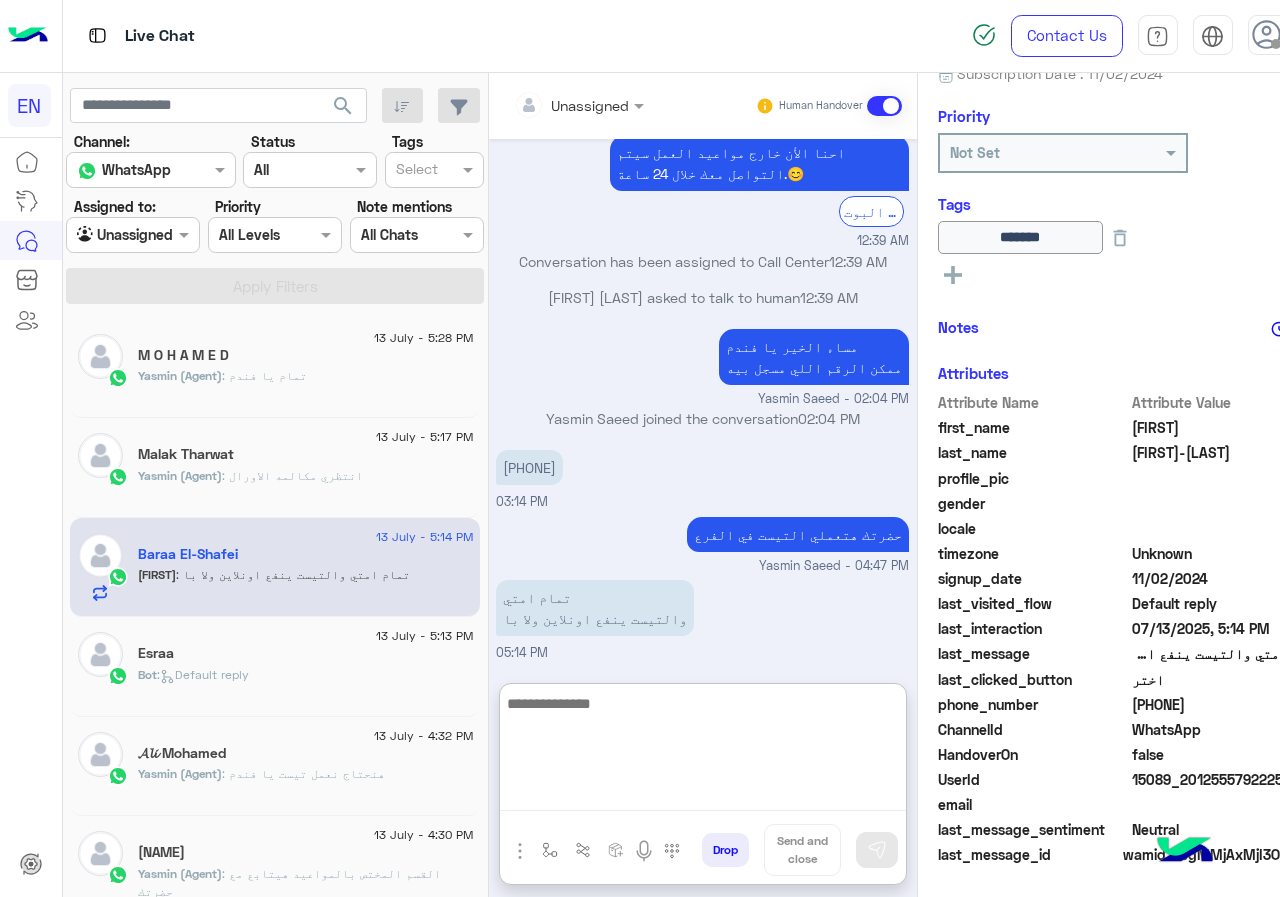 paste on "**********" 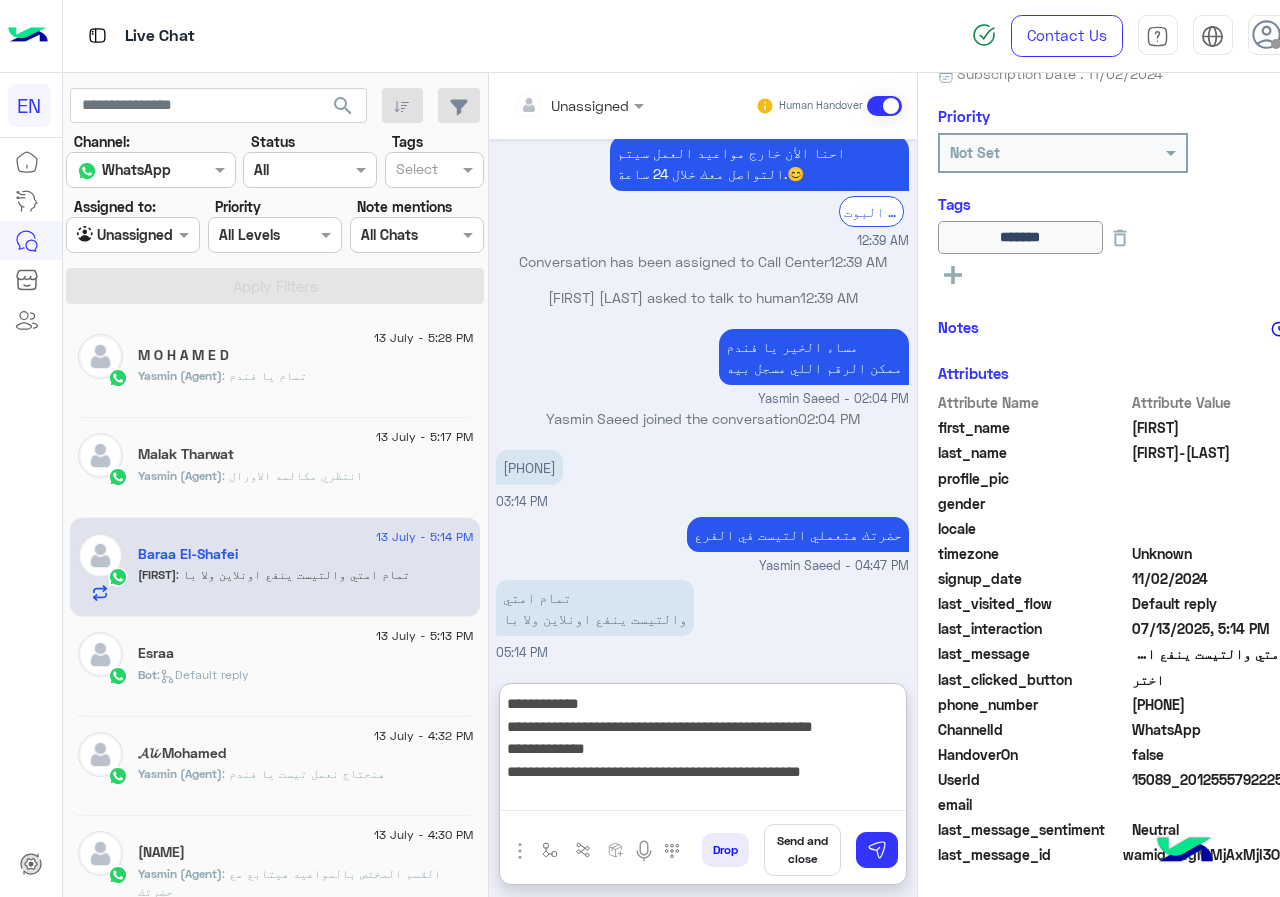 scroll, scrollTop: 0, scrollLeft: 0, axis: both 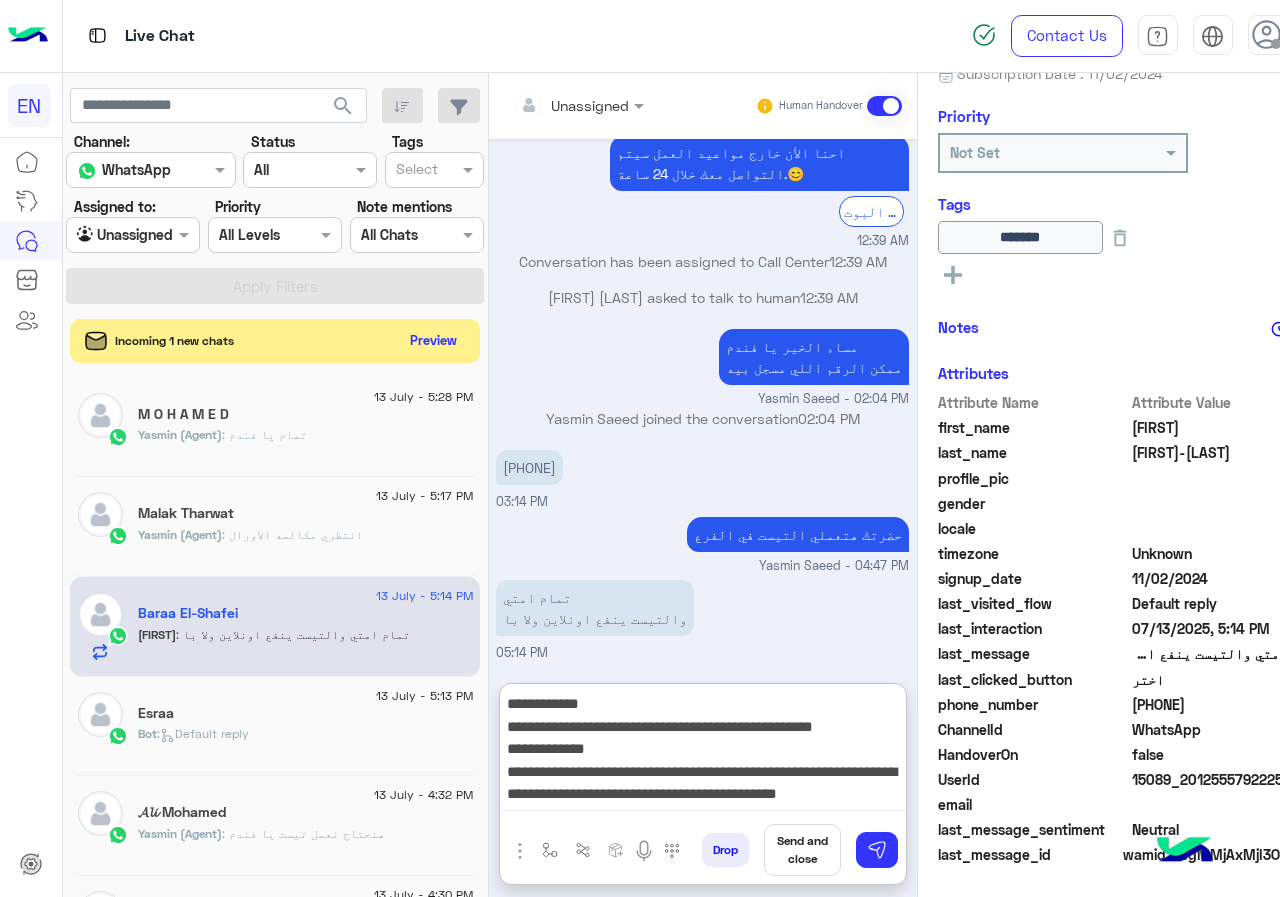 click on "**********" at bounding box center (703, 751) 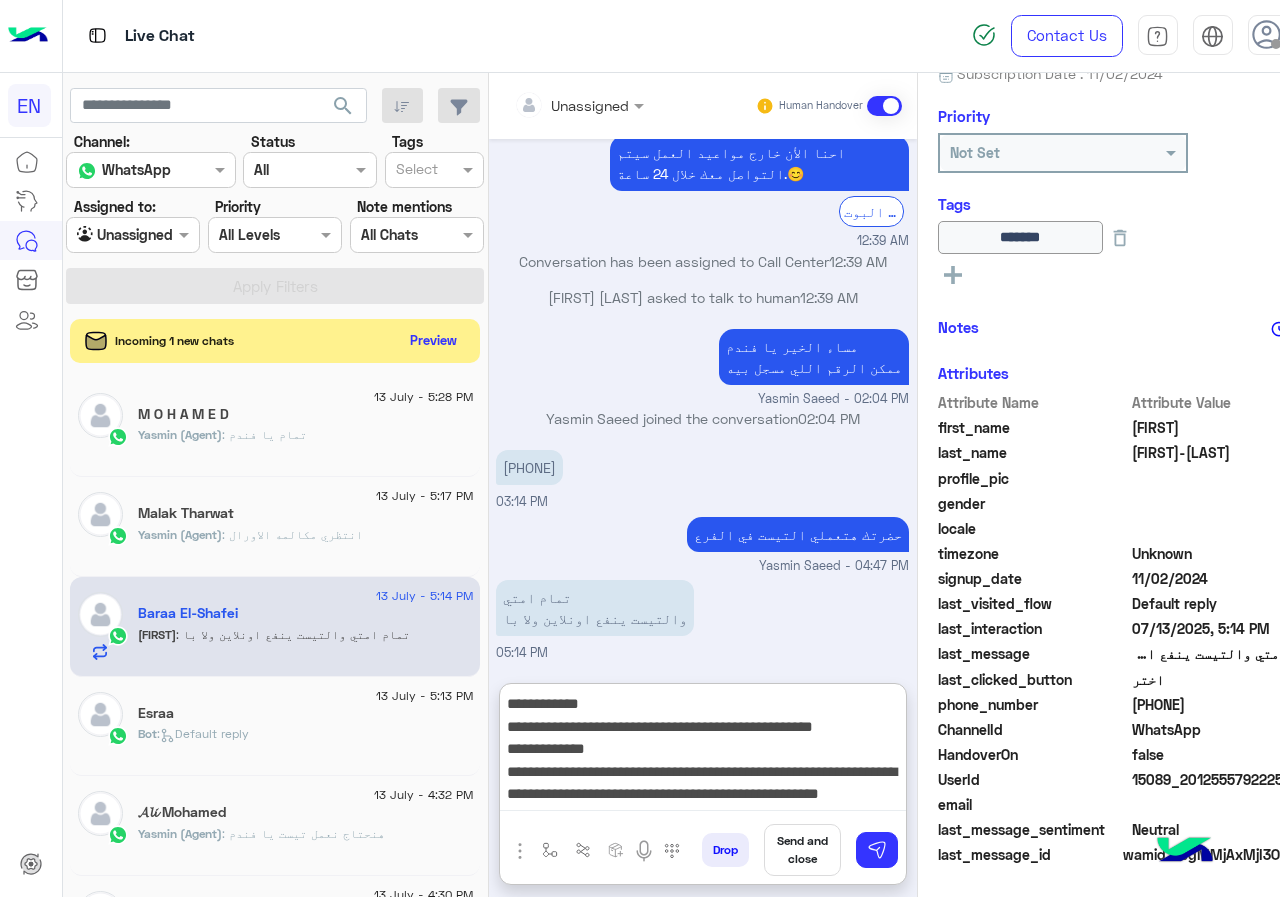 click on "**********" at bounding box center (703, 751) 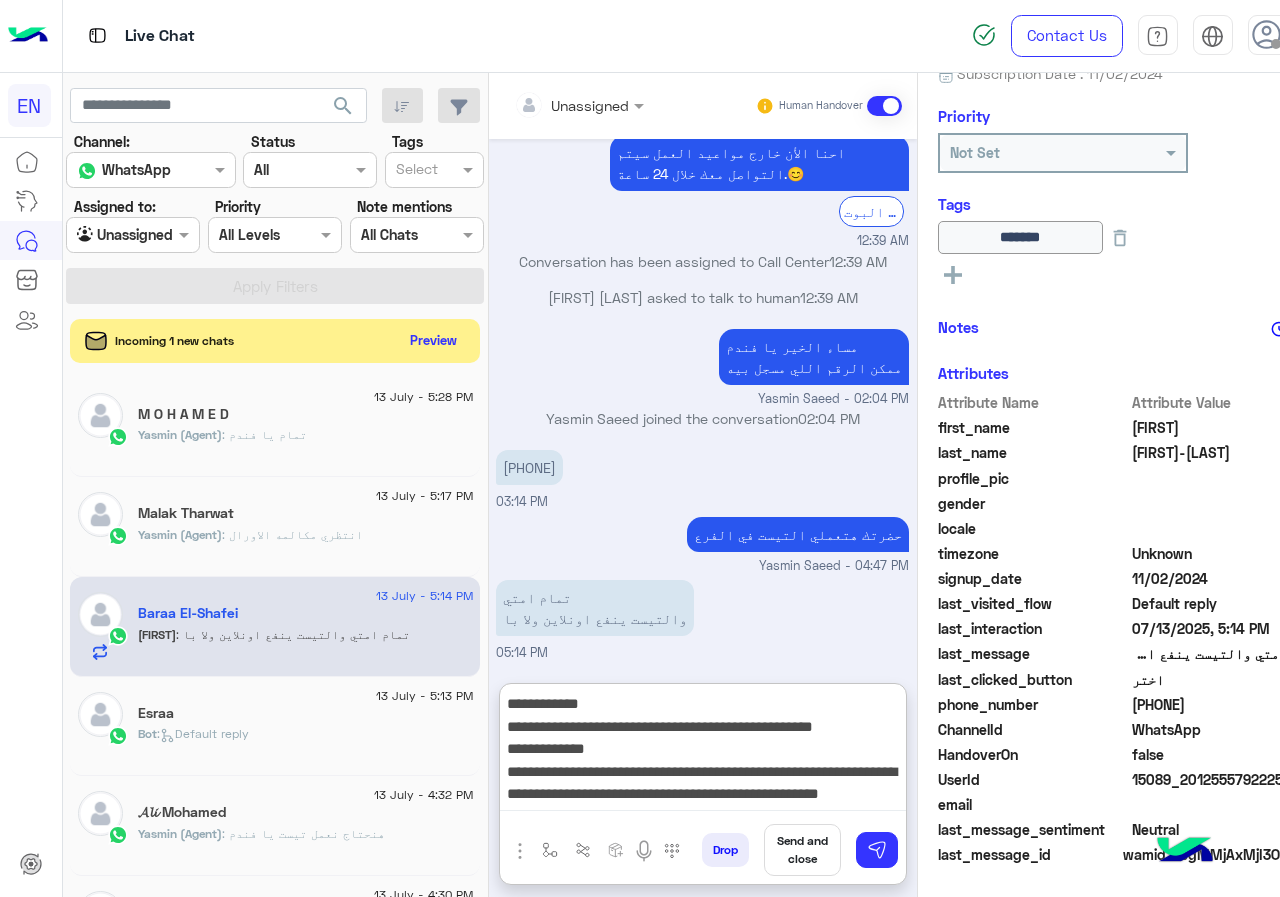 click on "**********" at bounding box center [703, 751] 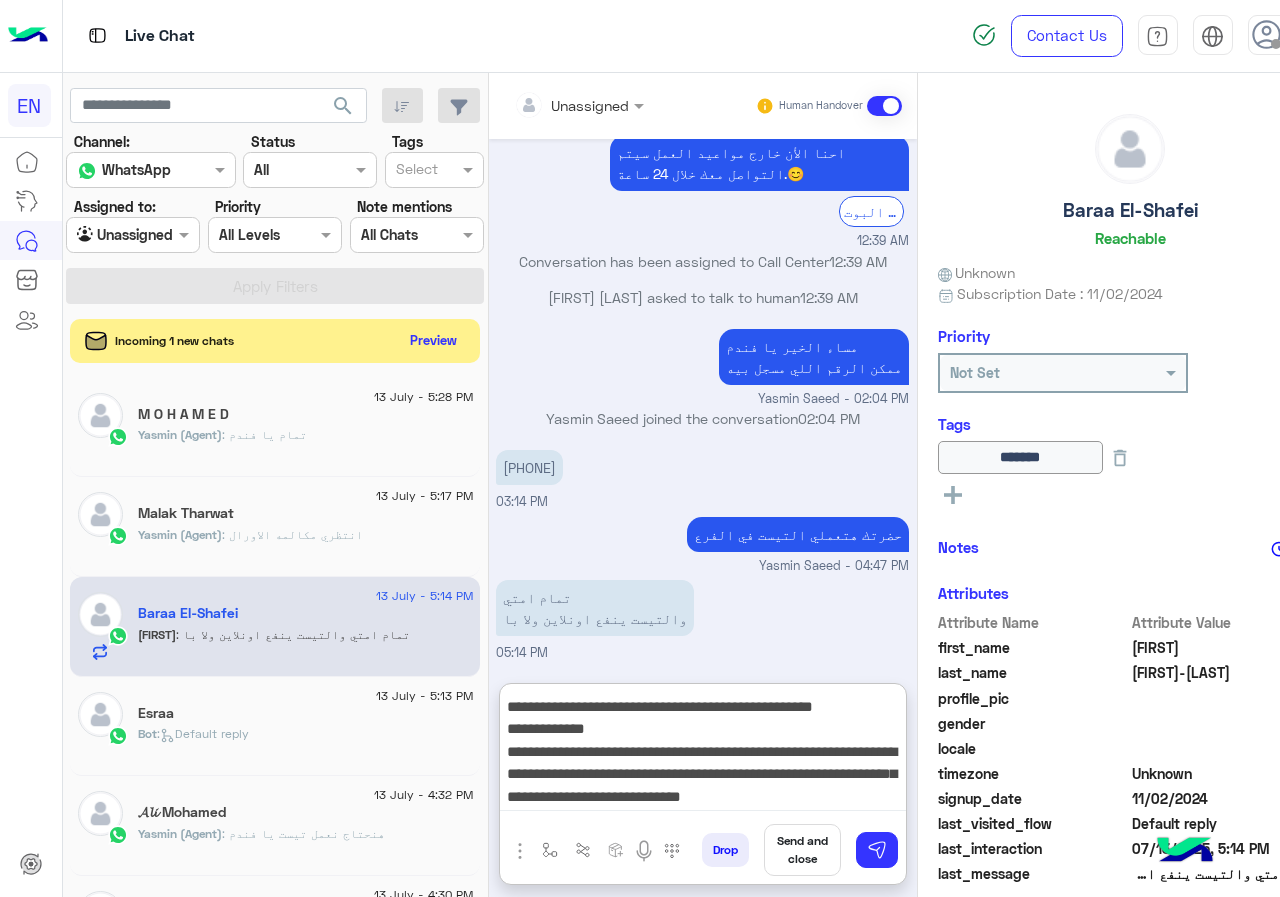scroll, scrollTop: 0, scrollLeft: 0, axis: both 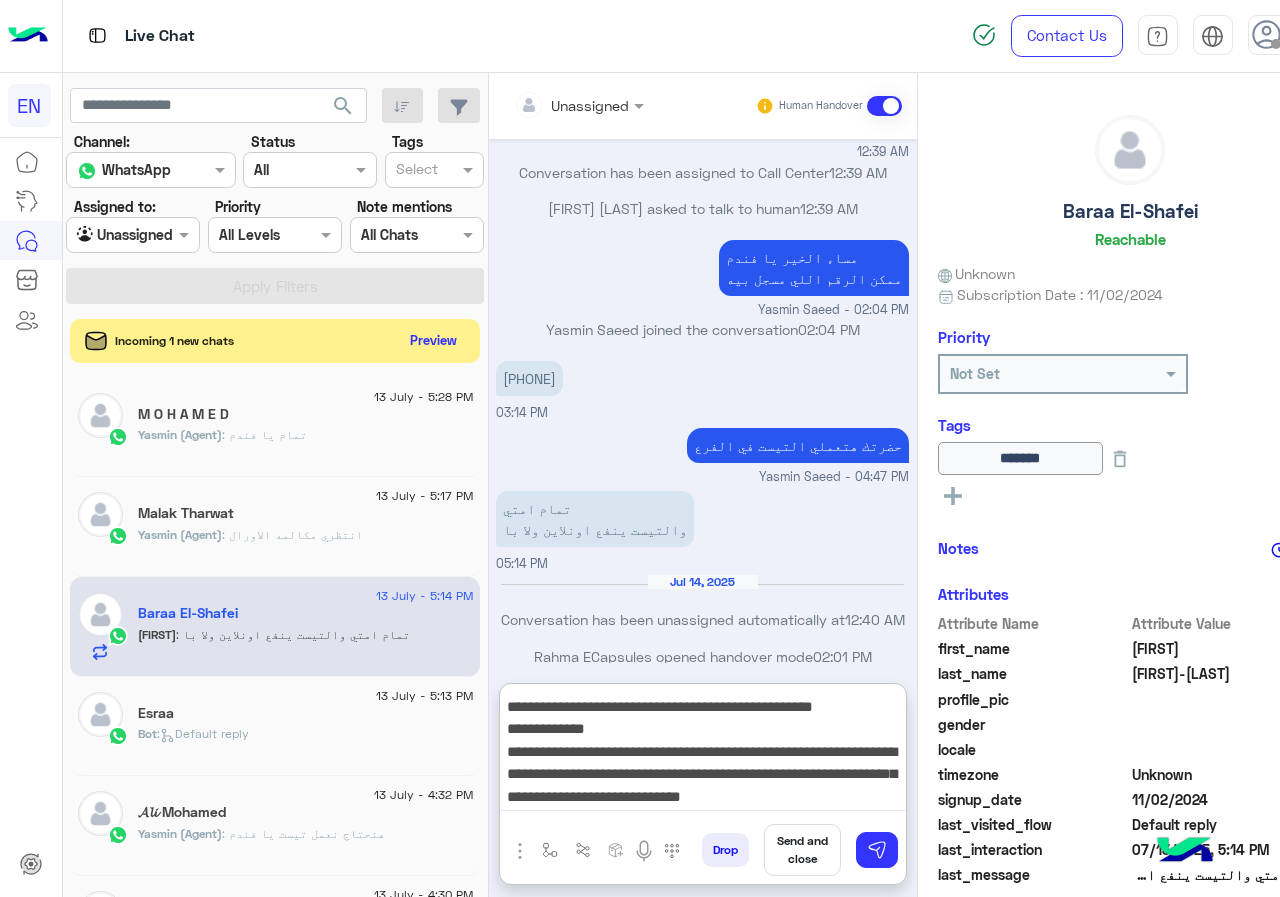 click on "**********" at bounding box center (703, 751) 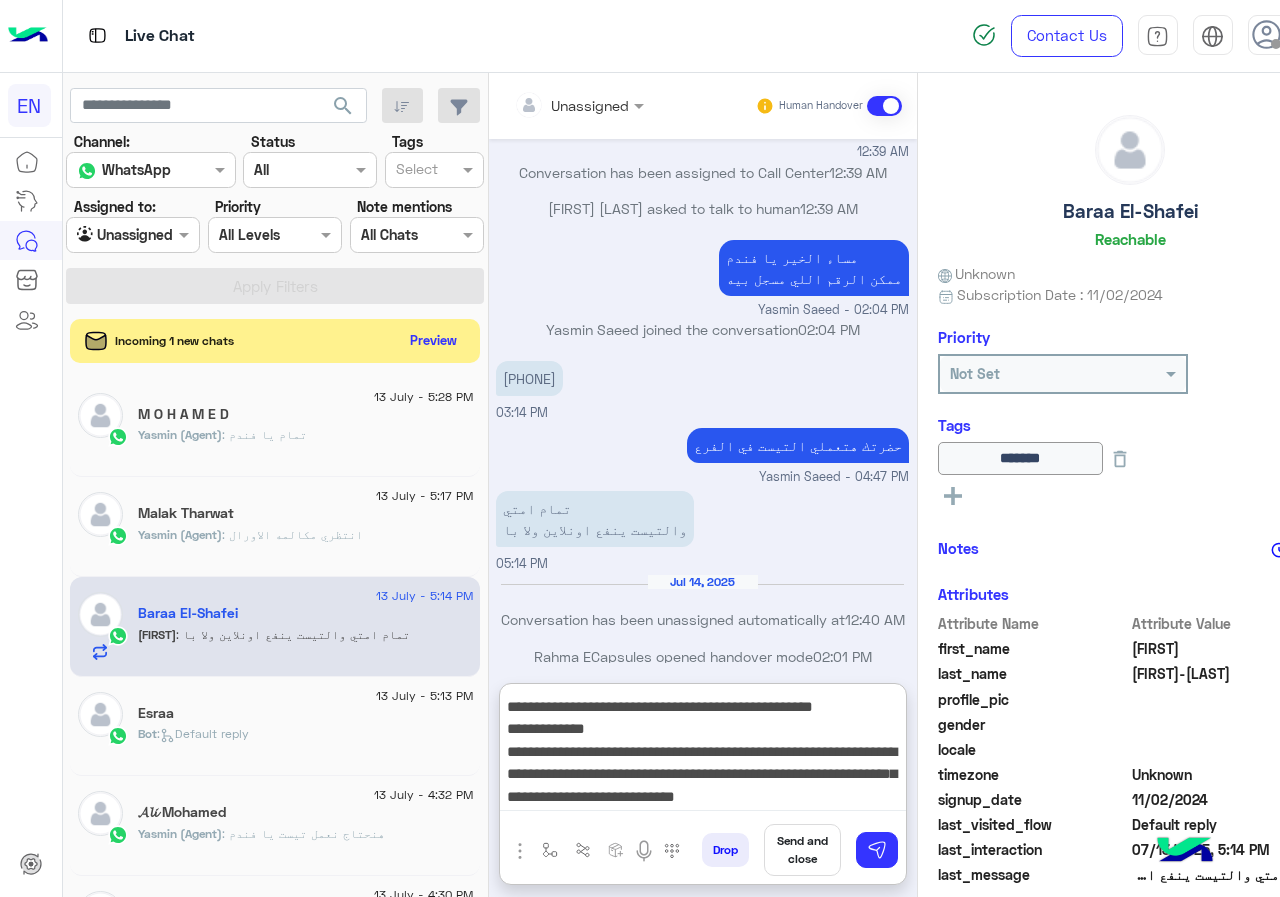 click on "**********" at bounding box center [703, 751] 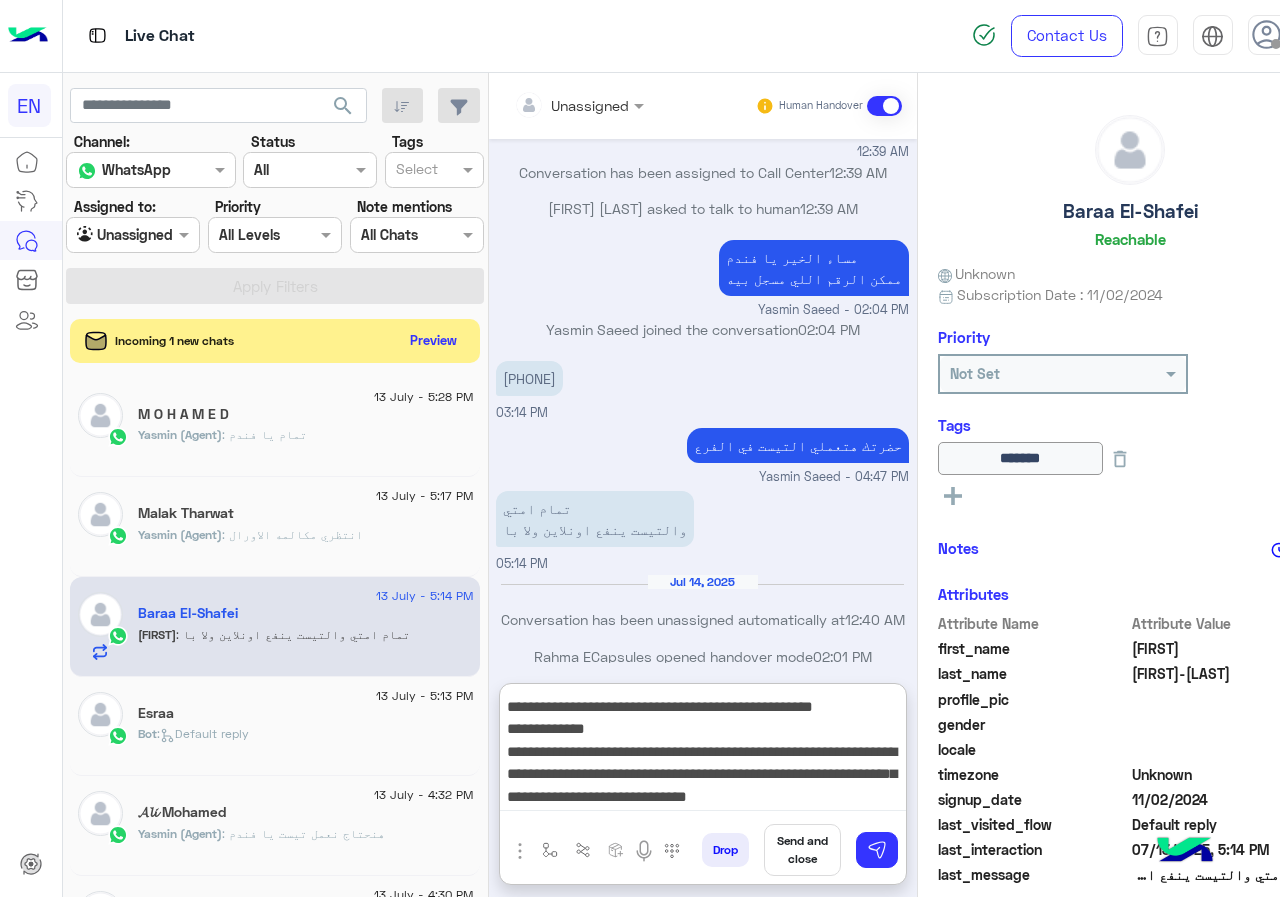 click on "**********" at bounding box center [703, 751] 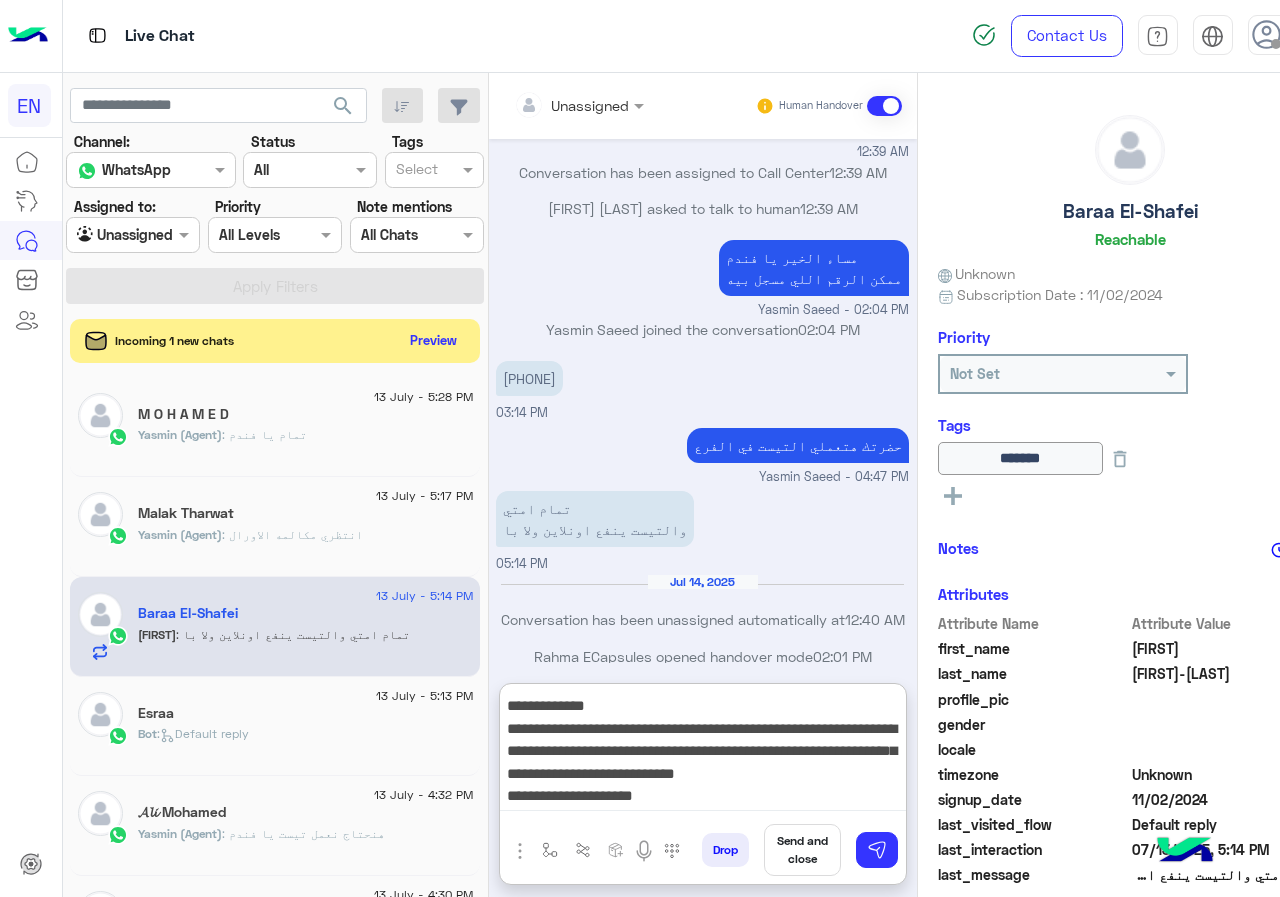 type on "**********" 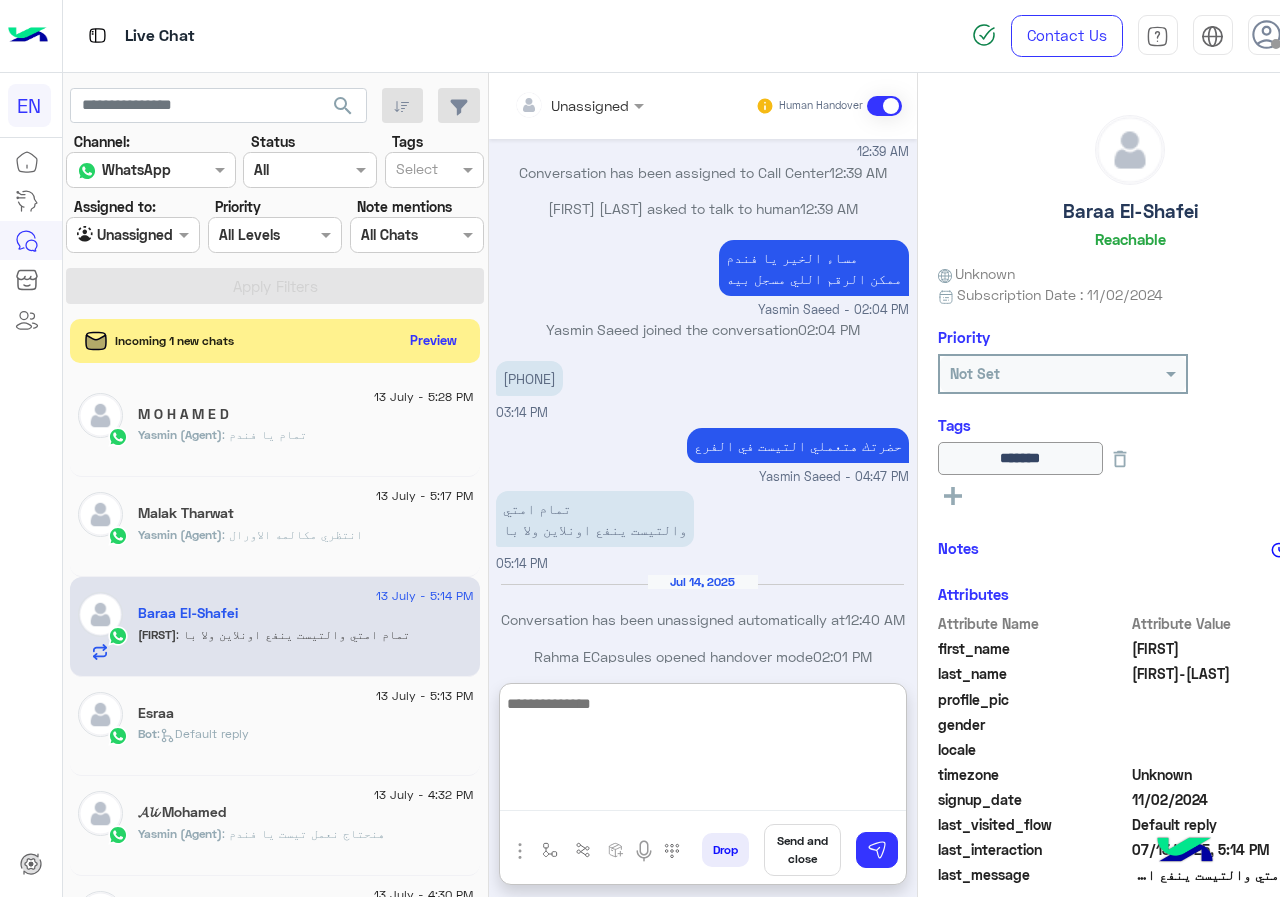 scroll, scrollTop: 0, scrollLeft: 0, axis: both 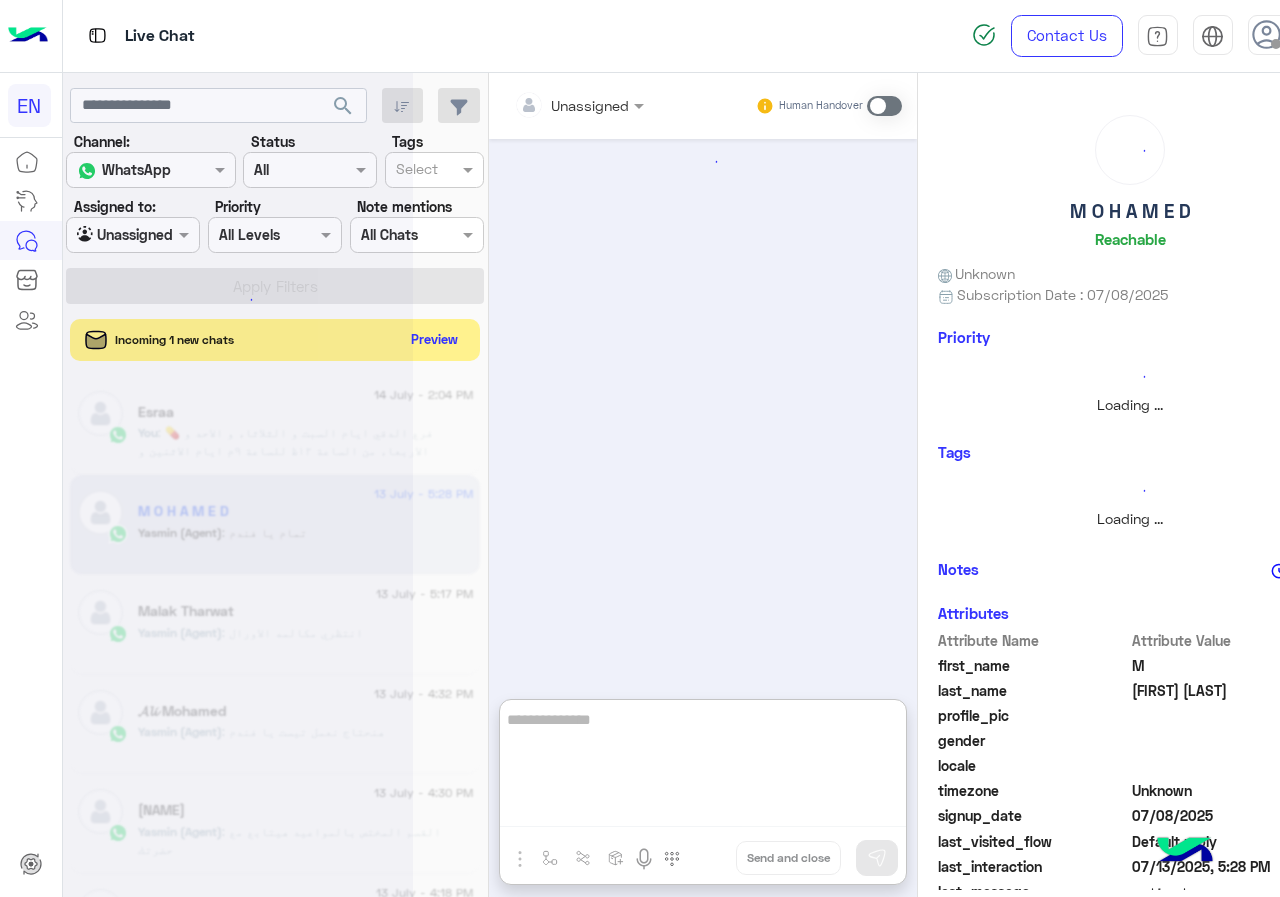 click on "Preview" 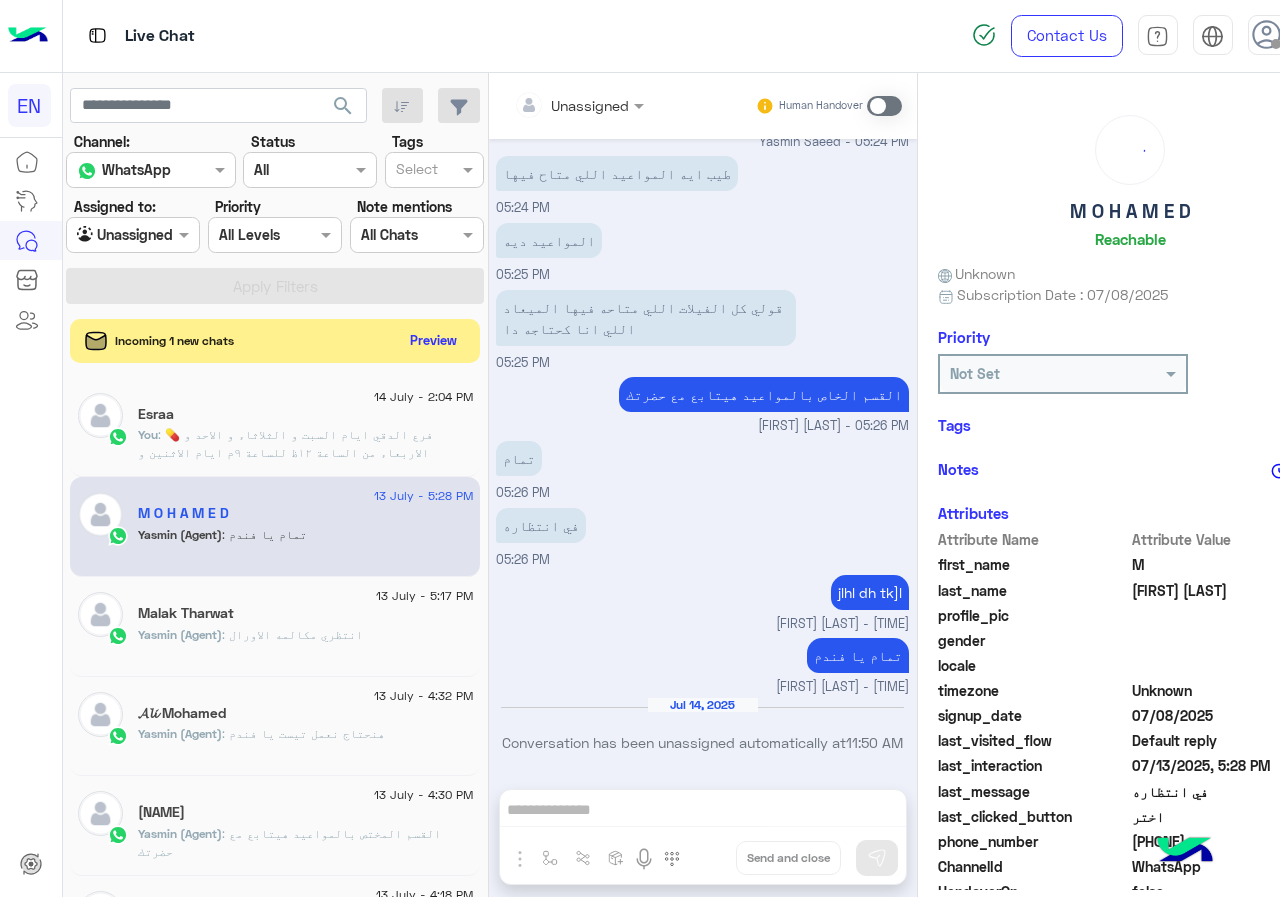 click on "search Channel: Channel WhatsApp Status Channel All Tags Select Assigned to: Agent Filter Unassigned Priority All Levels All Levels Note mentions Select All Chats Apply Filters  Incoming 1 new chats    Preview  14 July - 2:04 PM  [FIRST]    You  : 💊 فرع الدقي
ايام السبت و الثلاثاء و الاحد و الاربعاء من الساعة
١٢ظ للساعة ٩م
ايام الاثنين و الخميس من الساعة ٢:٣٠م للساعة ٩م .. اليومين دول فقط وهيكون في تغير ف مواعيد التيست .. ف ممكن تتاكد مره تانيه من المواعيد قبل ما تشرفنا علي طول
ومتاح التيست اونلاين
13 July - 5:28 PM  M O H A M E D   [FIRST] (Agent)  : تمام يا فندم 13 July - 5:17 PM  [FIRST] [LAST]   [FIRST] (Agent)  : انتظري مكالمه الاورال  13 July - 4:32 PM  𝓐𝓵𝓲 Mohamed   [FIRST] (Agent)  : هنحتاج نعمل تيست يا فندم 13 July - 4:30 PM  Mr.Sowilam Mehany  9" 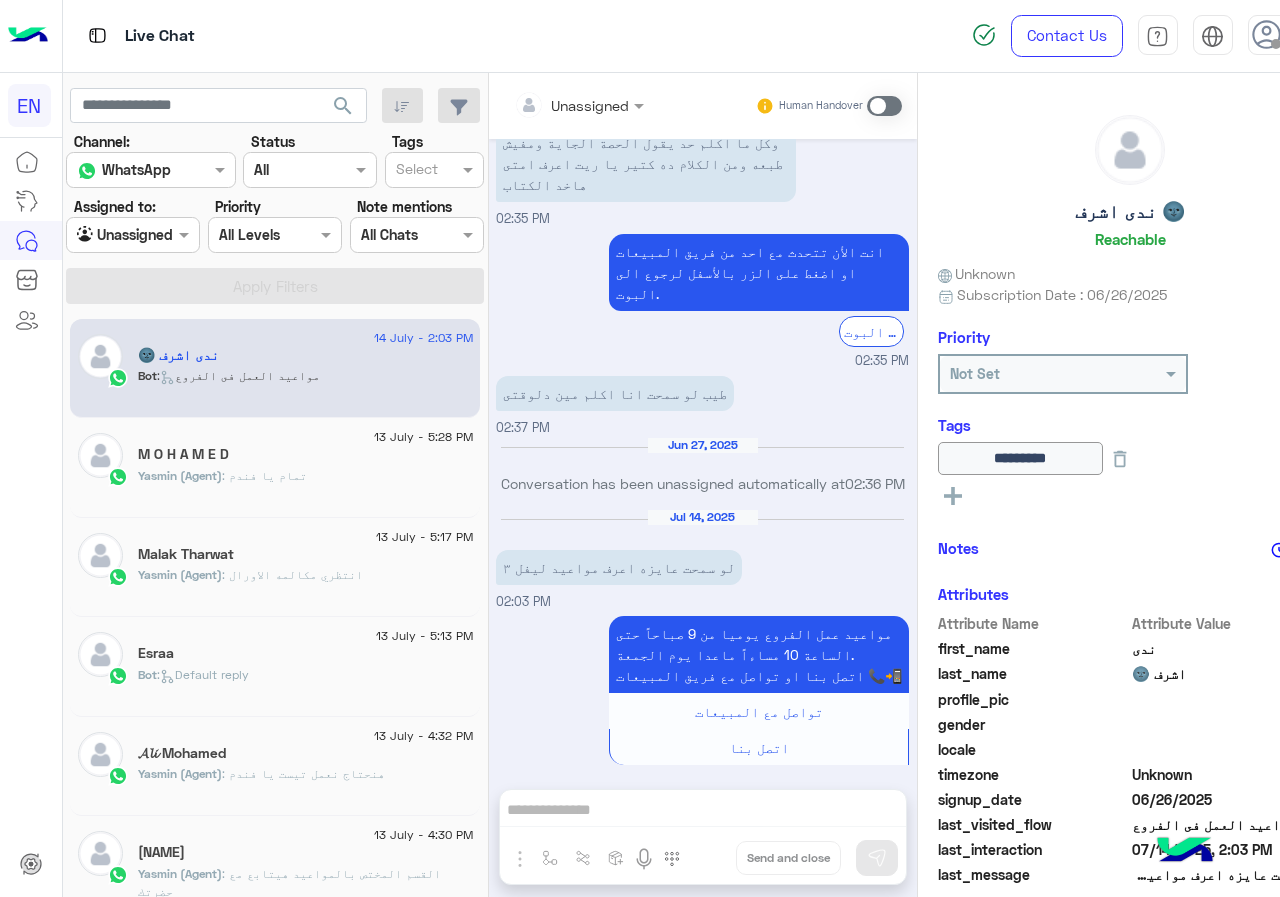 scroll, scrollTop: 169, scrollLeft: 0, axis: vertical 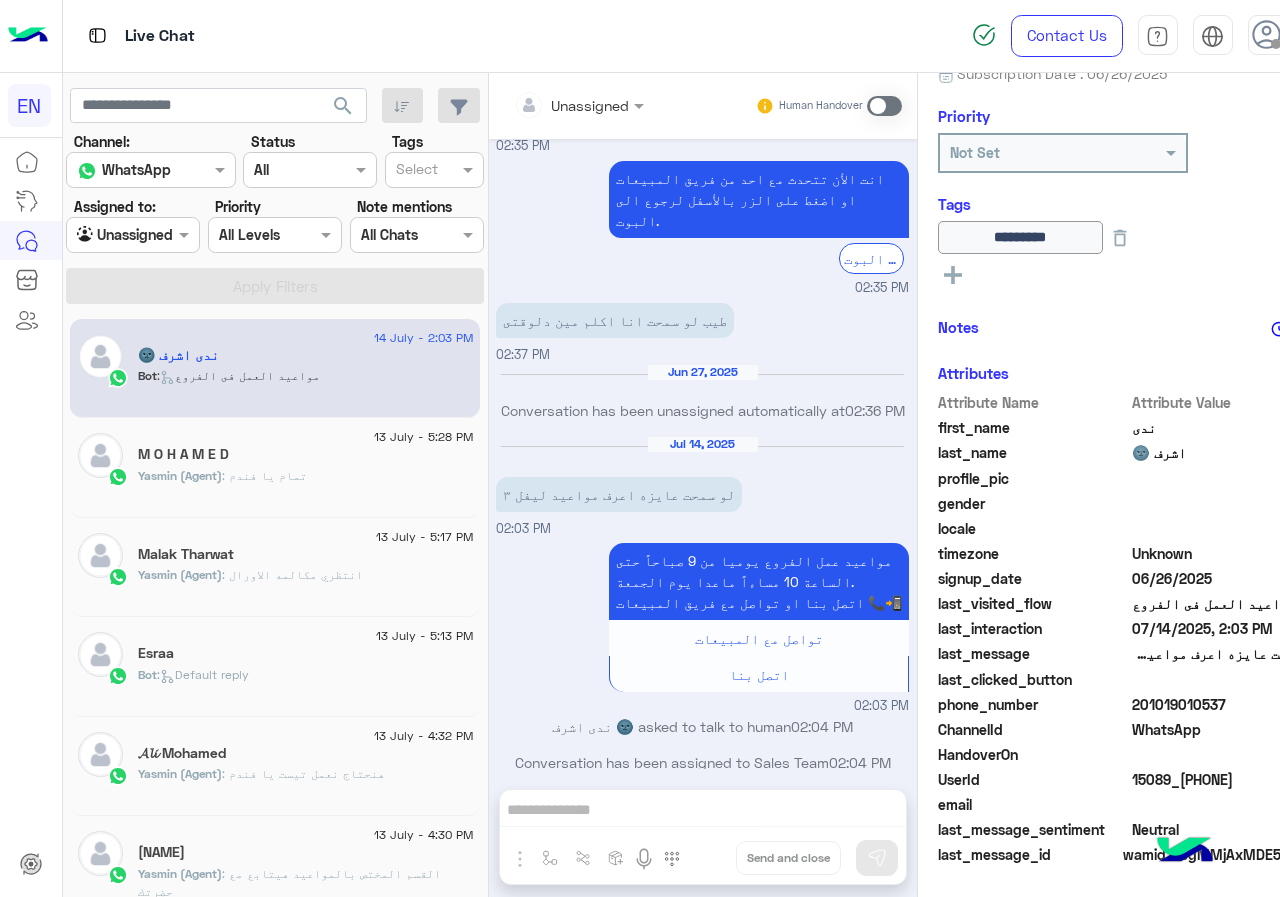 drag, startPoint x: 1136, startPoint y: 712, endPoint x: 1270, endPoint y: 712, distance: 134 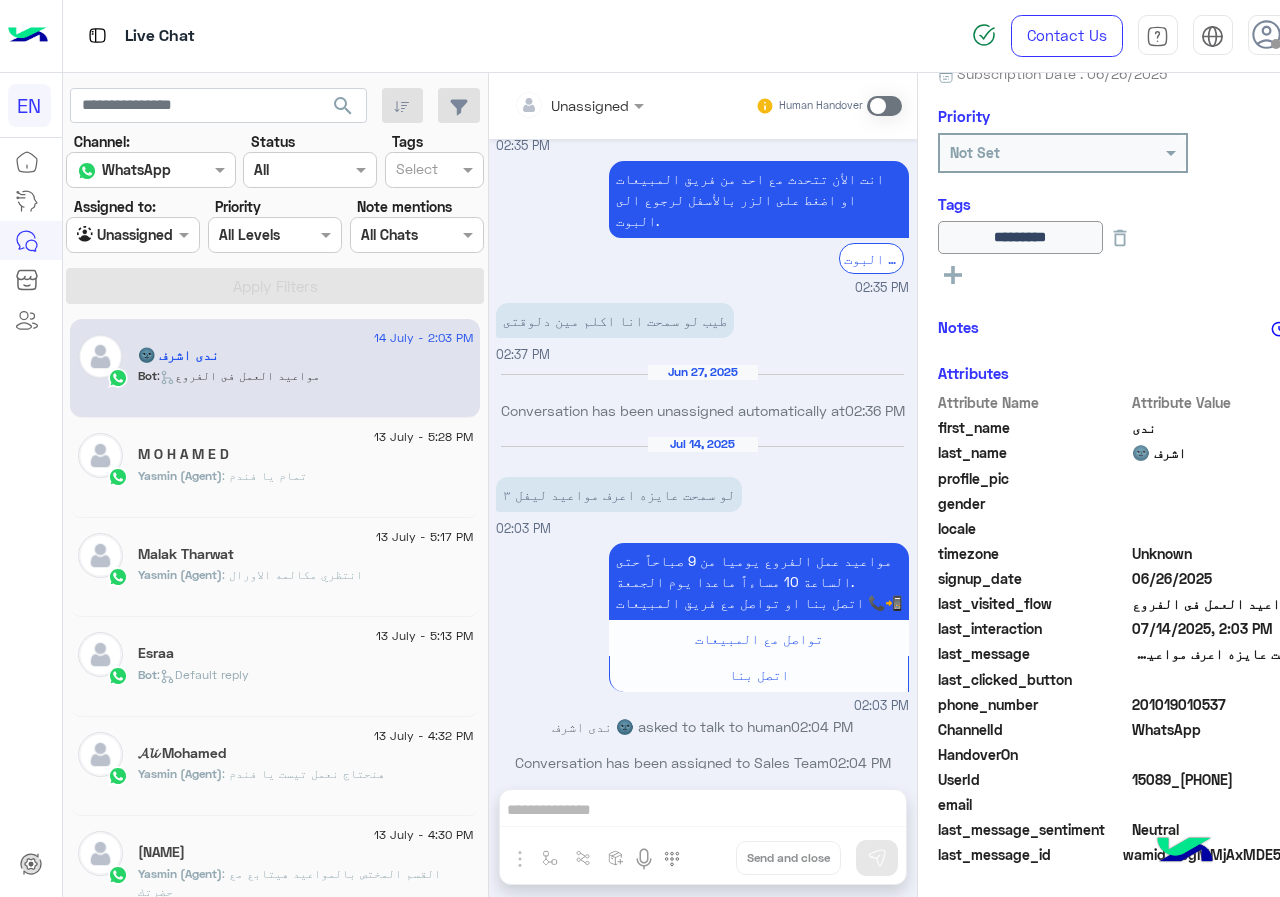 click at bounding box center [884, 106] 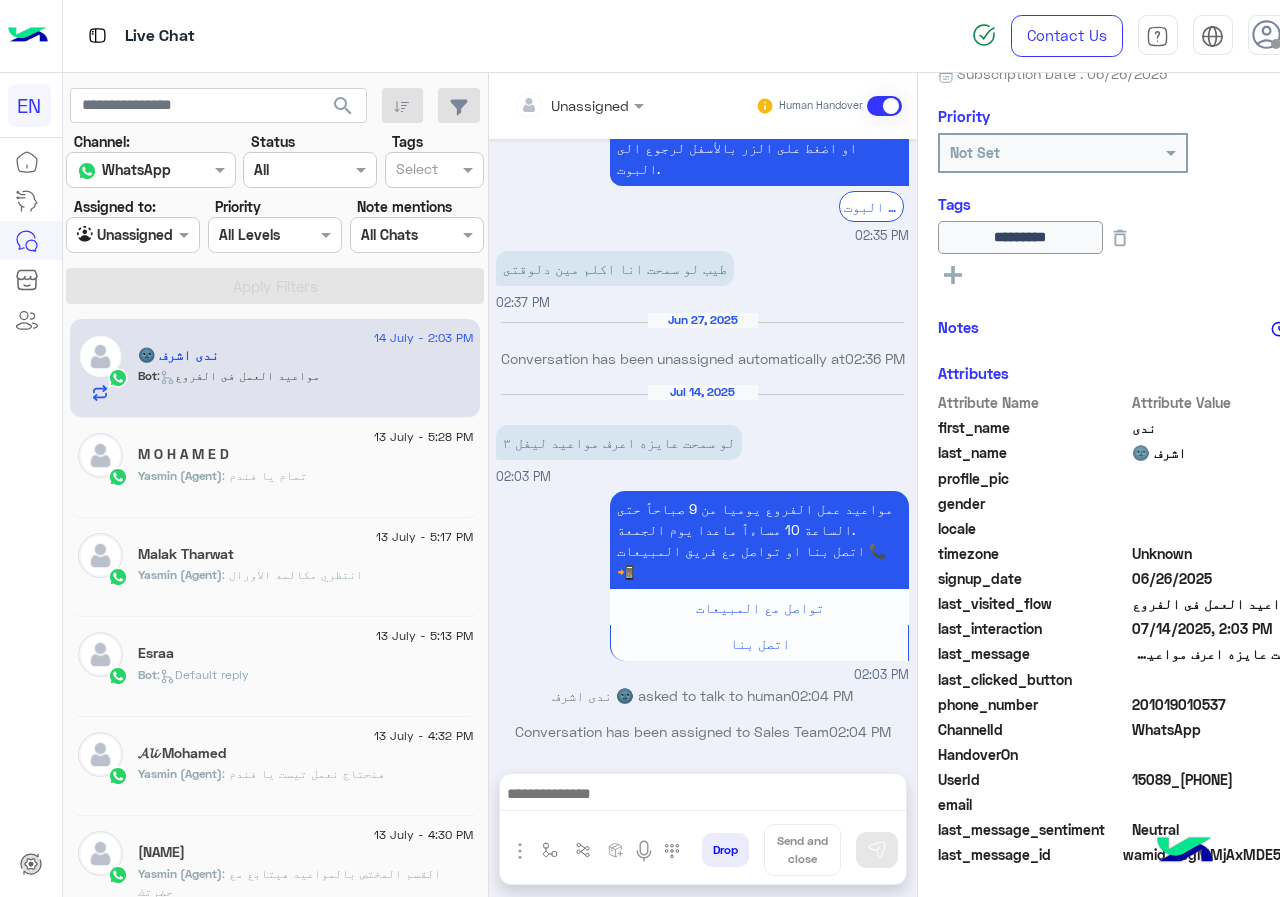 click at bounding box center (703, 796) 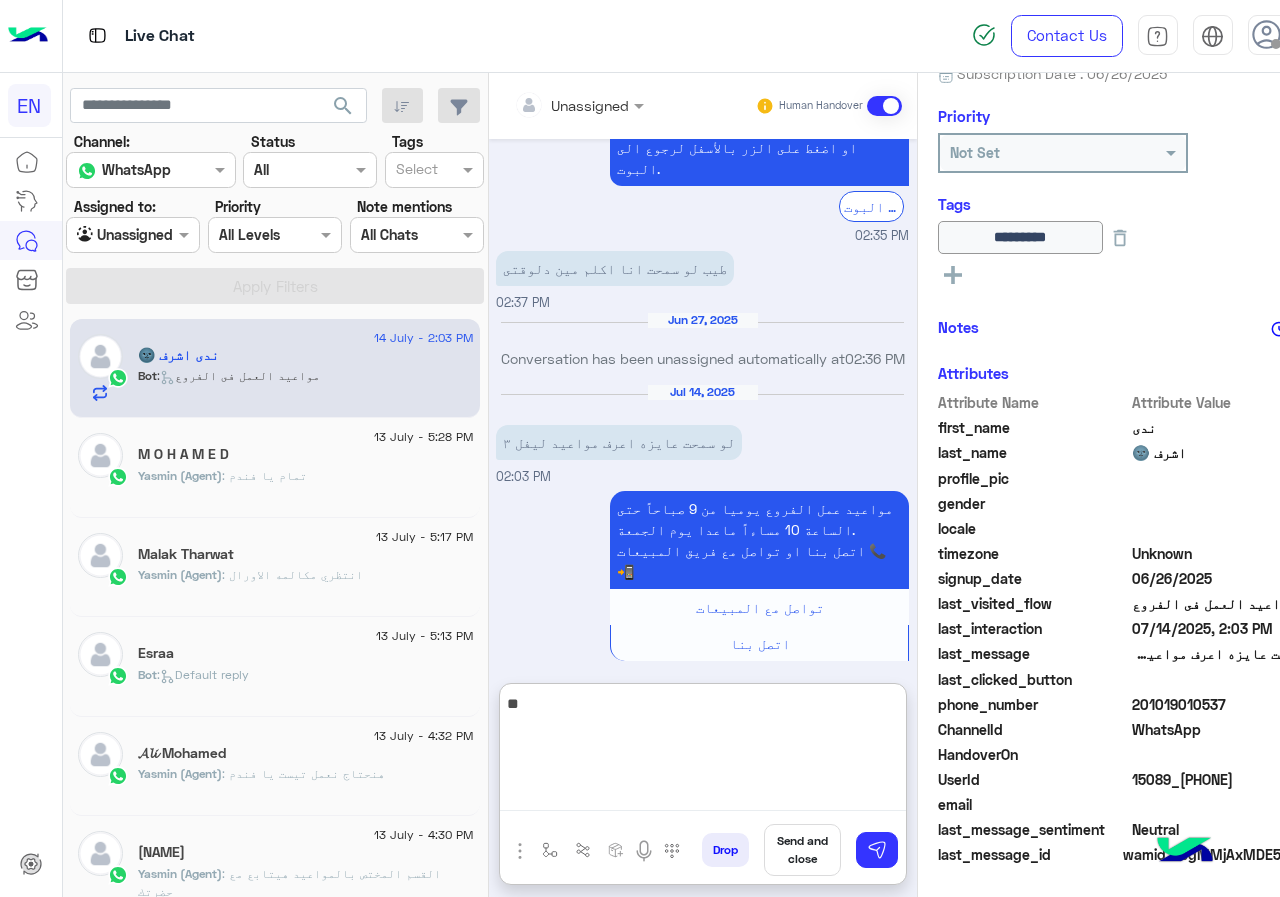 type on "*" 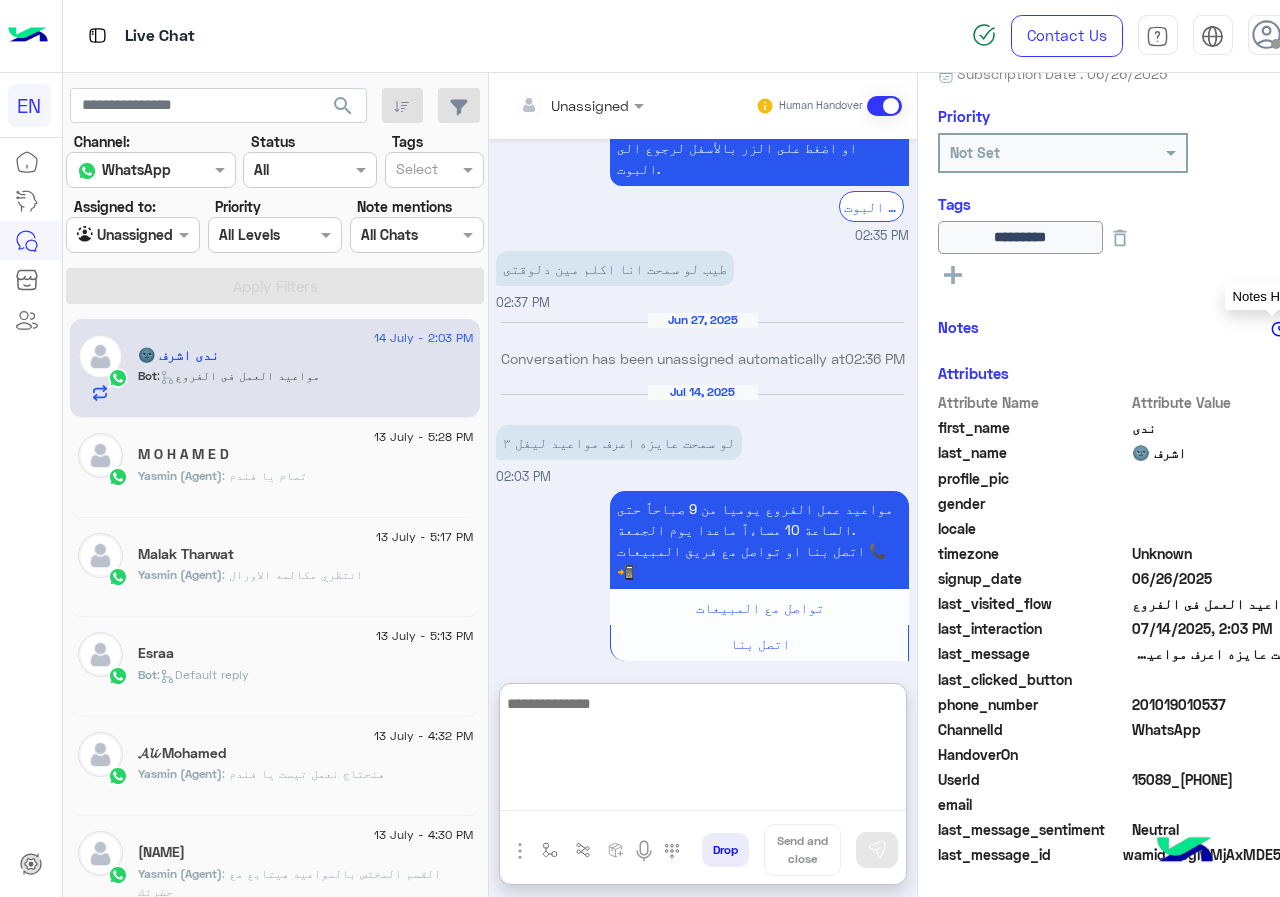 type on "*" 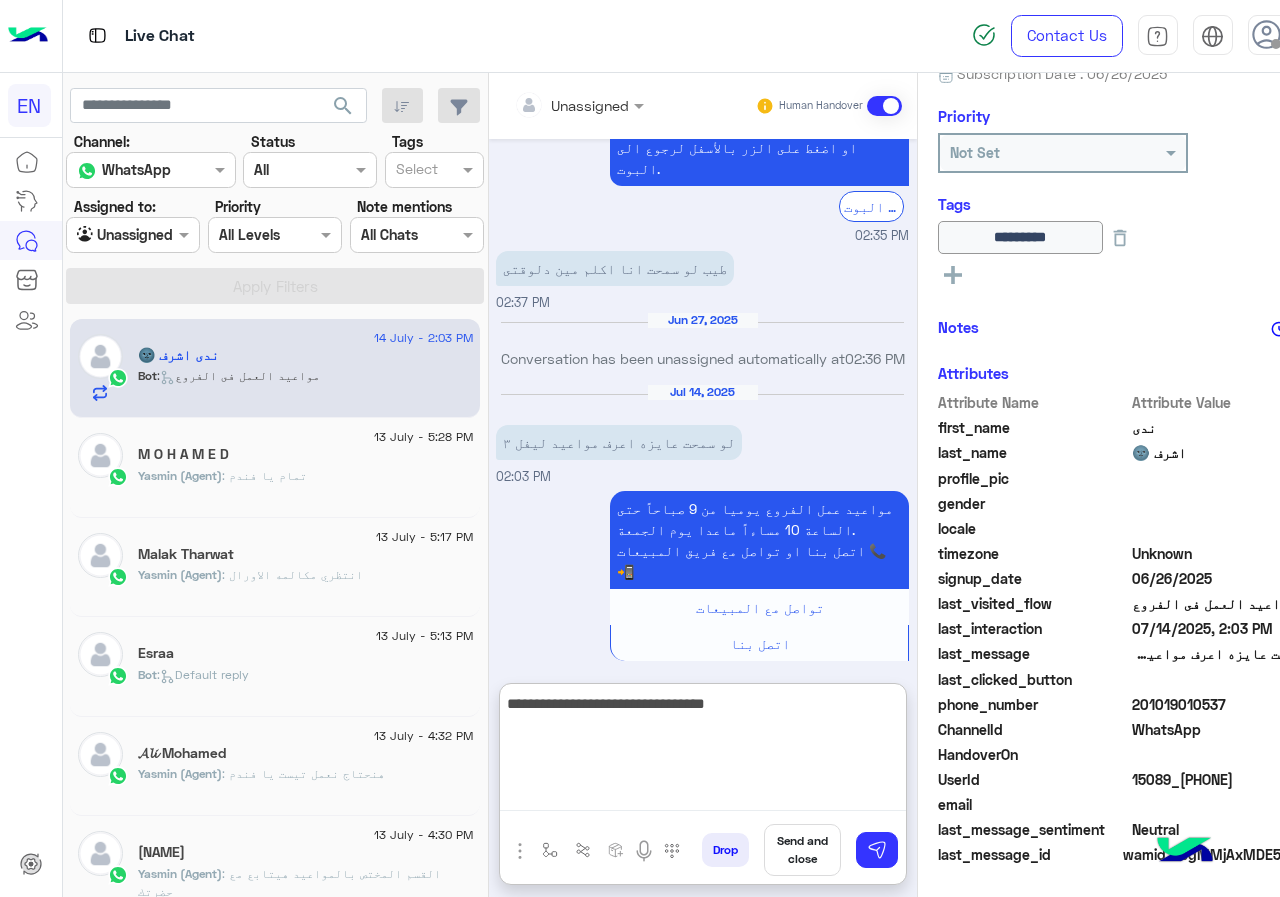 type on "**********" 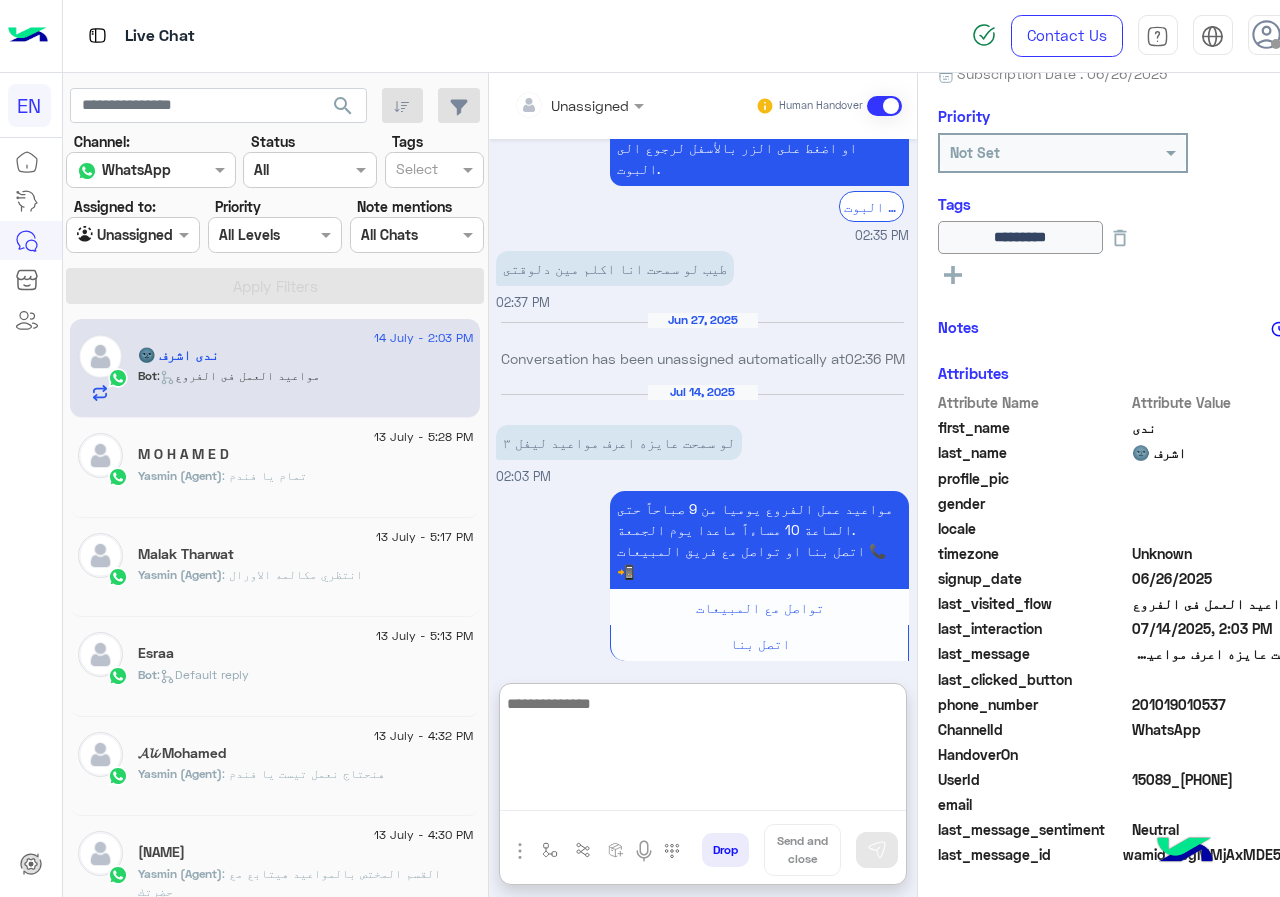 scroll, scrollTop: 375, scrollLeft: 0, axis: vertical 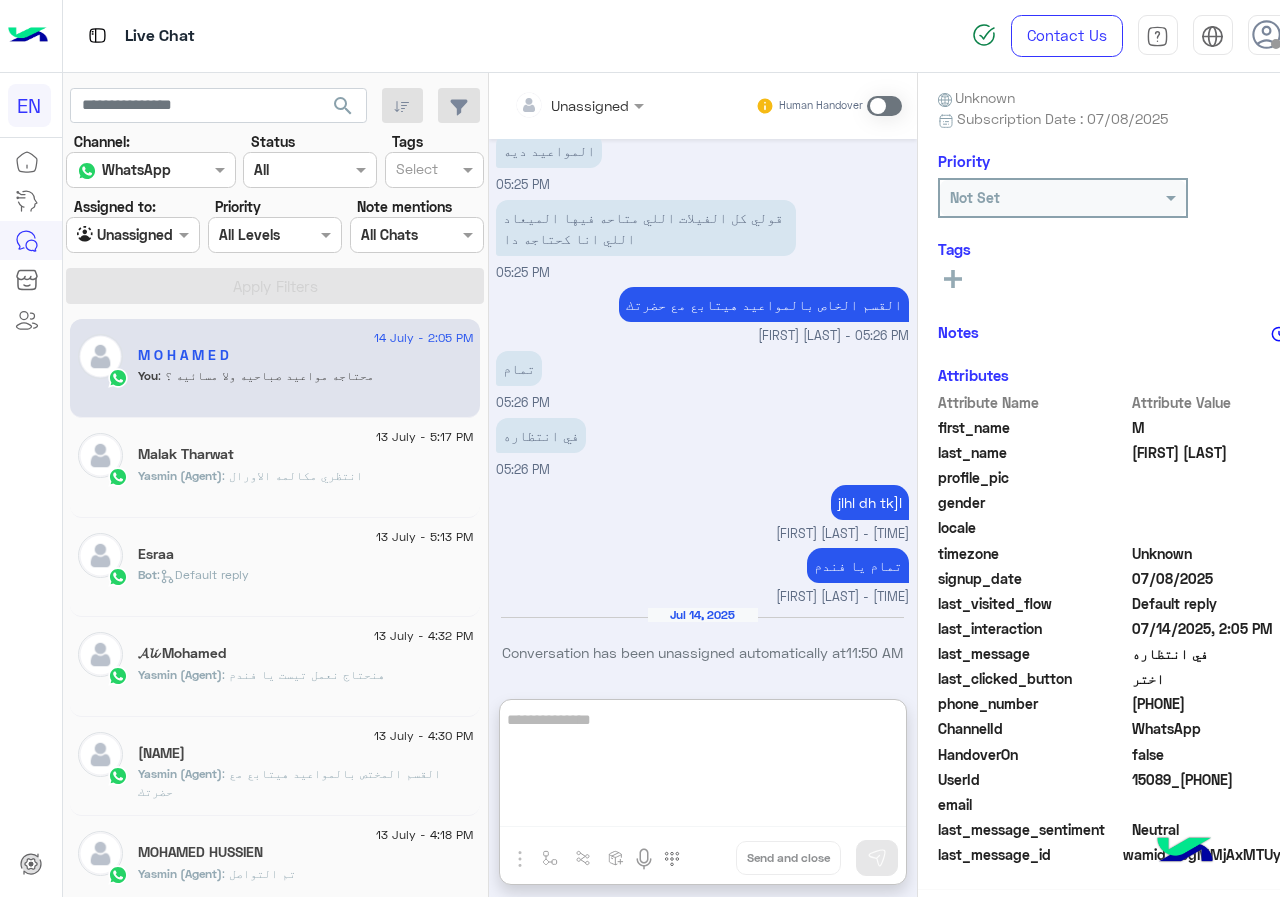 click on "Esraa" 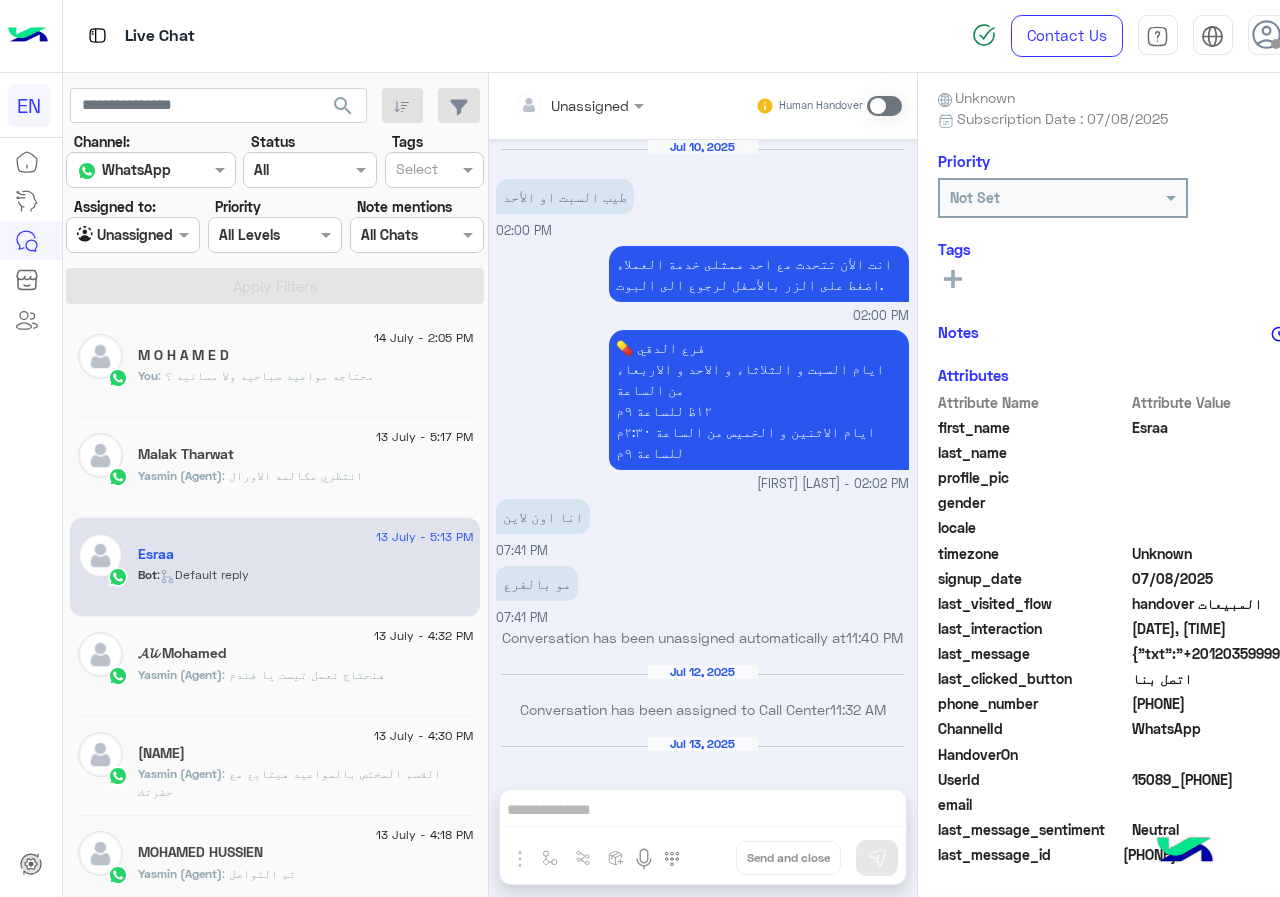 scroll, scrollTop: 176, scrollLeft: 0, axis: vertical 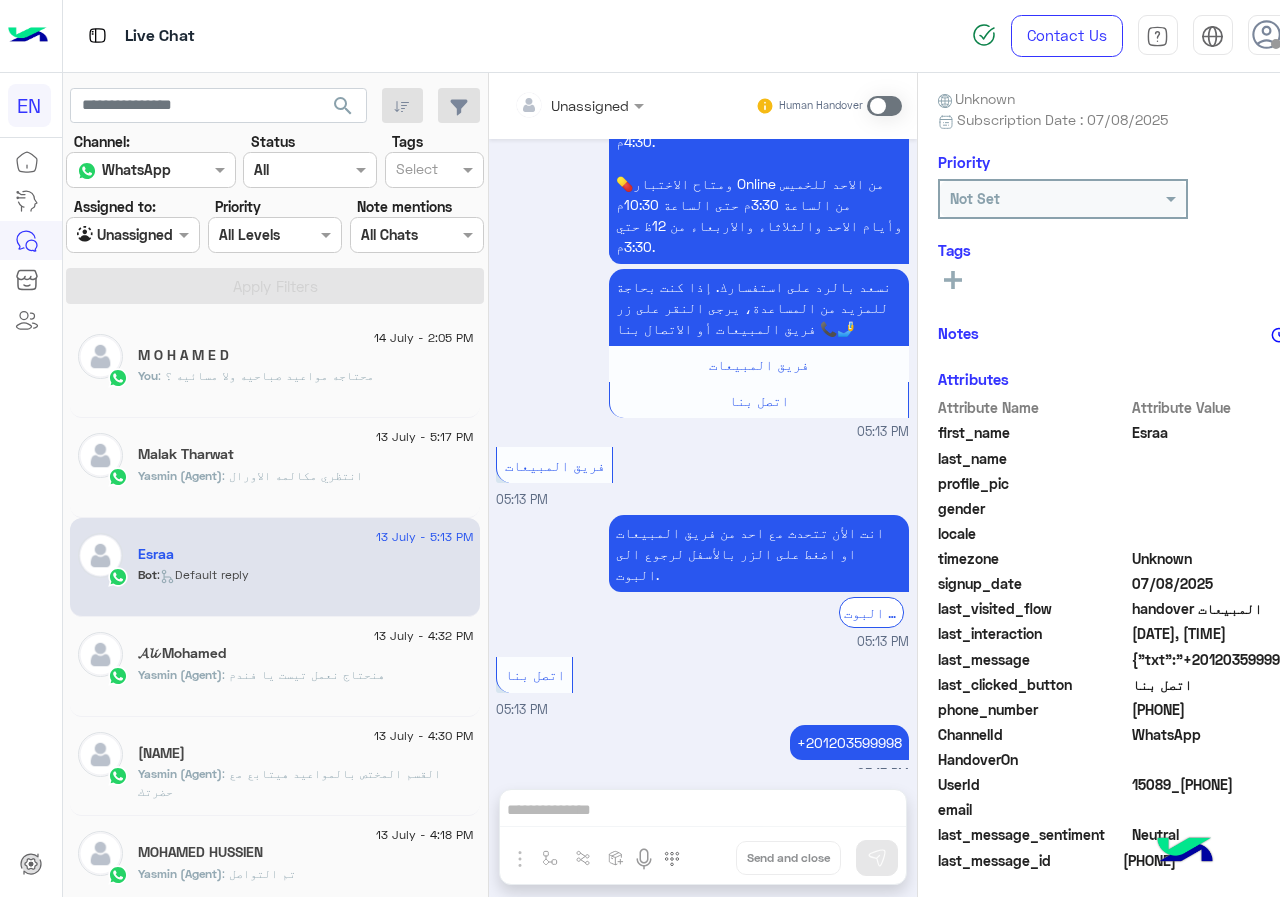 drag, startPoint x: 1134, startPoint y: 712, endPoint x: 1252, endPoint y: 716, distance: 118.06778 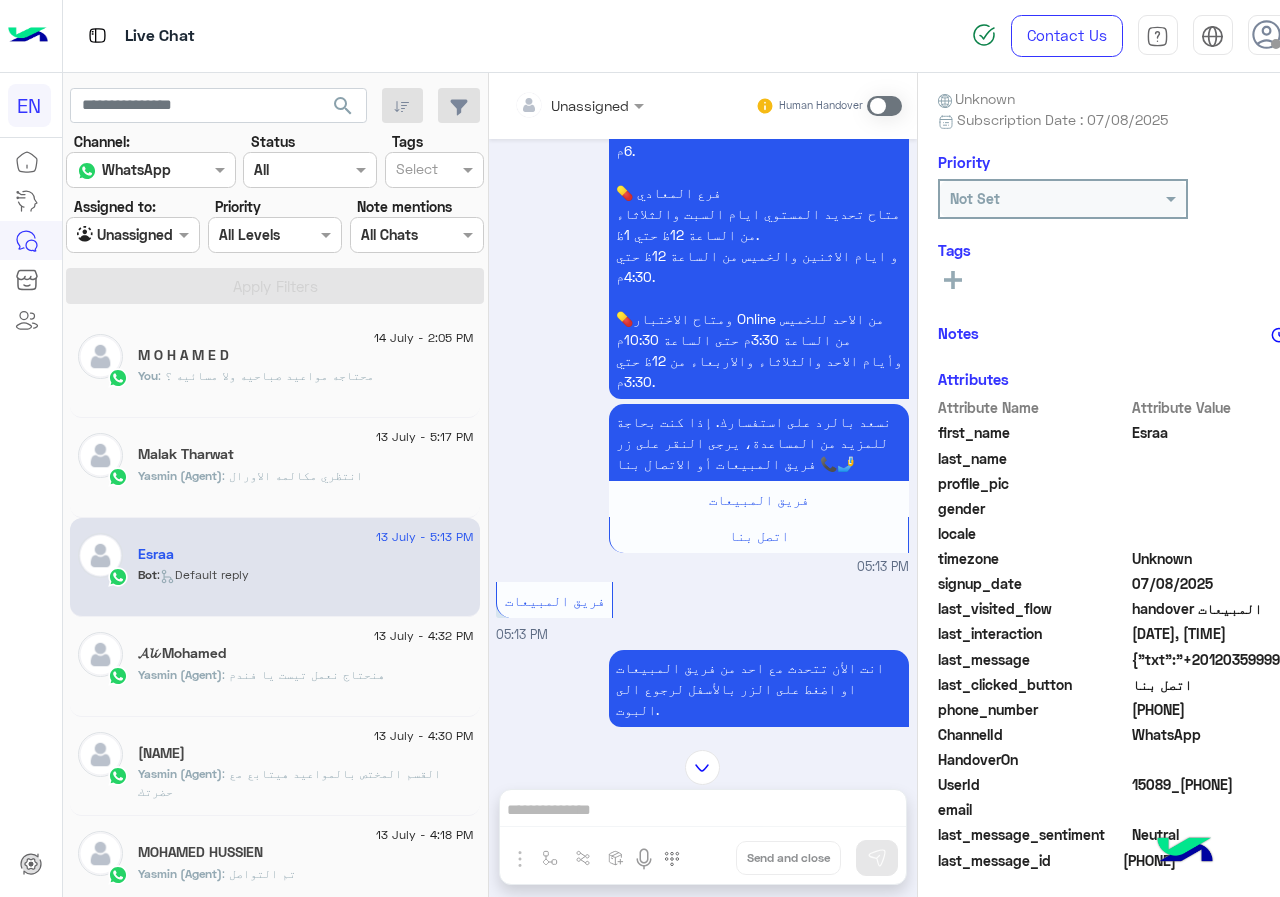 scroll, scrollTop: 1700, scrollLeft: 0, axis: vertical 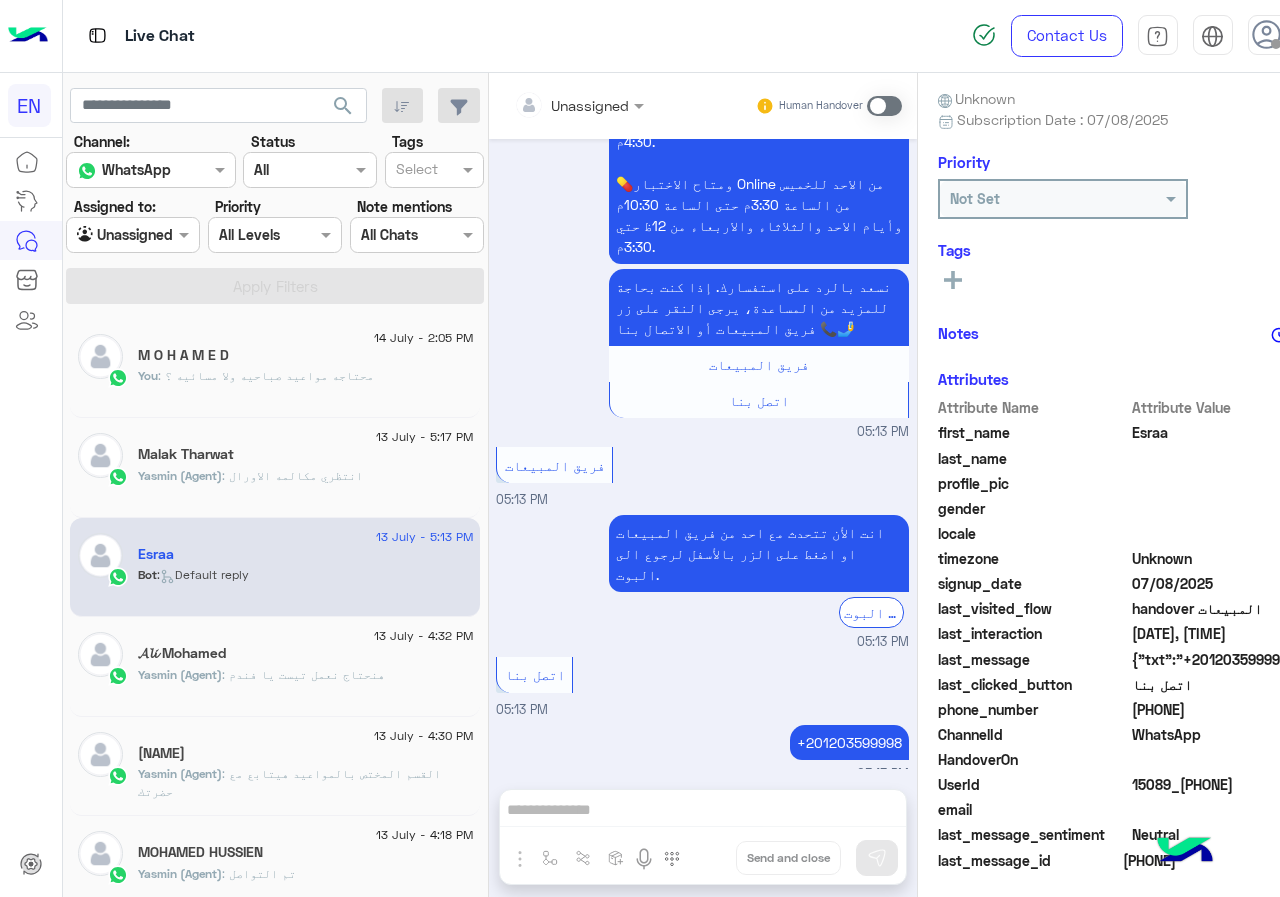 click 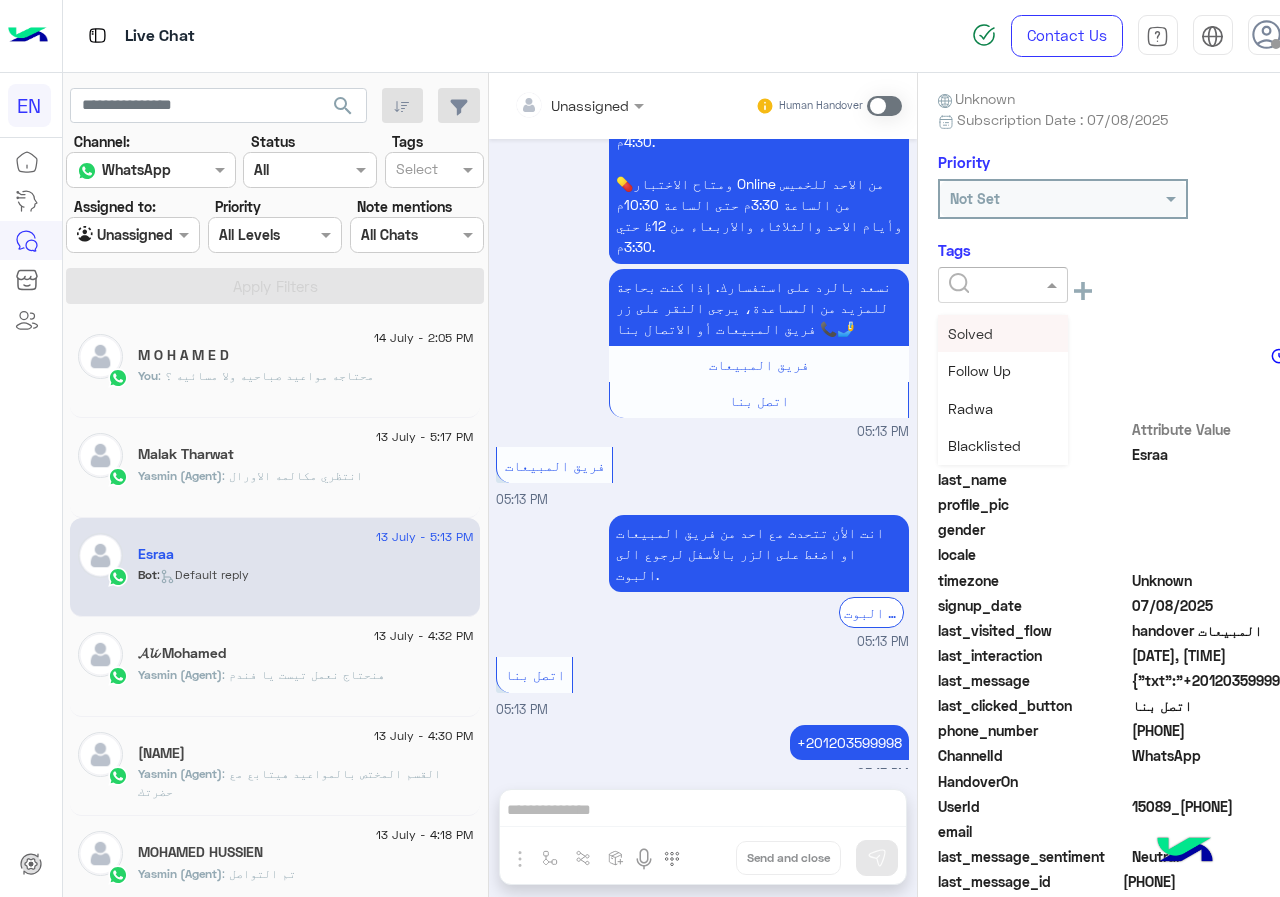 click 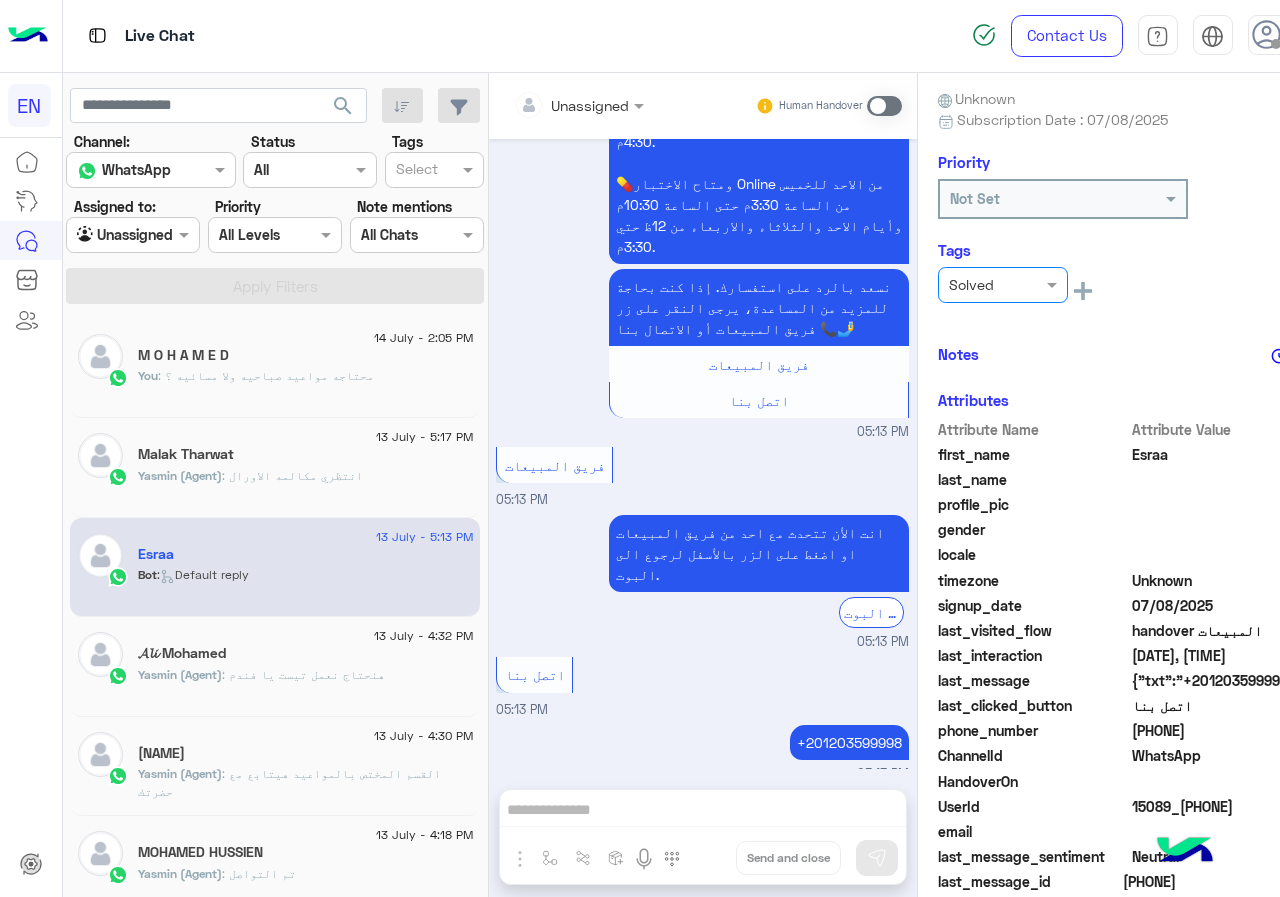 click on "Esraa    Reachable   Unknown      Subscription Date : 07/08/2025  Priority Not Set  Tags  × Solved   See All   Notes  Notes History No notes added yet.  Add note   Attributes  Attribute Name Attribute Value first_name  Esraa  last_name    profile_pic gender    locale    timezone  Unknown signup_date  07/08/2025  last_visited_flow  handover المبيعات  last_interaction  07/13/2025, 5:13 PM  last_message  {"txt":"+201203599998","t":4,"ti":"اتصل بنا"}  last_clicked_button  اتصل بنا  phone_number  [PHONE]  ChannelId  WhatsApp  HandoverOn    UserId  15089_[PHONE]  email    last_message_sentiment  Neutral  last_message_id  wamid.HBgMMjAxMTAyNDc2ODczFQIAEhgUM0E5QUVGN0U5MDJEQTlFRTVENzUA" 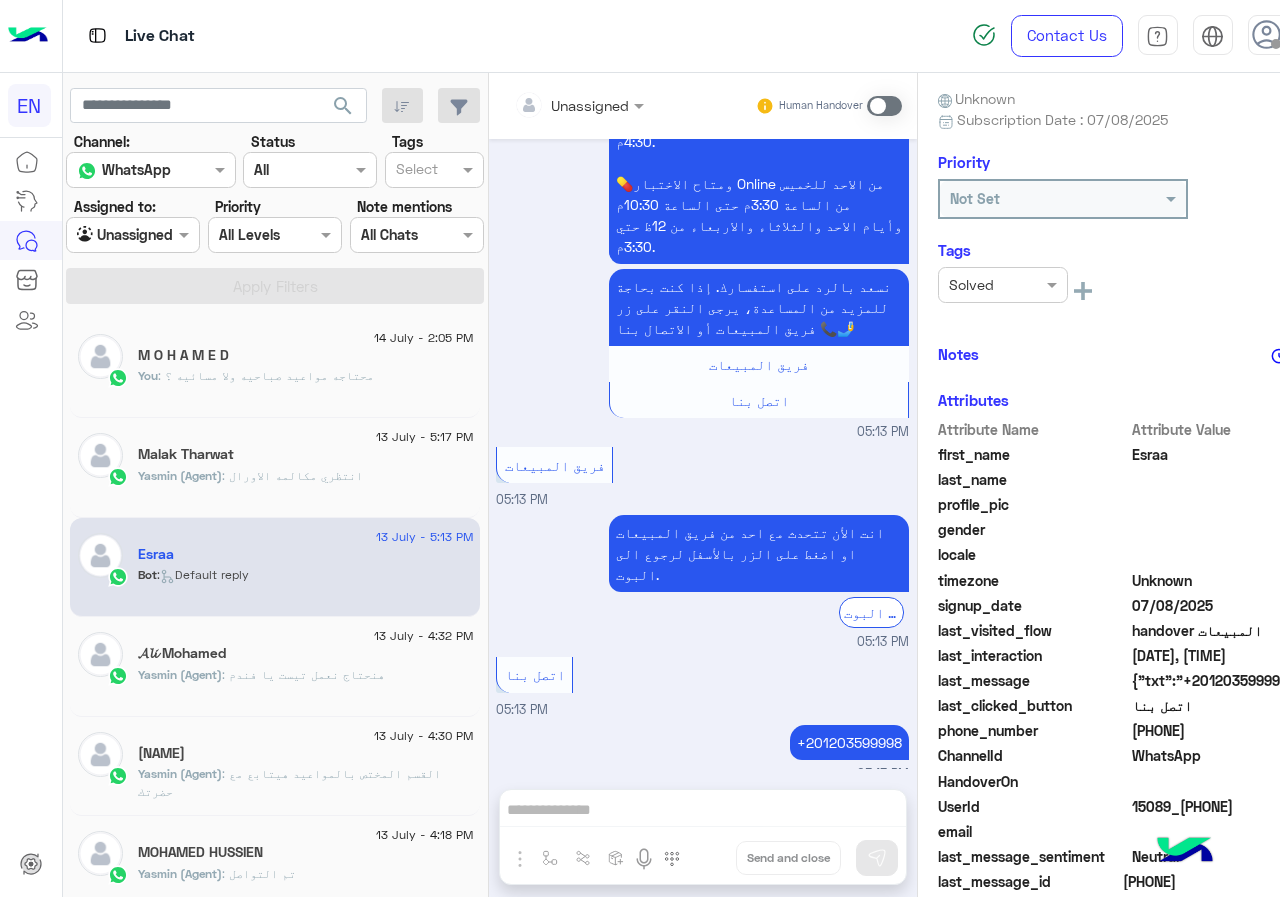 click on "× Solved" 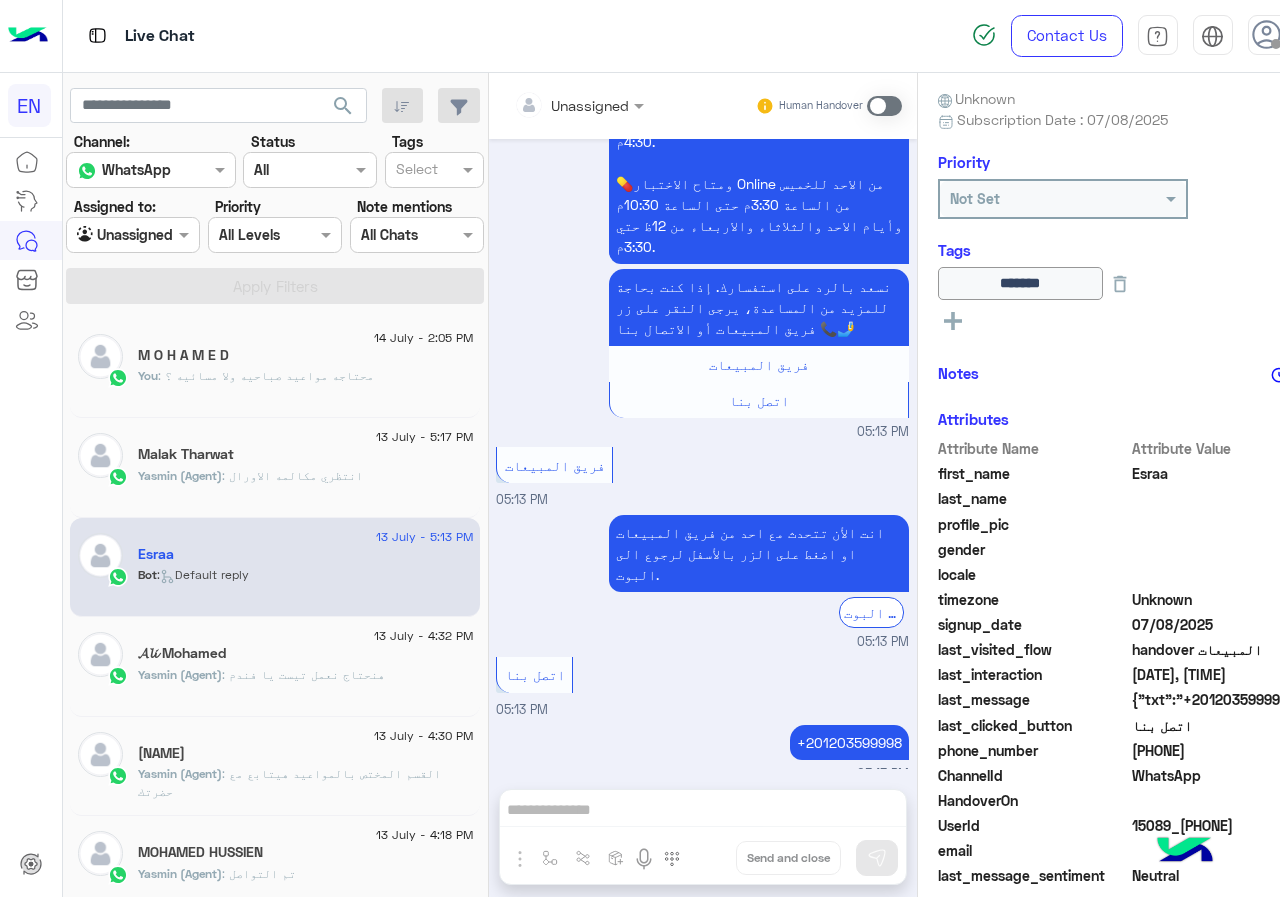 click at bounding box center [554, 105] 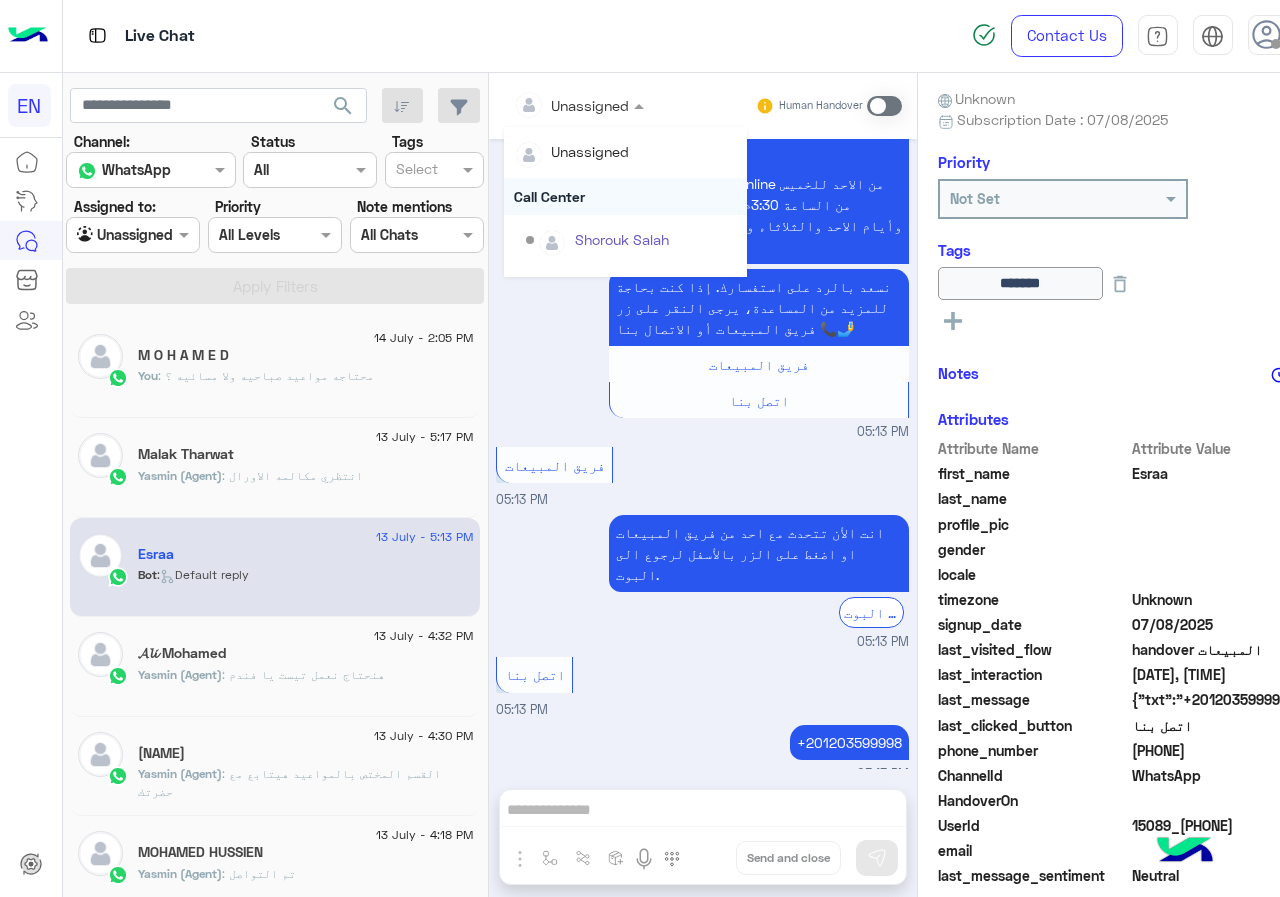 click on "Call Center" at bounding box center [625, 196] 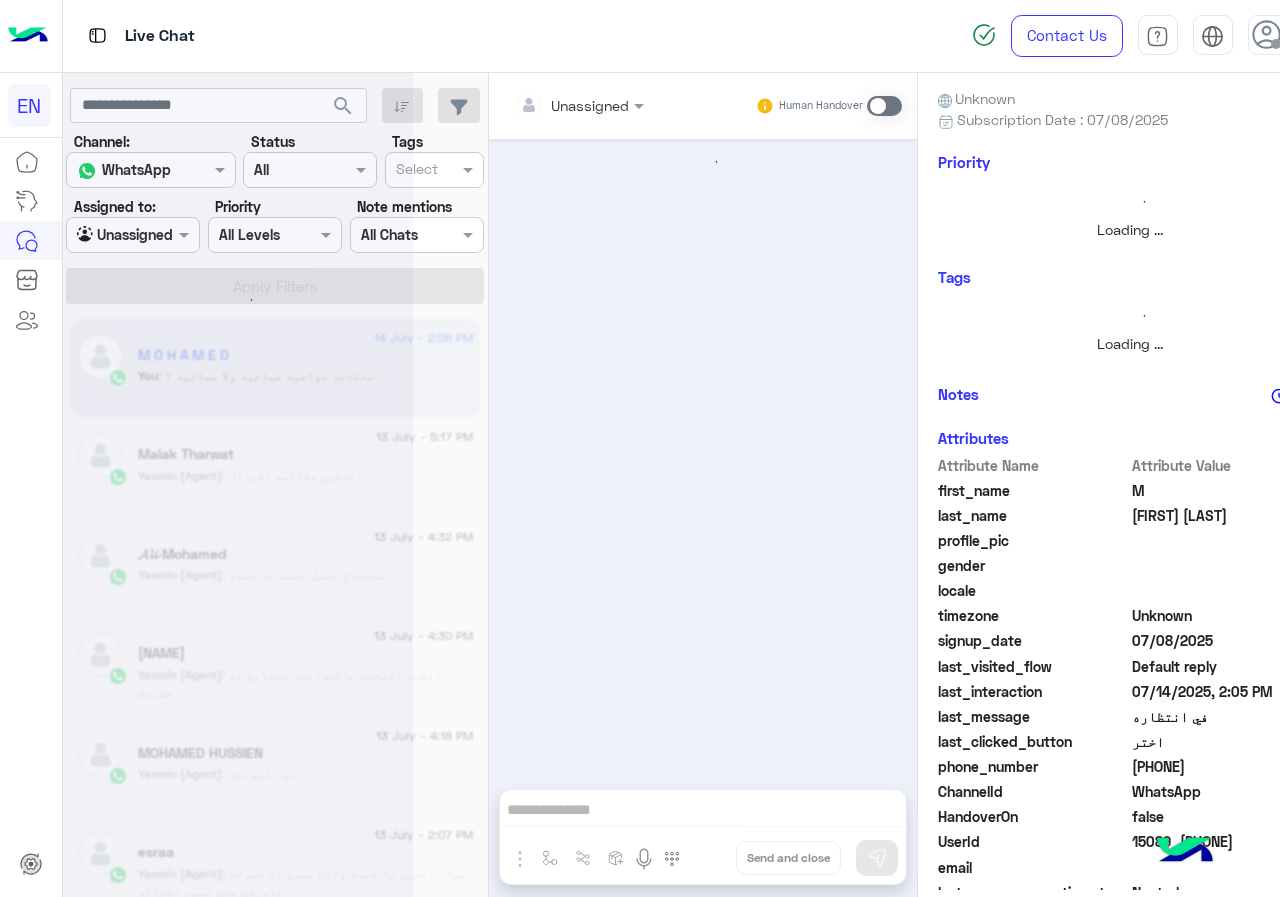 scroll, scrollTop: 866, scrollLeft: 0, axis: vertical 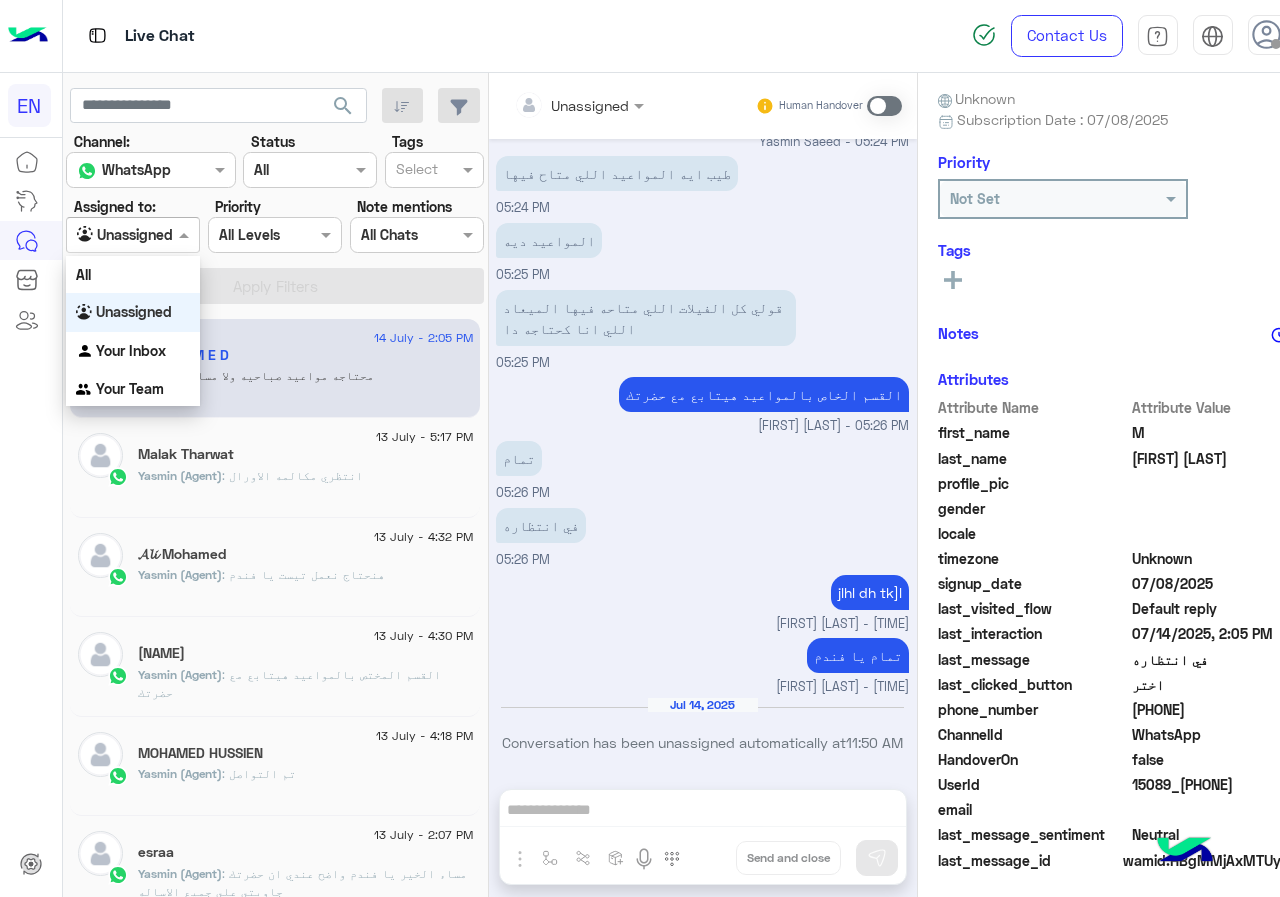 click on "Agent Filter Unassigned" at bounding box center (133, 235) 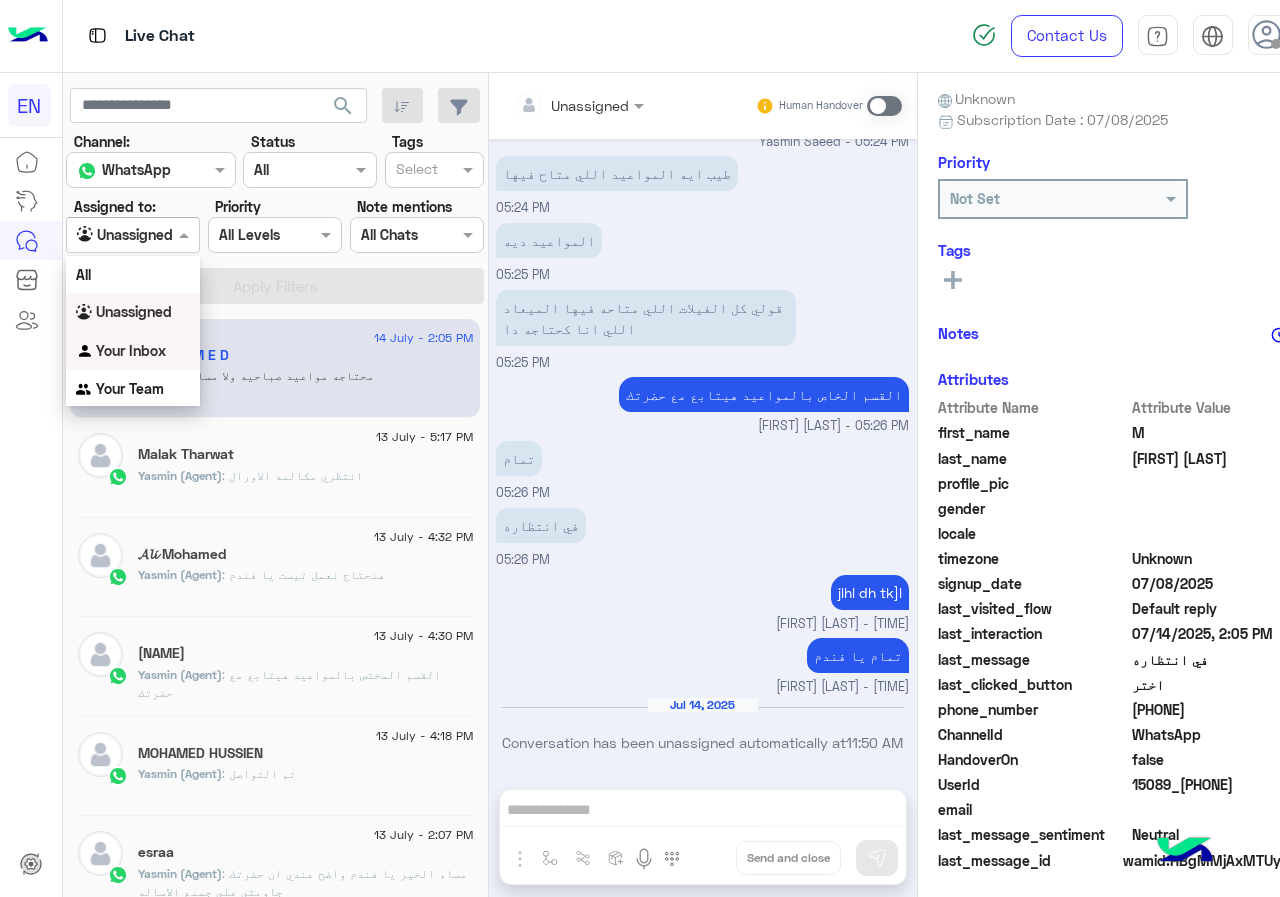 click on "Your Inbox" at bounding box center (133, 351) 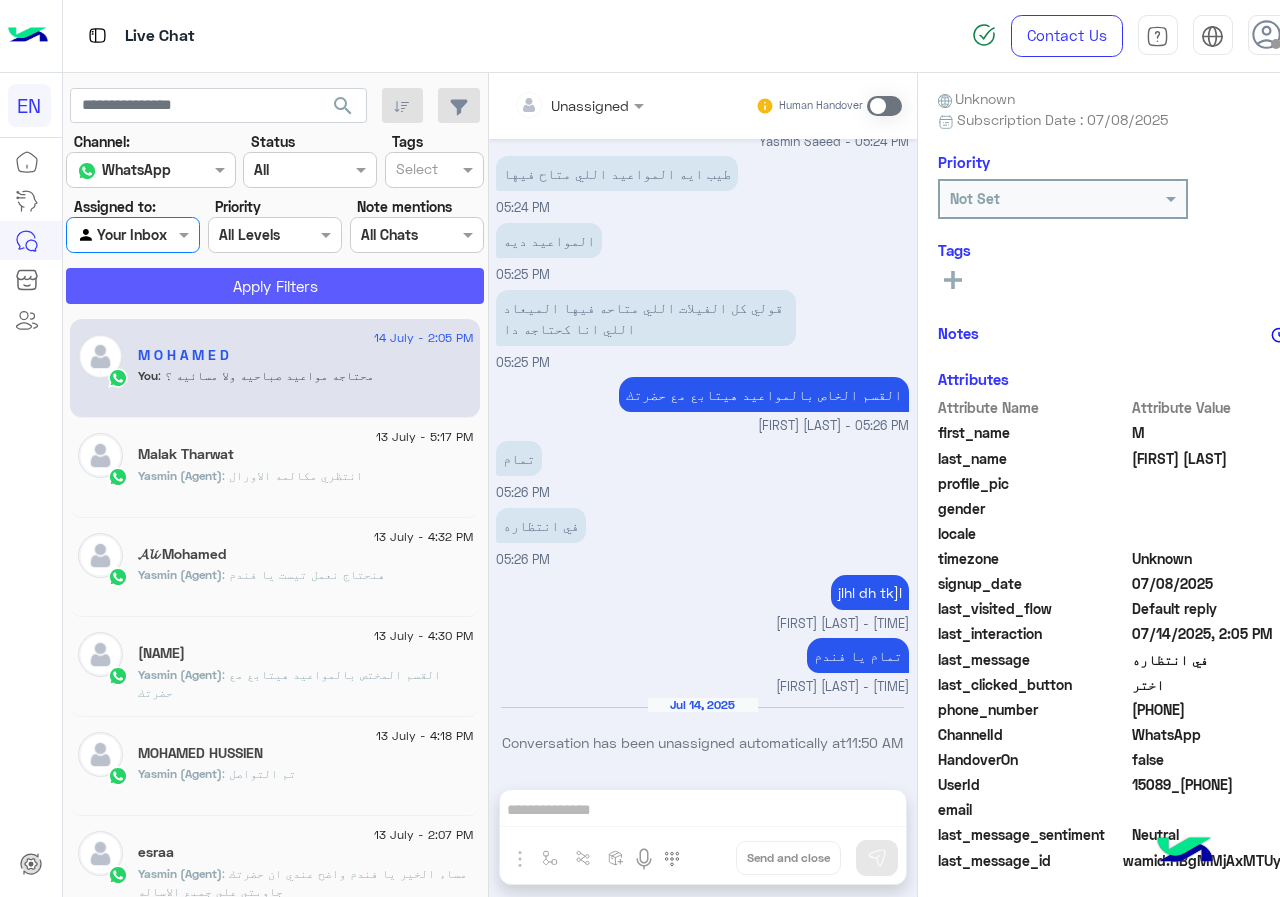 click on "Apply Filters" 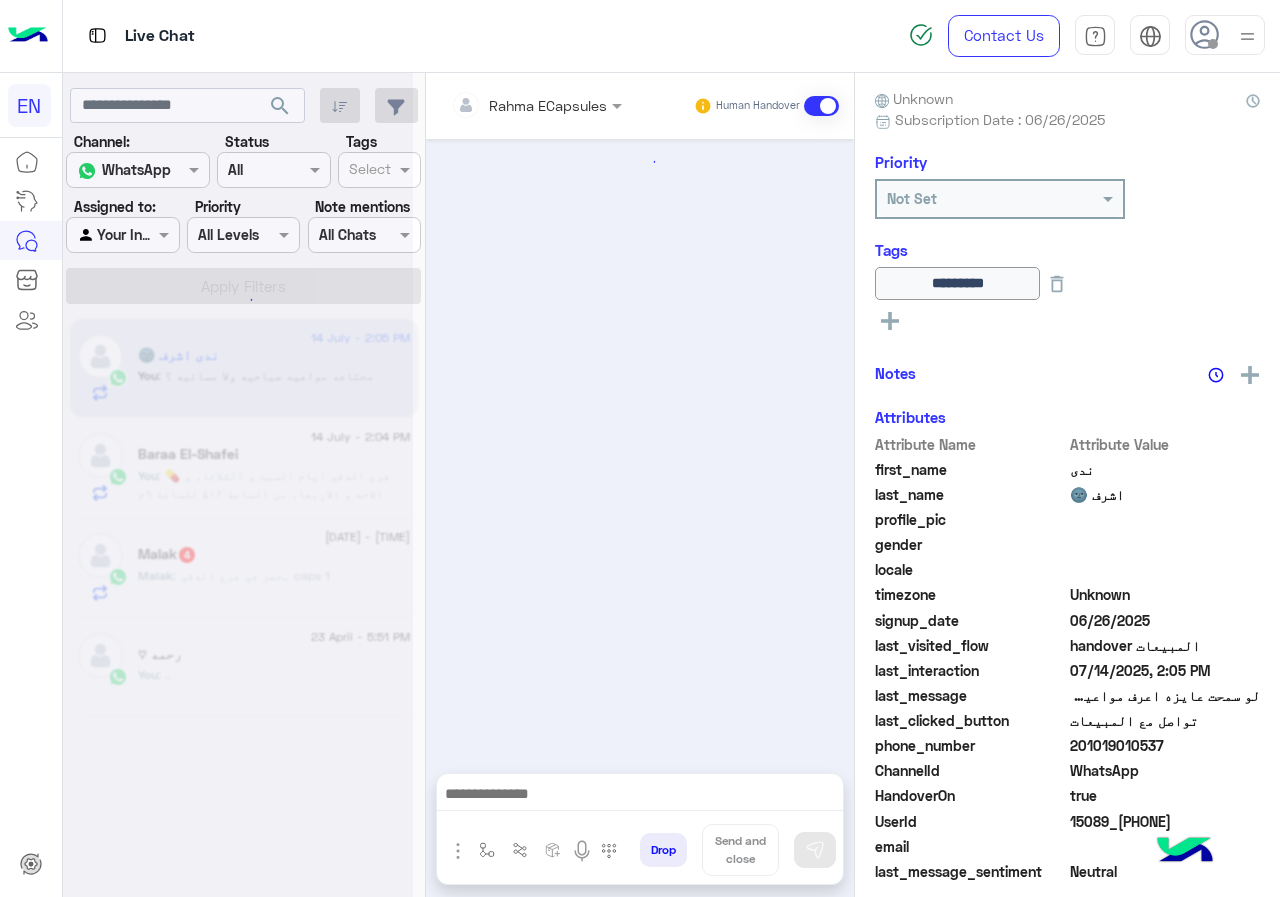 scroll, scrollTop: 510, scrollLeft: 0, axis: vertical 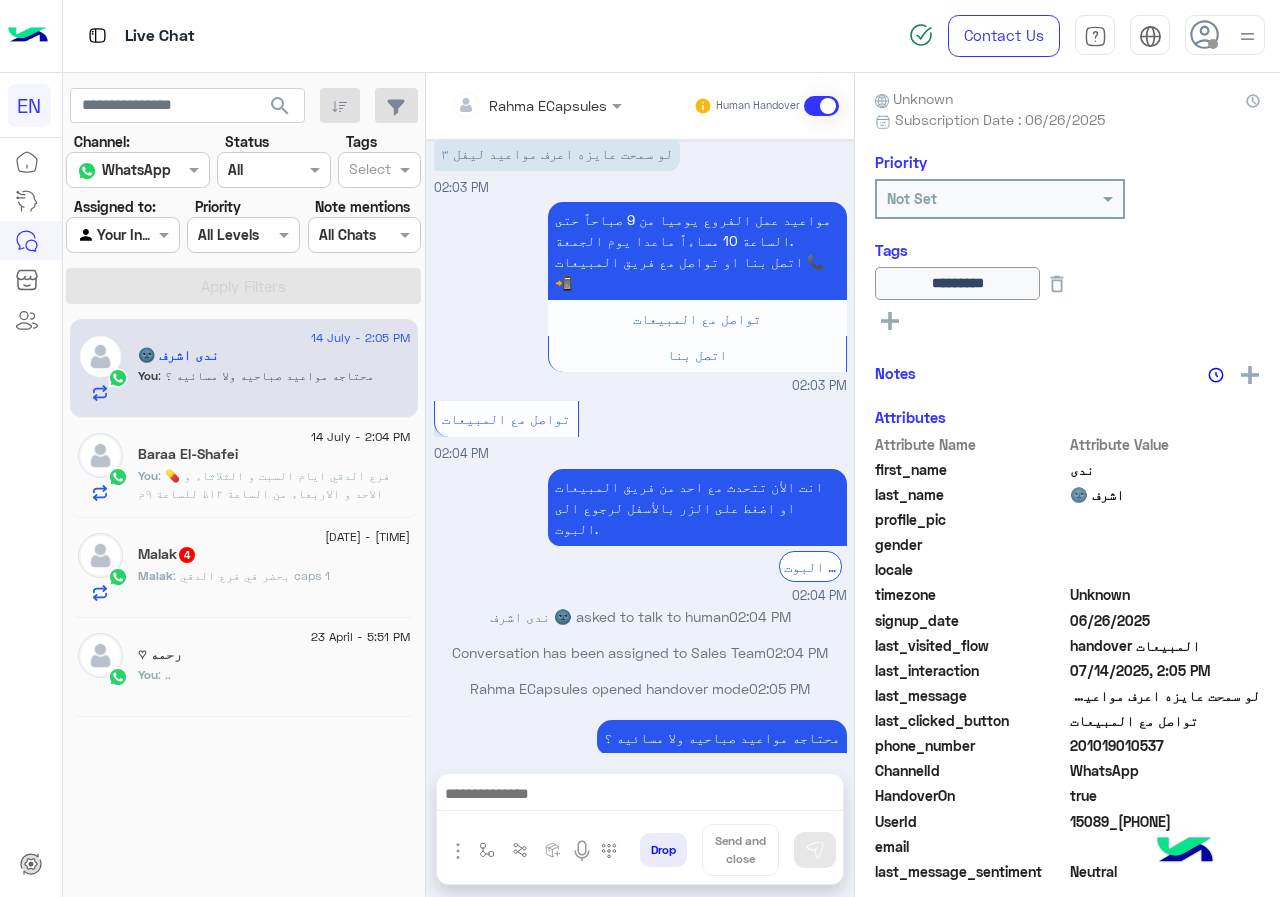click on "Rahma ECapsules Human Handover" at bounding box center [640, 106] 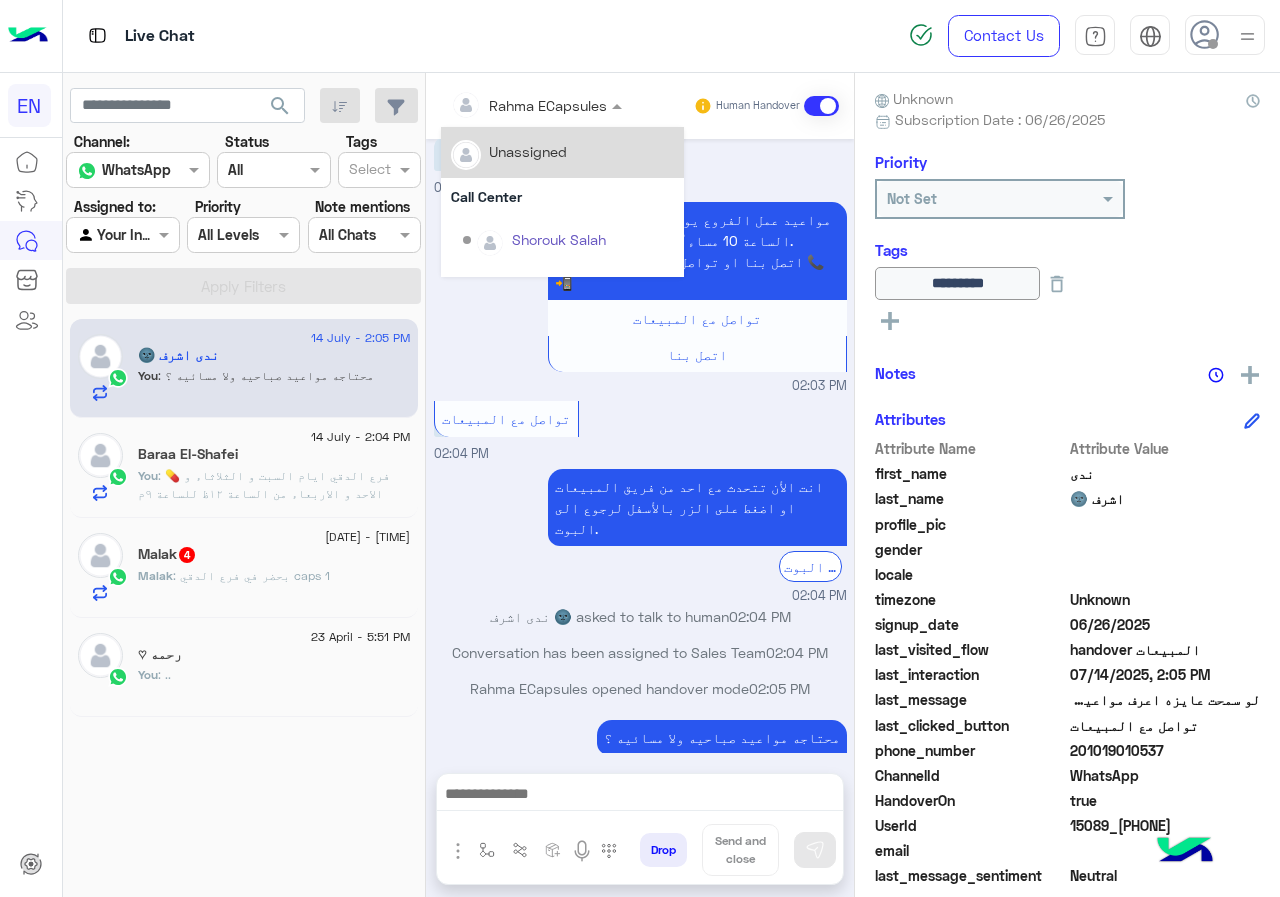 click at bounding box center (536, 104) 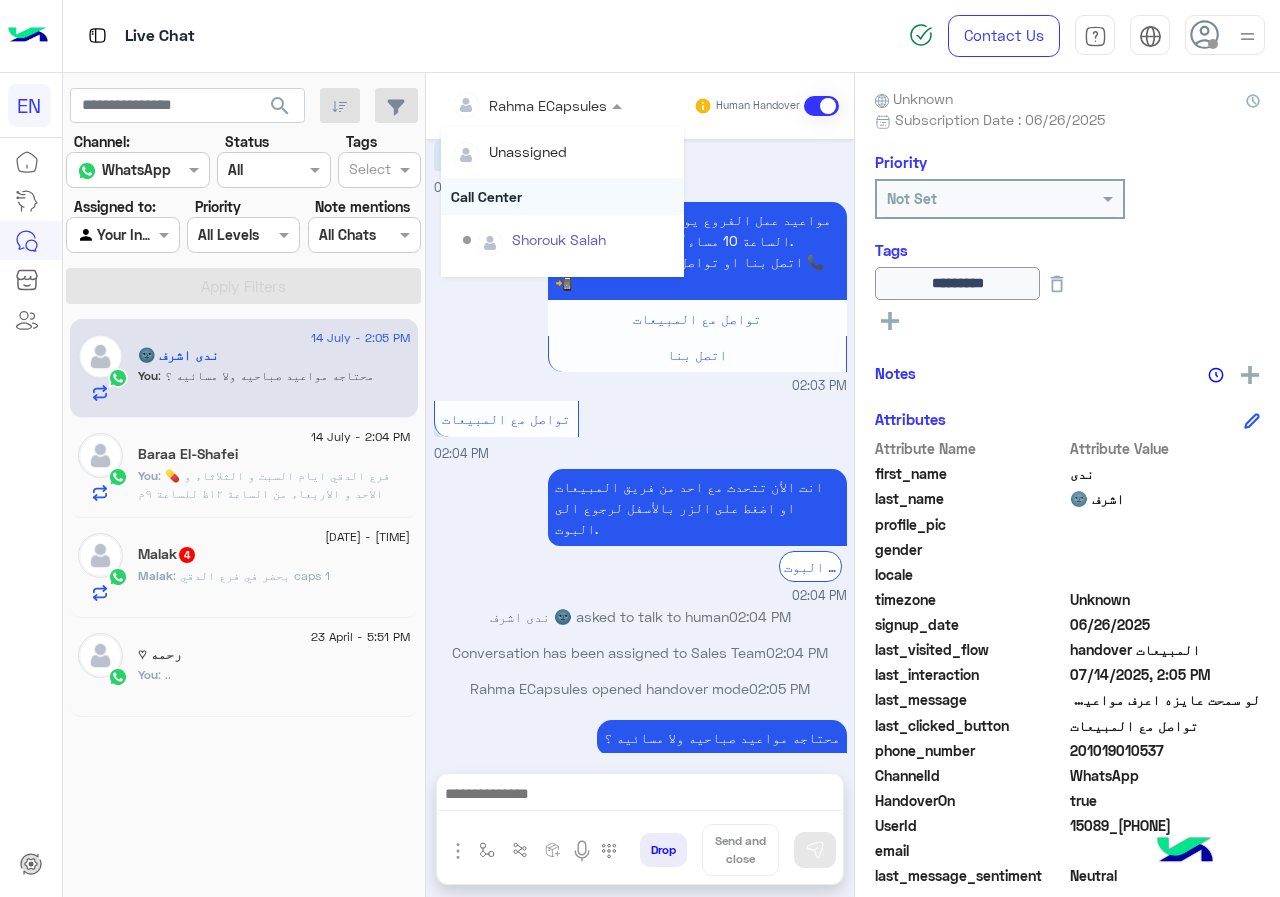 click on "Call Center" at bounding box center (562, 196) 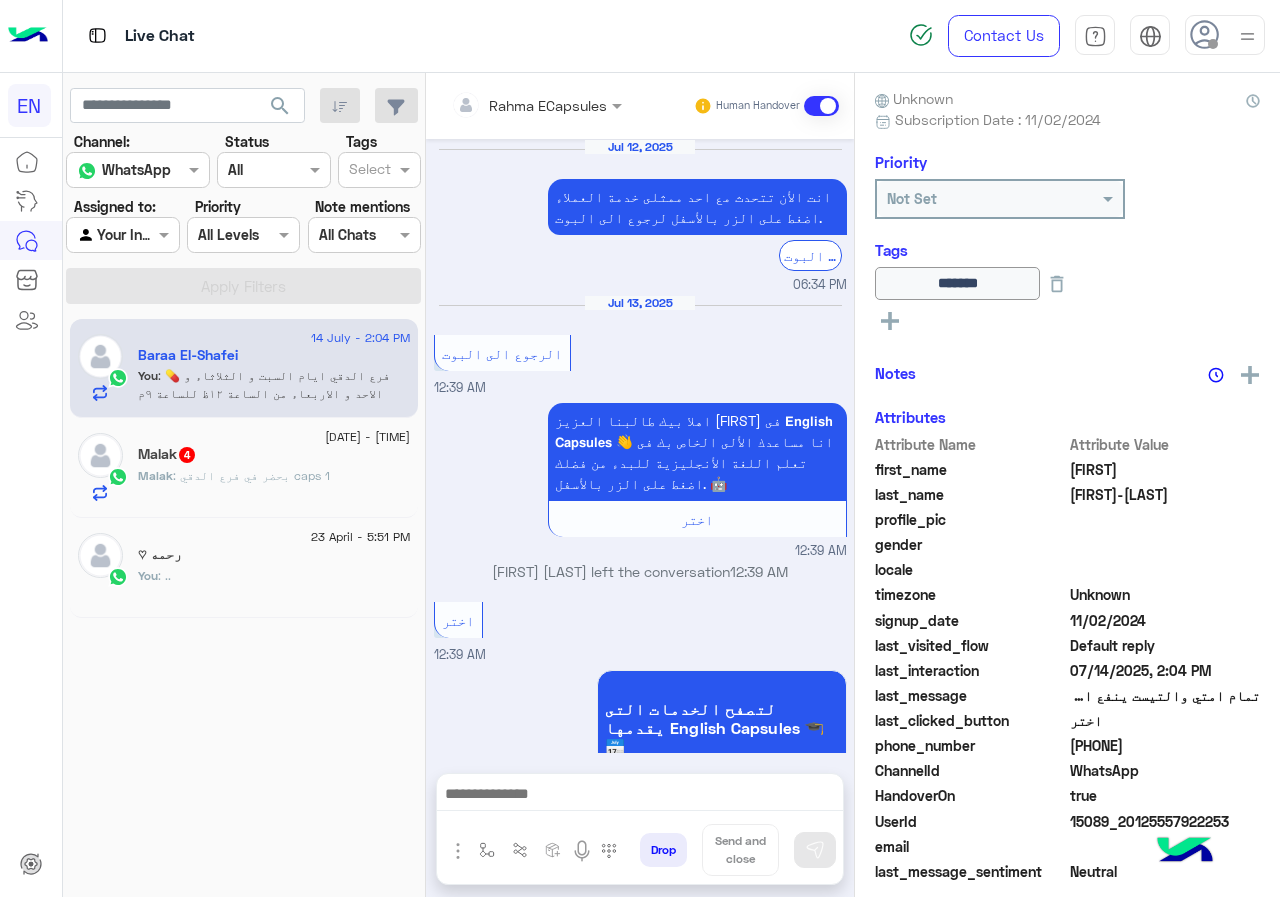 scroll, scrollTop: 1094, scrollLeft: 0, axis: vertical 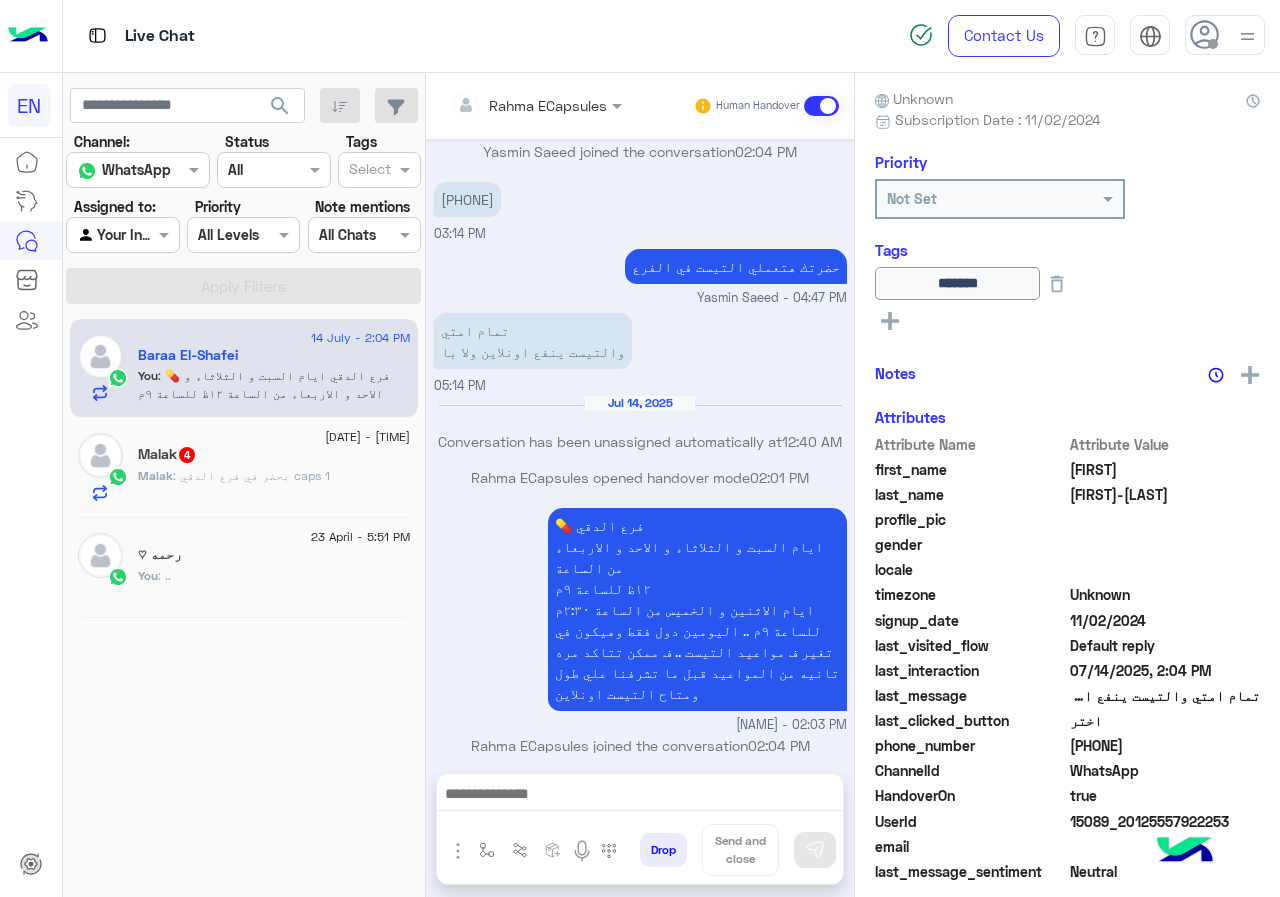 click on "Rahma ECapsules" at bounding box center (529, 105) 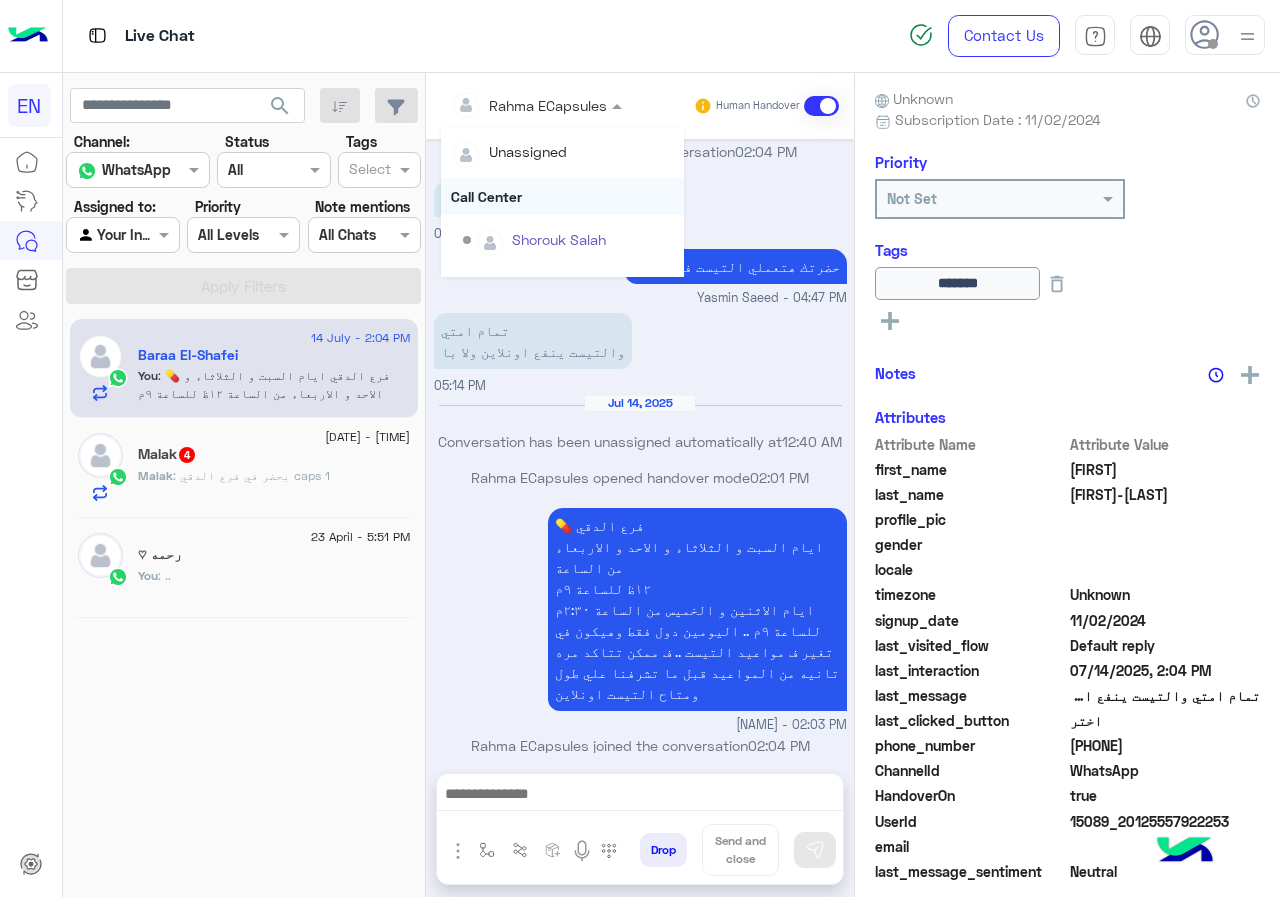 click on "Call Center" at bounding box center [562, 196] 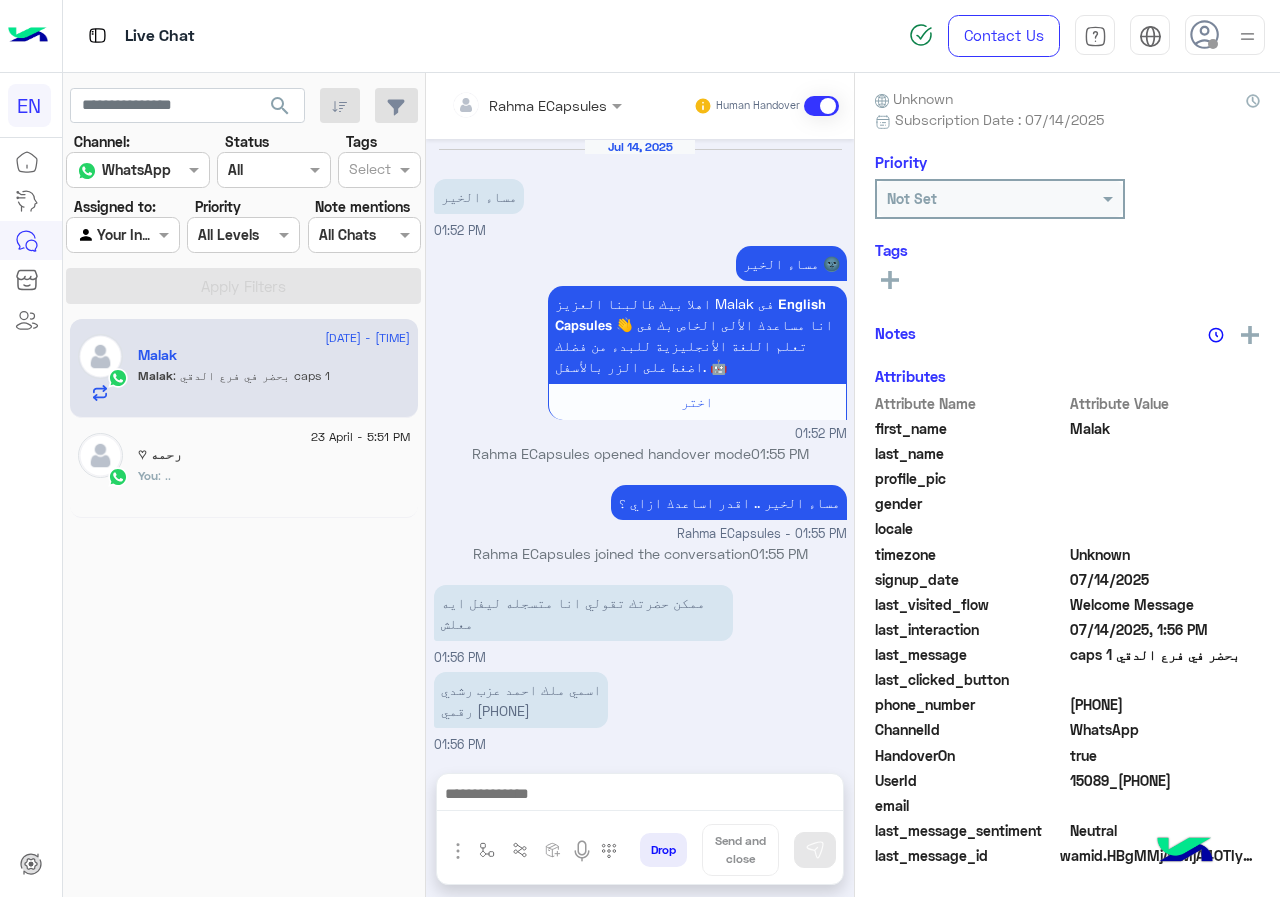 scroll, scrollTop: 136, scrollLeft: 0, axis: vertical 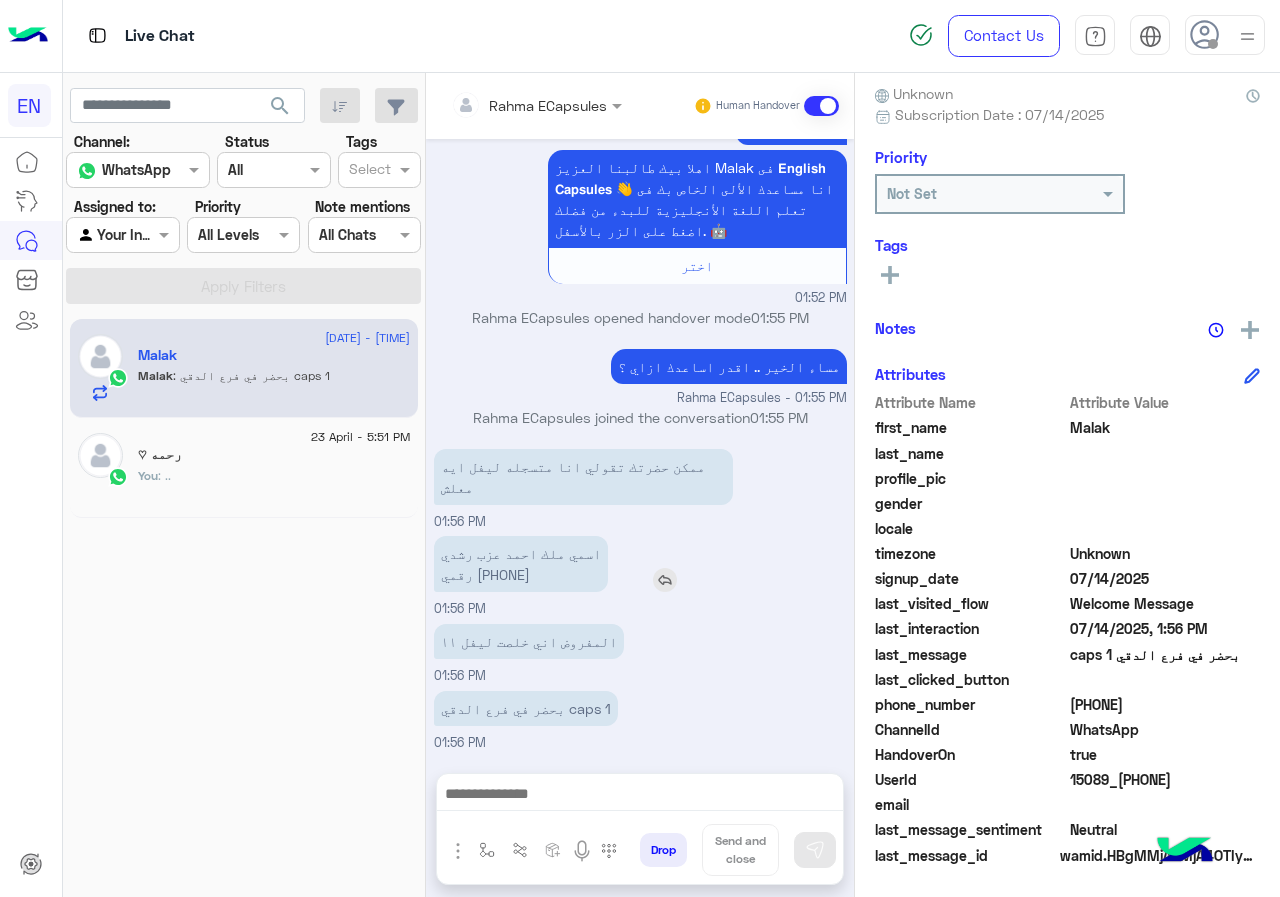 drag, startPoint x: 525, startPoint y: 577, endPoint x: 458, endPoint y: 570, distance: 67.36468 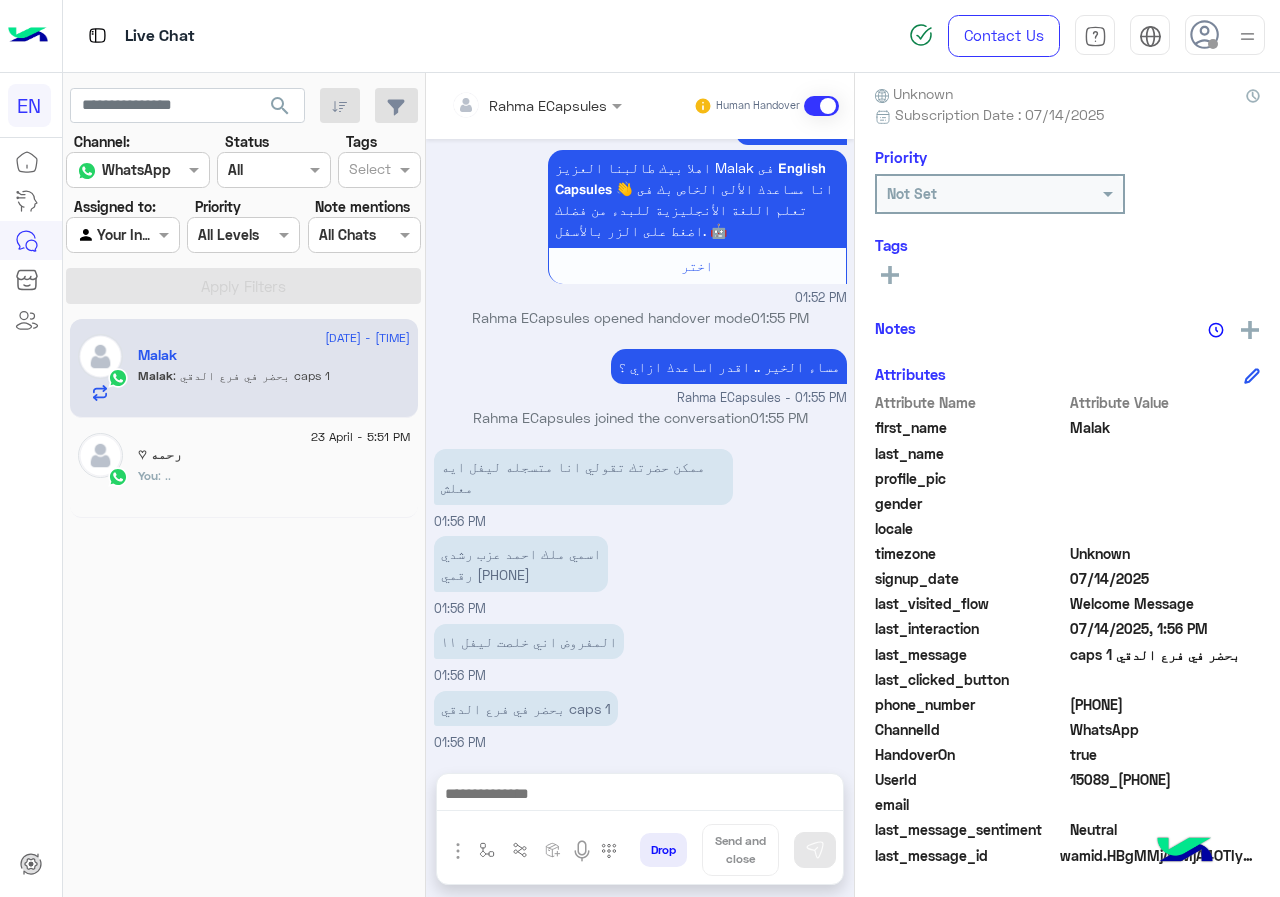 click at bounding box center (640, 796) 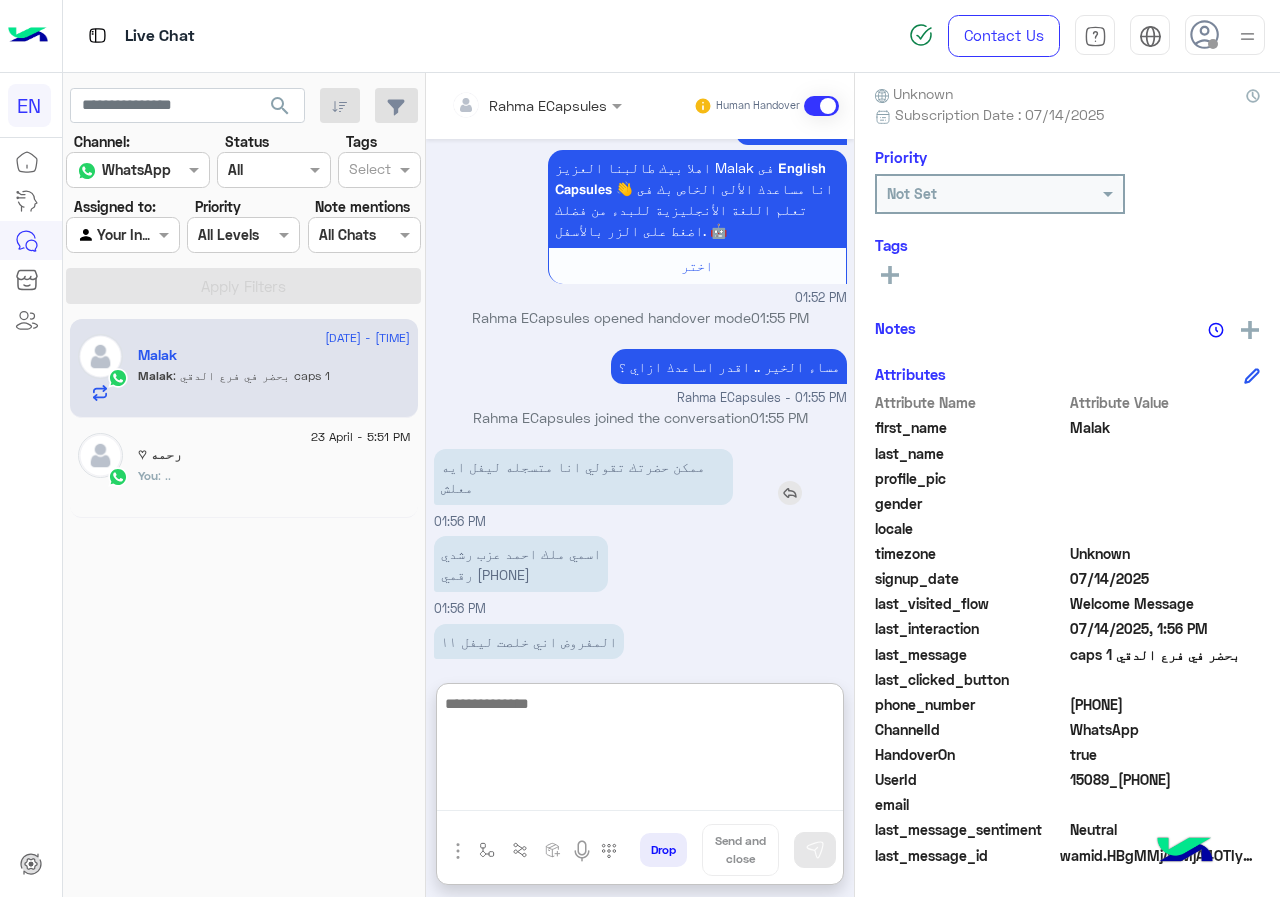 scroll, scrollTop: 226, scrollLeft: 0, axis: vertical 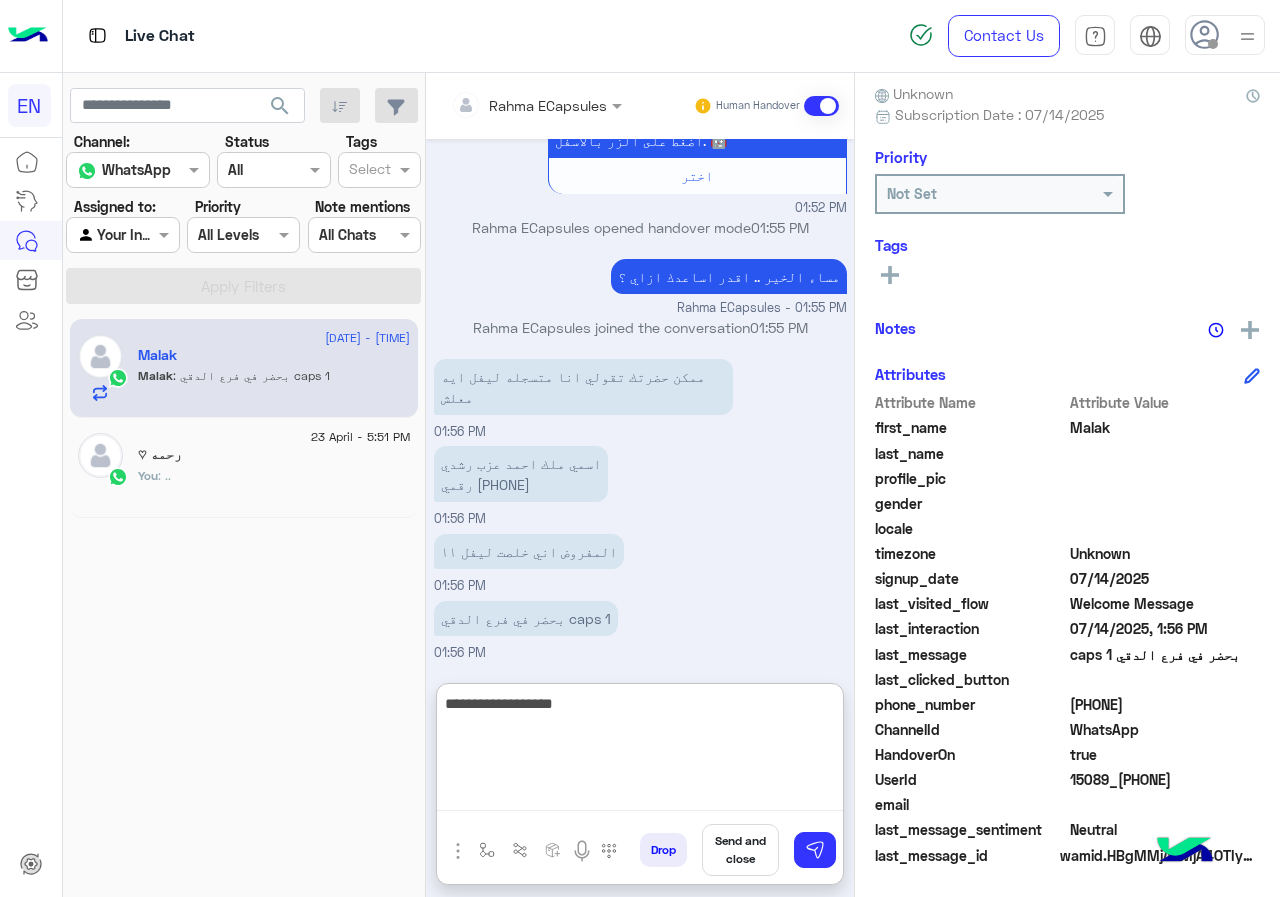 type on "**********" 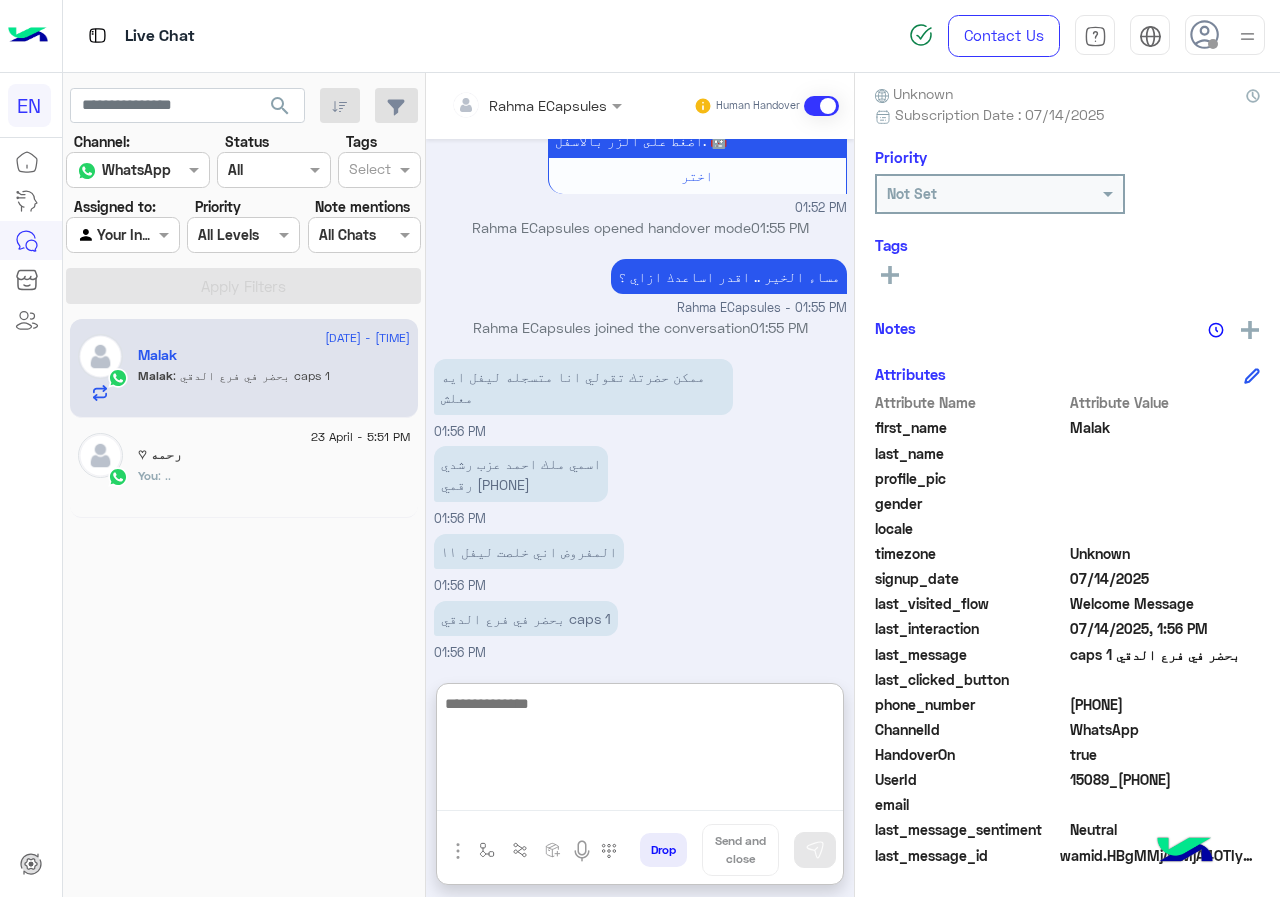 scroll, scrollTop: 290, scrollLeft: 0, axis: vertical 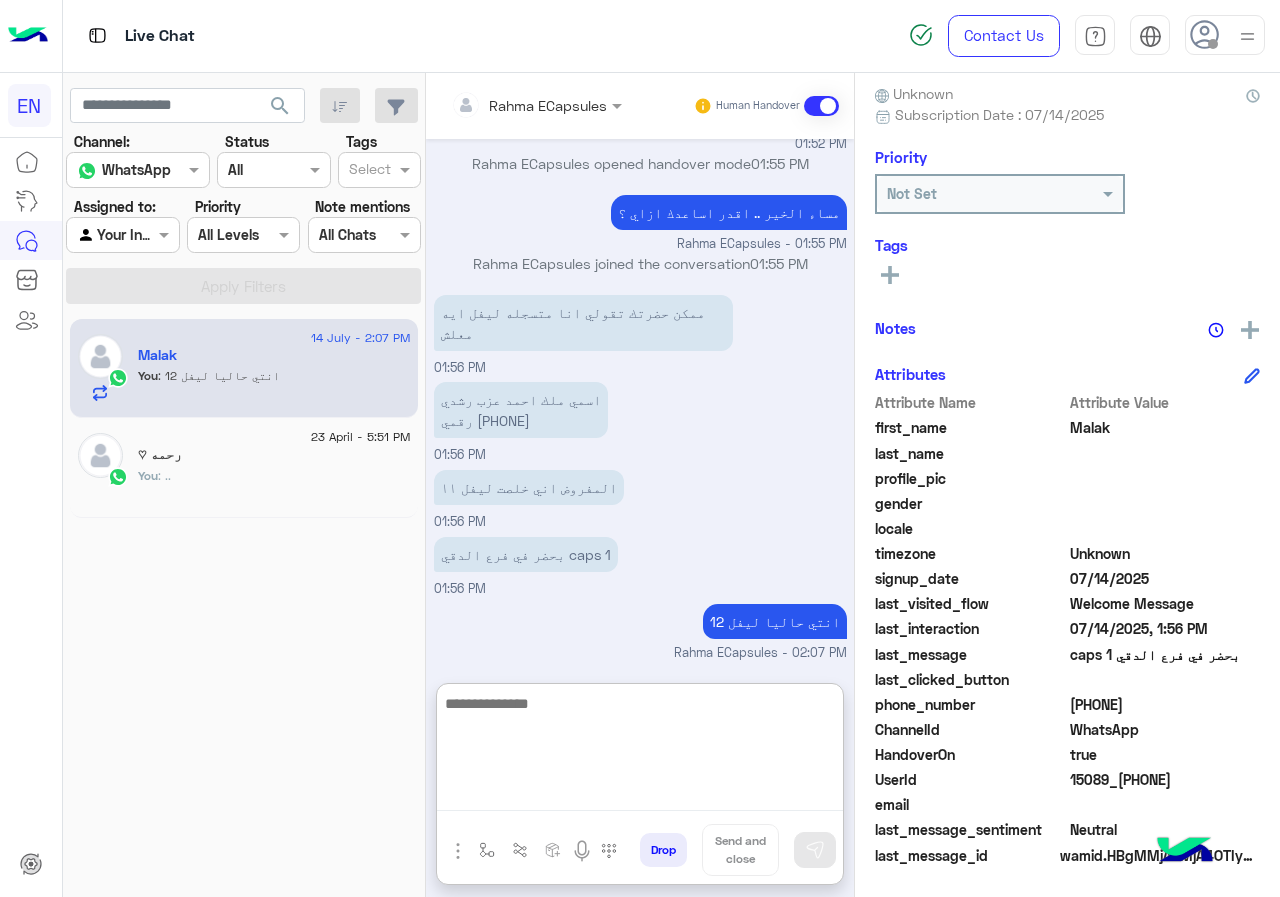 click at bounding box center [509, 105] 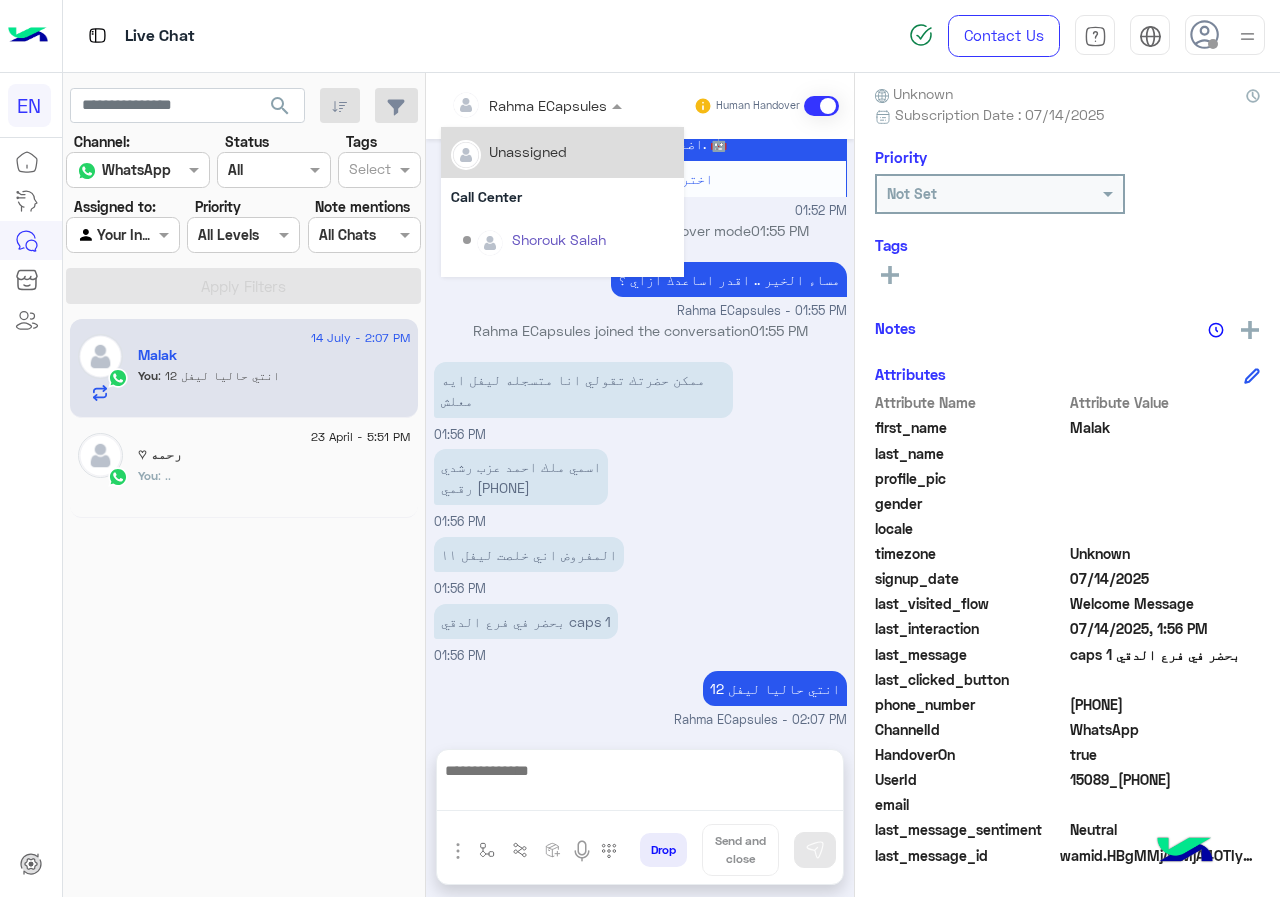 scroll, scrollTop: 200, scrollLeft: 0, axis: vertical 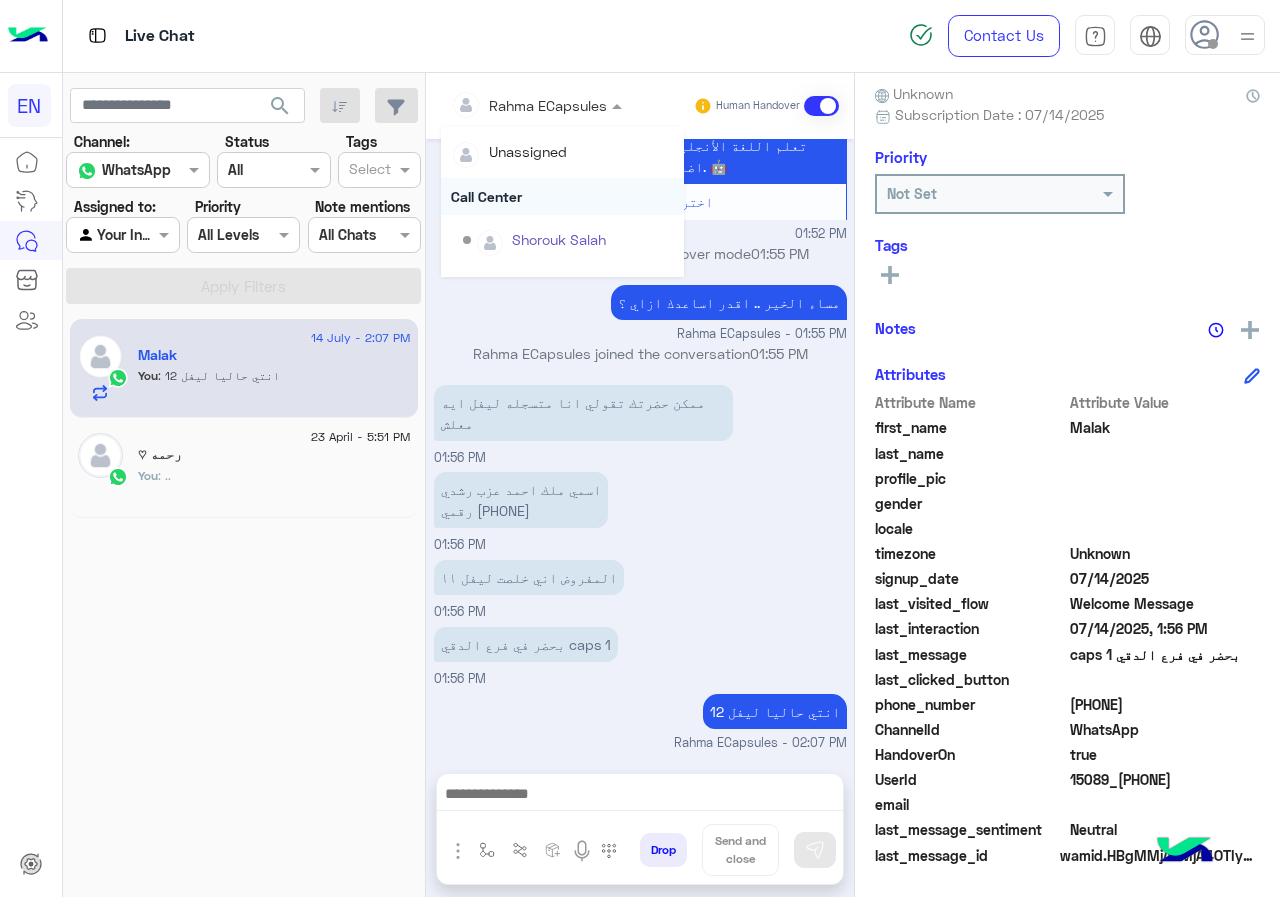 click on "Call Center" at bounding box center (562, 196) 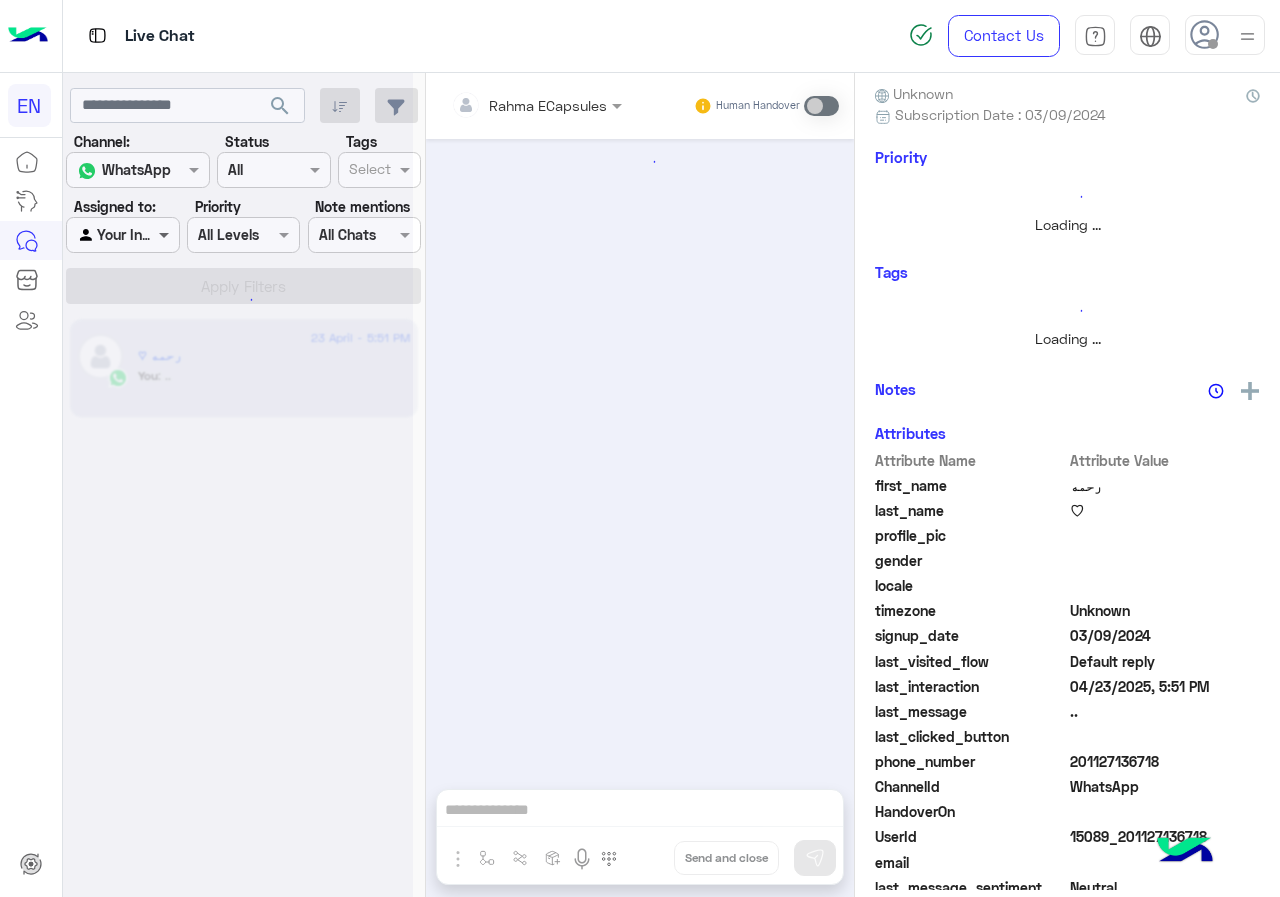 scroll, scrollTop: 741, scrollLeft: 0, axis: vertical 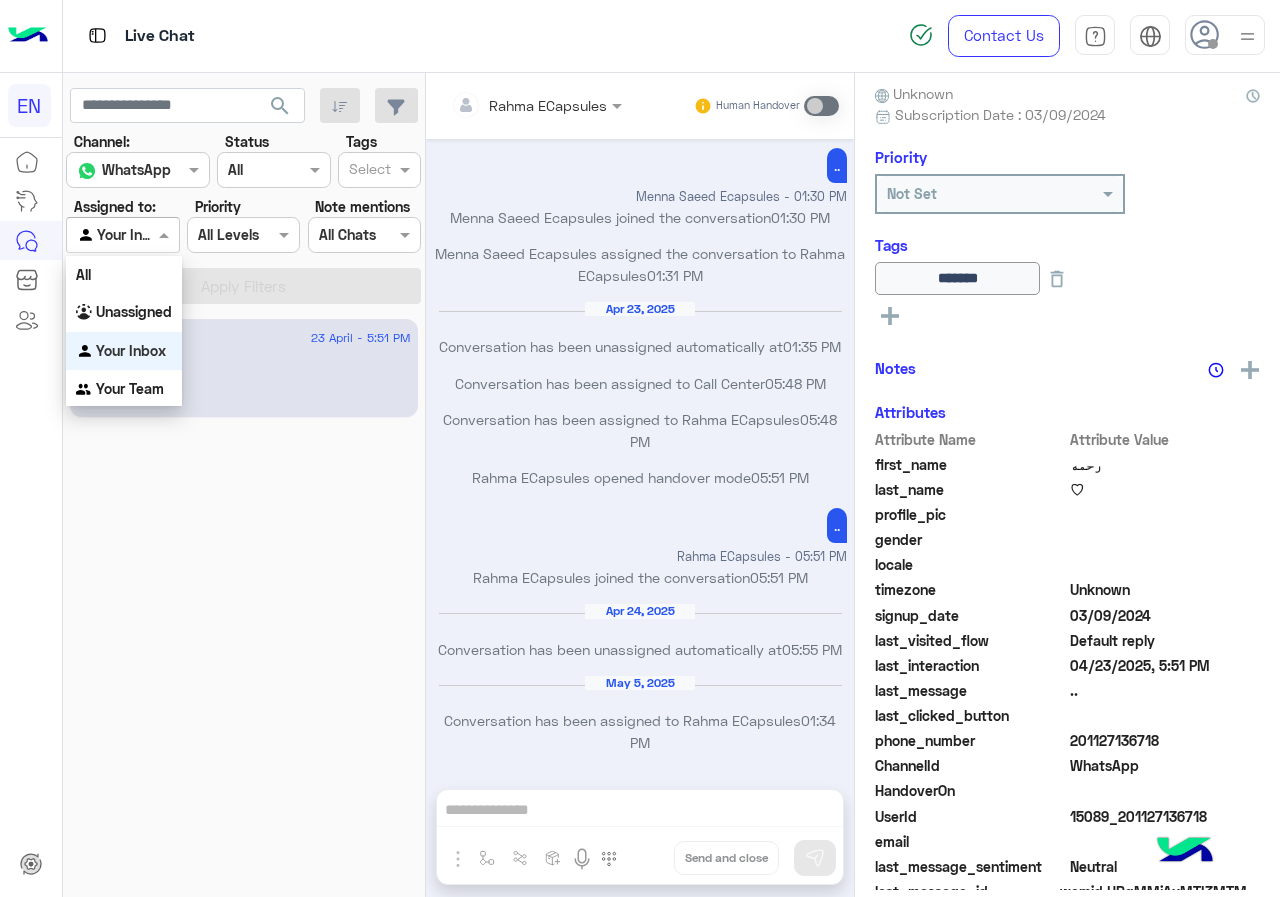 click at bounding box center (166, 234) 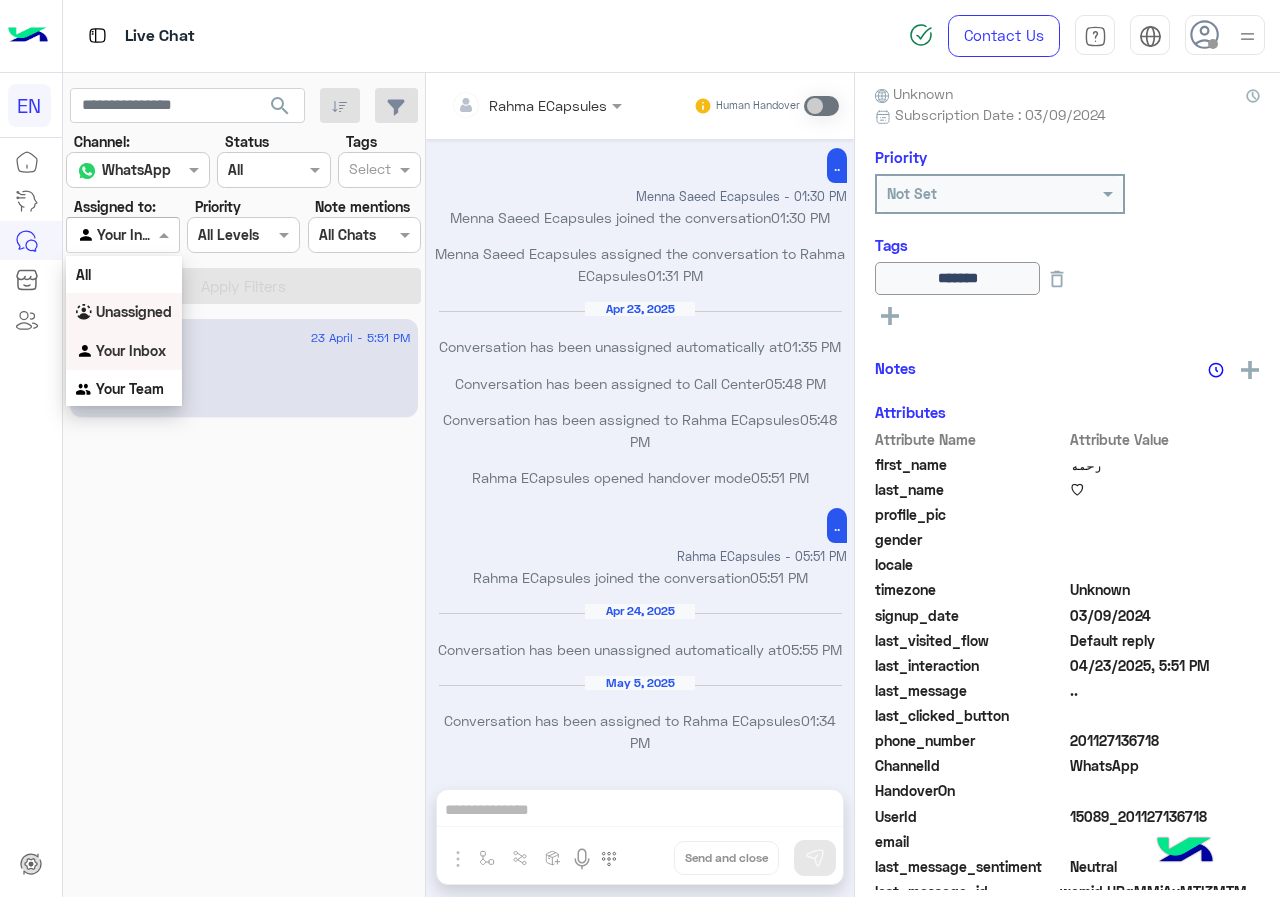 click on "Unassigned" at bounding box center [134, 311] 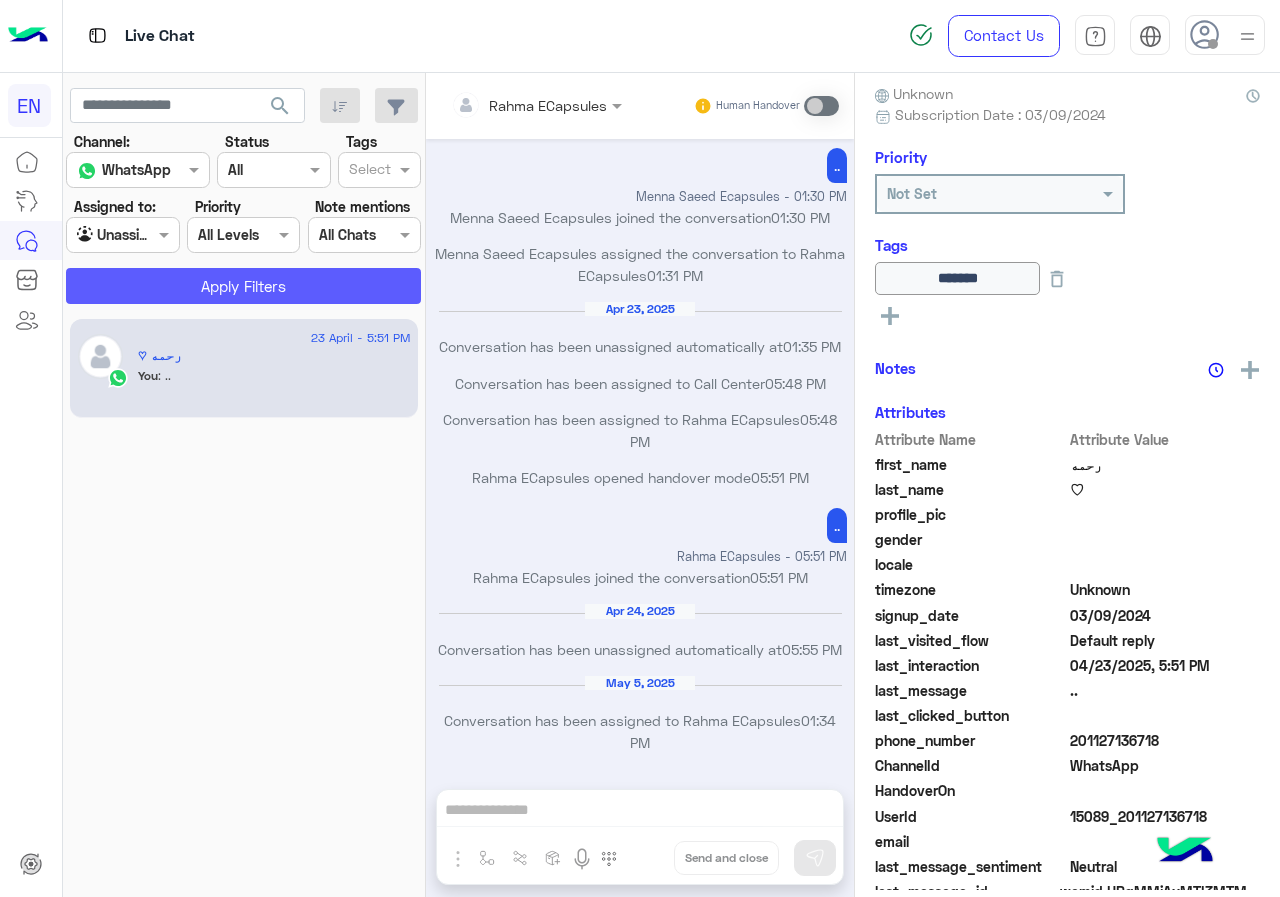 click on "Apply Filters" 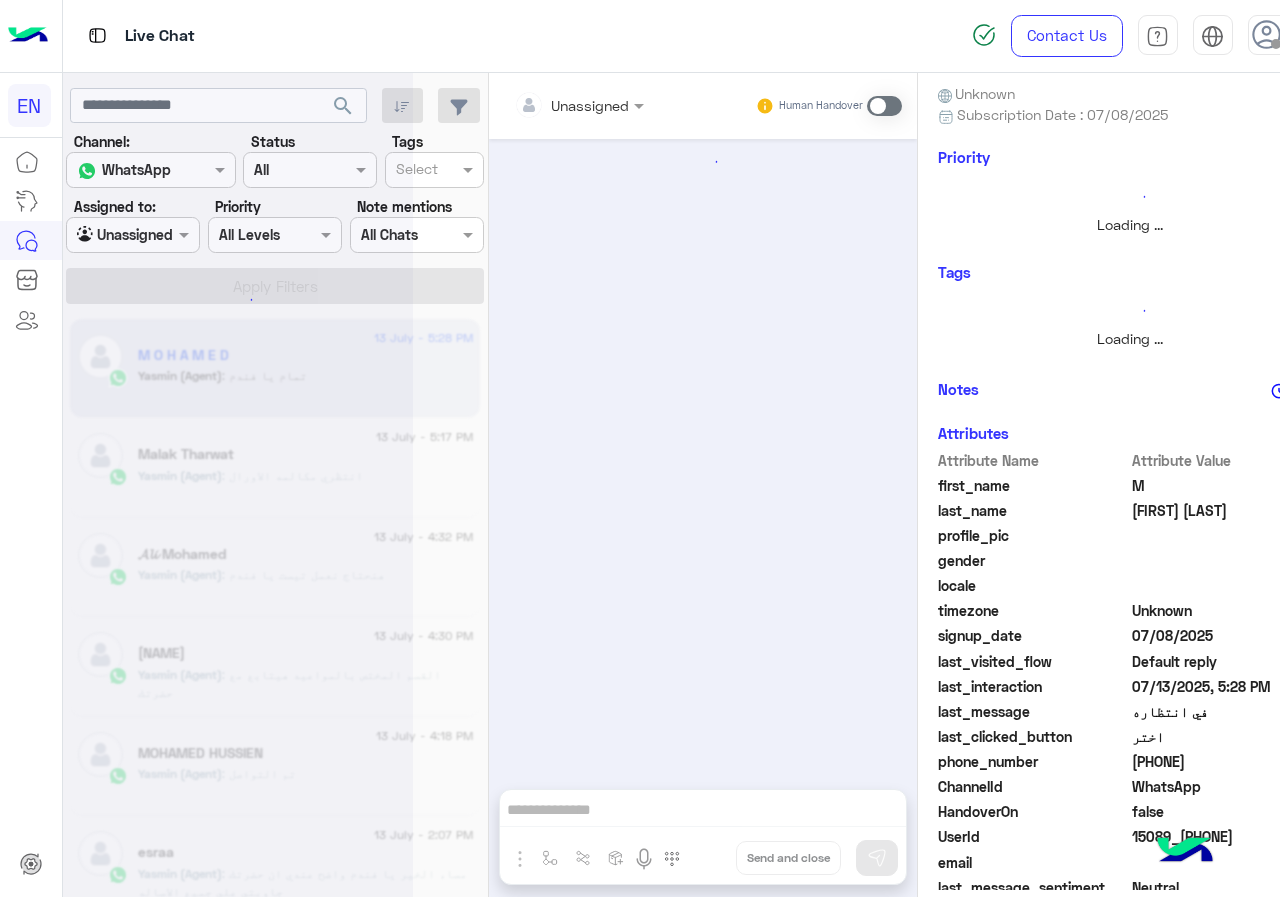 scroll, scrollTop: 0, scrollLeft: 0, axis: both 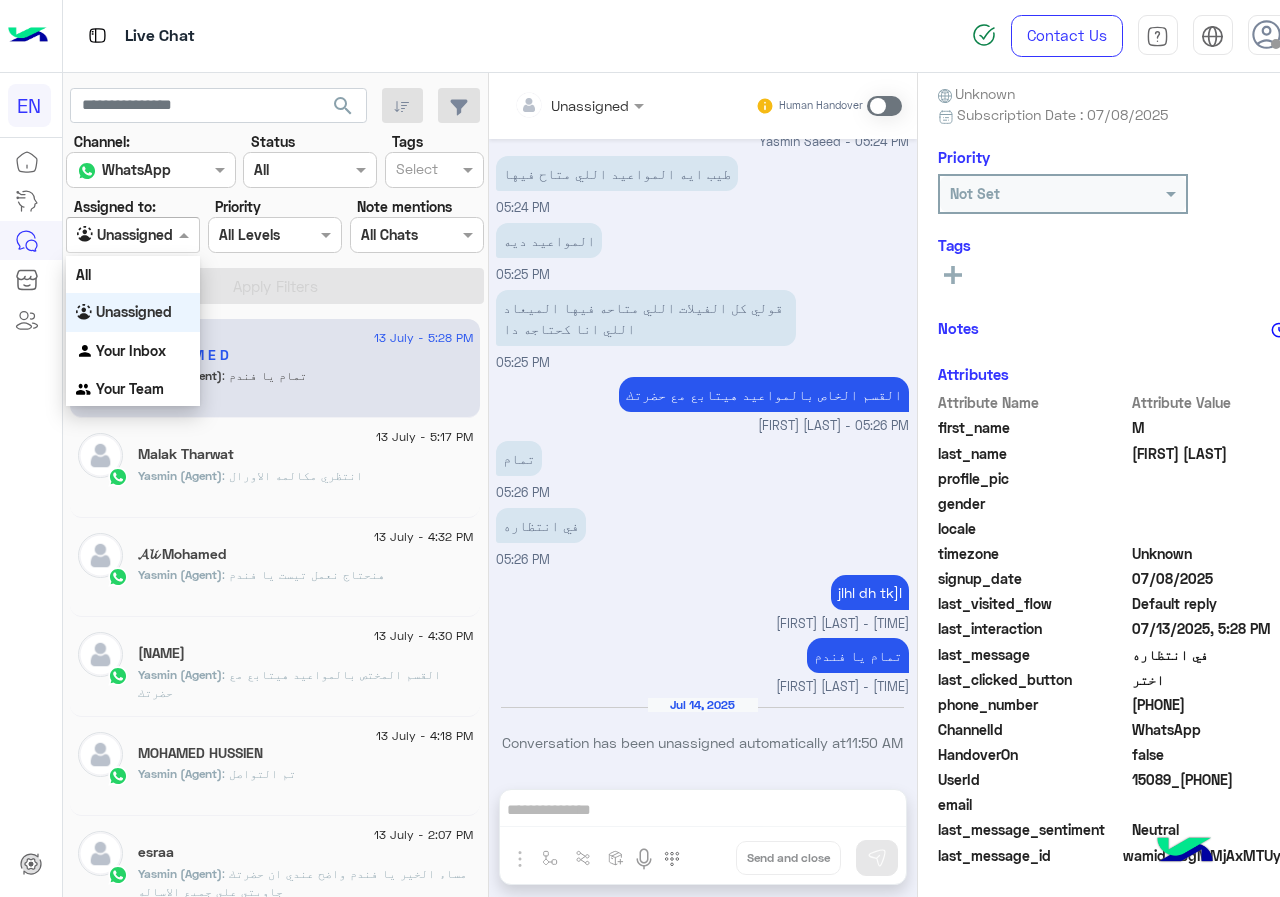 click at bounding box center (109, 235) 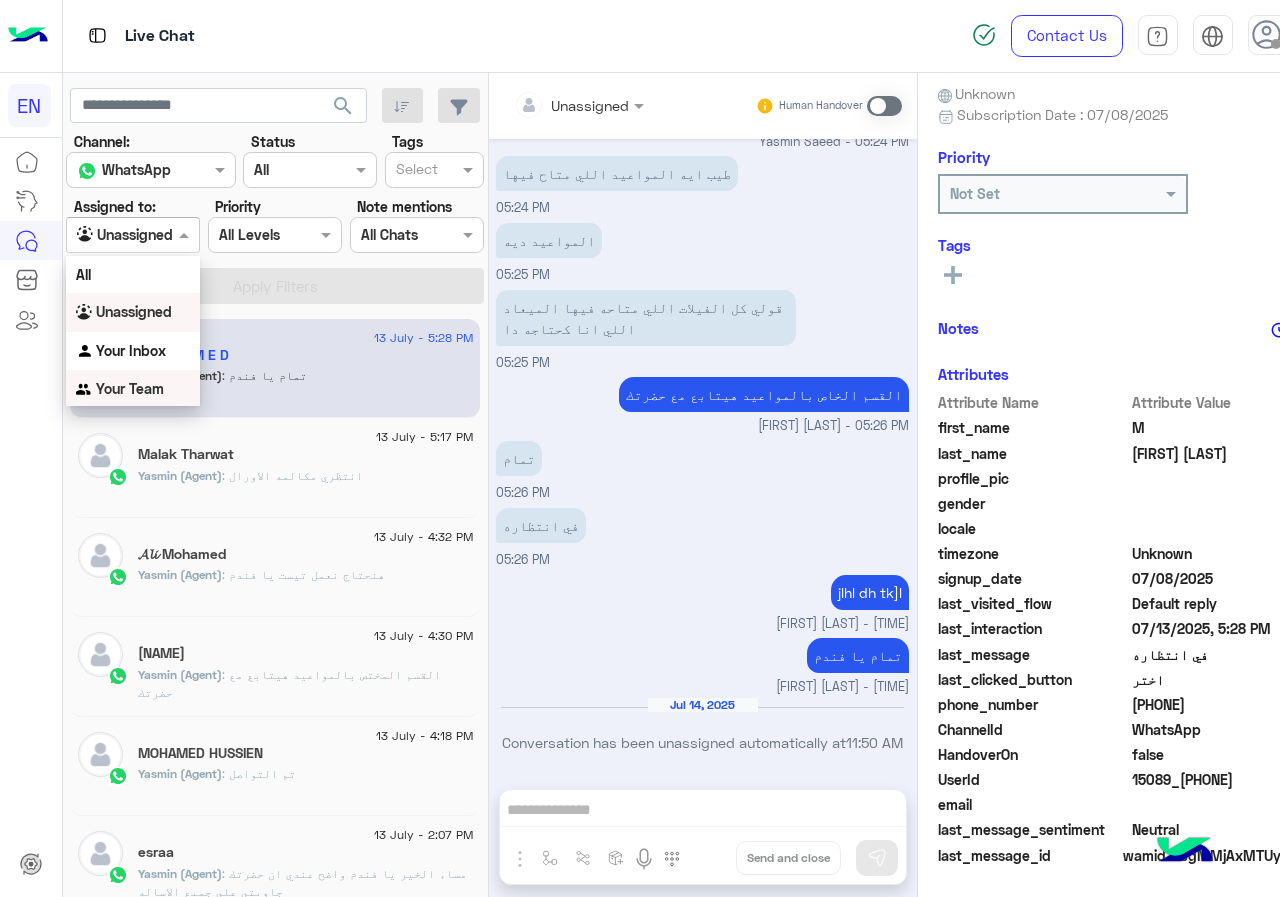 click on "Your Team" at bounding box center [133, 389] 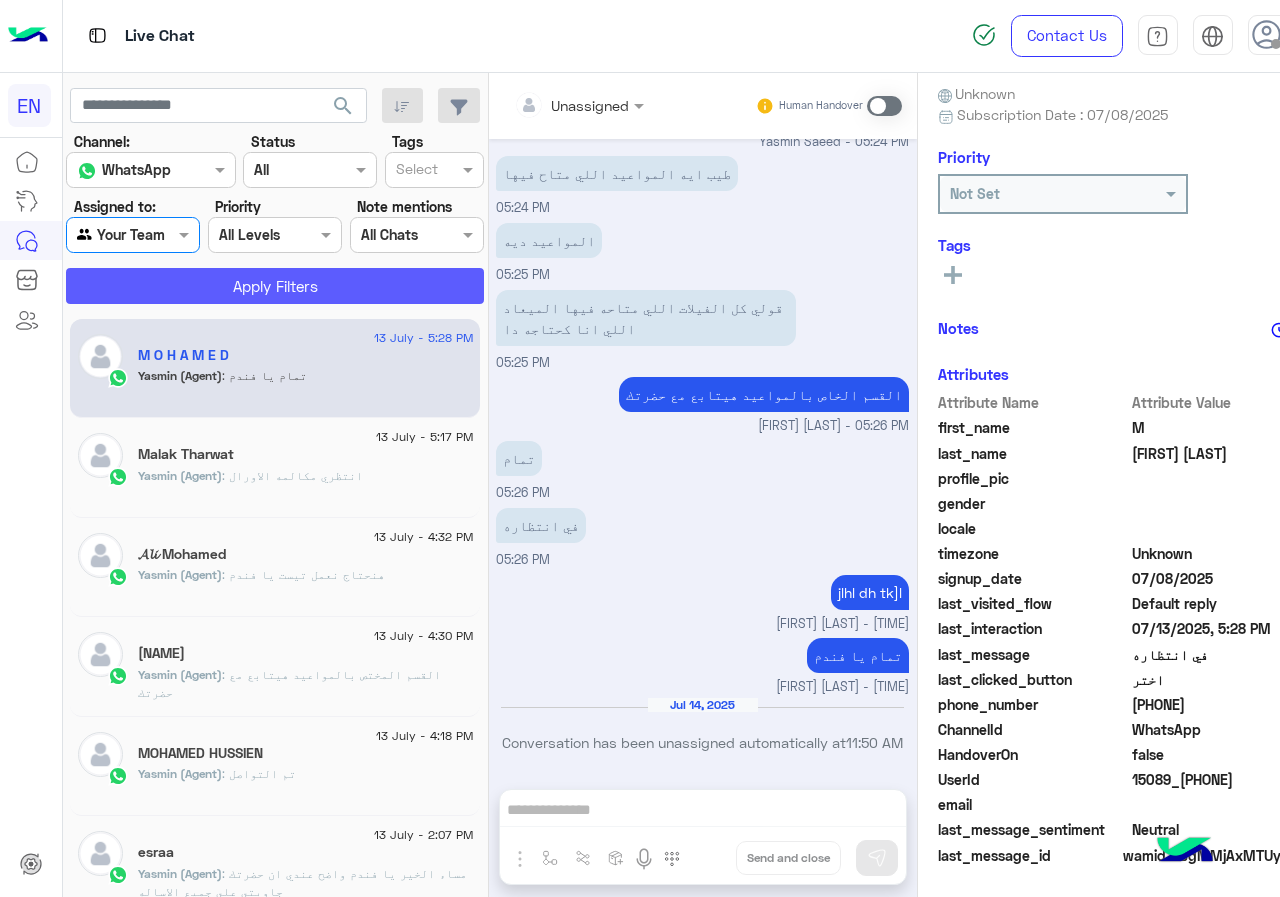 click on "Apply Filters" 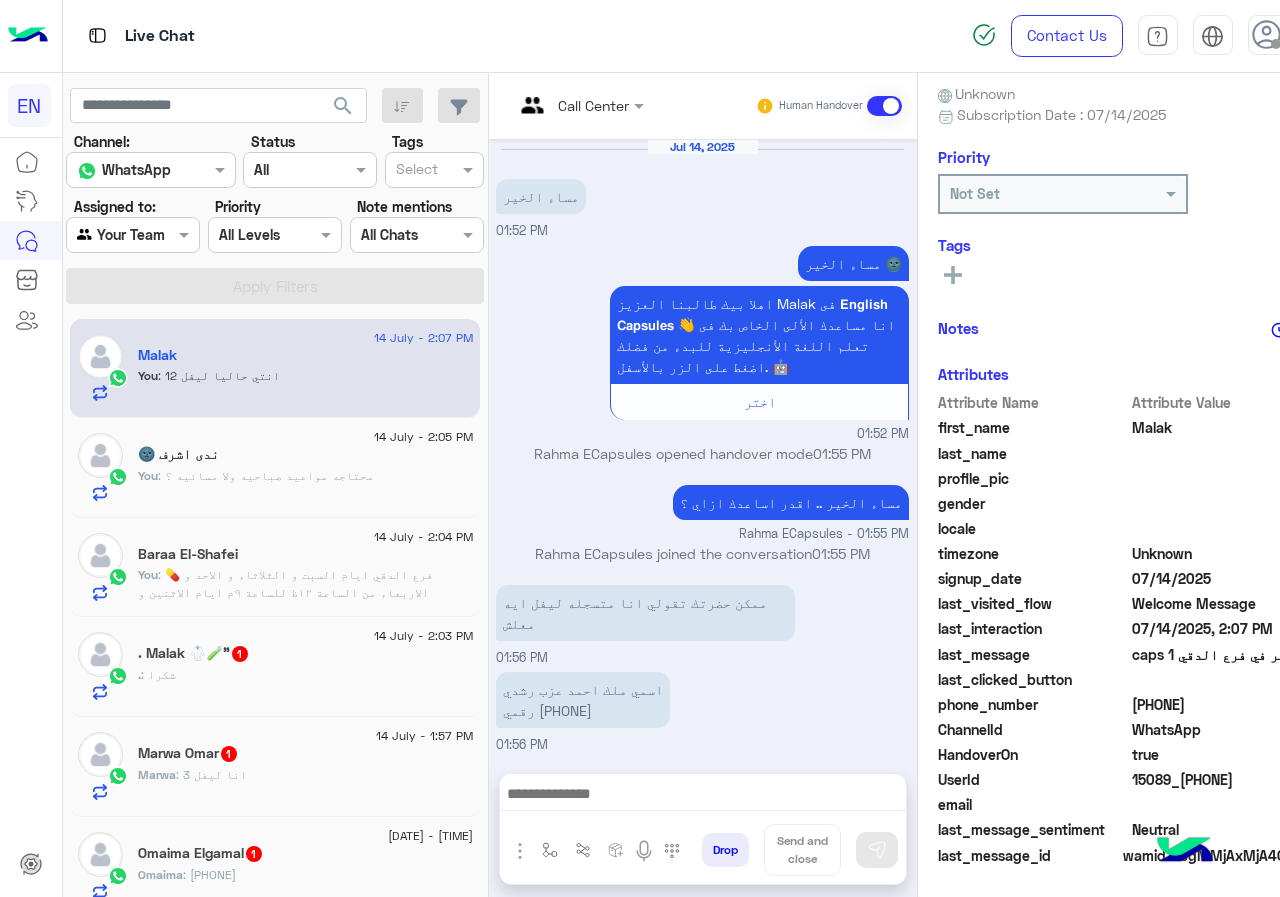 scroll, scrollTop: 236, scrollLeft: 0, axis: vertical 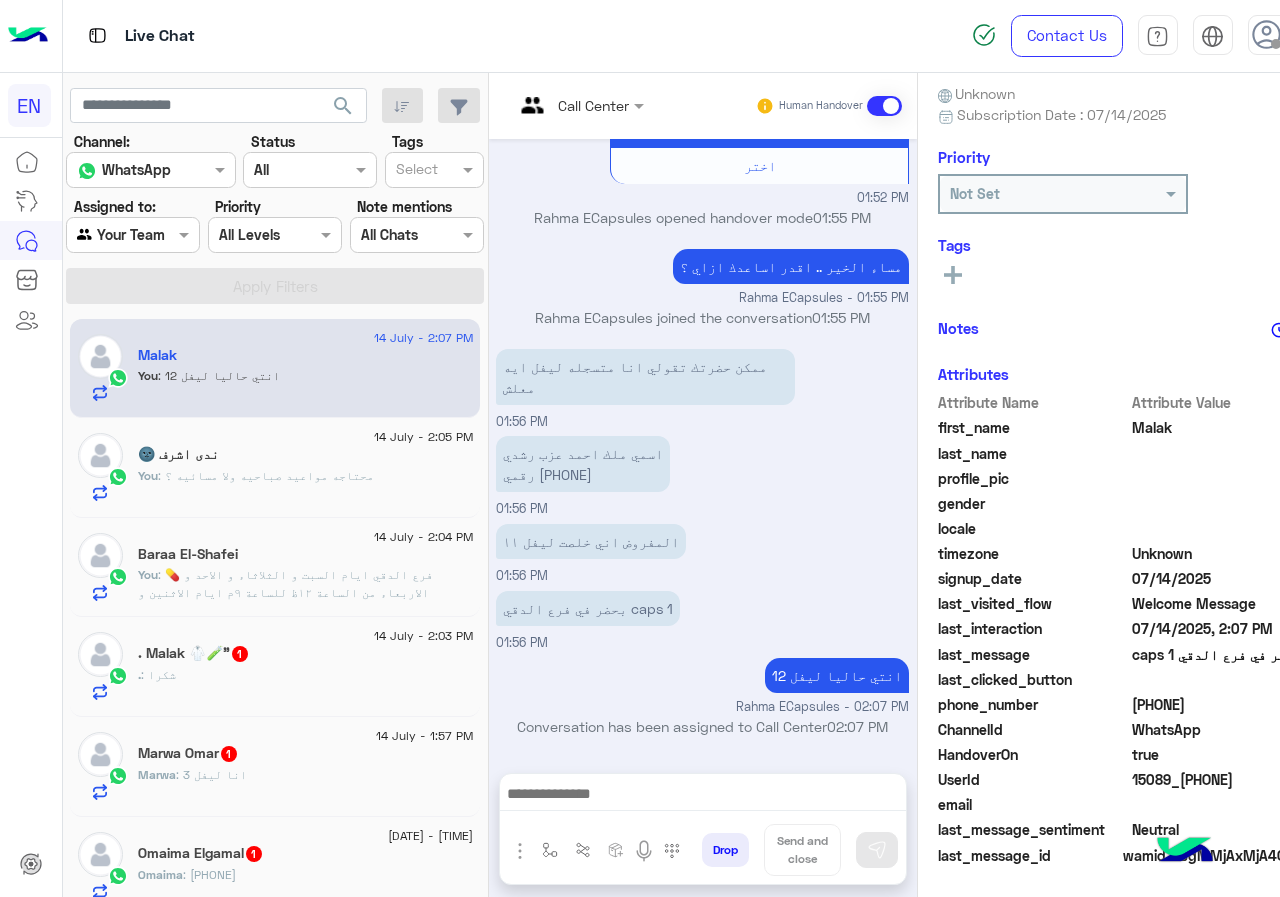 click on ". [LAST] 🥼🧪"  1" 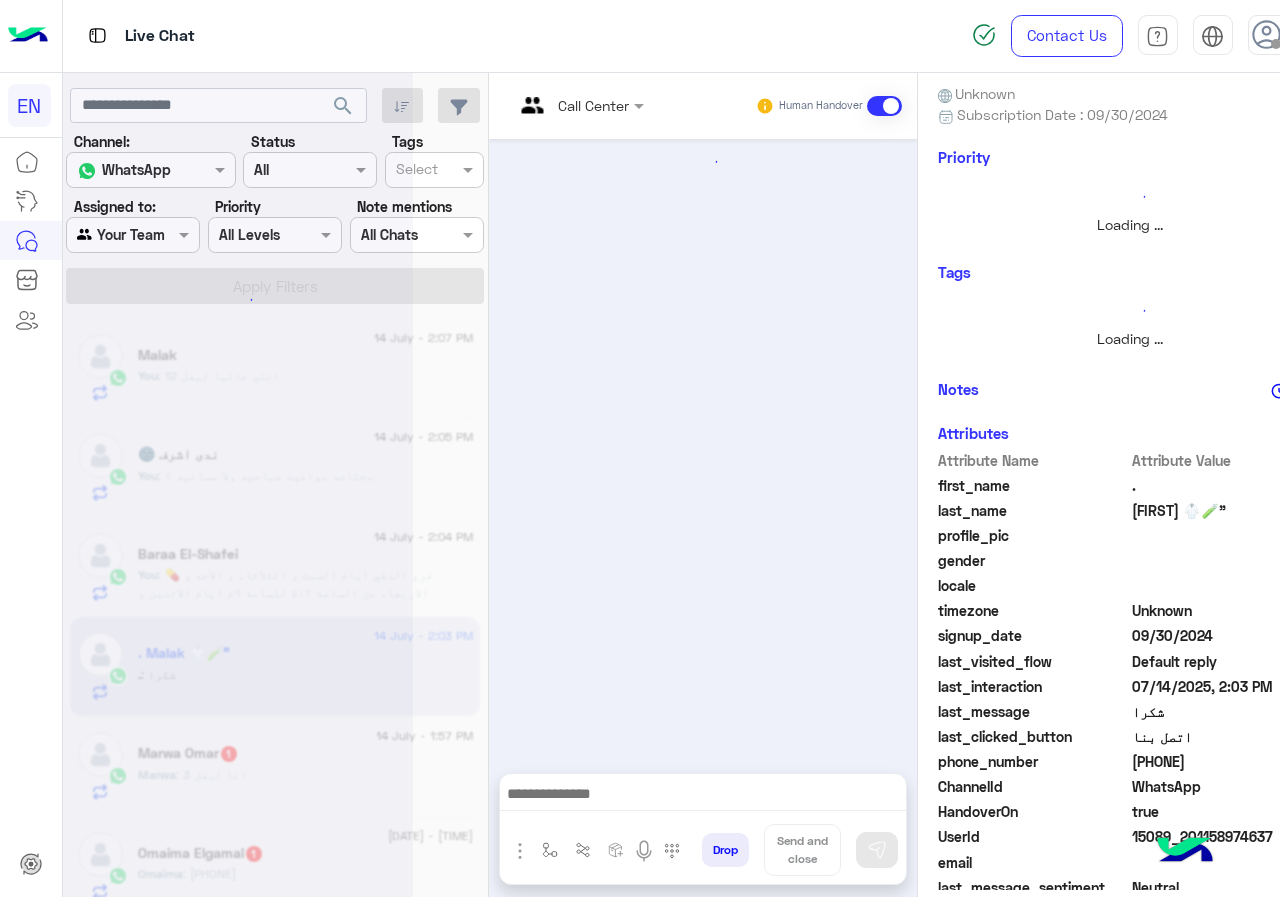 scroll, scrollTop: 0, scrollLeft: 0, axis: both 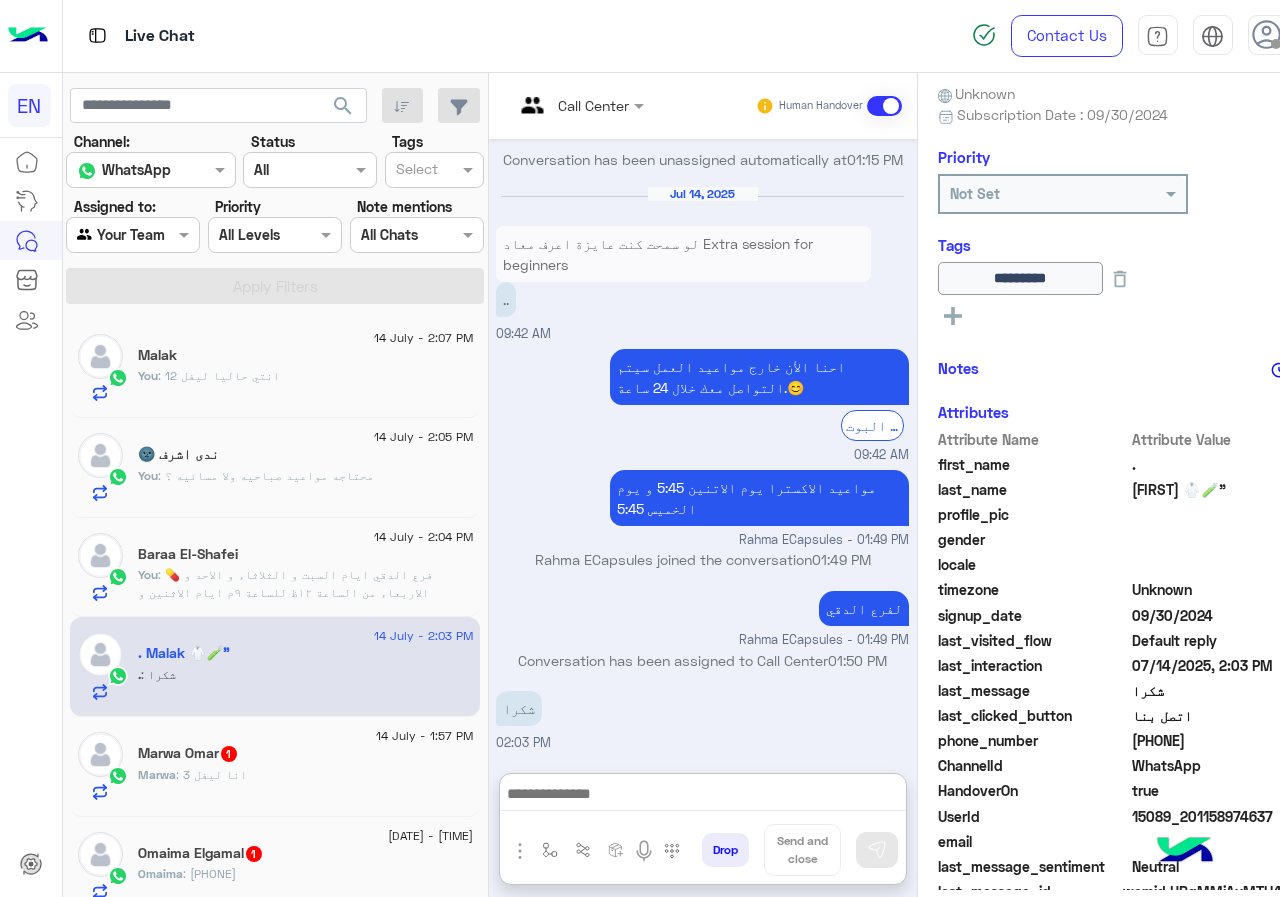 click at bounding box center (703, 796) 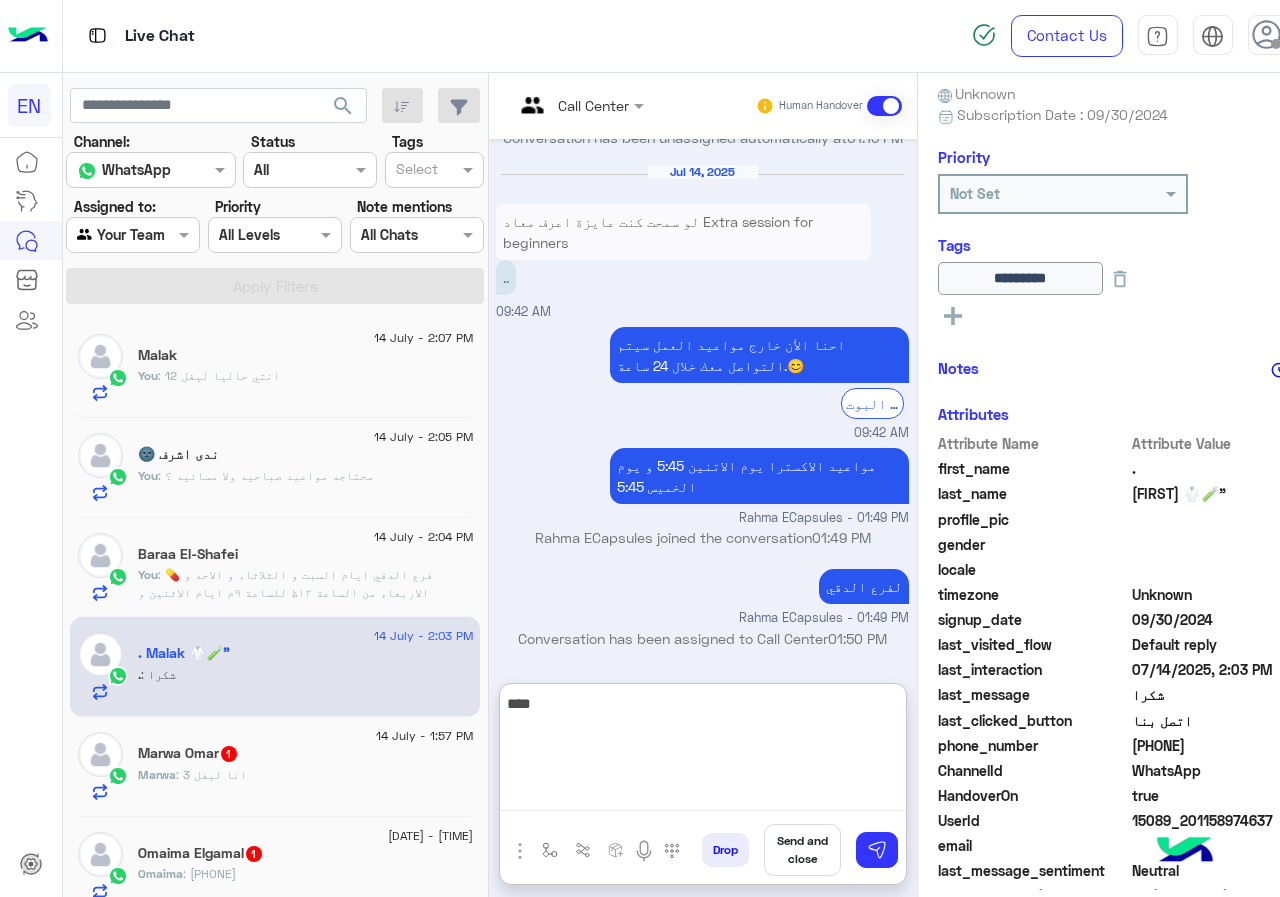 type on "****" 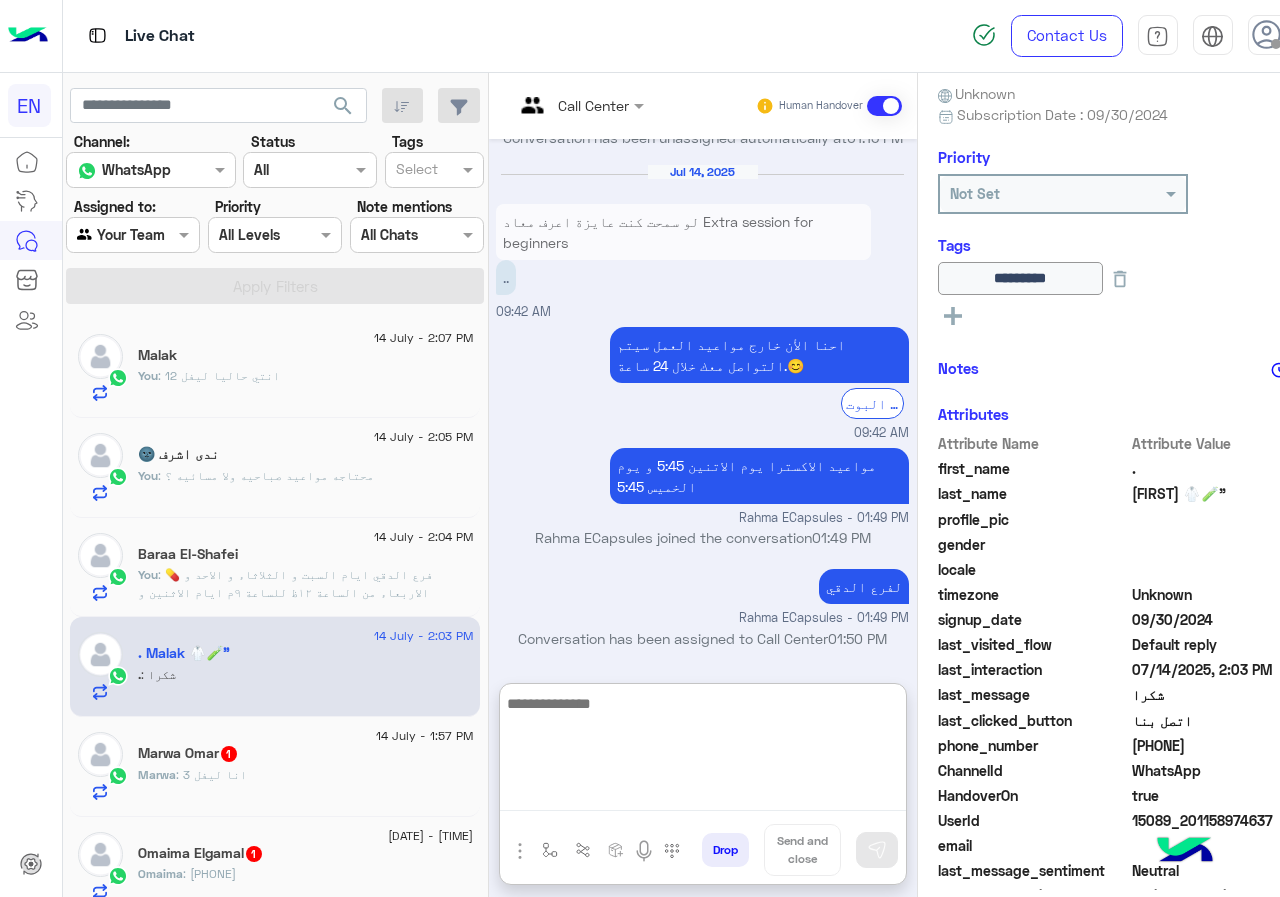 scroll, scrollTop: 1235, scrollLeft: 0, axis: vertical 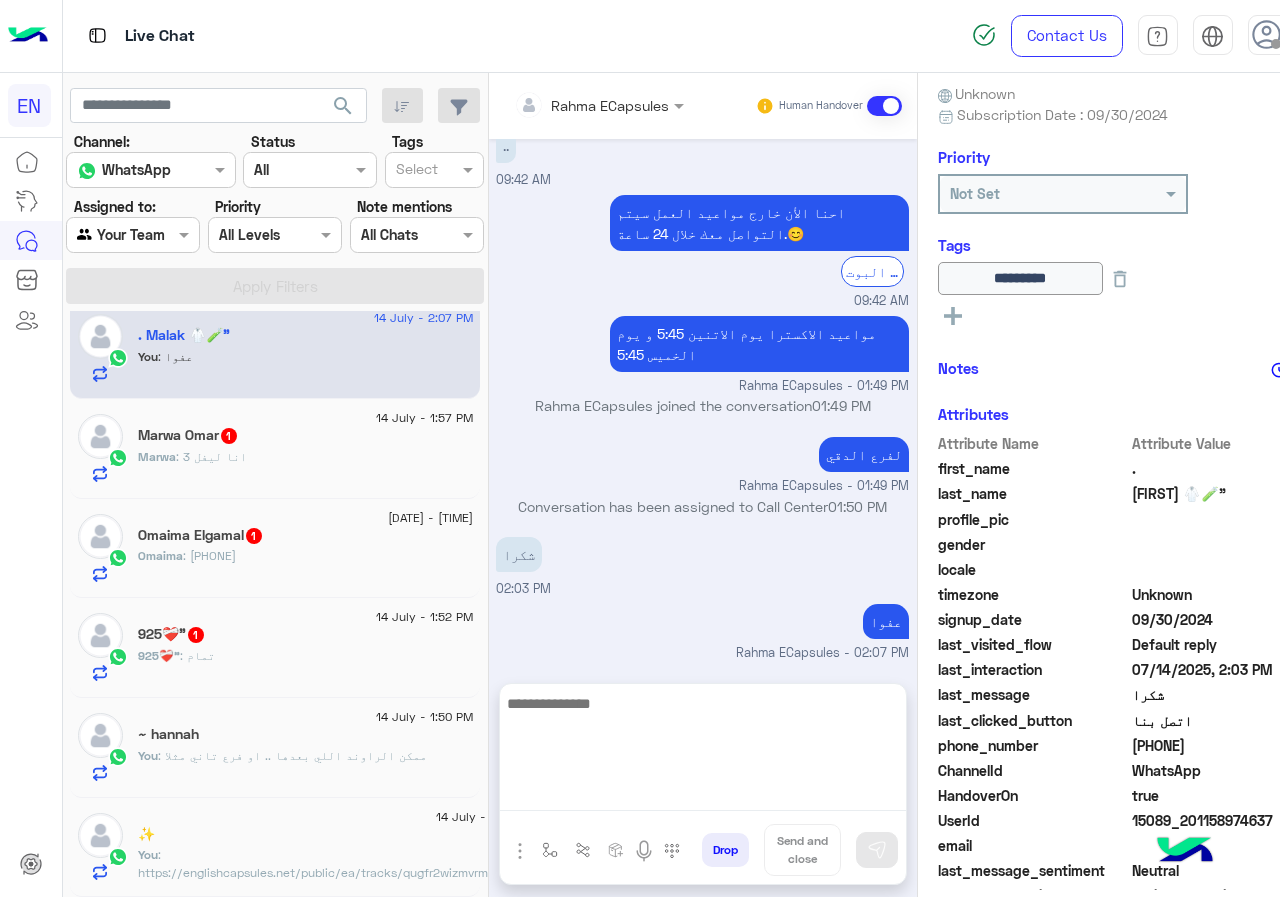 click on "Marwa Omar  1" 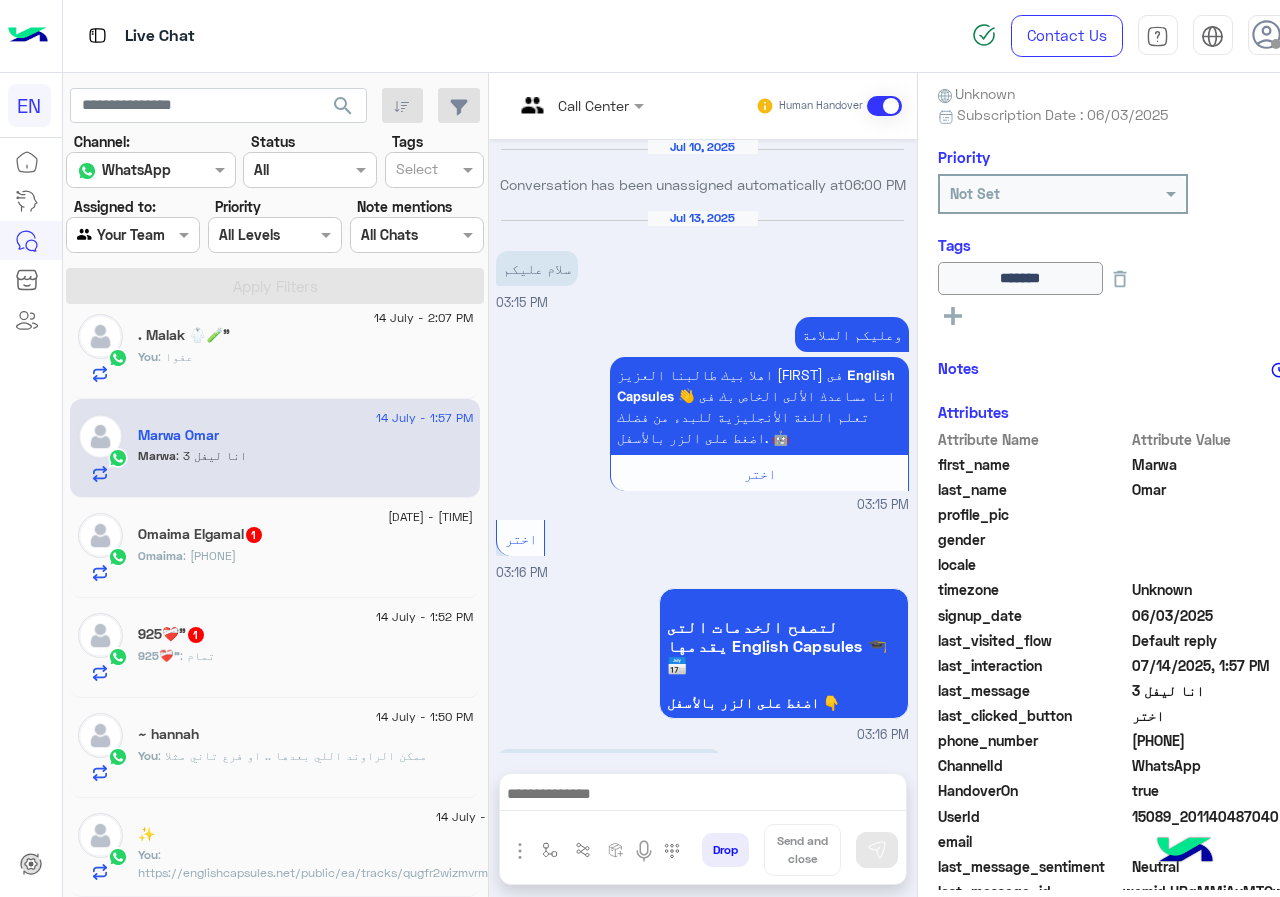scroll, scrollTop: 1001, scrollLeft: 0, axis: vertical 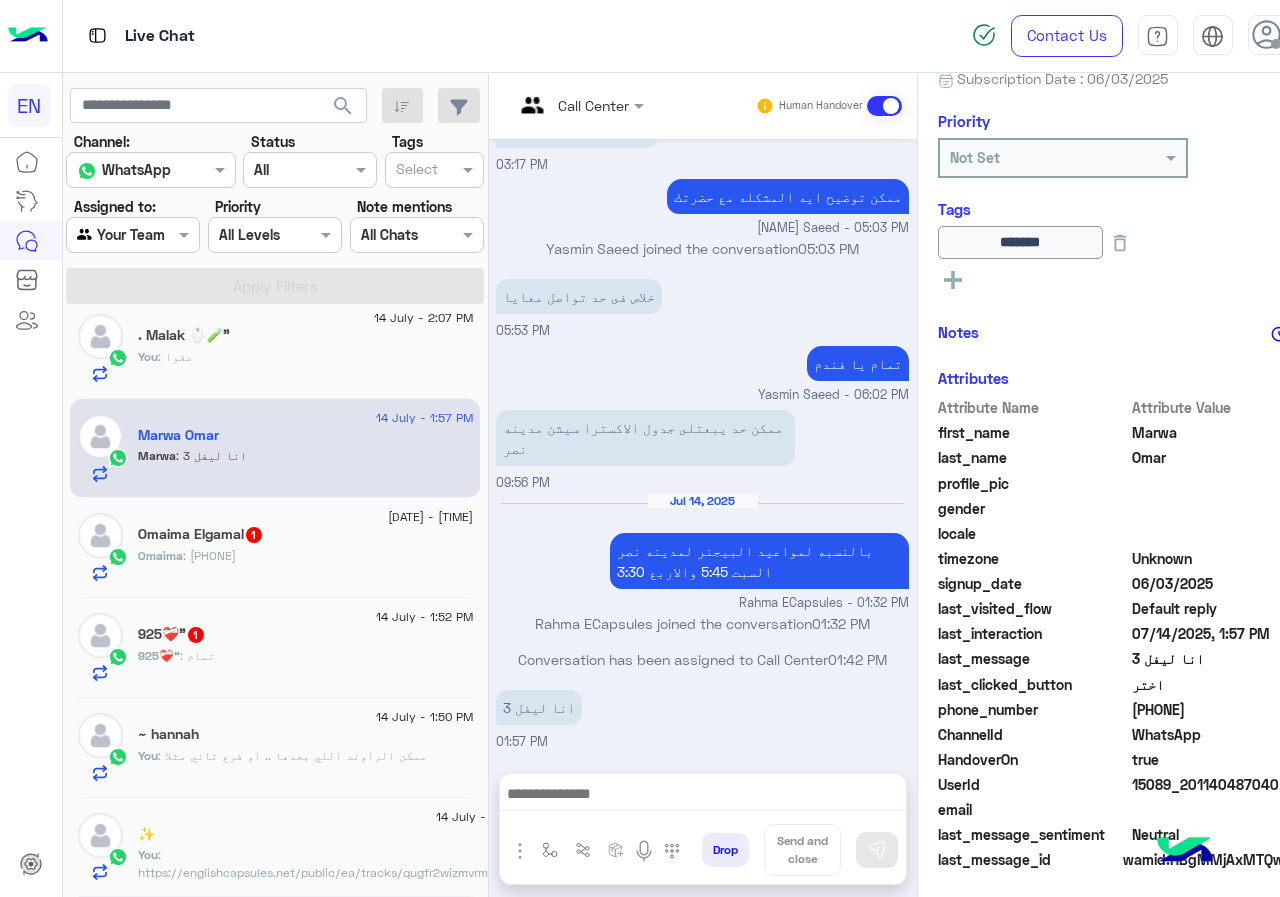 click at bounding box center [703, 796] 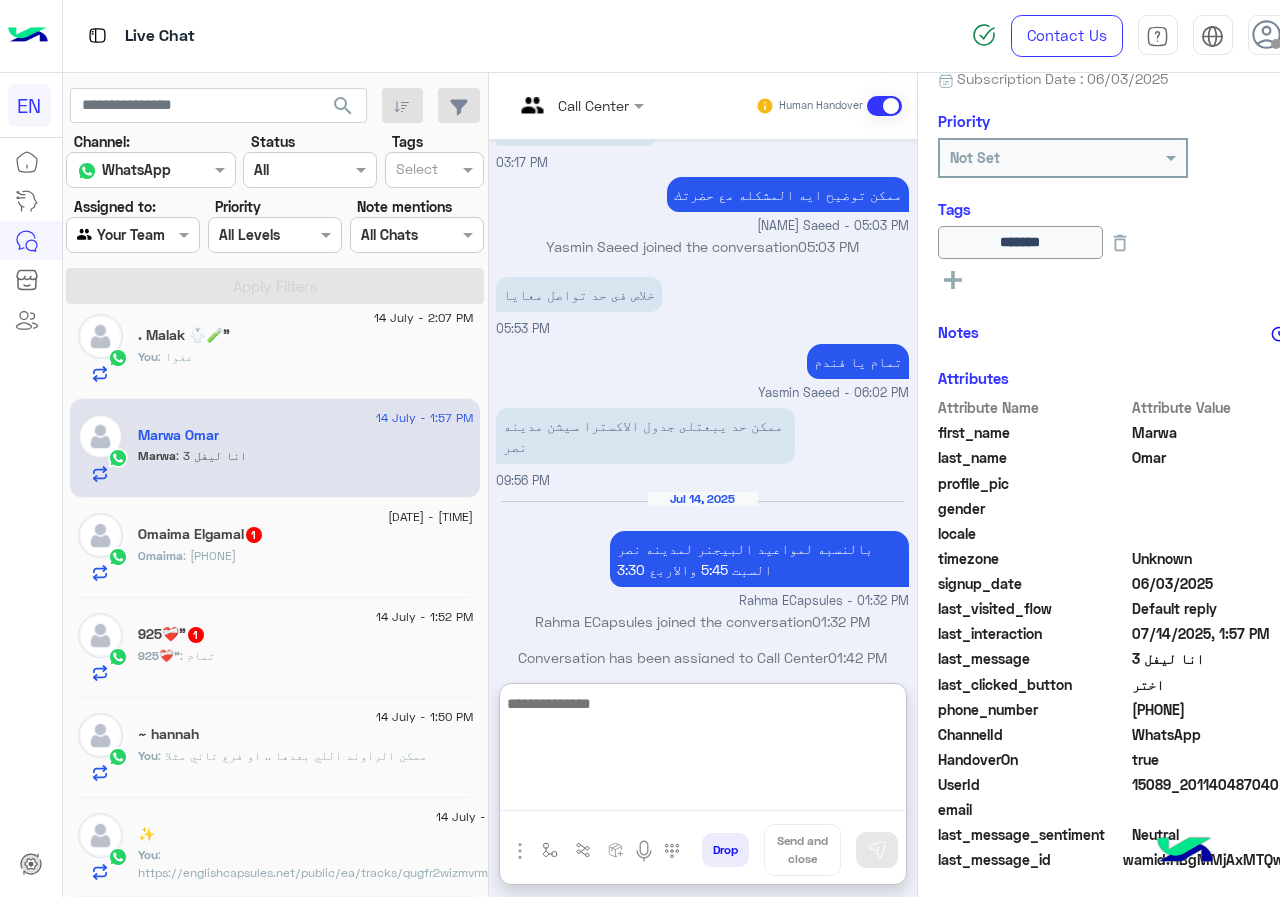 scroll, scrollTop: 1091, scrollLeft: 0, axis: vertical 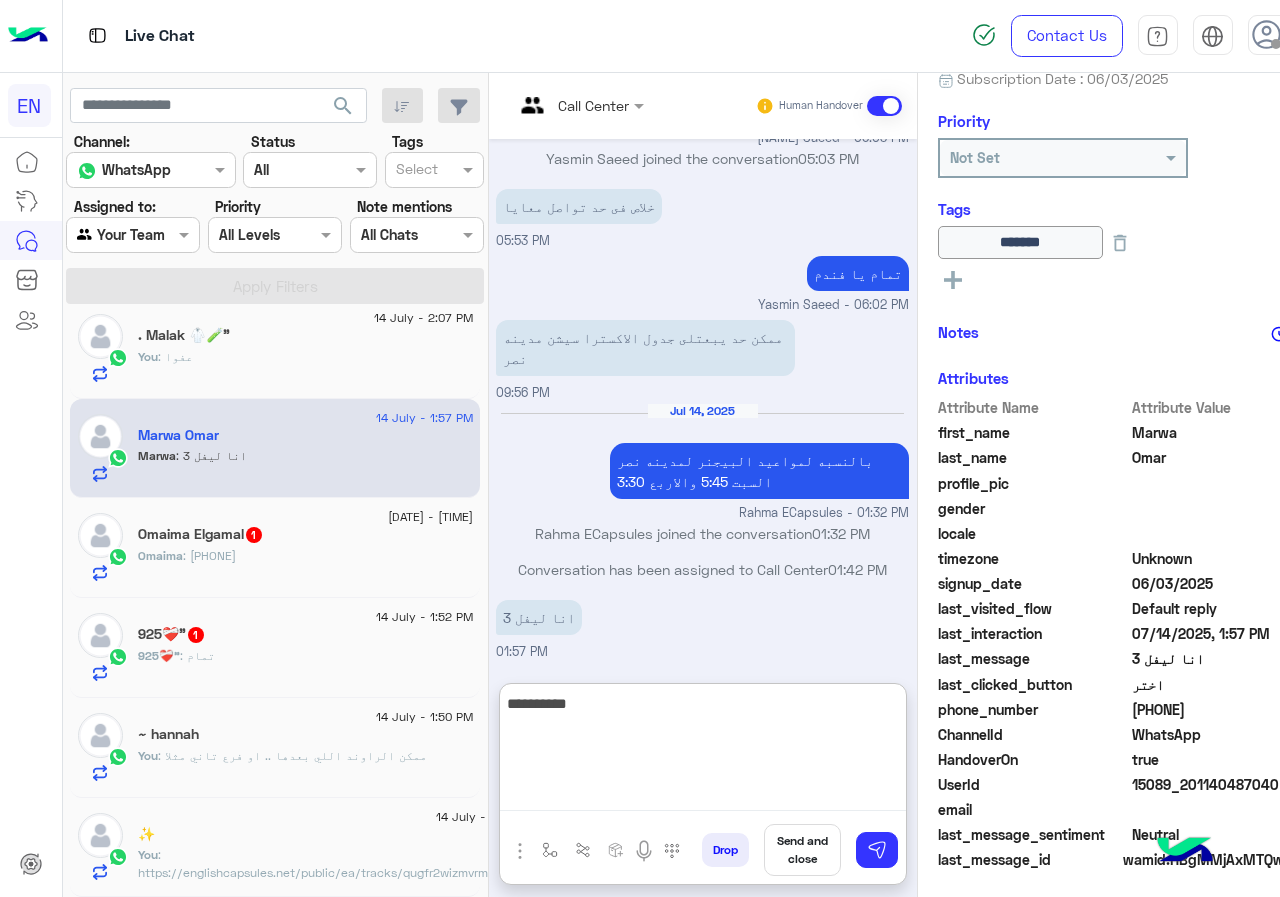 type on "**********" 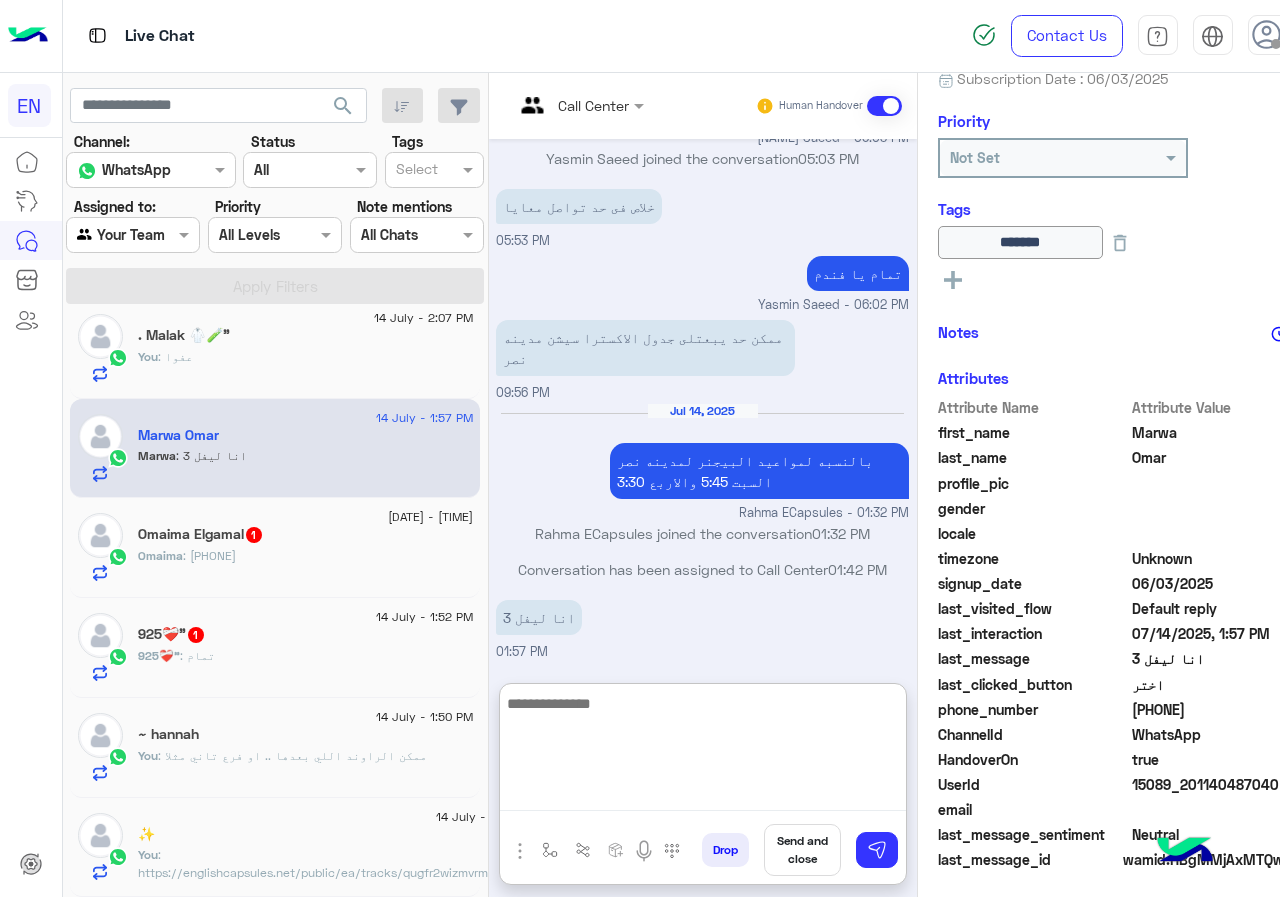 scroll, scrollTop: 1155, scrollLeft: 0, axis: vertical 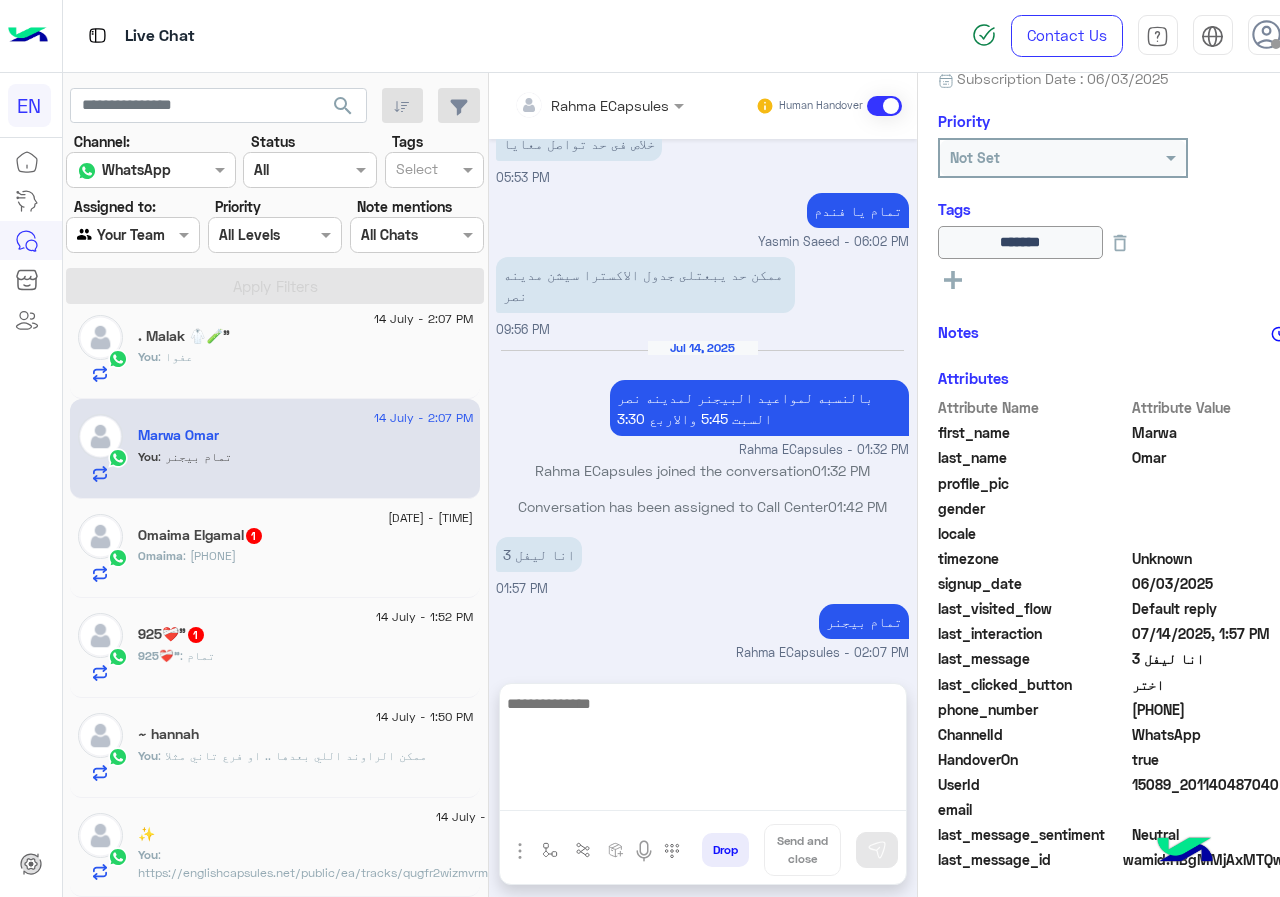 click on "[FIRST] : [PHONE]" 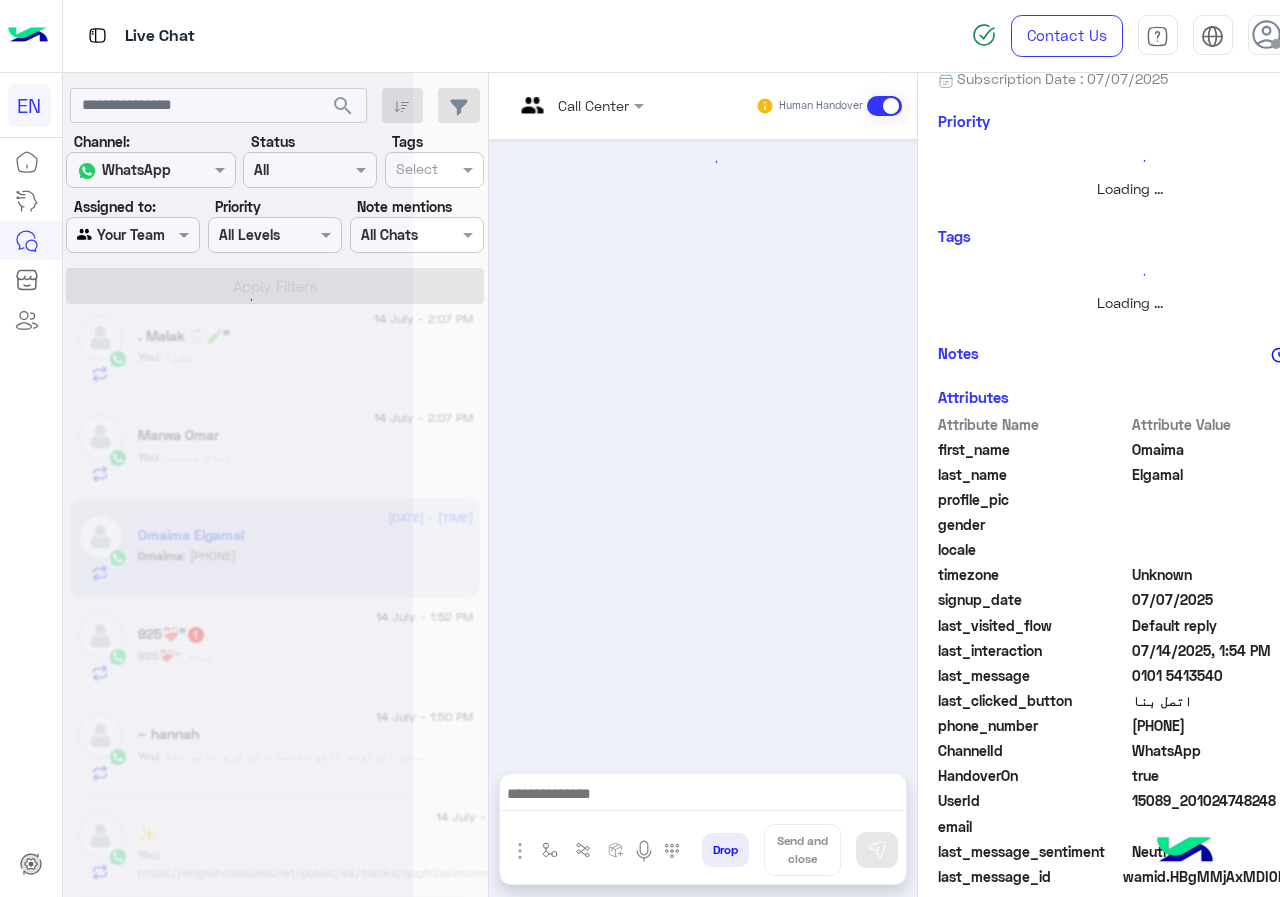 scroll, scrollTop: 176, scrollLeft: 0, axis: vertical 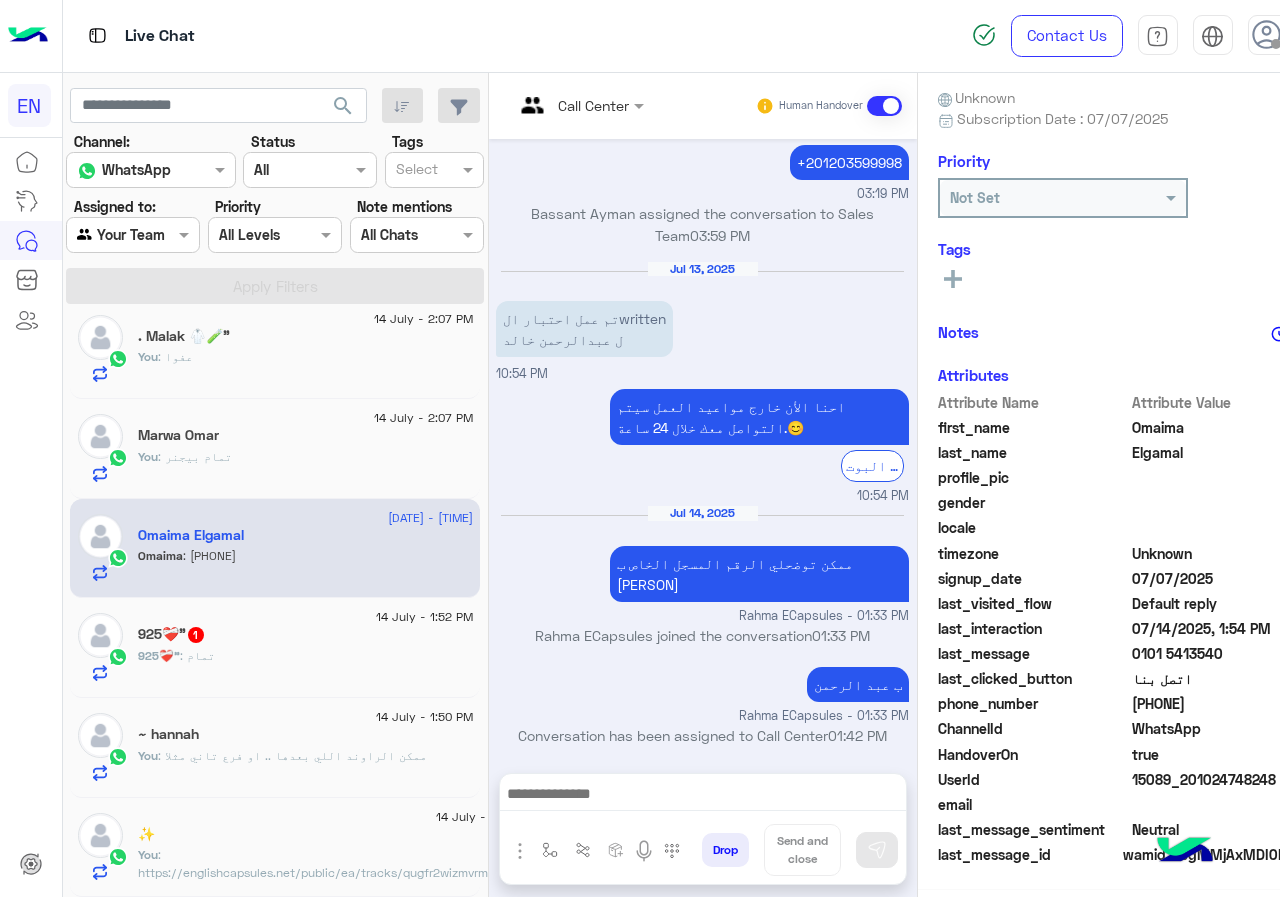 click on "925❤️‍🩹" : تمام" 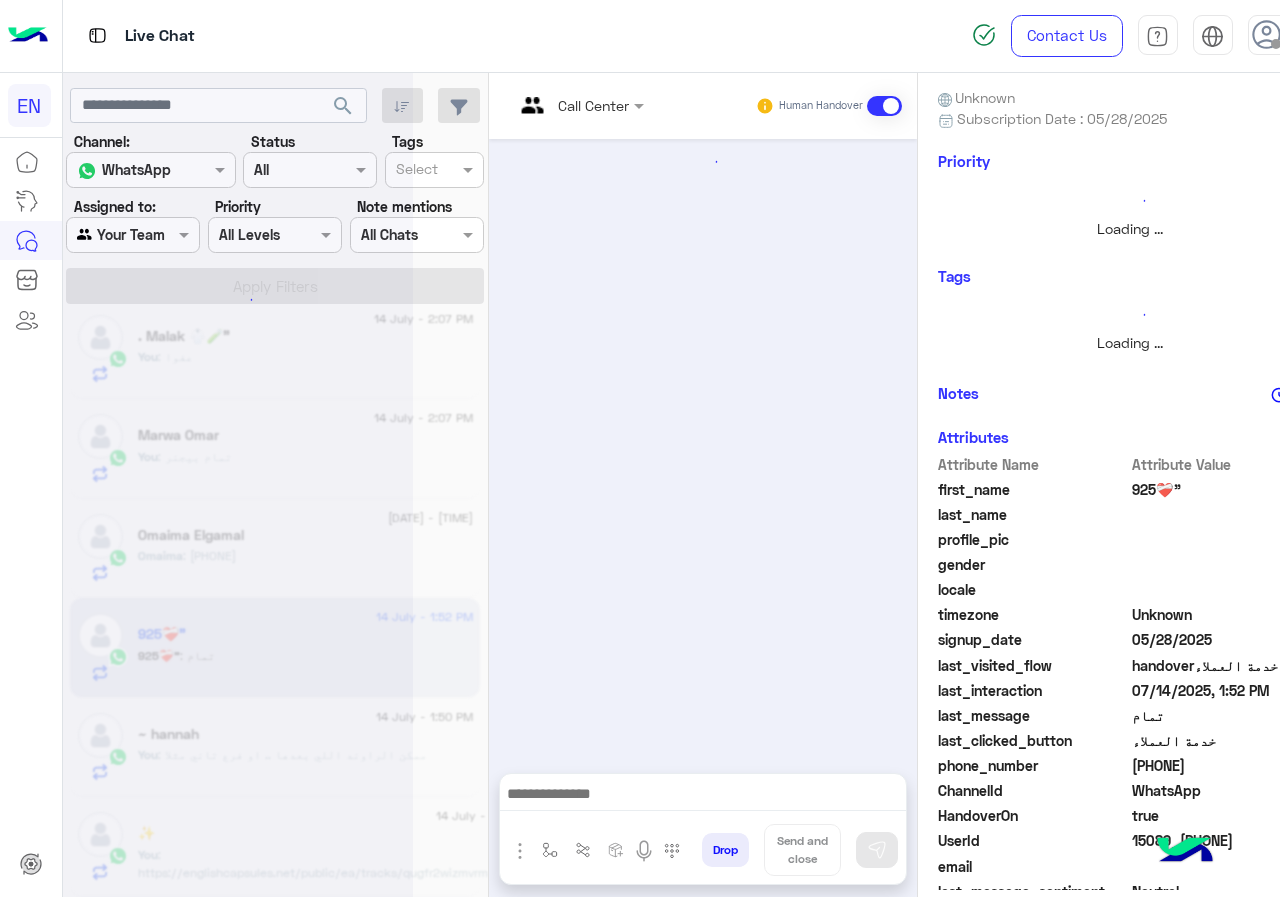 scroll, scrollTop: 216, scrollLeft: 0, axis: vertical 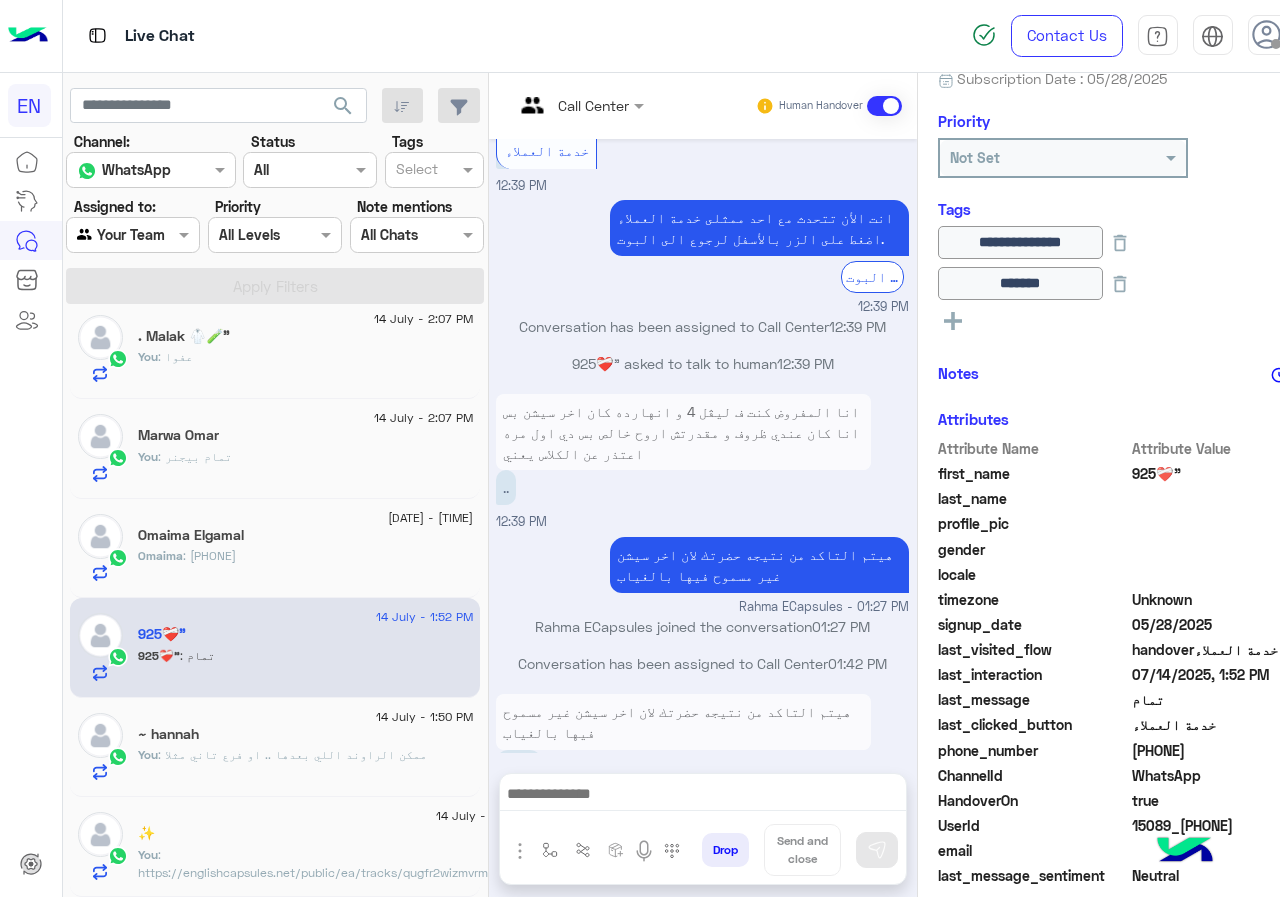 click at bounding box center (703, 796) 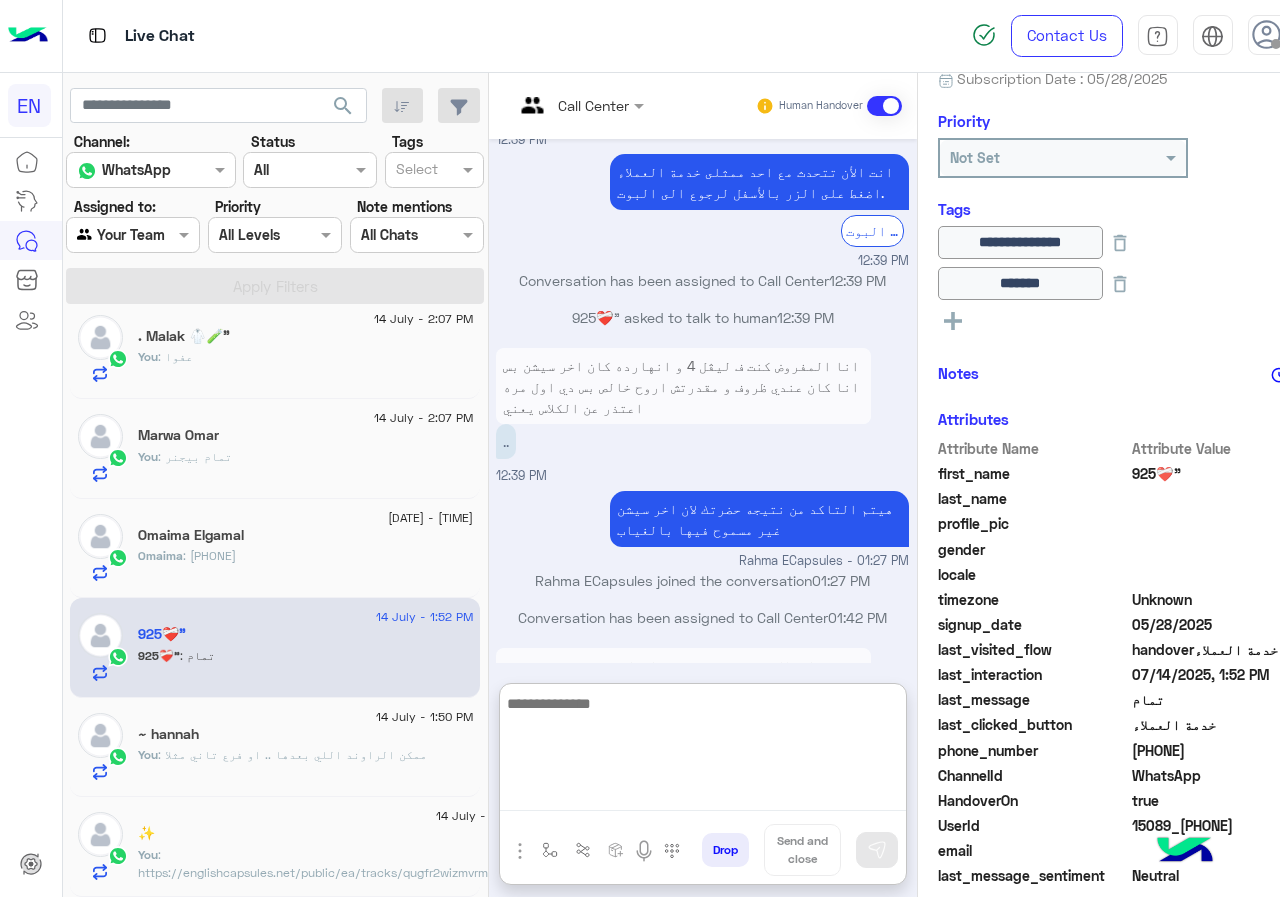 scroll, scrollTop: 1274, scrollLeft: 0, axis: vertical 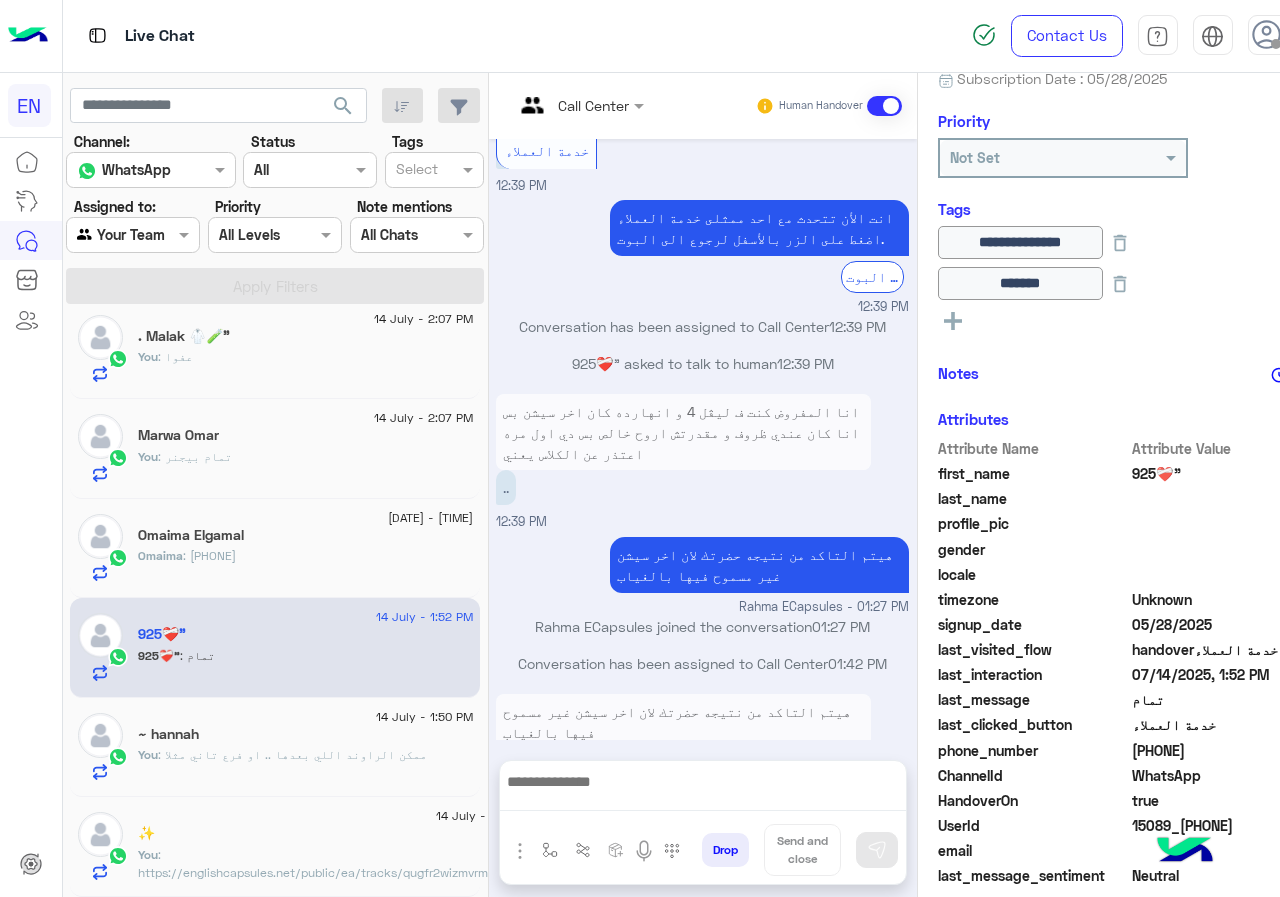 drag, startPoint x: 1134, startPoint y: 748, endPoint x: 1259, endPoint y: 748, distance: 125 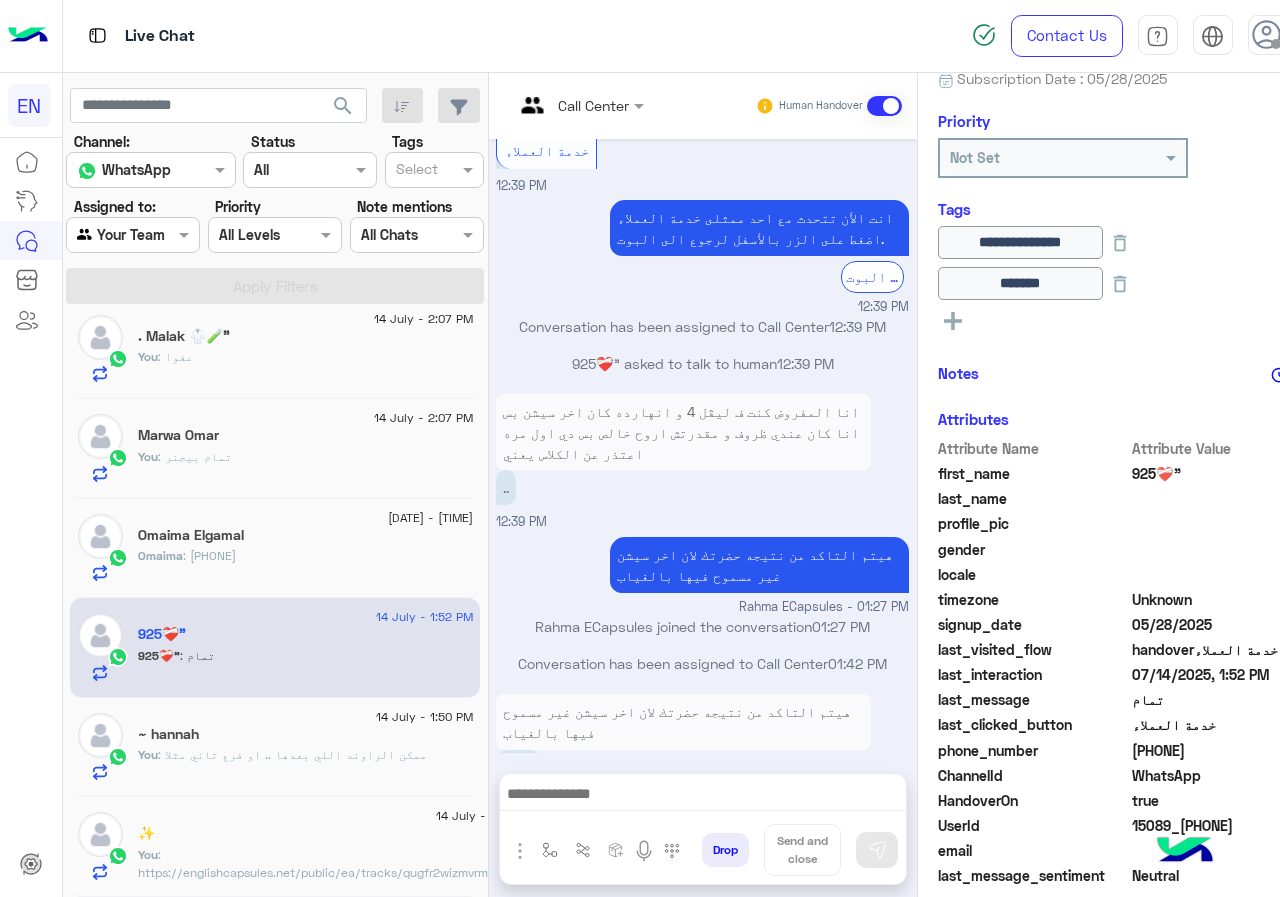 click on "Omaima Elgamal" 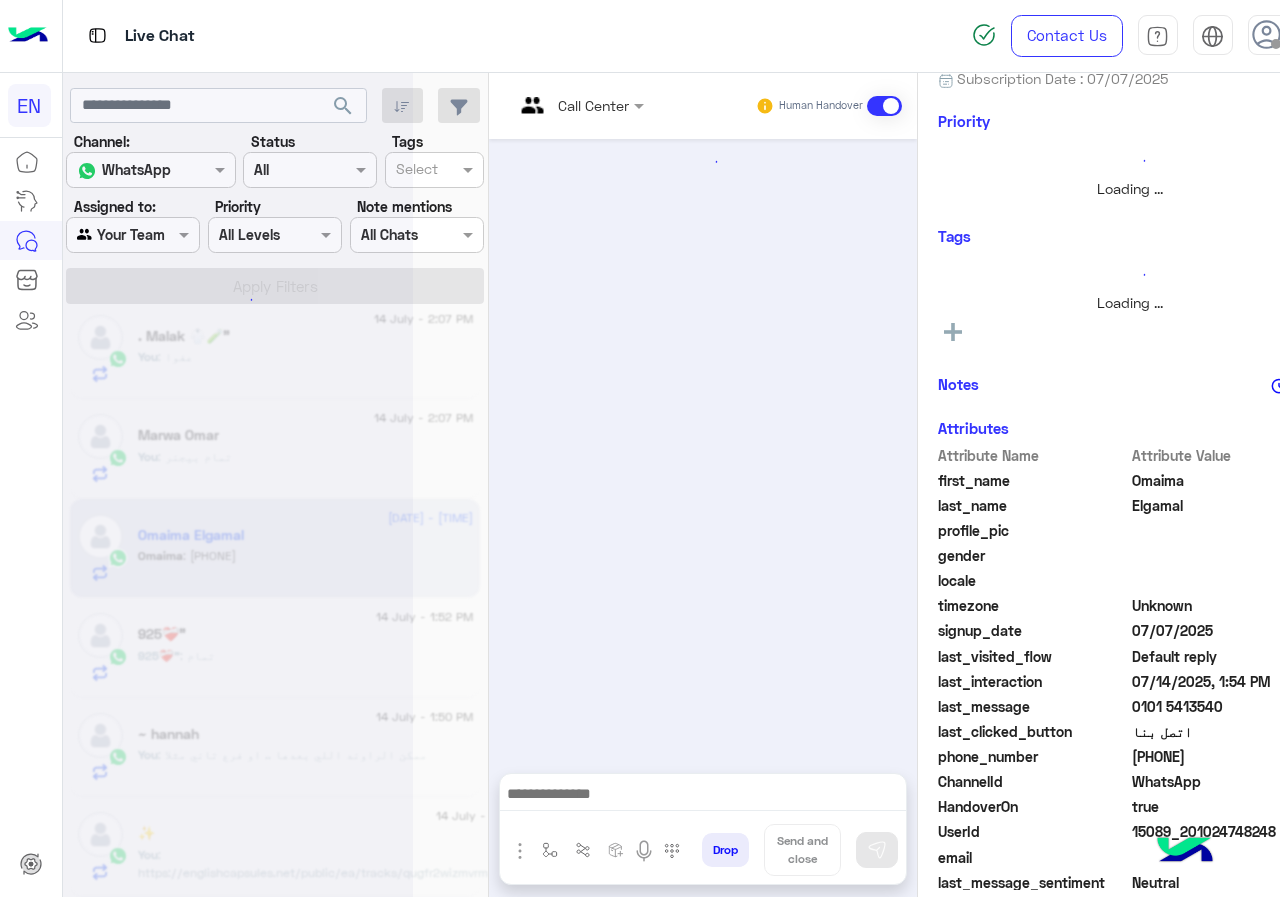 scroll, scrollTop: 2107, scrollLeft: 0, axis: vertical 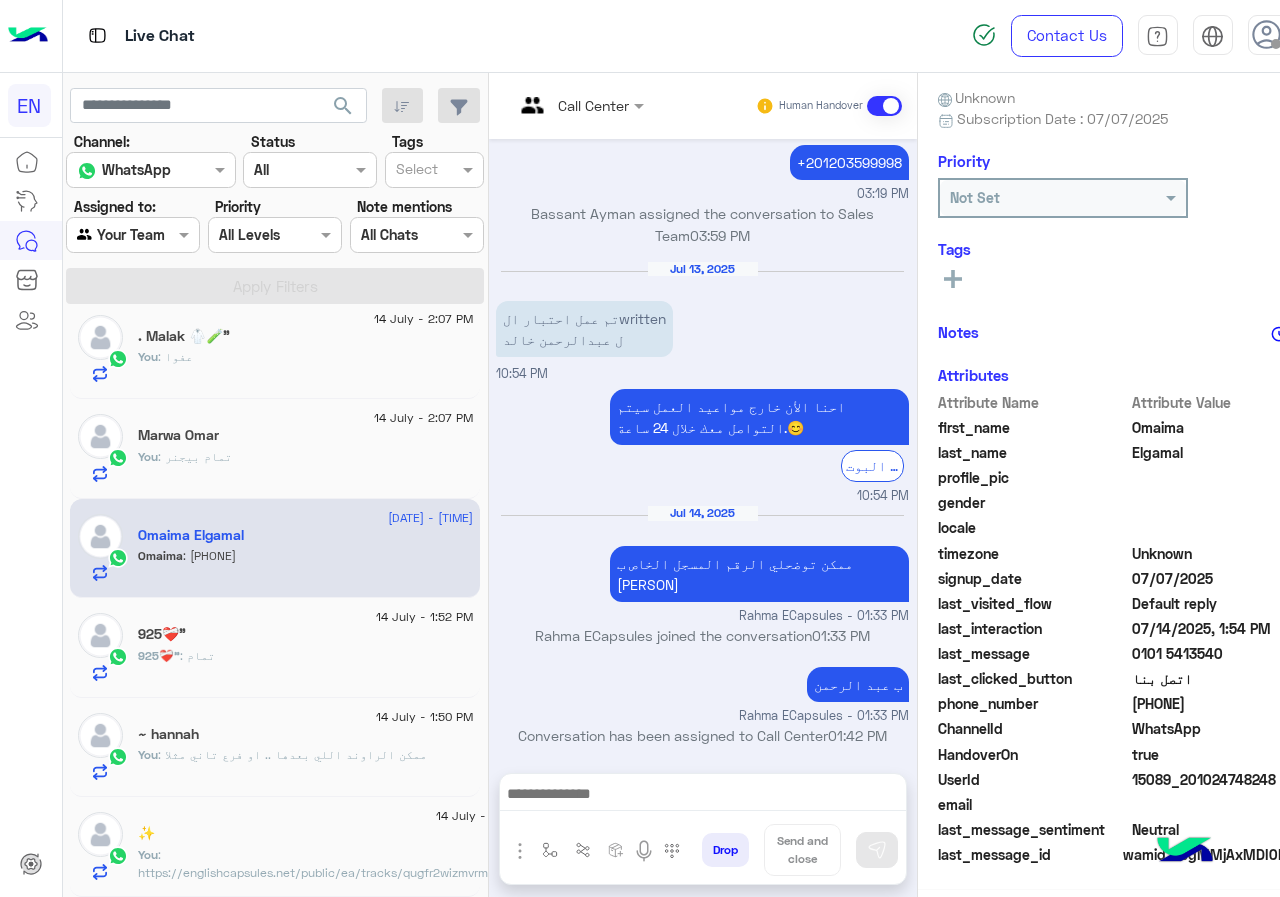 click on "0101 5413540" at bounding box center (547, 784) 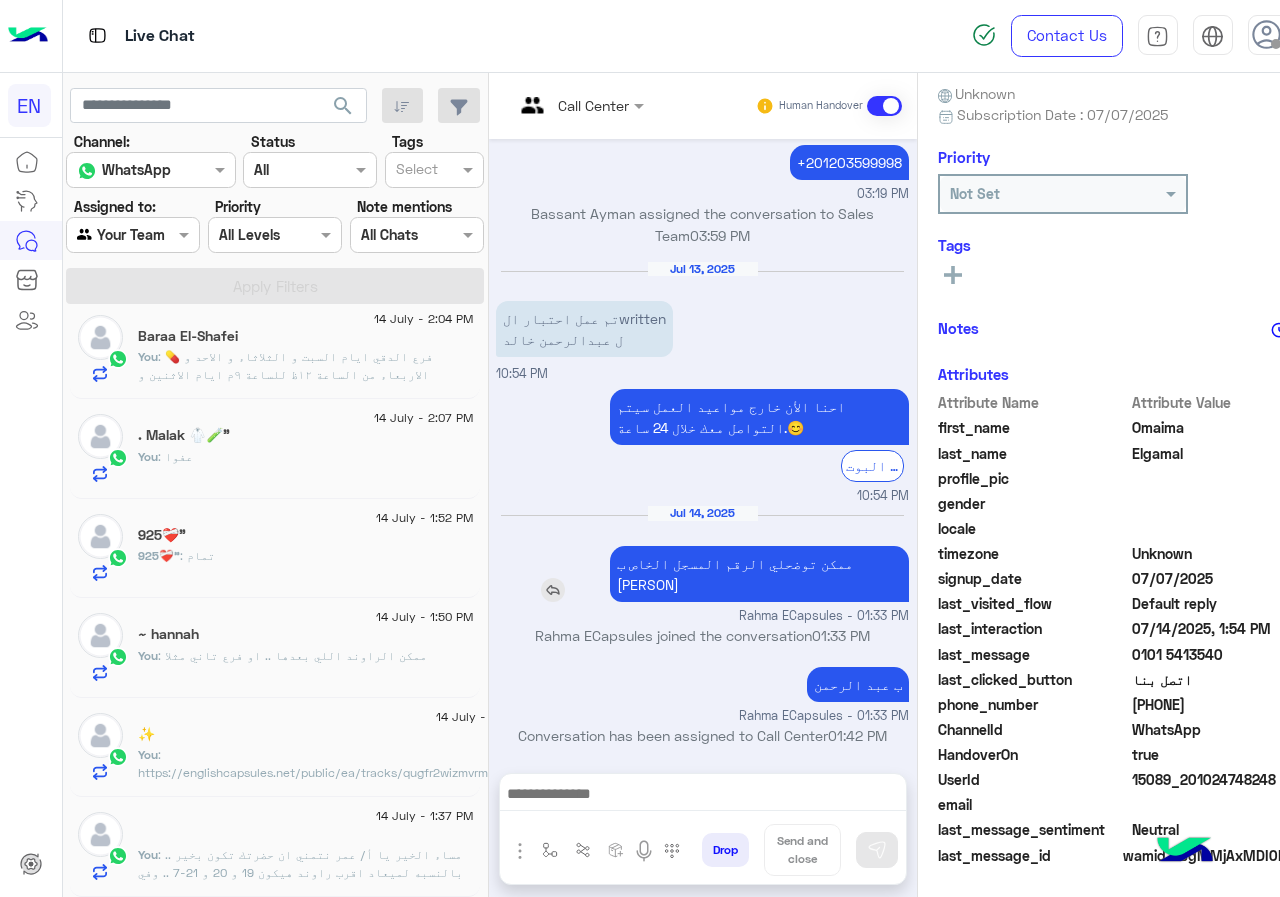 click on "ممكن توضحلي الرقم المسجل الخاص ب [PERSON]" at bounding box center (702, 574) 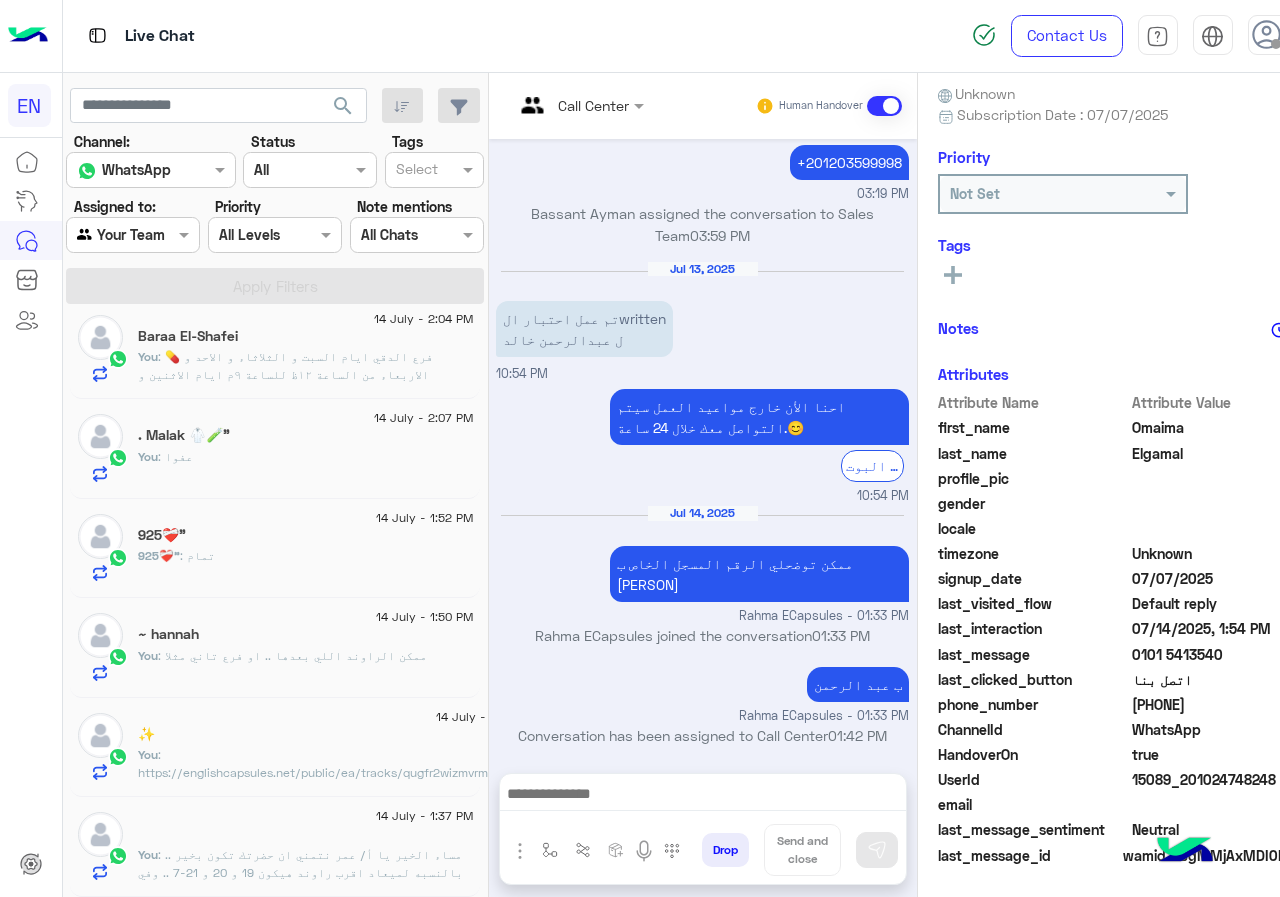click at bounding box center [703, 799] 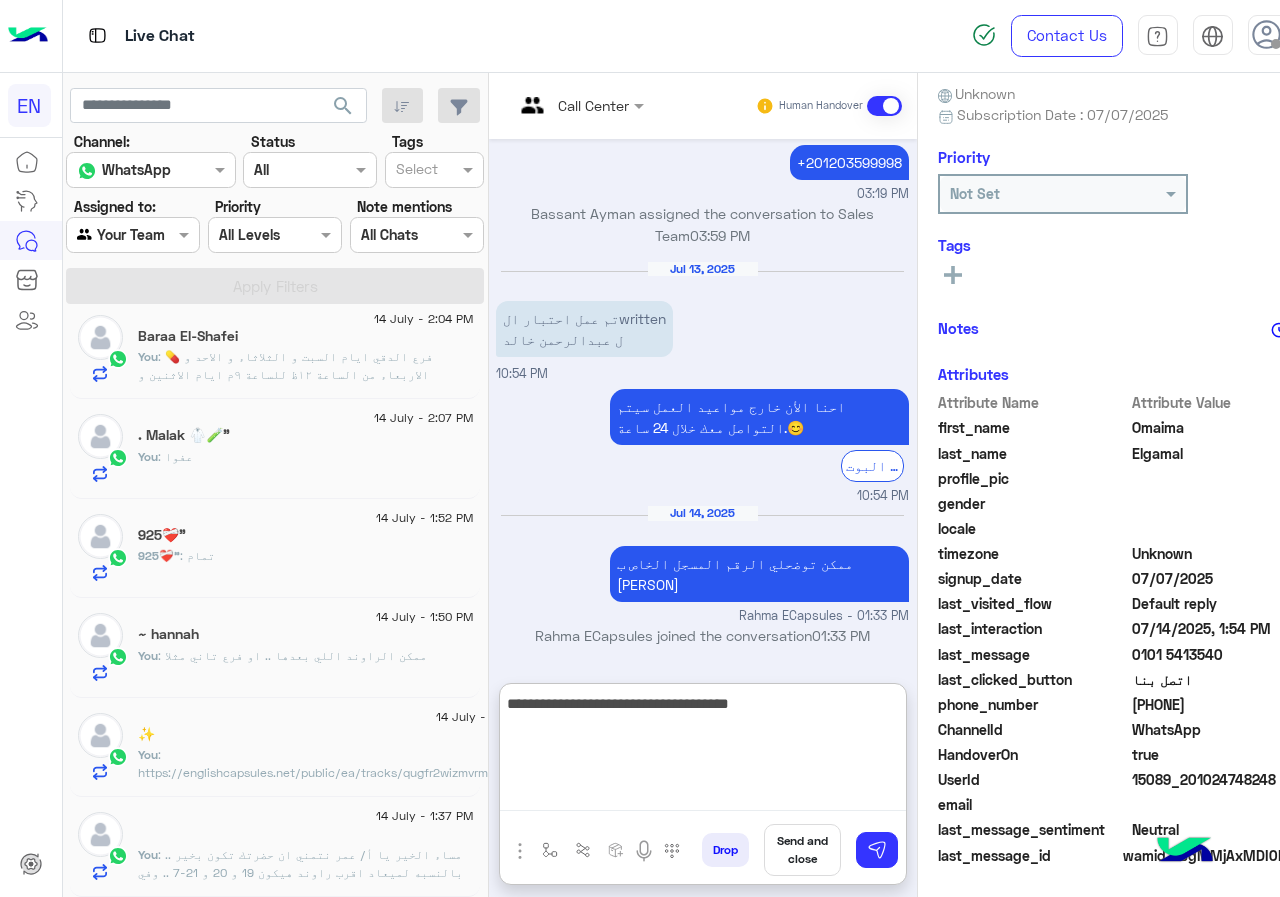 type on "**********" 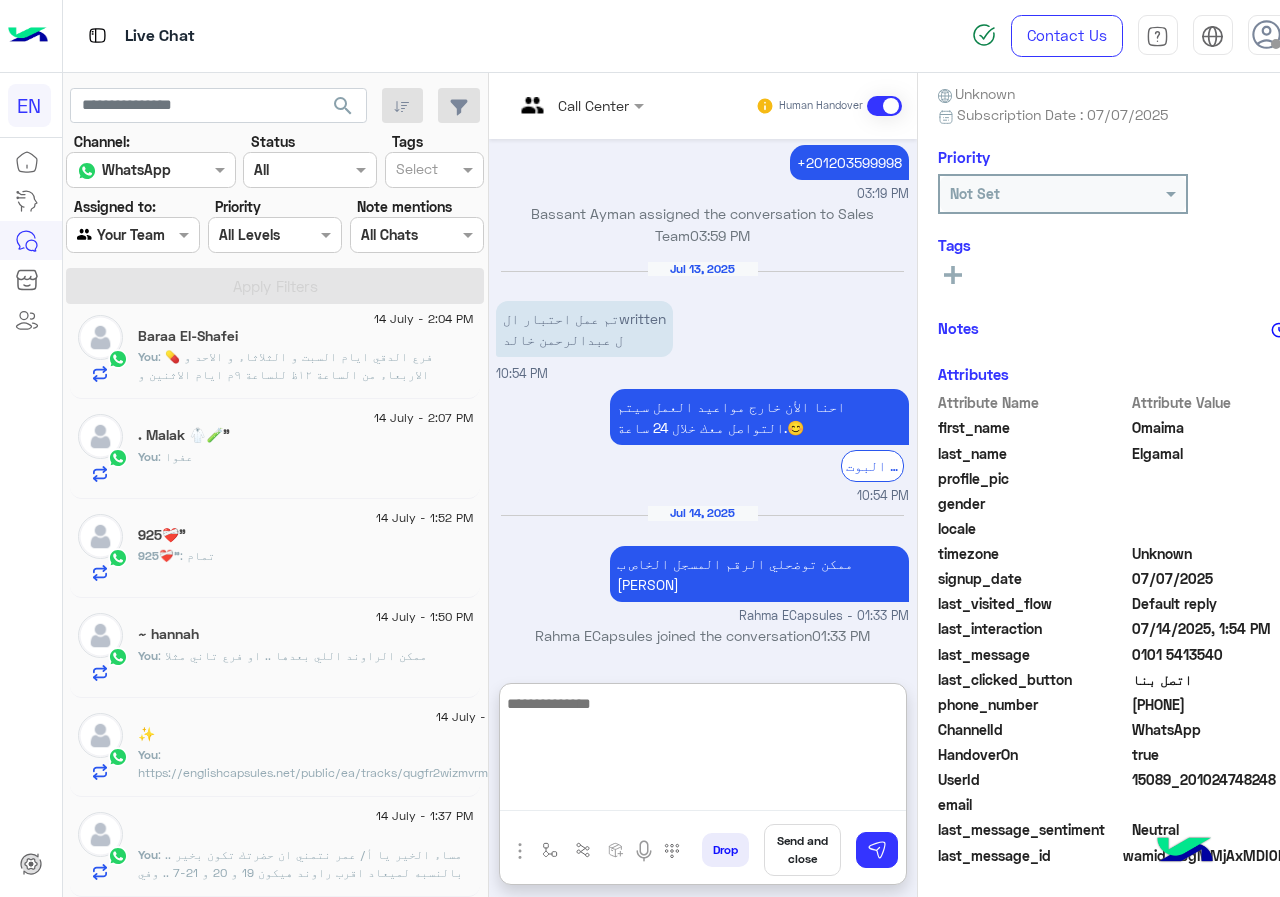 scroll, scrollTop: 2261, scrollLeft: 0, axis: vertical 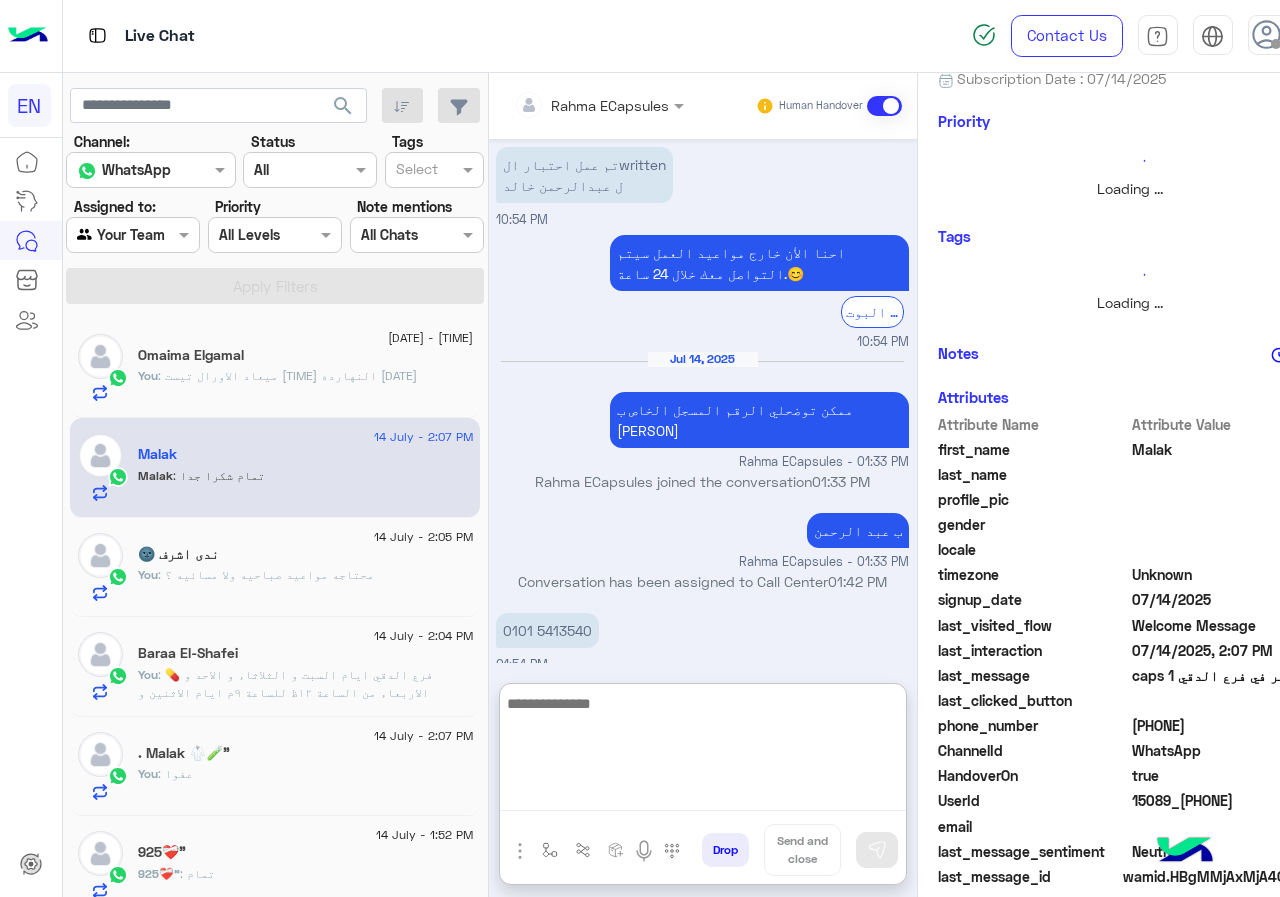 type 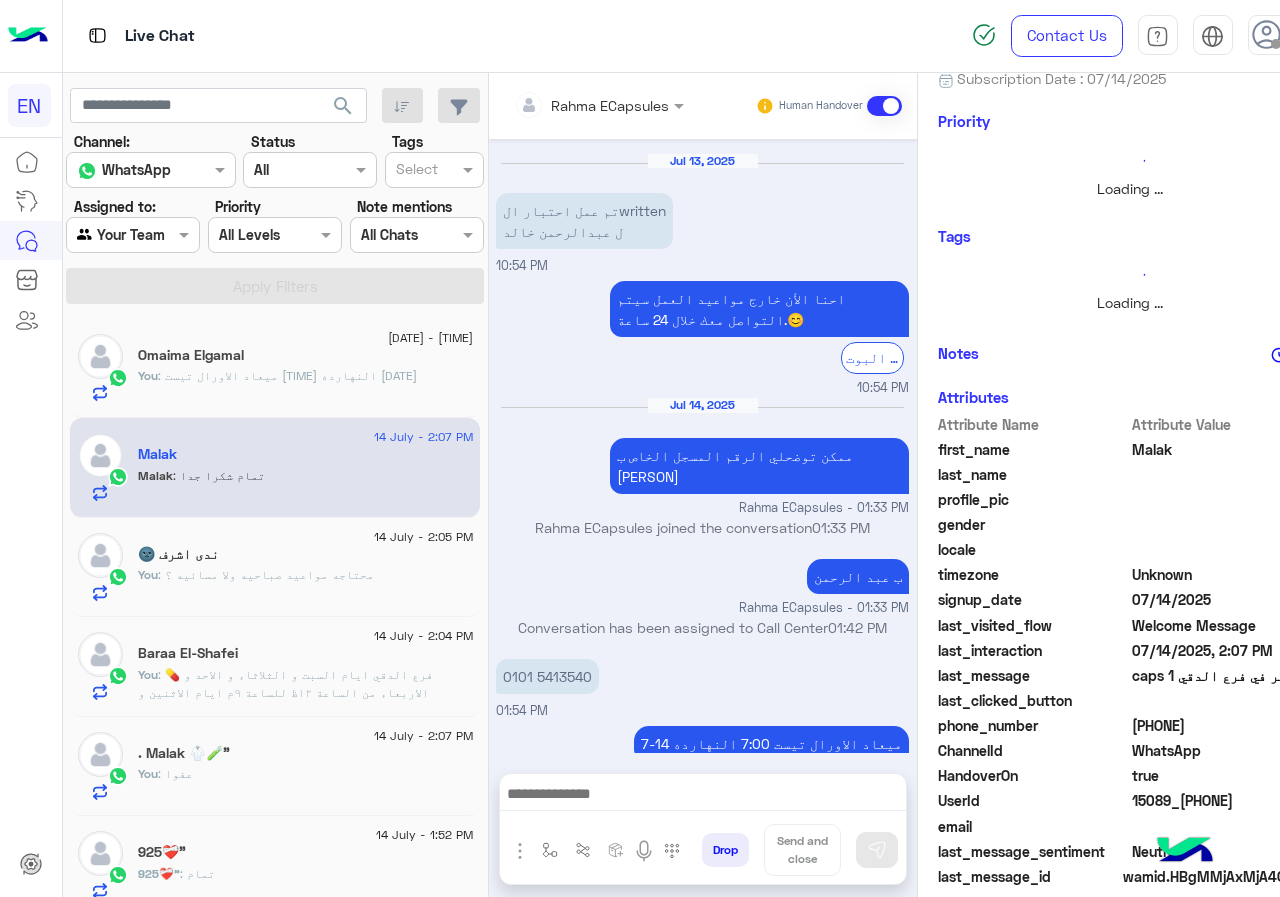 scroll, scrollTop: 2171, scrollLeft: 0, axis: vertical 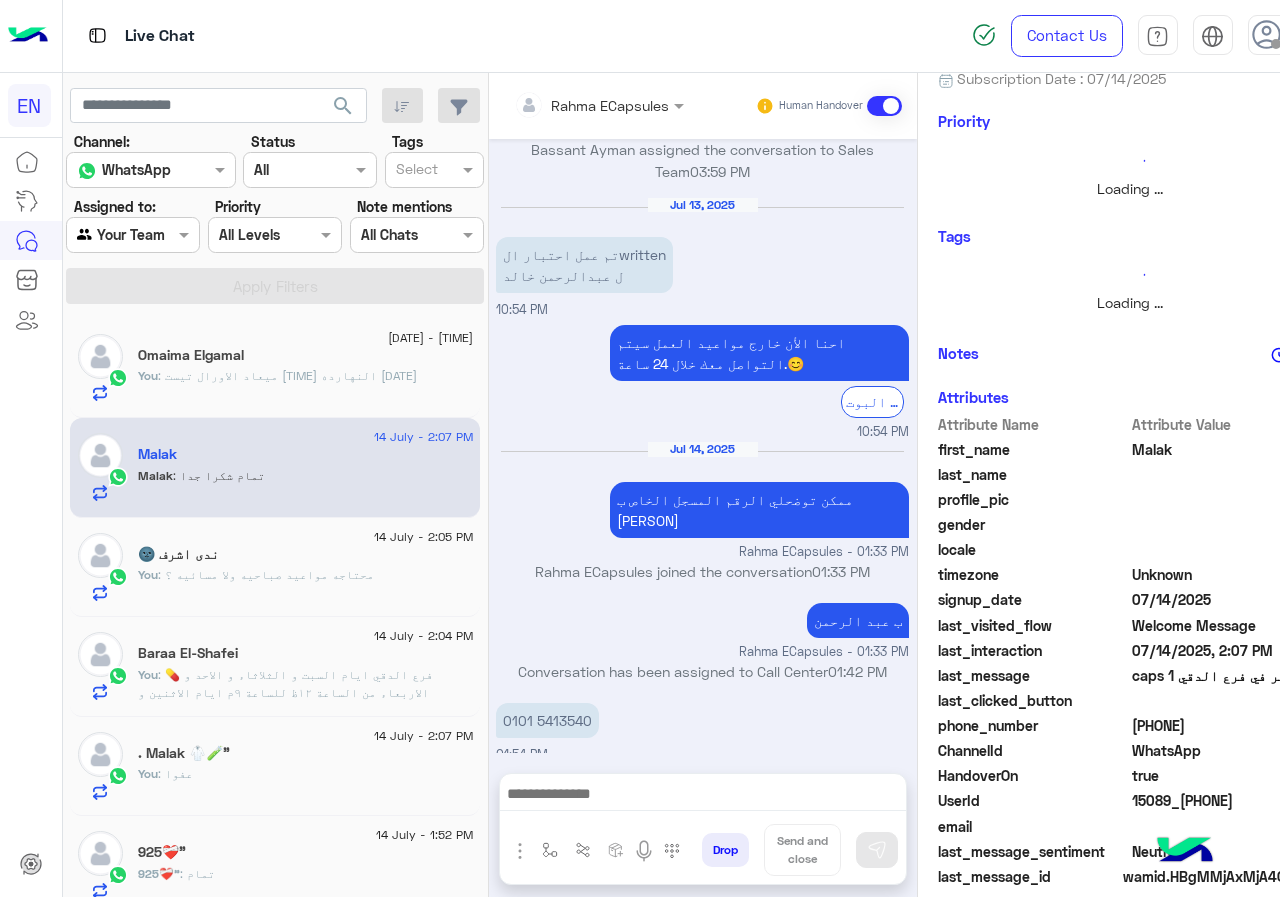 click on ": تمام شكرا جدا" 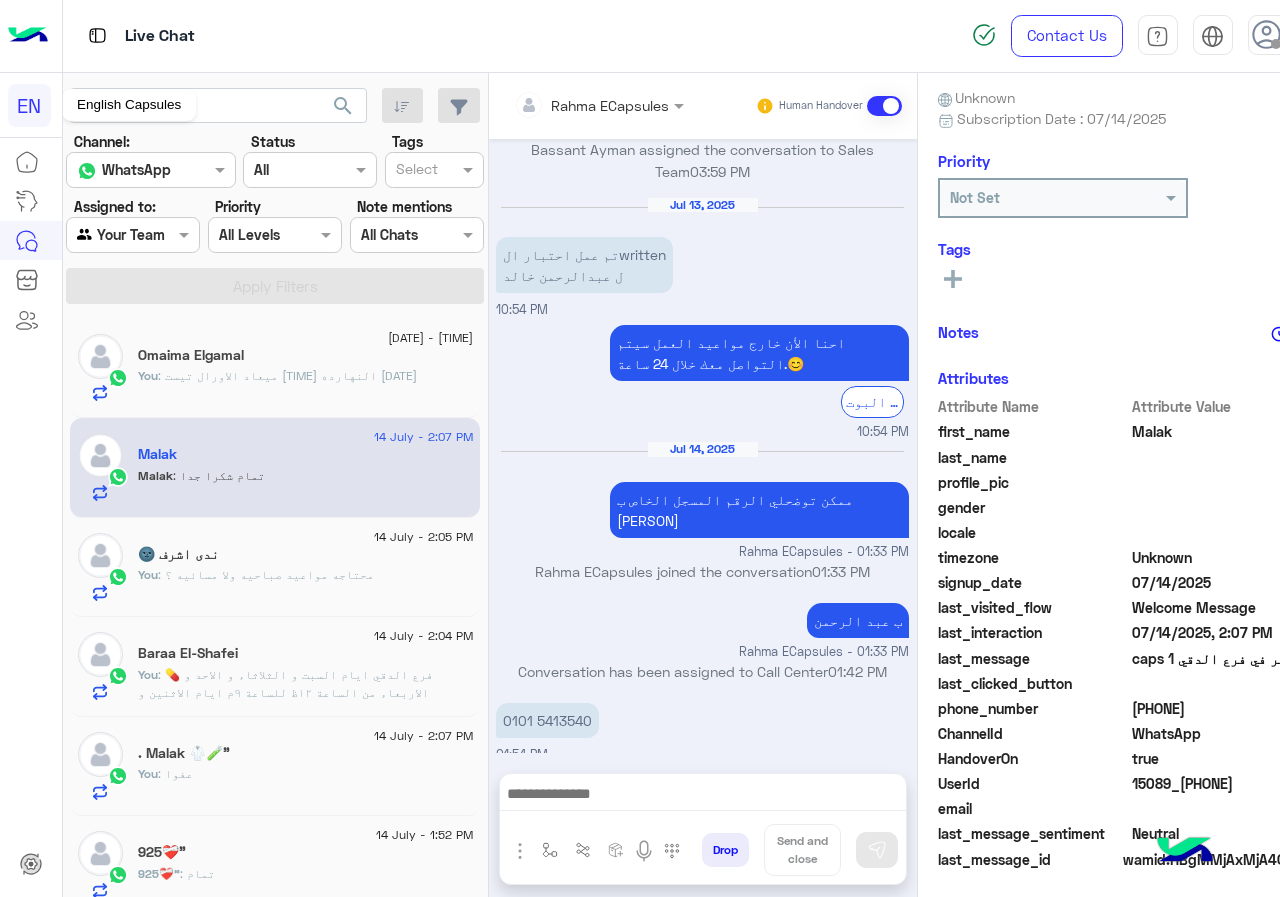 scroll, scrollTop: 180, scrollLeft: 0, axis: vertical 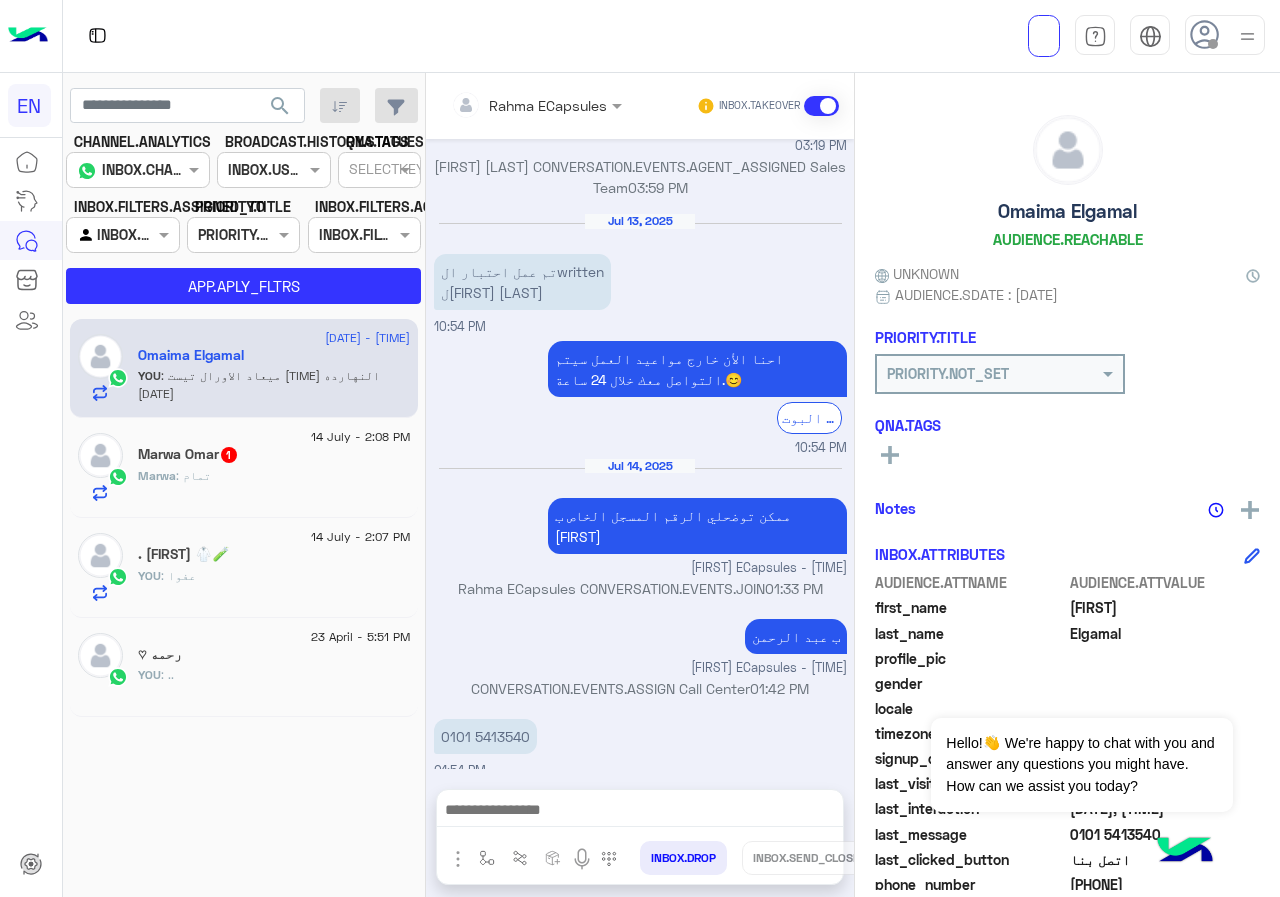 click on "14 July - 2:08 PM" 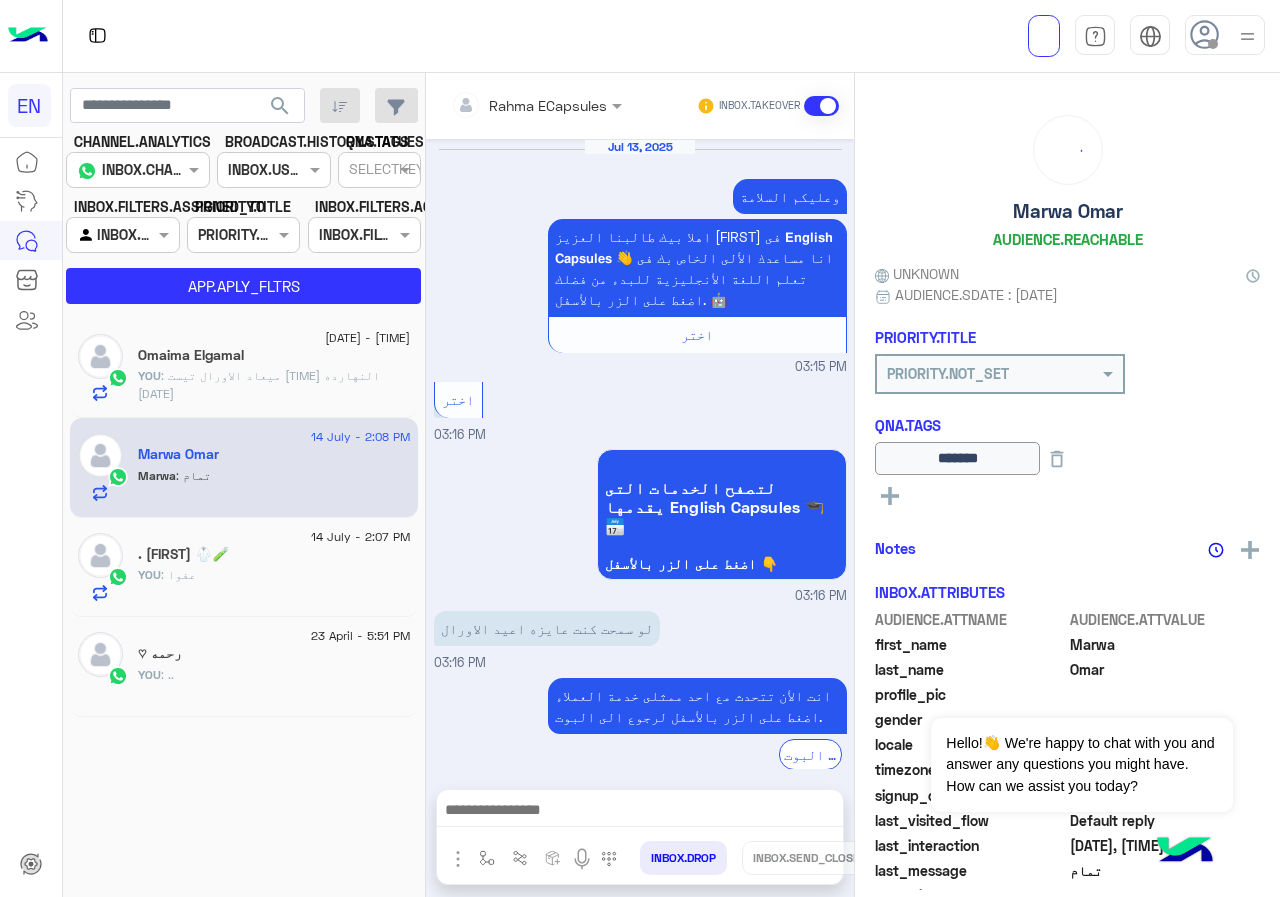 scroll, scrollTop: 956, scrollLeft: 0, axis: vertical 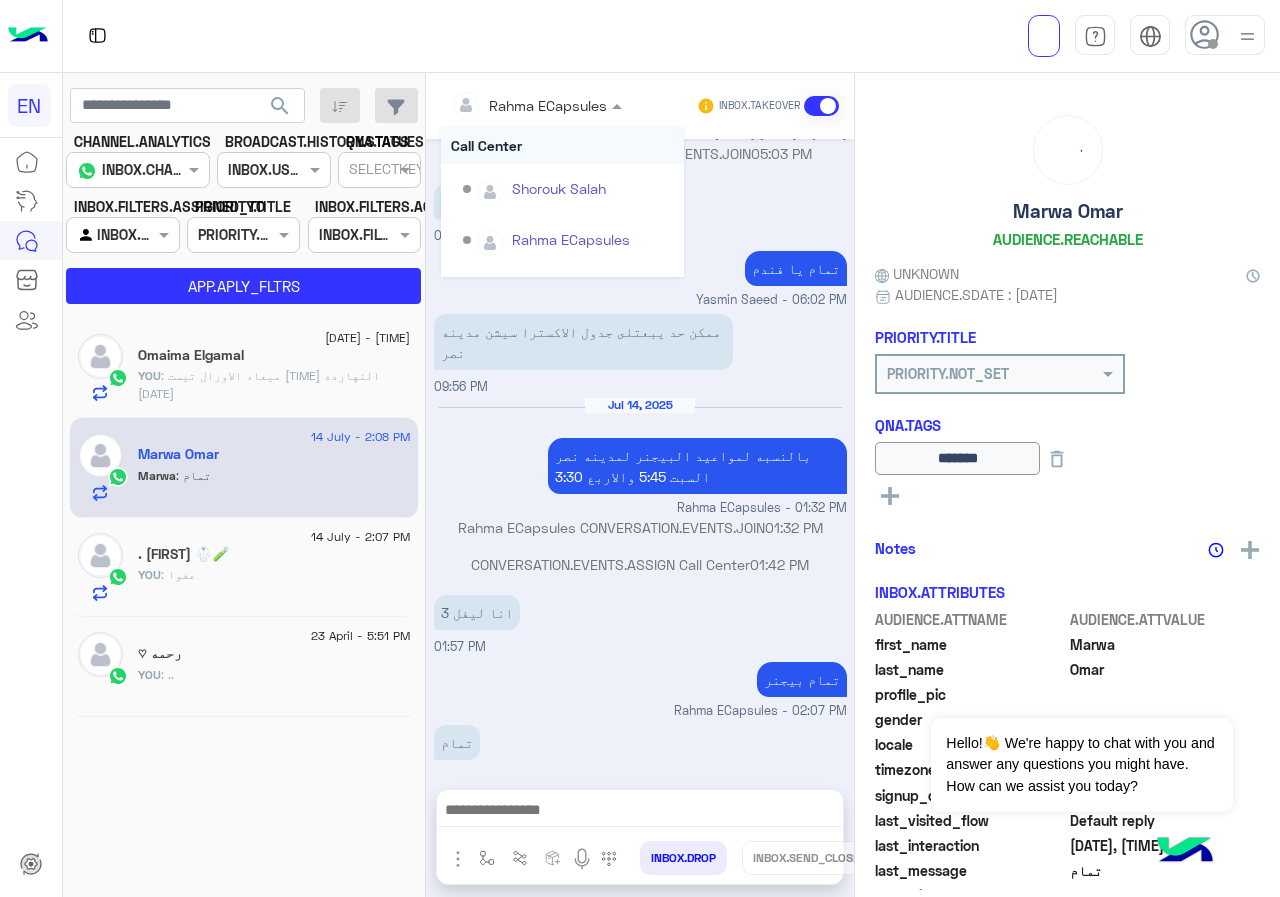 click at bounding box center (509, 105) 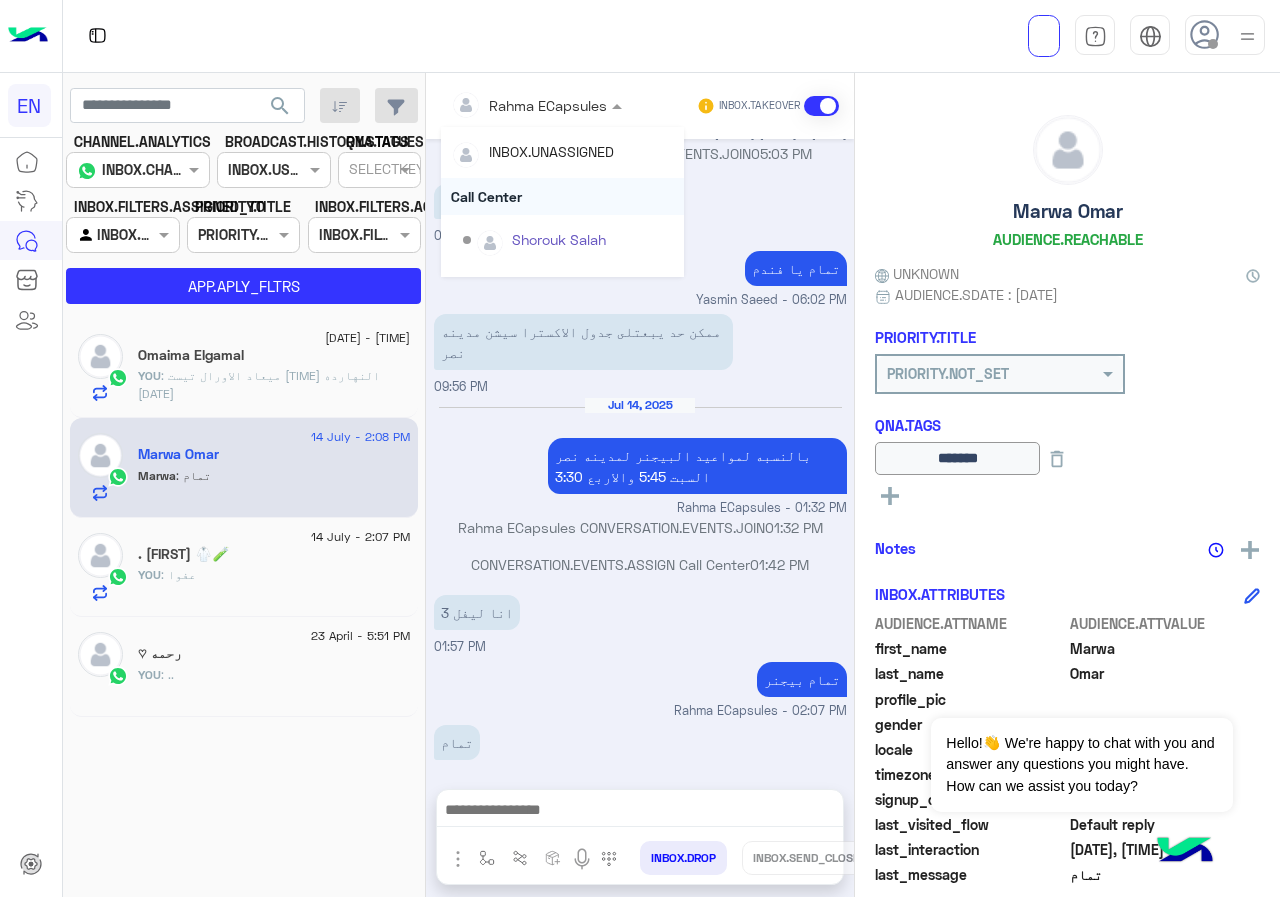 click on "Call Center" at bounding box center [562, 196] 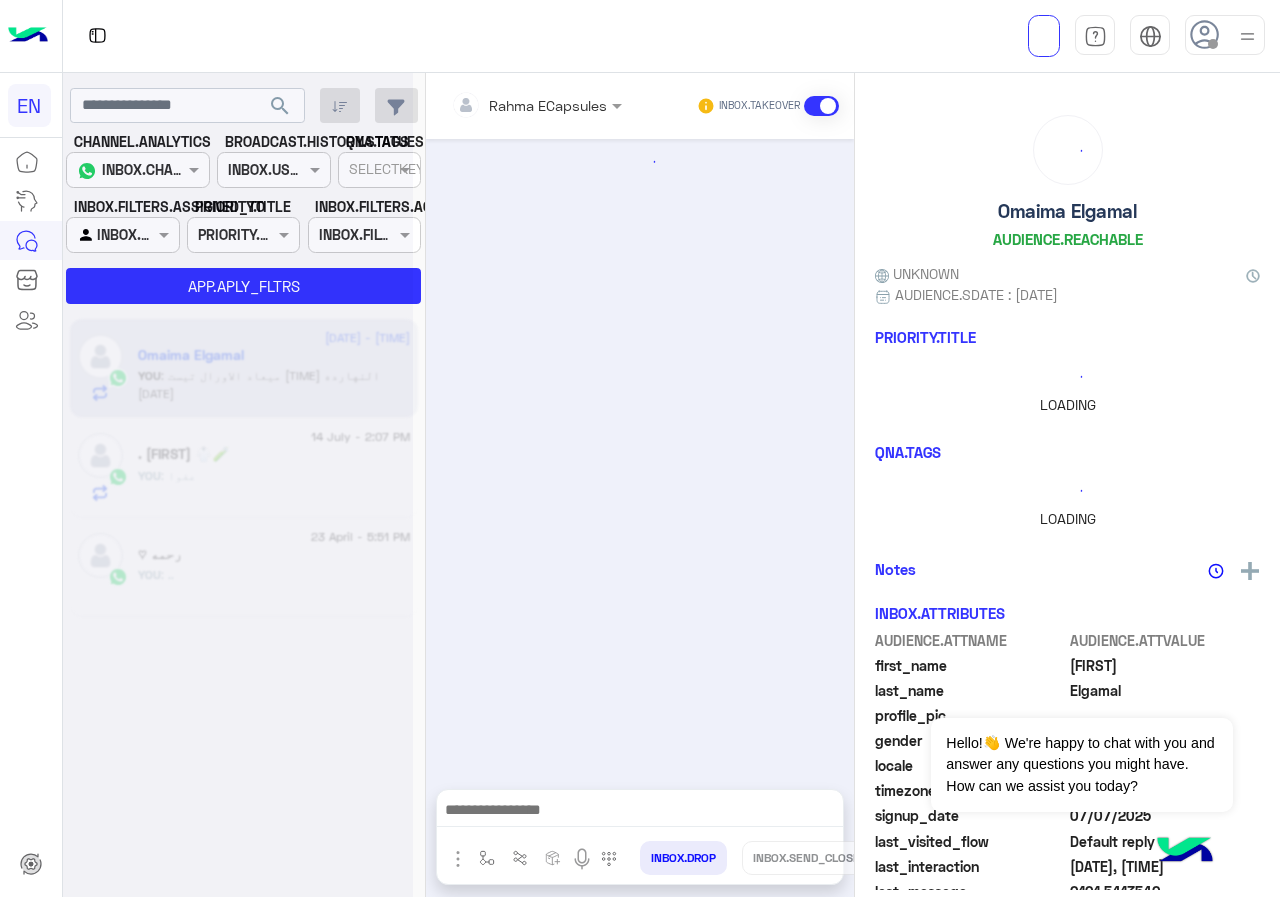 scroll, scrollTop: 0, scrollLeft: 0, axis: both 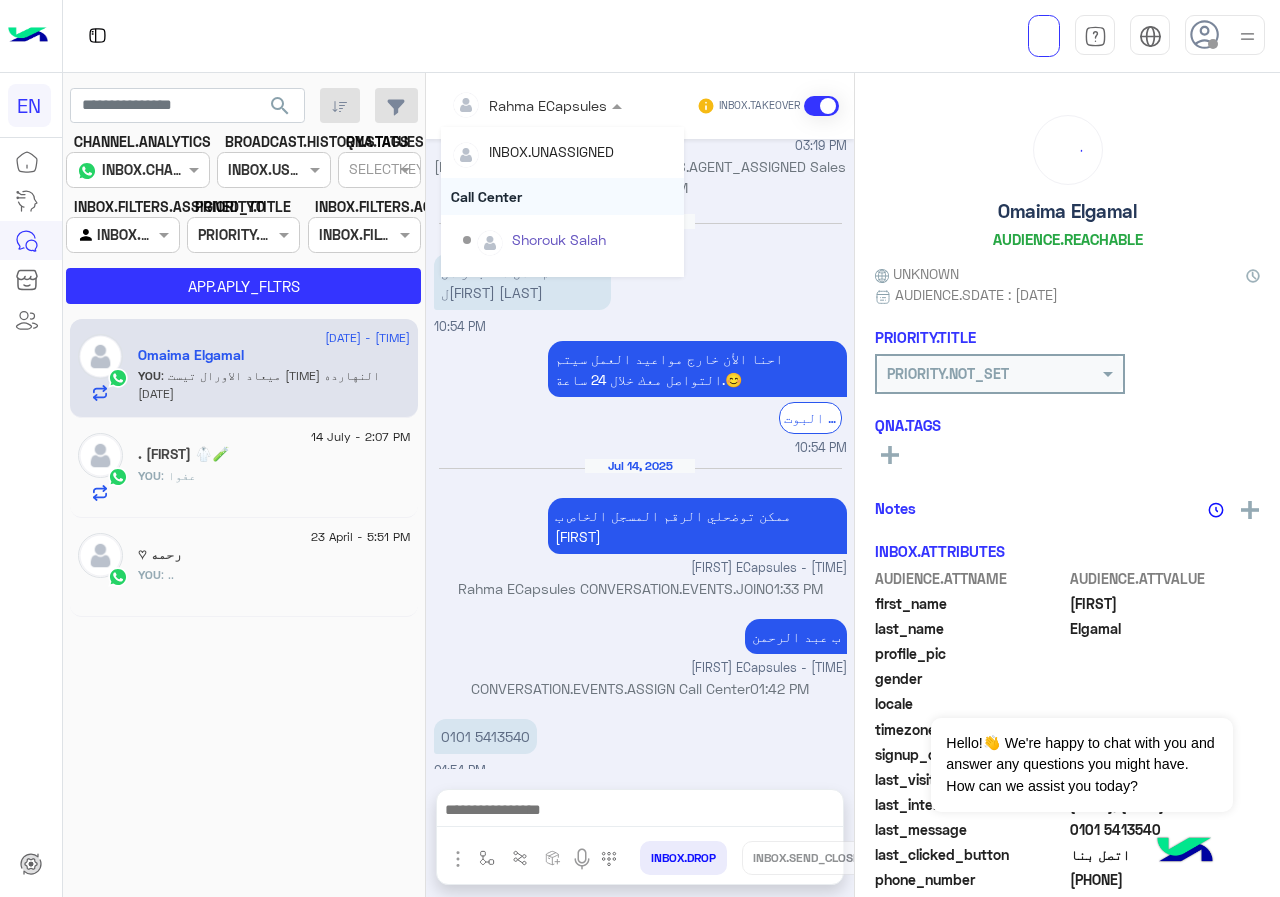 click on "Call Center" at bounding box center [562, 196] 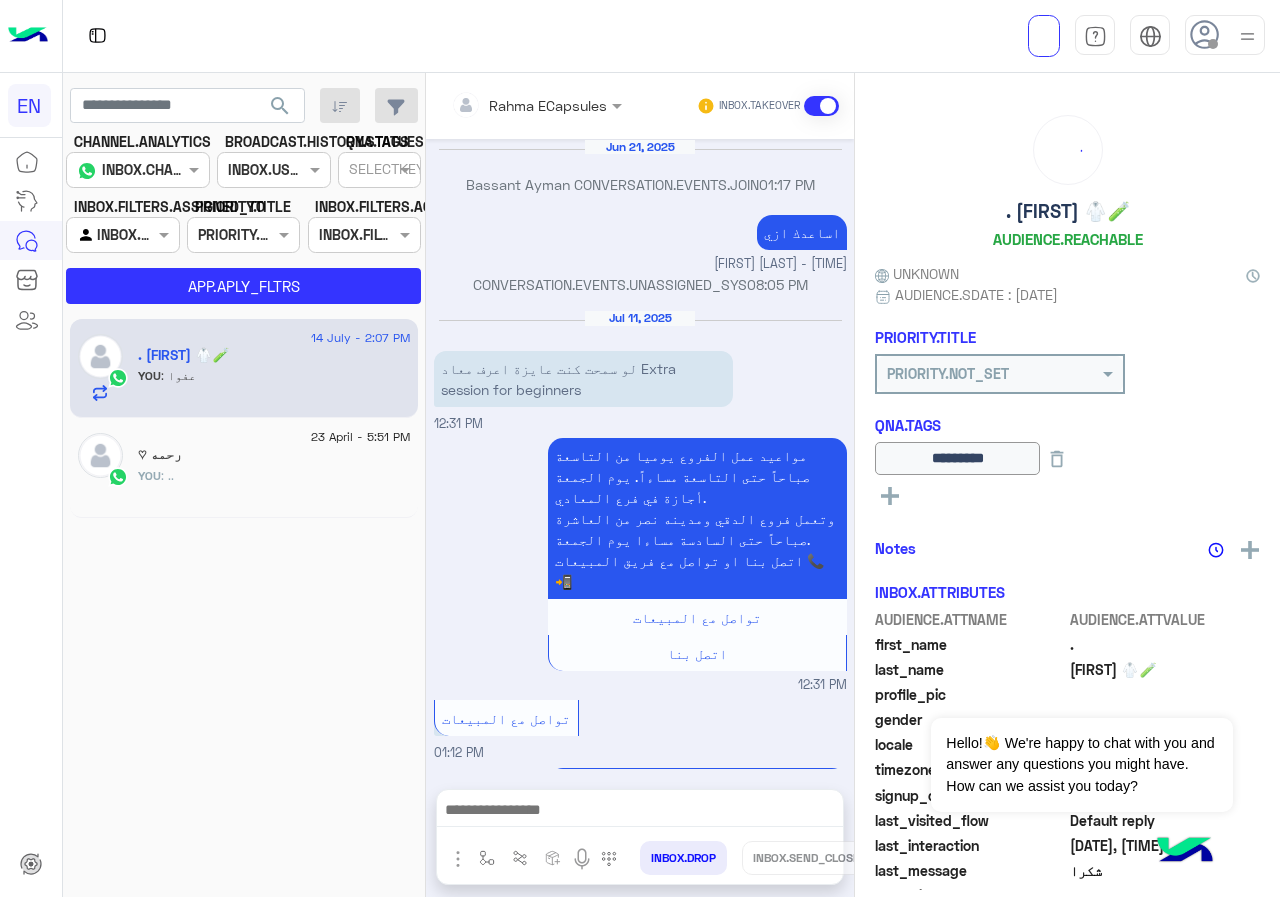 scroll, scrollTop: 1022, scrollLeft: 0, axis: vertical 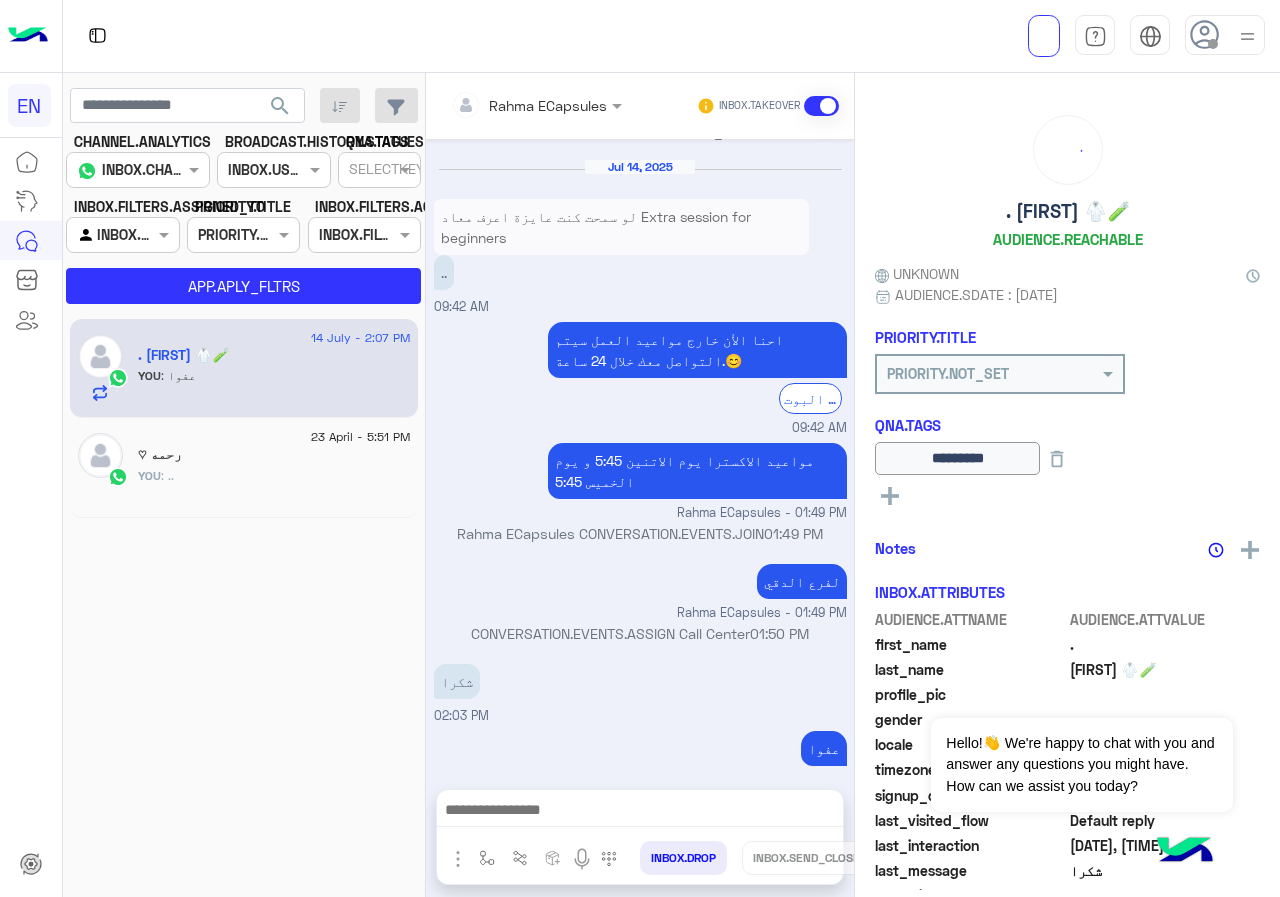 click on "Rahma ECapsules" at bounding box center (529, 105) 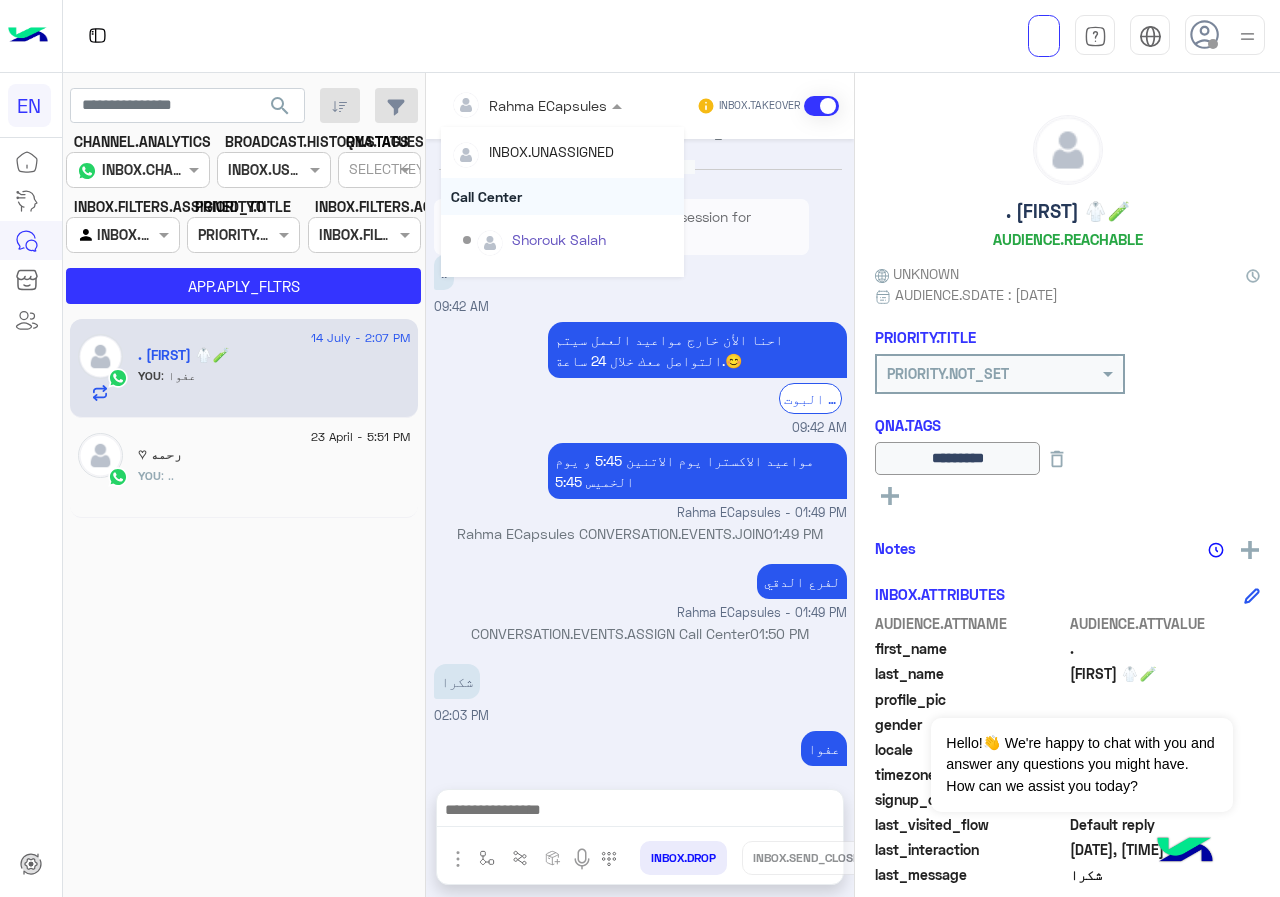 click on "Call Center" at bounding box center (562, 196) 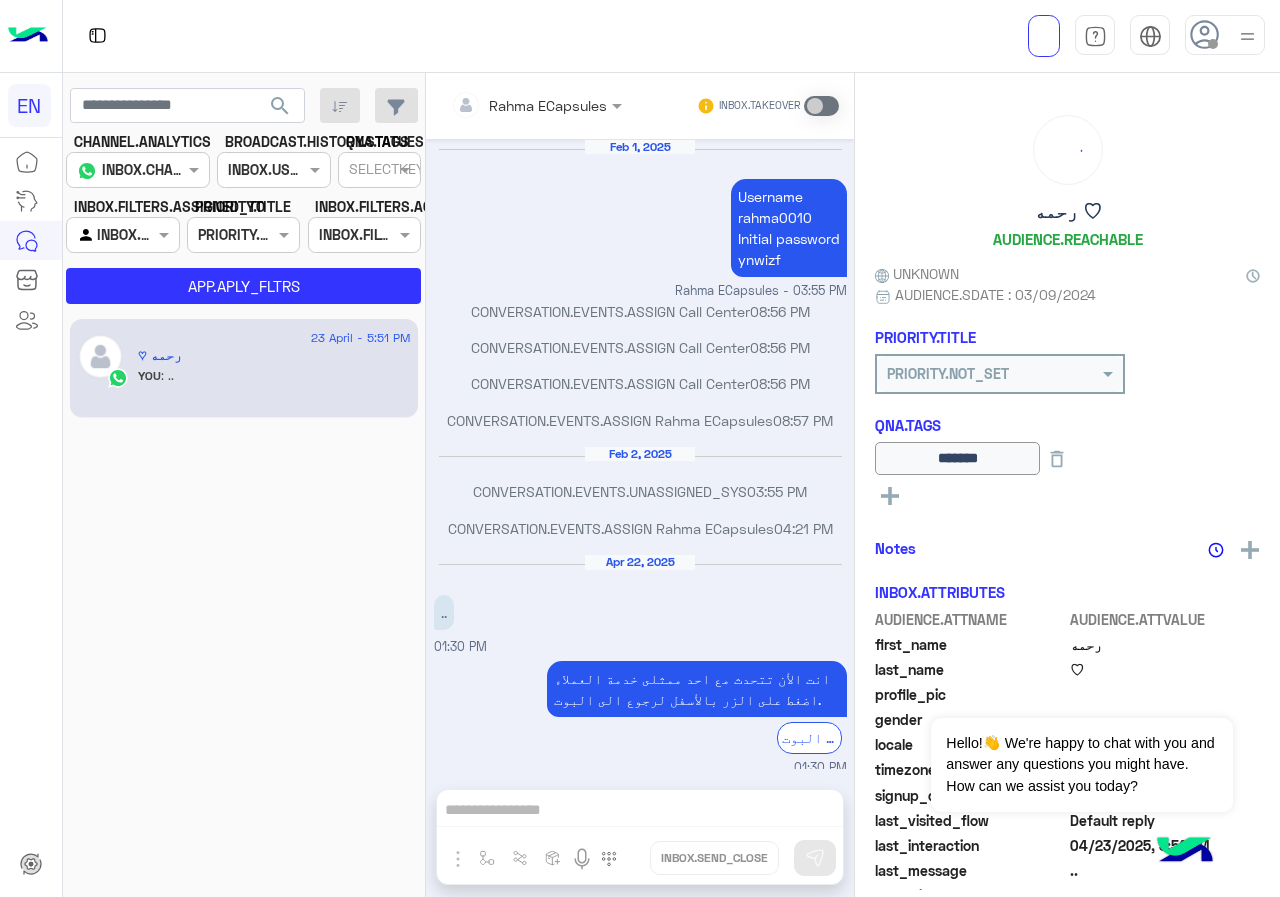 scroll, scrollTop: 655, scrollLeft: 0, axis: vertical 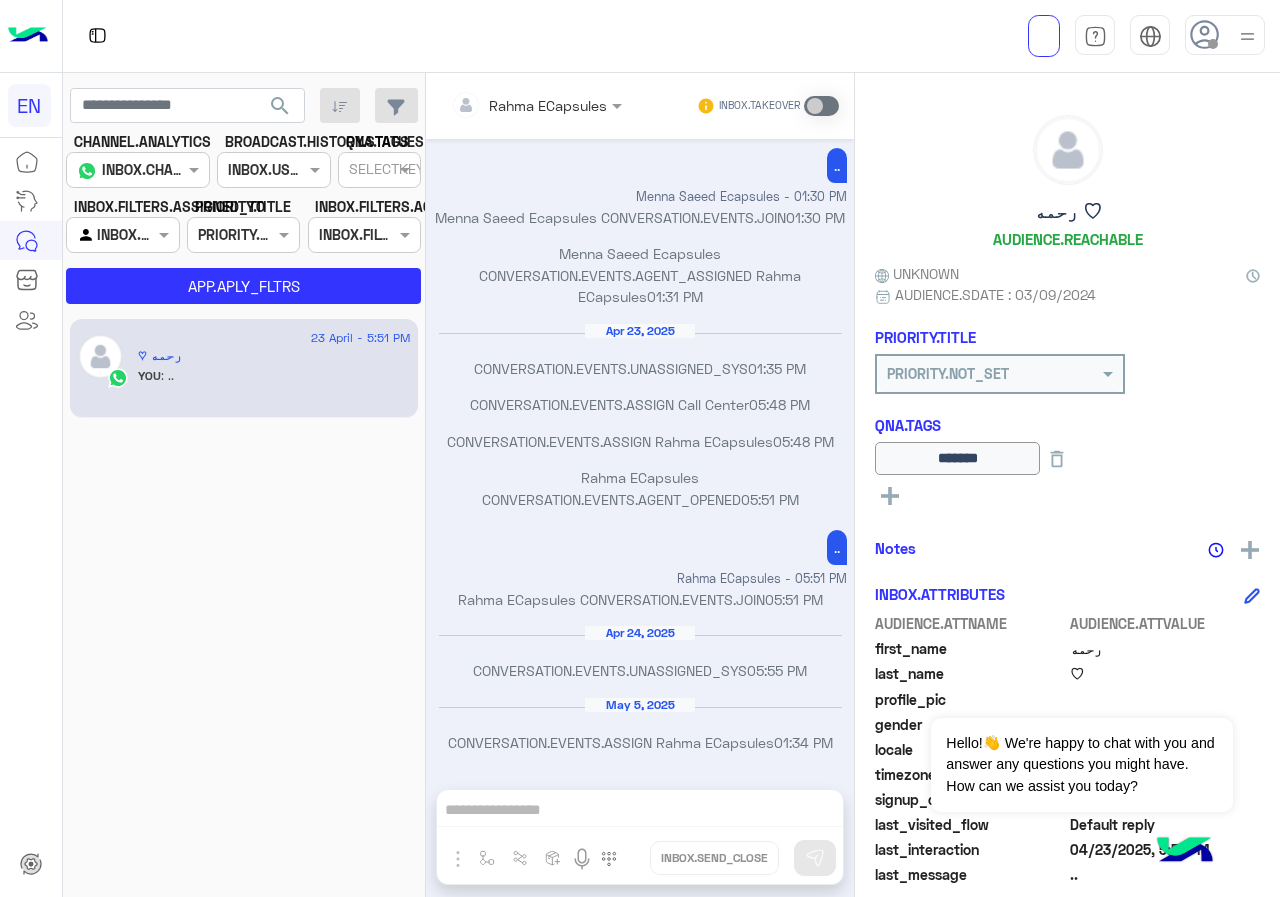 click at bounding box center [100, 235] 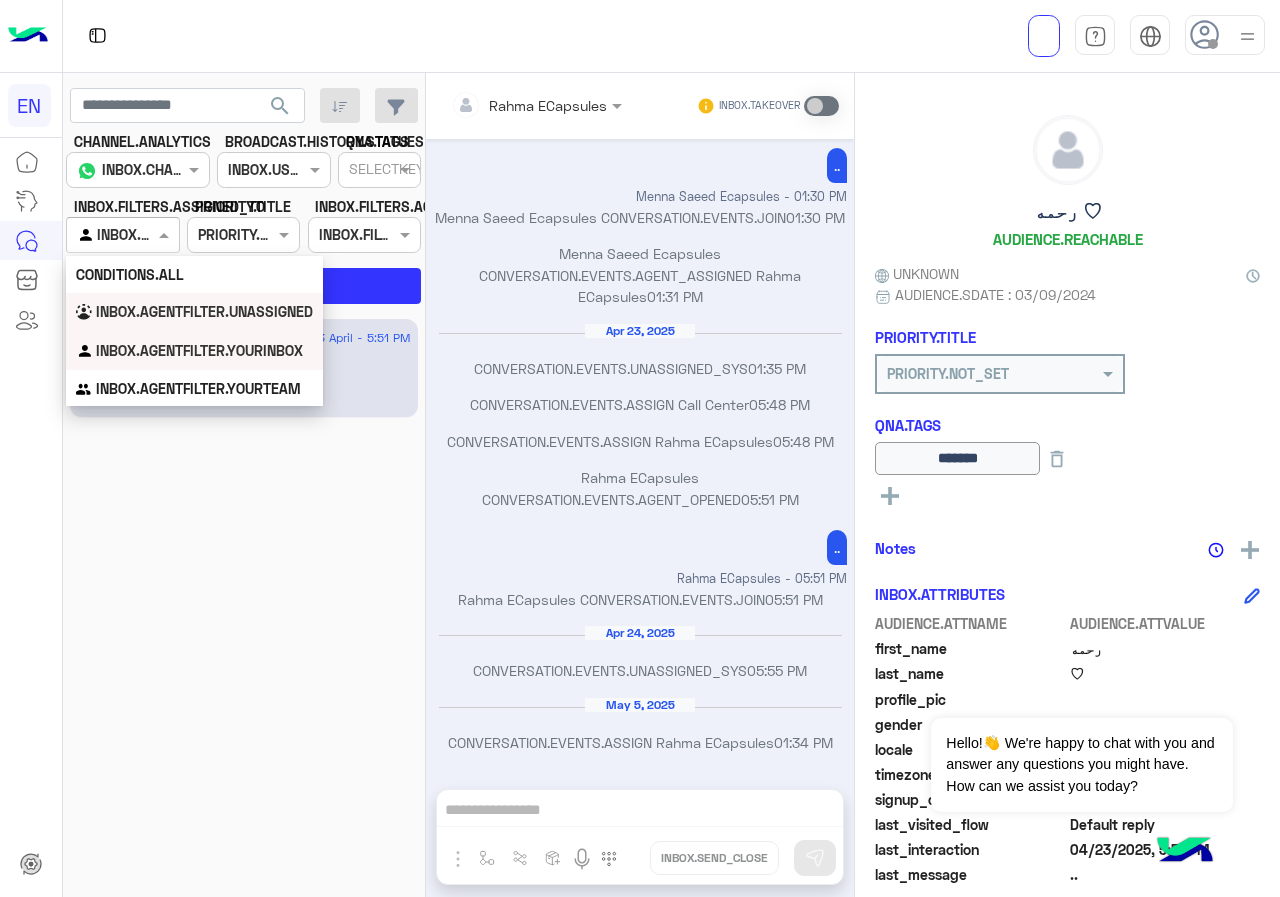 click on "INBOX.AGENTFILTER.UNASSIGNED" at bounding box center [204, 311] 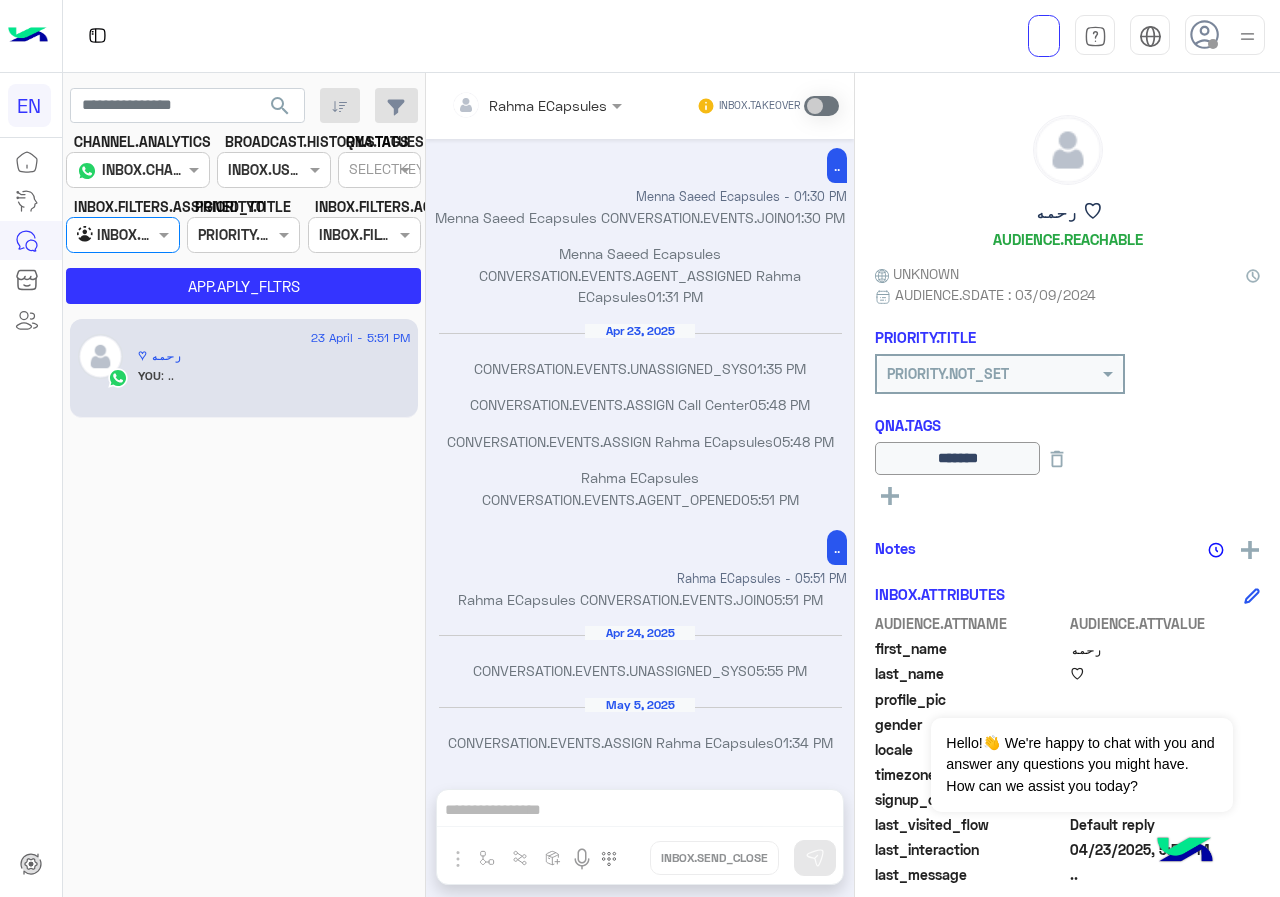 click on "CHANNEL.ANALYTICS CHANNELS INBOX.CHANNELS.WHATSAPP BROADCAST.HISTORY.STATUES CHANNELS INBOX.USERS_STATES.ALL QNA.TAGS SELECTKEY INBOX.FILTERS.ASSIGNED_TO Agent Filter INBOX.AGENTFILTER.UNASSIGNED PRIORITY.TITLE PRIORITY.ALL PRIORITY.ALL INBOX.FILTERS.AGENT_NOTES APP.SELECT INBOX.FILTERS.ALL_CHATS APP.APLY_FLTRS" 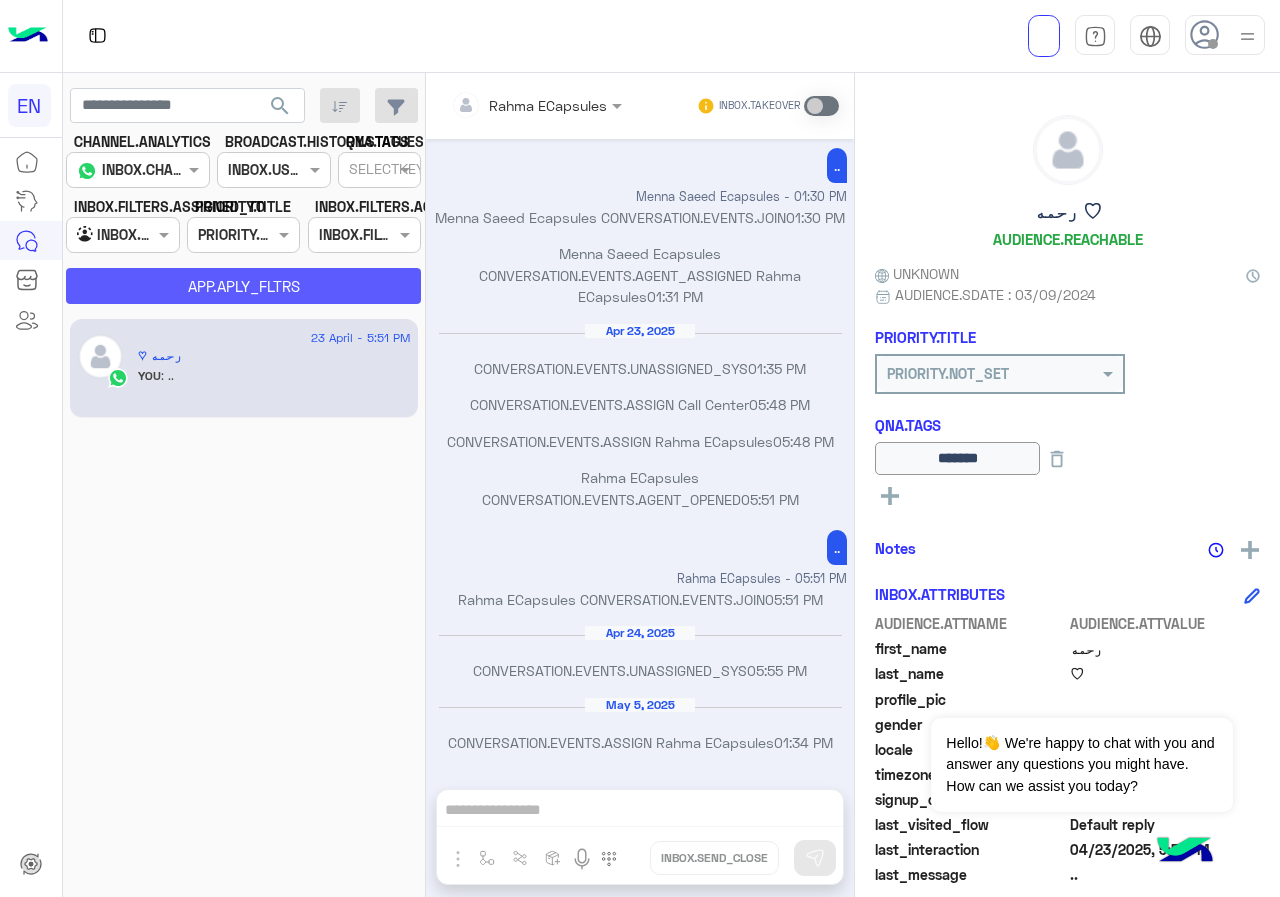 click on "APP.APLY_FLTRS" 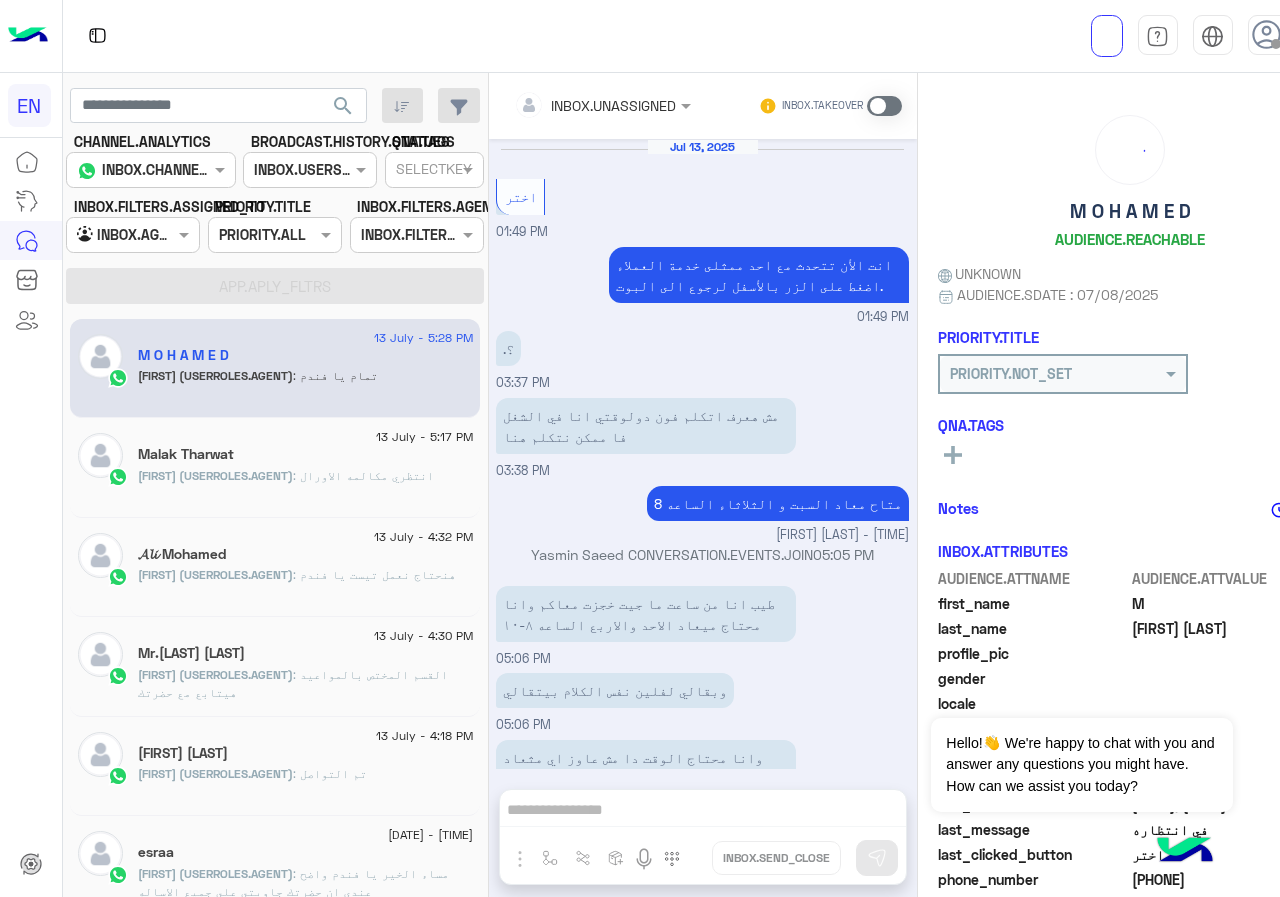scroll, scrollTop: 844, scrollLeft: 0, axis: vertical 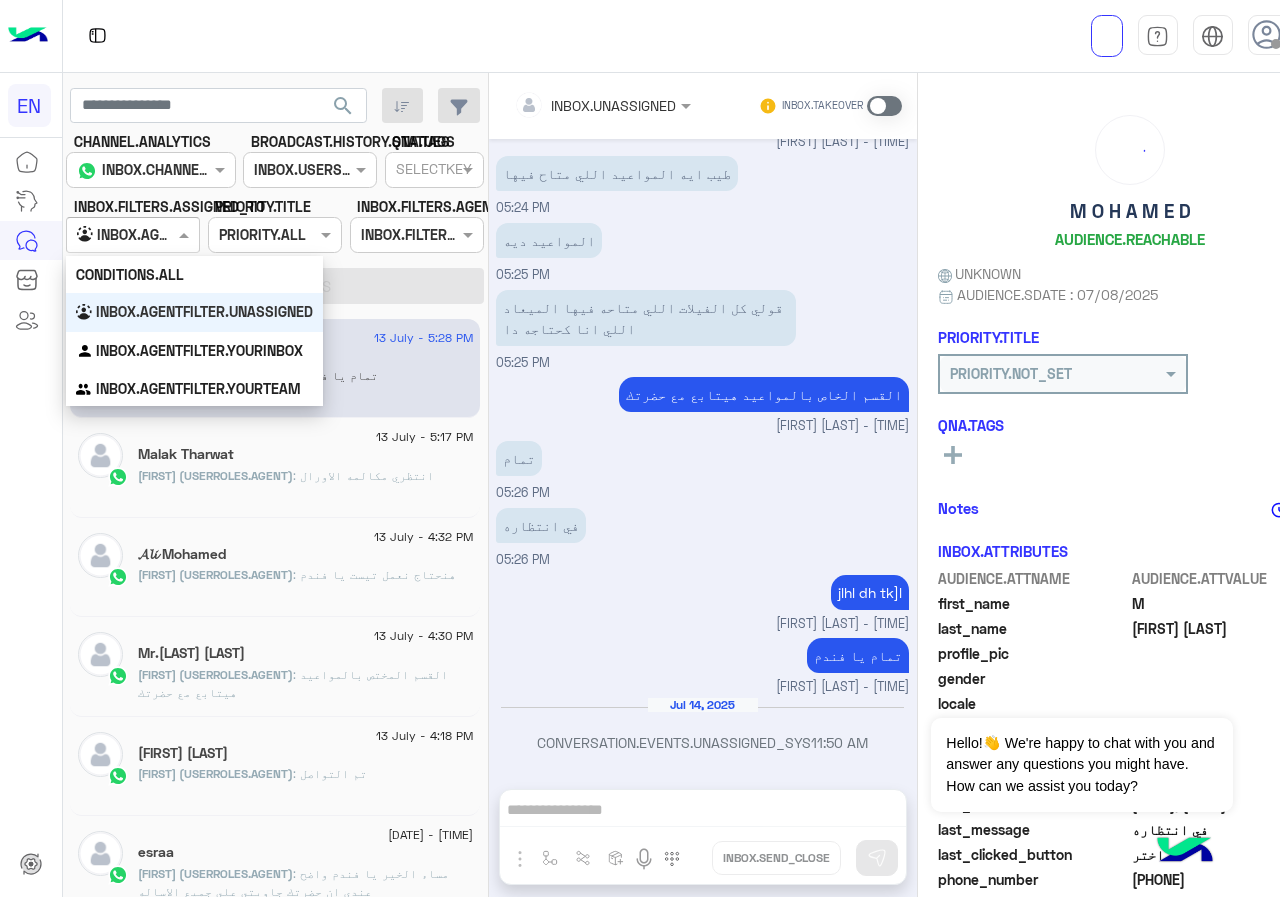 click at bounding box center (133, 234) 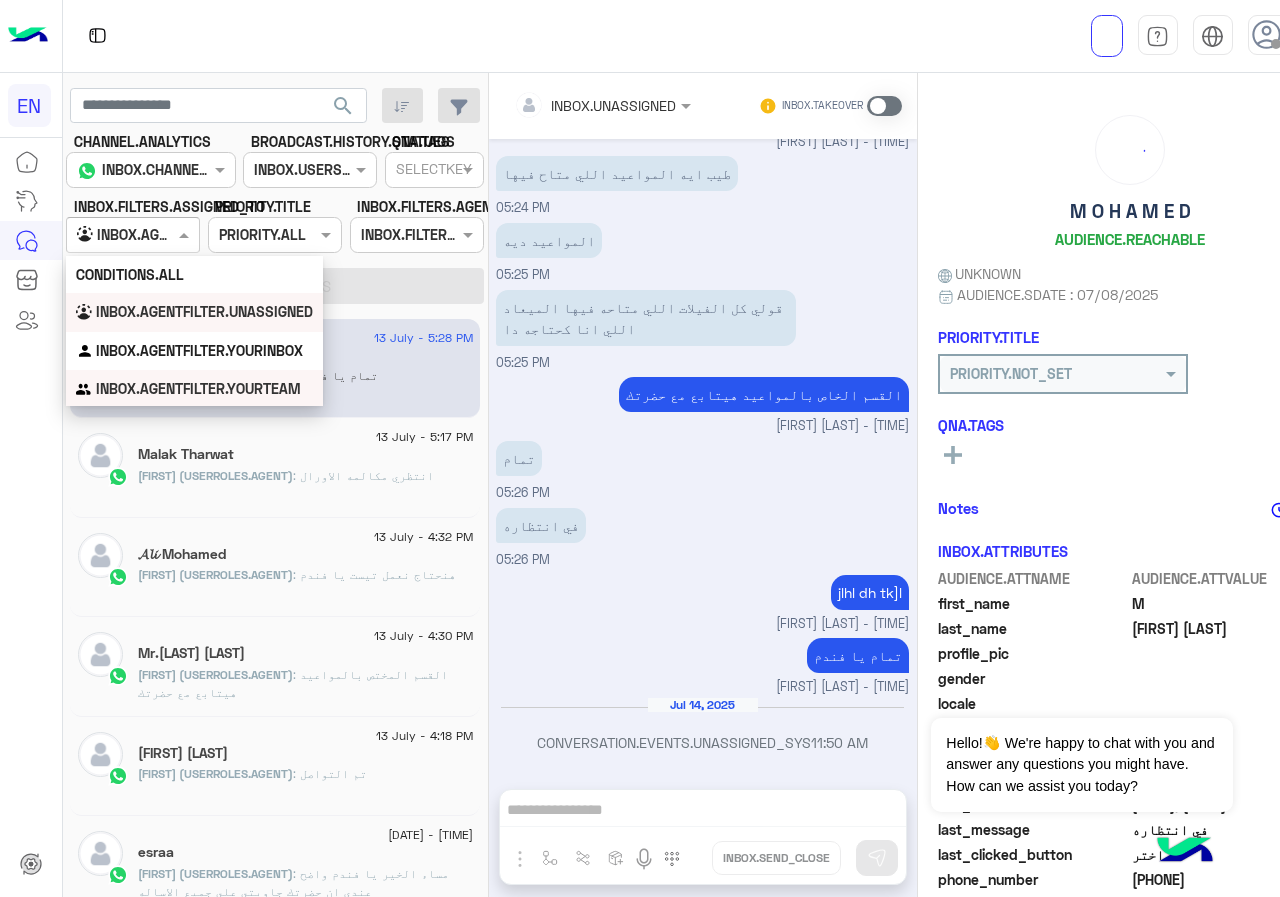 click on "INBOX.AGENTFILTER.YOURTEAM" at bounding box center (194, 389) 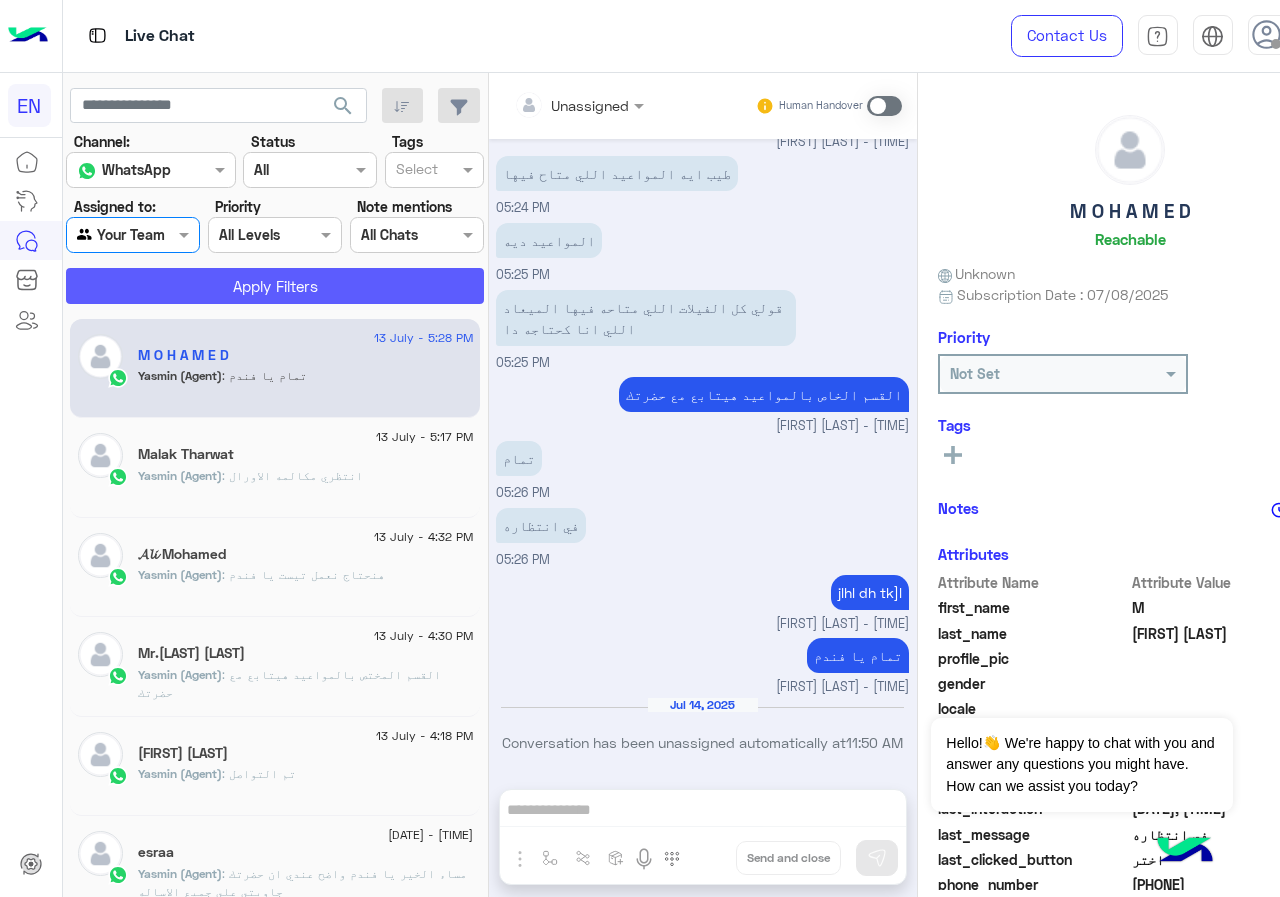 click on "Apply Filters" 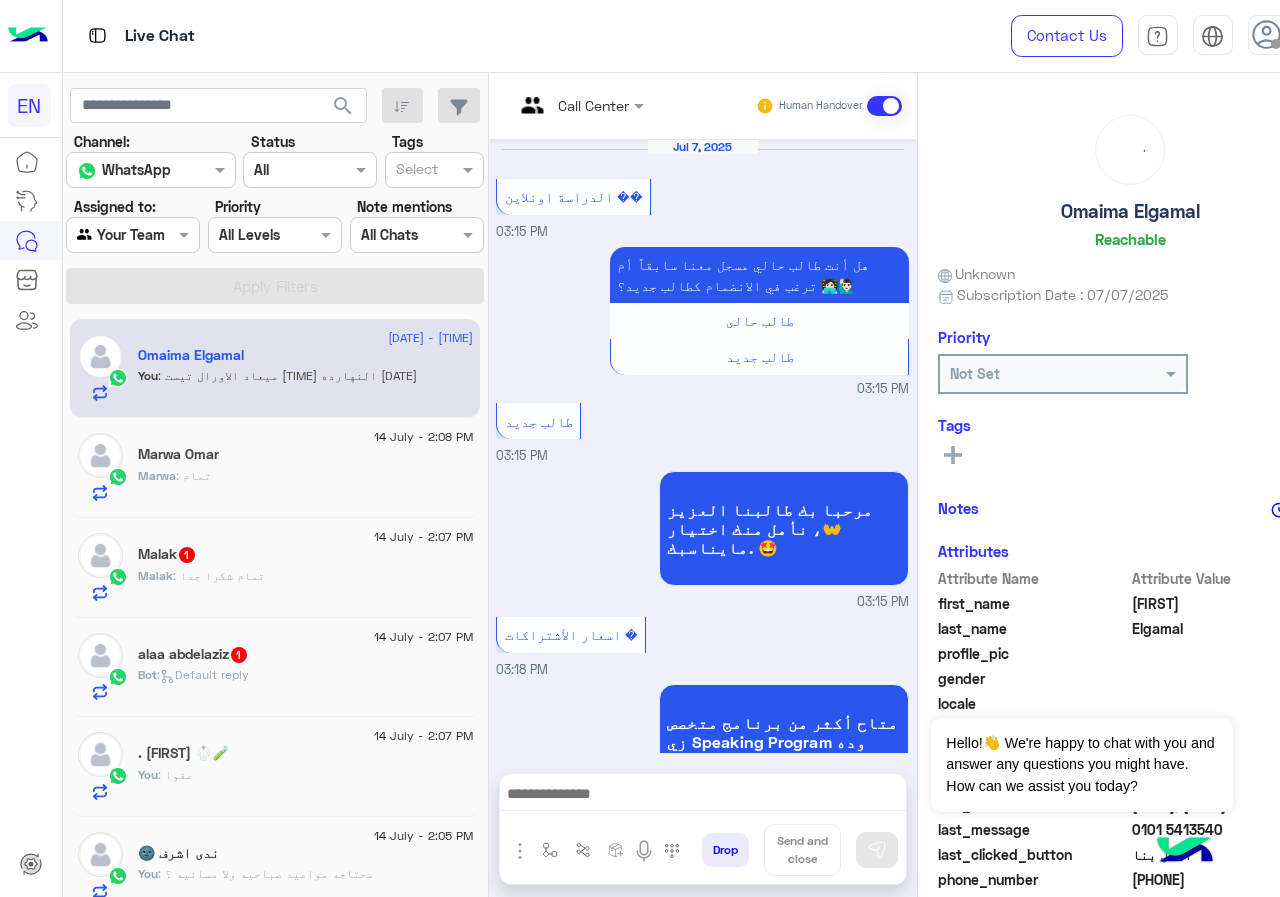 scroll, scrollTop: 1997, scrollLeft: 0, axis: vertical 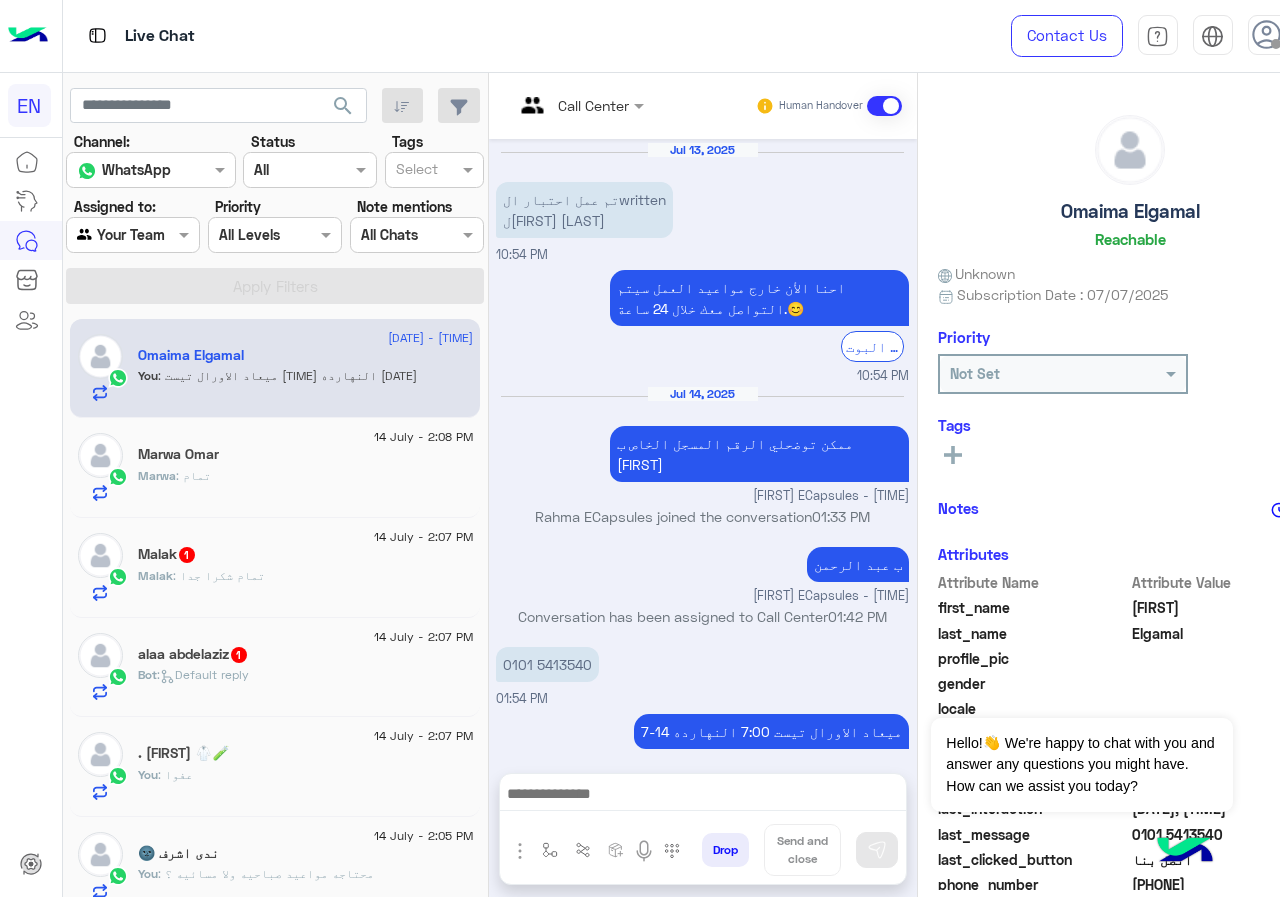 click on "Malak   1" 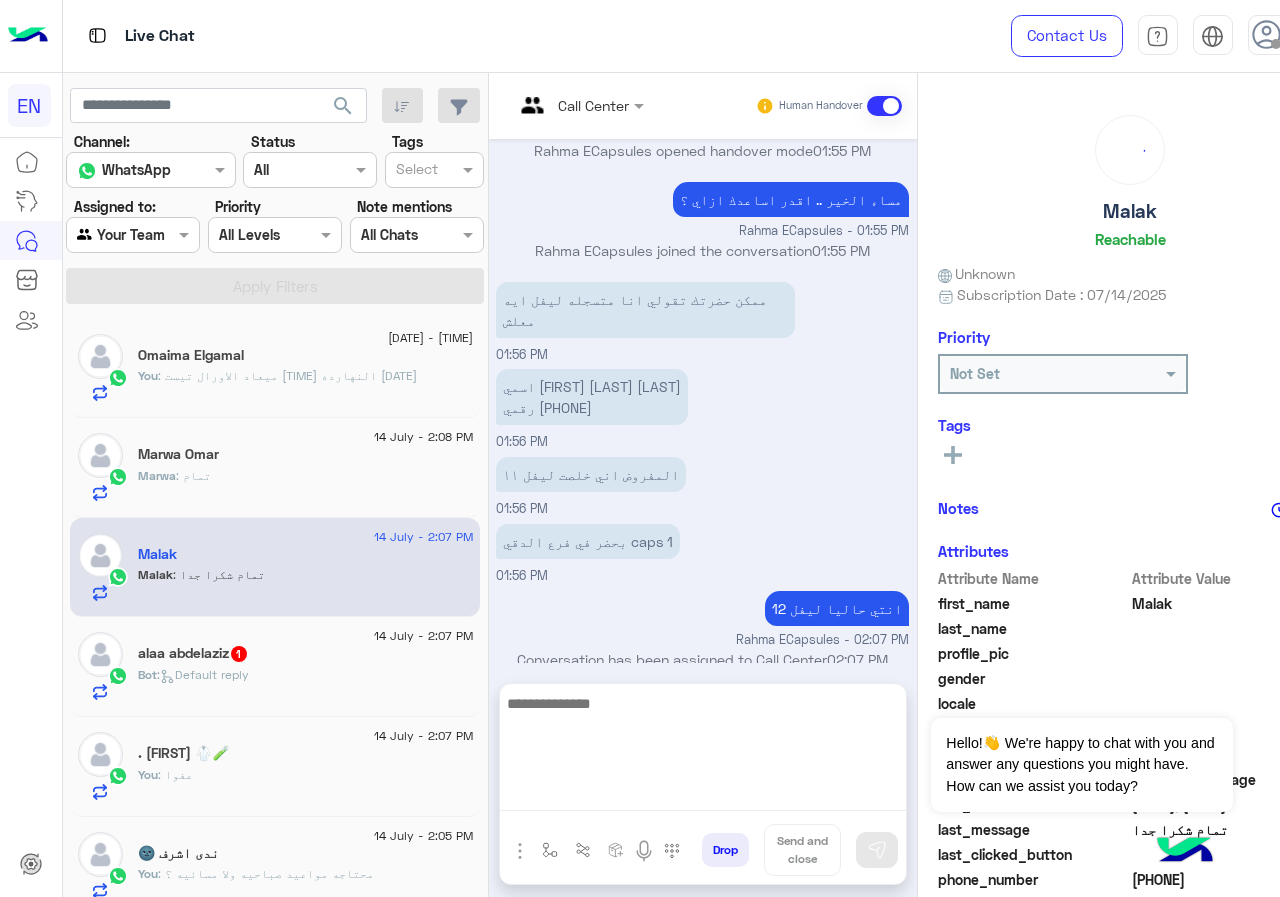 click at bounding box center (703, 751) 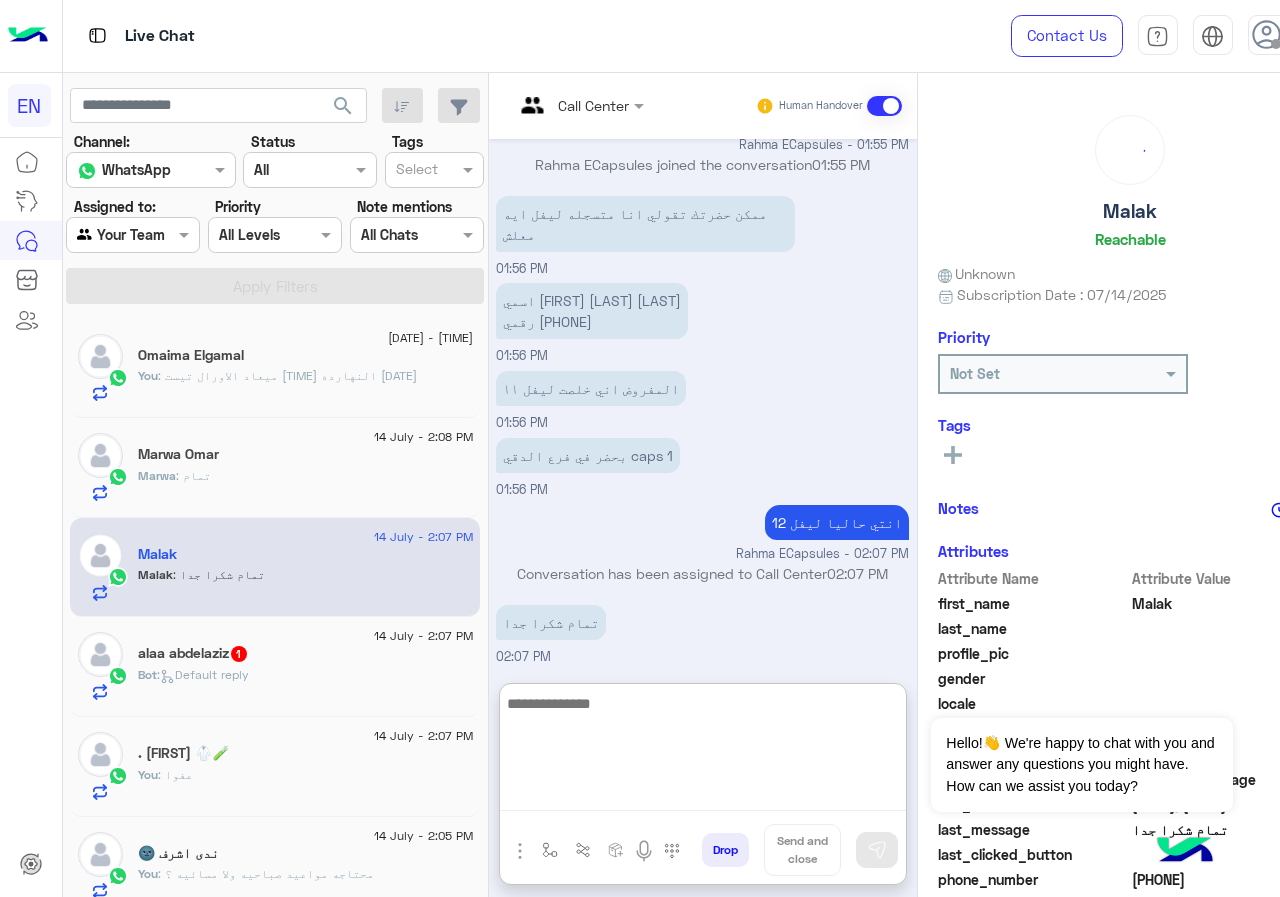 scroll, scrollTop: 392, scrollLeft: 0, axis: vertical 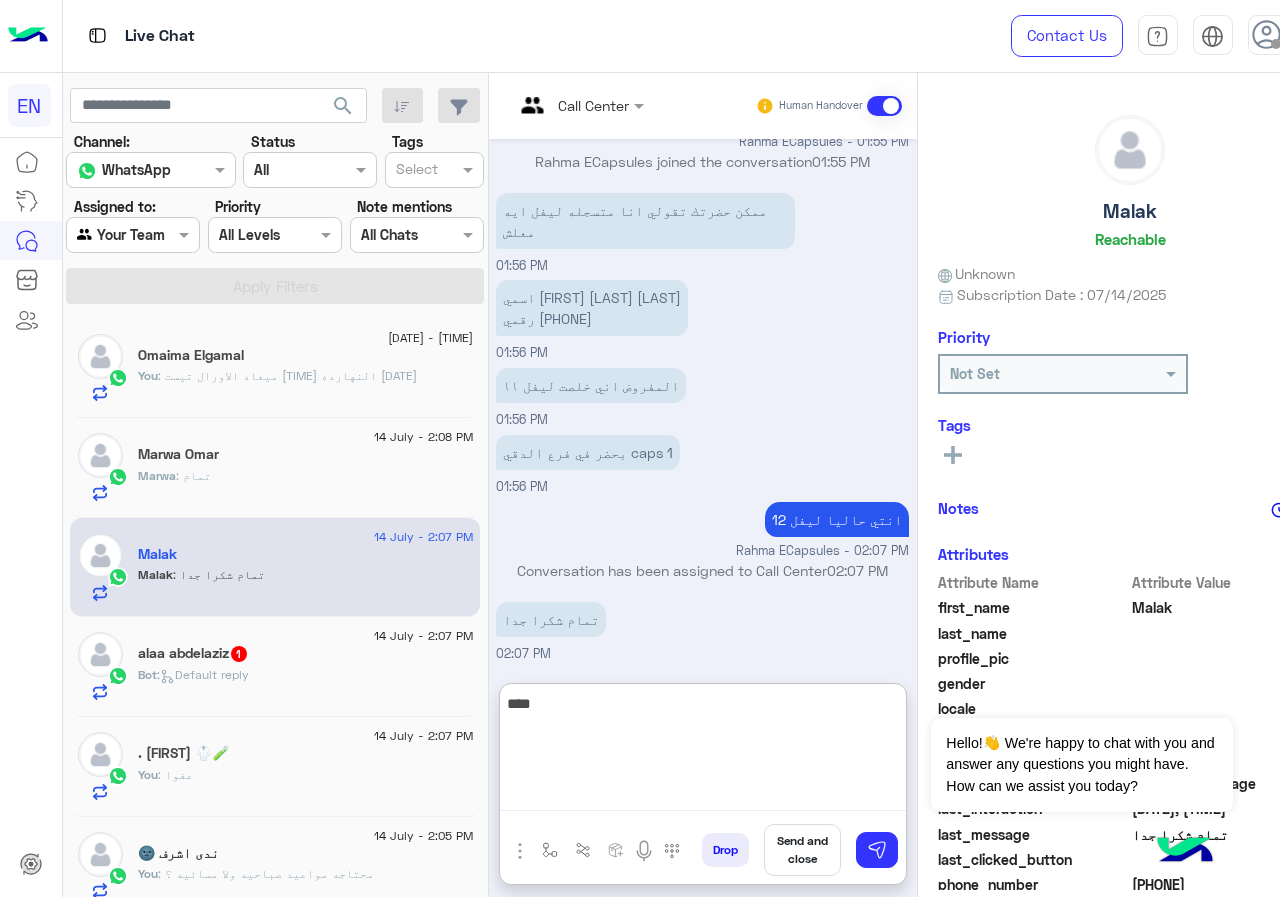 type on "****" 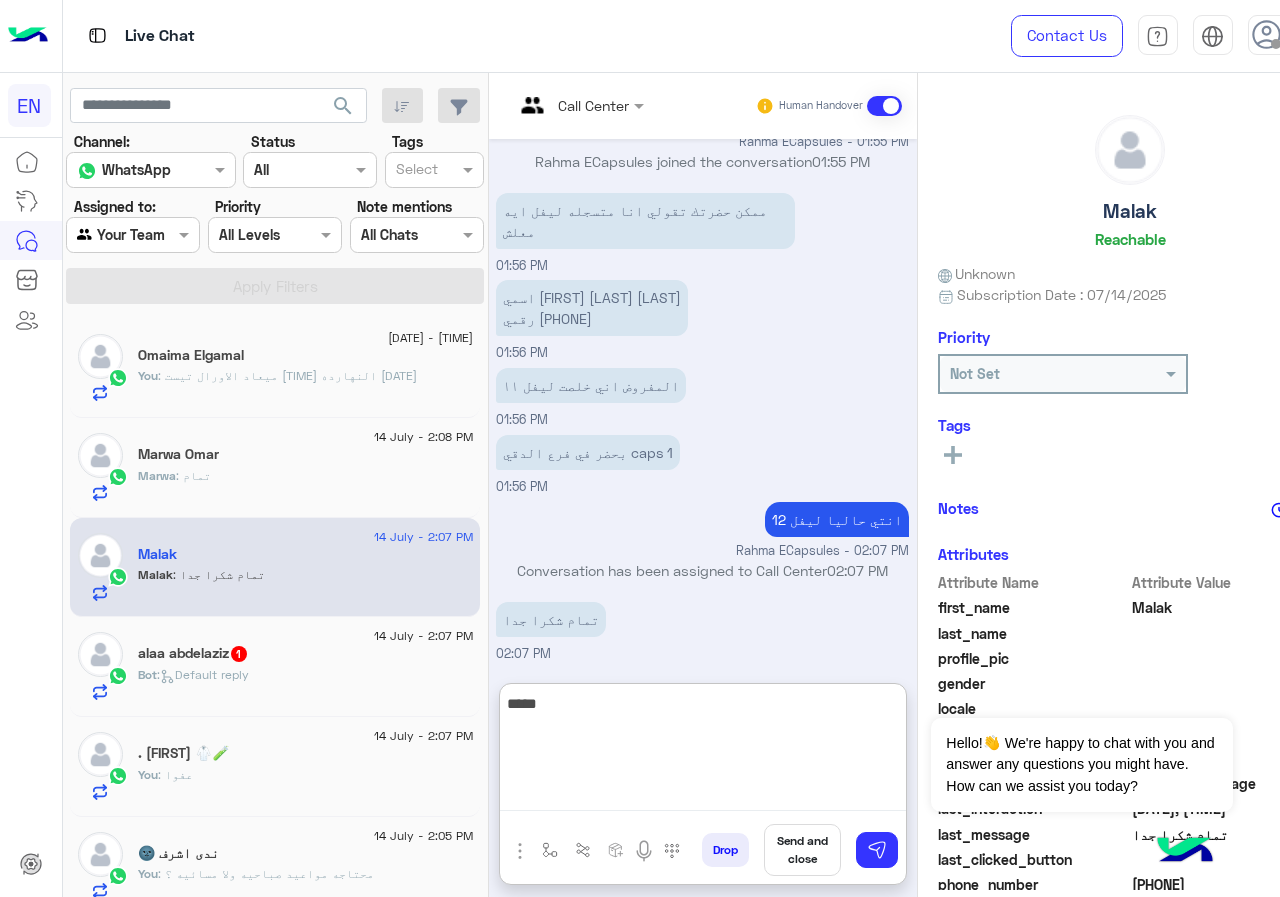 type 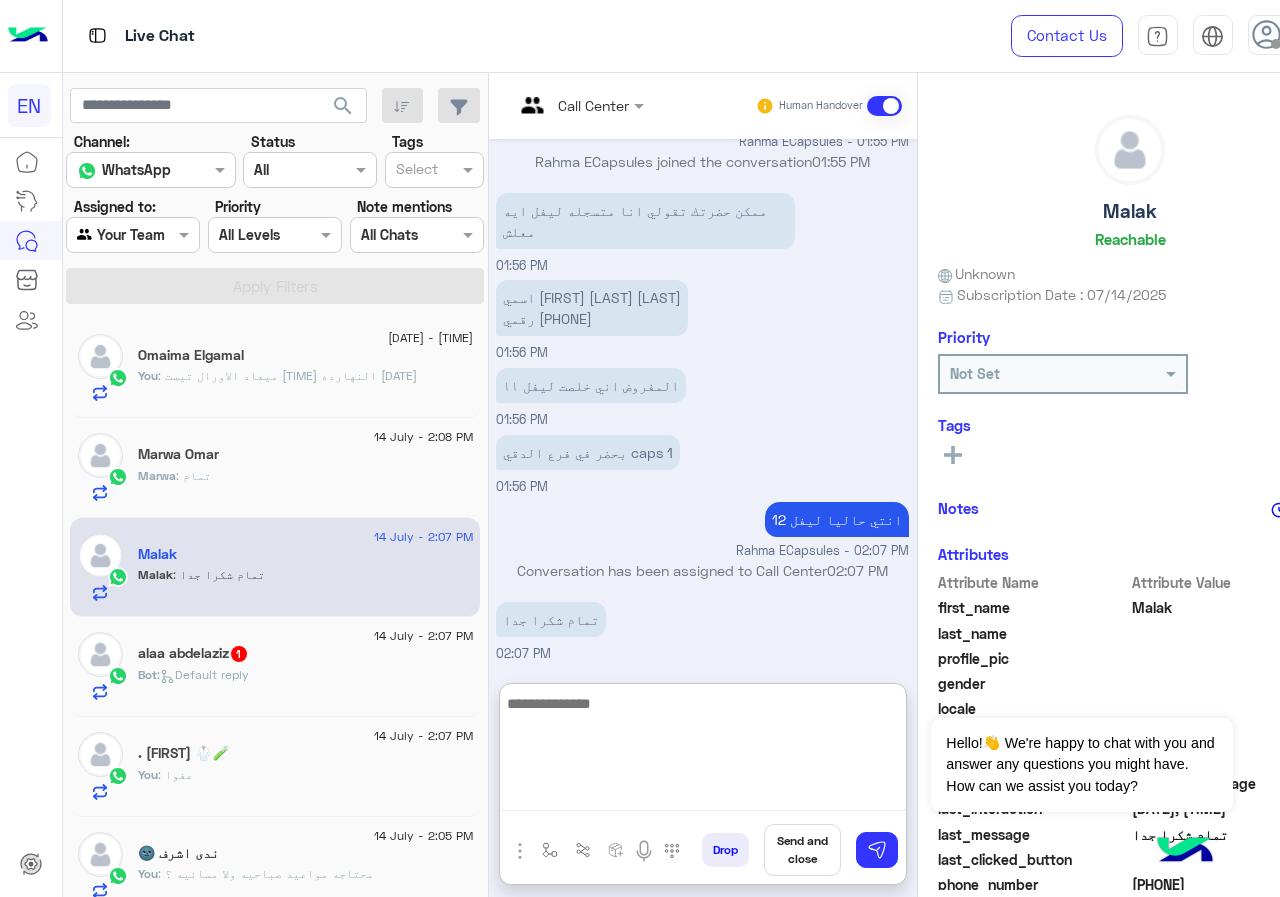 scroll, scrollTop: 457, scrollLeft: 0, axis: vertical 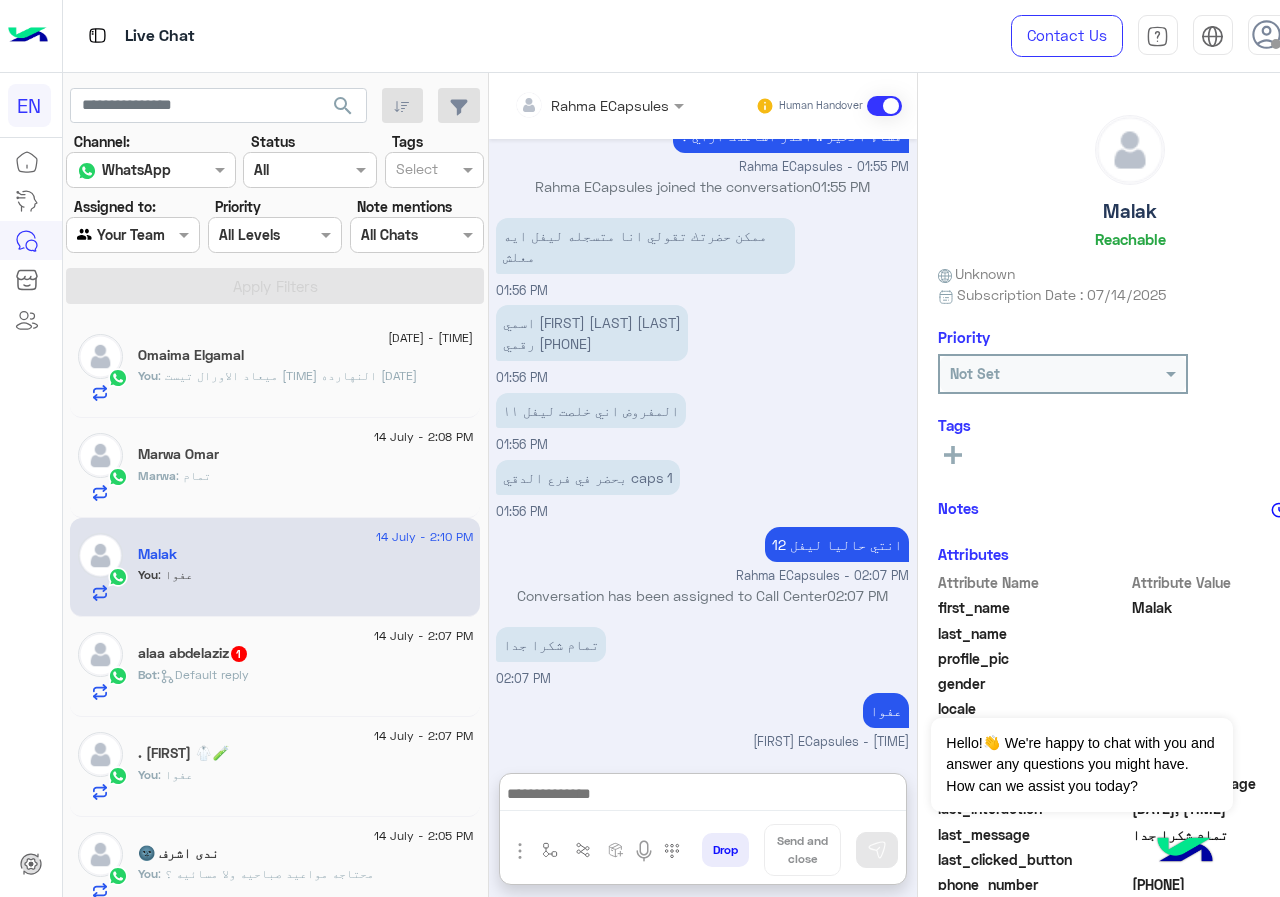 click on "Bot :   Default reply" 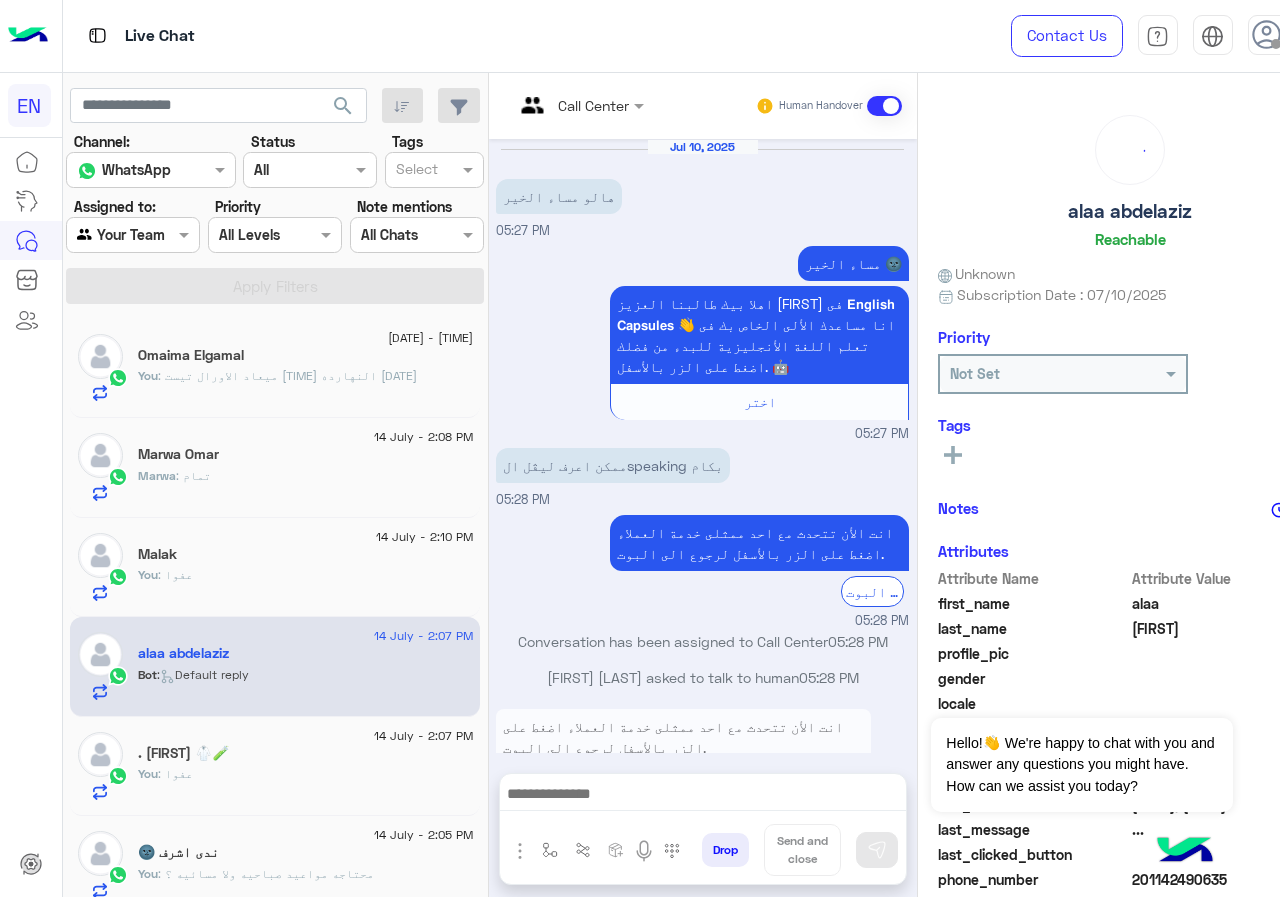scroll, scrollTop: 621, scrollLeft: 0, axis: vertical 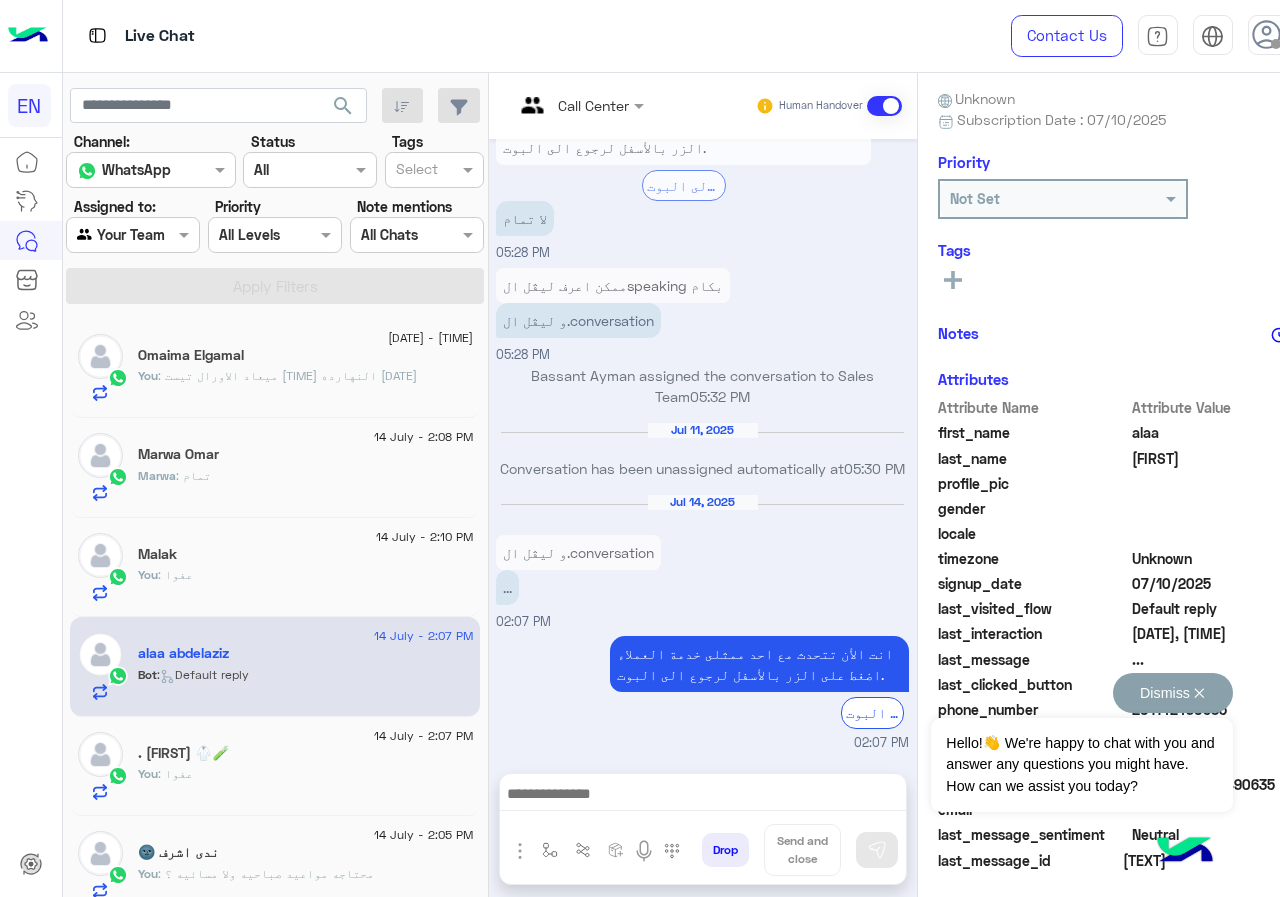 click on "Dismiss ✕" at bounding box center (1173, 693) 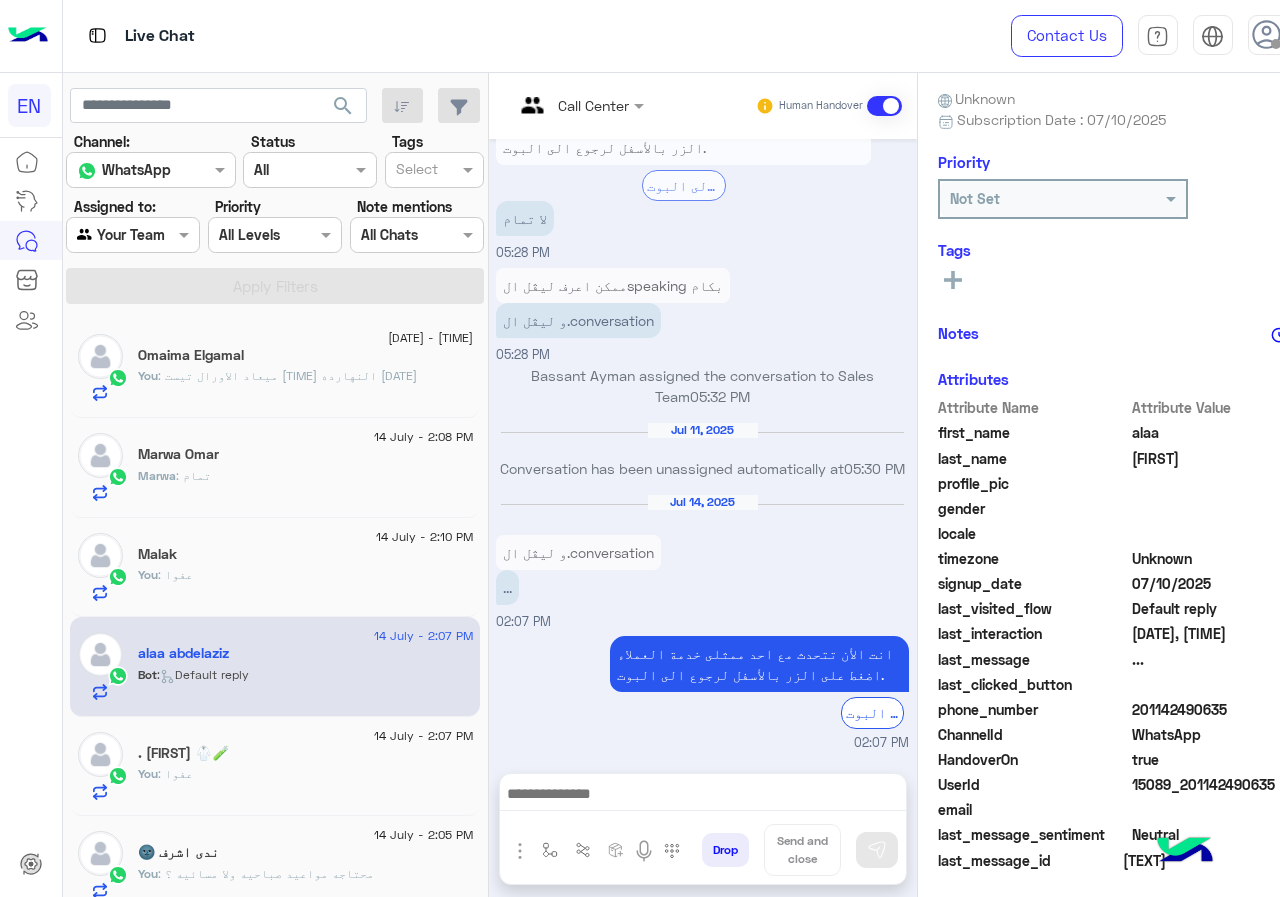 drag, startPoint x: 1136, startPoint y: 708, endPoint x: 1279, endPoint y: 708, distance: 143 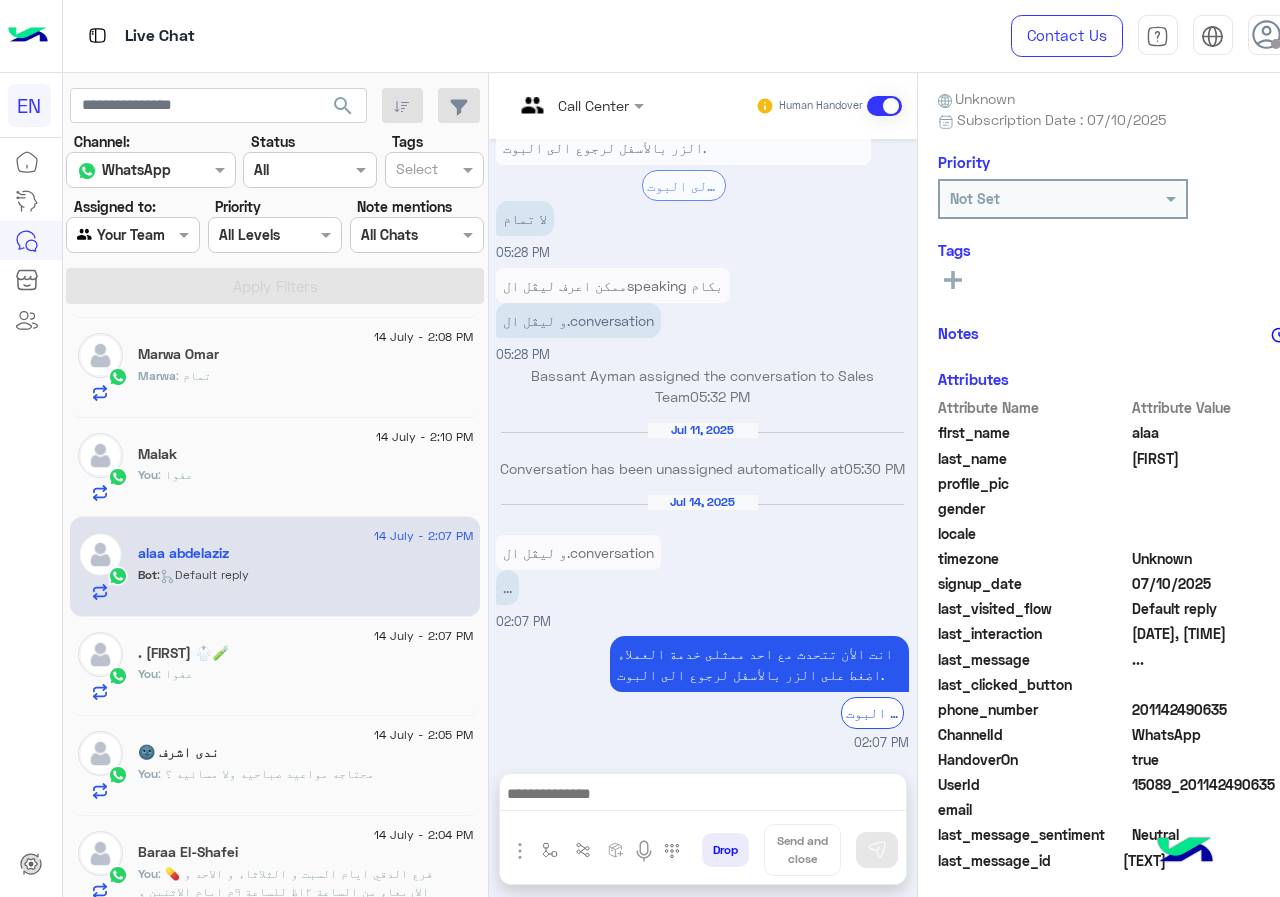 scroll, scrollTop: 0, scrollLeft: 0, axis: both 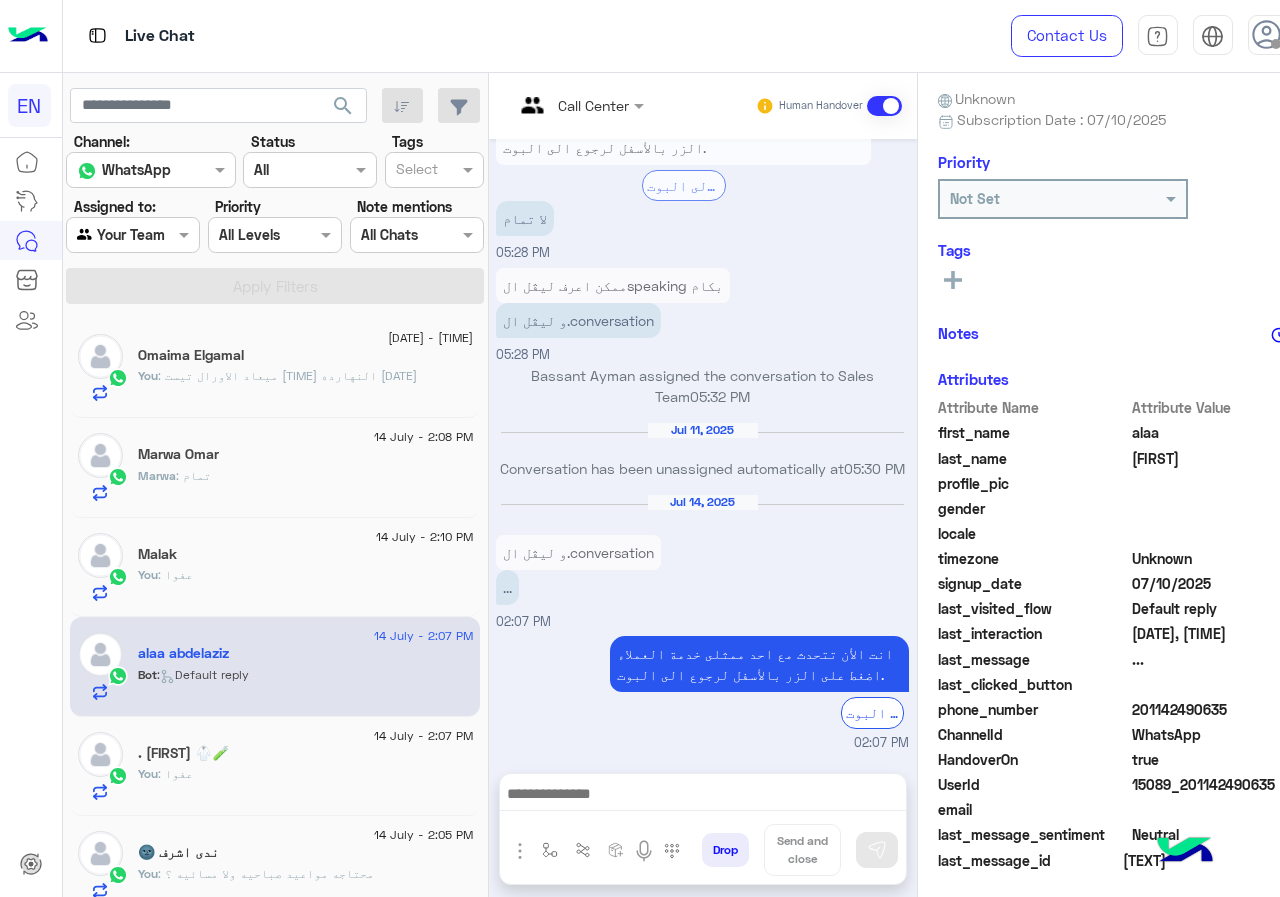 click on "Call Center" at bounding box center [572, 106] 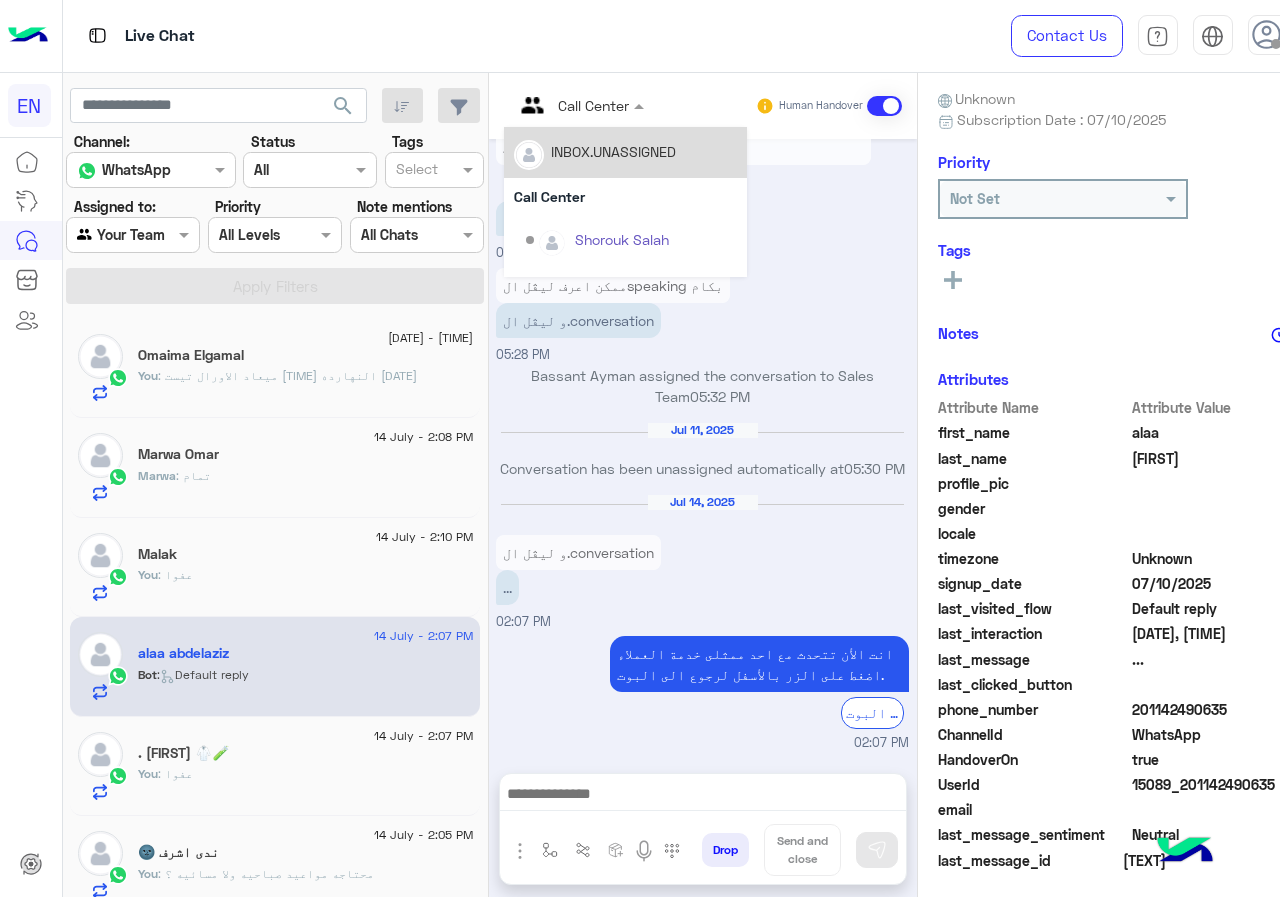 scroll, scrollTop: 332, scrollLeft: 0, axis: vertical 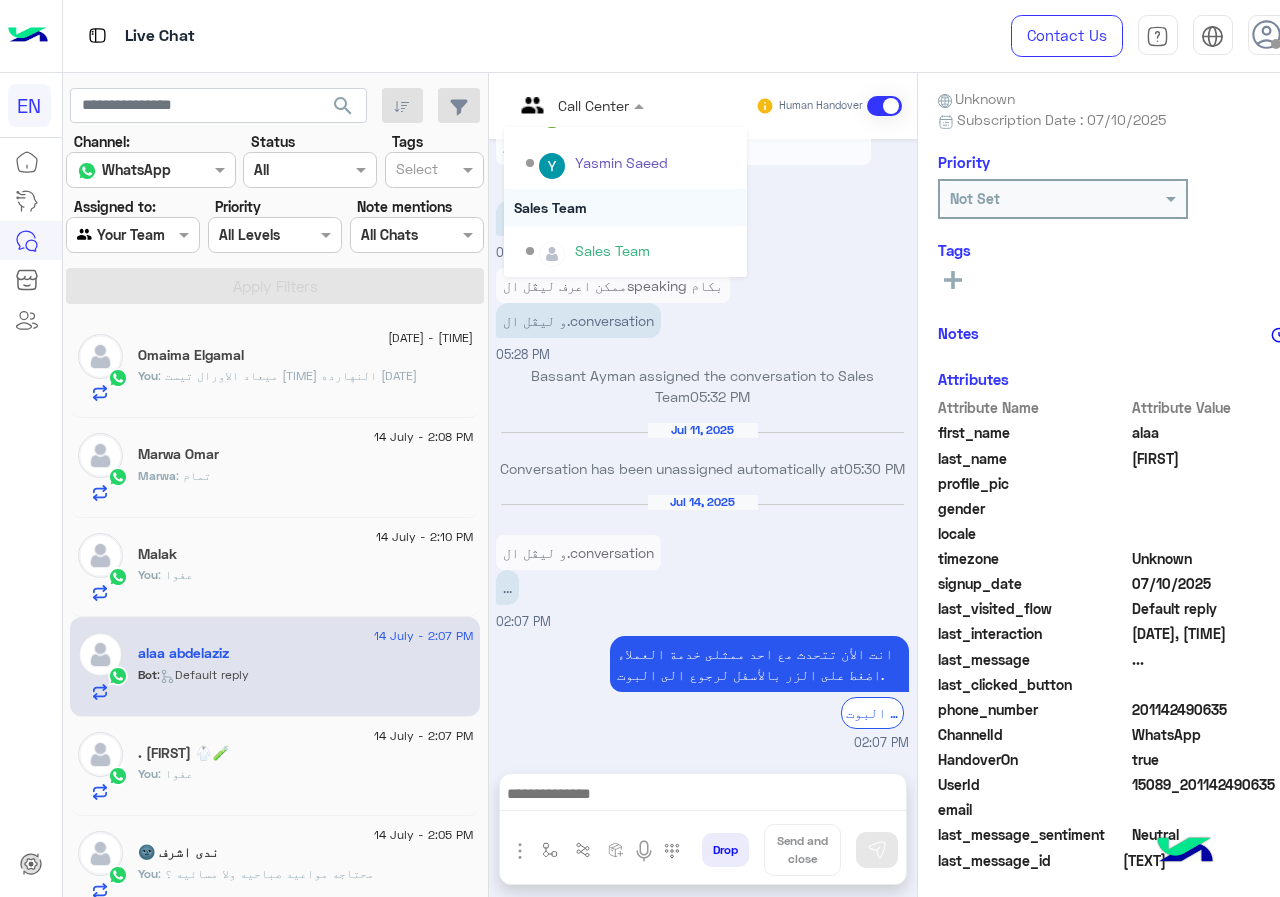 click on "Sales Team" at bounding box center [625, 207] 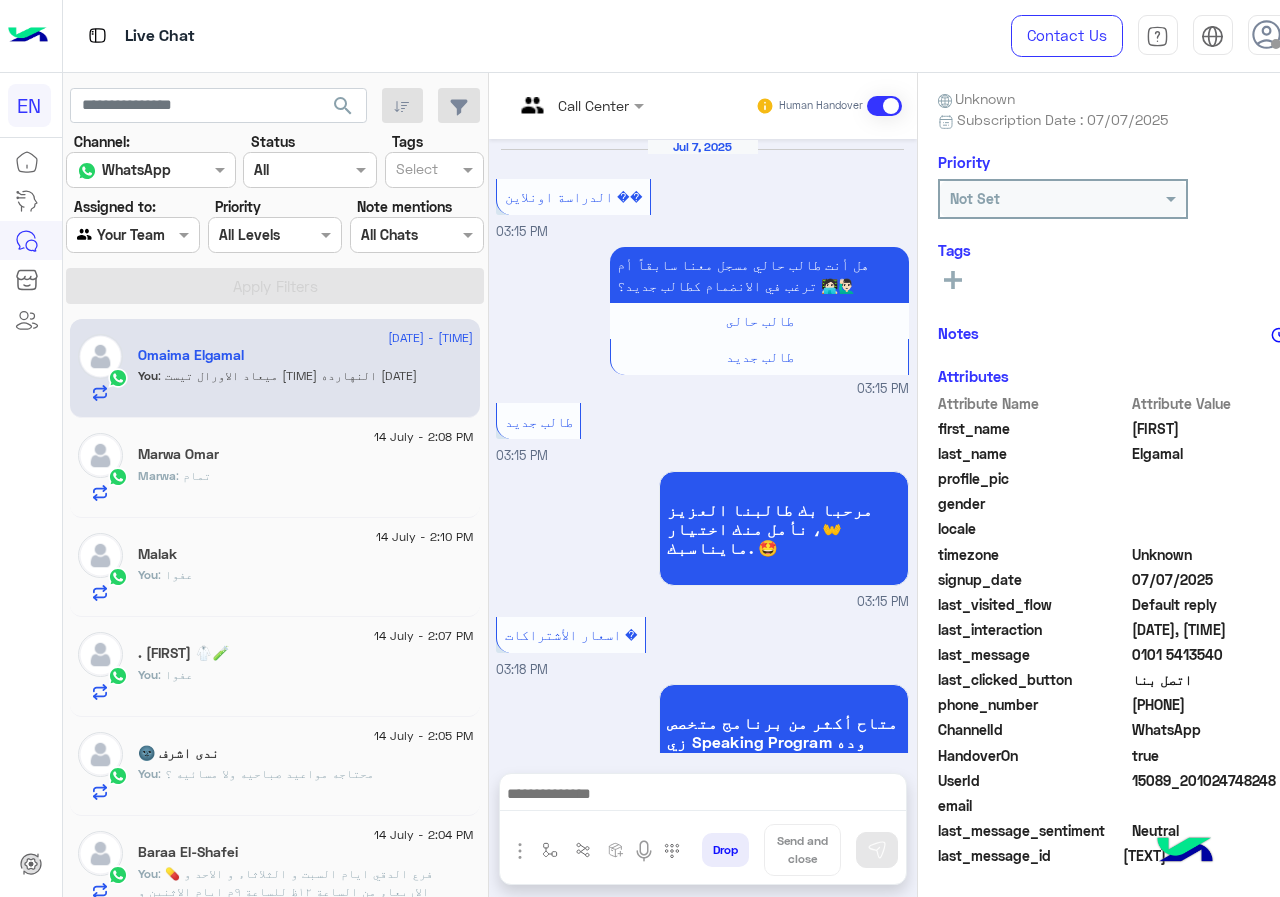 scroll, scrollTop: 1997, scrollLeft: 0, axis: vertical 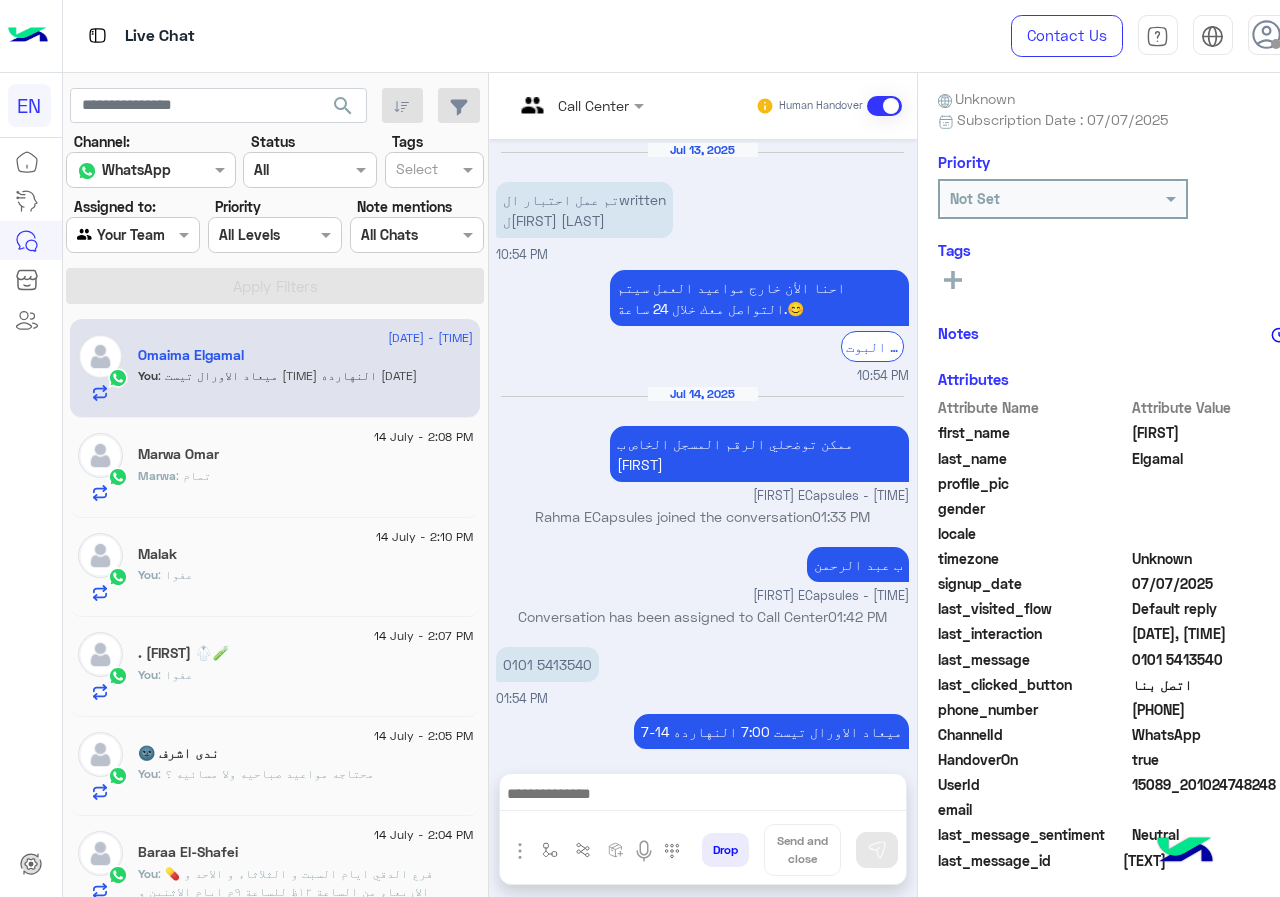 click at bounding box center [133, 234] 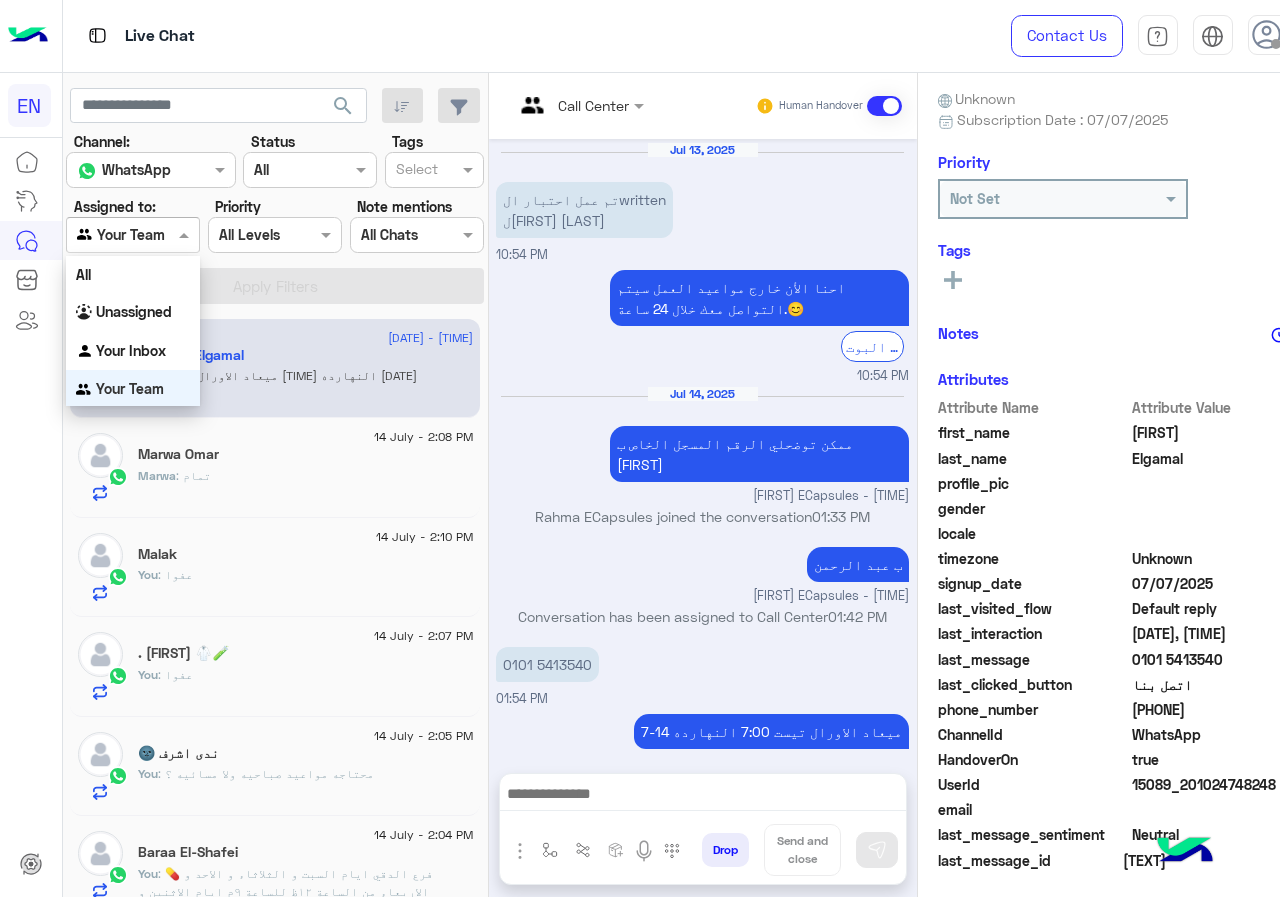 scroll, scrollTop: 1, scrollLeft: 0, axis: vertical 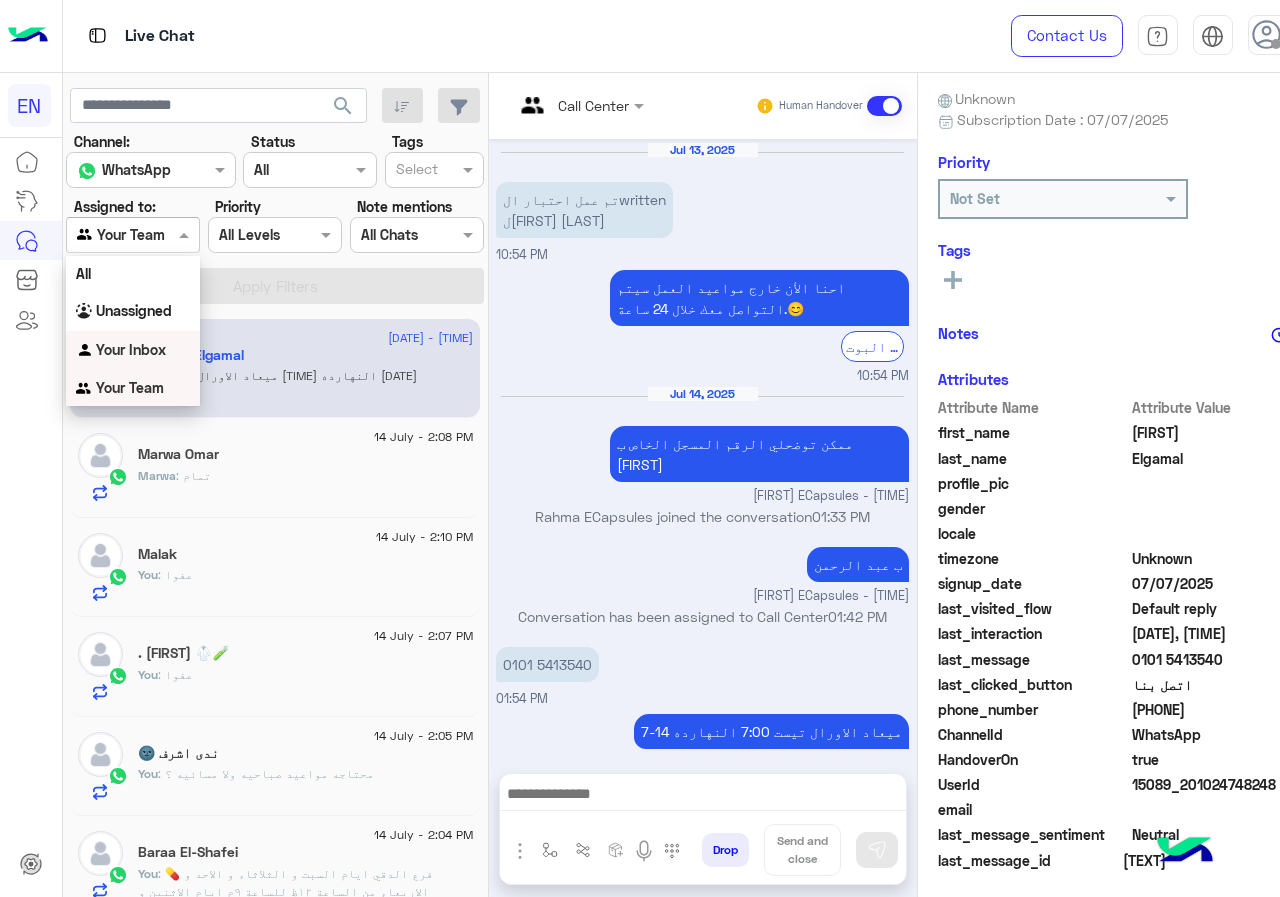 click on "Your Inbox" at bounding box center (131, 349) 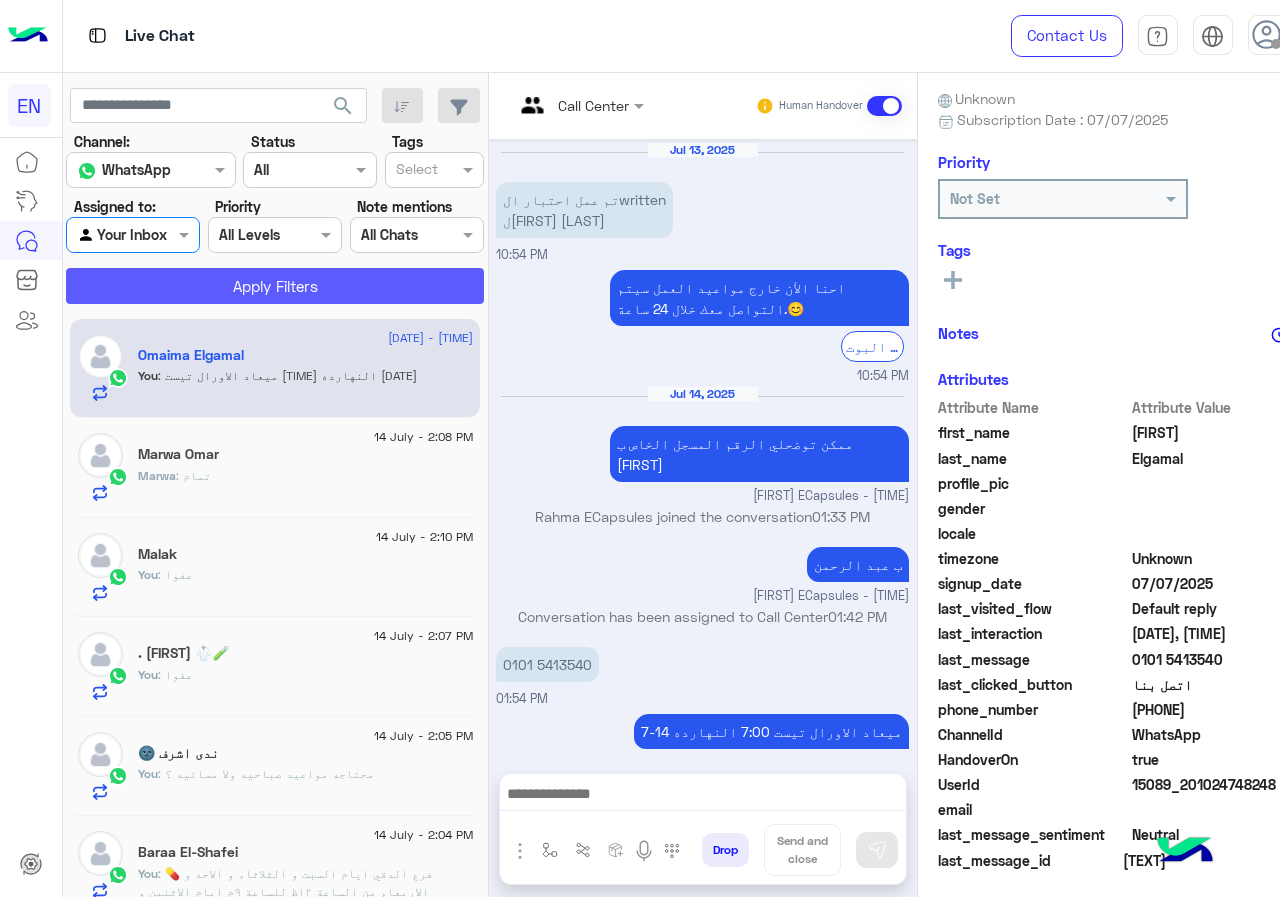 click on "Apply Filters" 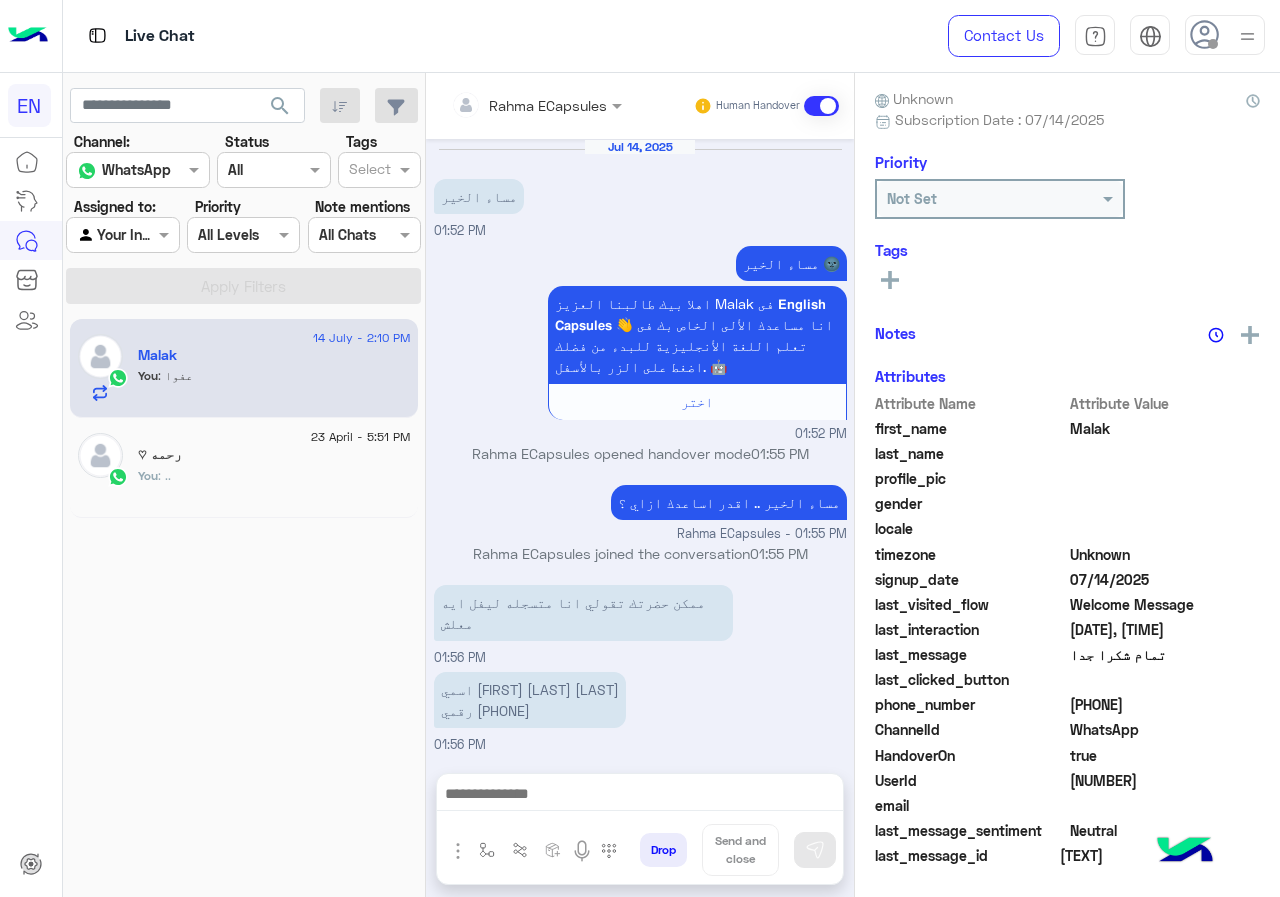 scroll, scrollTop: 367, scrollLeft: 0, axis: vertical 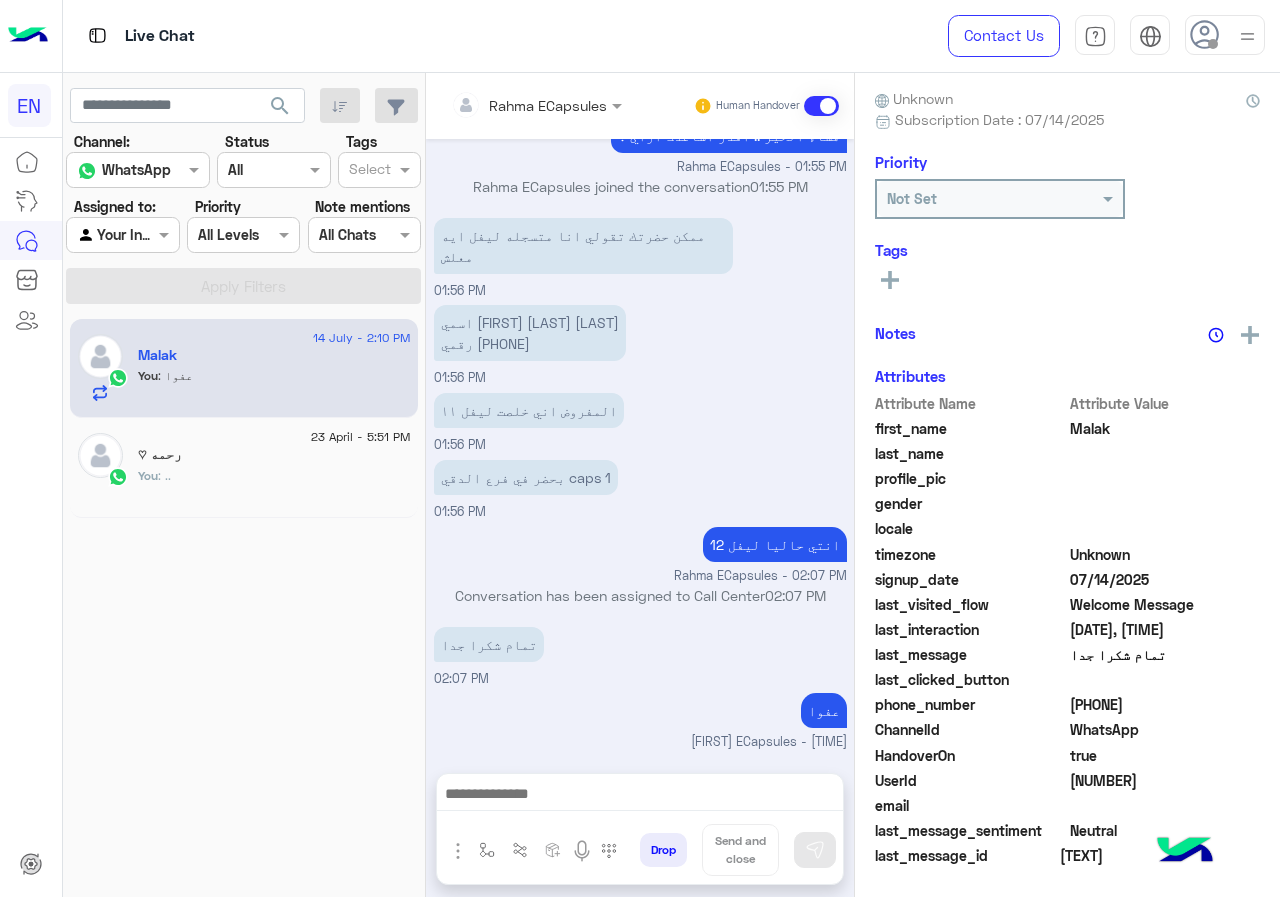 click at bounding box center [509, 105] 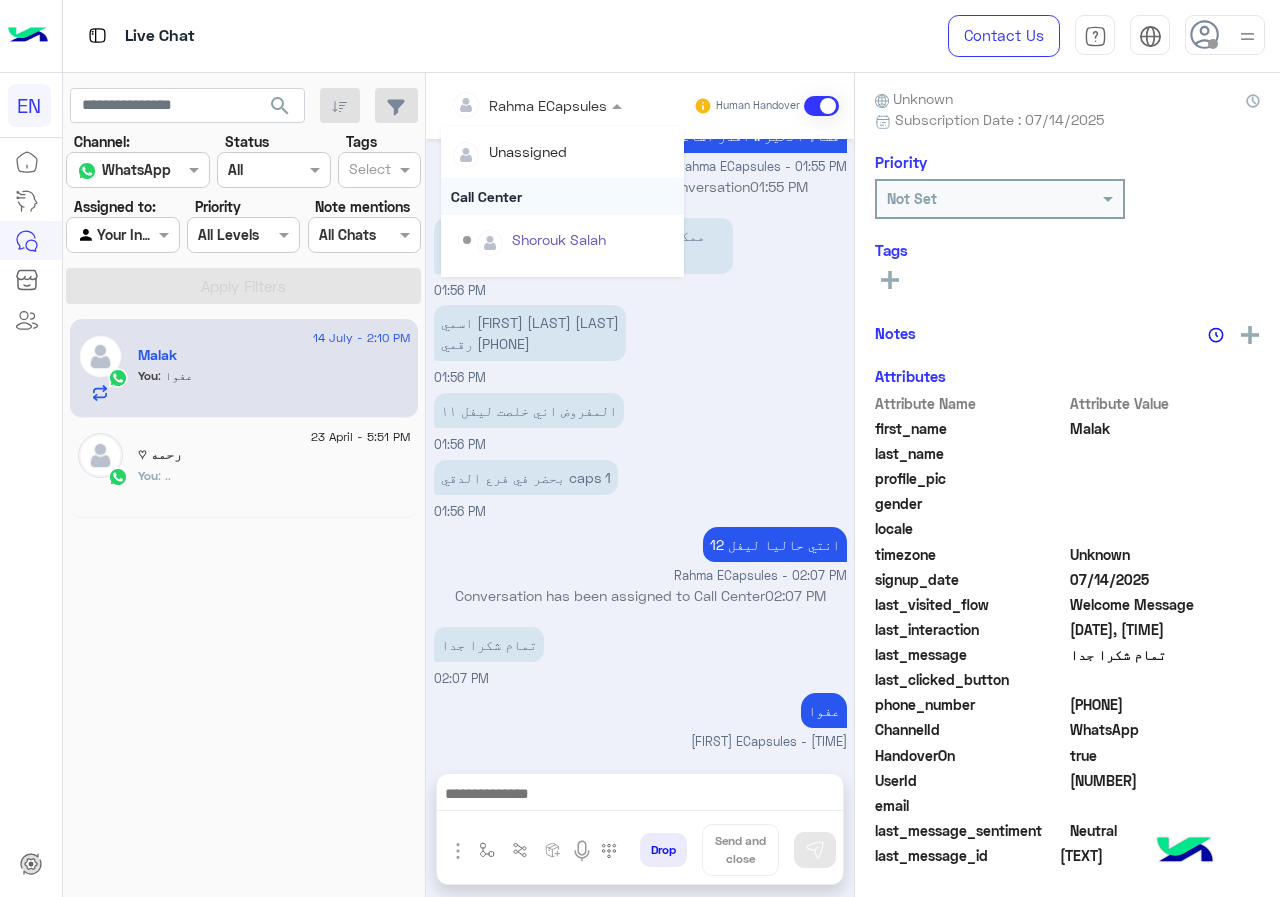 click on "Call Center" at bounding box center [562, 196] 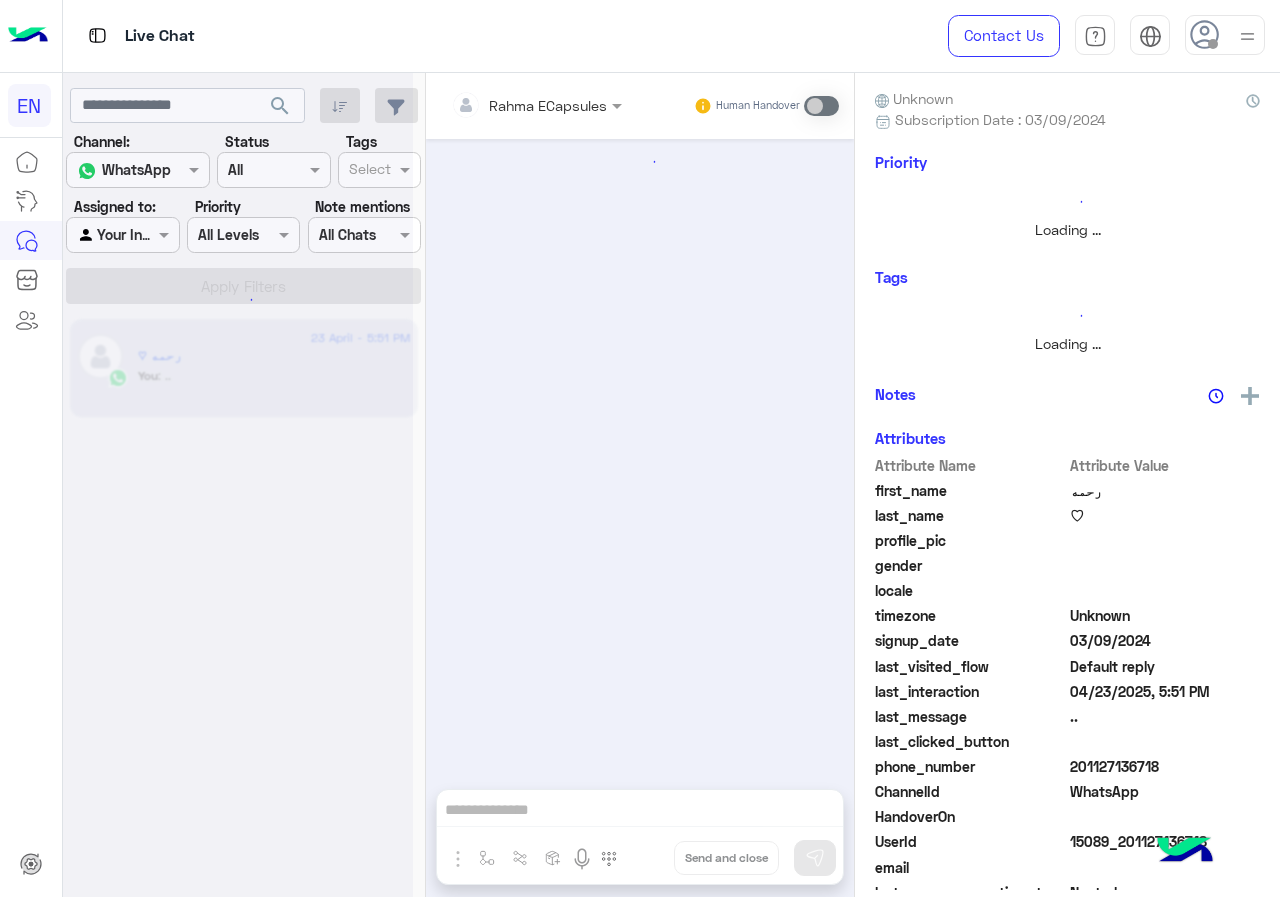 scroll, scrollTop: 0, scrollLeft: 0, axis: both 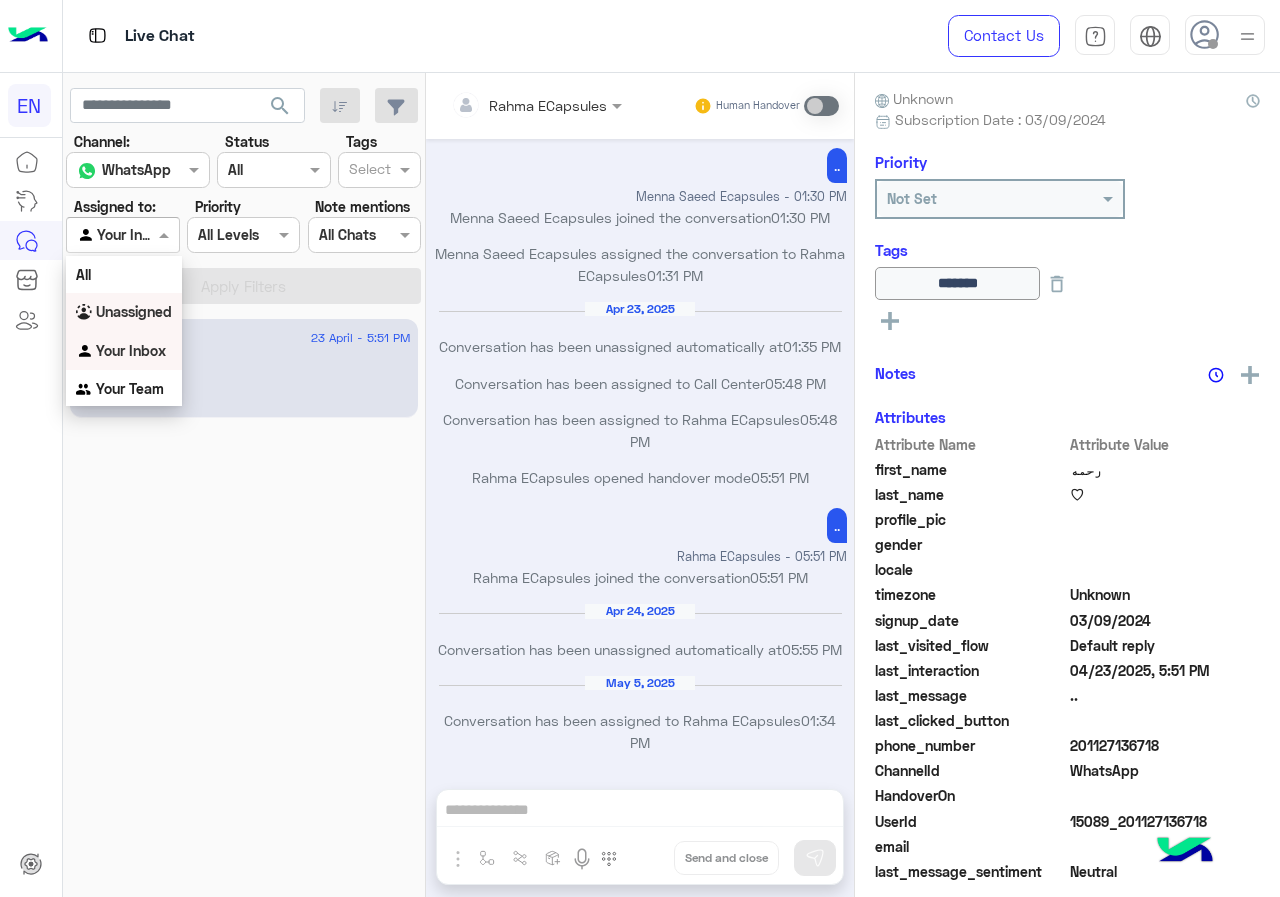 click on "Unassigned" at bounding box center (124, 312) 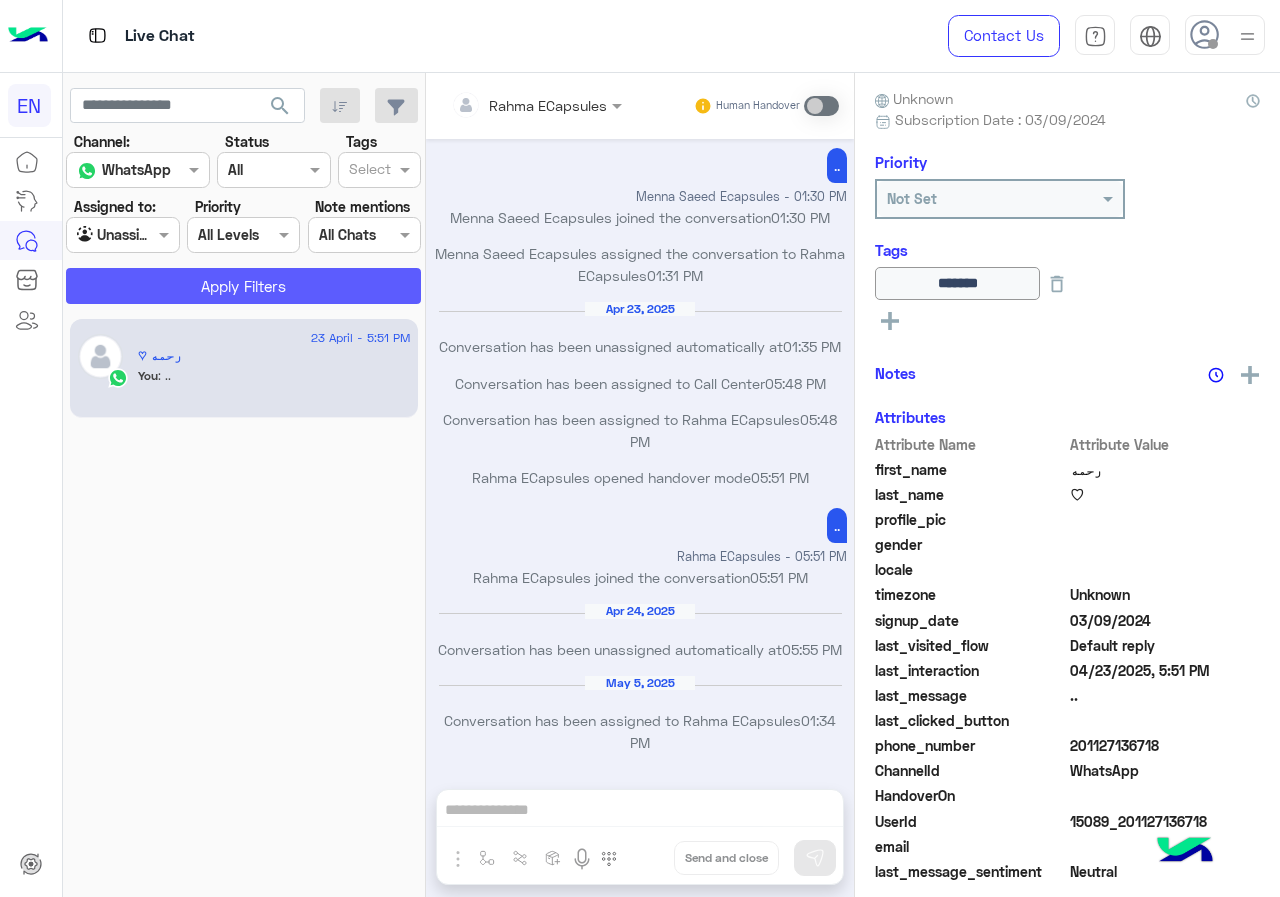 click on "Apply Filters" 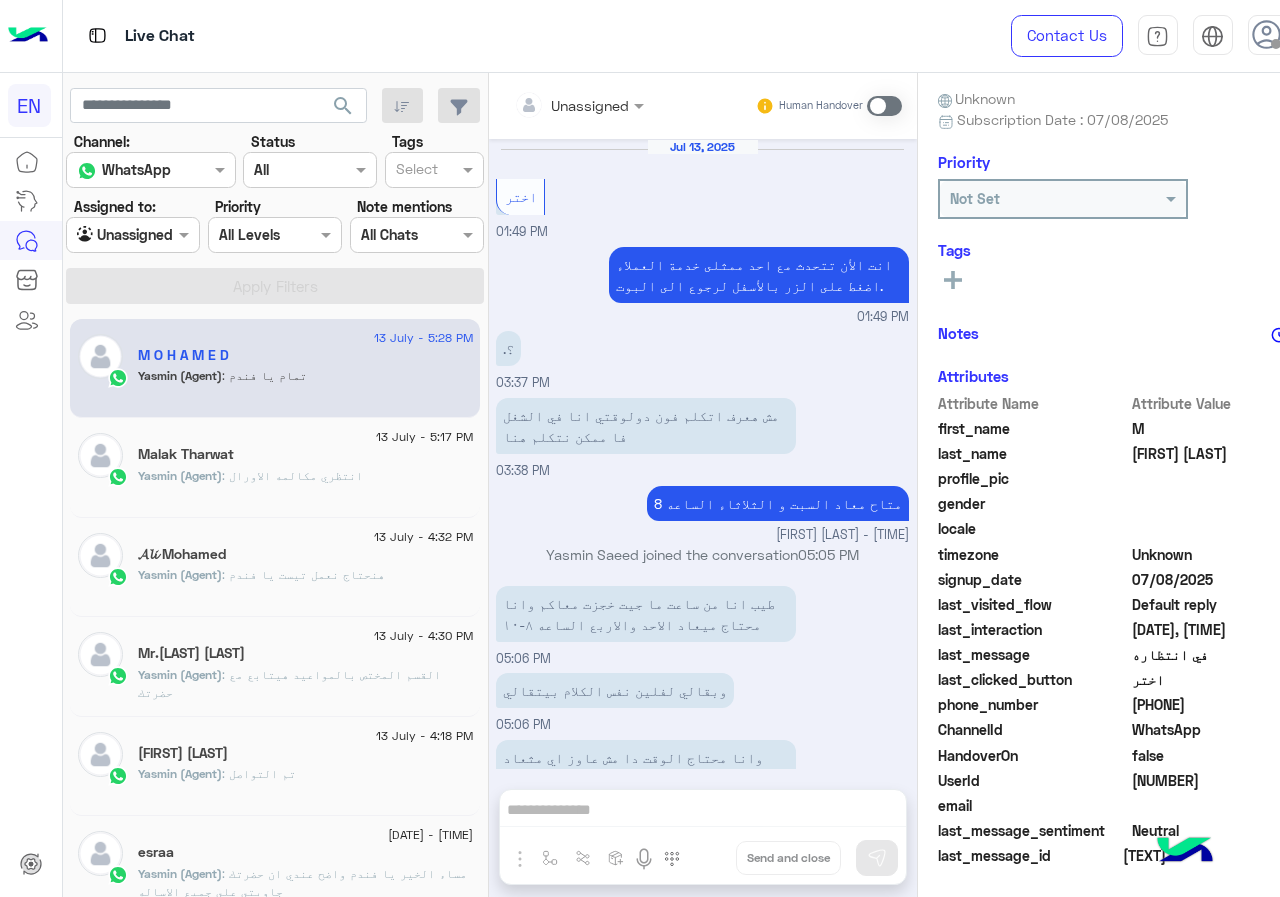 scroll, scrollTop: 866, scrollLeft: 0, axis: vertical 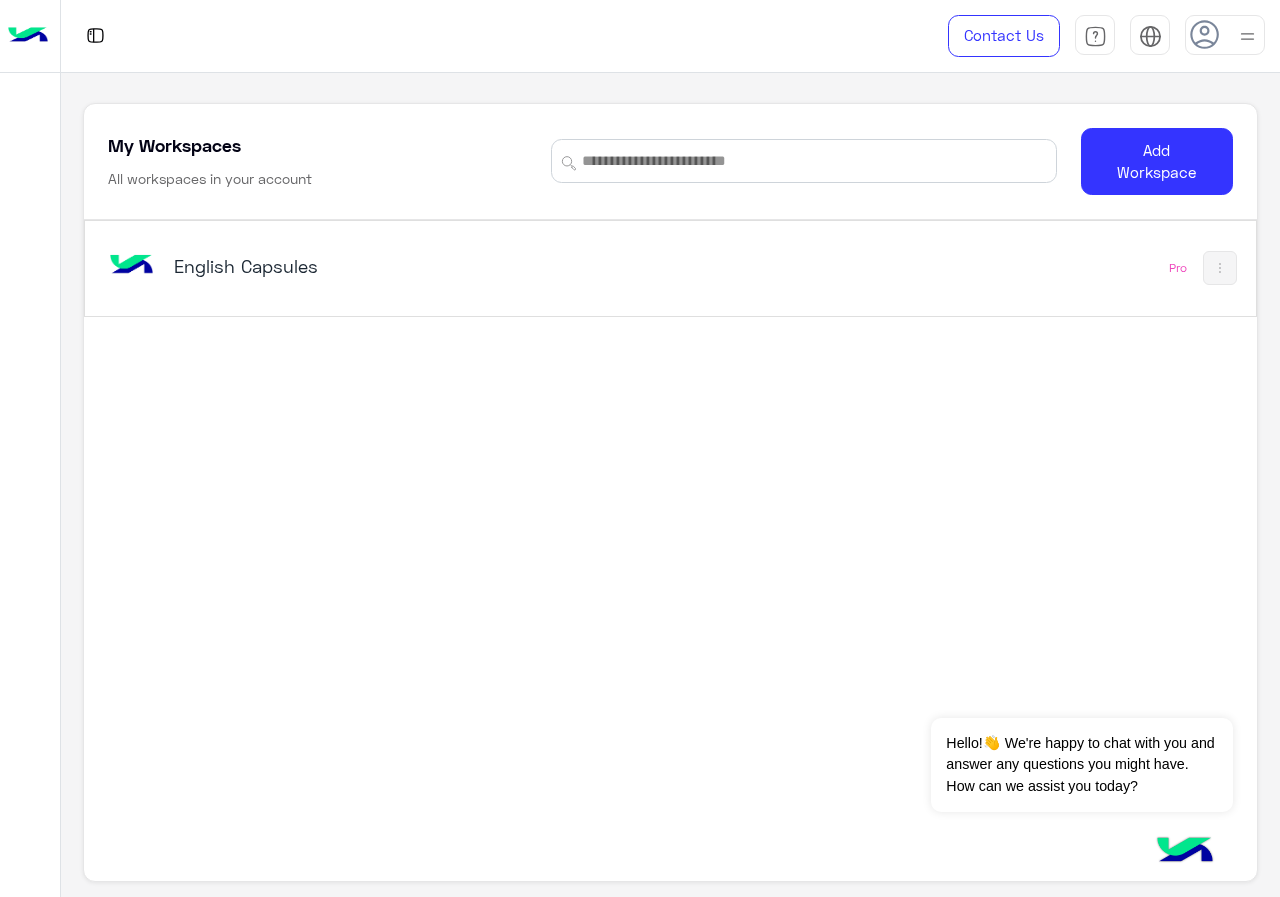 click on "English Capsules" at bounding box center [378, 266] 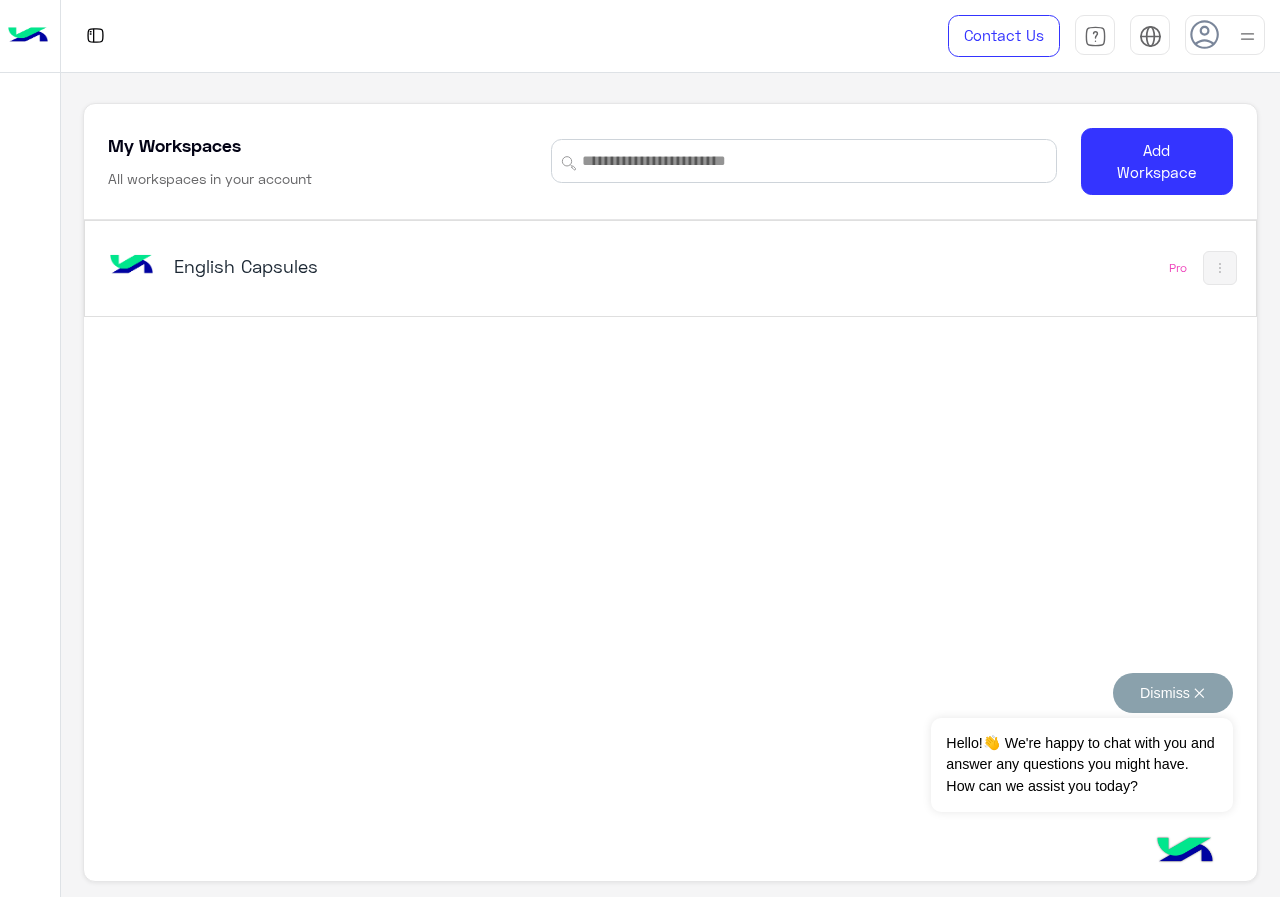 click on "Dismiss ✕" at bounding box center [1173, 693] 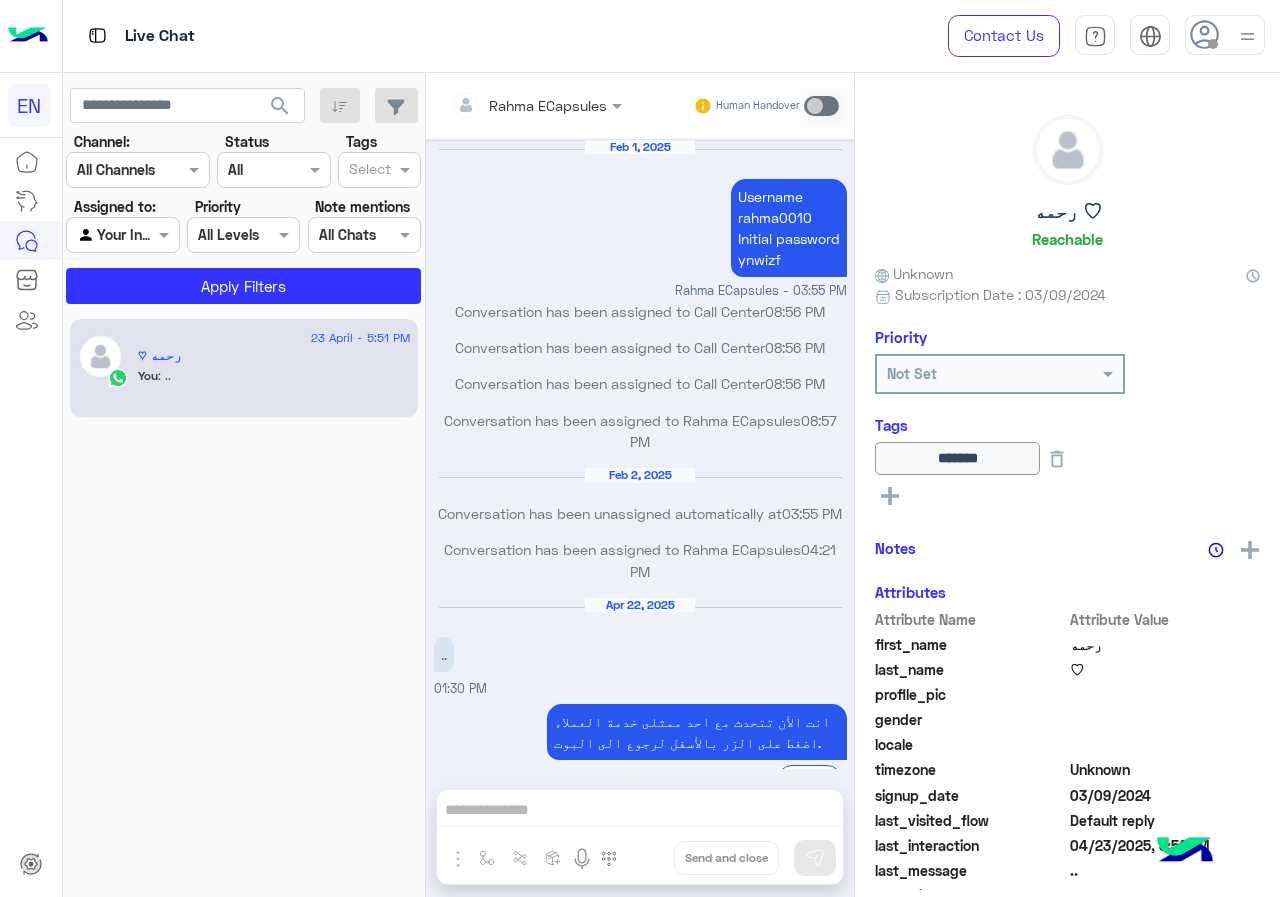 scroll, scrollTop: 741, scrollLeft: 0, axis: vertical 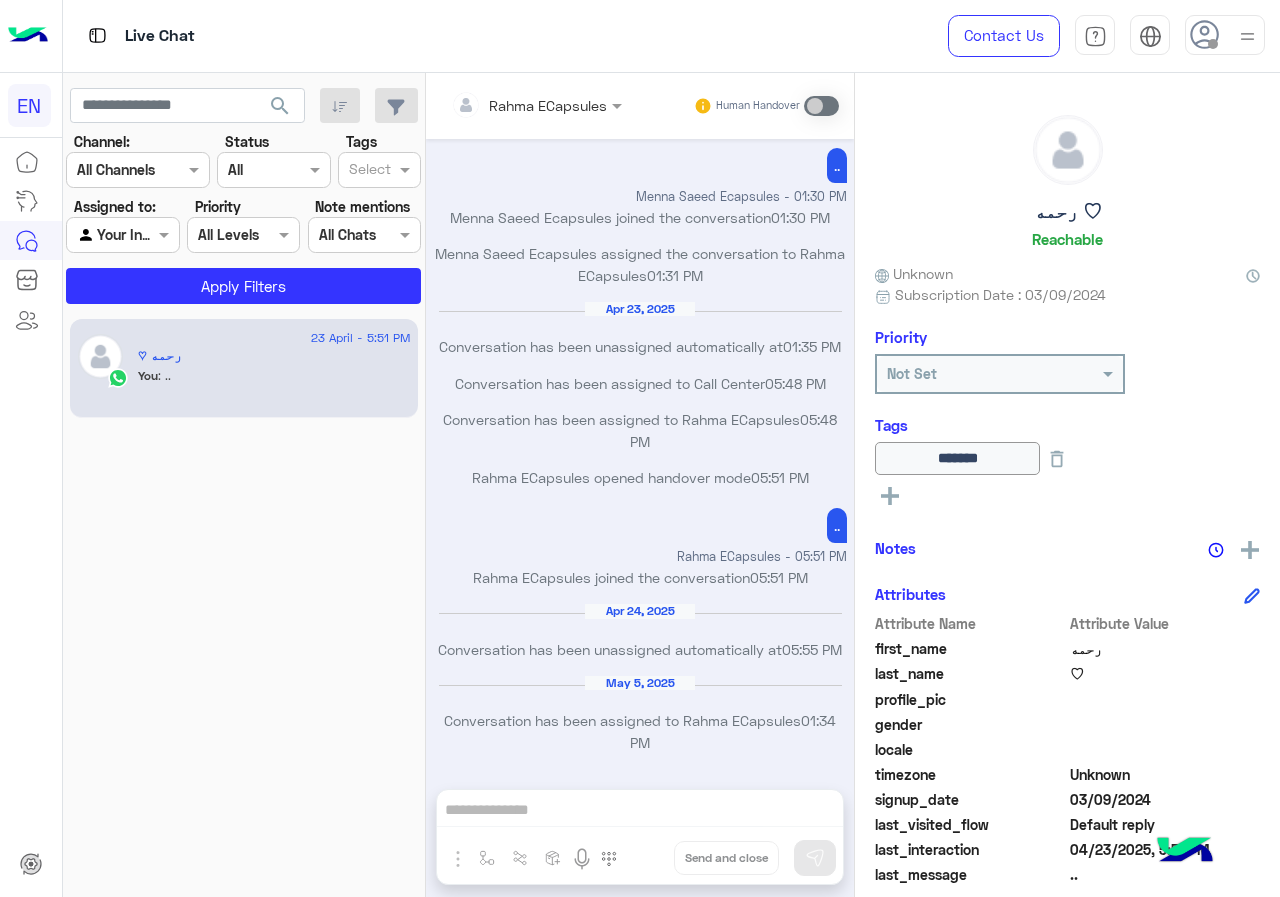 click at bounding box center (138, 169) 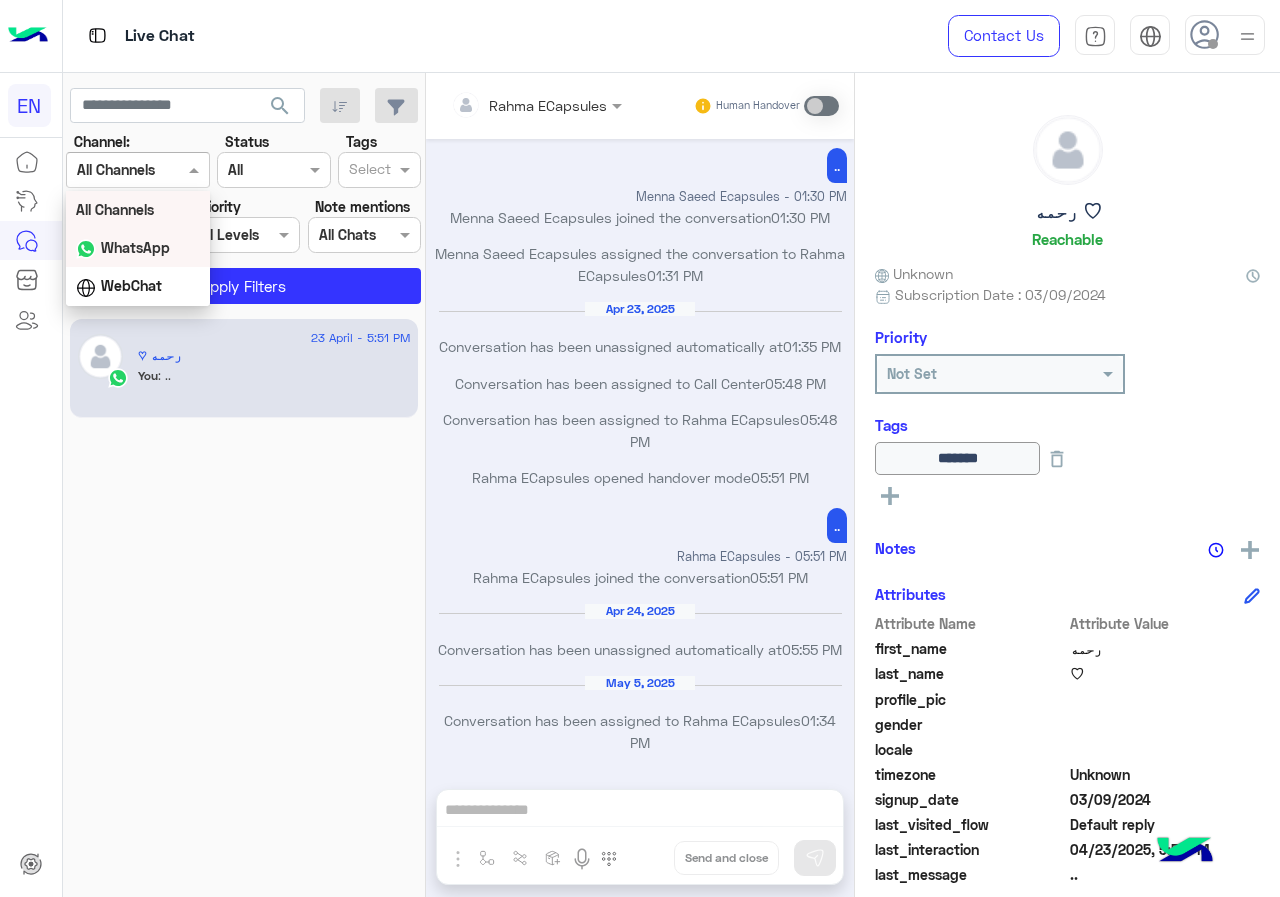 click on "WhatsApp" at bounding box center (135, 247) 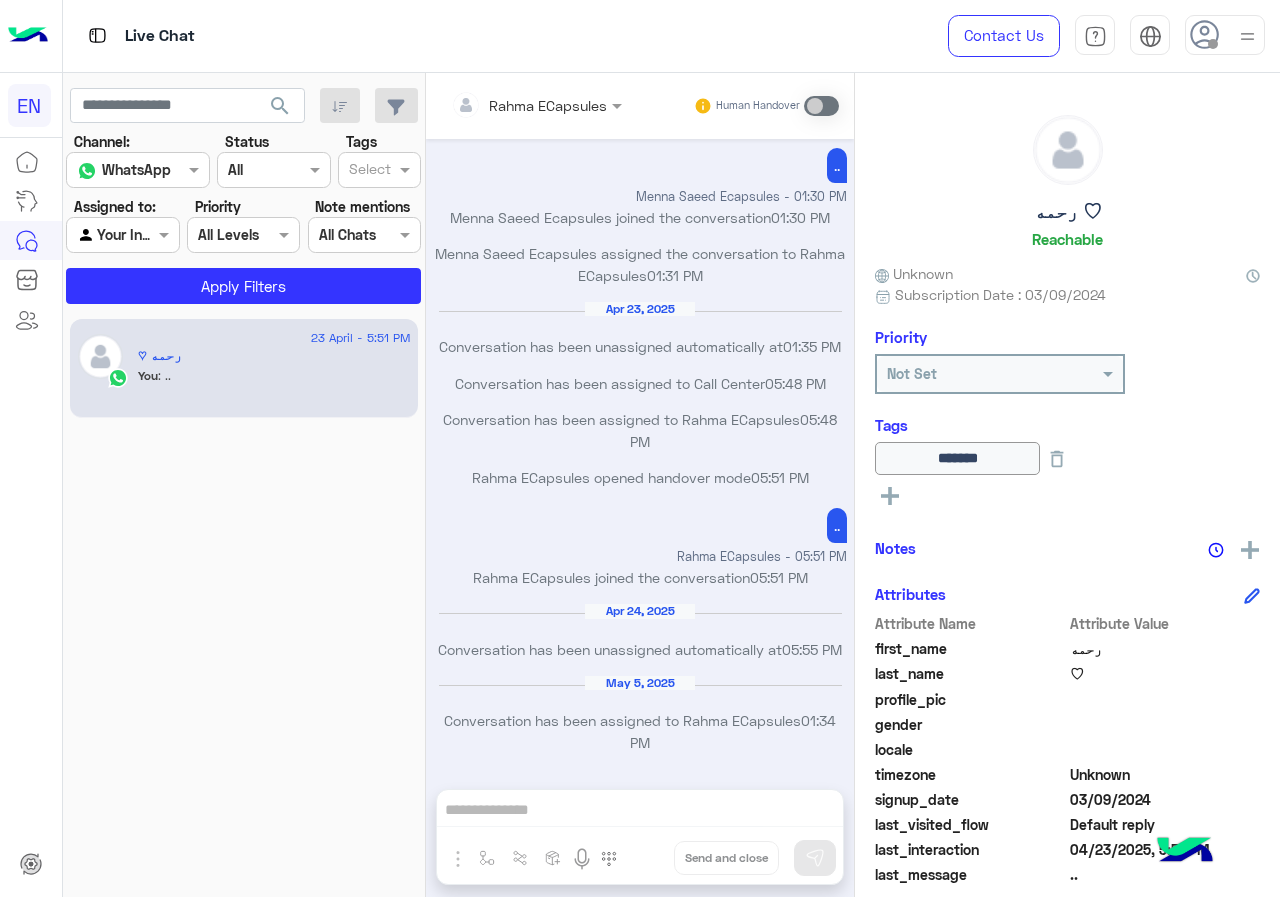 click on "search Channel: Channel WhatsApp Status Channel All Tags Select Assigned to: Agent Filter Your Inbox Priority All Levels All Levels Note mentions Select All Chats Apply Filters" 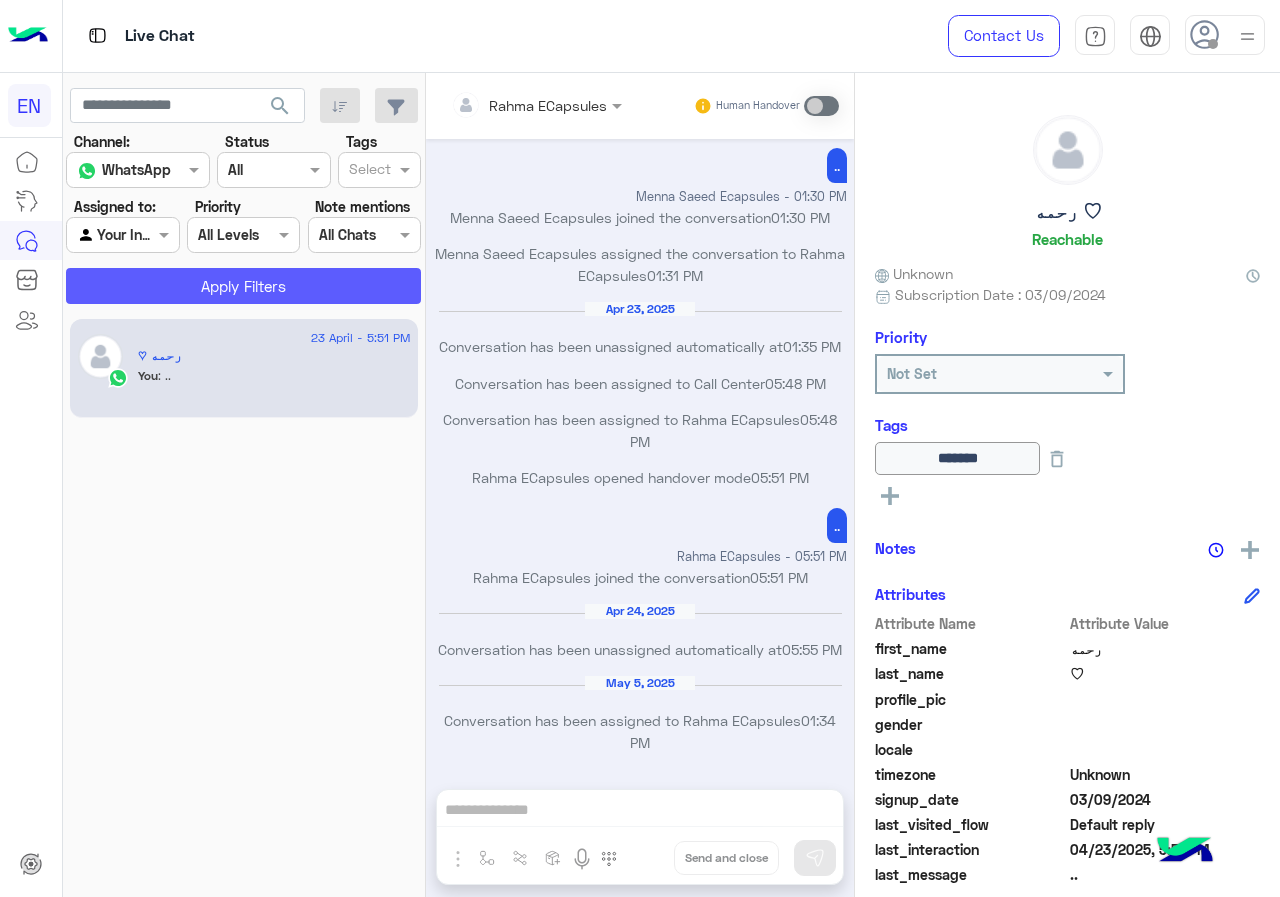 click on "Apply Filters" 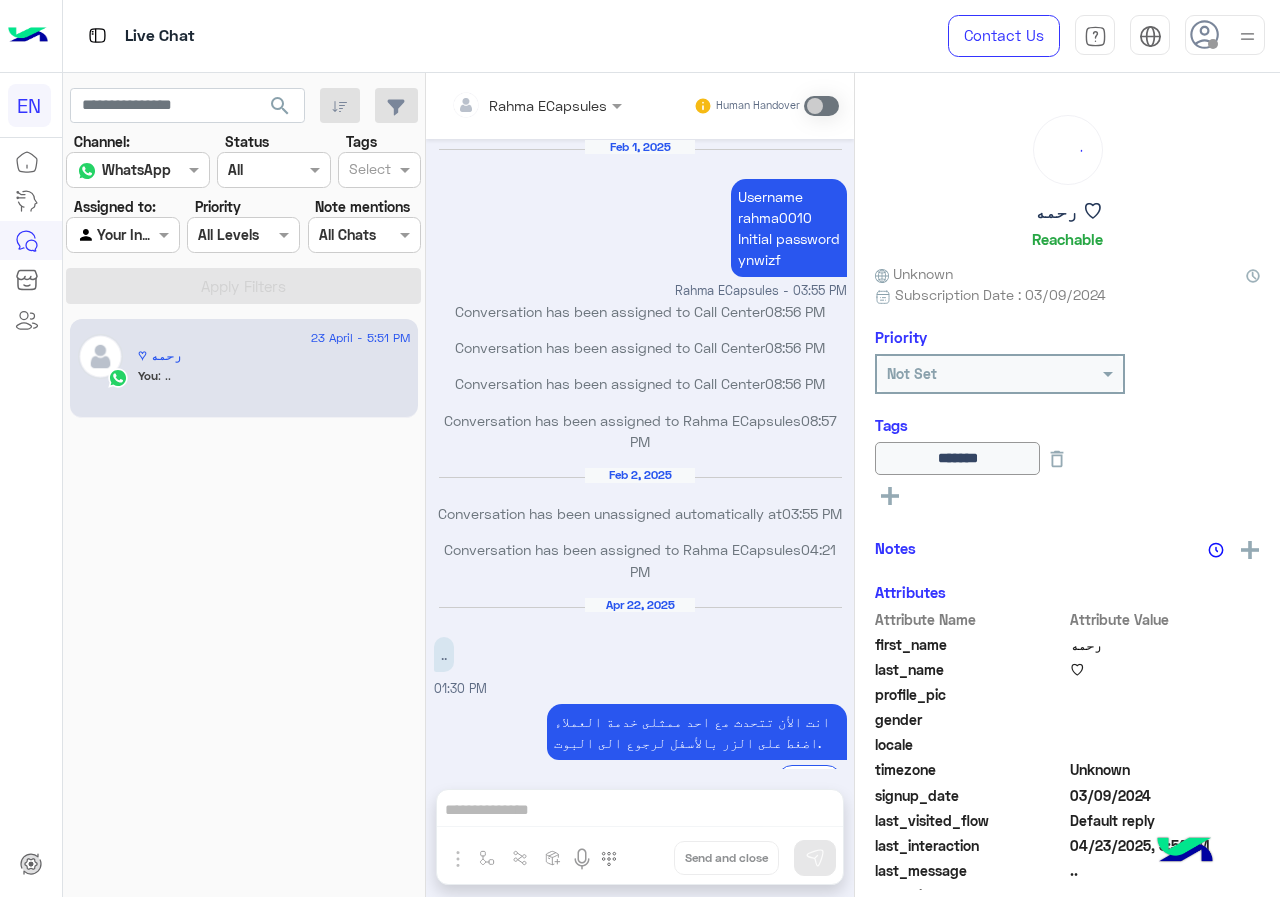 scroll, scrollTop: 741, scrollLeft: 0, axis: vertical 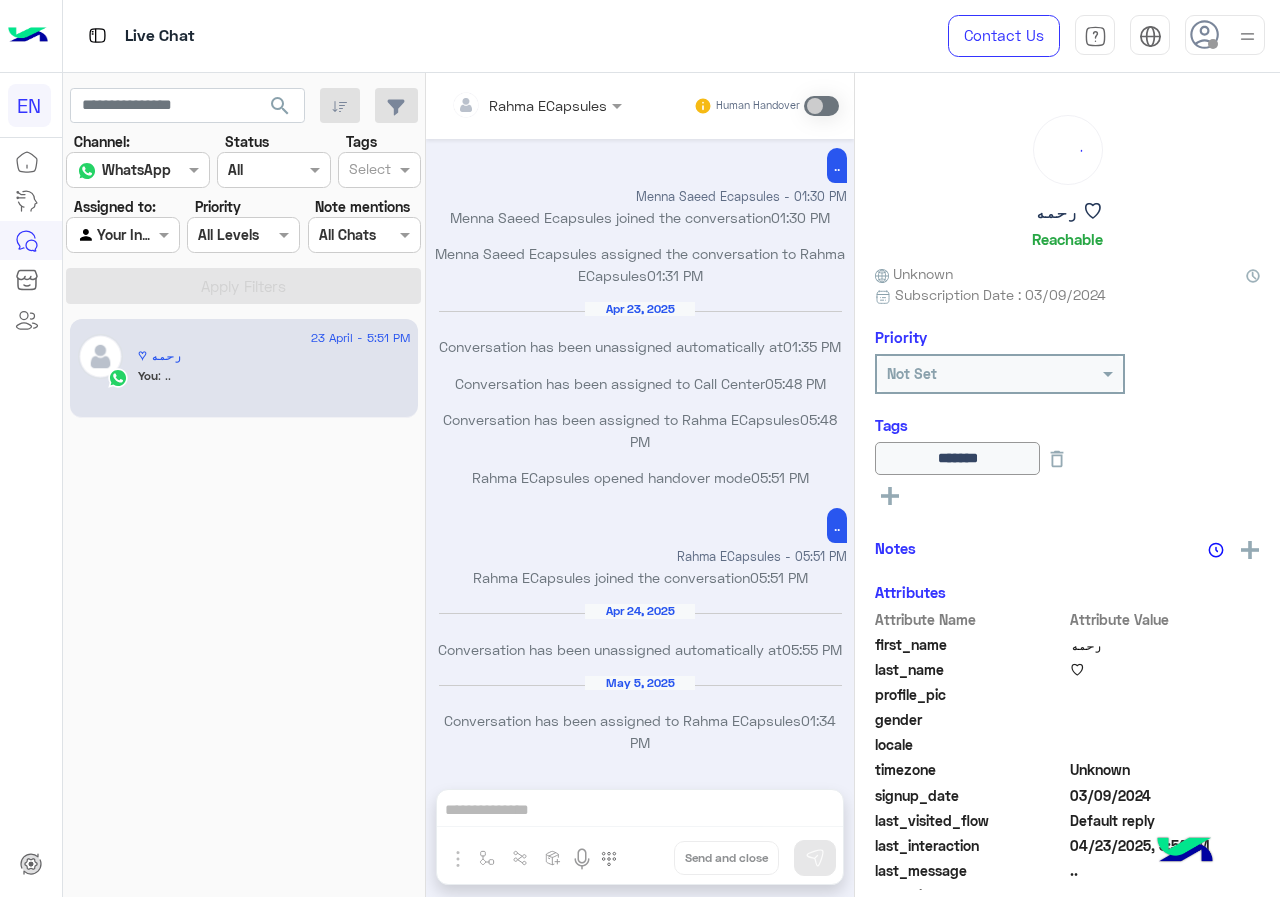click at bounding box center [100, 235] 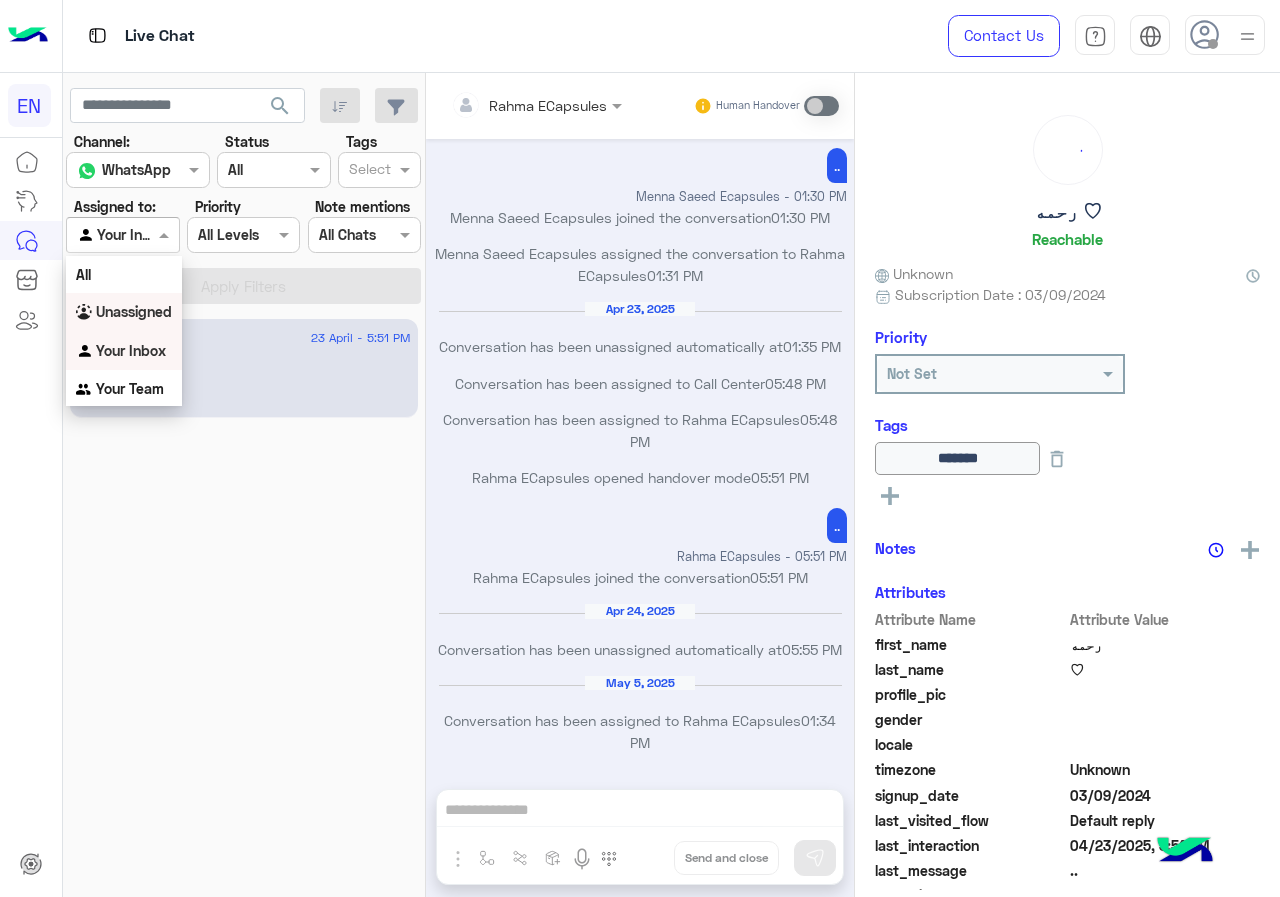 click on "Unassigned" at bounding box center [134, 311] 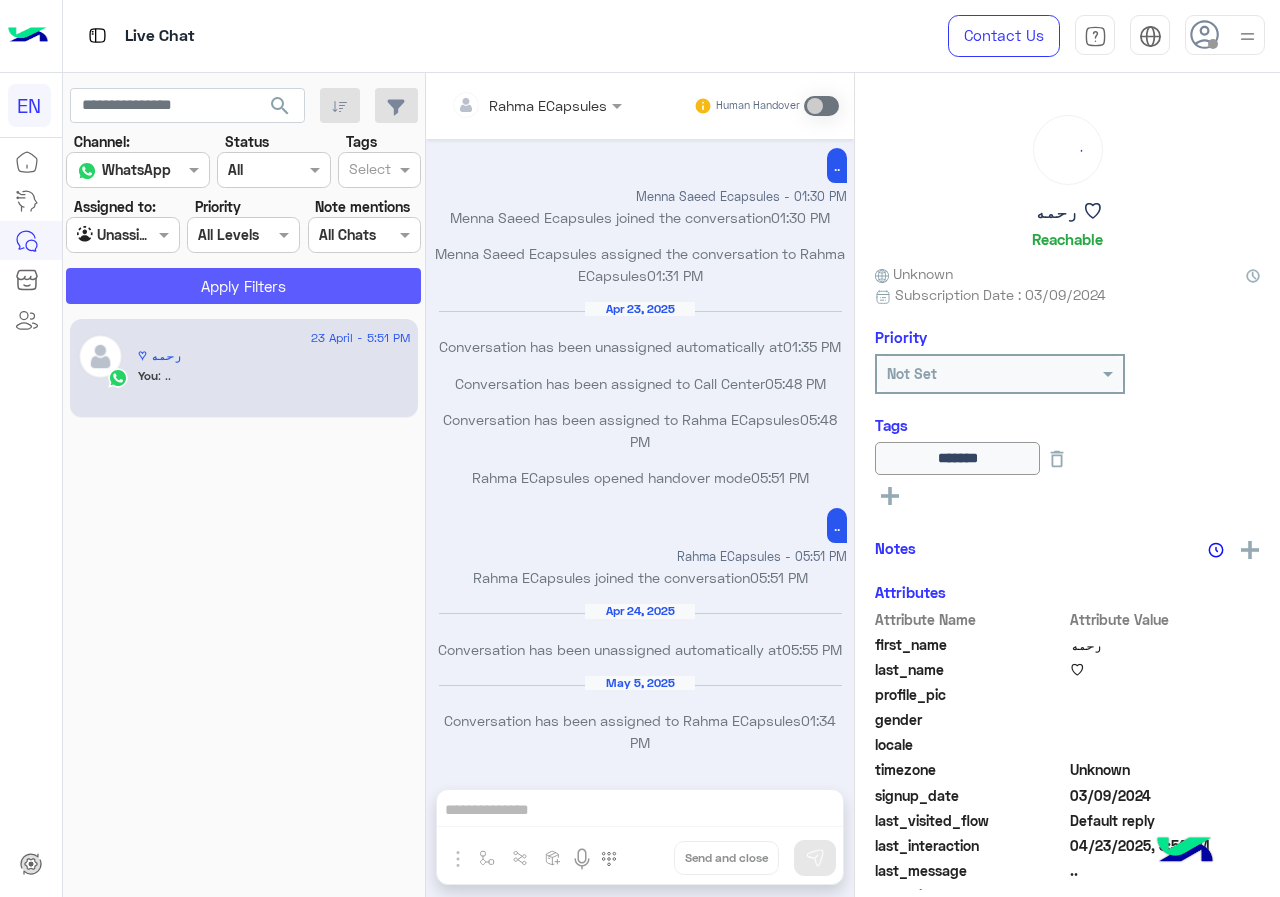 click on "Apply Filters" 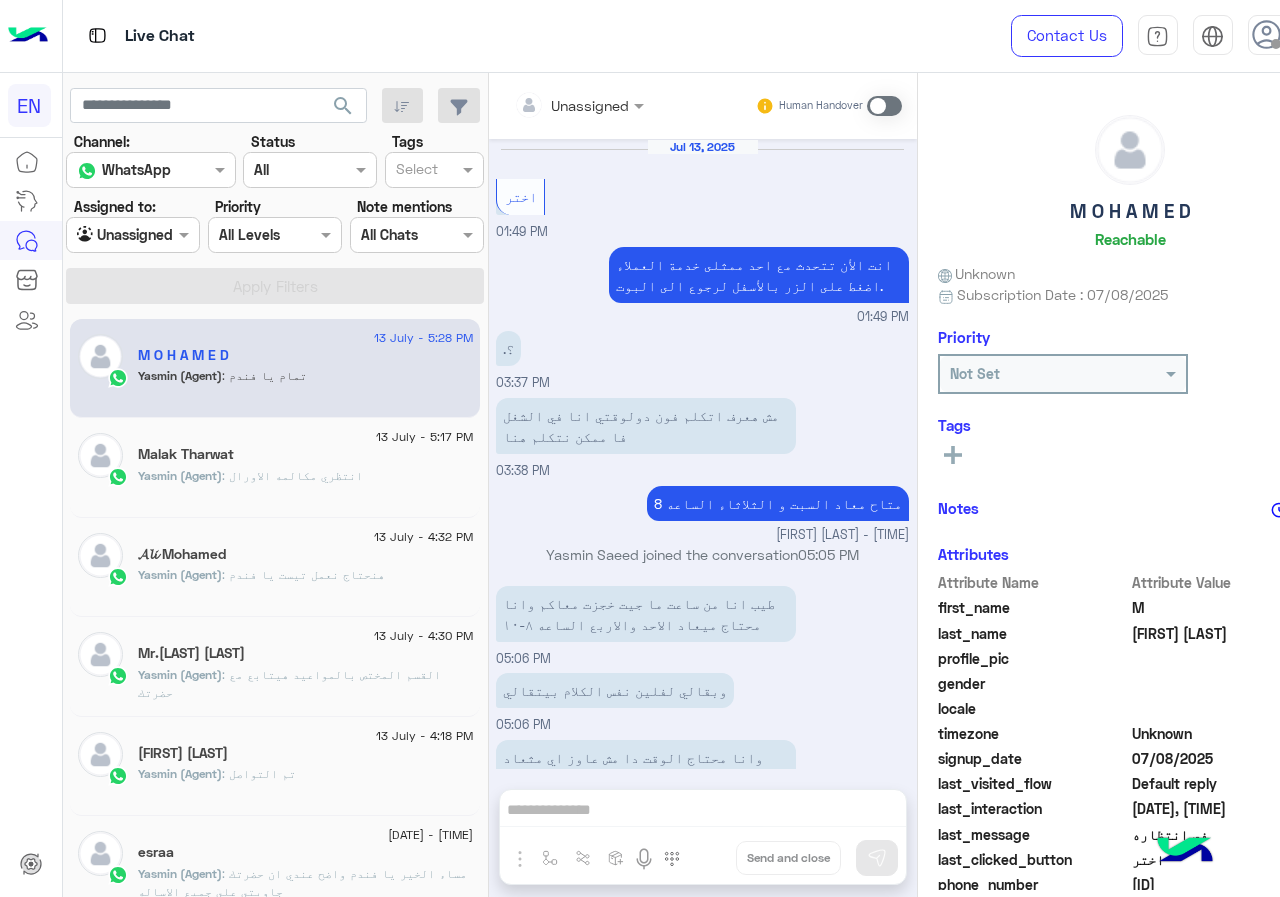 scroll, scrollTop: 866, scrollLeft: 0, axis: vertical 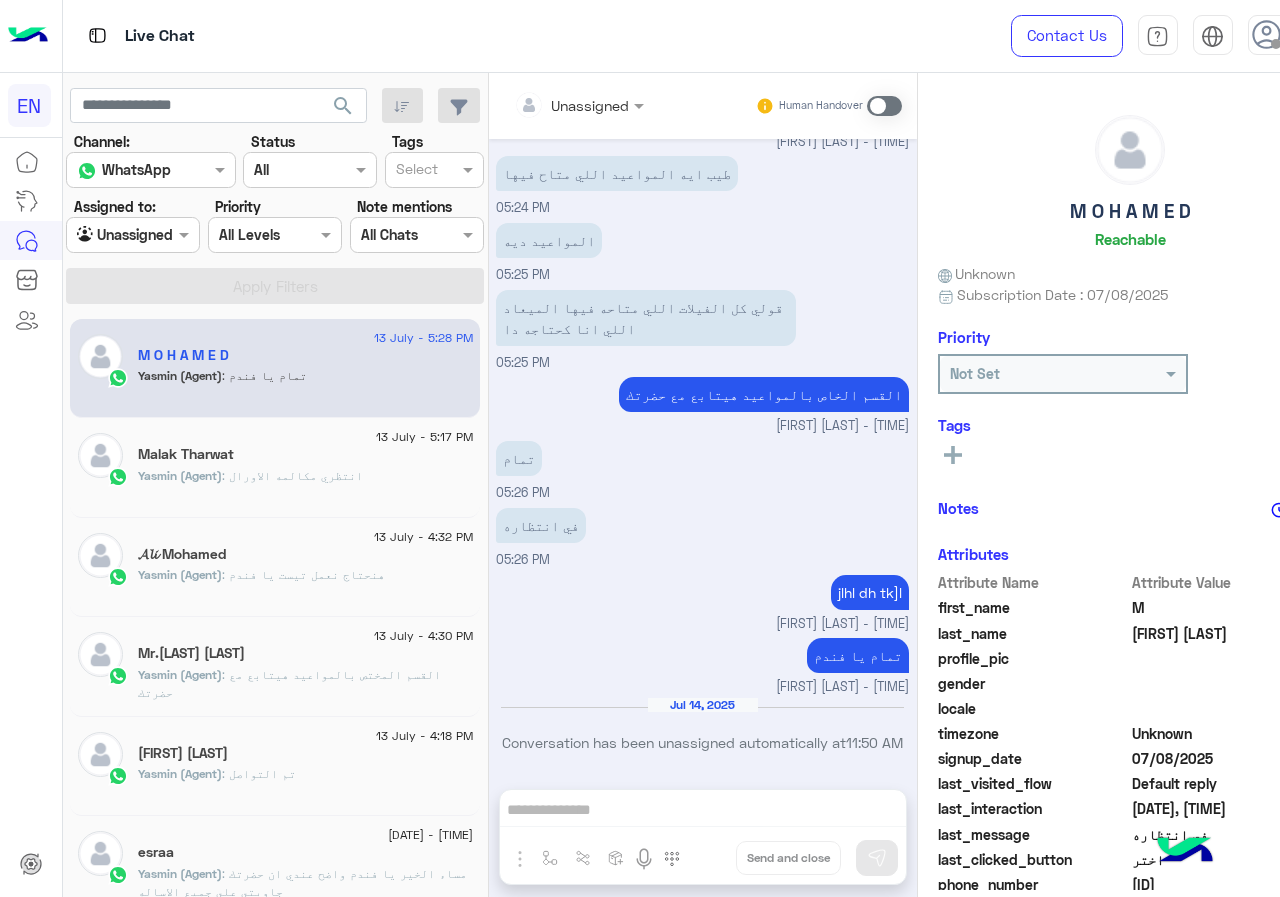 click at bounding box center [133, 234] 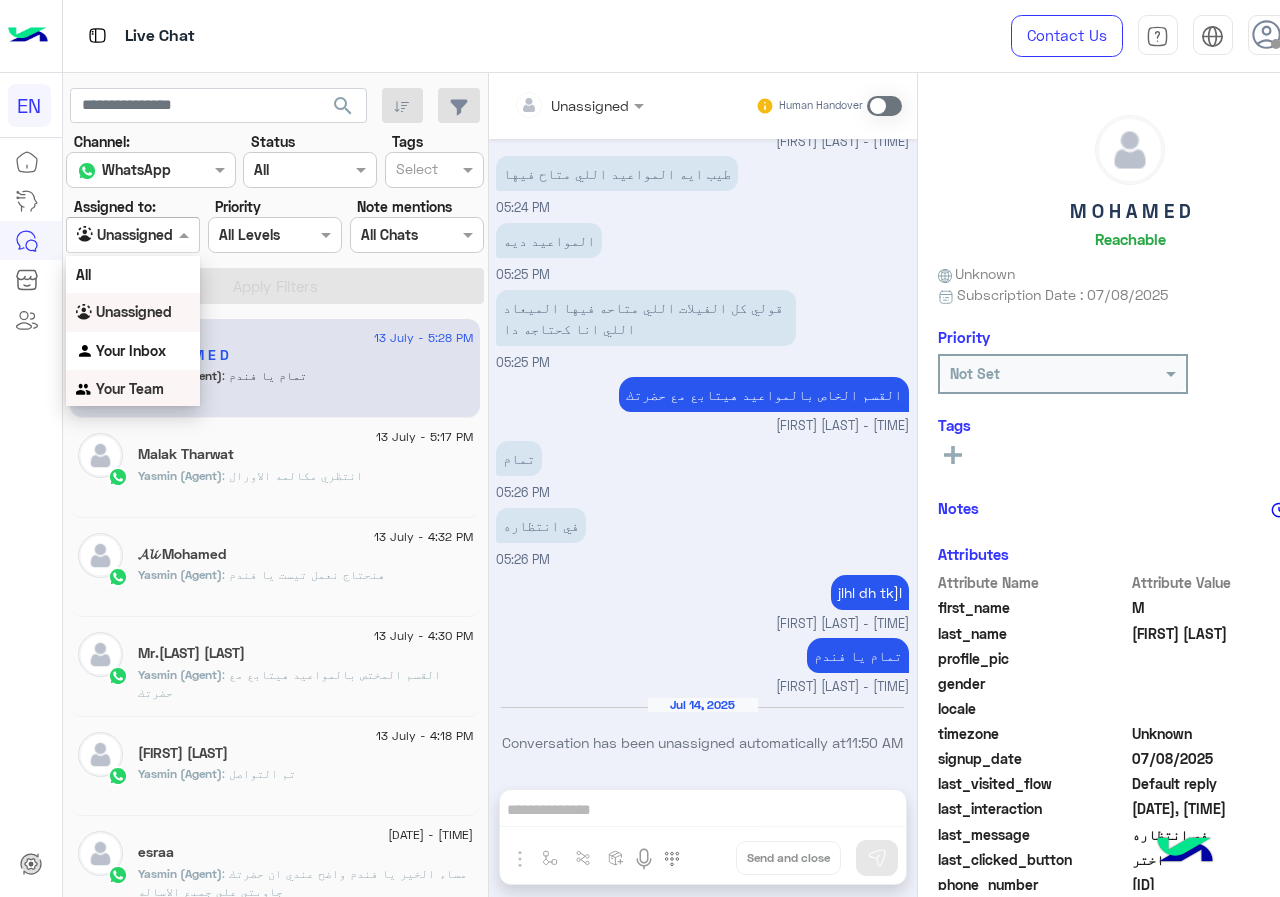 click on "Your Team" at bounding box center (133, 389) 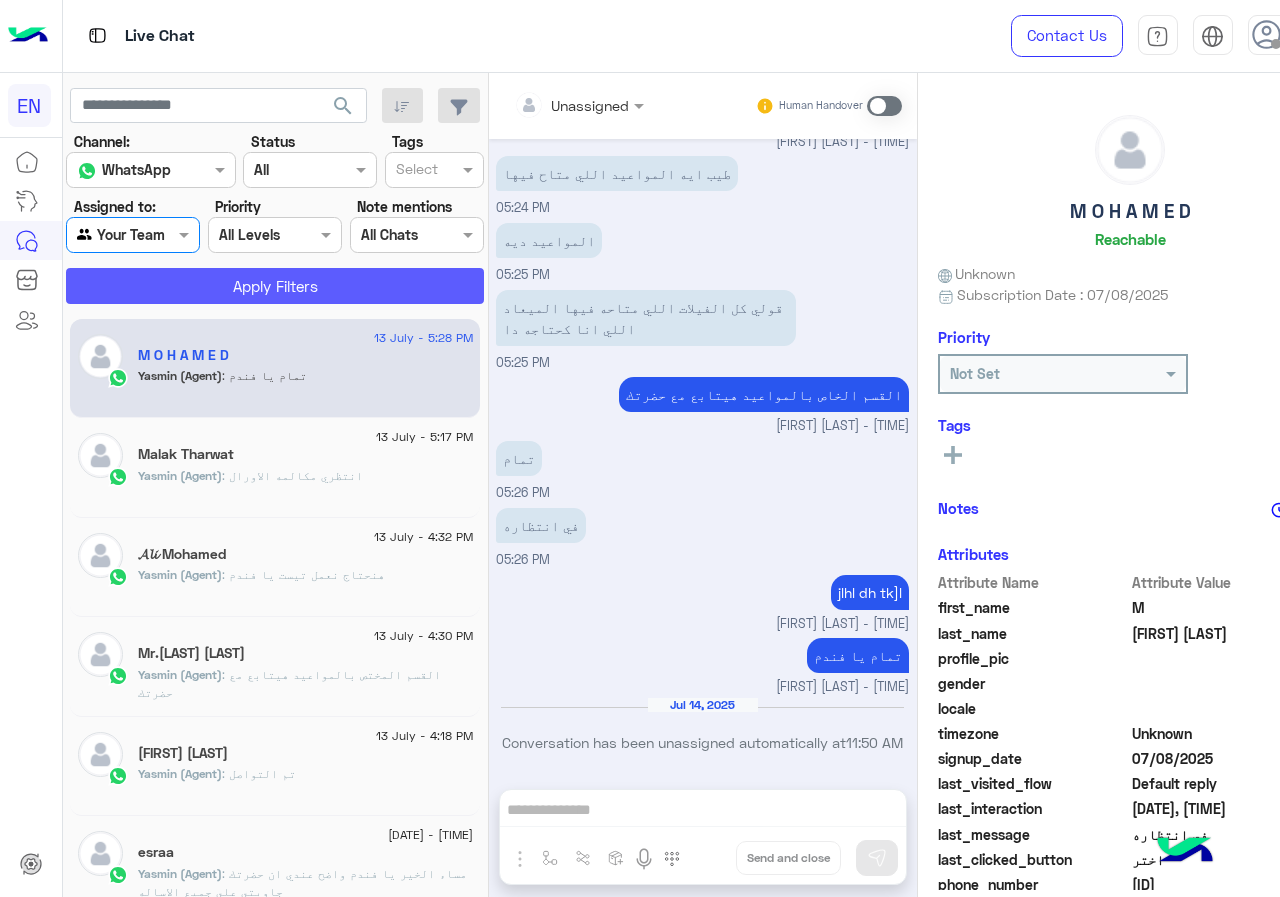 click on "Apply Filters" 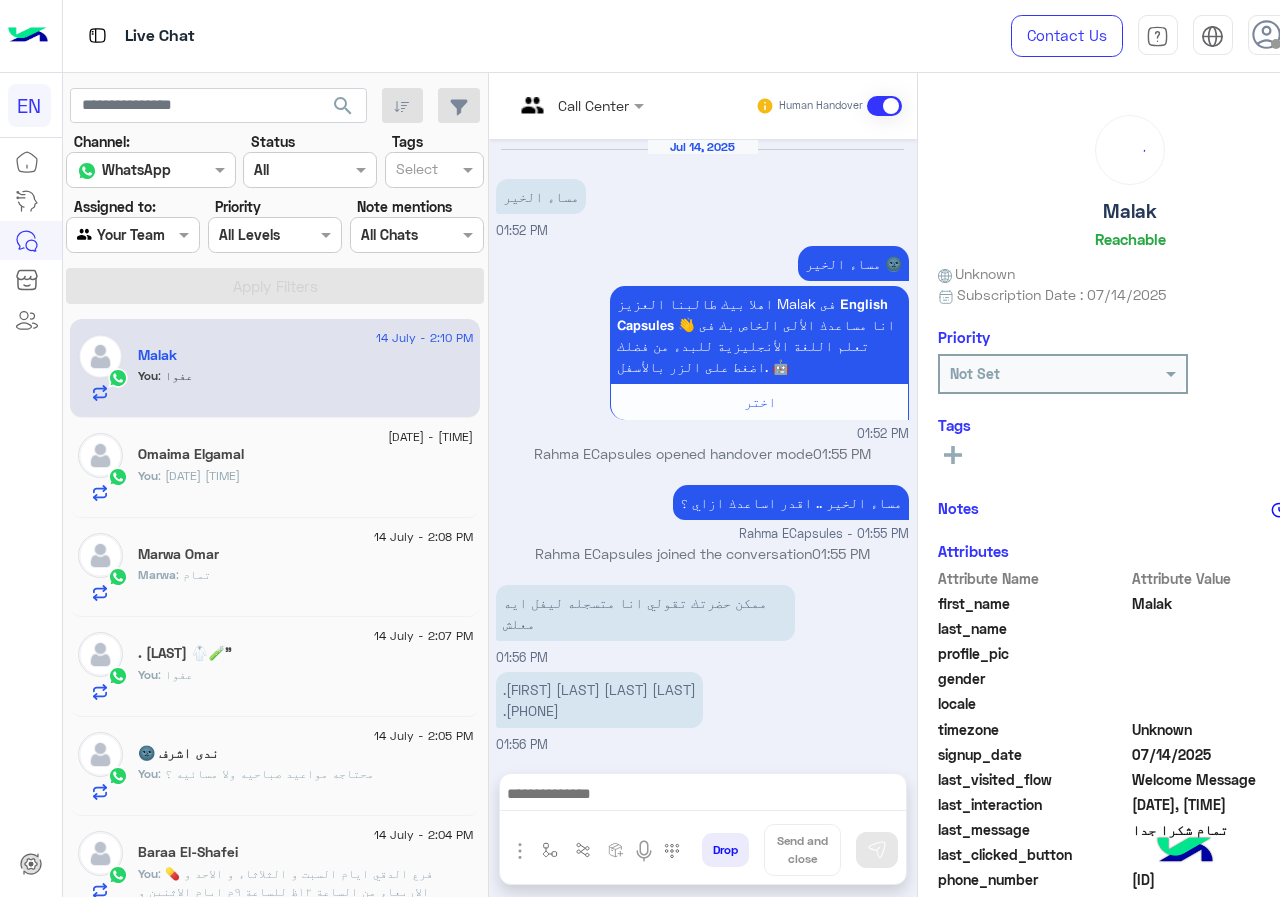 scroll, scrollTop: 403, scrollLeft: 0, axis: vertical 